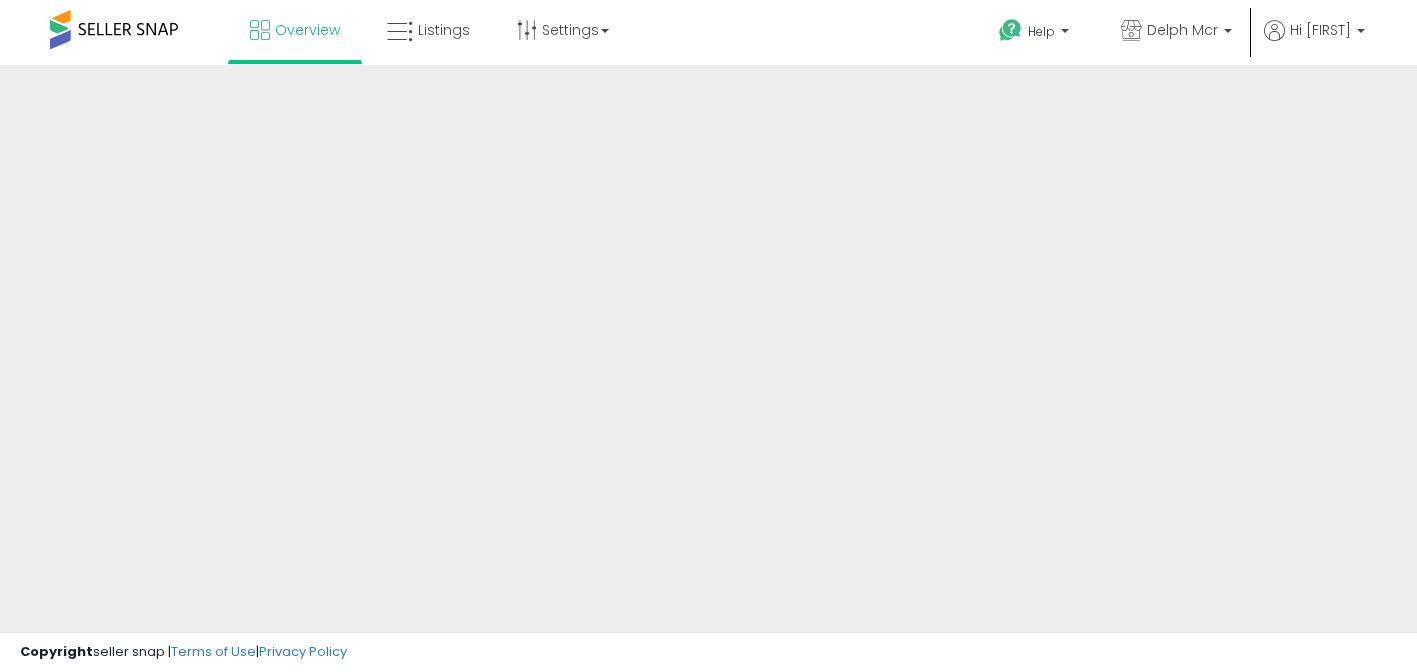 scroll, scrollTop: 0, scrollLeft: 0, axis: both 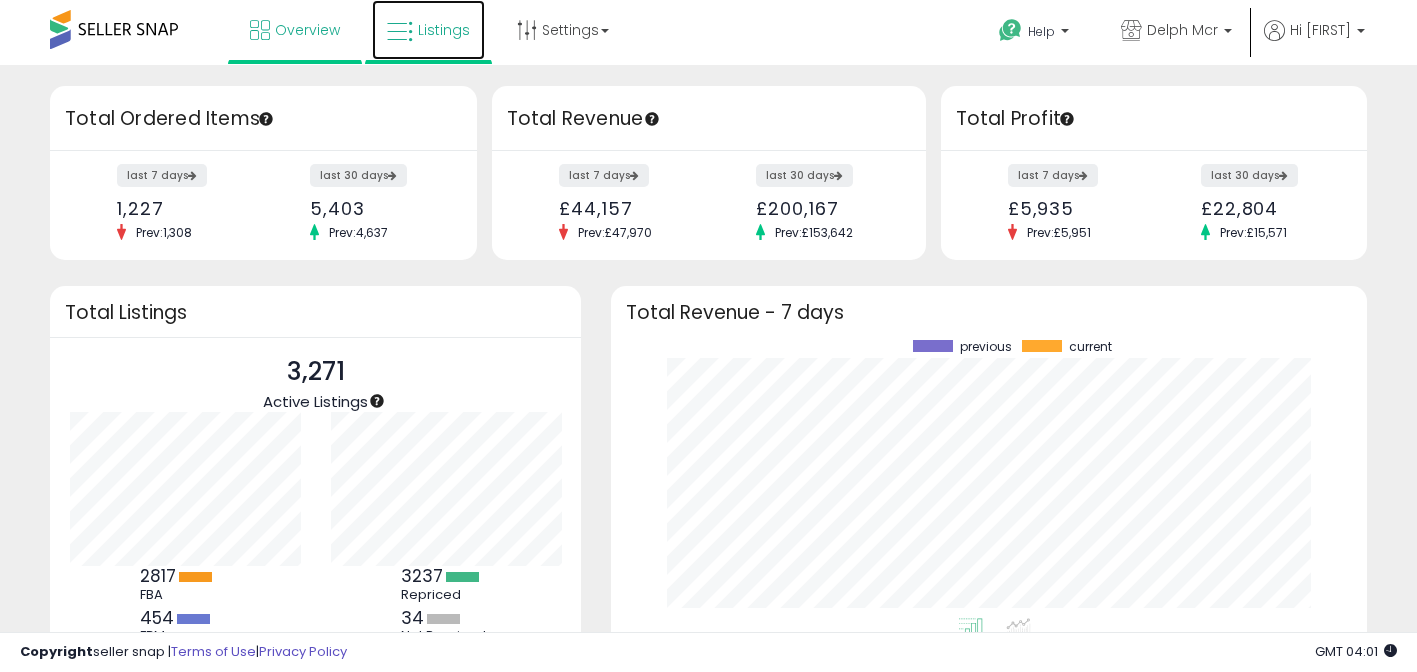 click on "Listings" at bounding box center (428, 30) 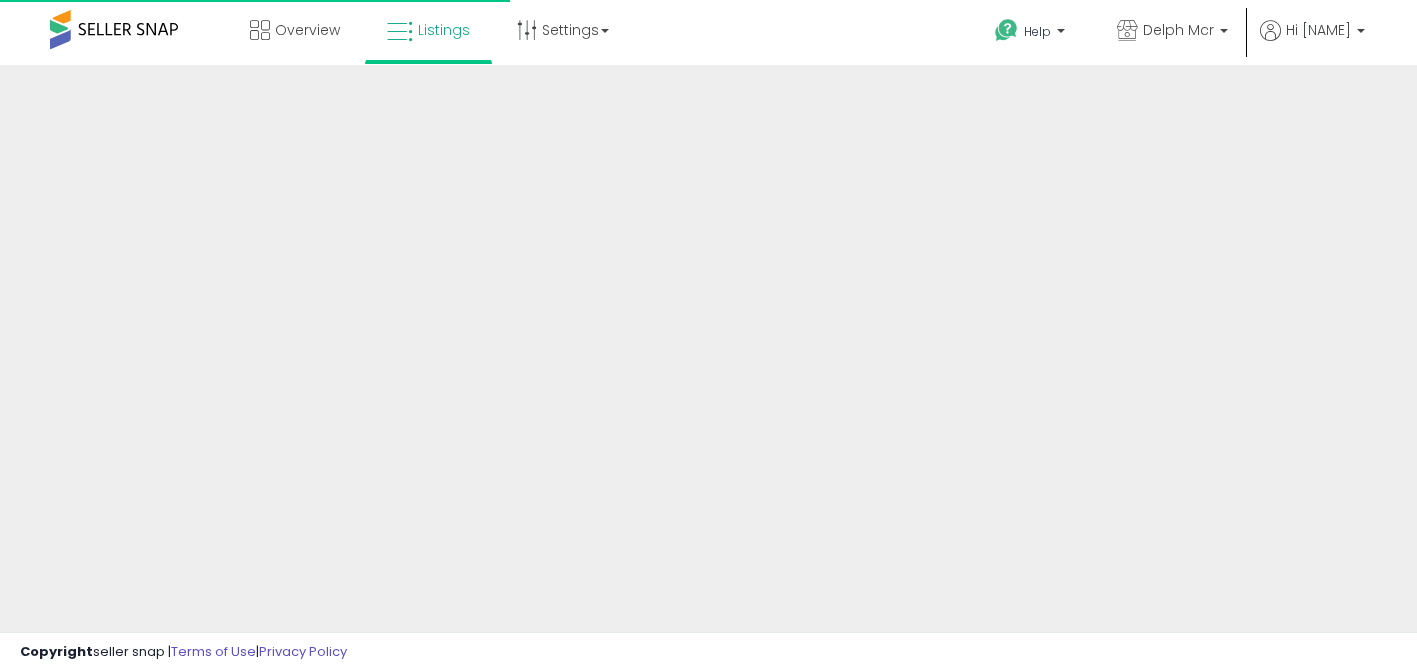 scroll, scrollTop: 0, scrollLeft: 0, axis: both 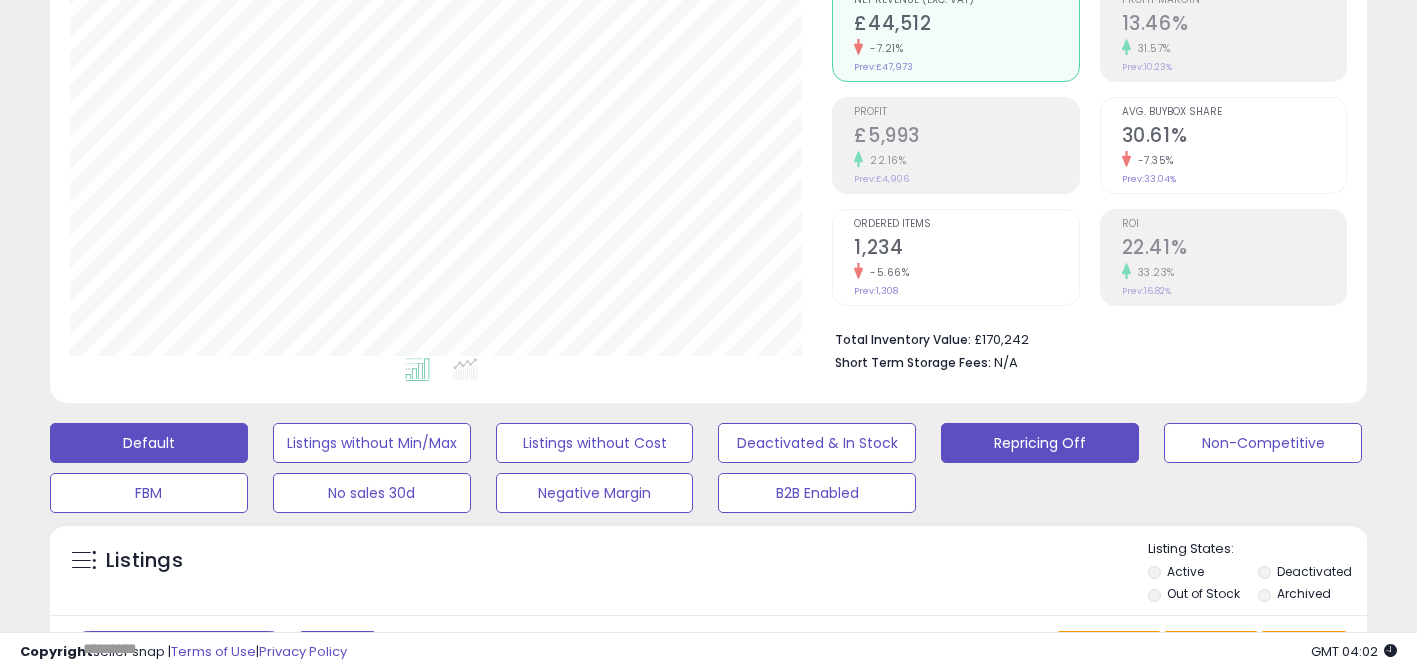 click on "Repricing Off" at bounding box center (372, 443) 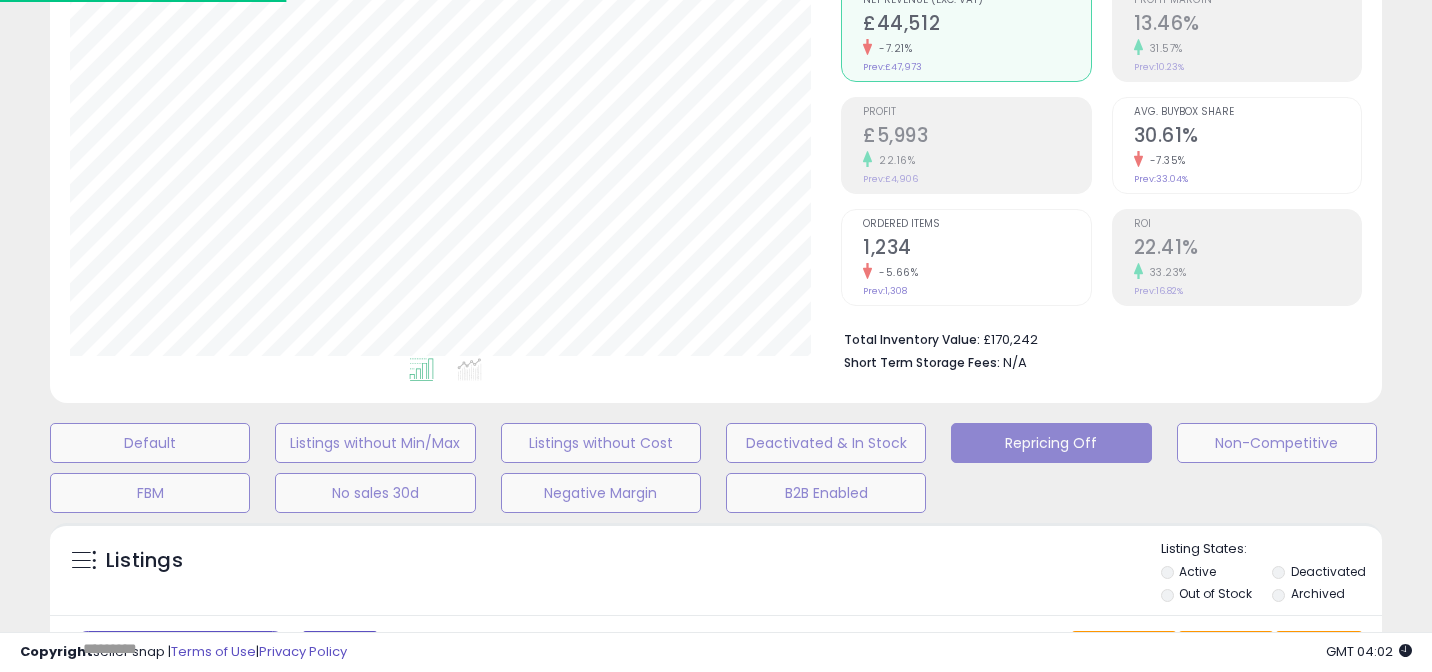 scroll, scrollTop: 999590, scrollLeft: 999229, axis: both 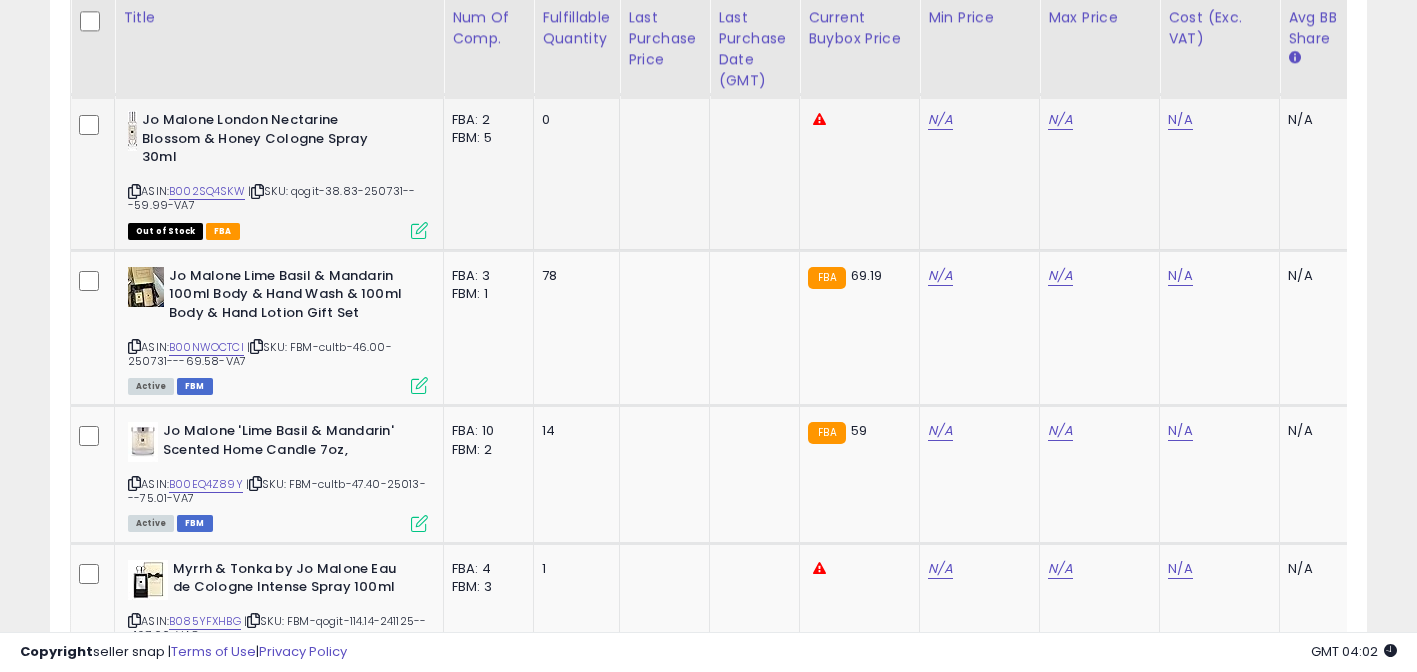 click at bounding box center (134, 191) 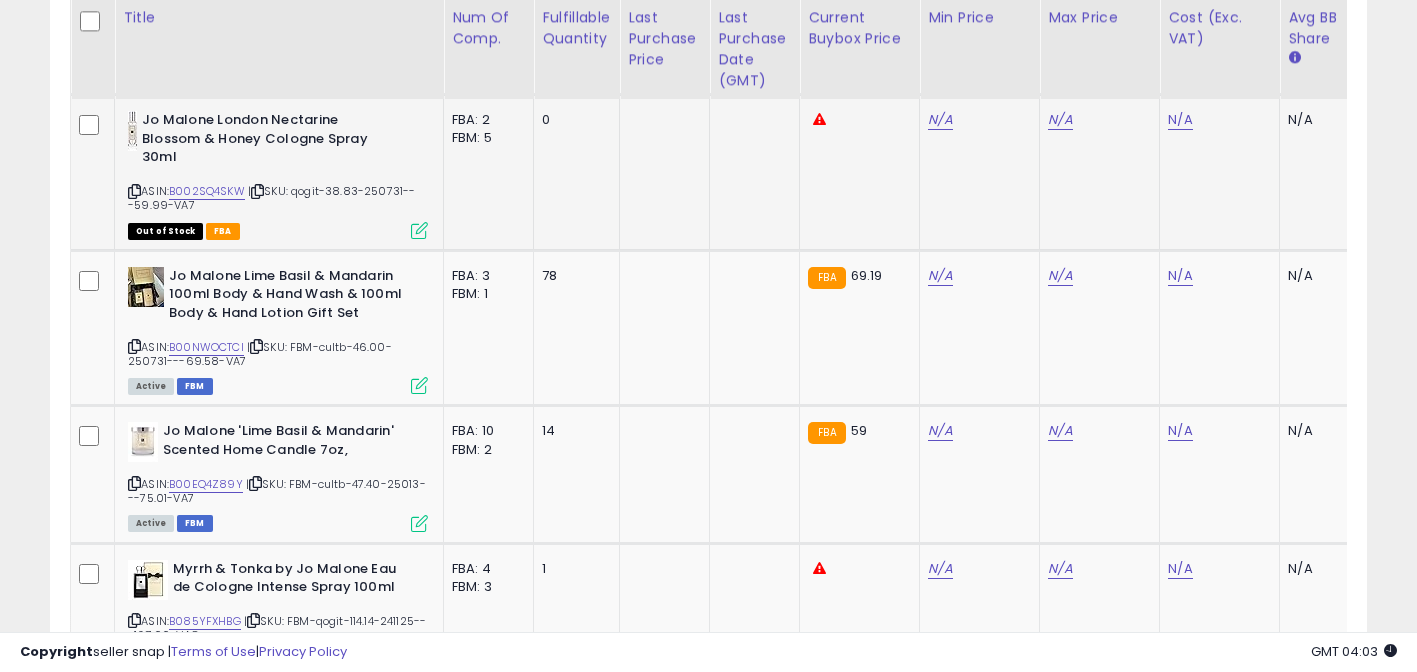 click at bounding box center (257, 191) 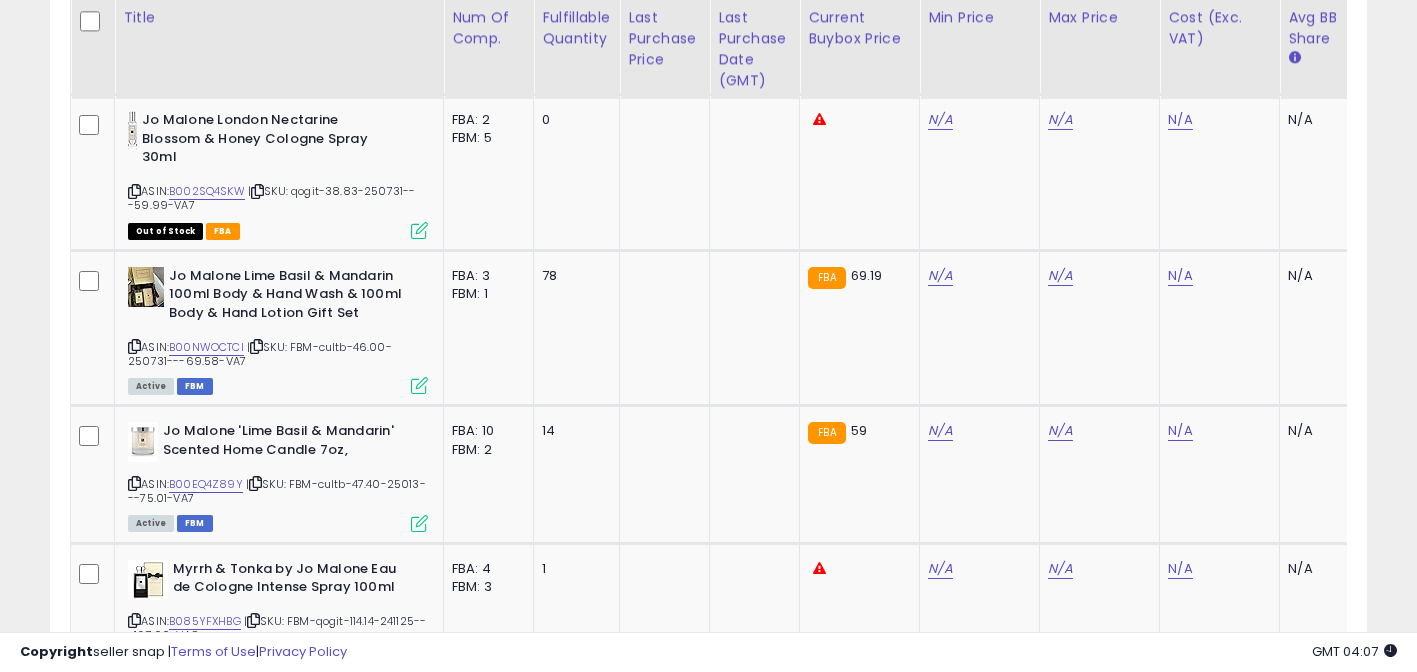scroll, scrollTop: 0, scrollLeft: 306, axis: horizontal 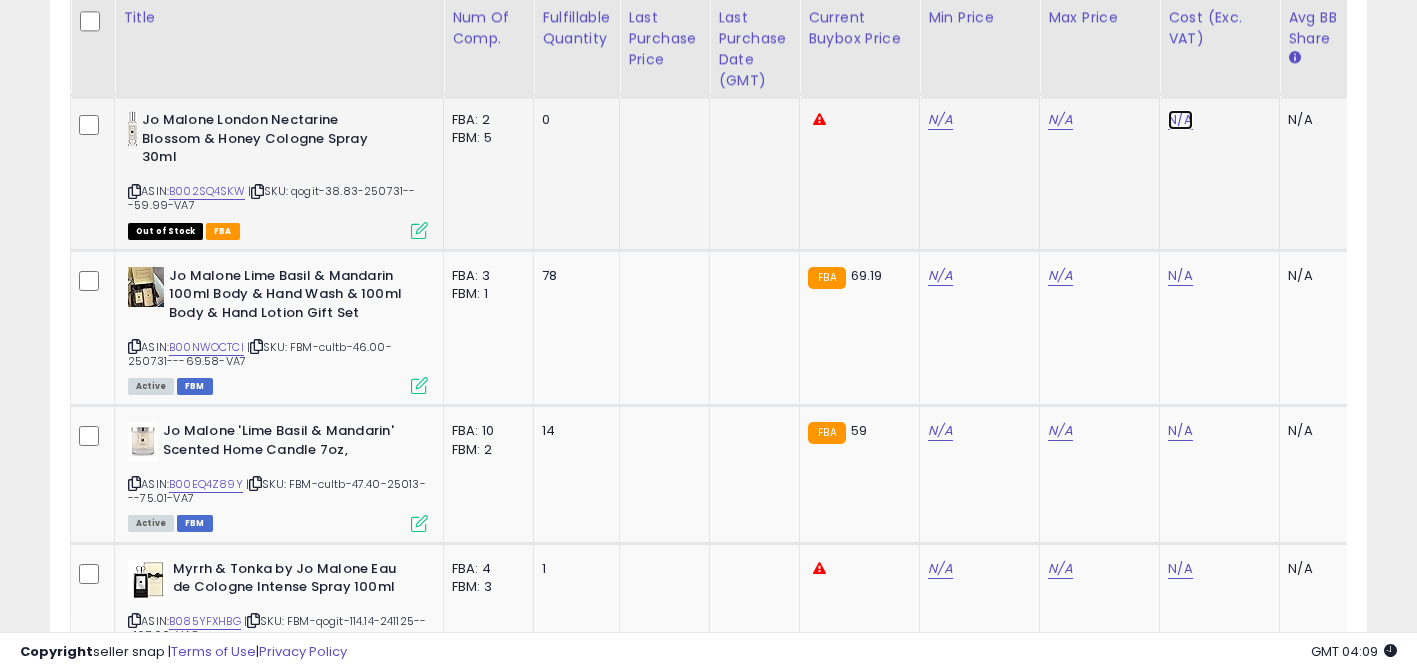 click on "N/A" at bounding box center (1180, -699) 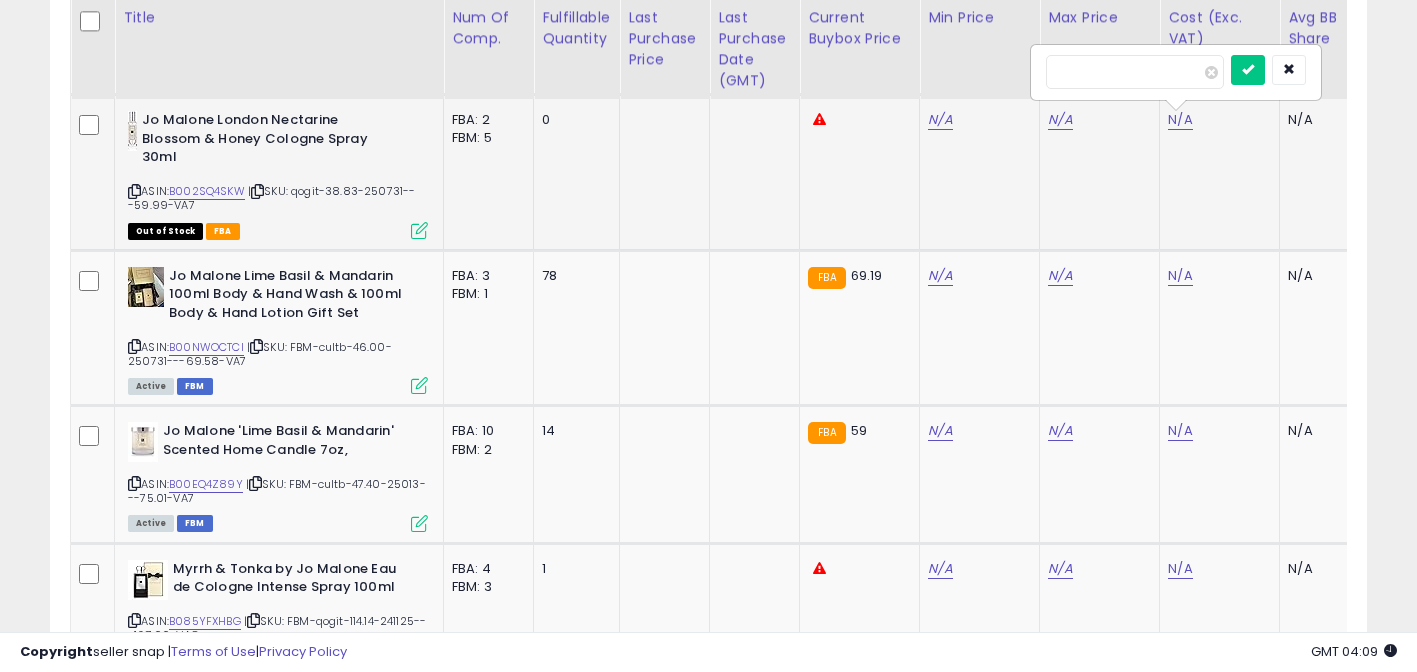 scroll, scrollTop: 0, scrollLeft: 15, axis: horizontal 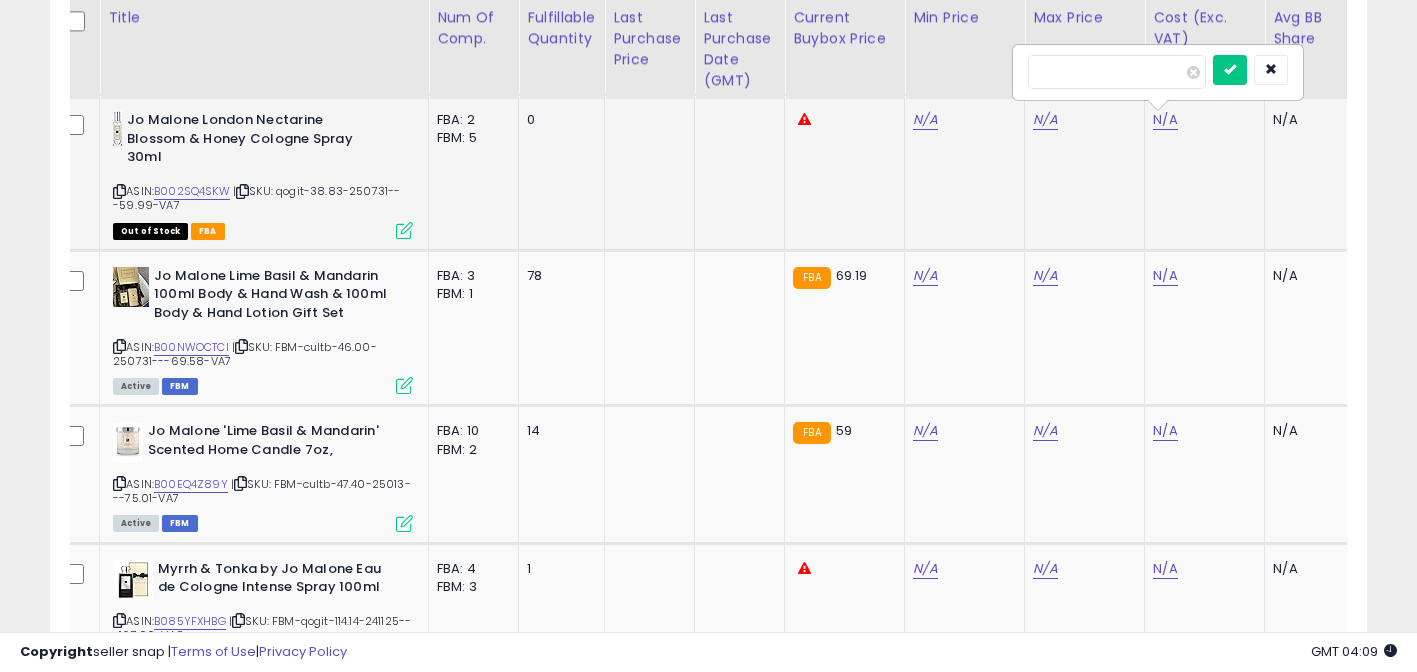 type on "*****" 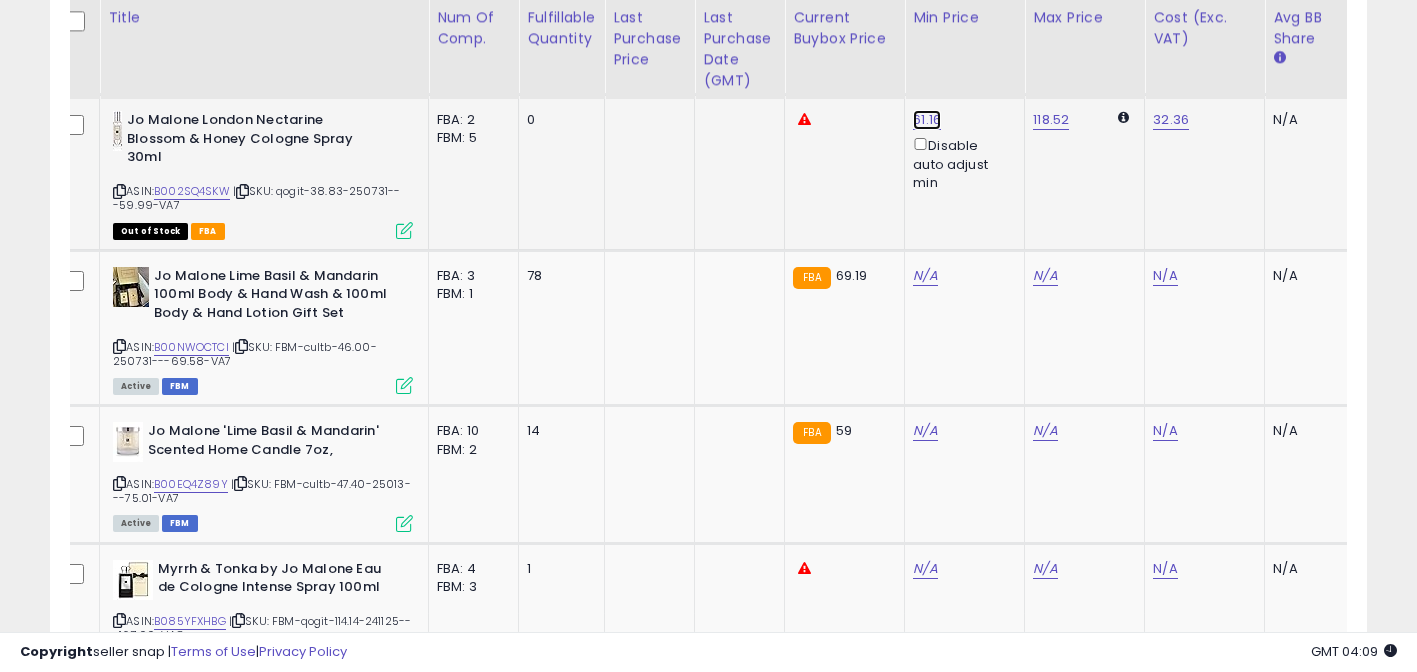 click on "61.16" at bounding box center (925, -836) 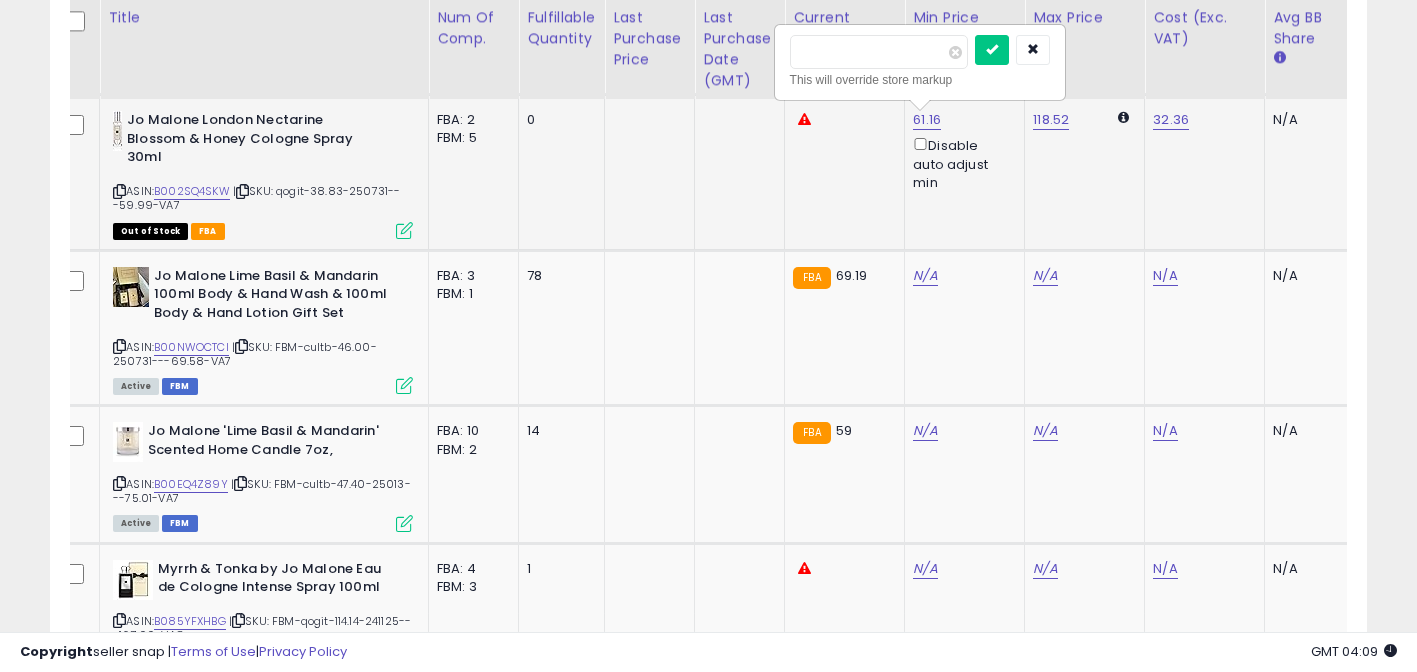 click on "*****" at bounding box center (879, 52) 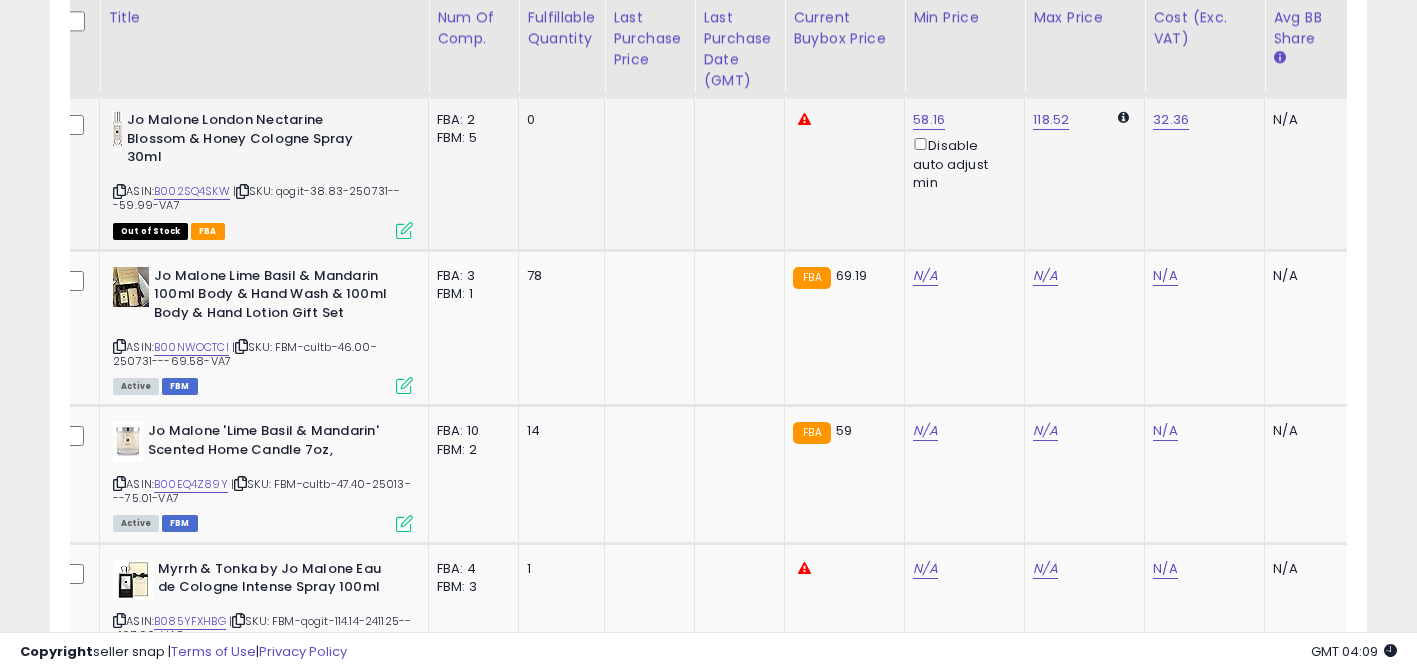 click on "118.52" 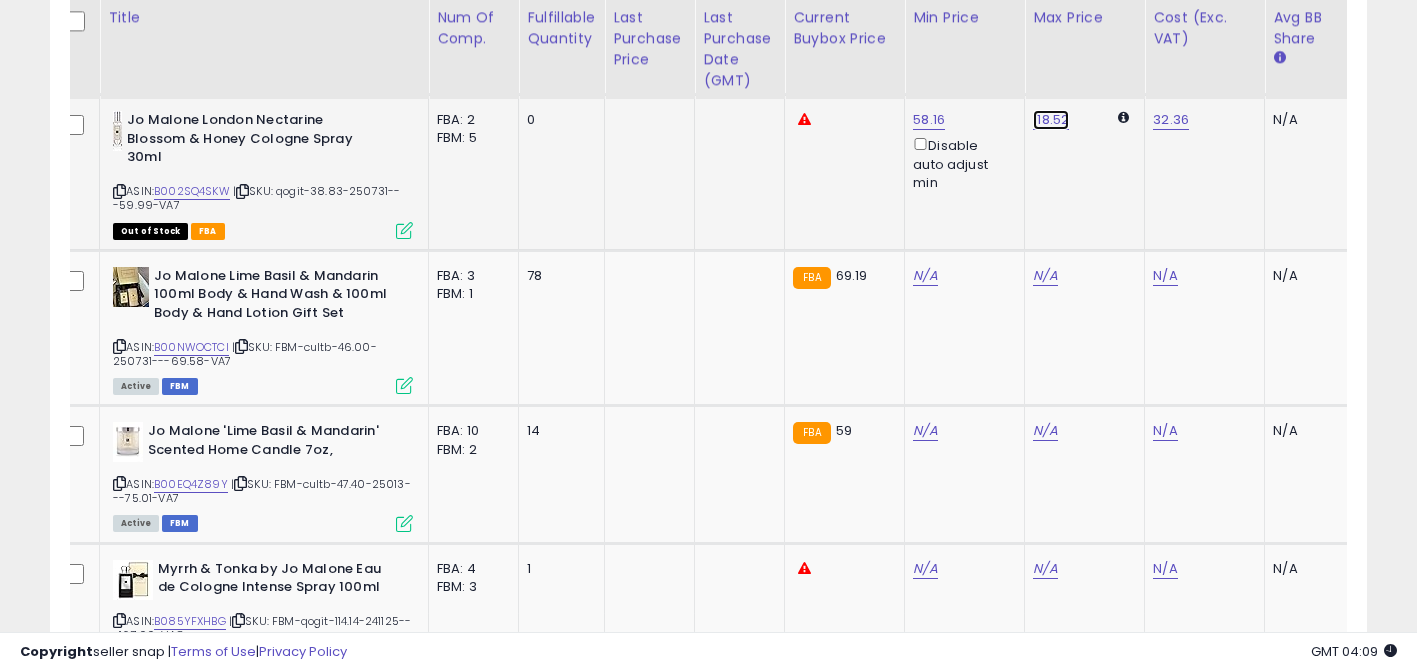 click on "118.52" at bounding box center [1045, -836] 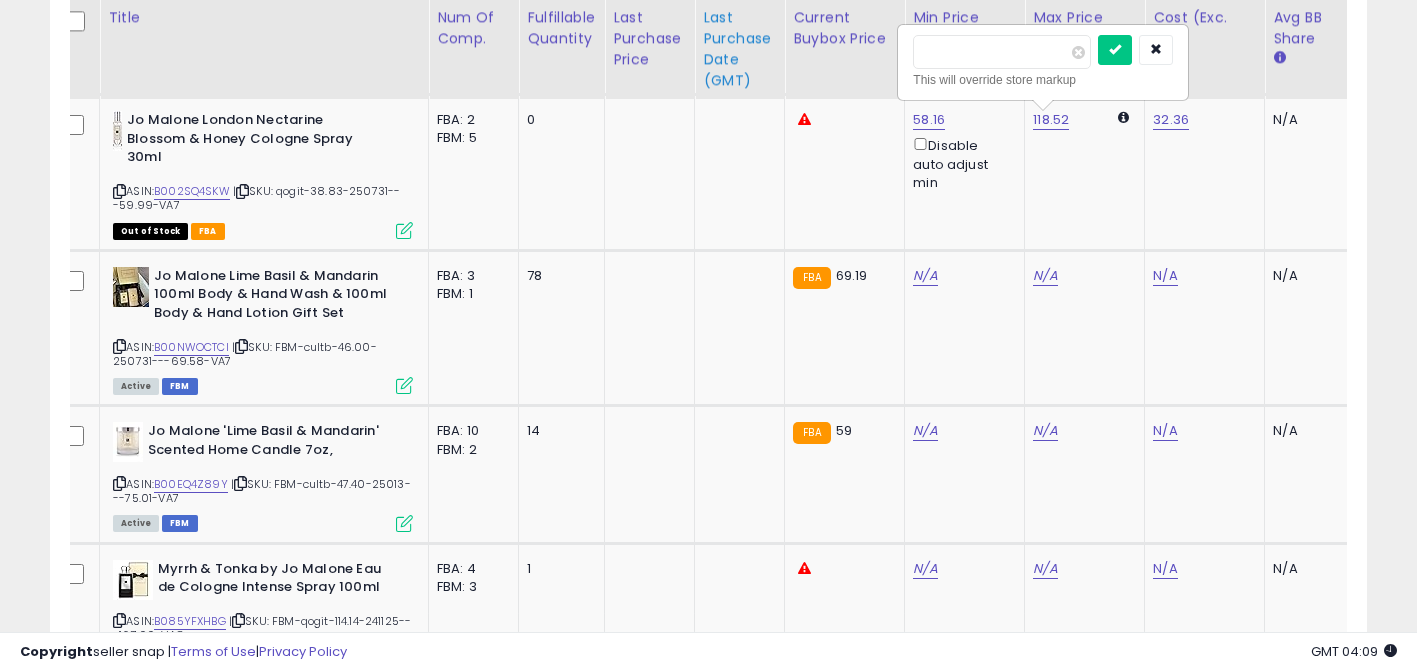 click on "Title
Num of Comp." at bounding box center (2589, 874) 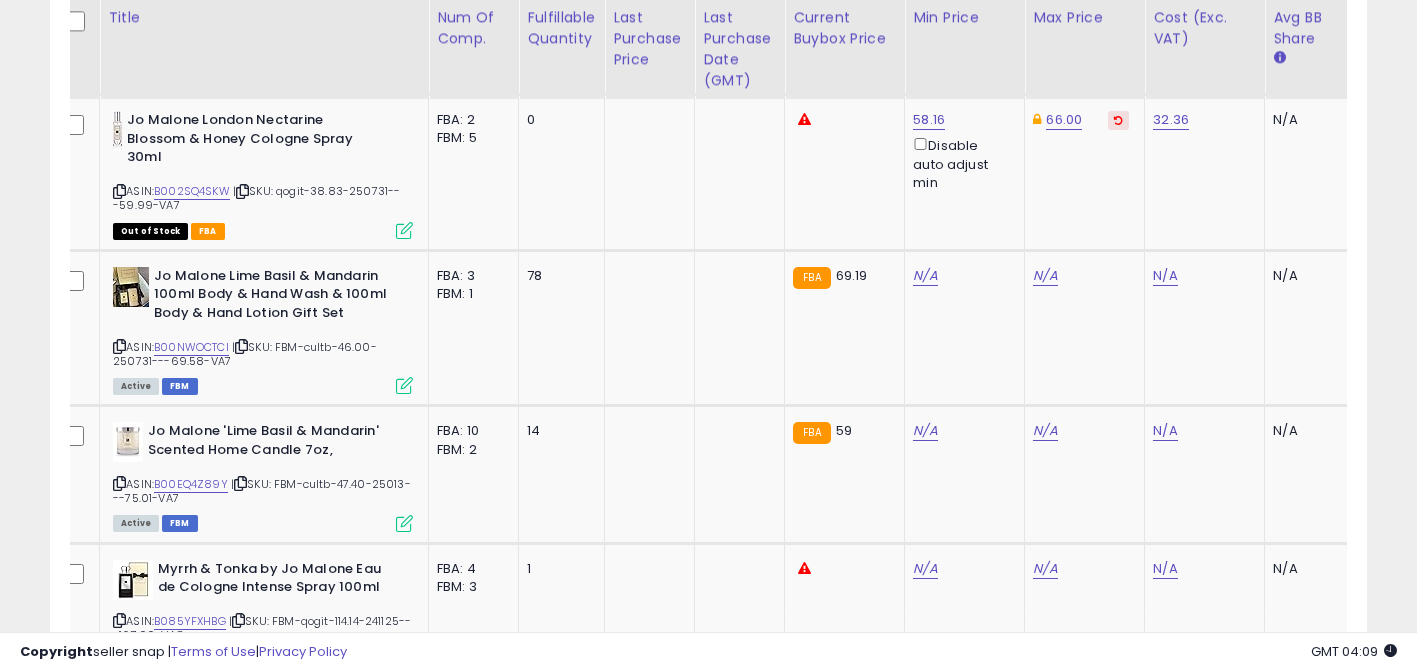 scroll, scrollTop: 0, scrollLeft: 1347, axis: horizontal 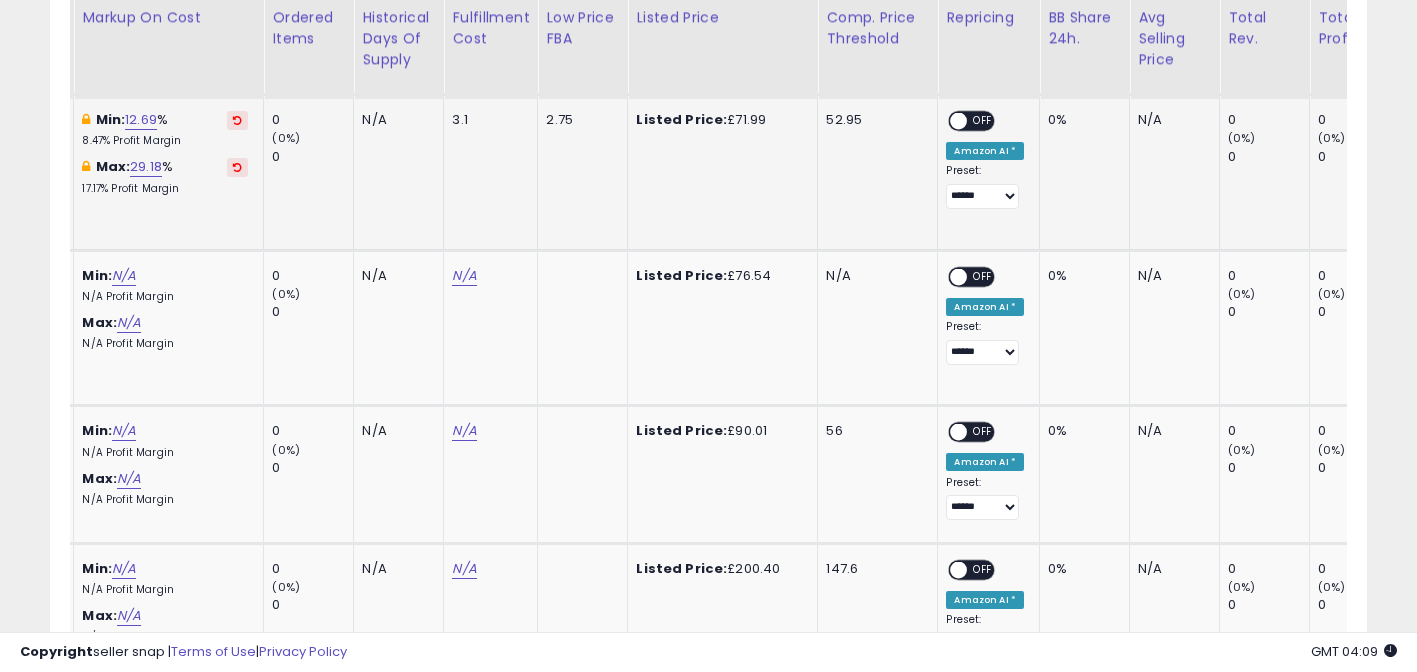 click on "OFF" at bounding box center [984, 121] 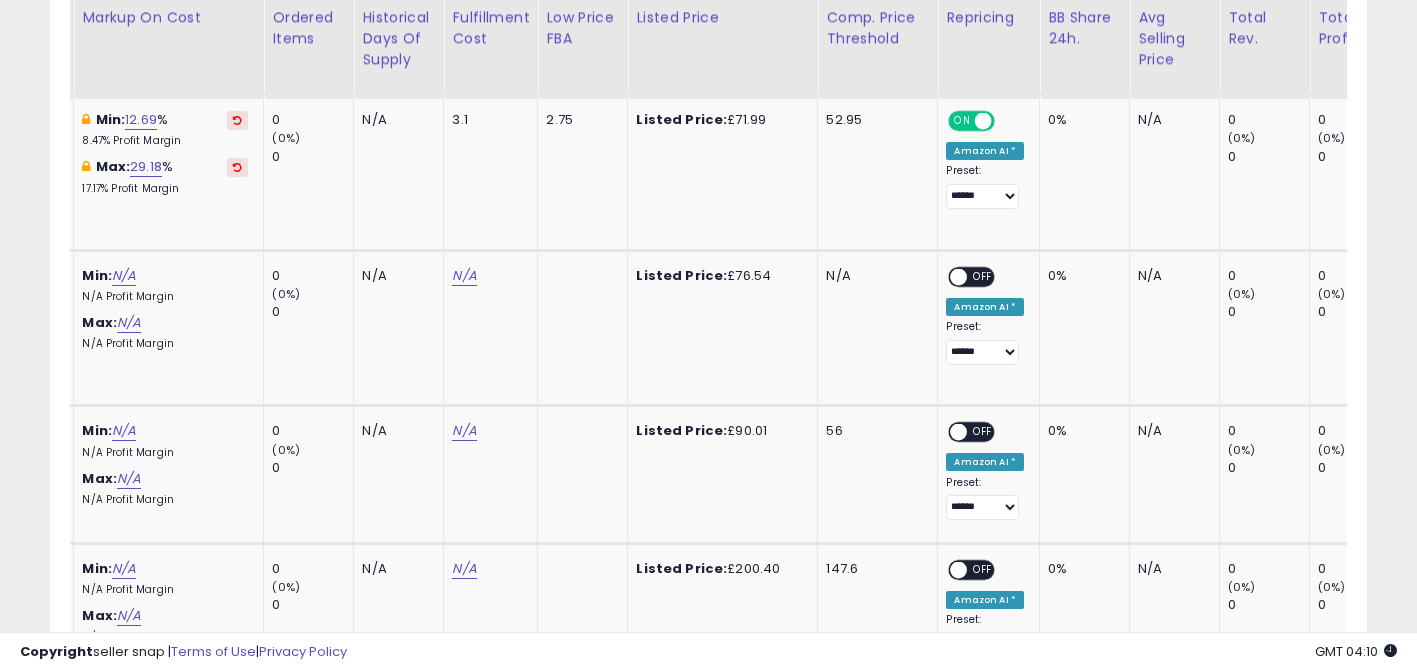 scroll, scrollTop: 0, scrollLeft: 405, axis: horizontal 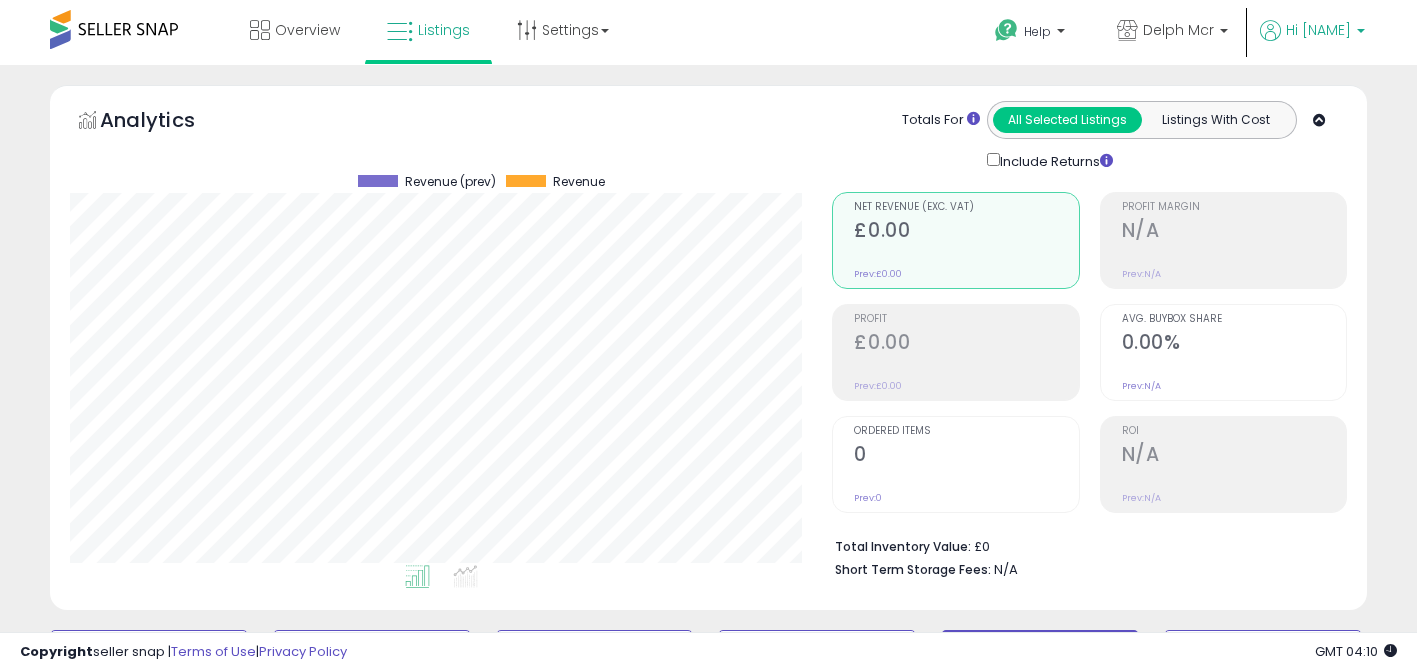 click on "Hi [NAME]" at bounding box center (1312, 42) 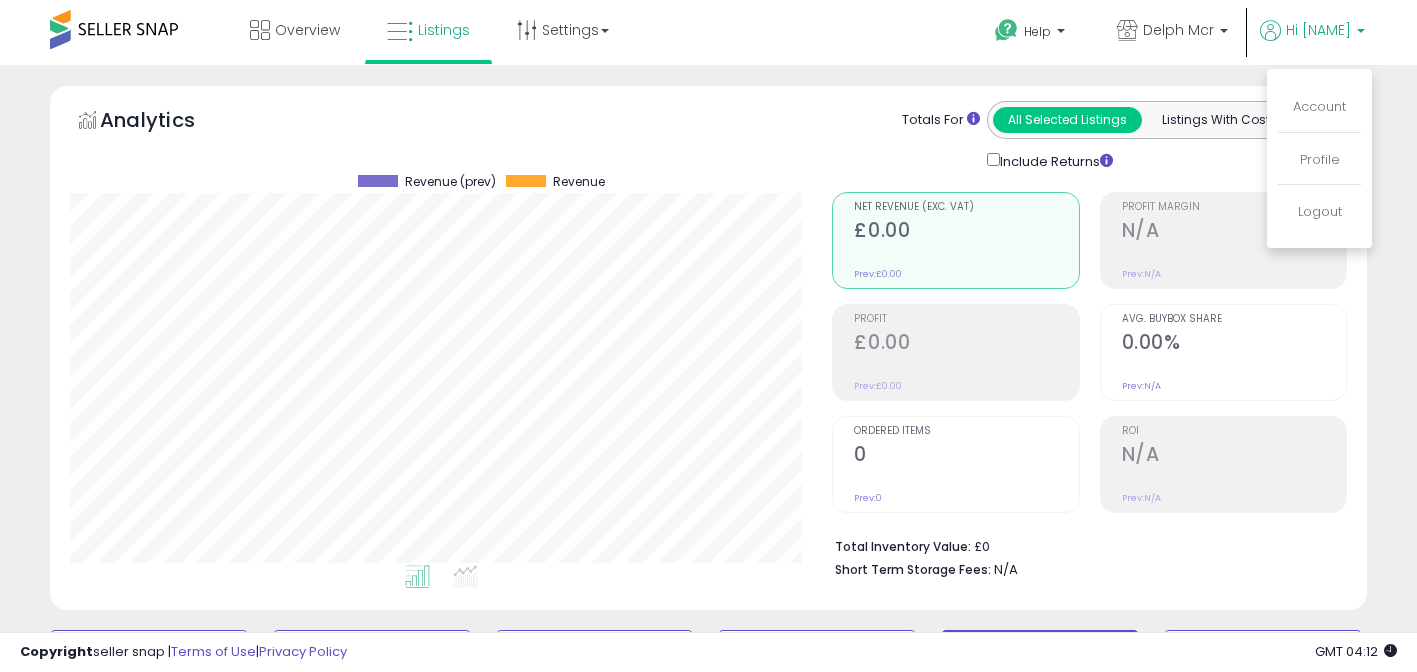 click on "Analytics
Totals For
All Selected Listings
Listings With Cost
Include Returns" at bounding box center (708, 136) 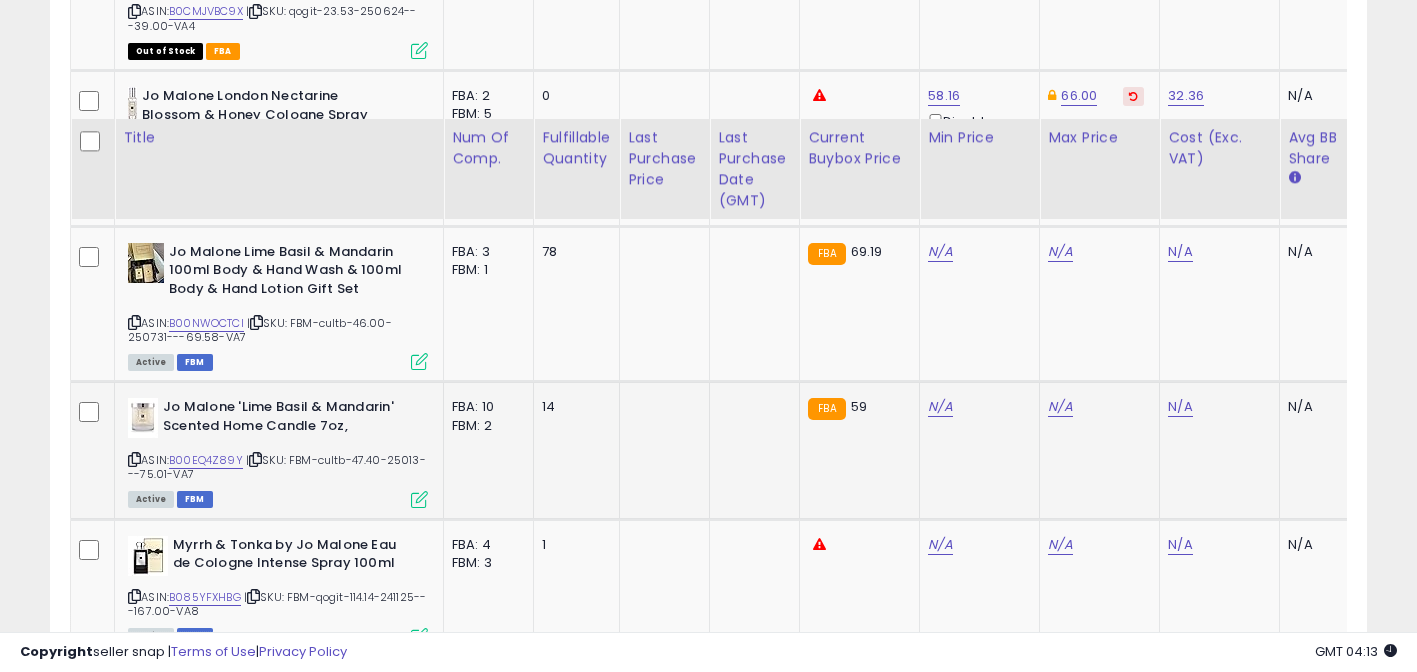 scroll, scrollTop: 2075, scrollLeft: 0, axis: vertical 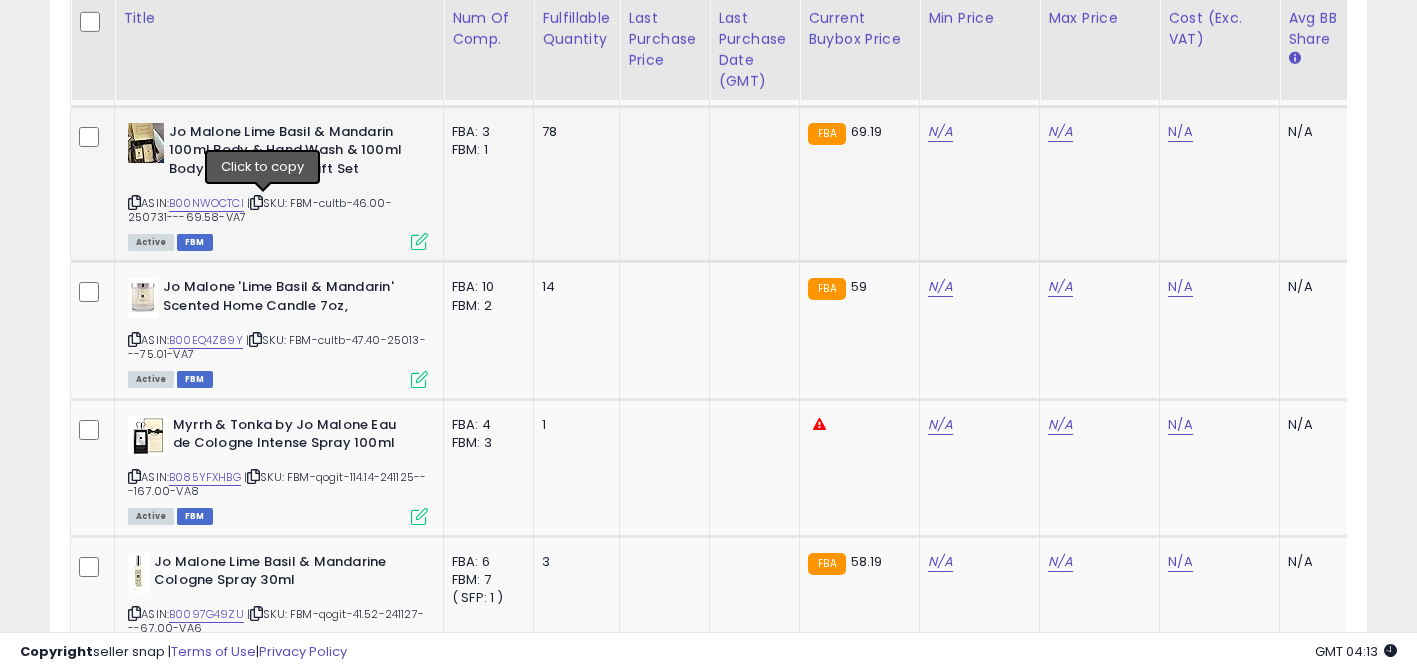 click at bounding box center (256, 202) 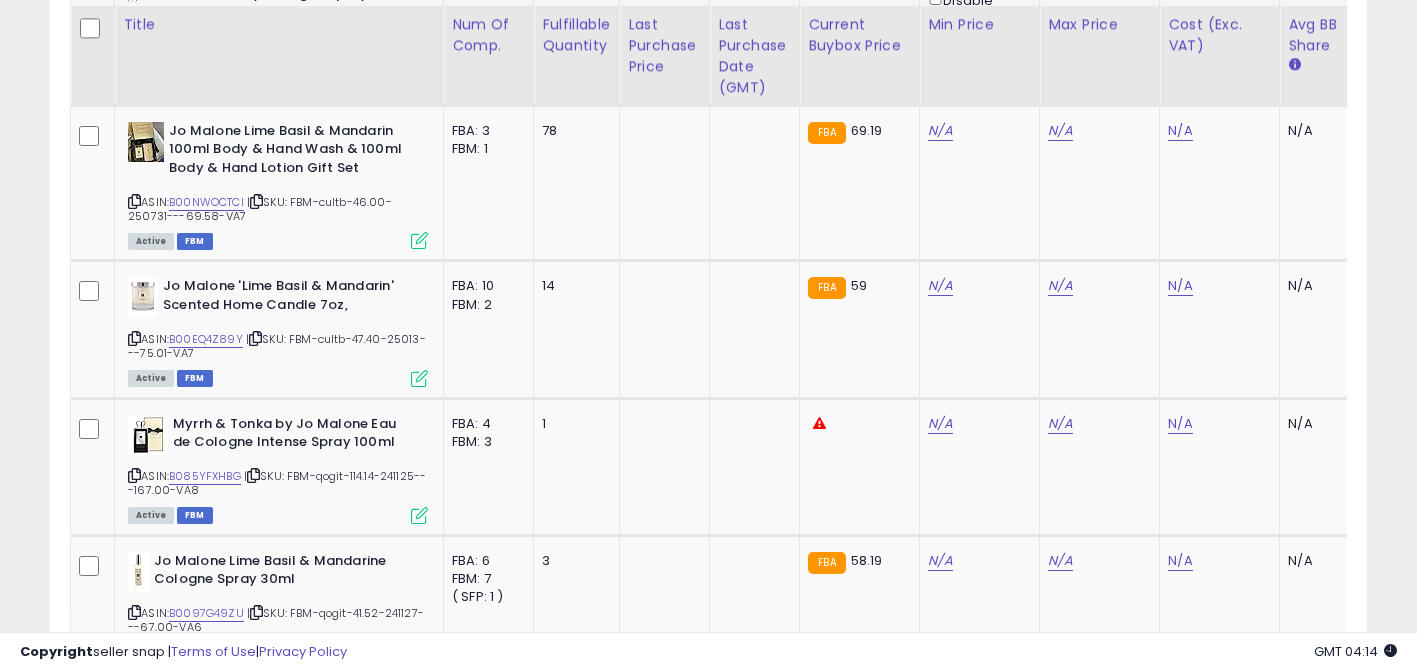 scroll, scrollTop: 2083, scrollLeft: 0, axis: vertical 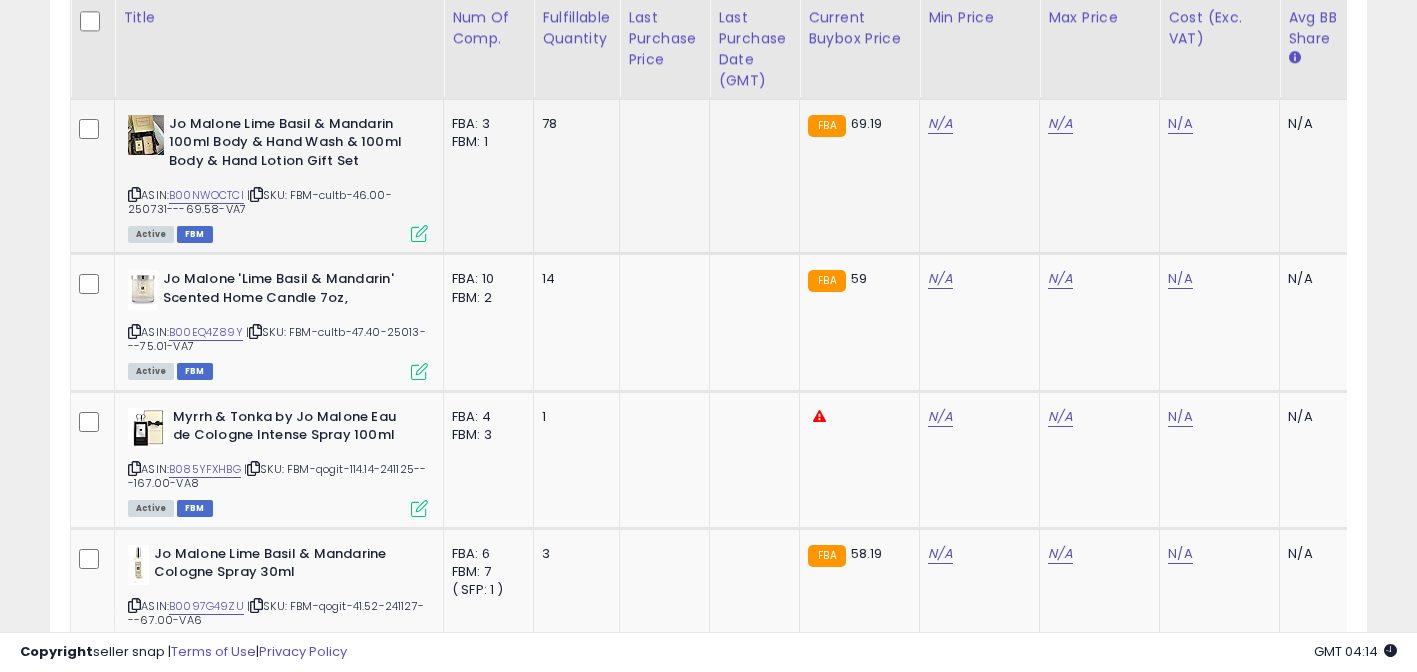 click on "ASIN:  B00NWOCTCI    |   SKU: FBM-cultb-46.00-250731---69.58-VA7 Active FBM" at bounding box center (278, 178) 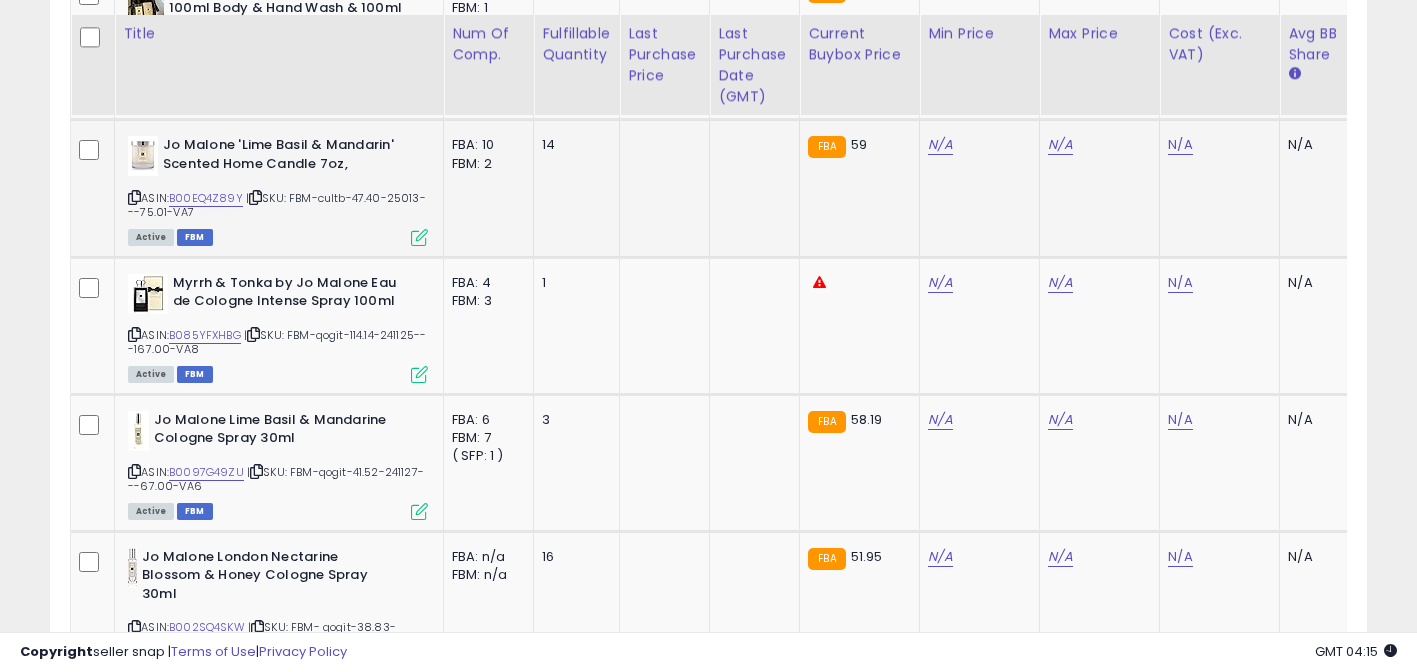 scroll, scrollTop: 2234, scrollLeft: 0, axis: vertical 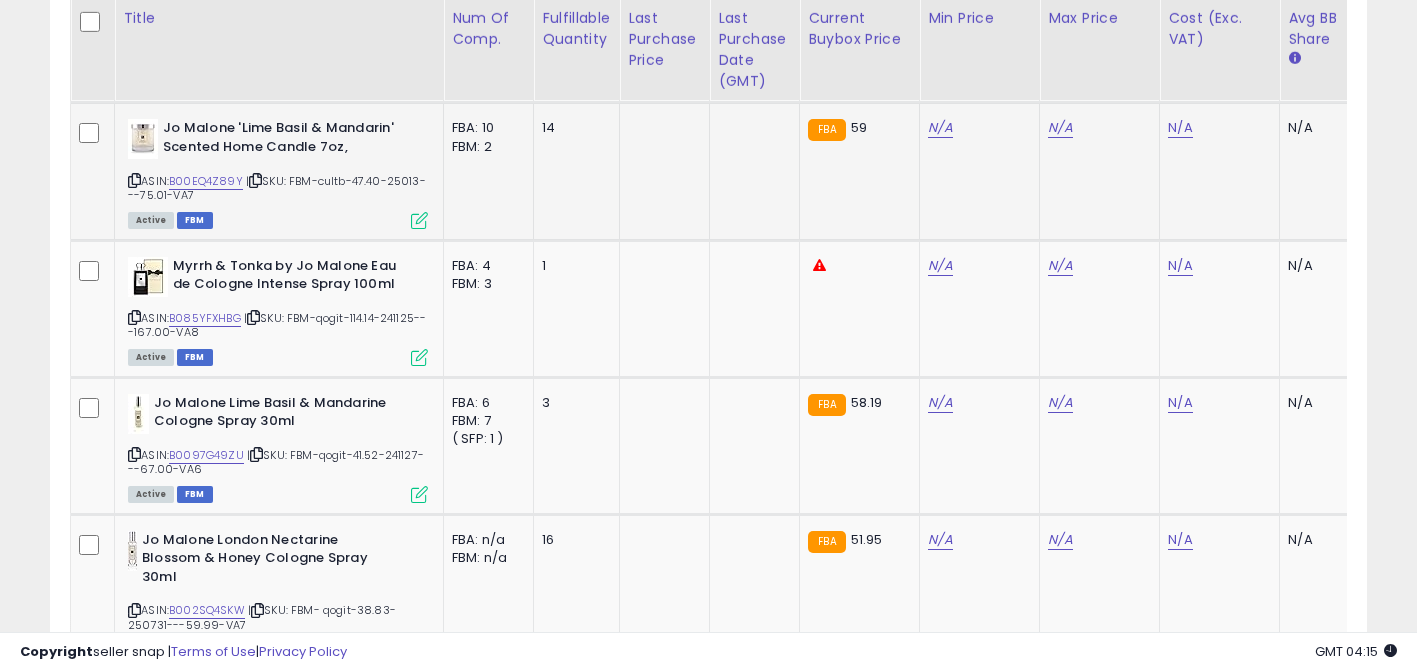 click at bounding box center (134, 180) 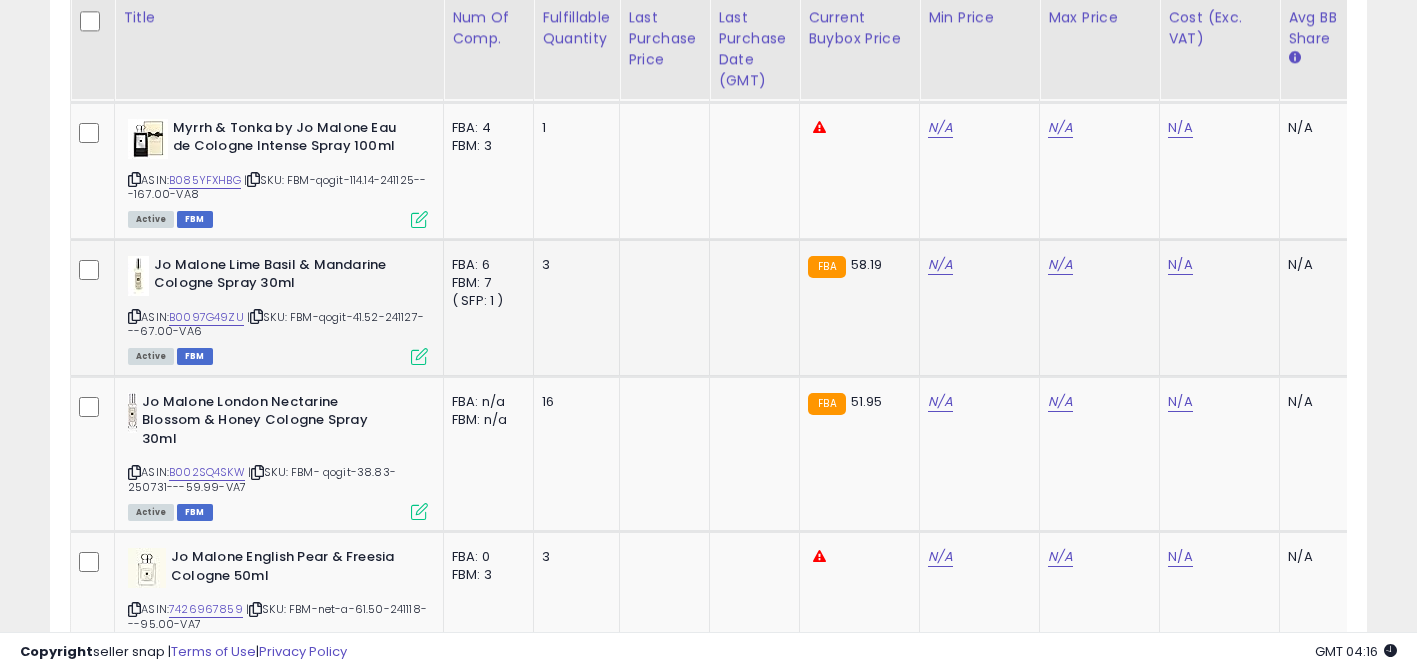 scroll, scrollTop: 2371, scrollLeft: 0, axis: vertical 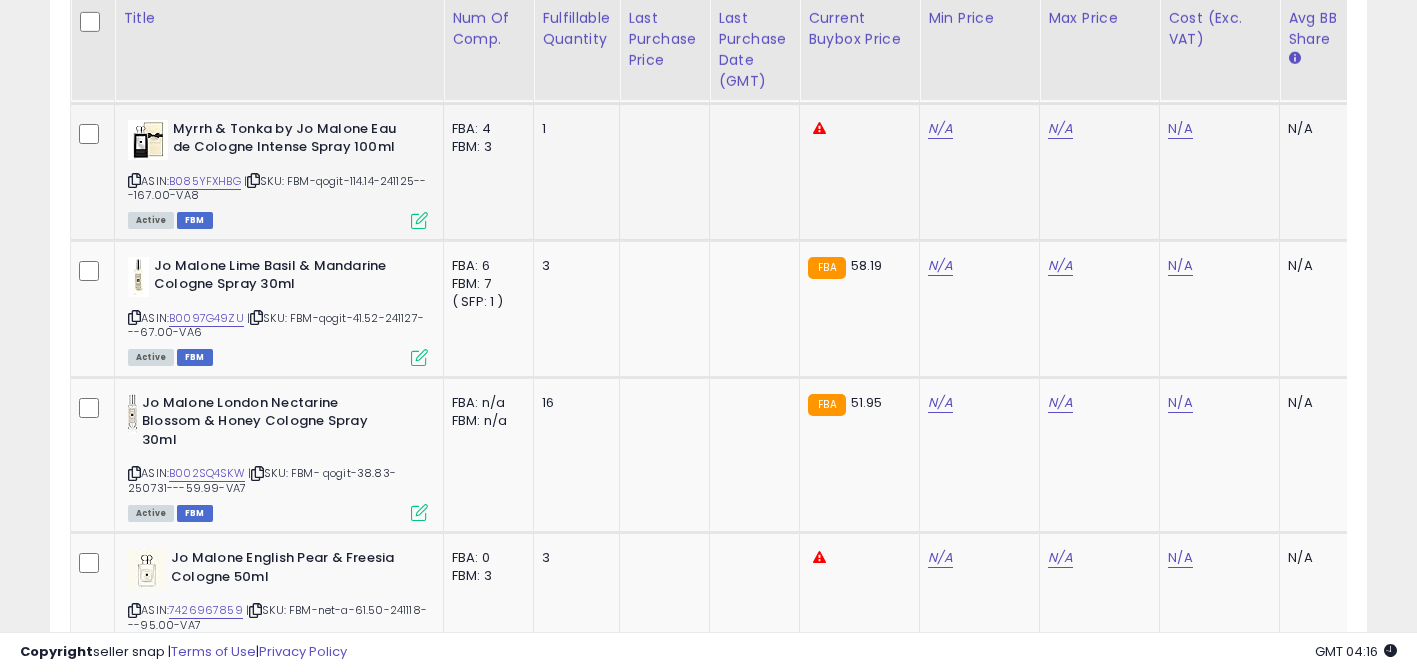 click at bounding box center [134, 180] 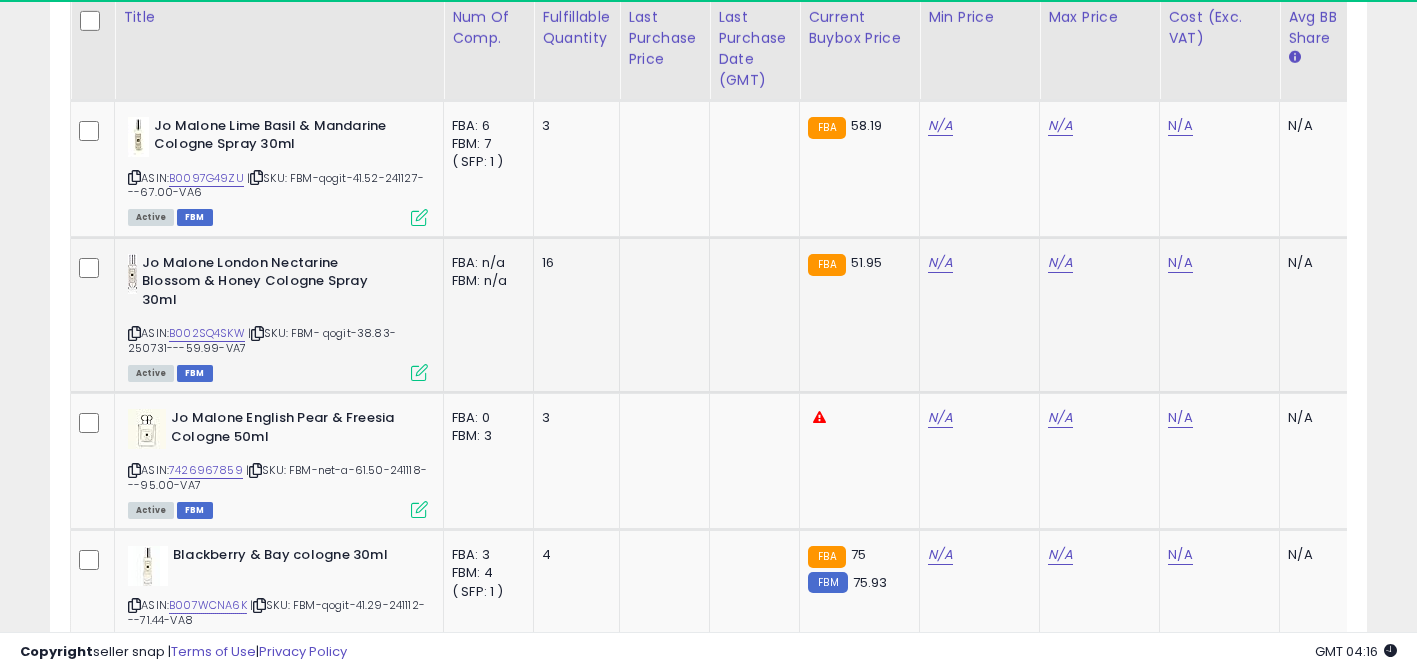 scroll, scrollTop: 2511, scrollLeft: 0, axis: vertical 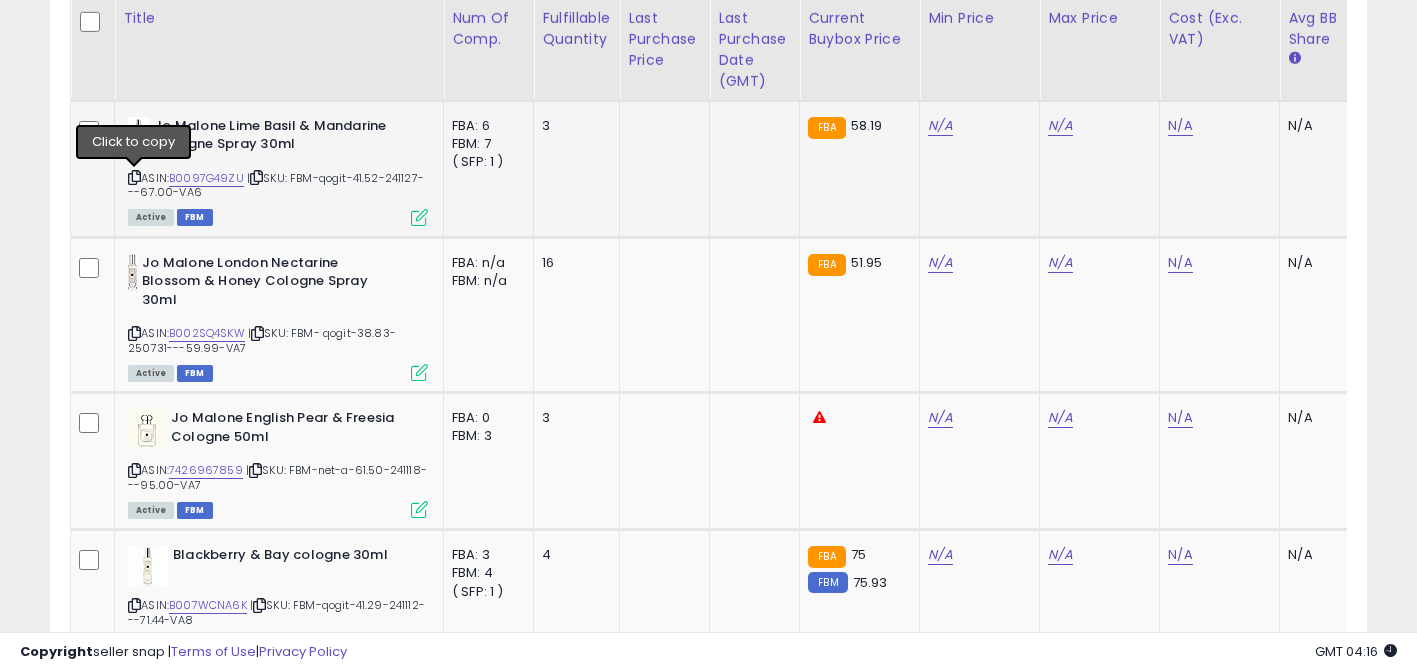 click at bounding box center (134, 177) 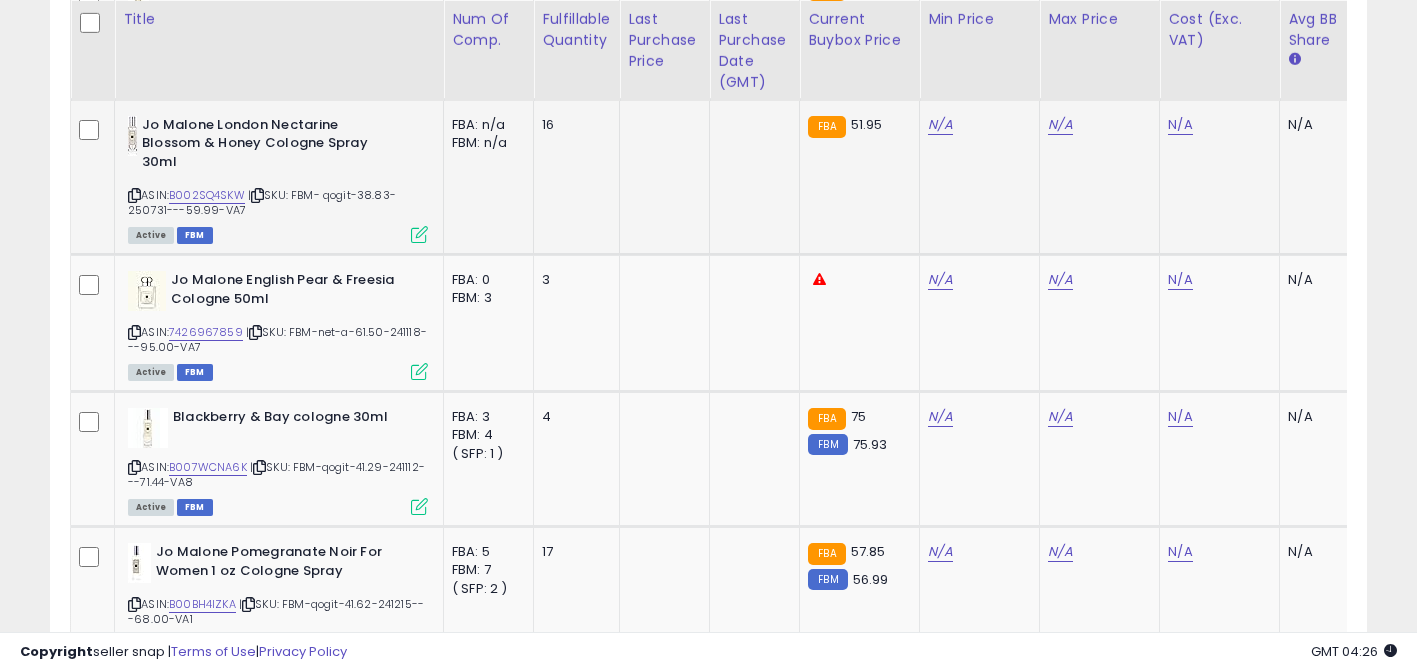 scroll, scrollTop: 2648, scrollLeft: 0, axis: vertical 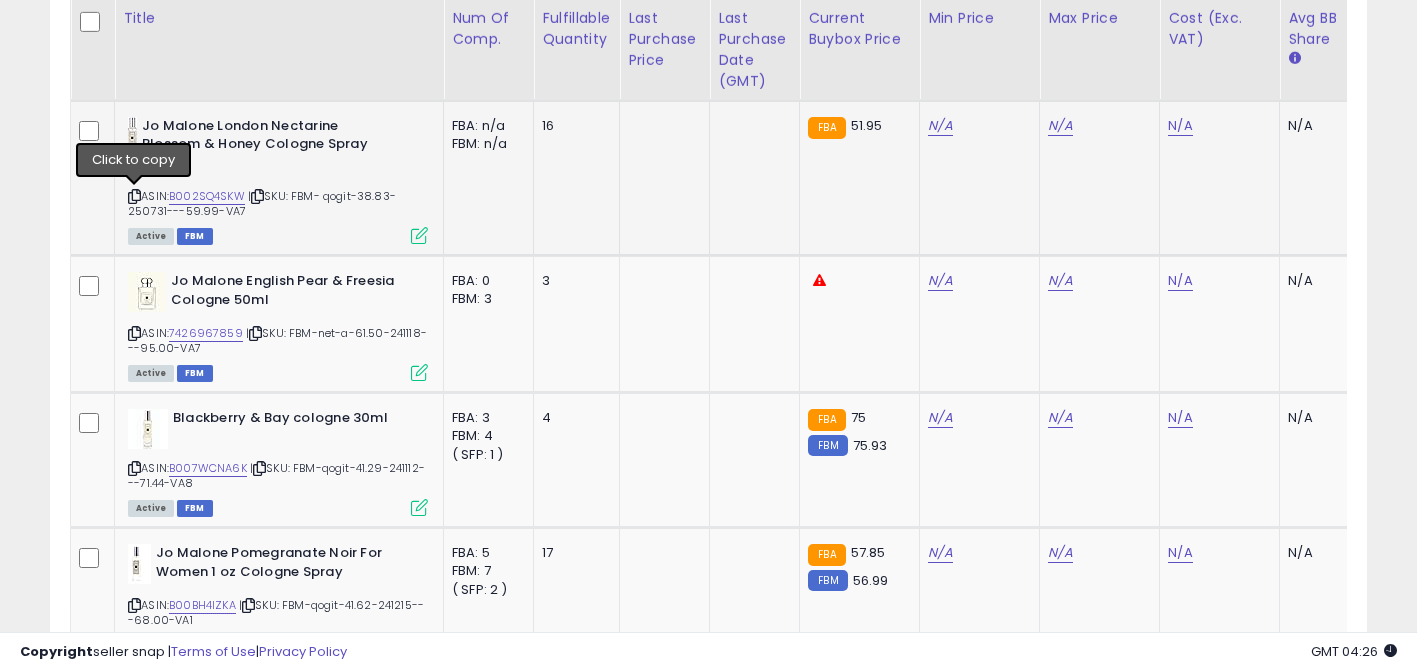 click at bounding box center (134, 196) 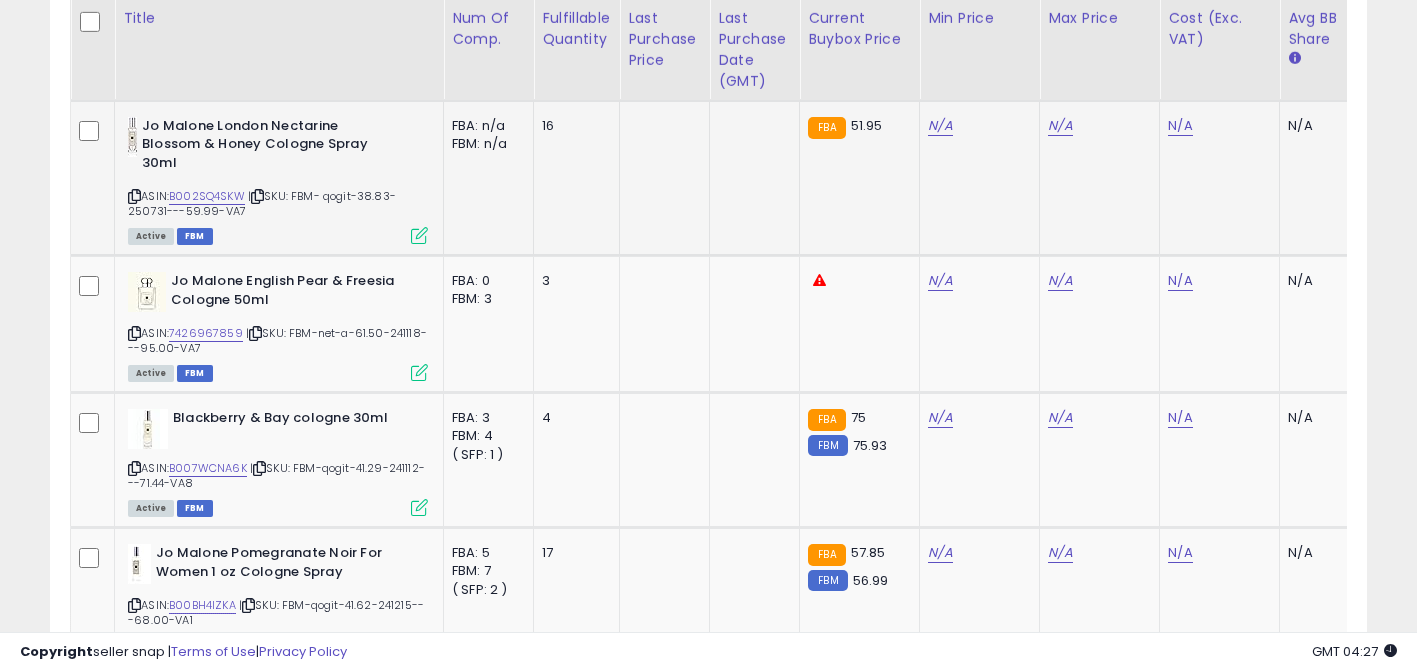 click at bounding box center [134, 196] 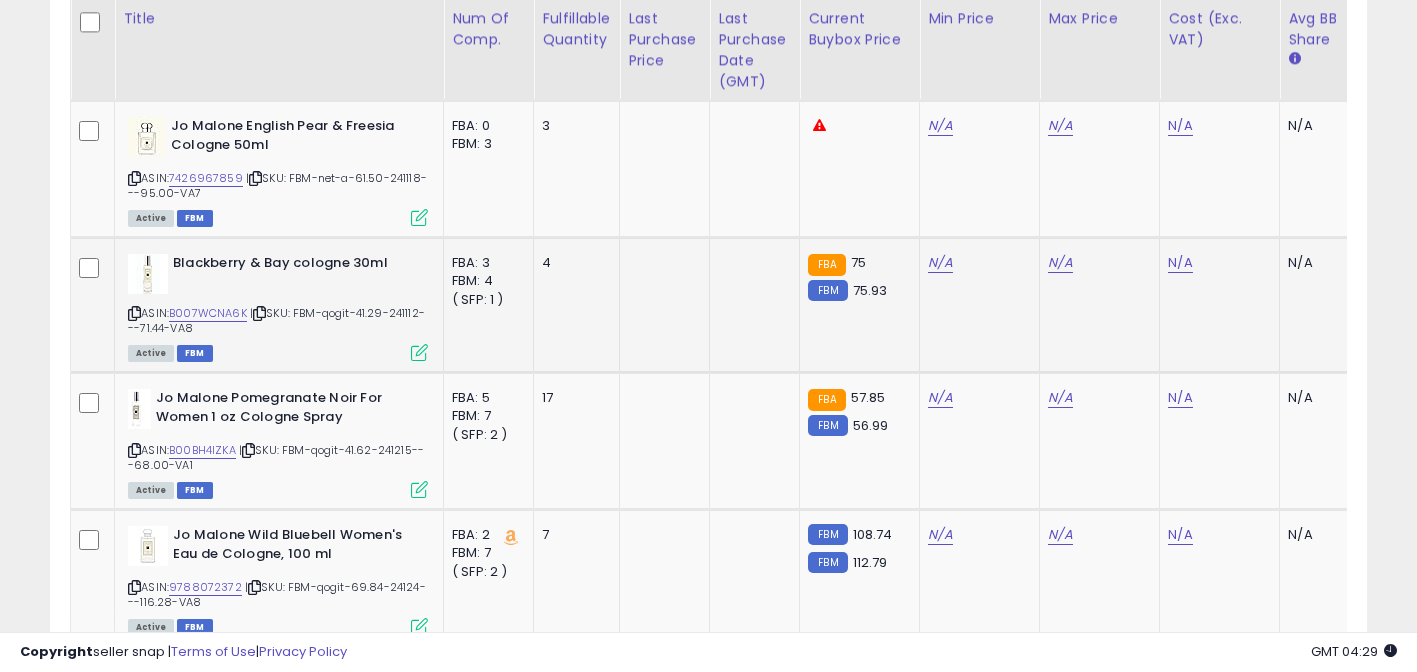 scroll, scrollTop: 2805, scrollLeft: 0, axis: vertical 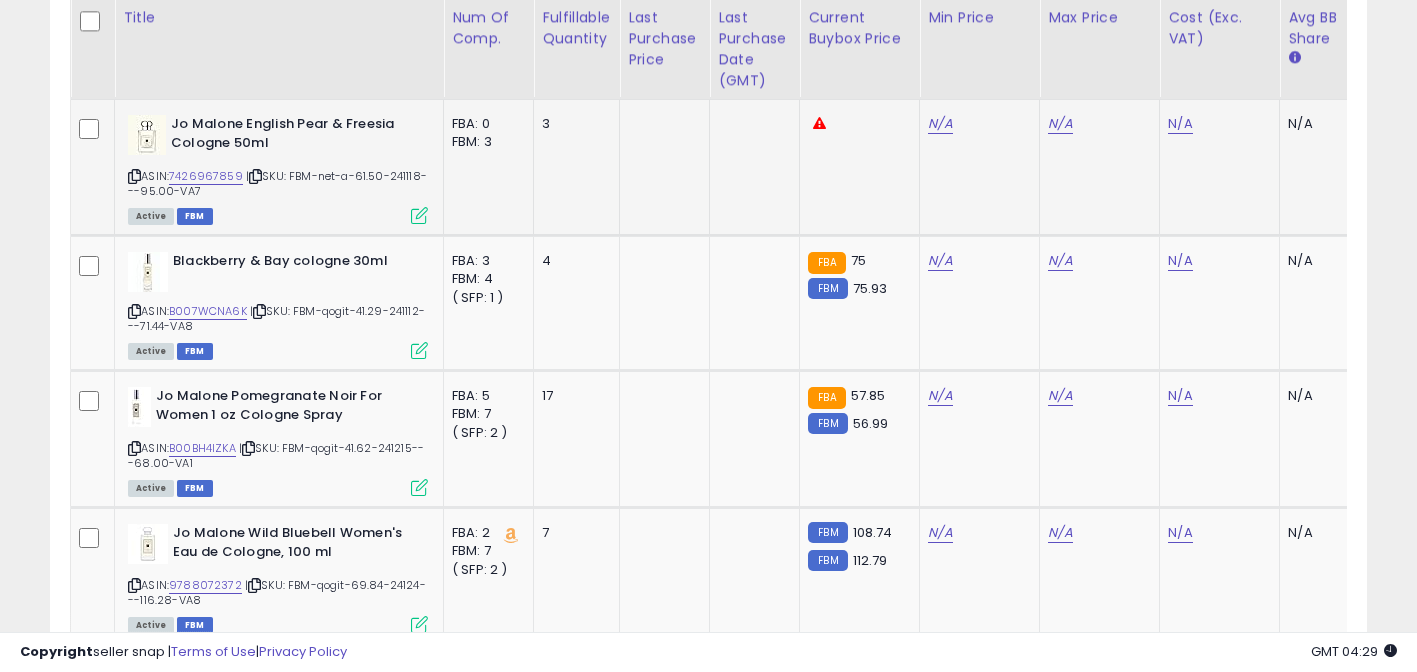 drag, startPoint x: 133, startPoint y: 180, endPoint x: 159, endPoint y: 161, distance: 32.202484 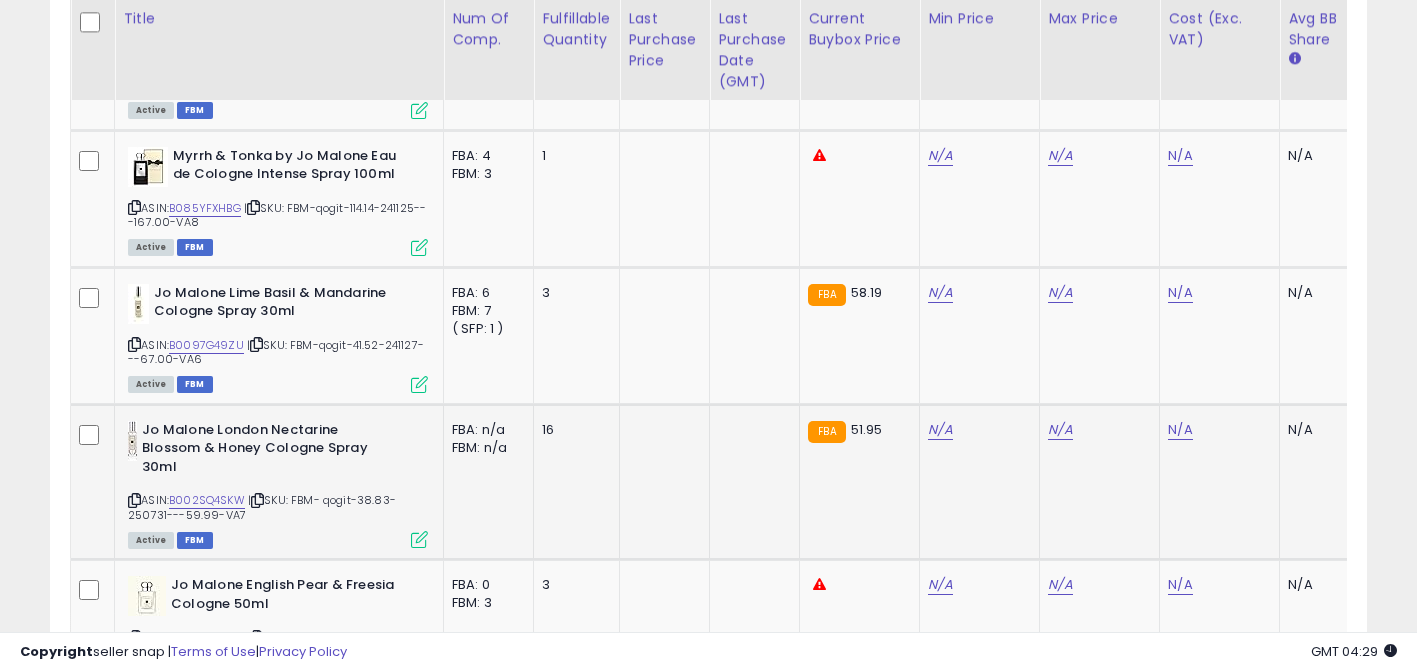 scroll, scrollTop: 2345, scrollLeft: 0, axis: vertical 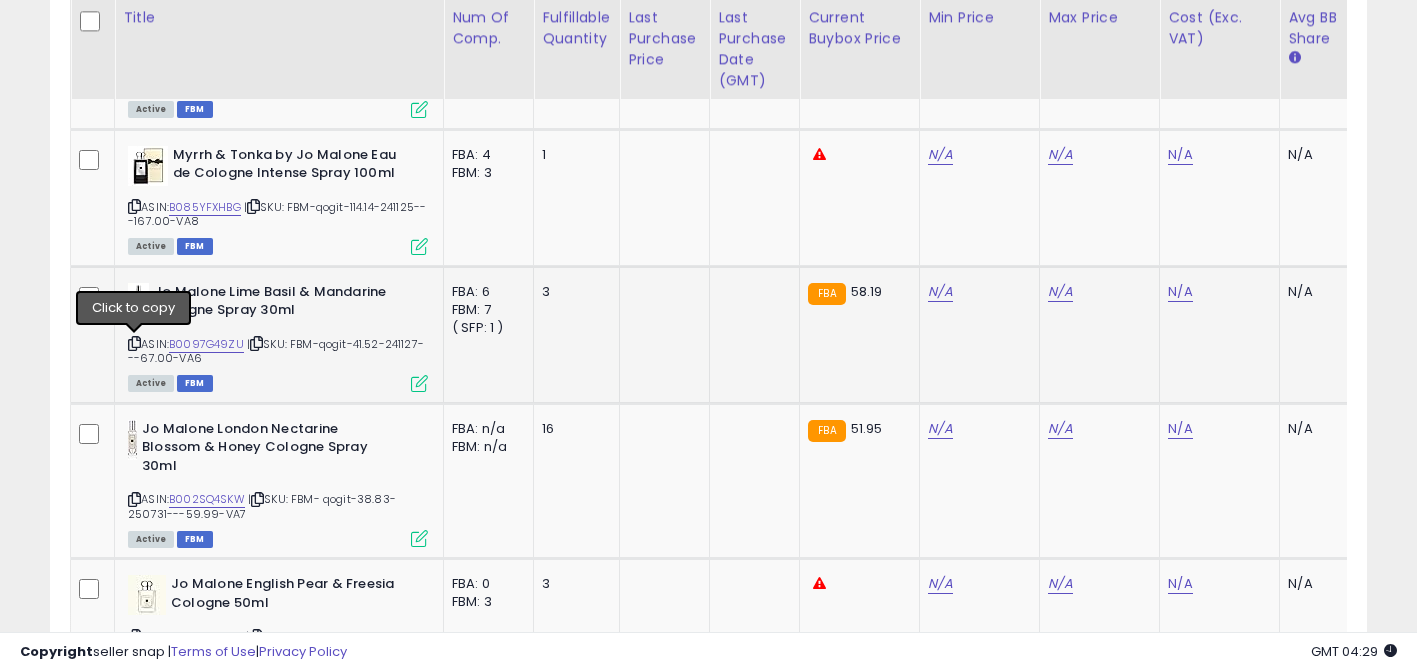 drag, startPoint x: 139, startPoint y: 341, endPoint x: 171, endPoint y: 304, distance: 48.9183 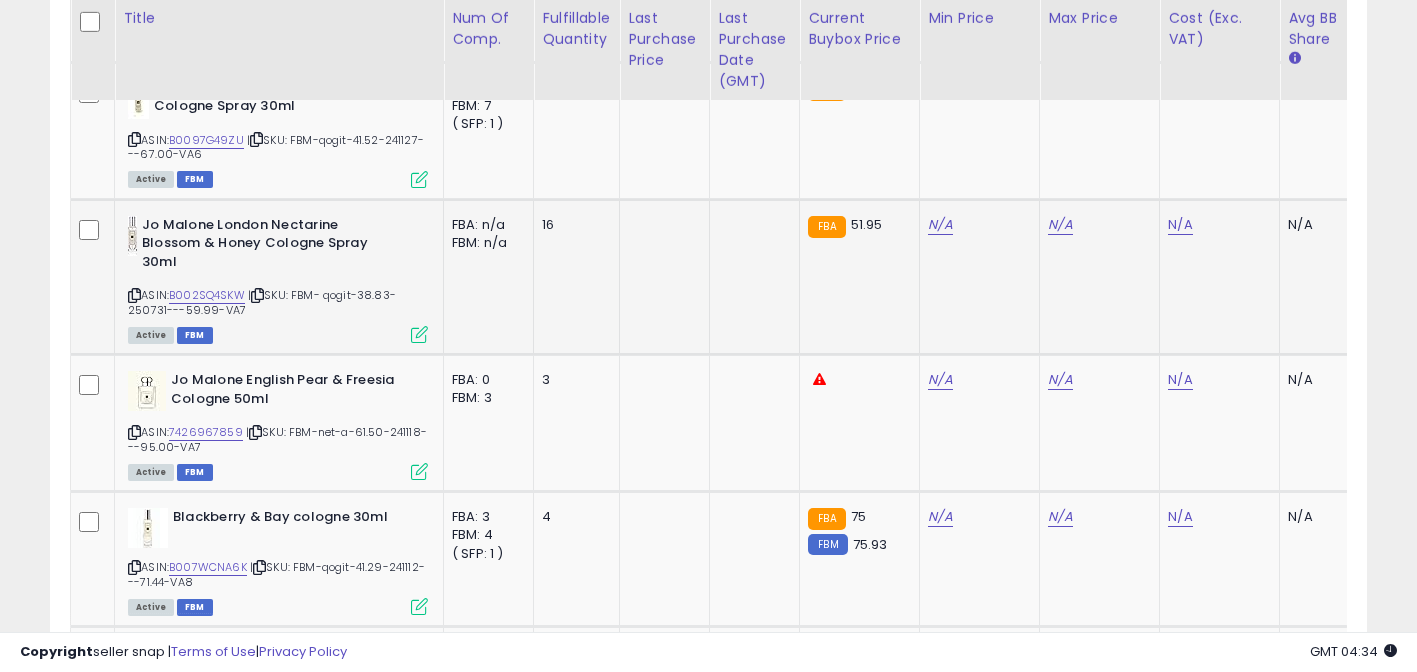 scroll, scrollTop: 2549, scrollLeft: 0, axis: vertical 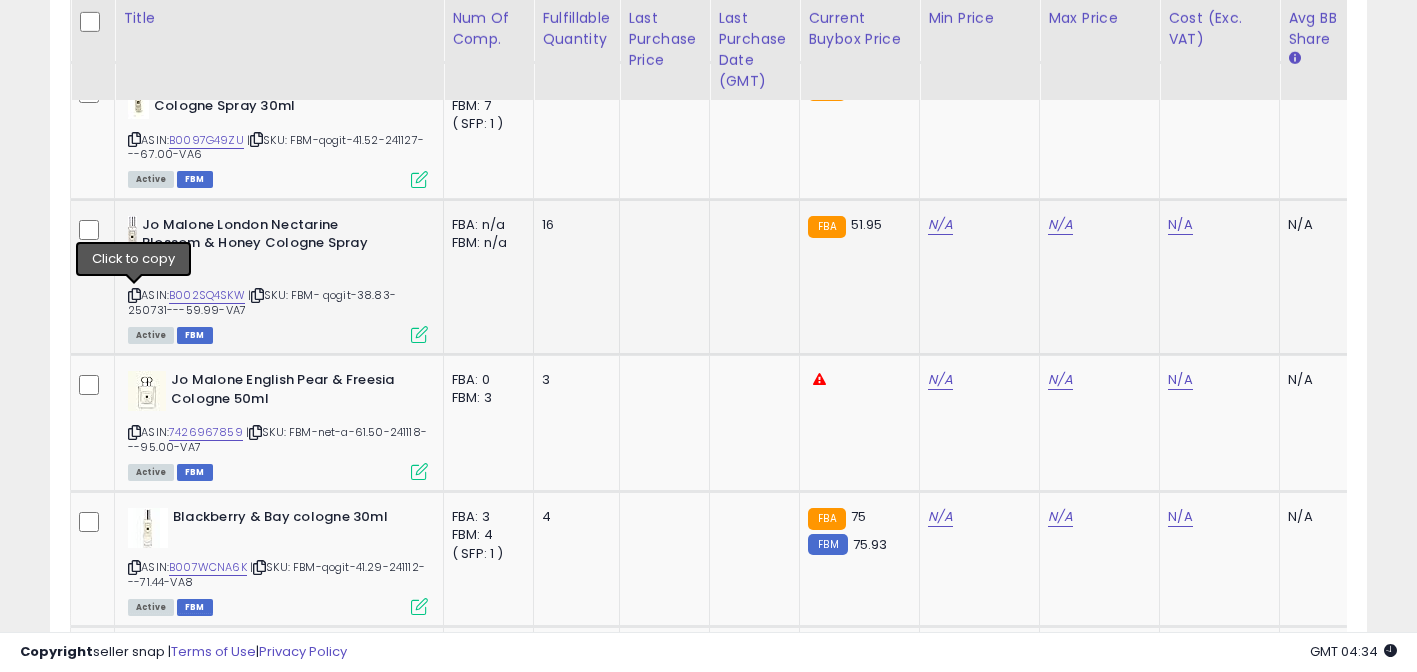 click at bounding box center (134, 295) 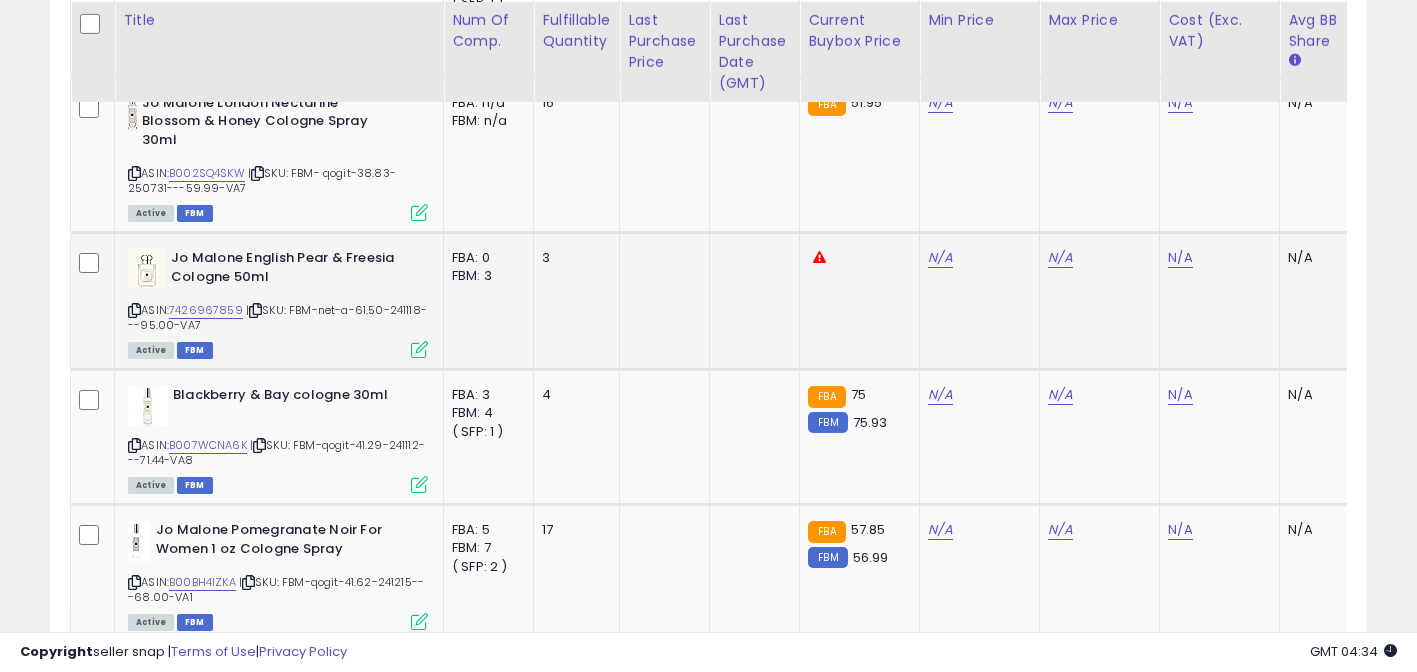 scroll, scrollTop: 2673, scrollLeft: 0, axis: vertical 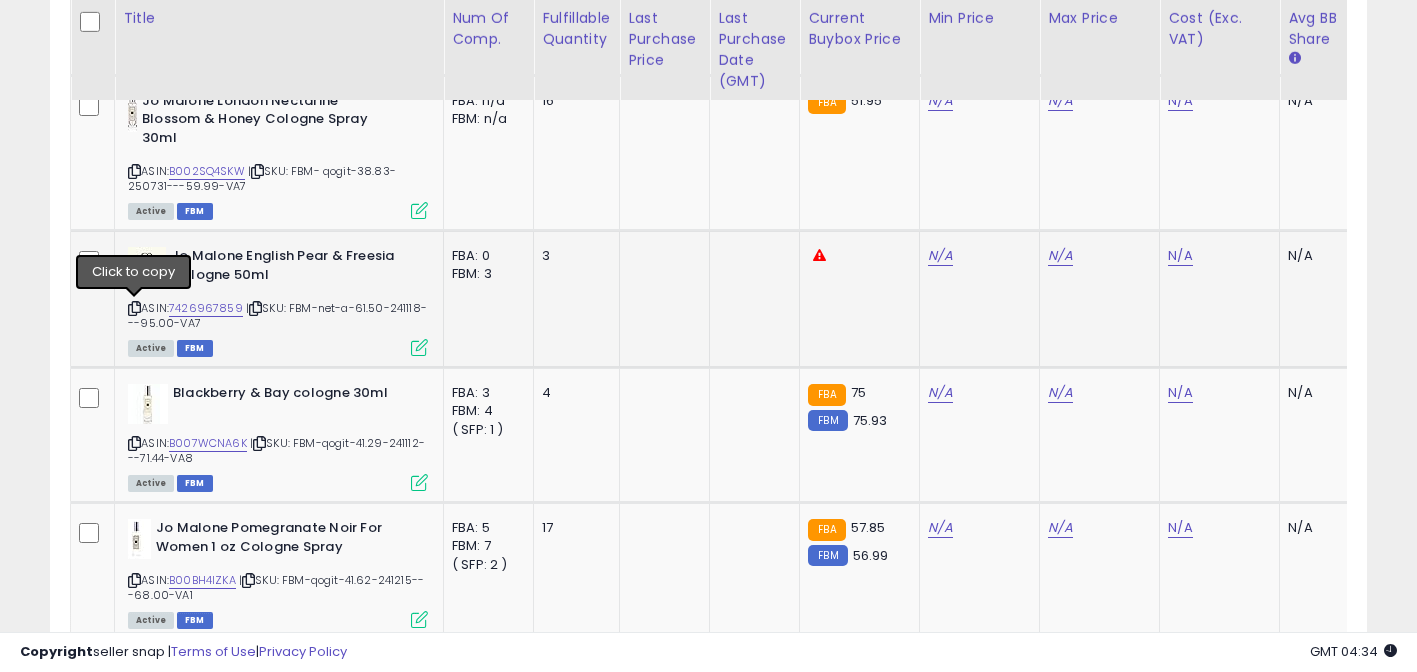 click at bounding box center [134, 308] 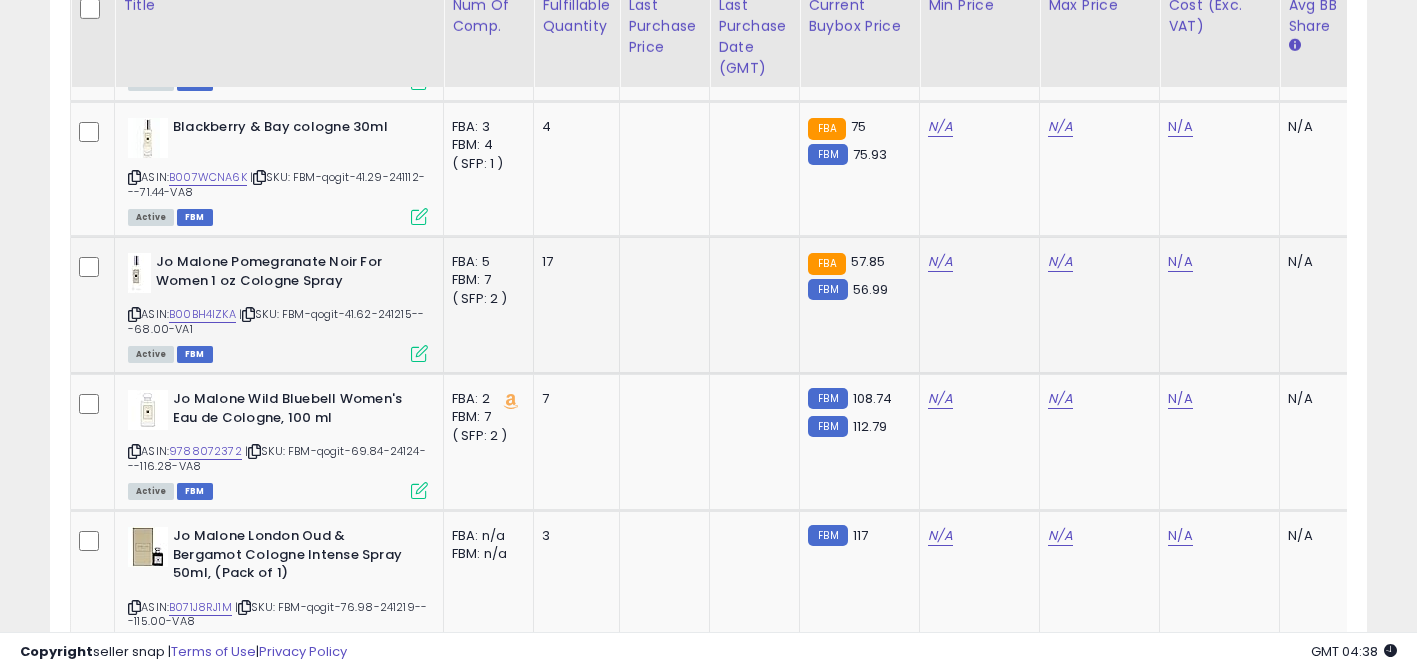 scroll, scrollTop: 2939, scrollLeft: 0, axis: vertical 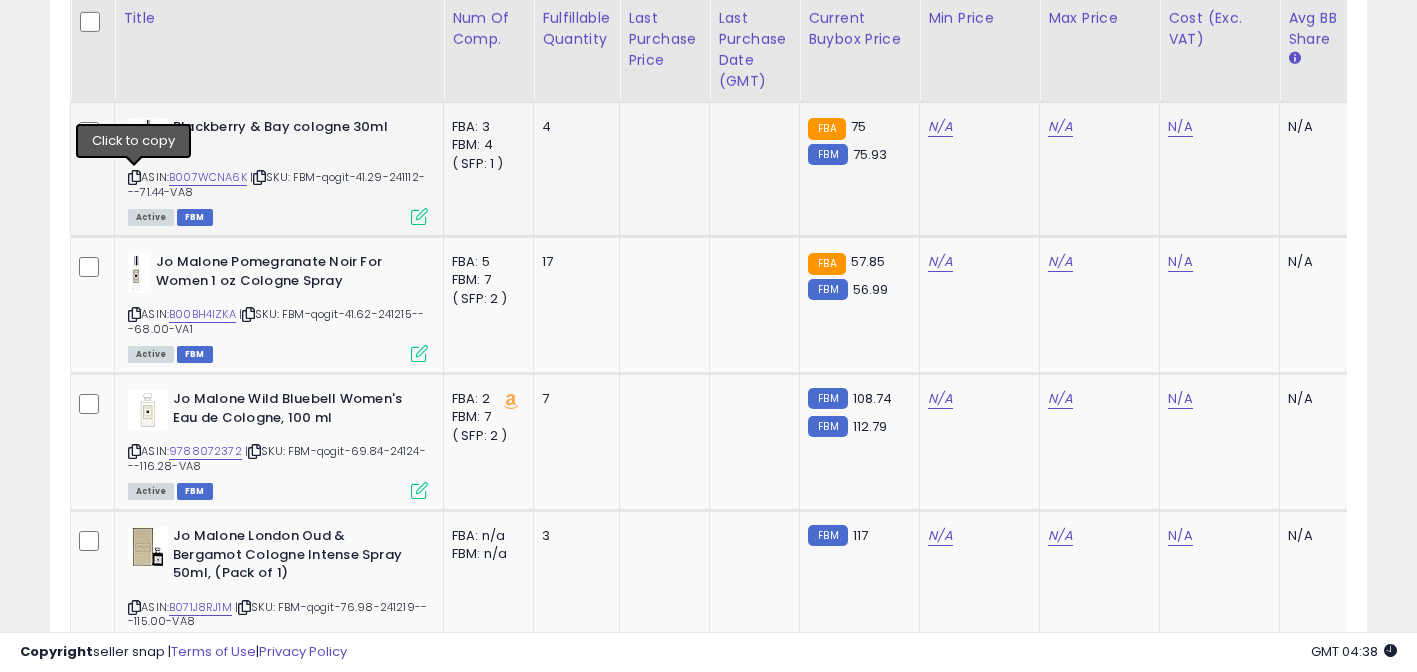 click at bounding box center [134, 177] 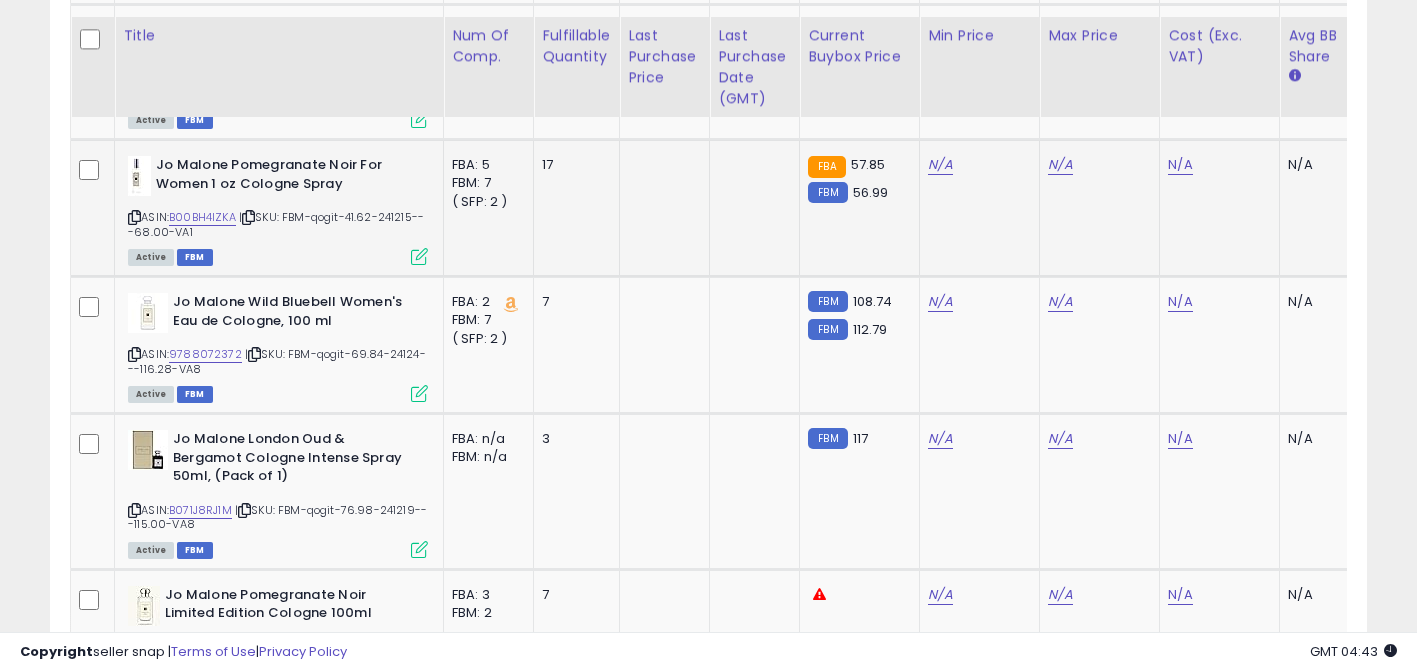 scroll, scrollTop: 3060, scrollLeft: 0, axis: vertical 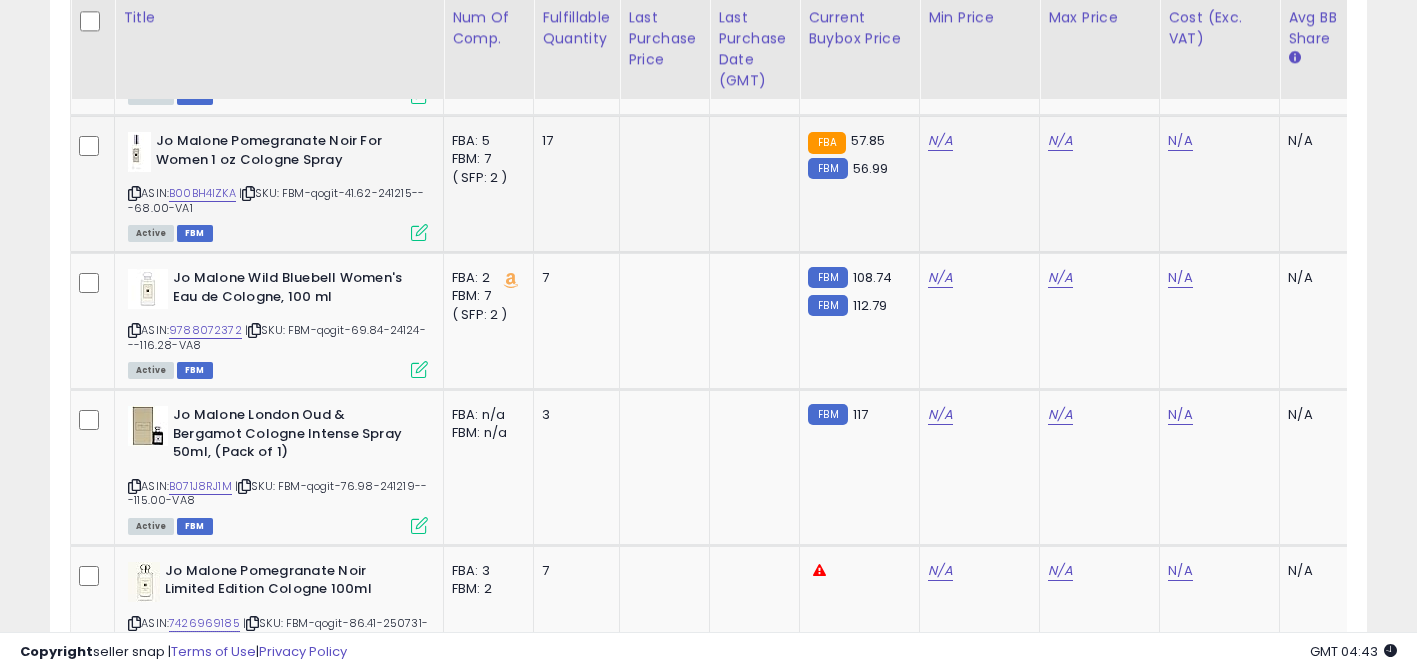 click at bounding box center (134, 193) 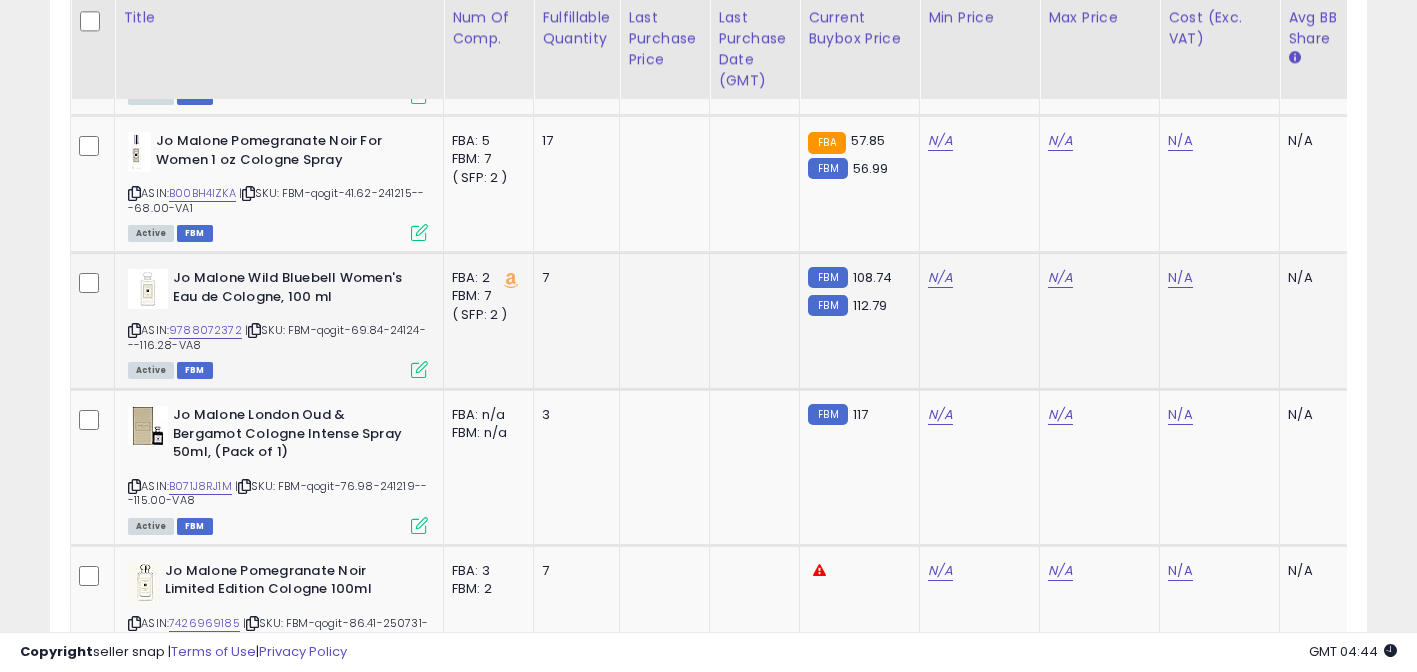 click at bounding box center [134, 330] 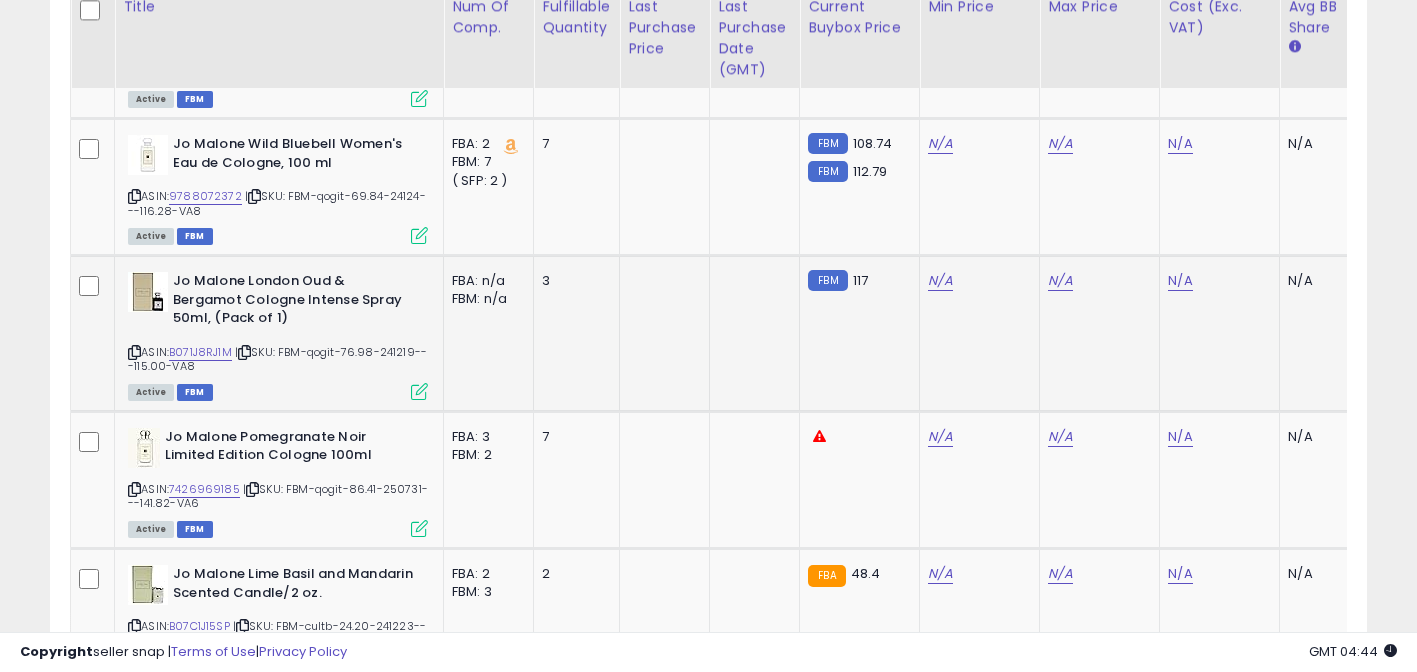 scroll, scrollTop: 3208, scrollLeft: 0, axis: vertical 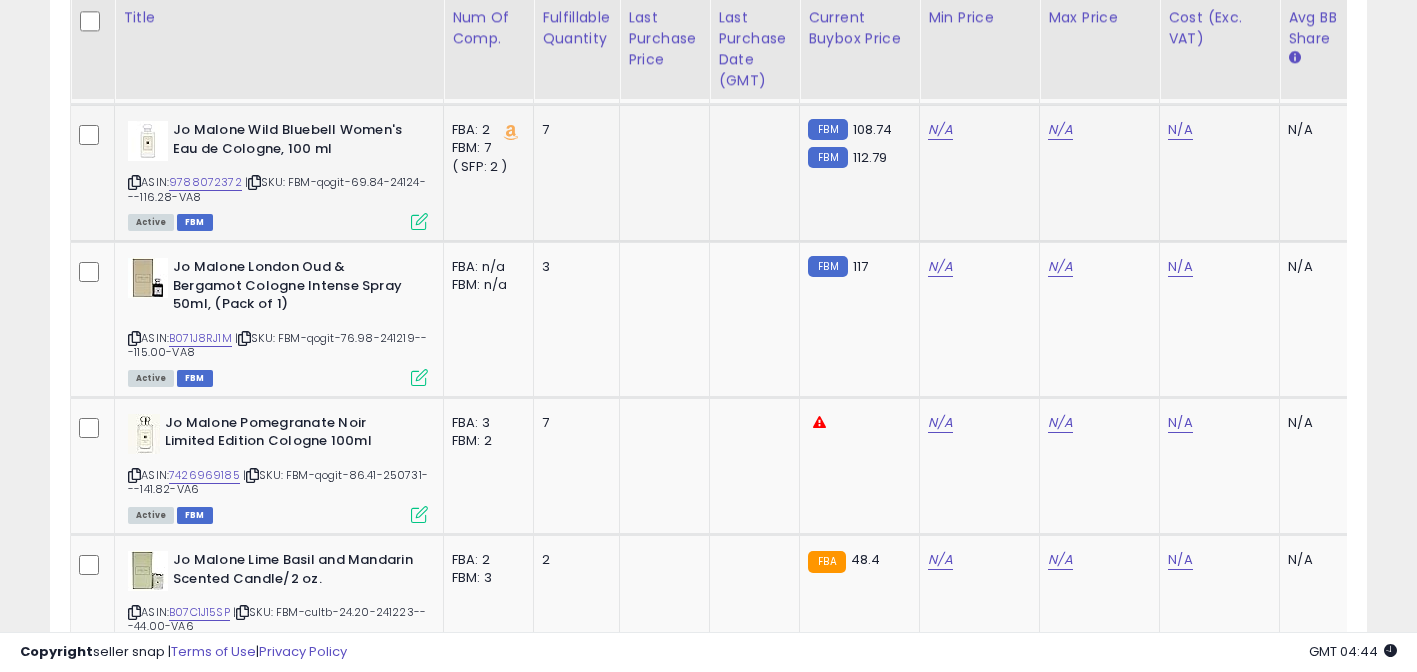 click at bounding box center [134, 182] 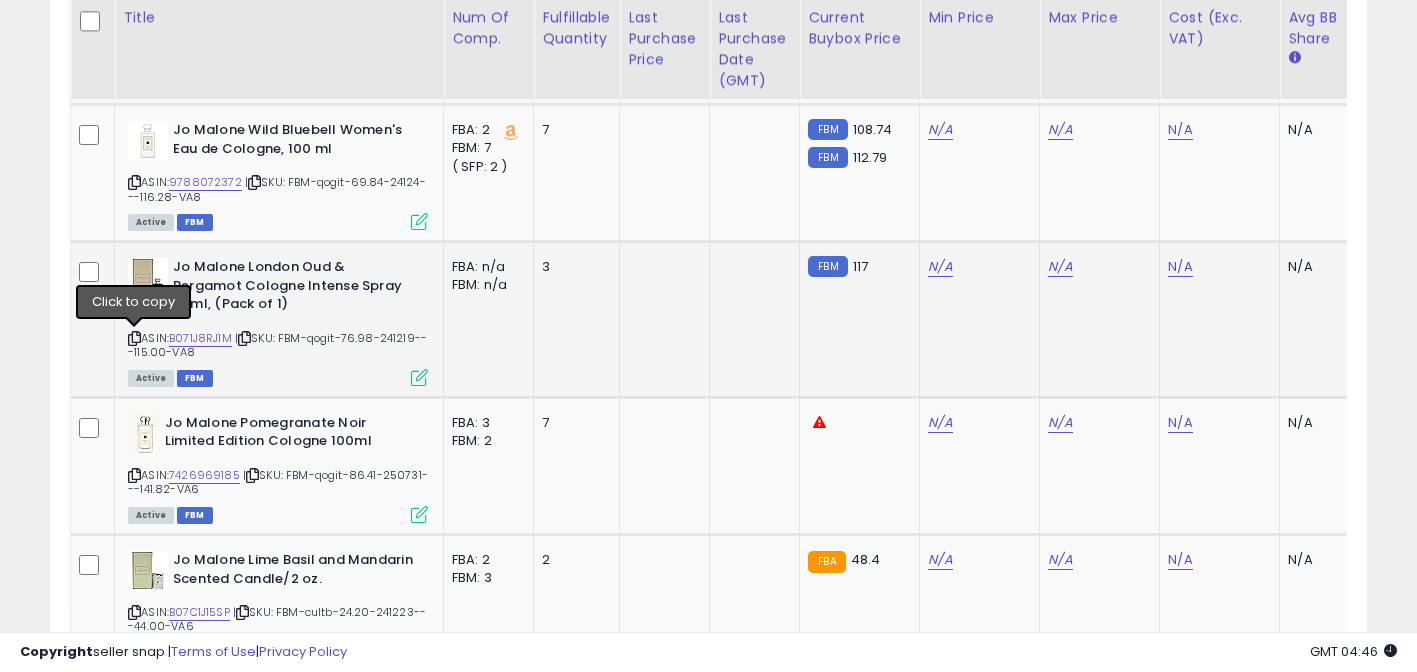 click at bounding box center [134, 338] 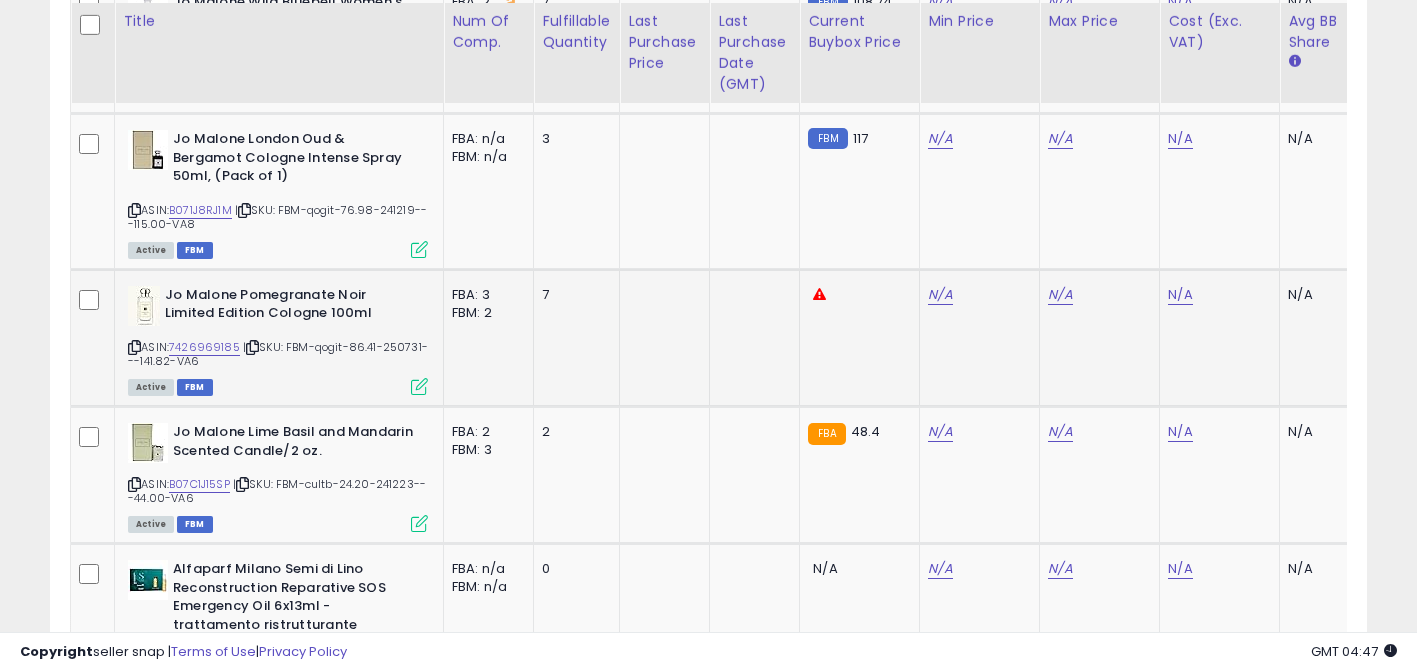 scroll, scrollTop: 3340, scrollLeft: 0, axis: vertical 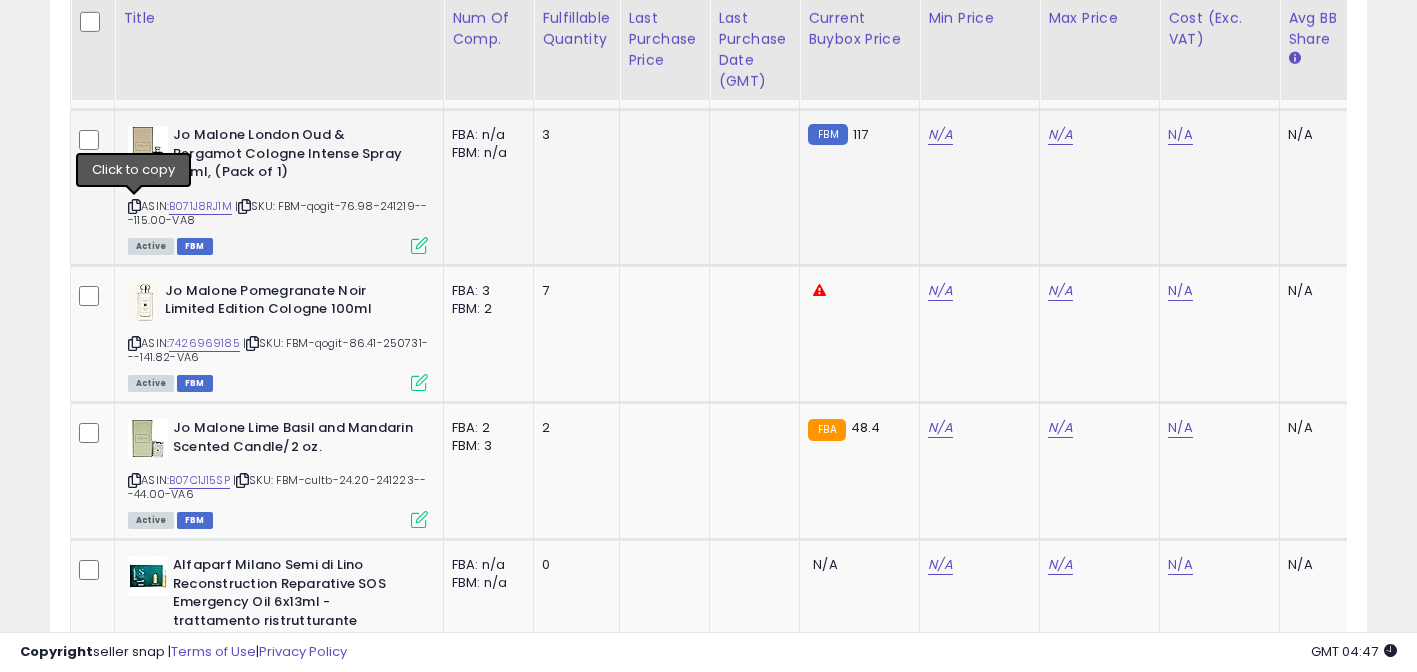 click at bounding box center [134, 206] 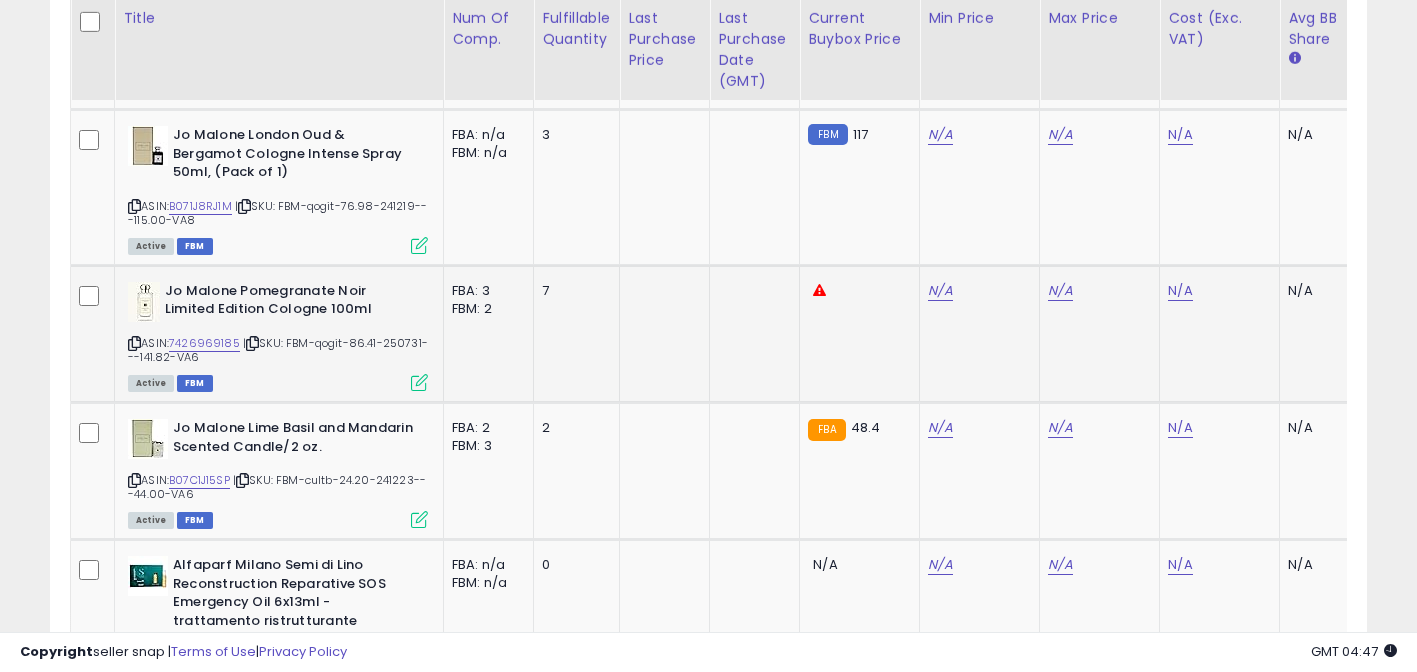 click at bounding box center (134, 343) 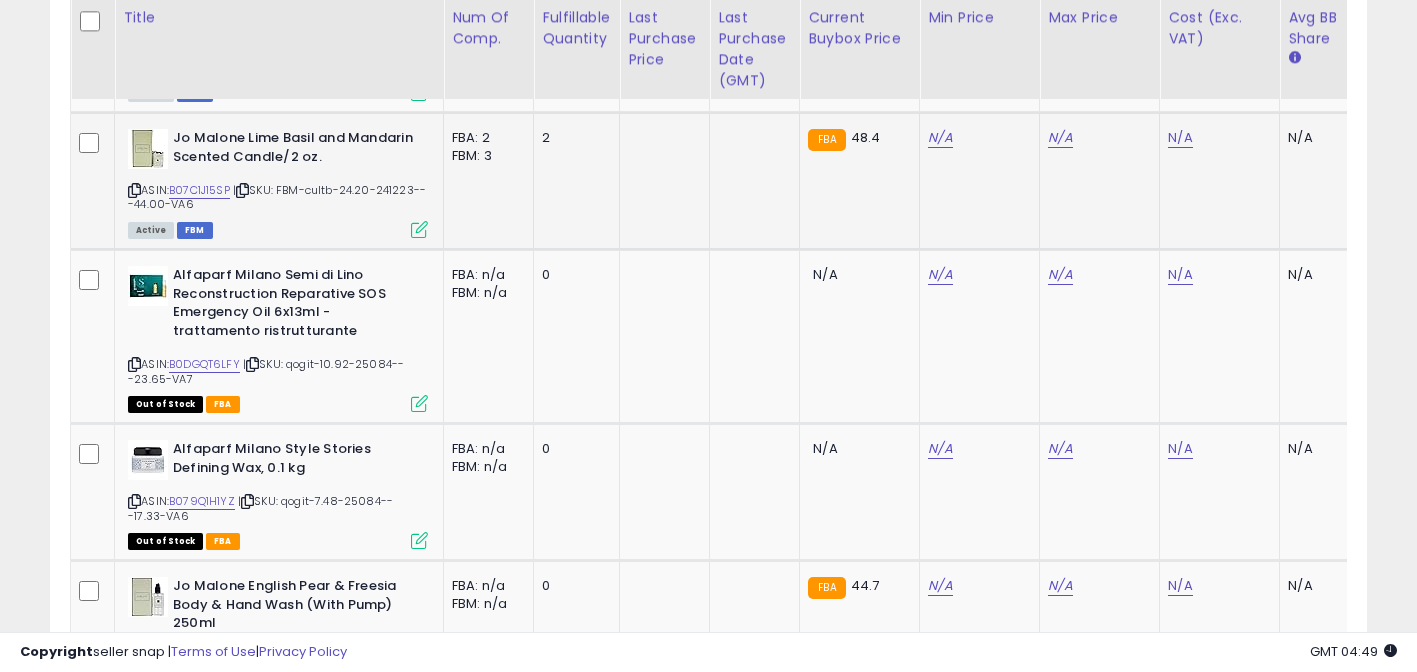 scroll, scrollTop: 3630, scrollLeft: 0, axis: vertical 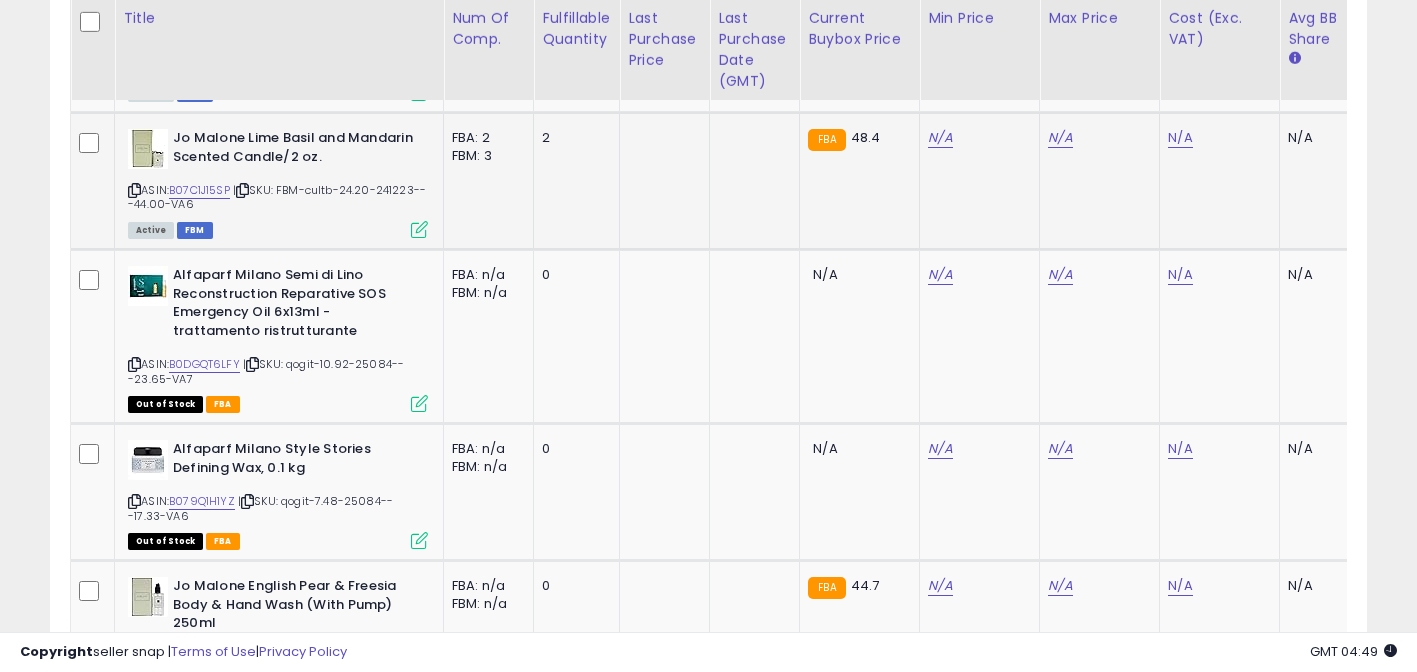 click at bounding box center [134, 190] 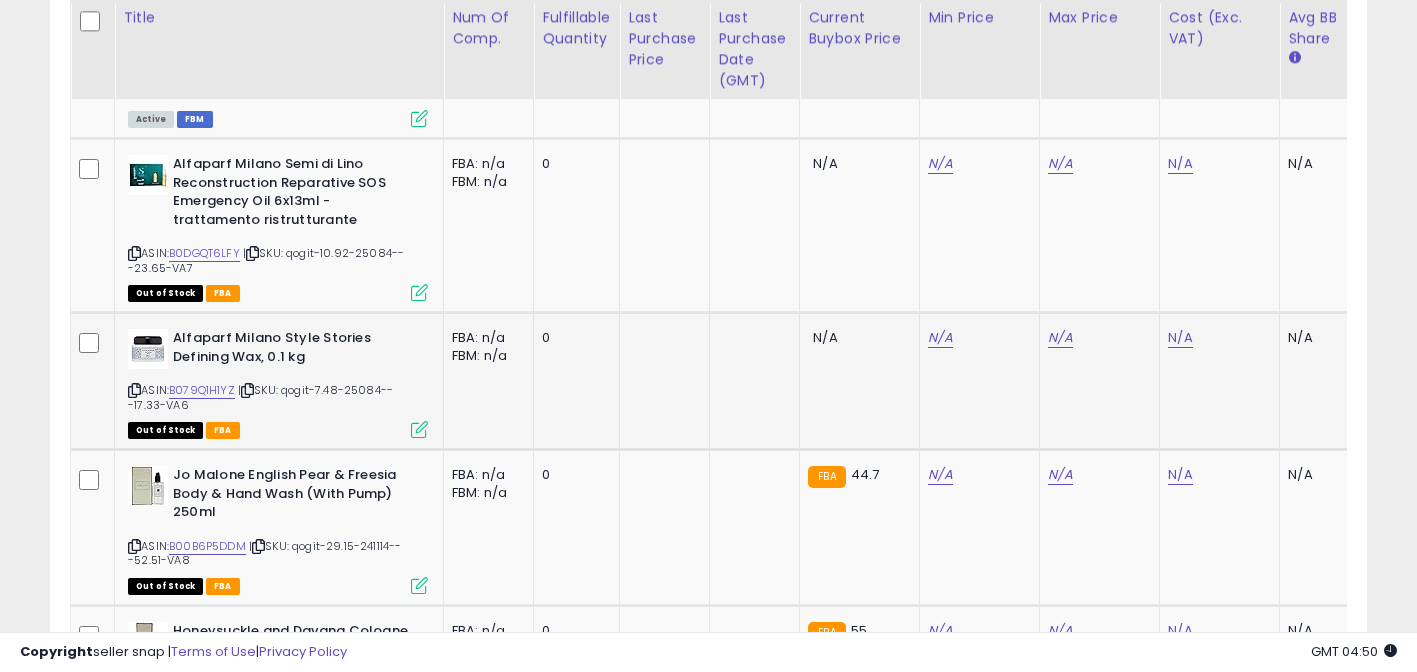 scroll, scrollTop: 3777, scrollLeft: 0, axis: vertical 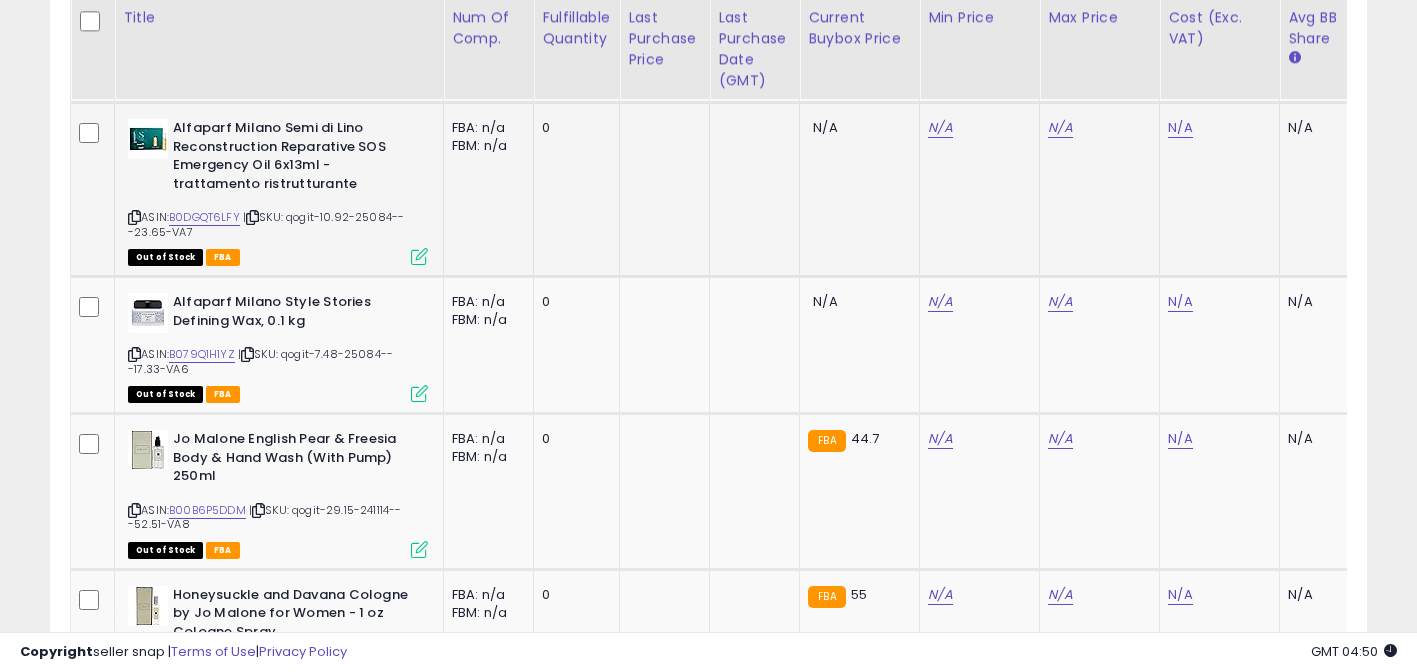 click at bounding box center [134, 217] 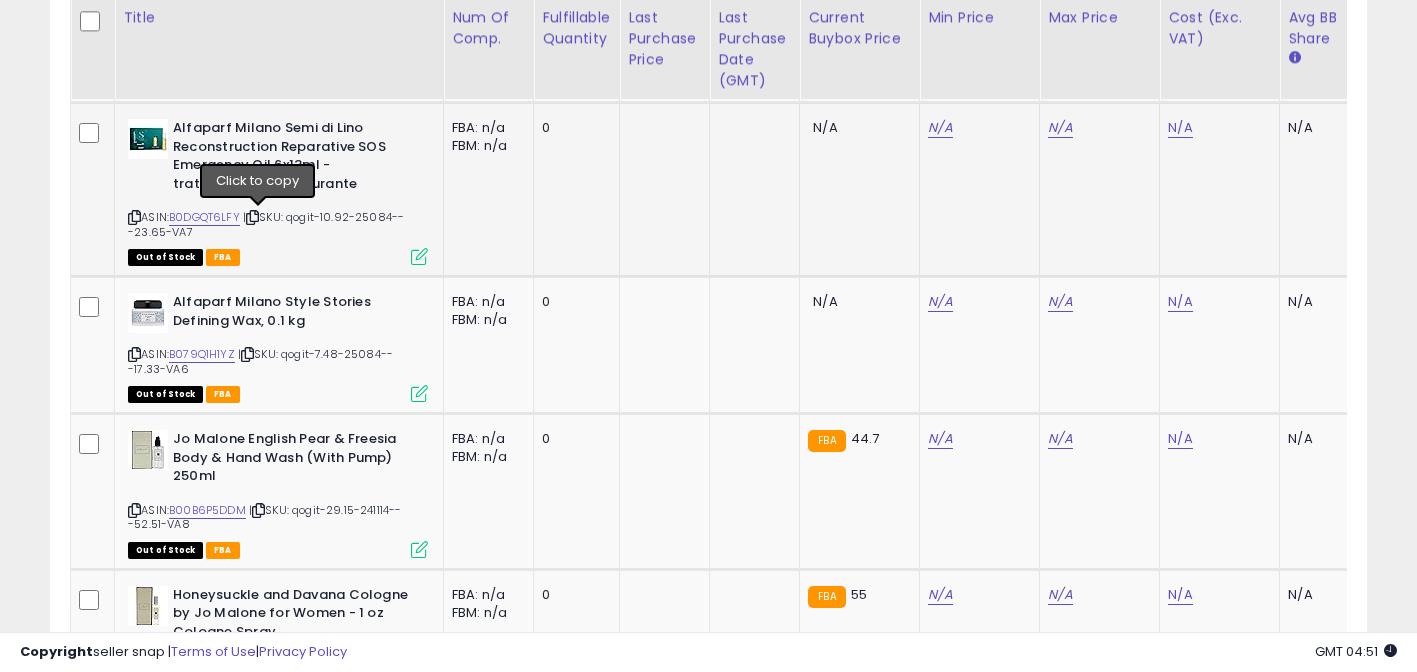 click at bounding box center [252, 217] 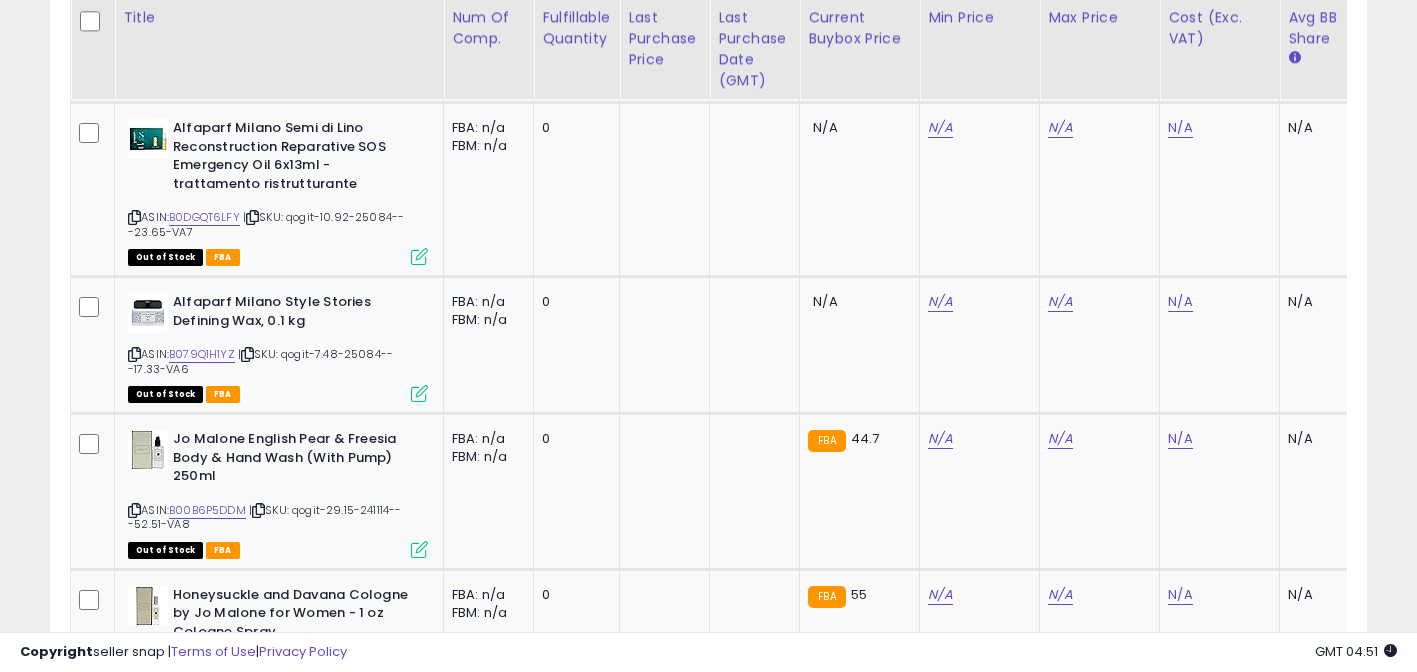 scroll, scrollTop: 0, scrollLeft: 643, axis: horizontal 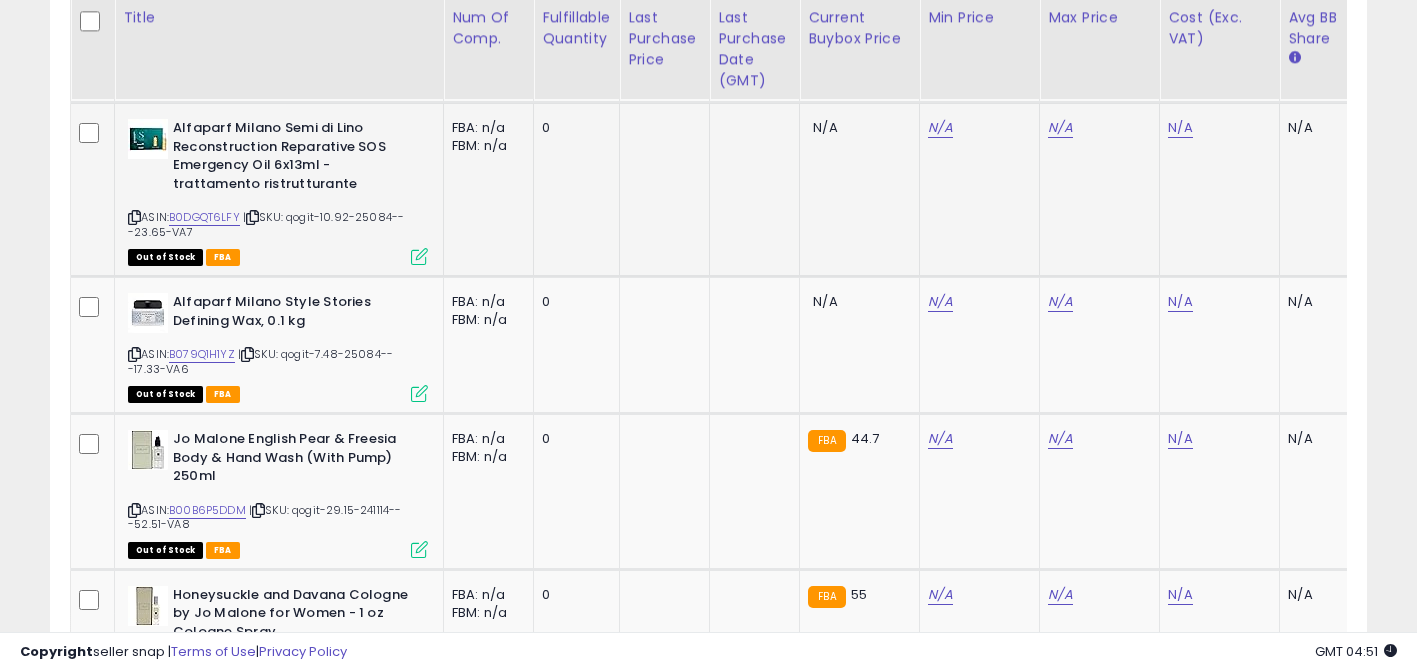 click on "N/A" 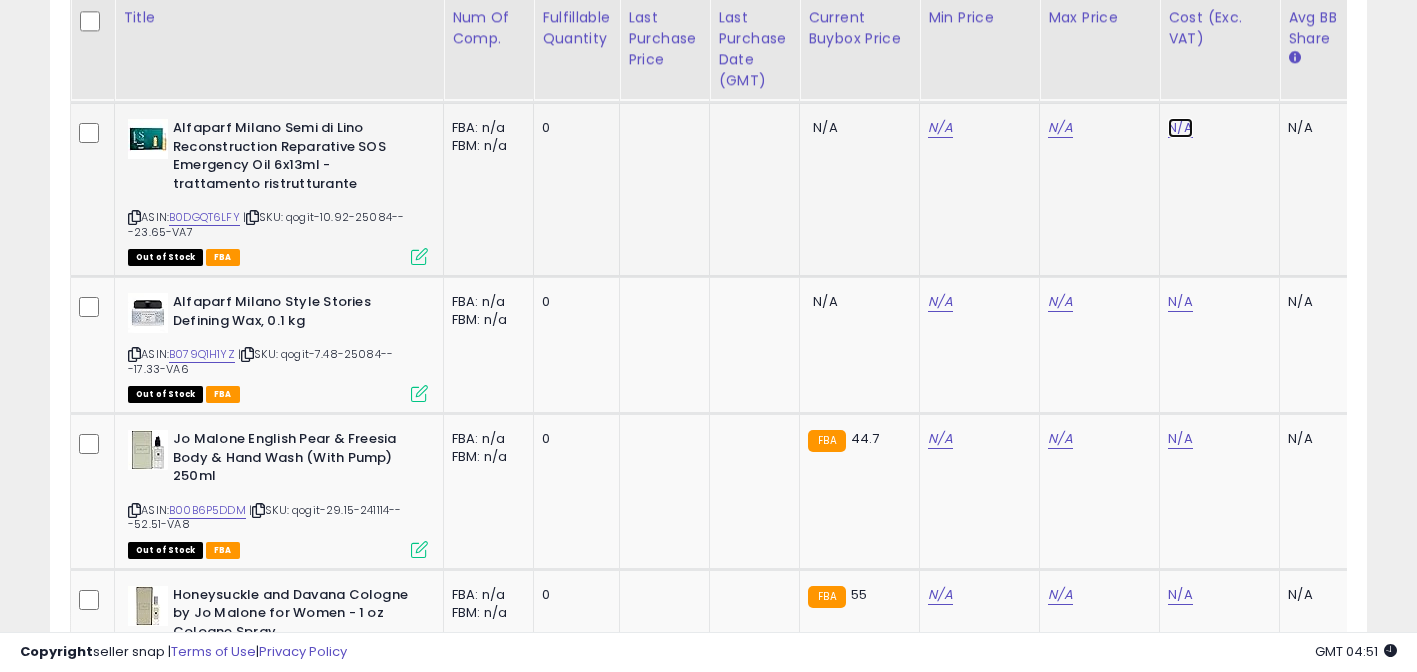 click on "N/A" at bounding box center [1180, -2545] 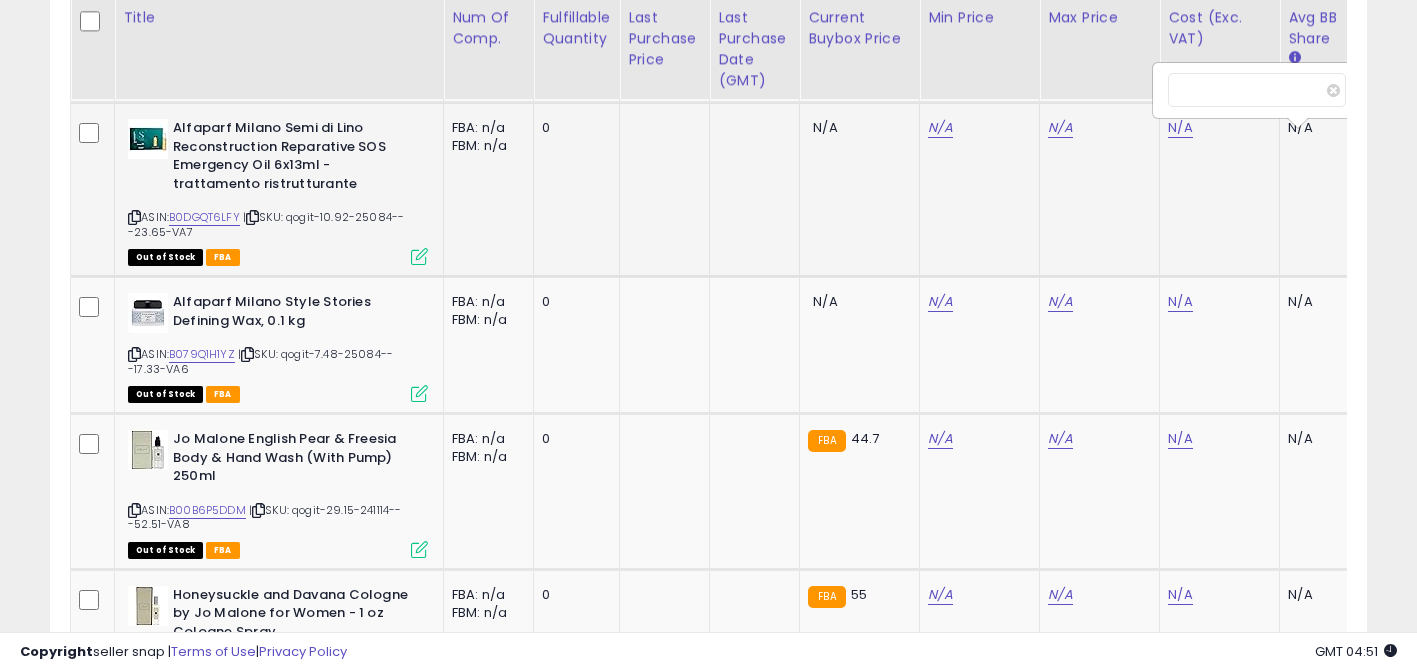 scroll, scrollTop: 0, scrollLeft: 15, axis: horizontal 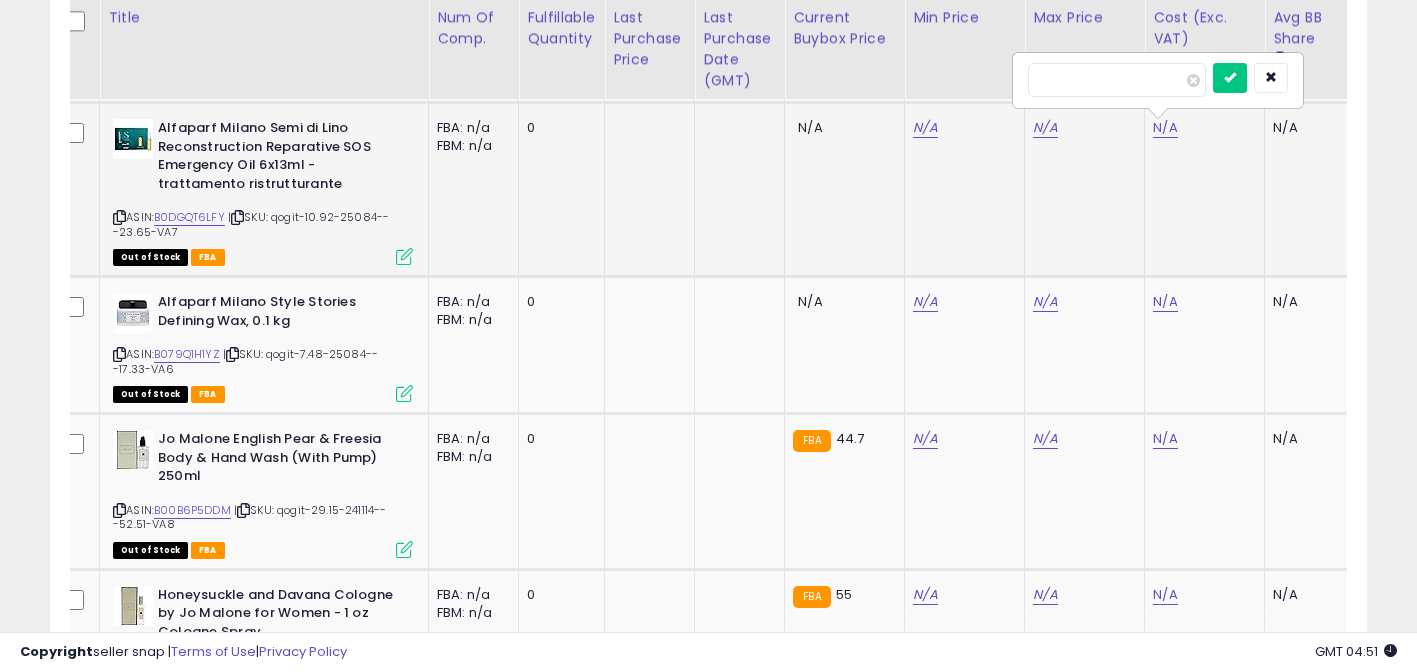 type on "***" 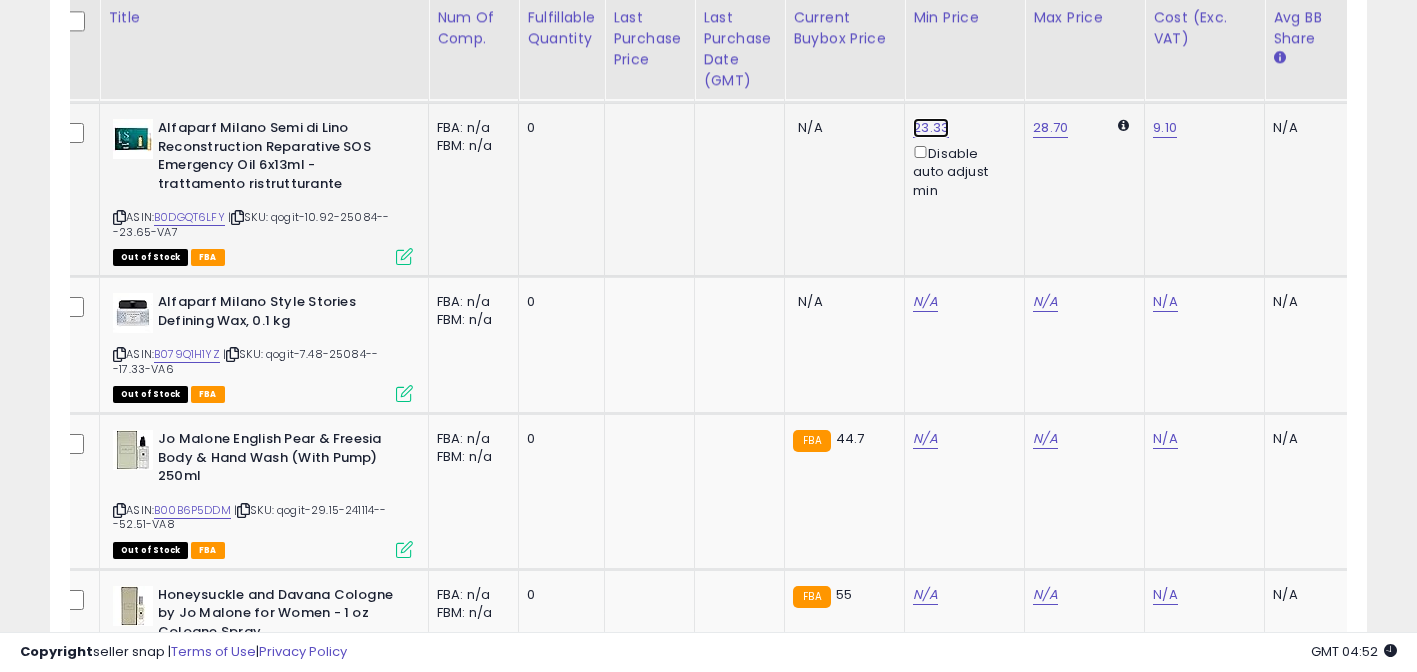 click on "23.33" at bounding box center (925, -2682) 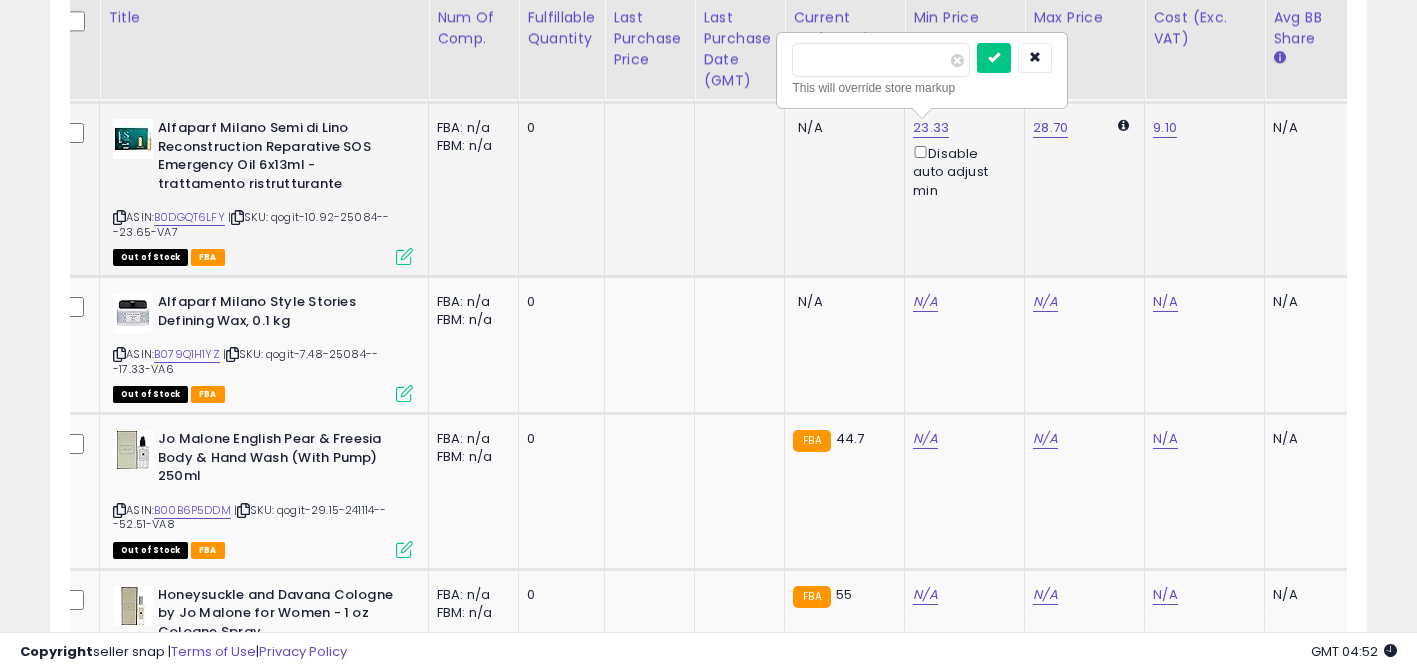 type on "*****" 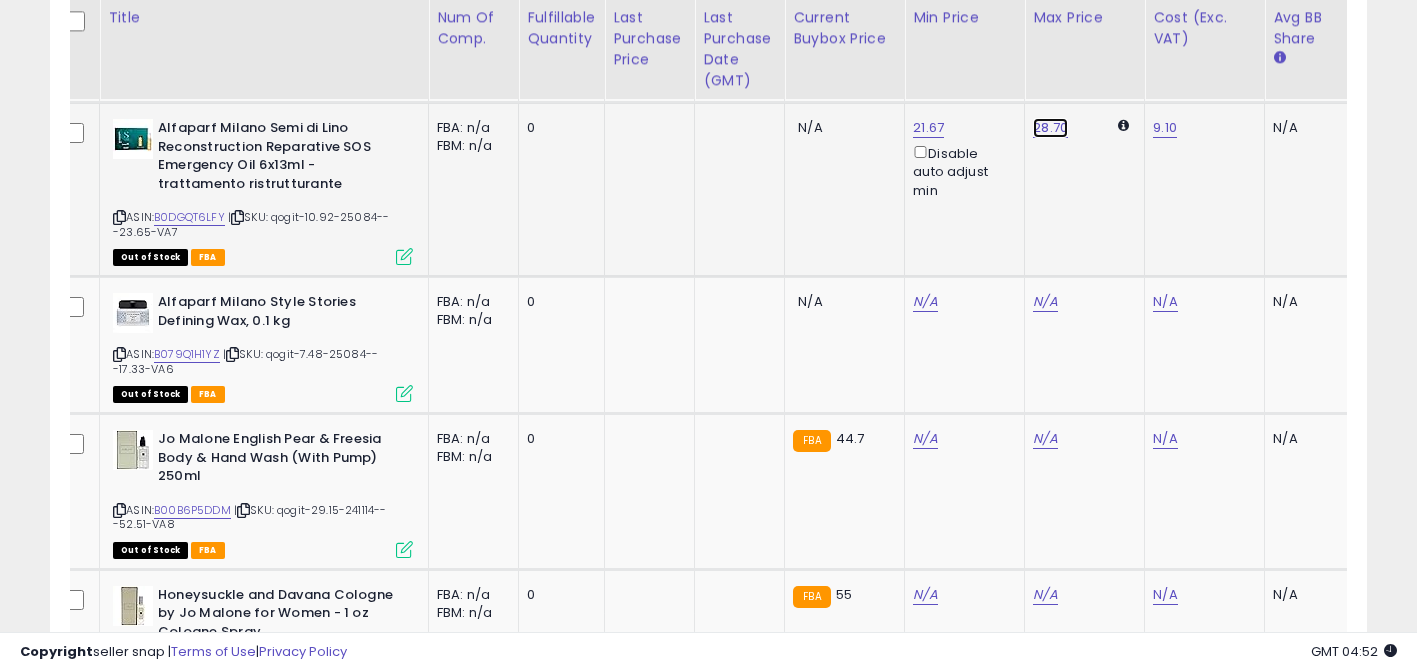 click on "28.70" at bounding box center [1045, -2682] 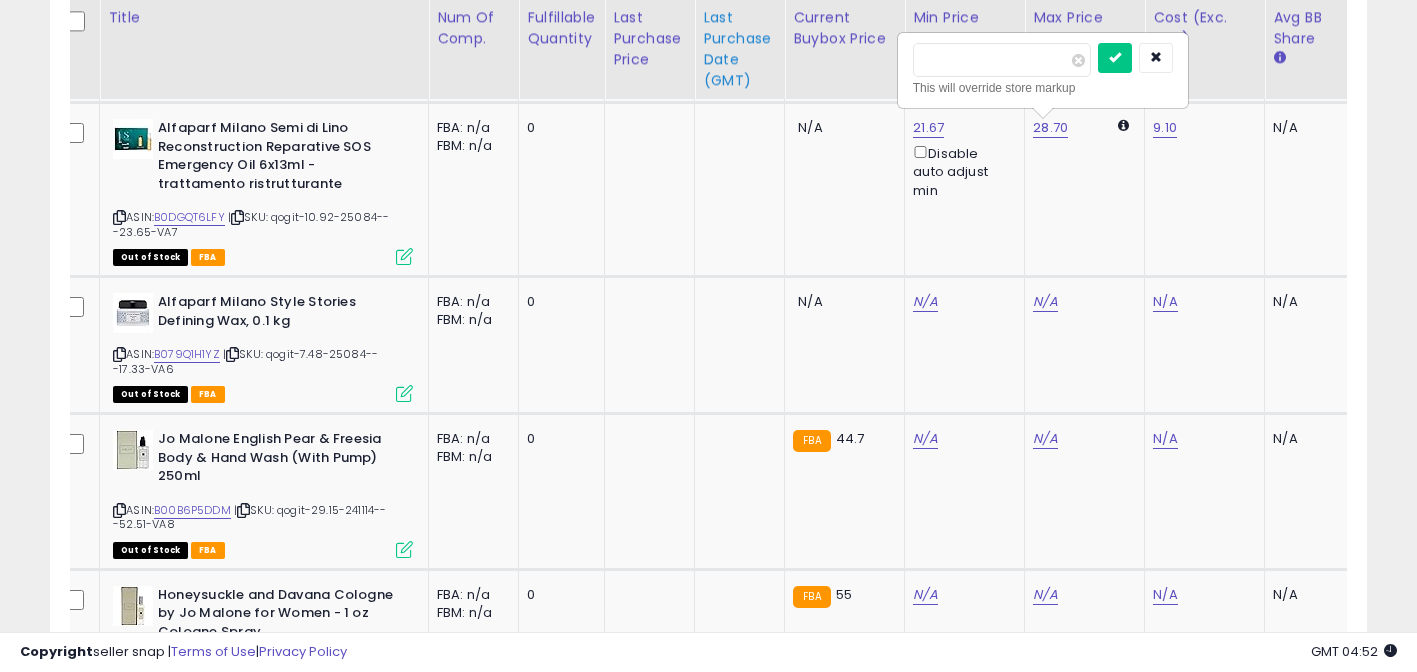 drag, startPoint x: 986, startPoint y: 69, endPoint x: 778, endPoint y: 68, distance: 208.00241 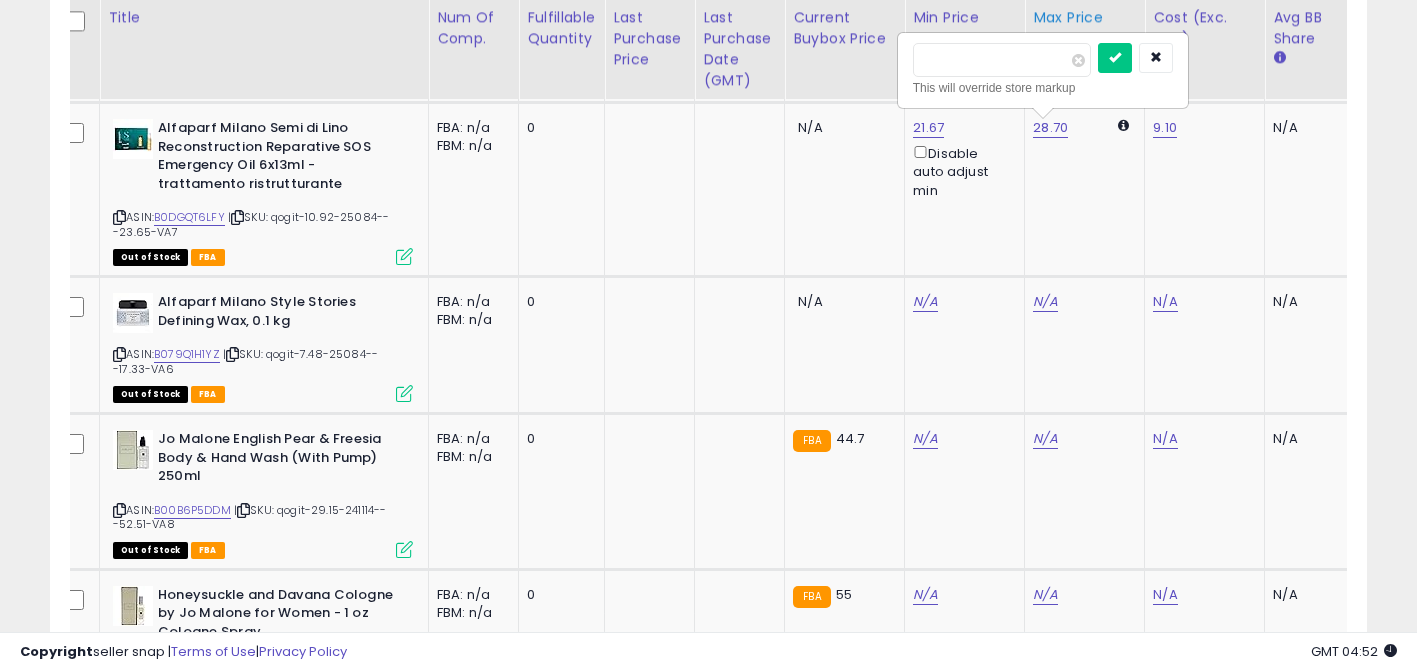 type on "*****" 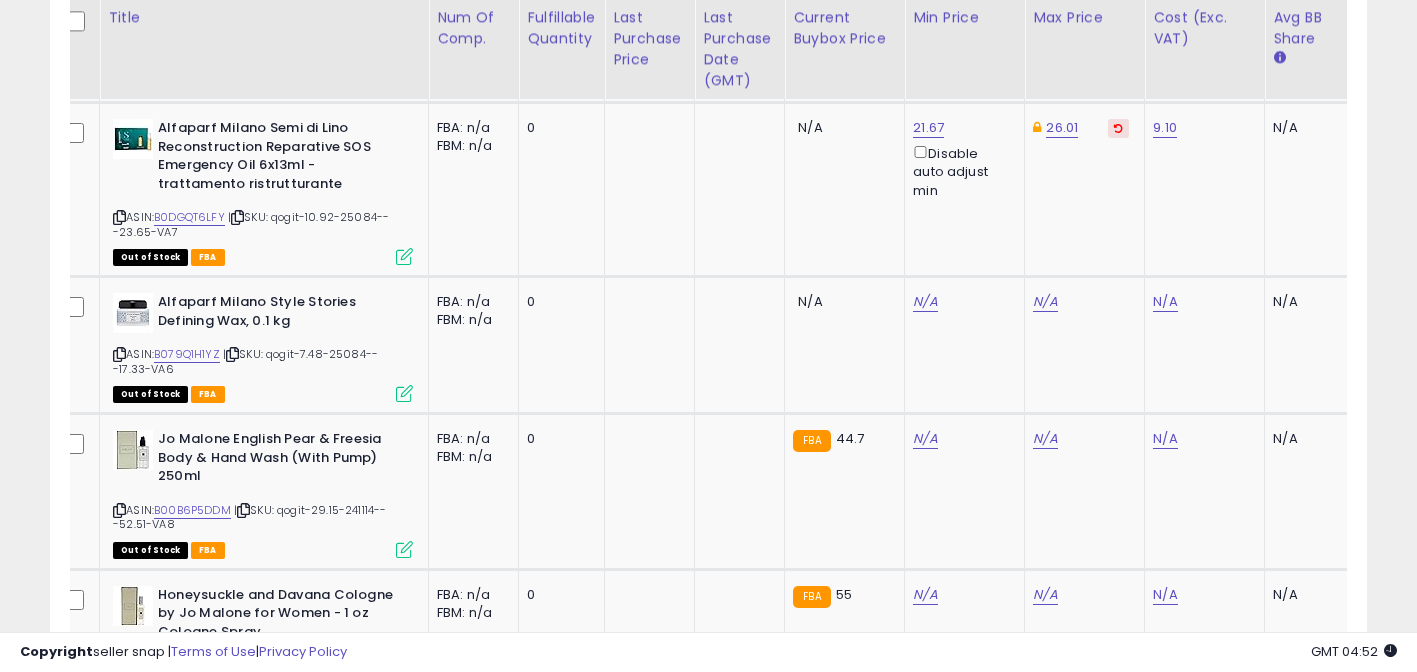 scroll, scrollTop: 0, scrollLeft: 854, axis: horizontal 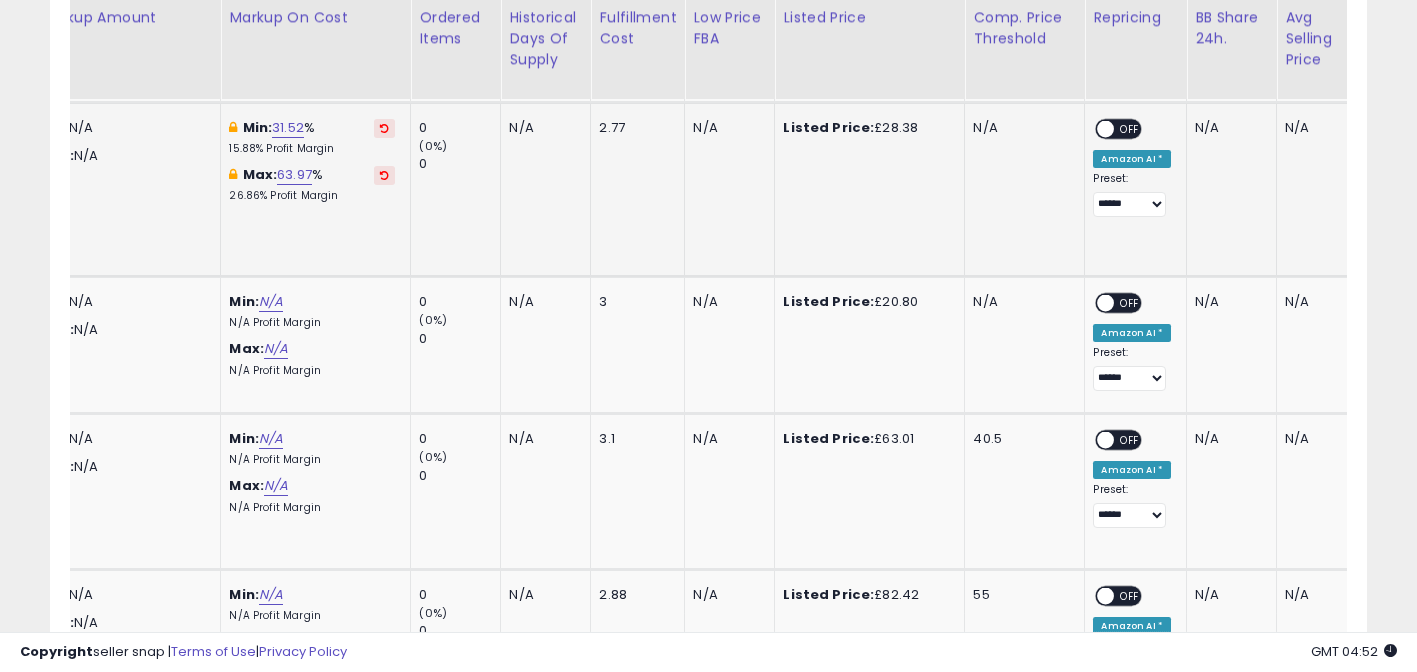 click on "OFF" at bounding box center (1131, 129) 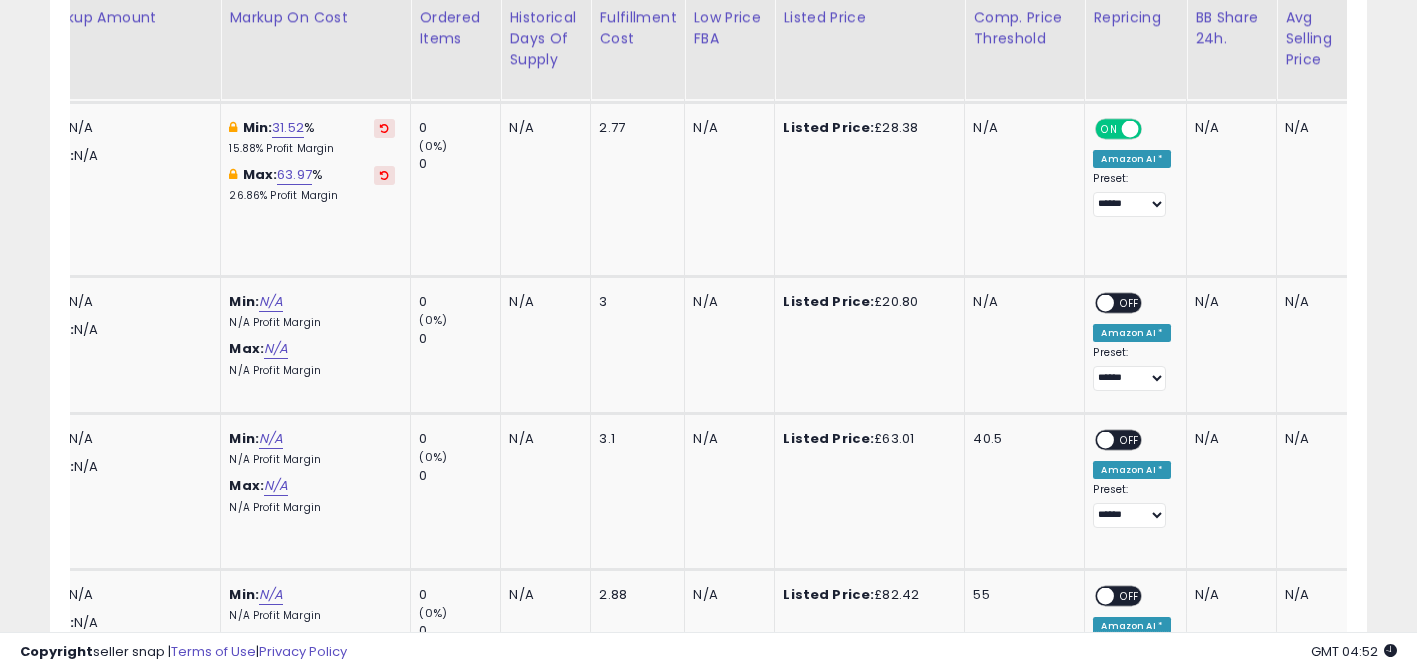 scroll, scrollTop: 0, scrollLeft: 904, axis: horizontal 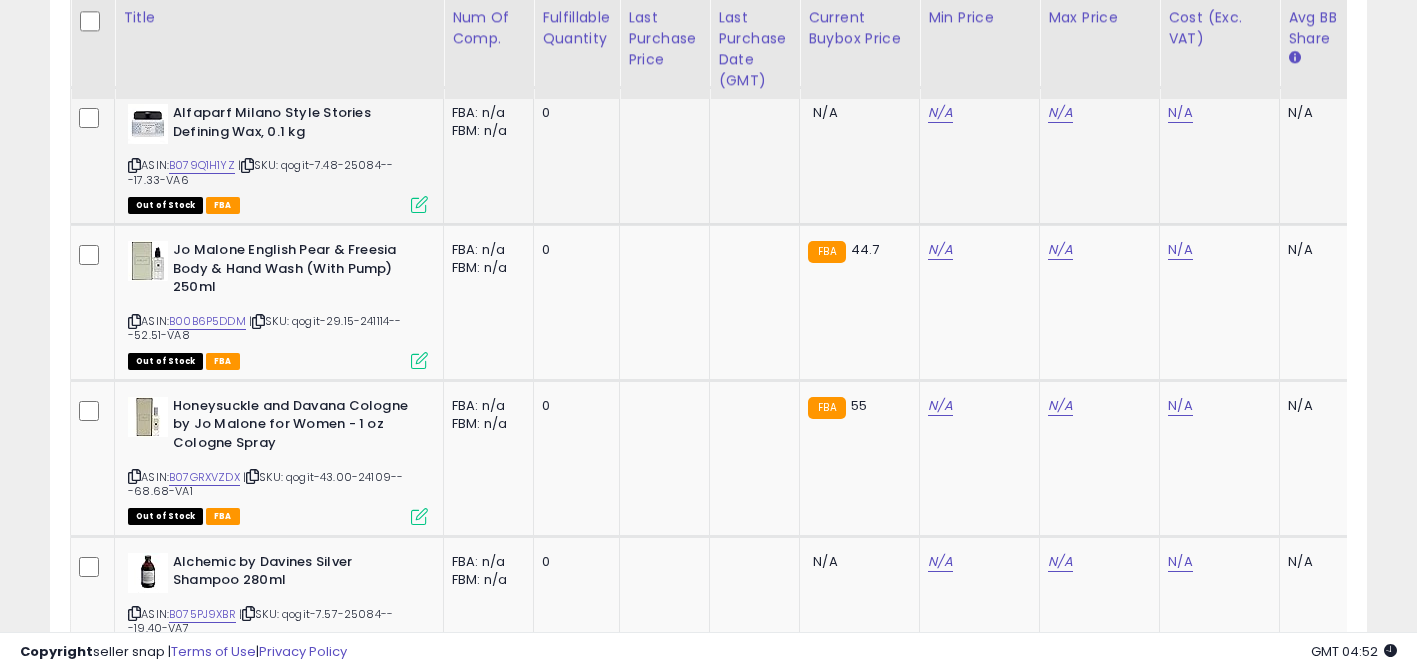click at bounding box center [134, 165] 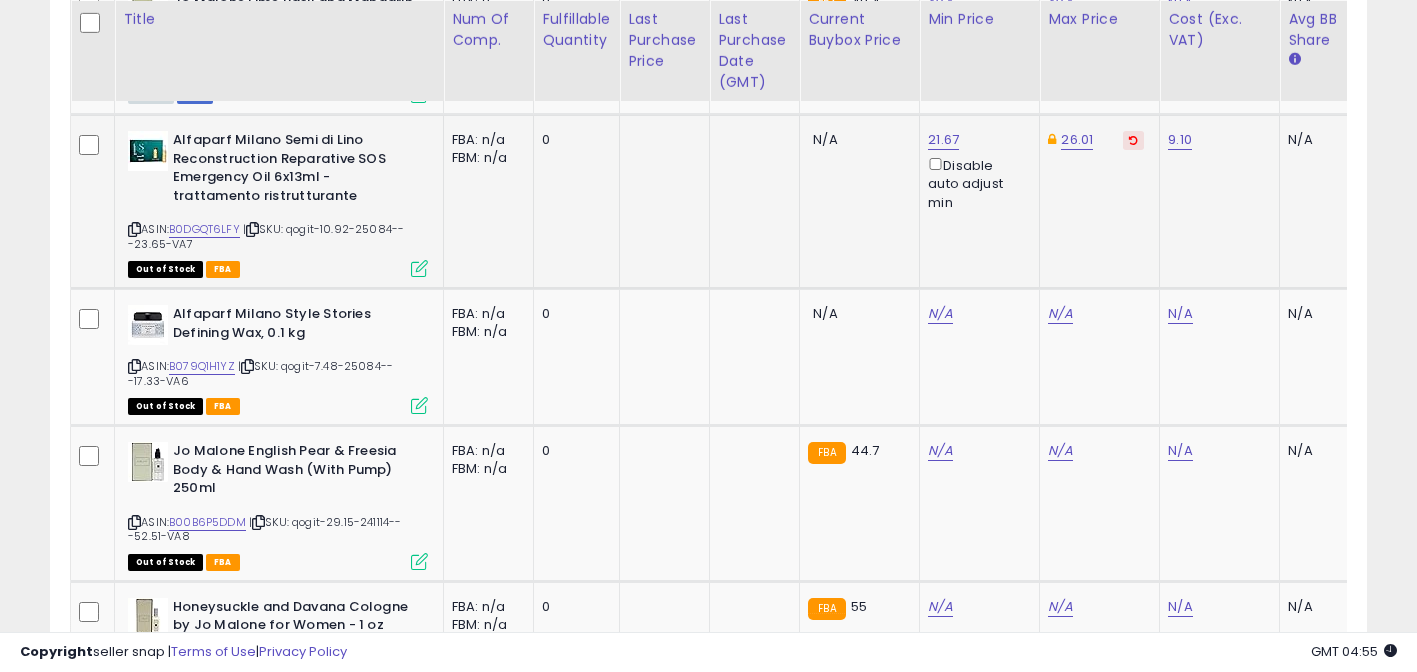 scroll, scrollTop: 3765, scrollLeft: 0, axis: vertical 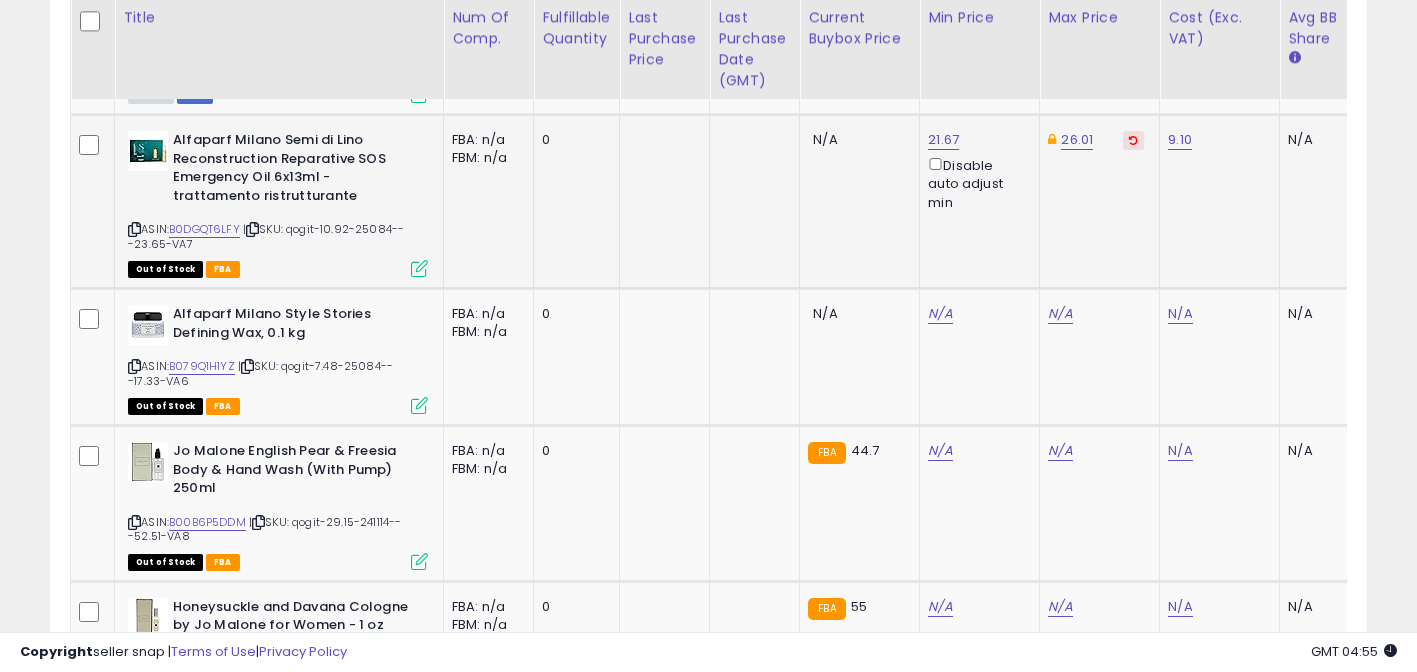 click at bounding box center (252, 229) 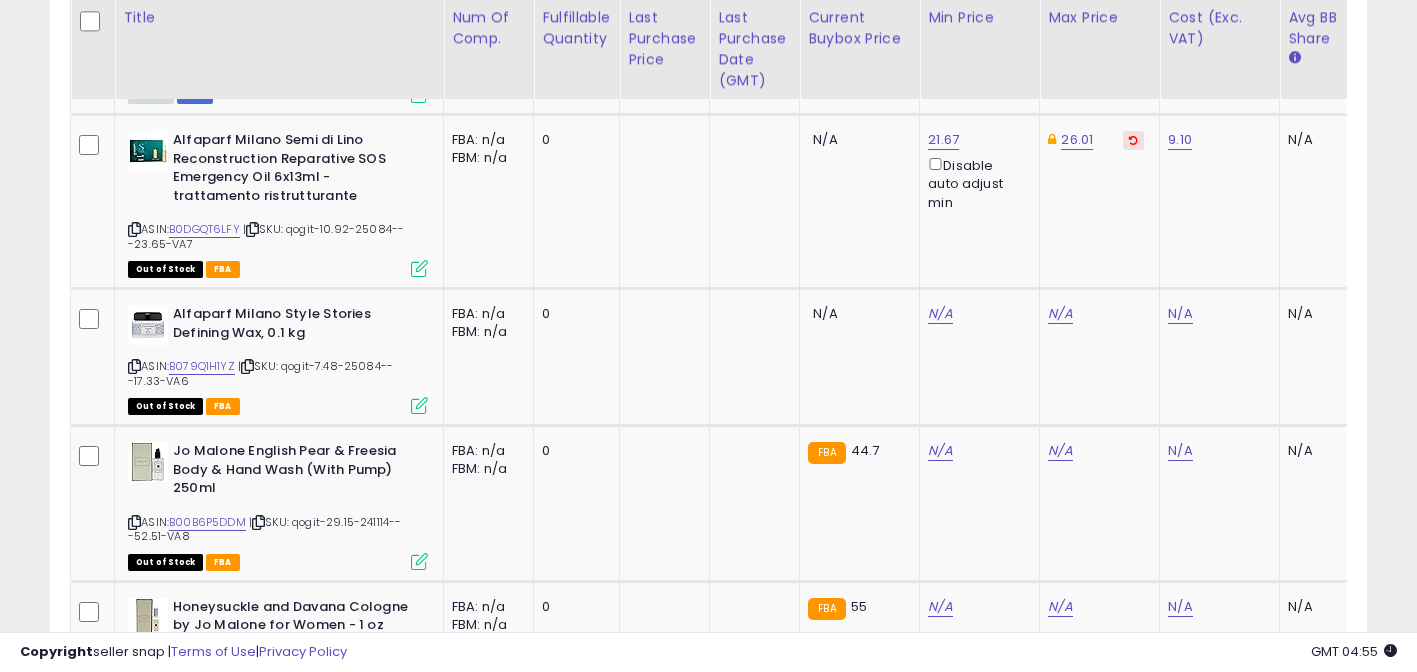 scroll, scrollTop: 0, scrollLeft: 673, axis: horizontal 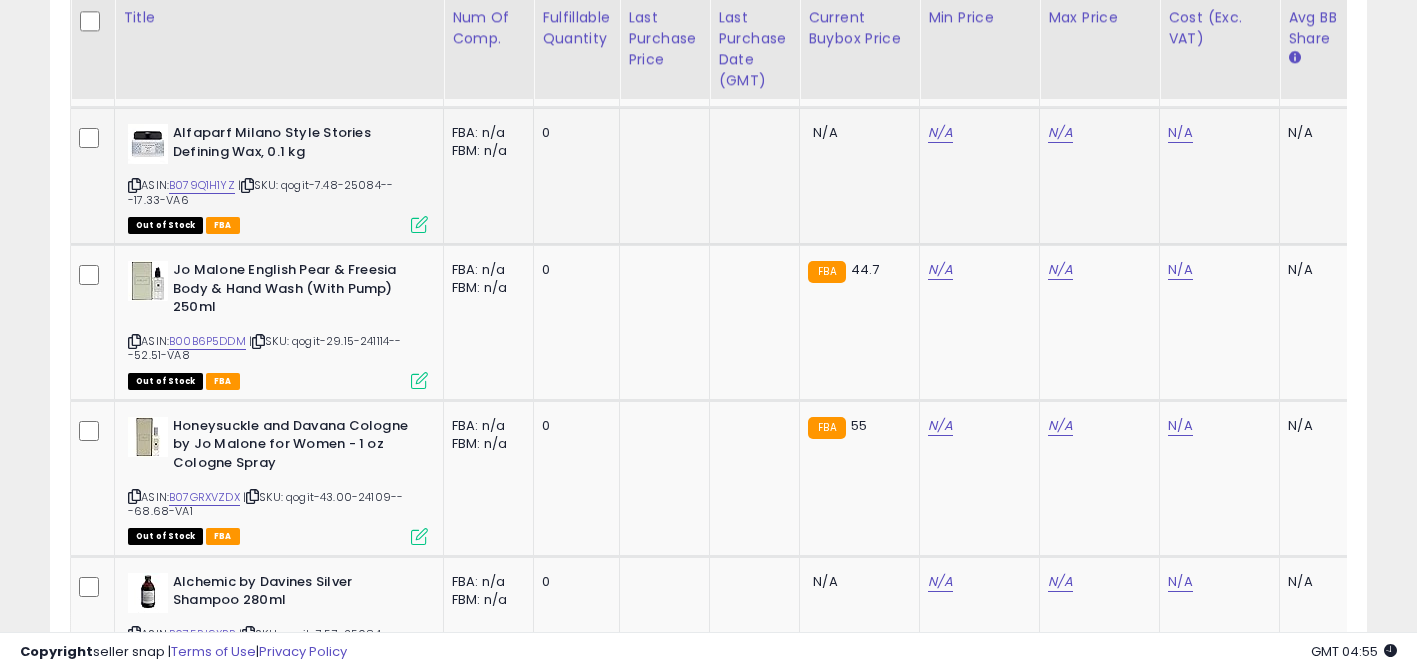click at bounding box center (134, 185) 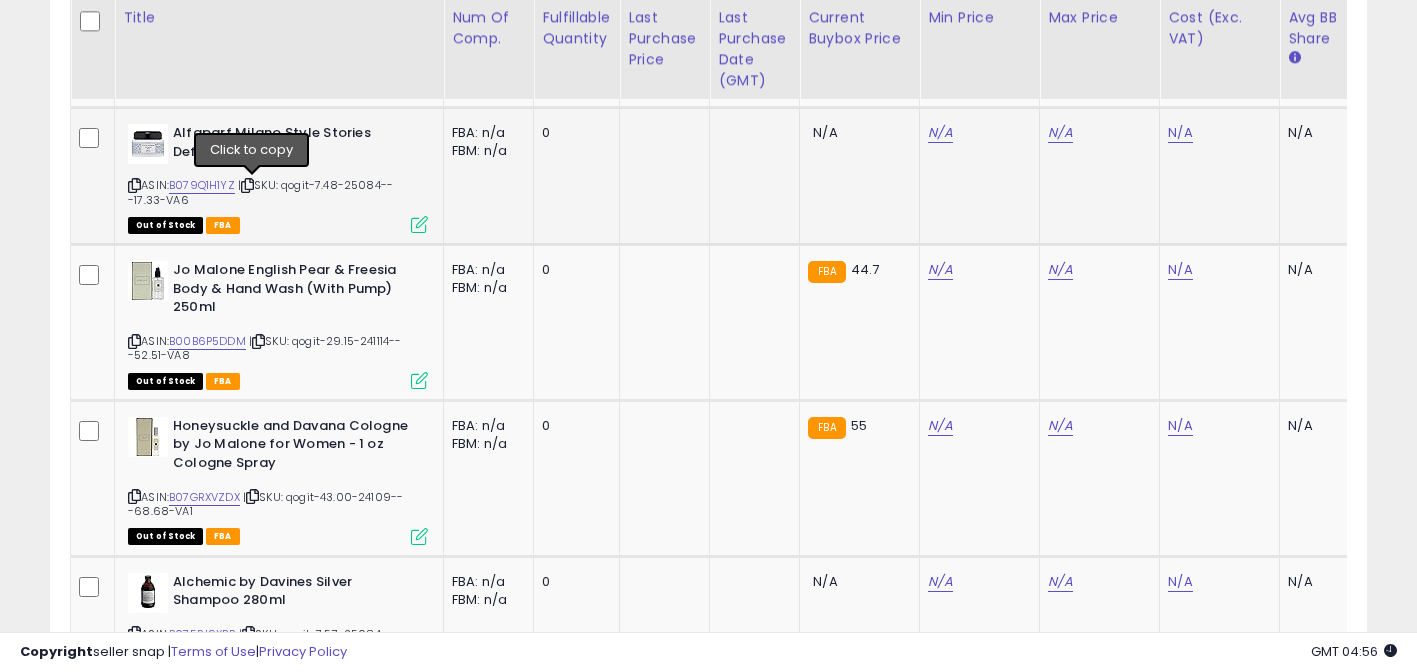 click at bounding box center [247, 185] 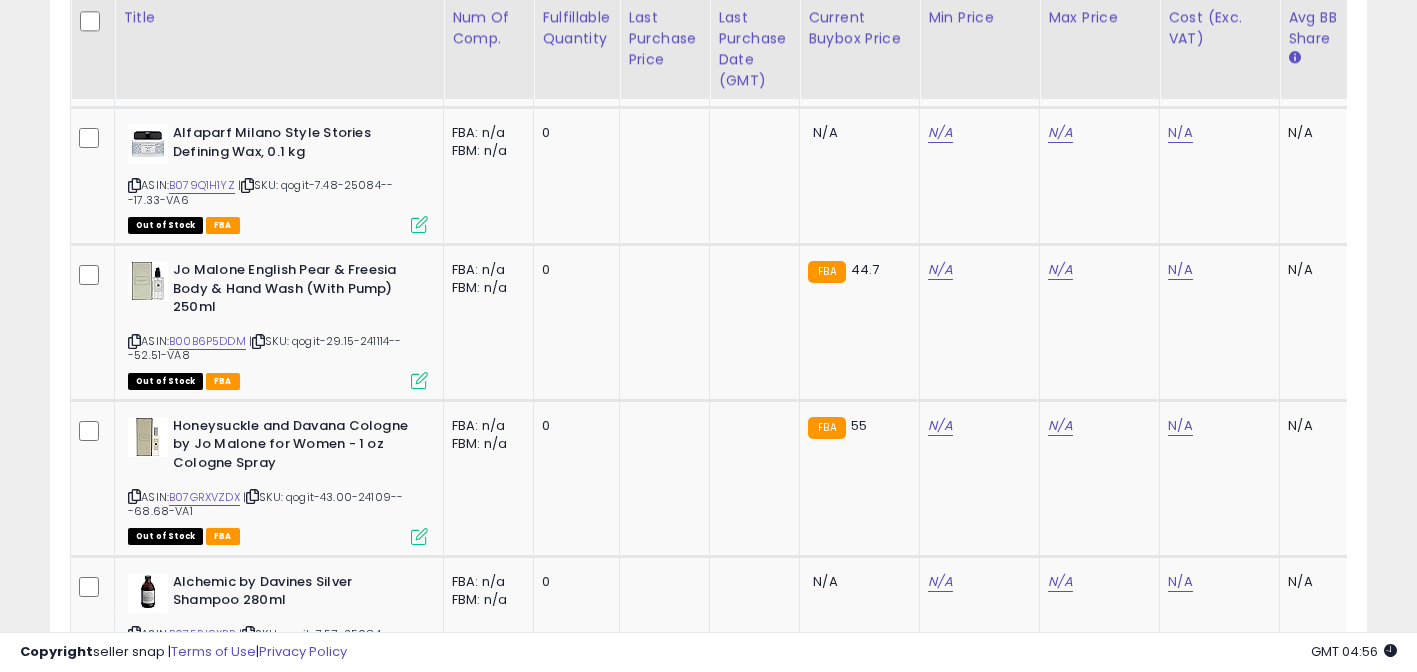 scroll, scrollTop: 0, scrollLeft: 179, axis: horizontal 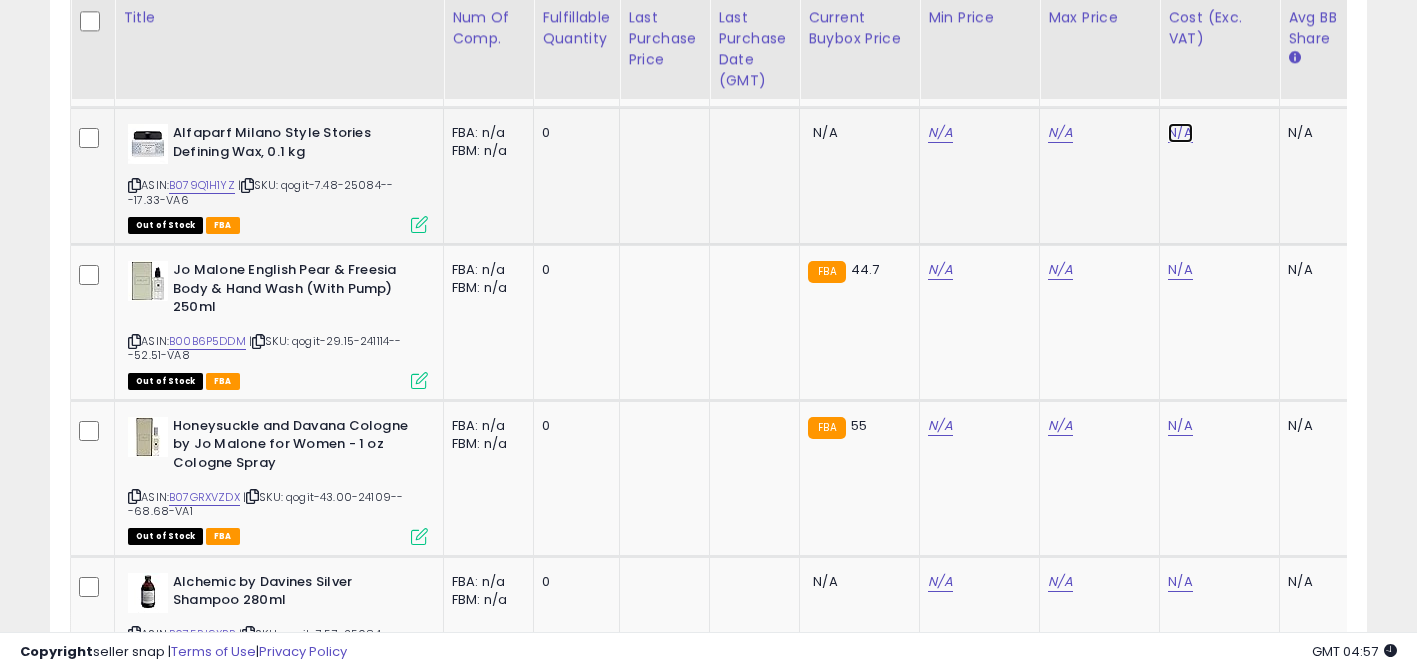 click on "N/A" at bounding box center (1180, -2714) 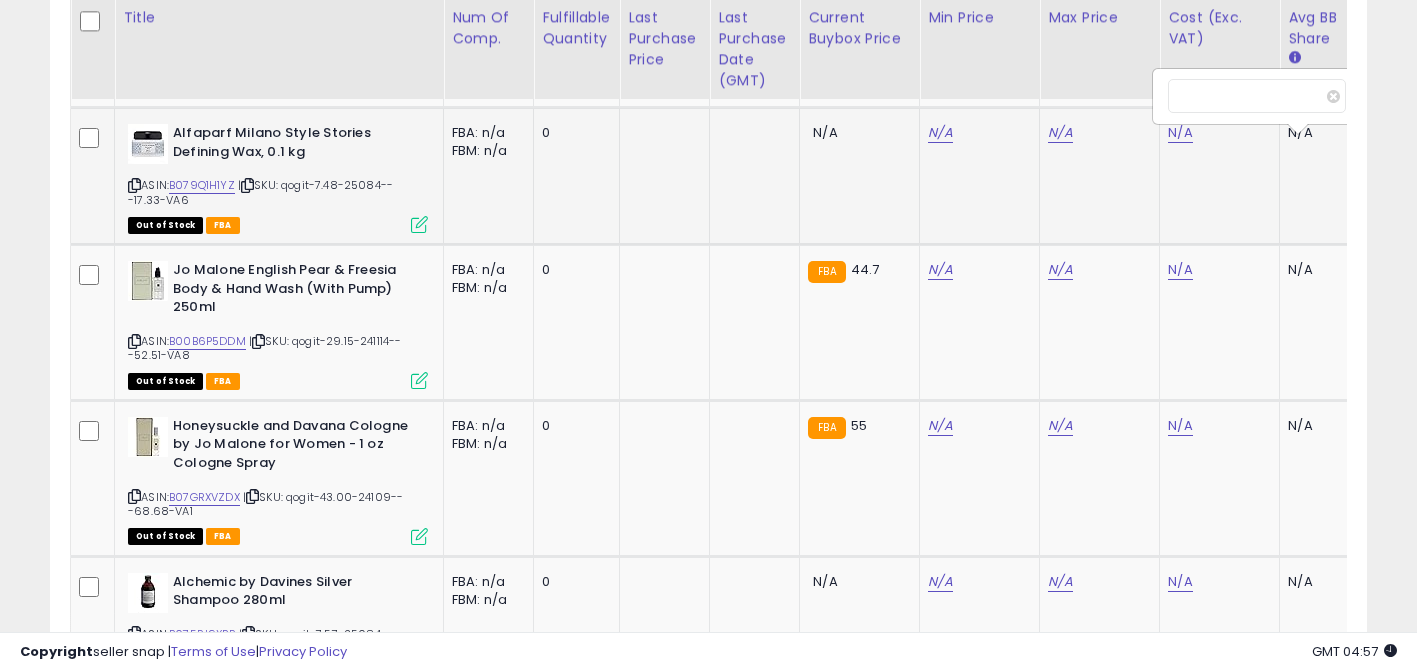 scroll, scrollTop: 0, scrollLeft: 15, axis: horizontal 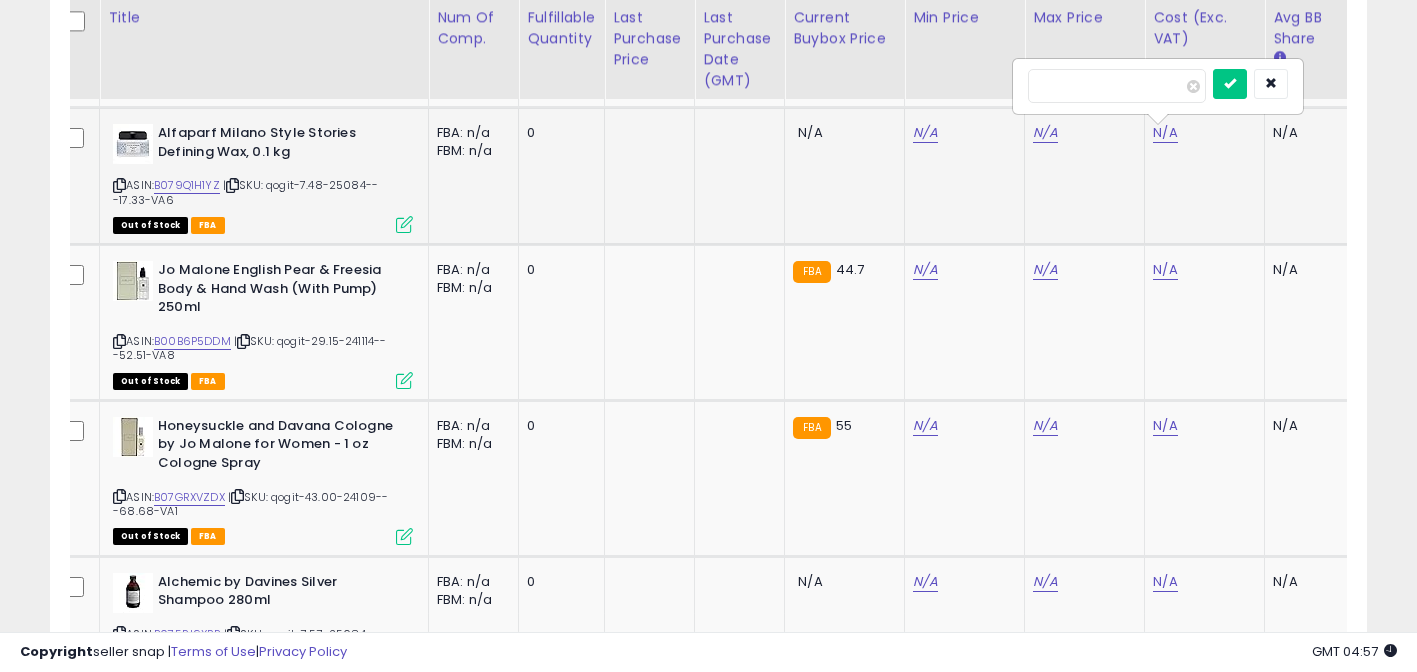 type on "****" 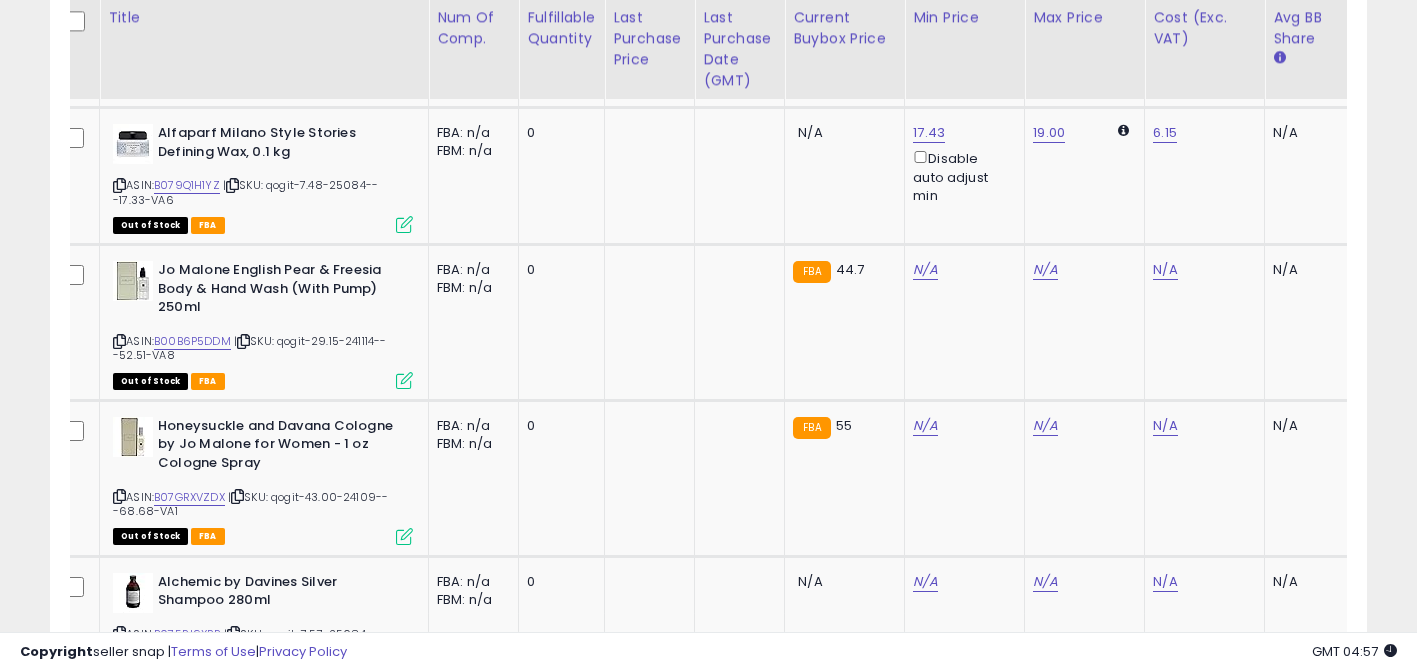scroll, scrollTop: 0, scrollLeft: 605, axis: horizontal 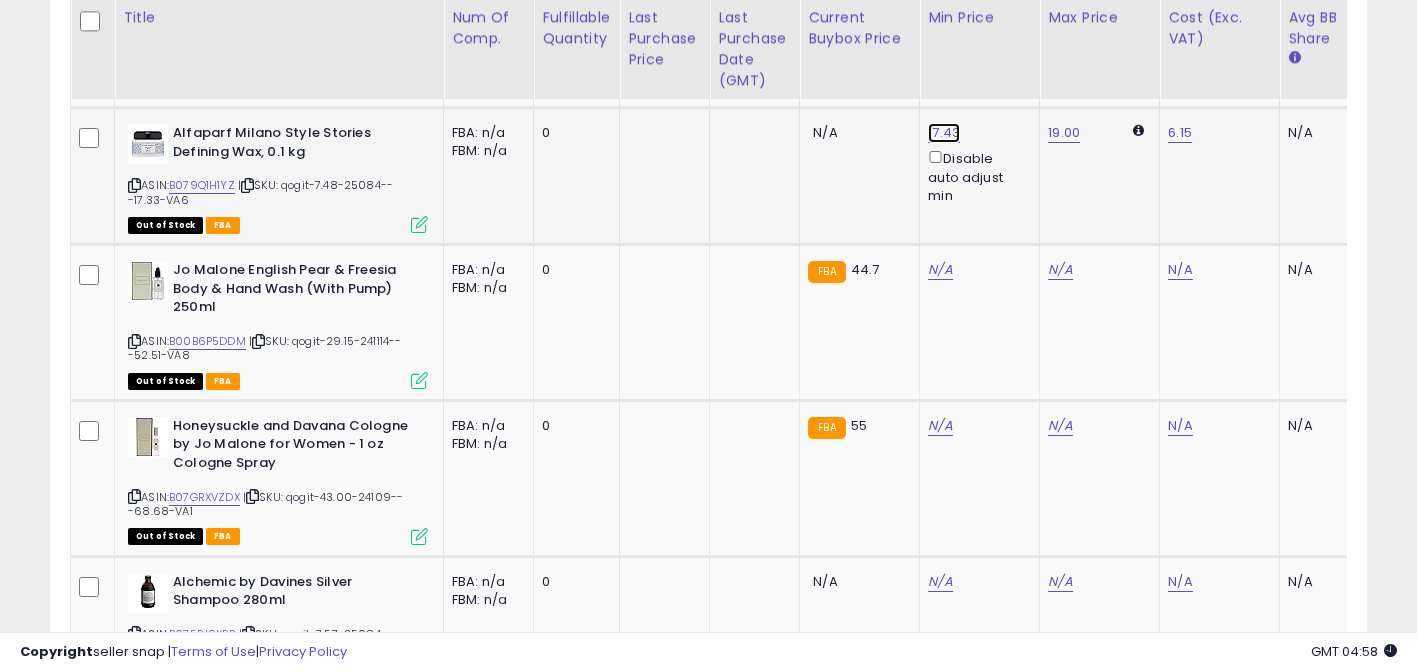 click on "17.43" at bounding box center [940, -2851] 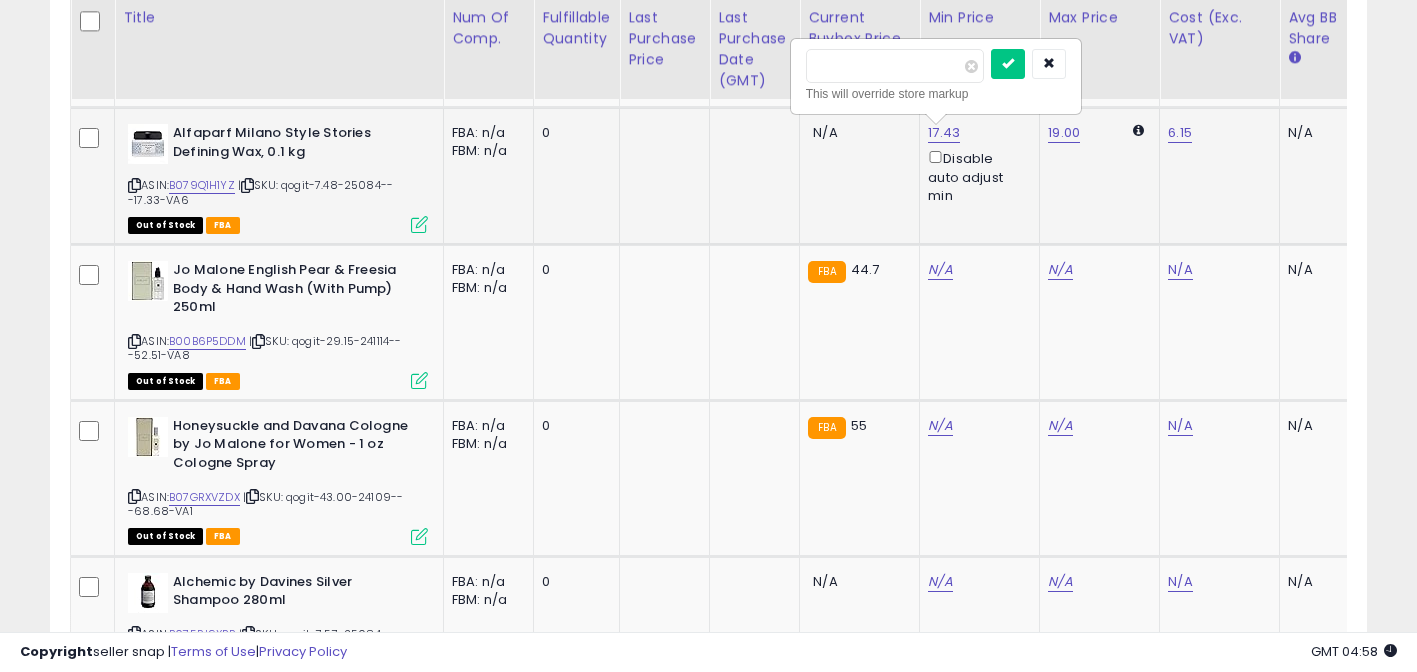 click on "*****" at bounding box center (895, 66) 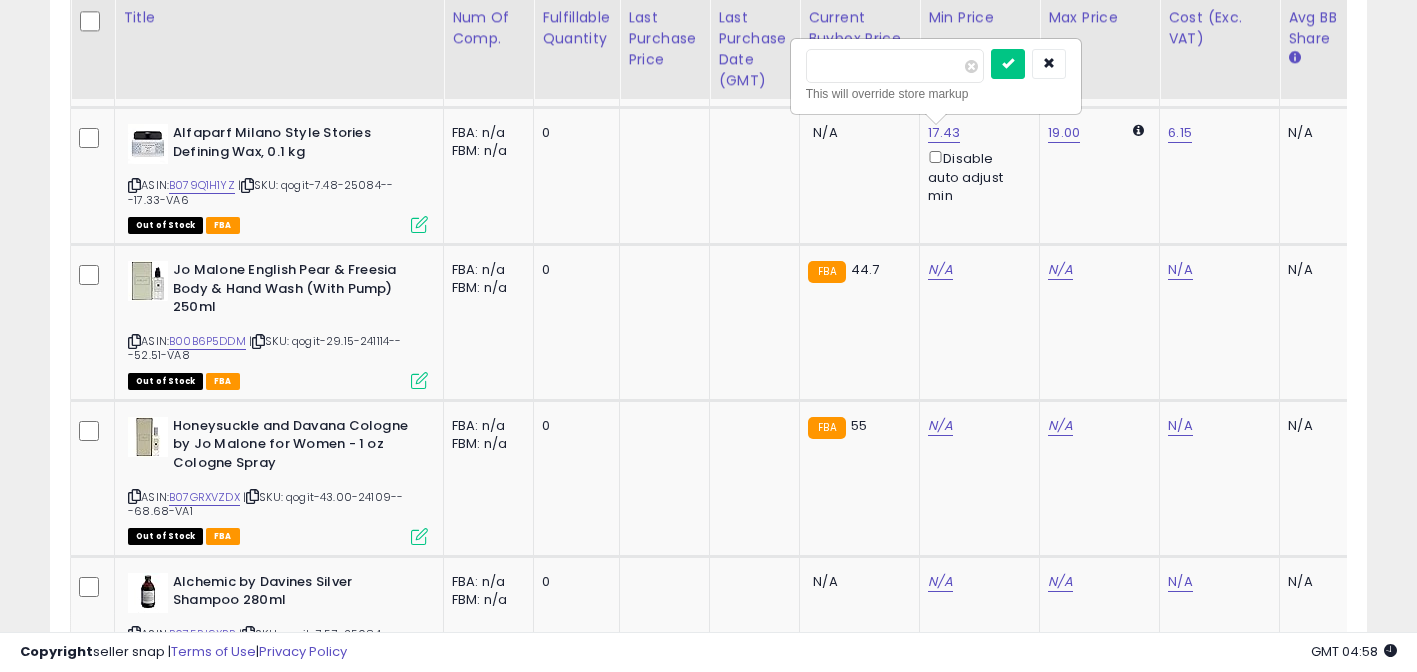type on "*****" 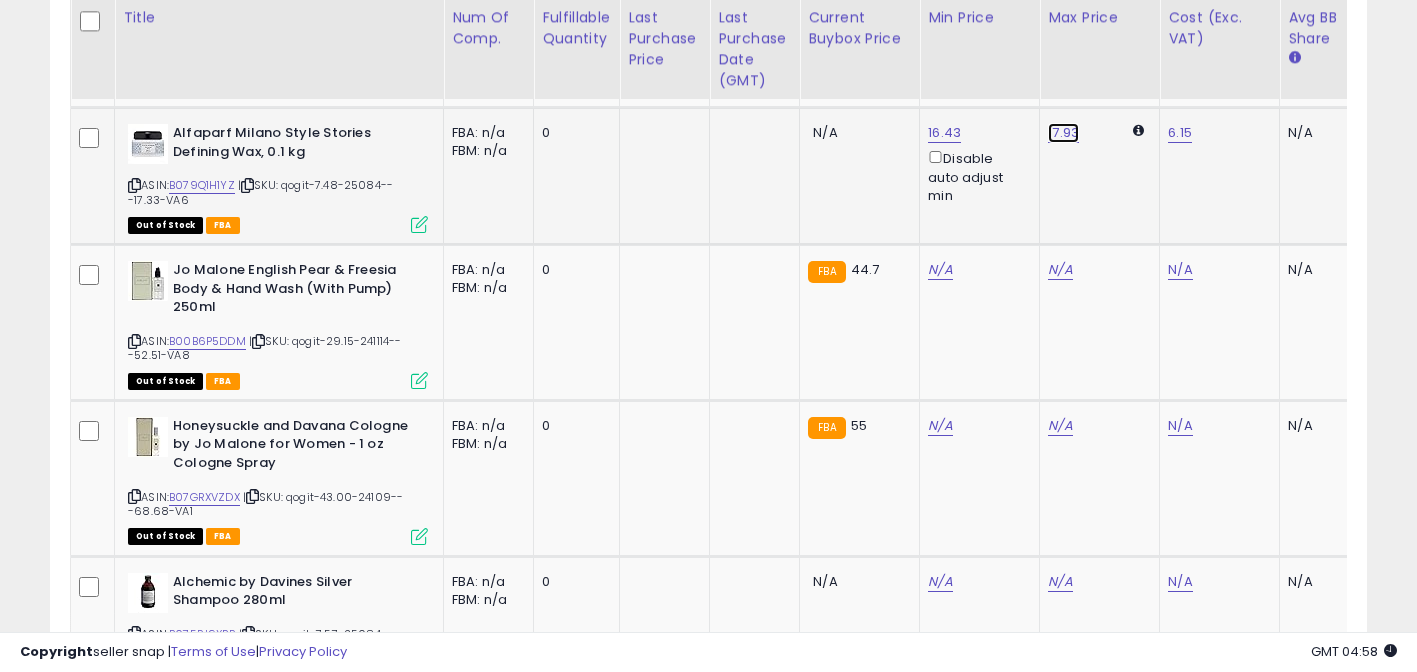 click on "17.93" at bounding box center [1060, -2851] 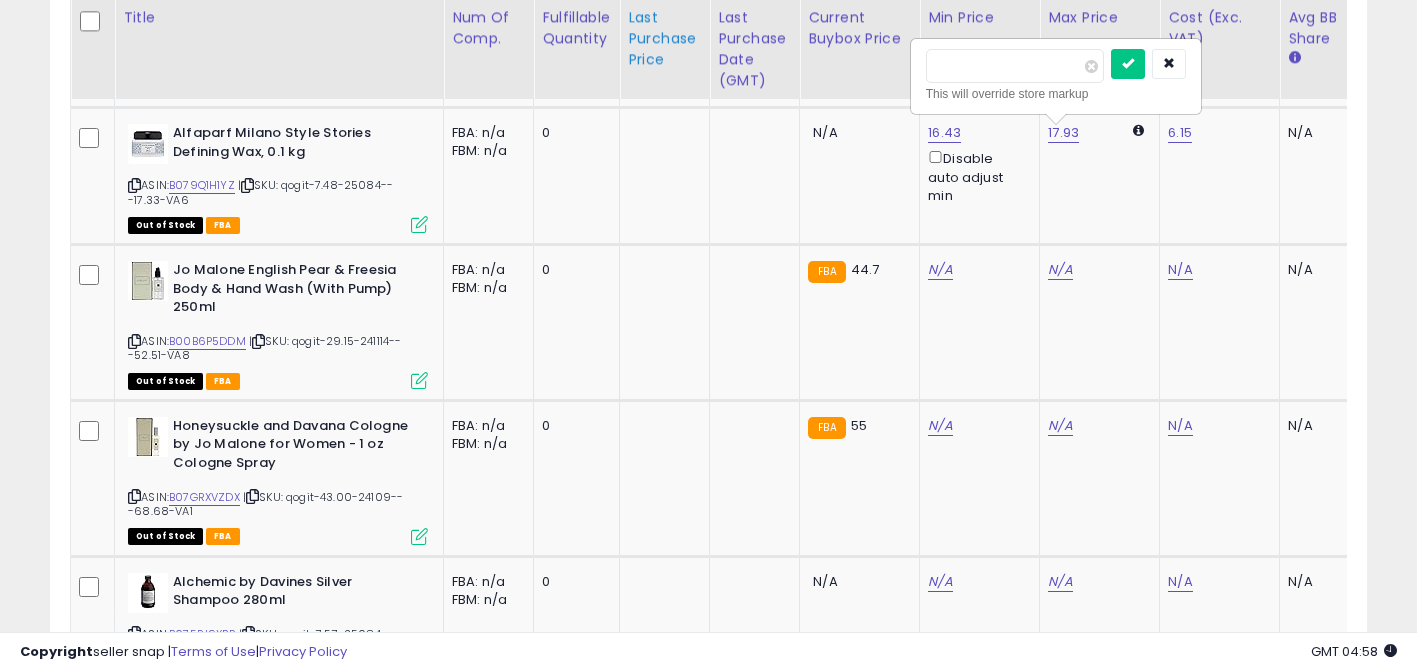 drag, startPoint x: 990, startPoint y: 66, endPoint x: 666, endPoint y: 38, distance: 325.2076 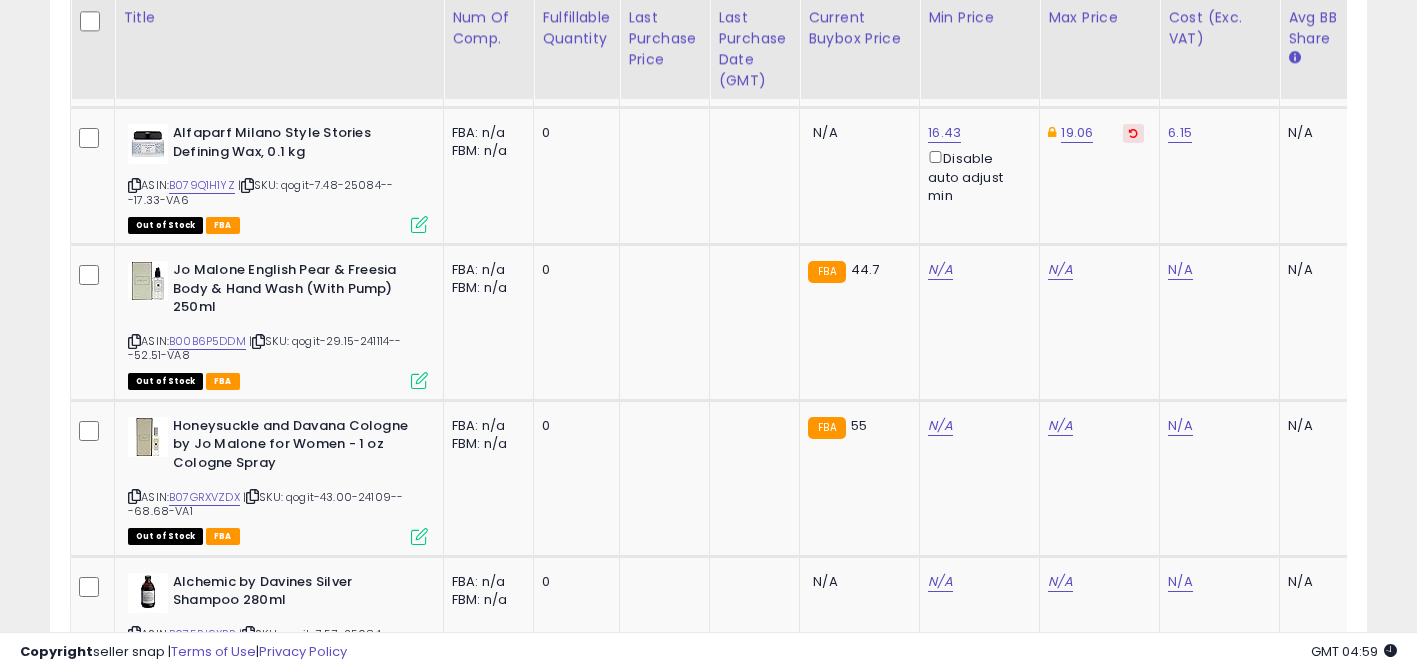 scroll, scrollTop: 0, scrollLeft: 721, axis: horizontal 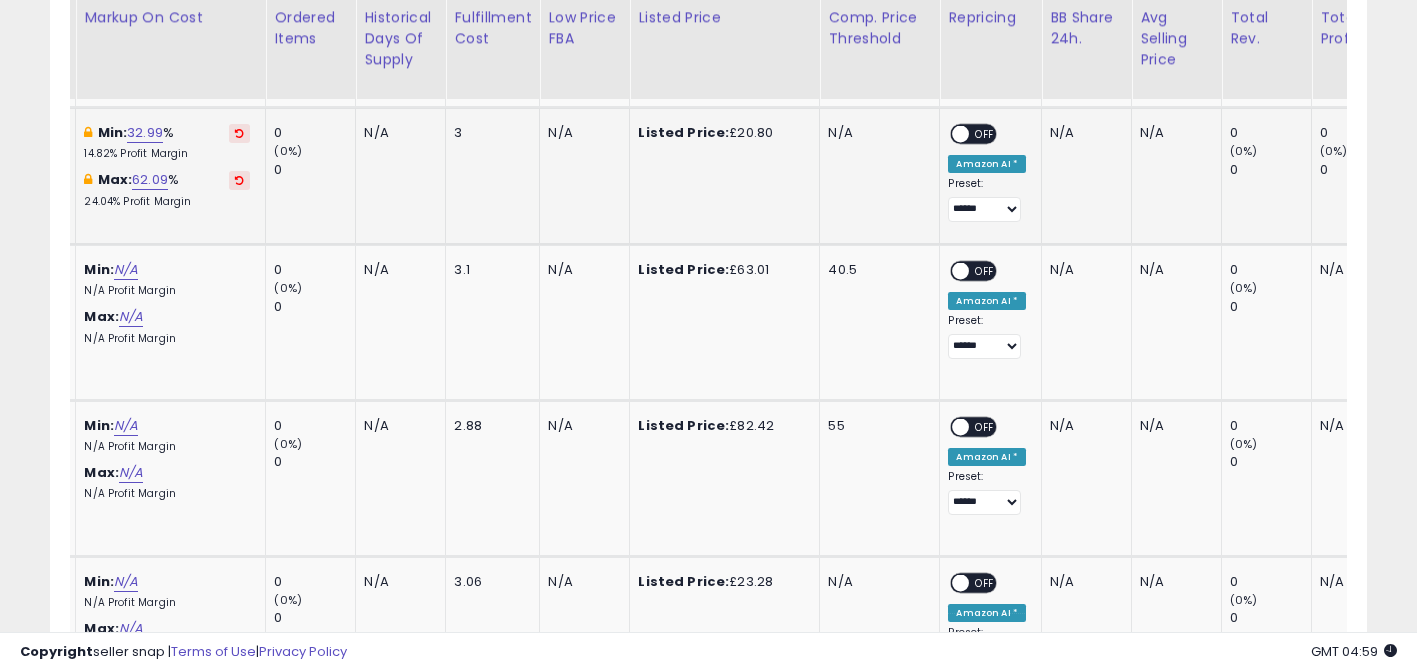 click on "OFF" at bounding box center [986, 134] 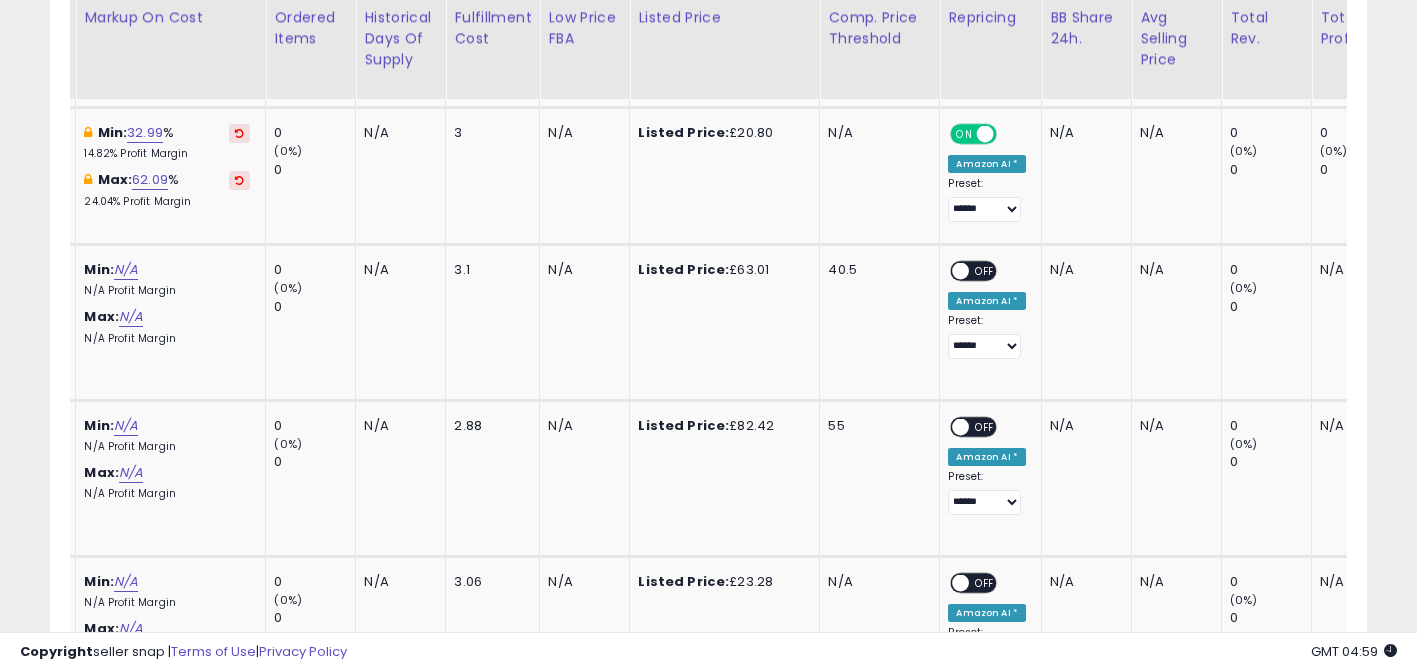 scroll, scrollTop: 0, scrollLeft: 961, axis: horizontal 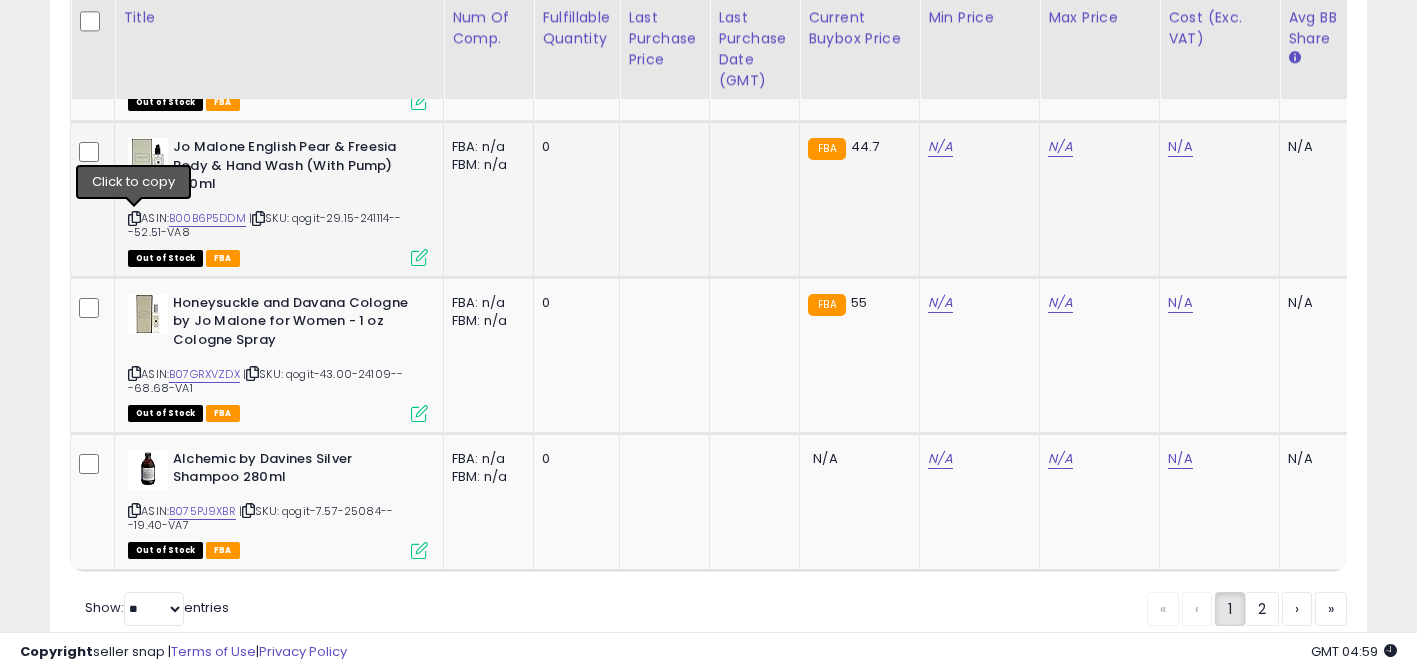 click at bounding box center (134, 218) 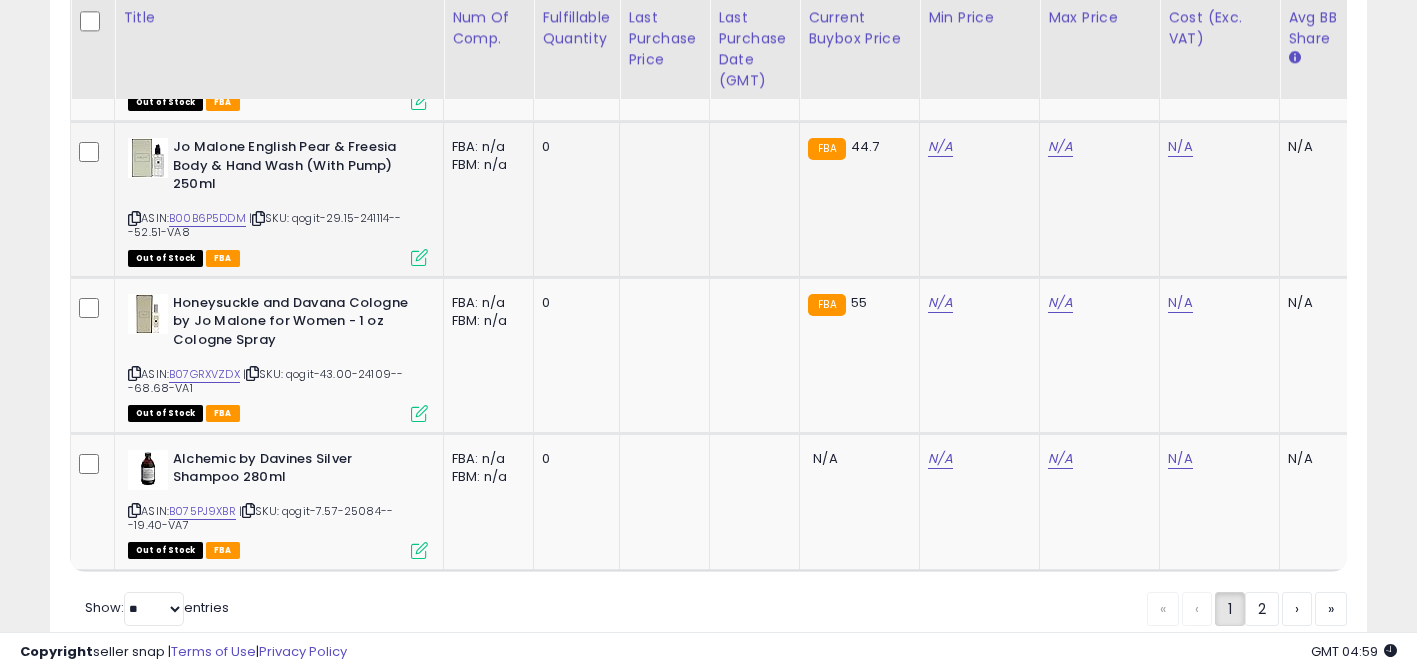 click at bounding box center [258, 218] 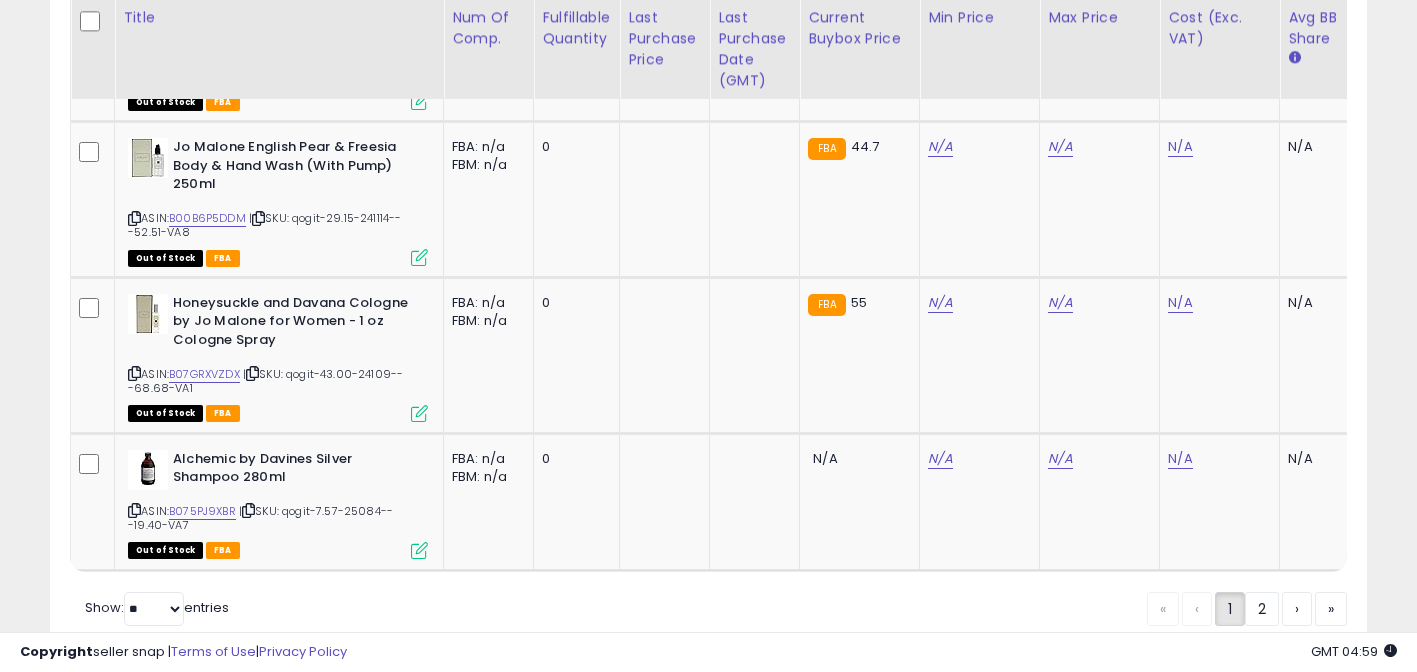 scroll, scrollTop: 0, scrollLeft: 1672, axis: horizontal 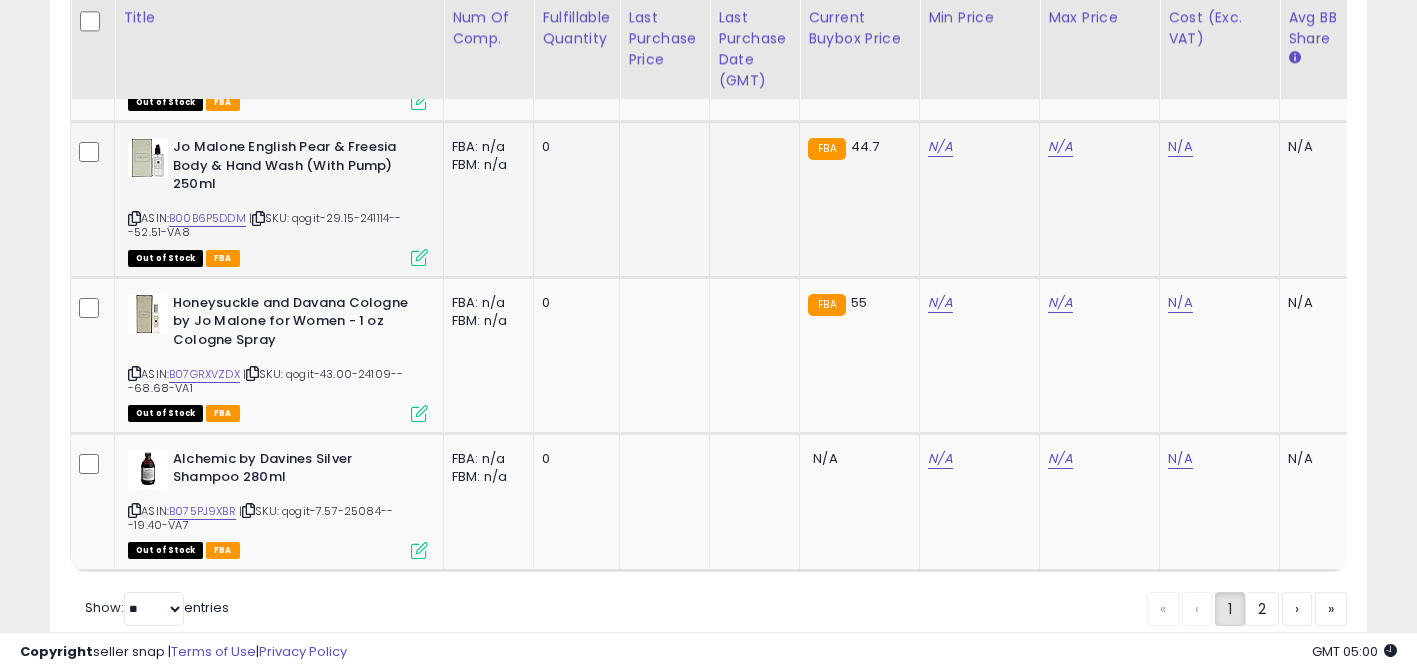 click on "N/A" 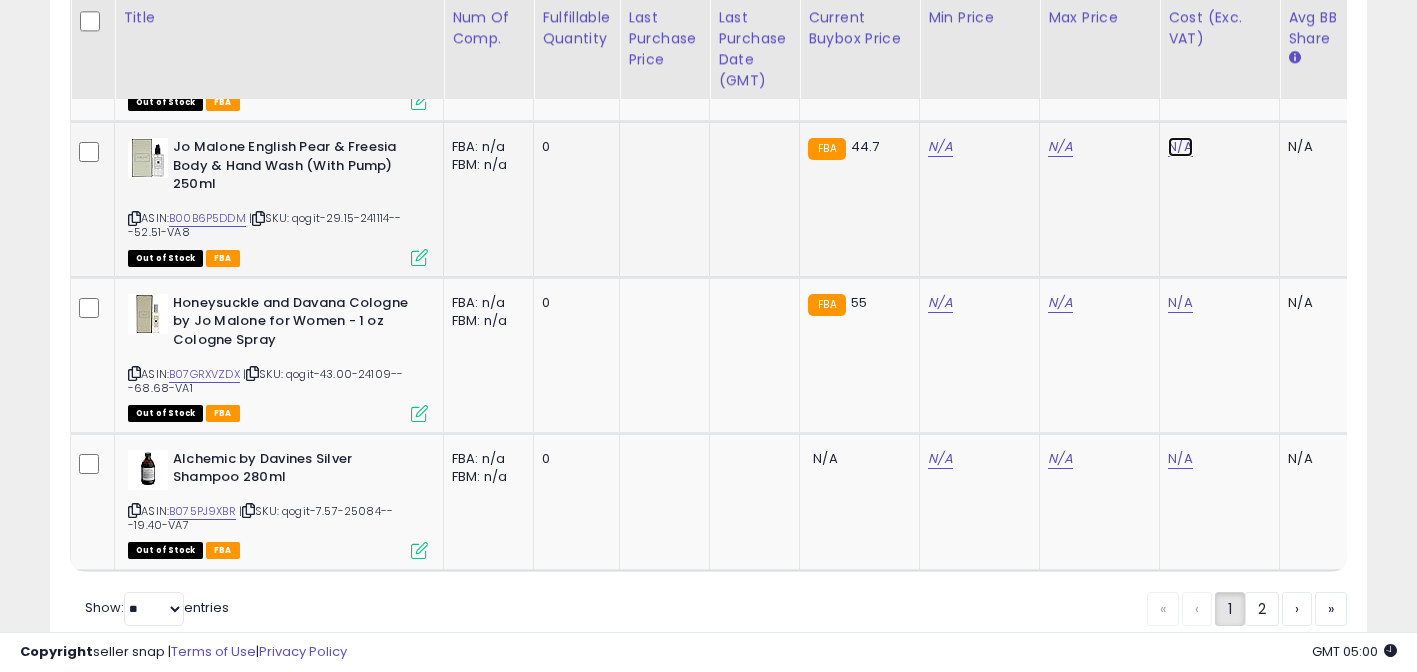 click on "N/A" at bounding box center (1180, -2837) 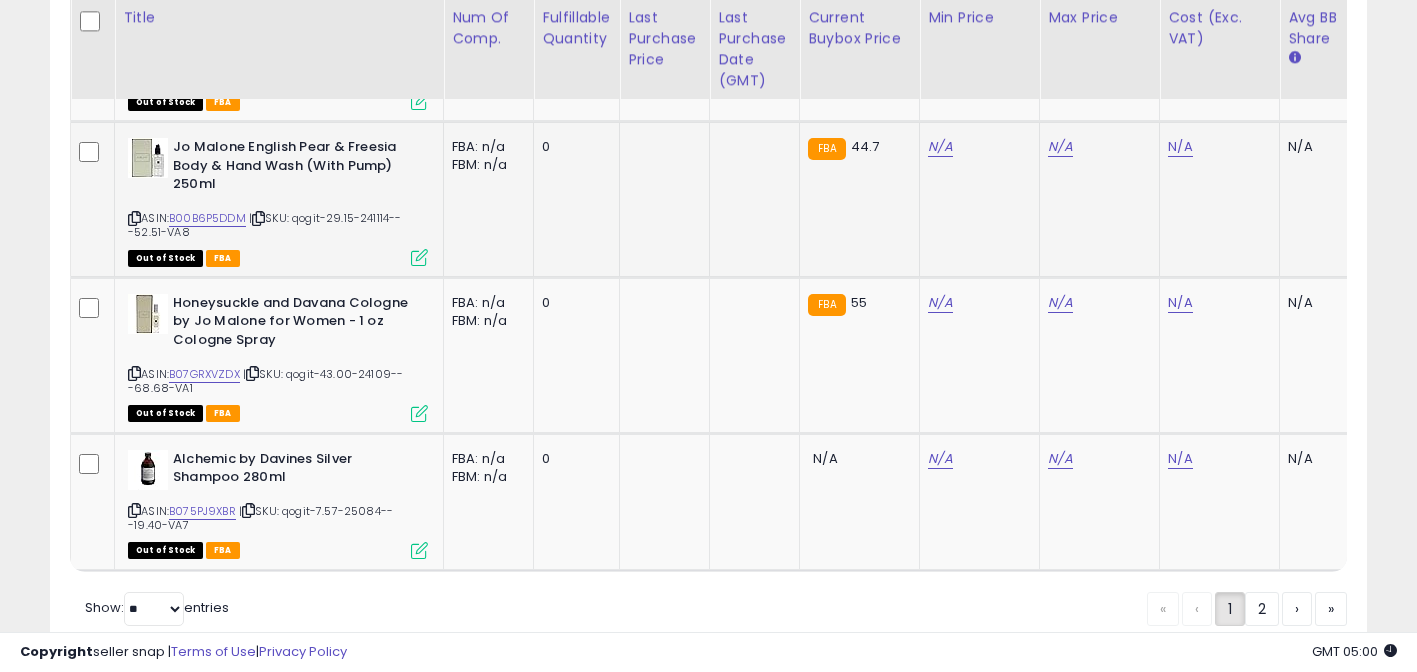 scroll, scrollTop: 0, scrollLeft: 15, axis: horizontal 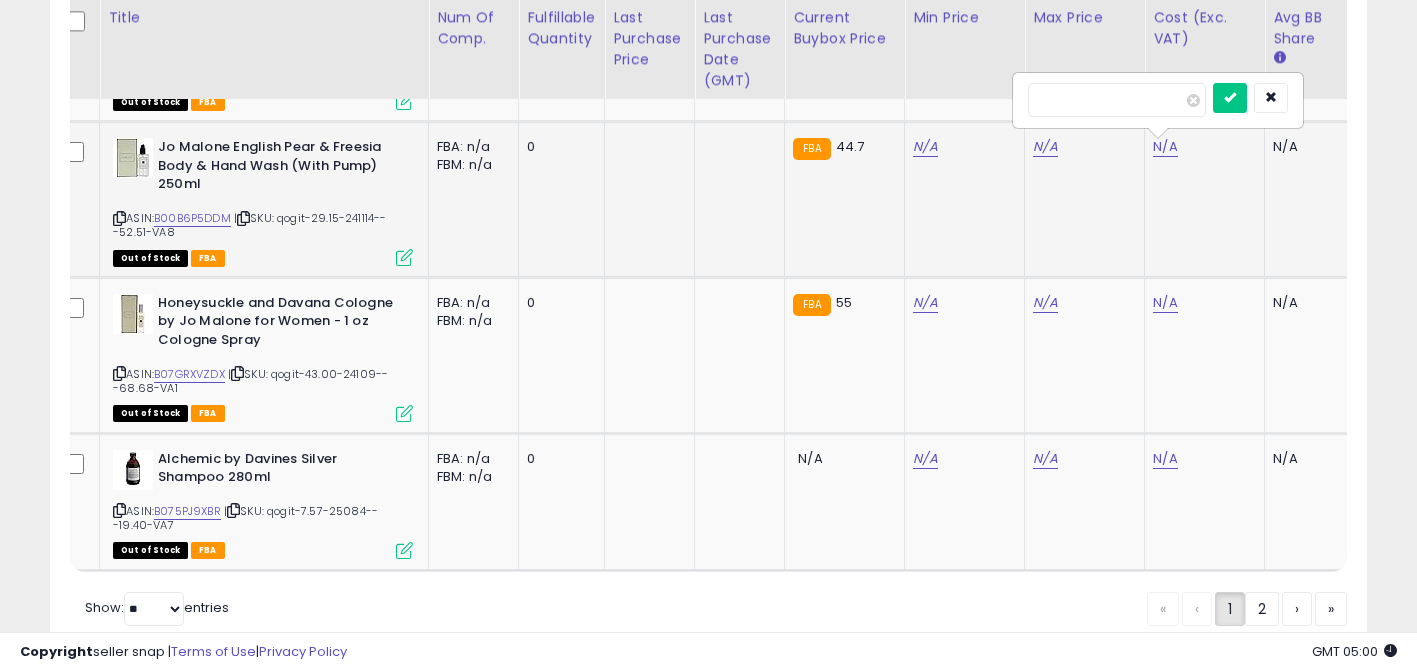 type on "*****" 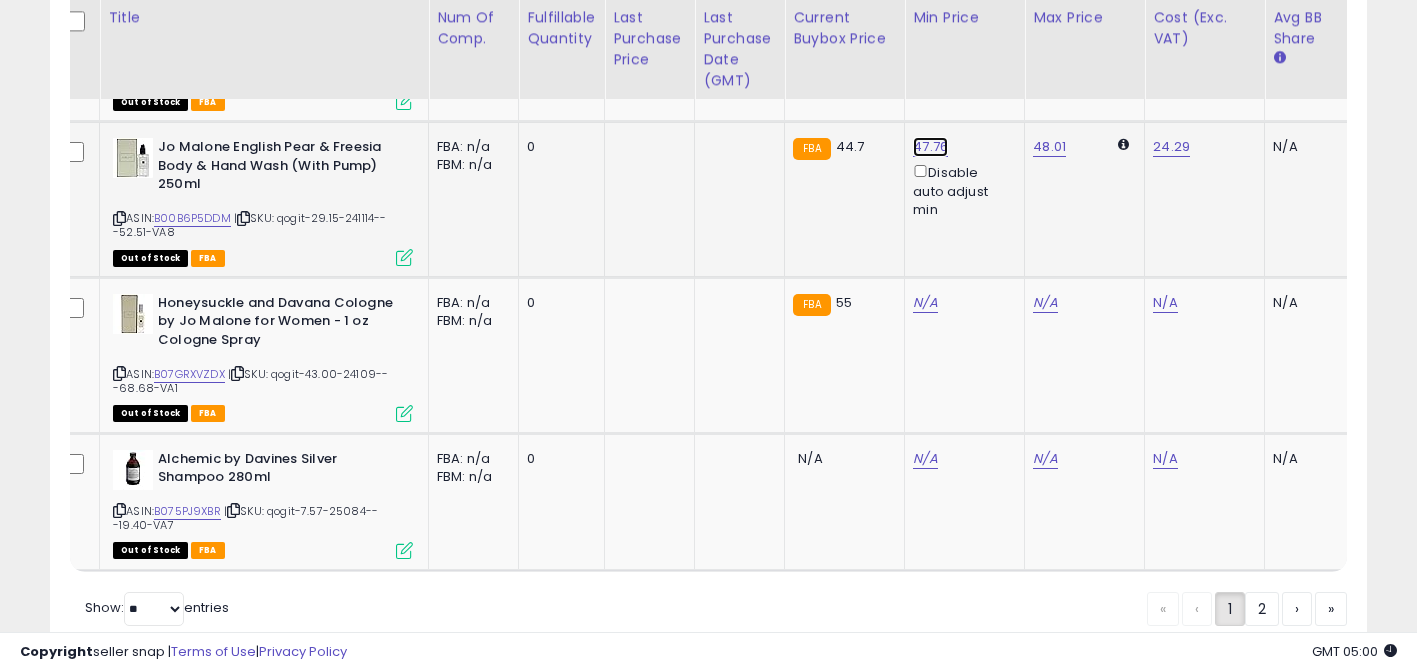 click on "47.76" at bounding box center (925, -2974) 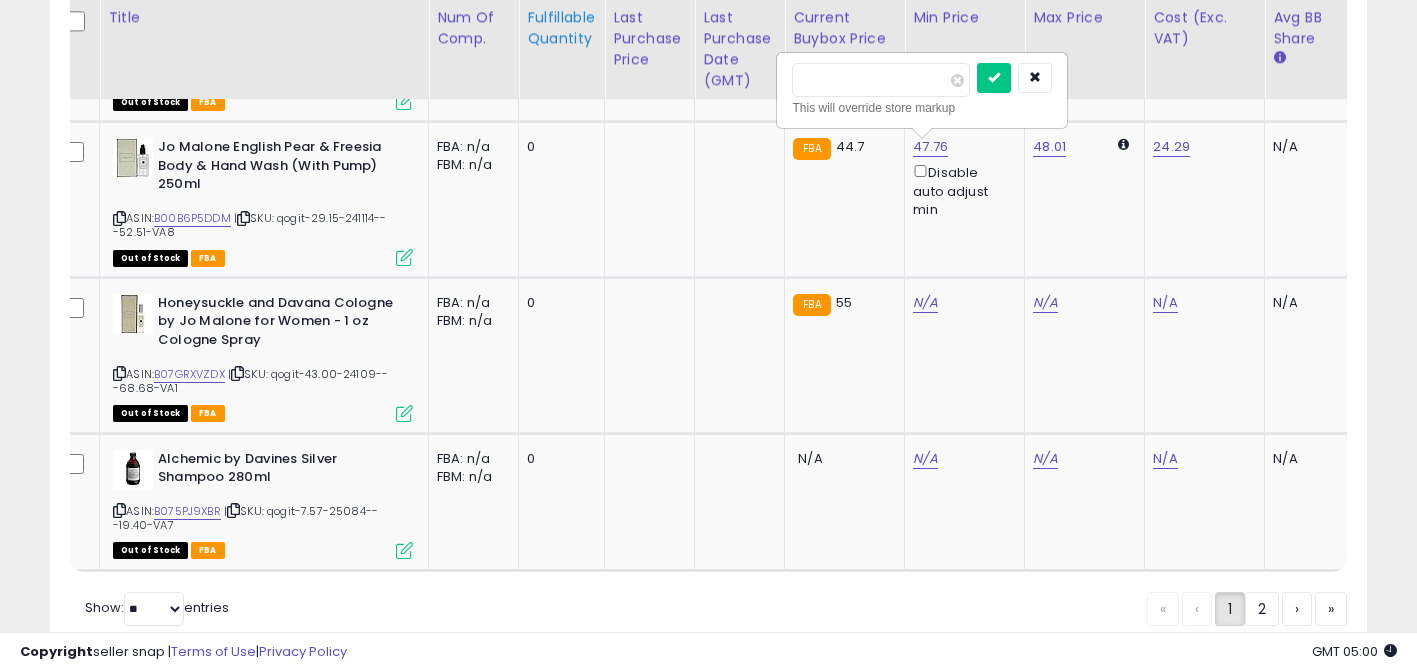 drag, startPoint x: 865, startPoint y: 88, endPoint x: 569, endPoint y: 67, distance: 296.744 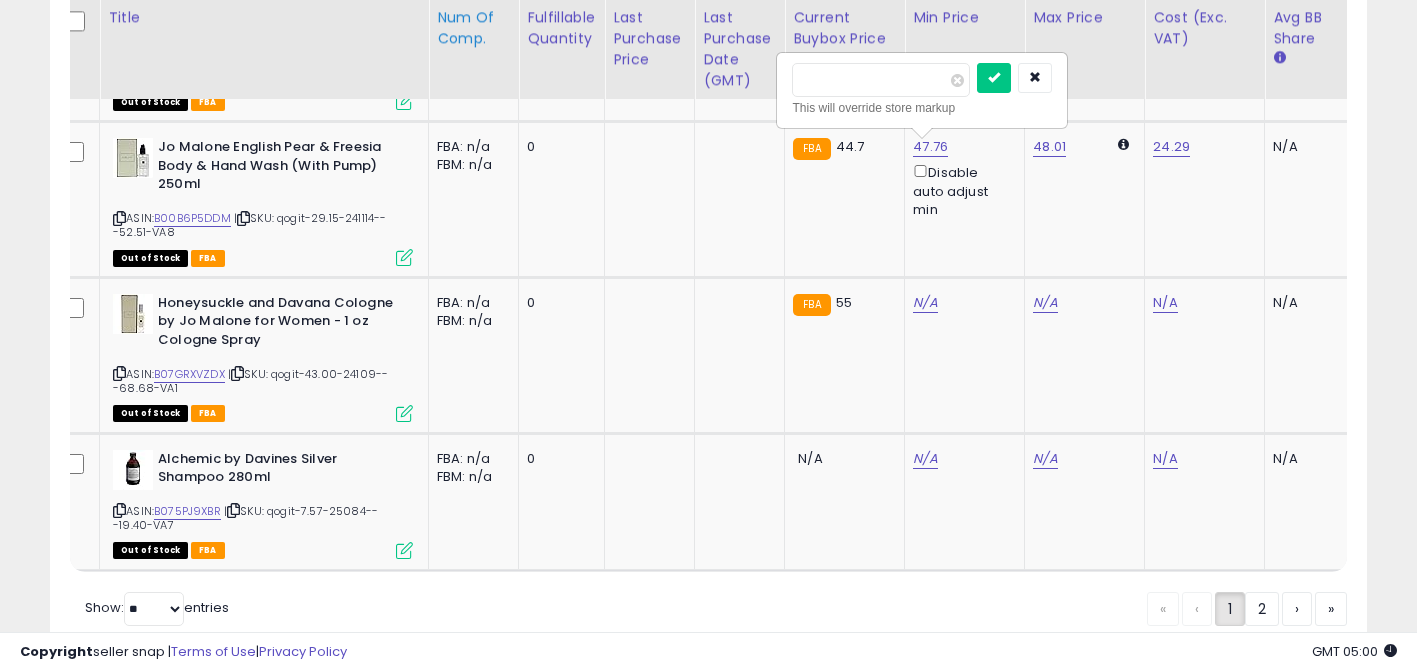 type on "*****" 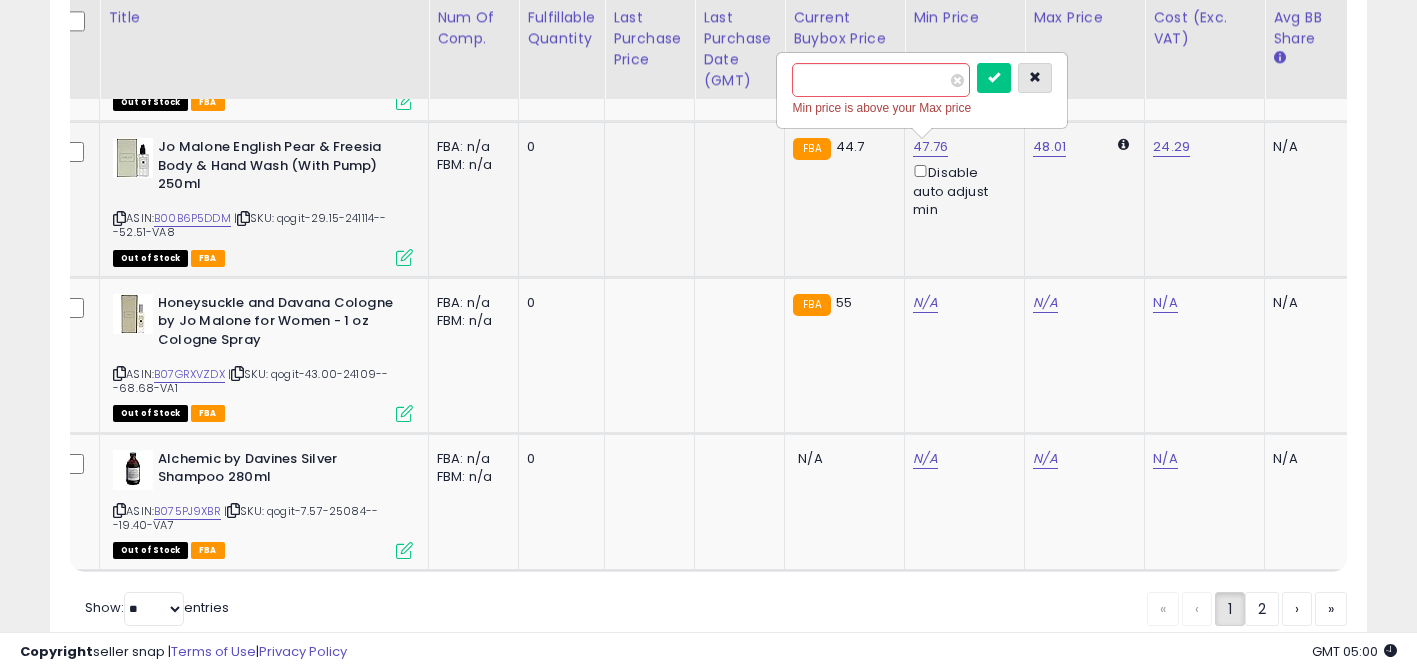 click at bounding box center (1035, 77) 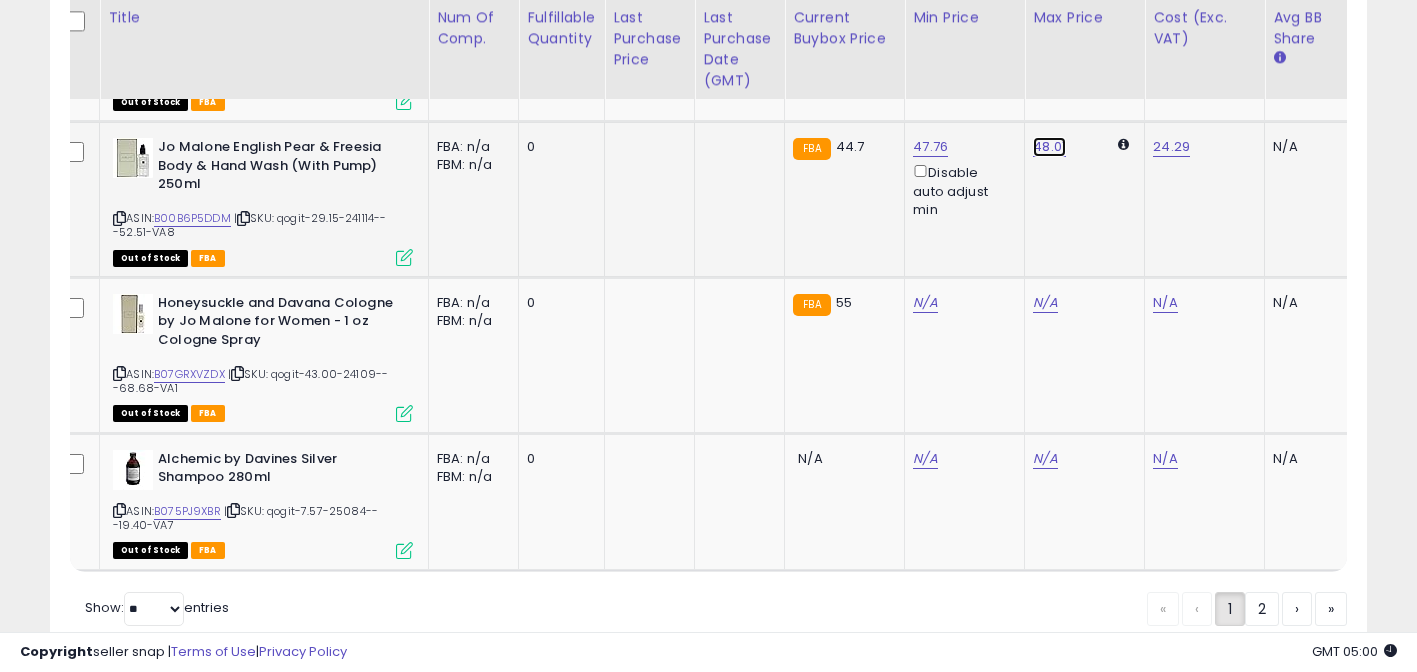 click on "48.01" at bounding box center (1045, -2974) 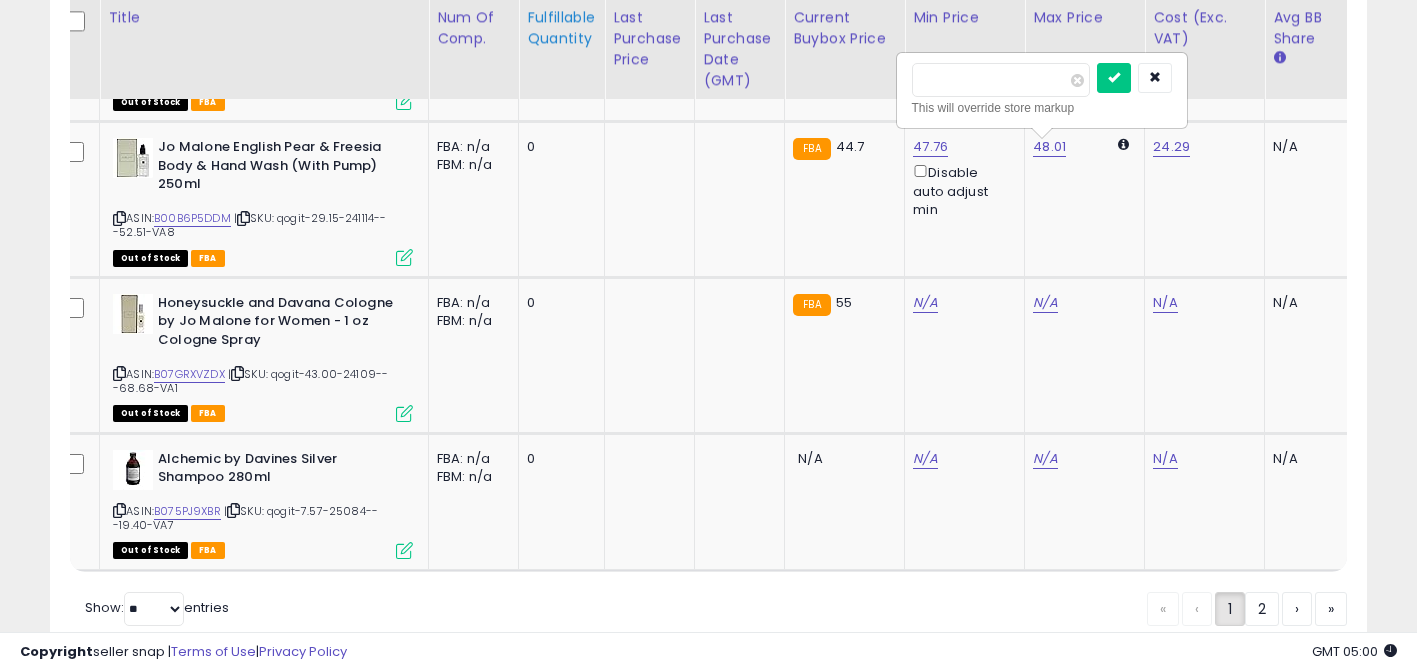 drag, startPoint x: 845, startPoint y: 80, endPoint x: 550, endPoint y: 69, distance: 295.20502 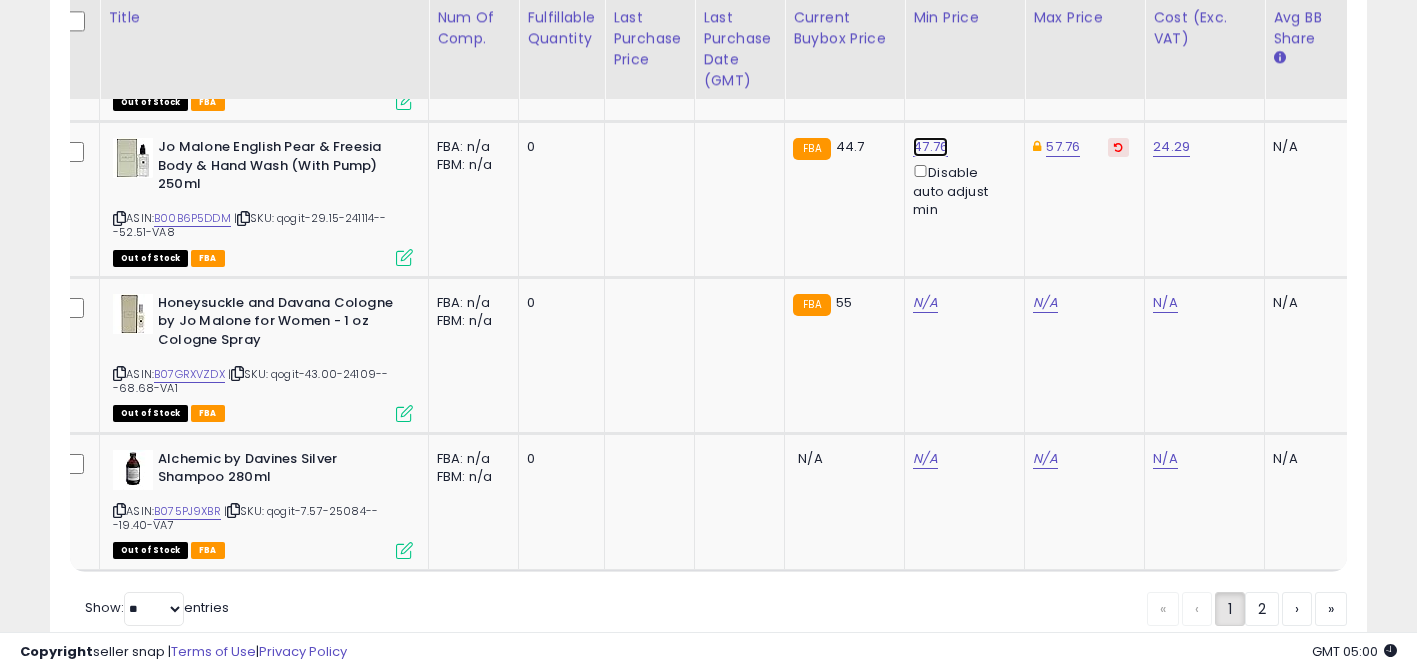 click on "47.76" at bounding box center [925, -2974] 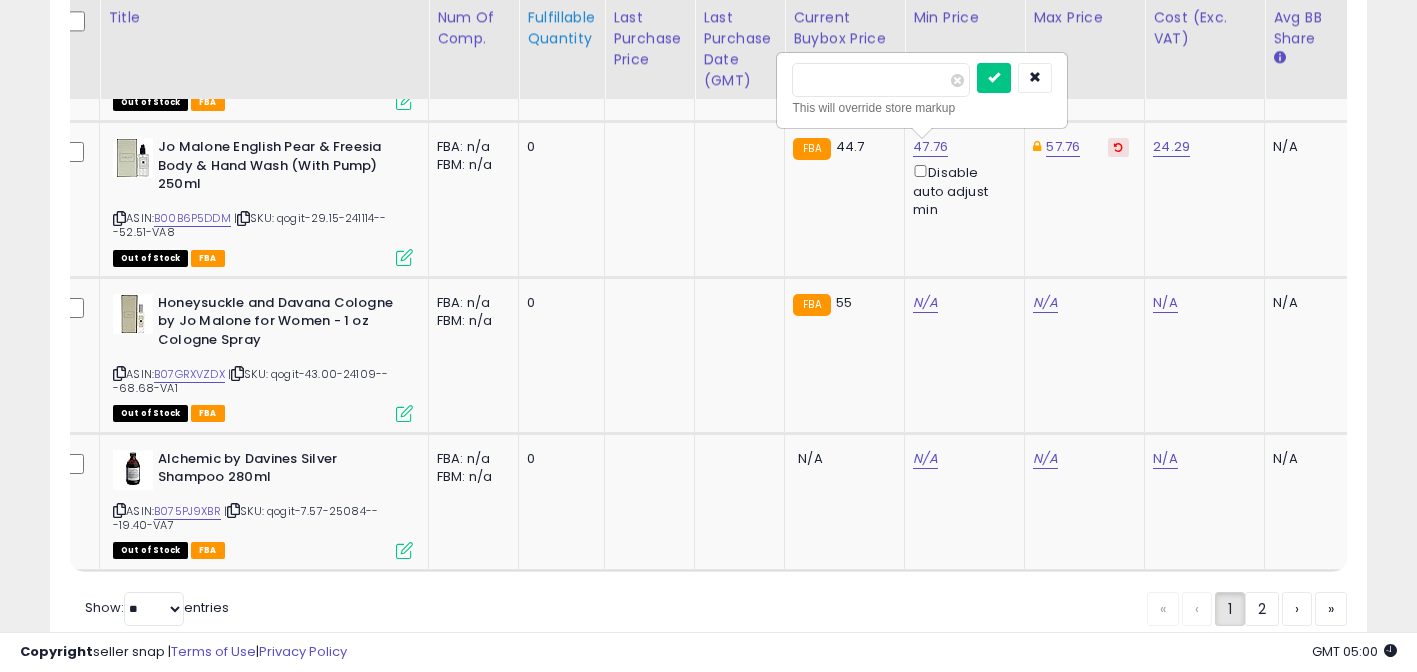 drag, startPoint x: 731, startPoint y: 70, endPoint x: 587, endPoint y: 52, distance: 145.12064 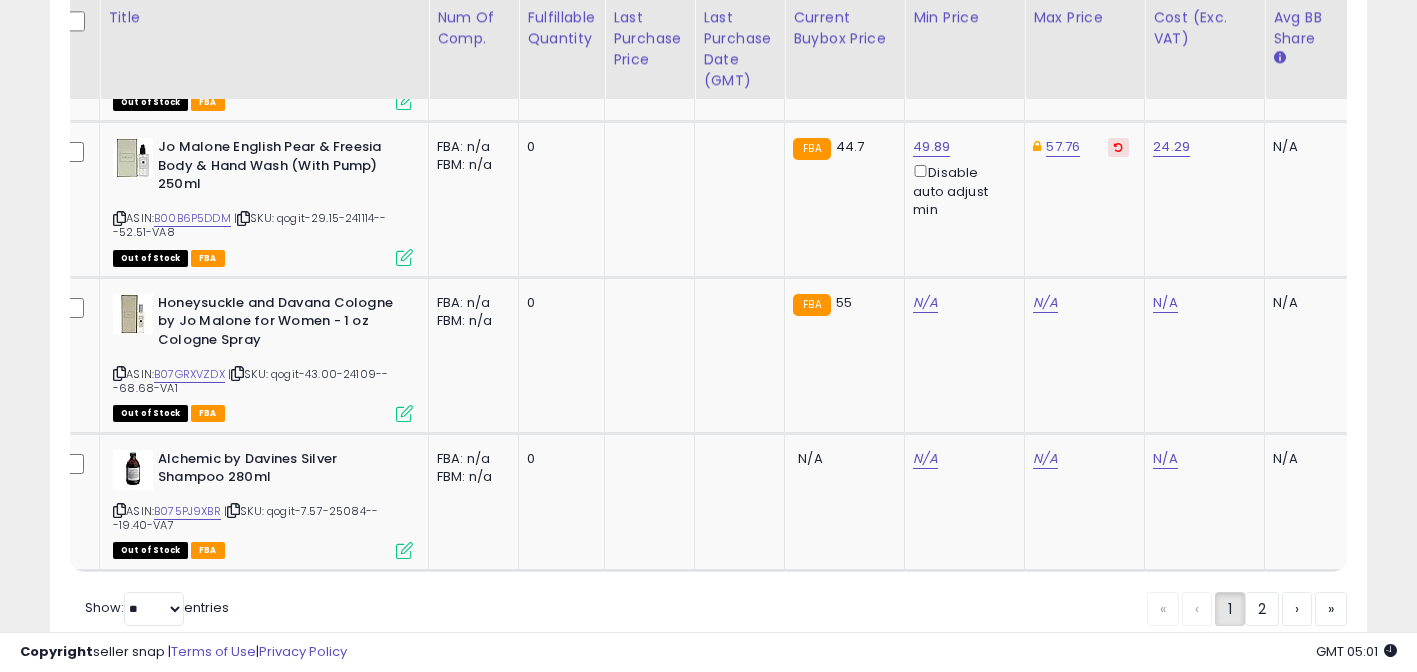 scroll, scrollTop: 0, scrollLeft: 269, axis: horizontal 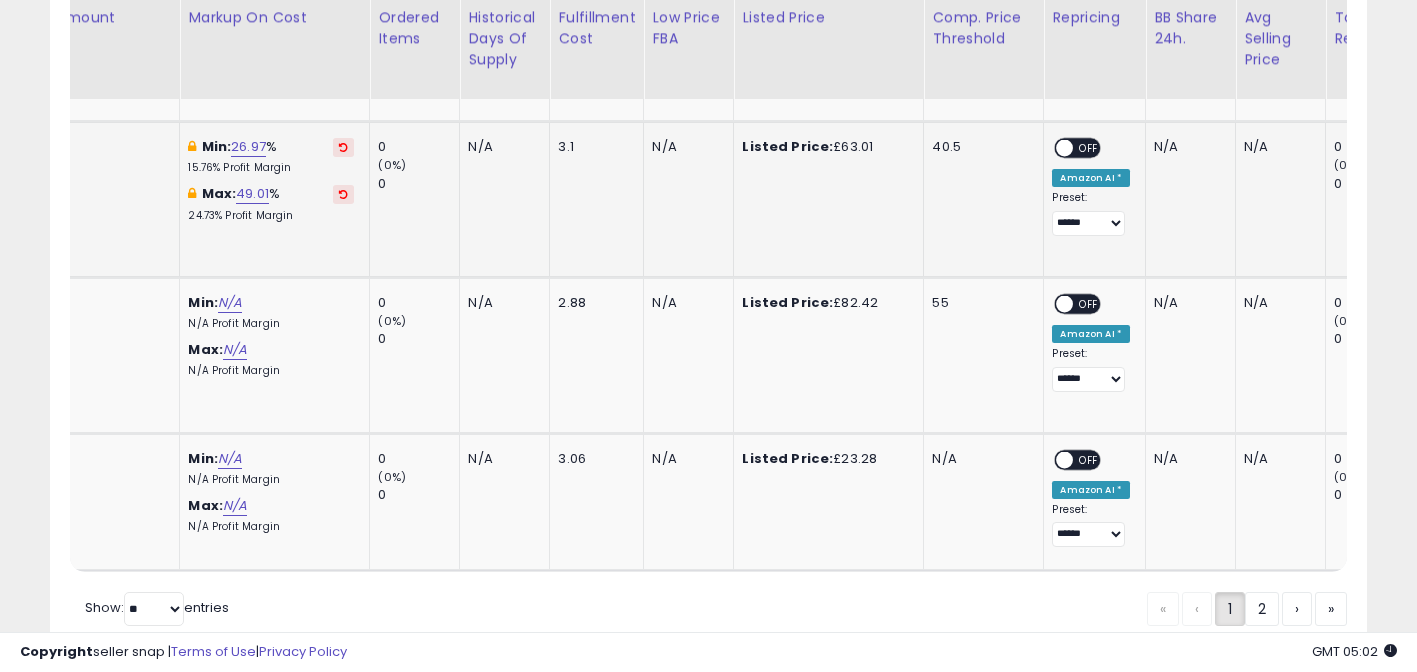 click on "OFF" at bounding box center [1090, 148] 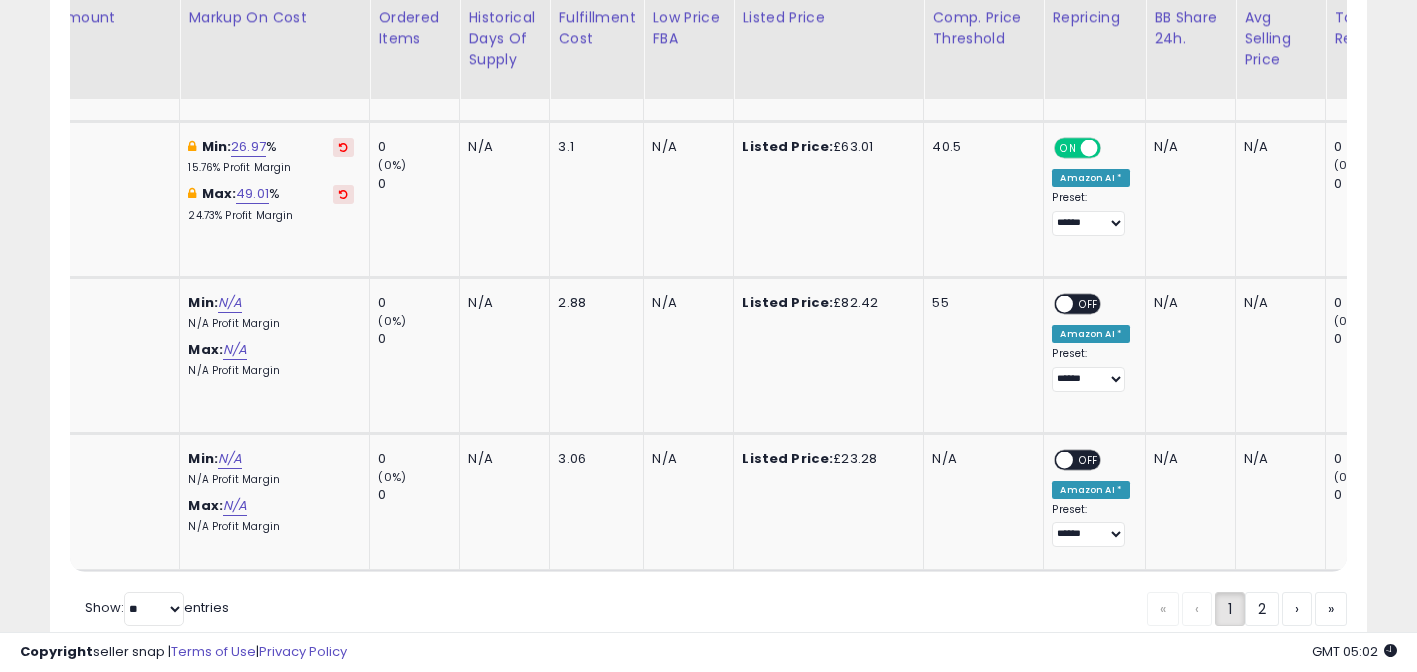 scroll, scrollTop: 0, scrollLeft: 1355, axis: horizontal 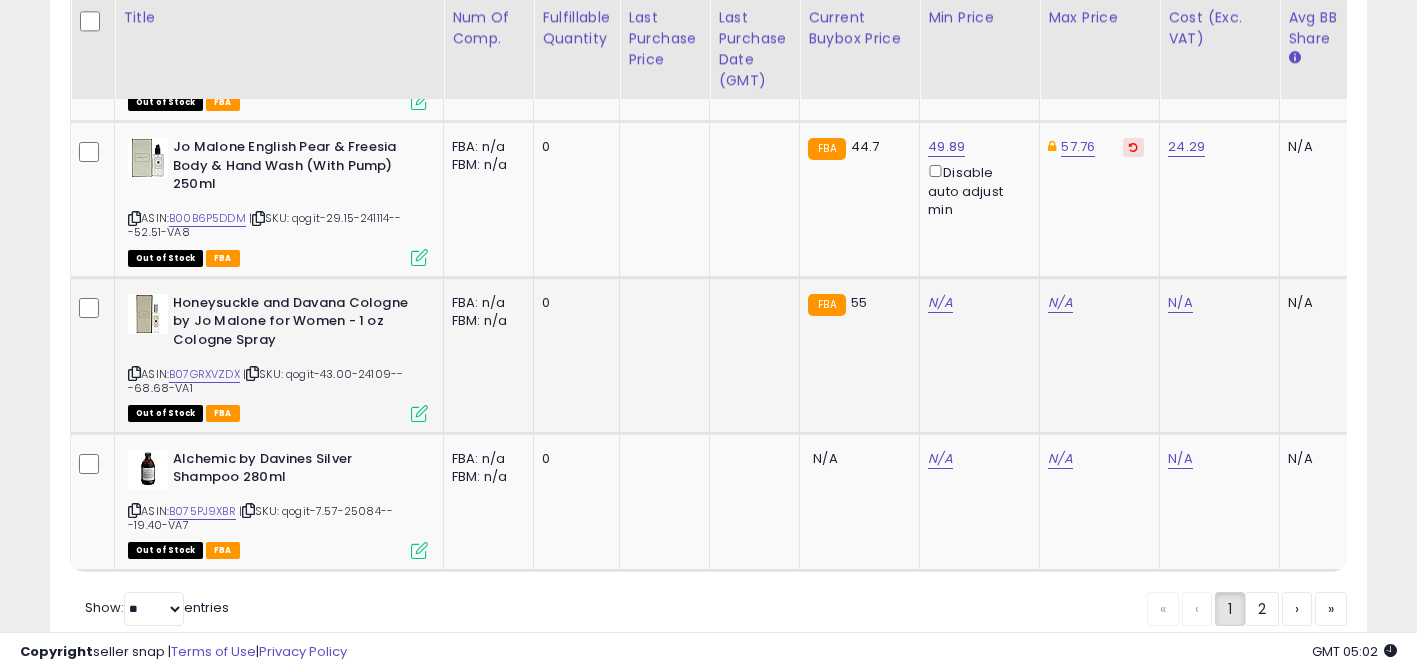 click at bounding box center [134, 373] 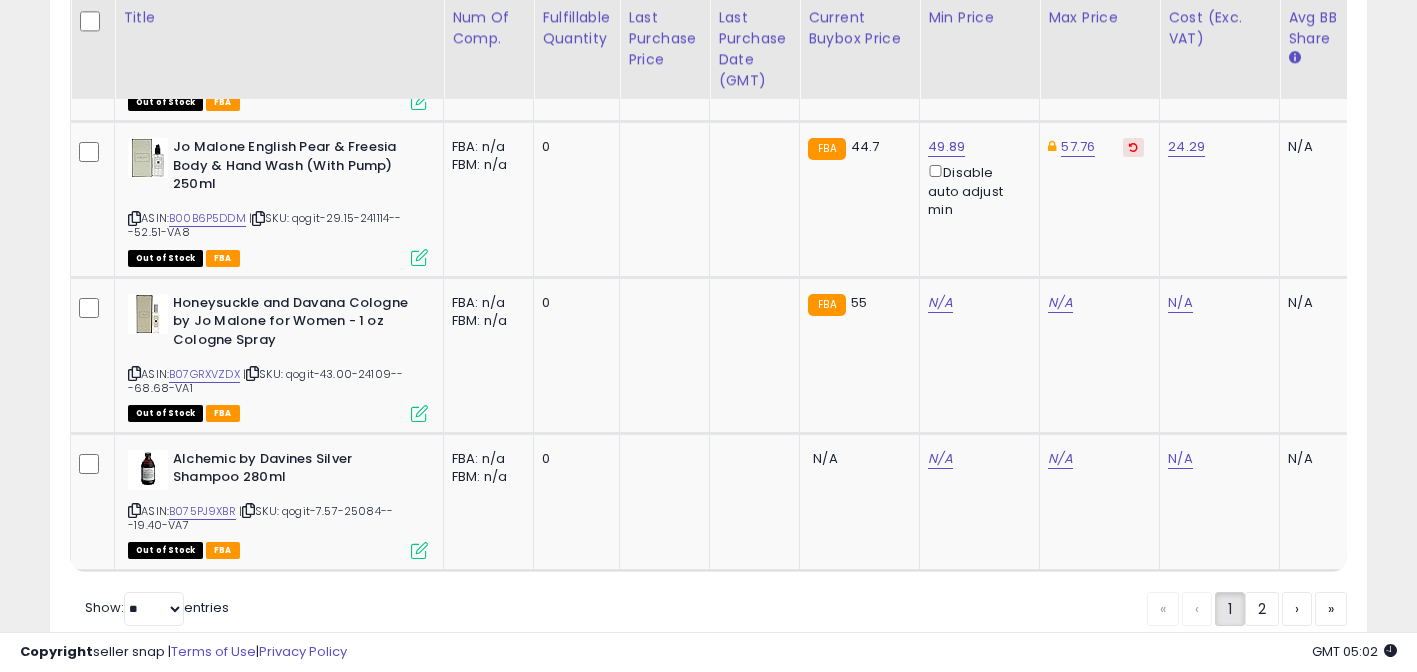 scroll, scrollTop: 0, scrollLeft: 1329, axis: horizontal 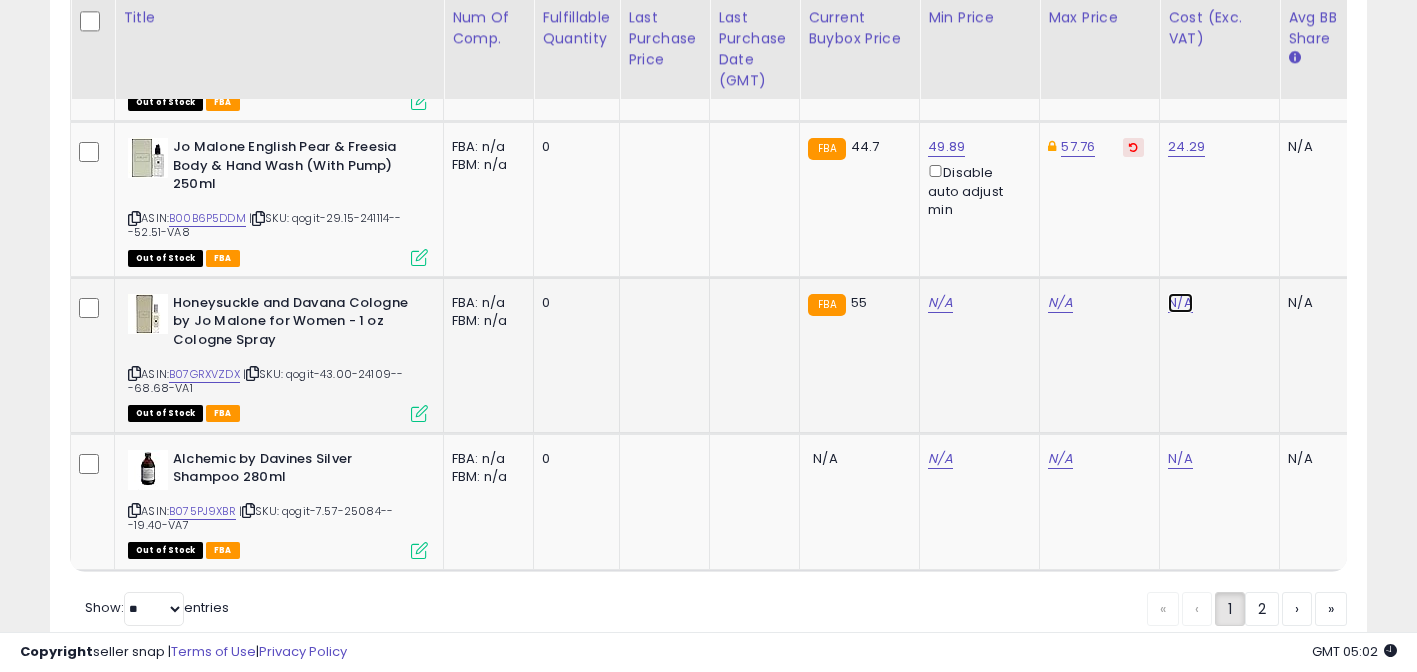click on "N/A" at bounding box center (1180, -2837) 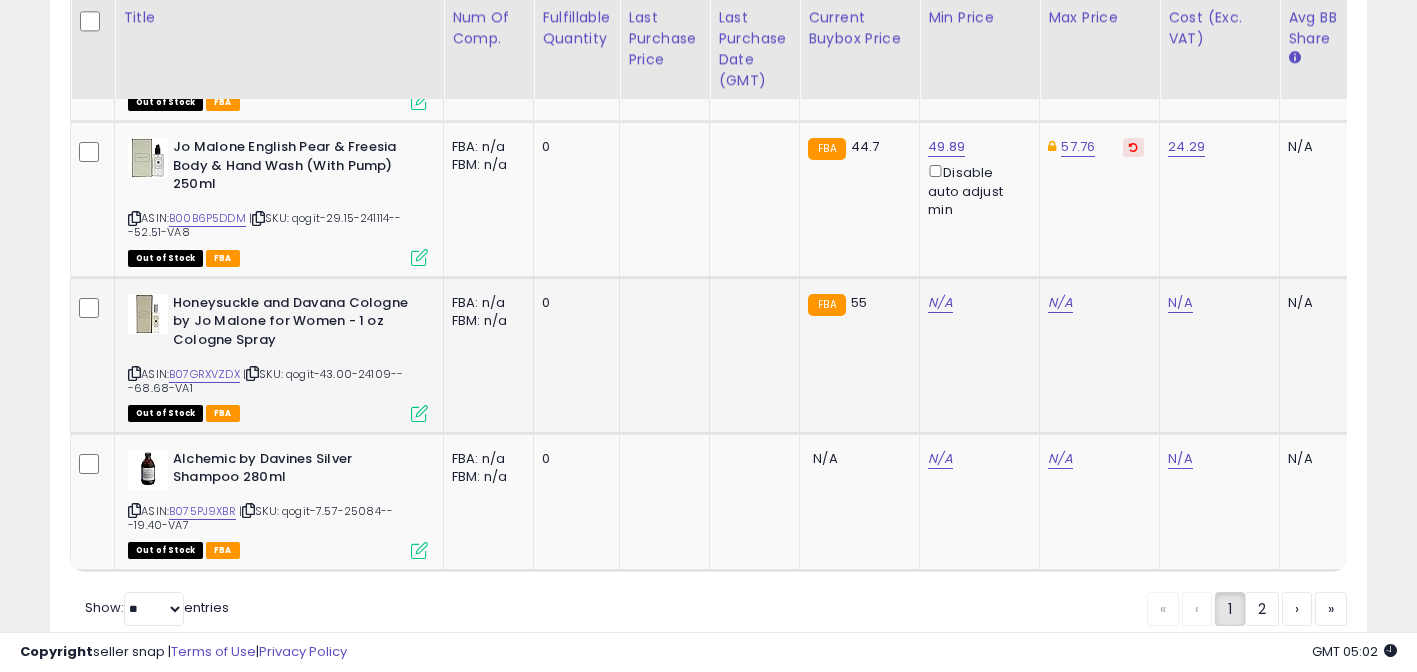 scroll, scrollTop: 0, scrollLeft: 15, axis: horizontal 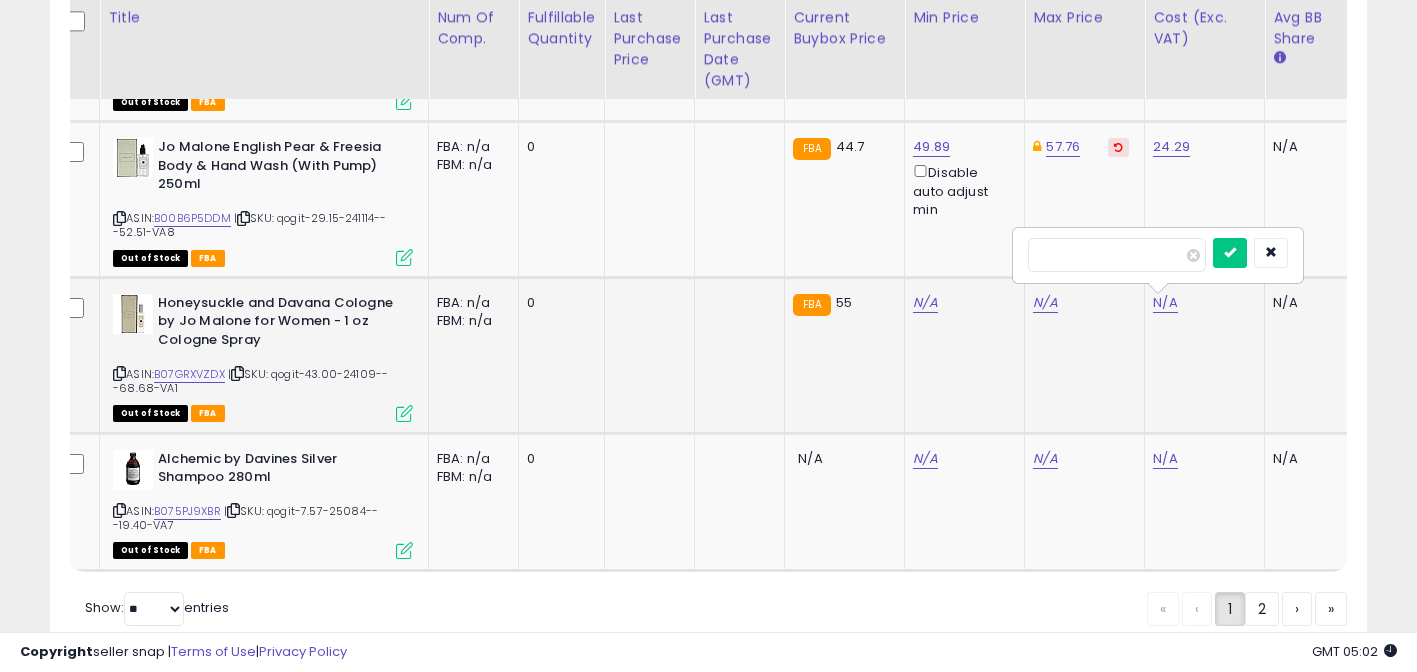 type on "*****" 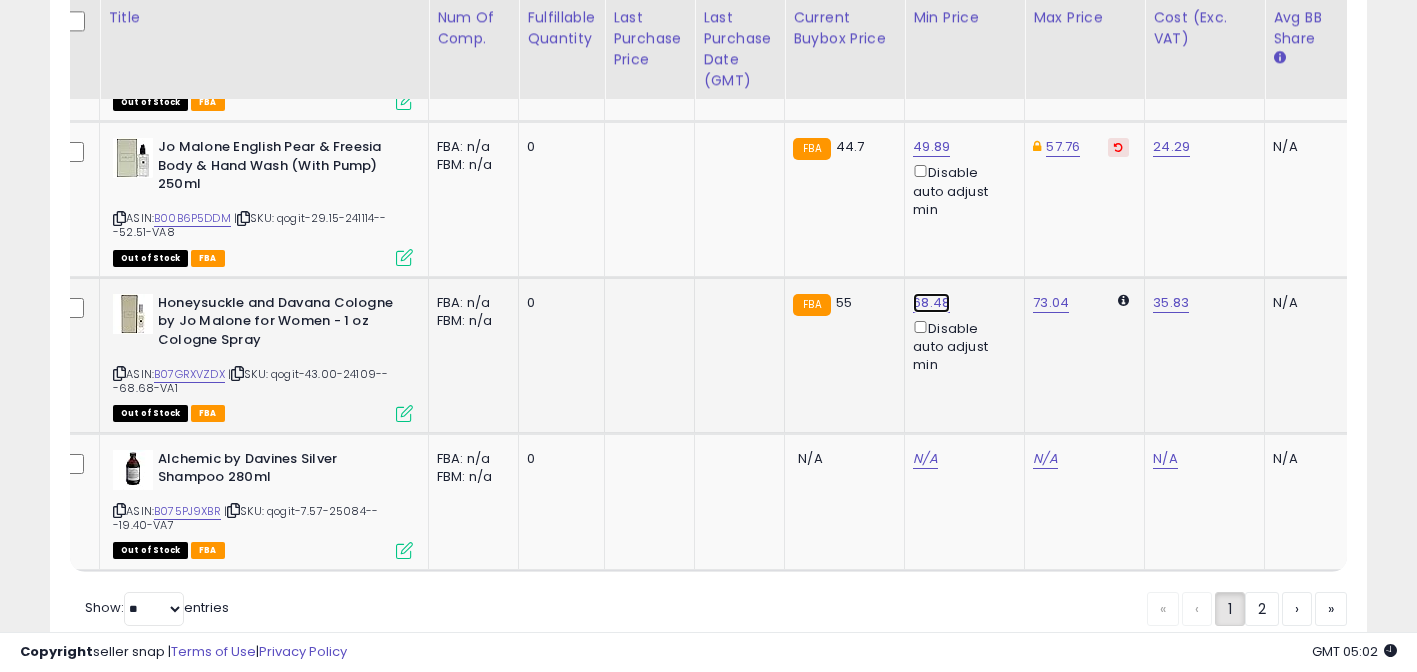 click on "68.48" at bounding box center [925, -2974] 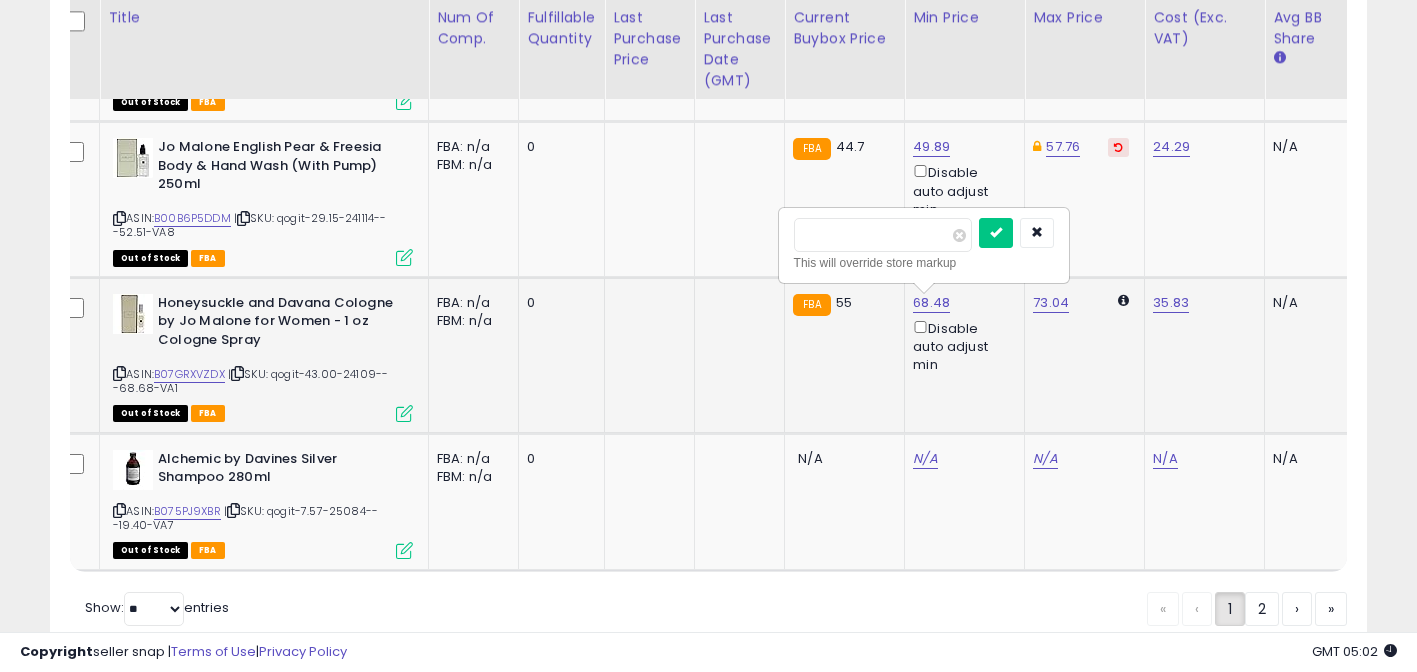 click on "*****" at bounding box center (883, 235) 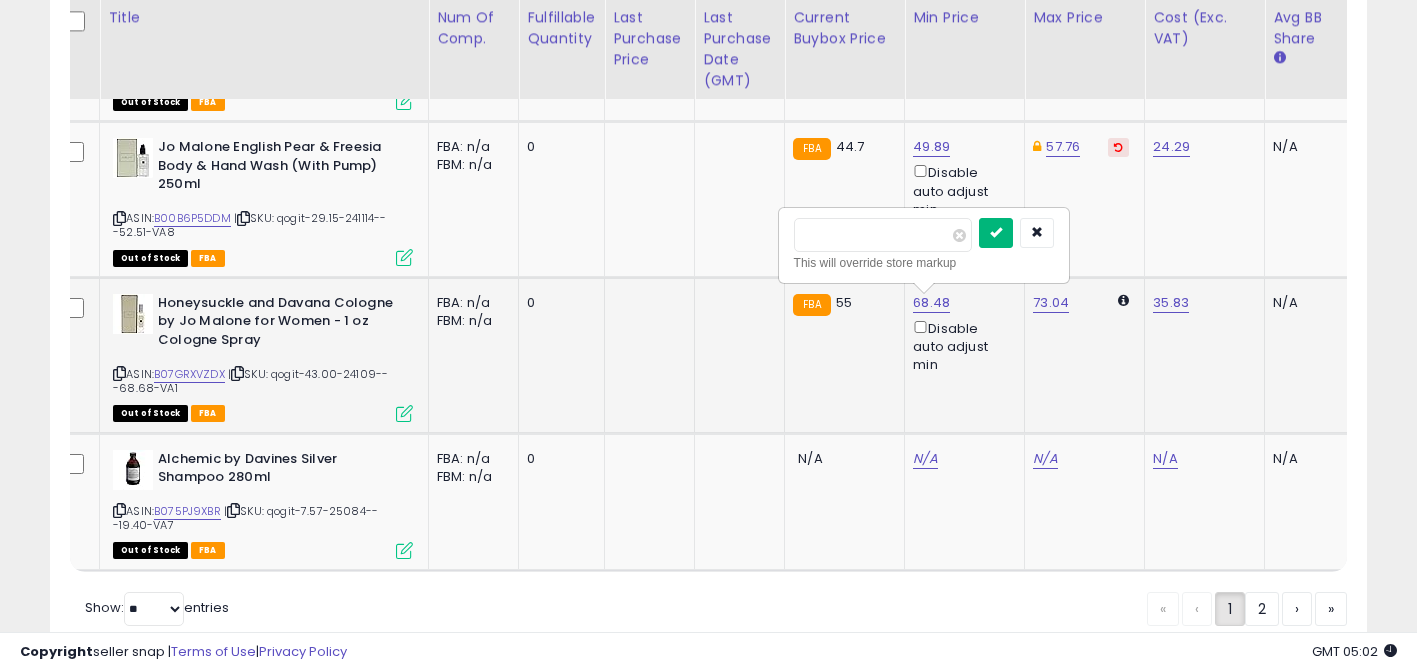 type on "*****" 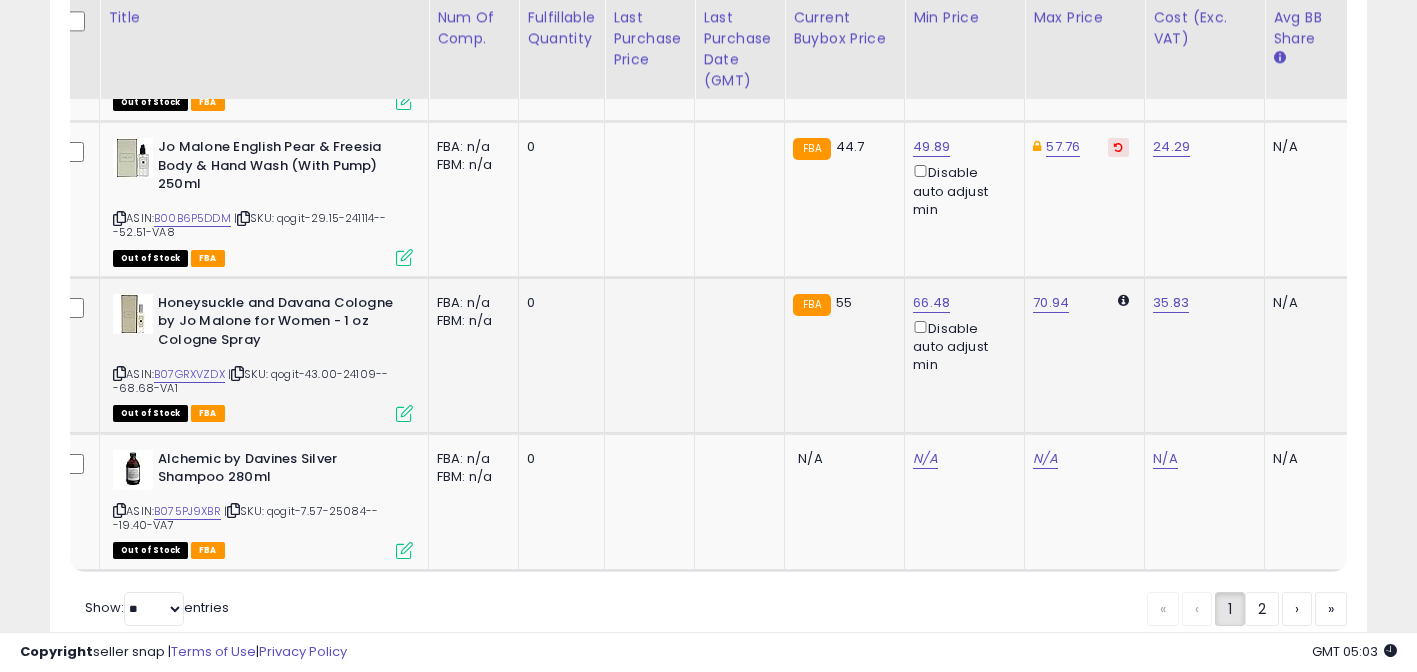 click on "70.94" 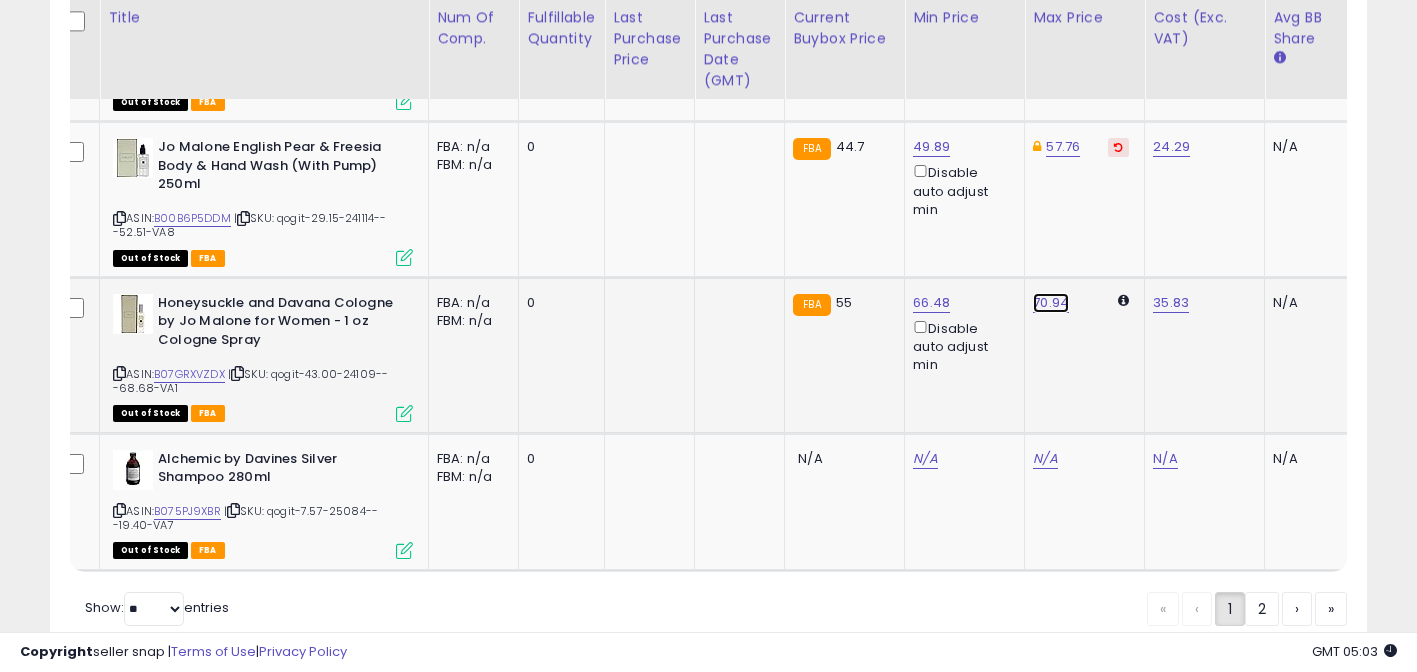 click on "70.94" at bounding box center [1045, -2974] 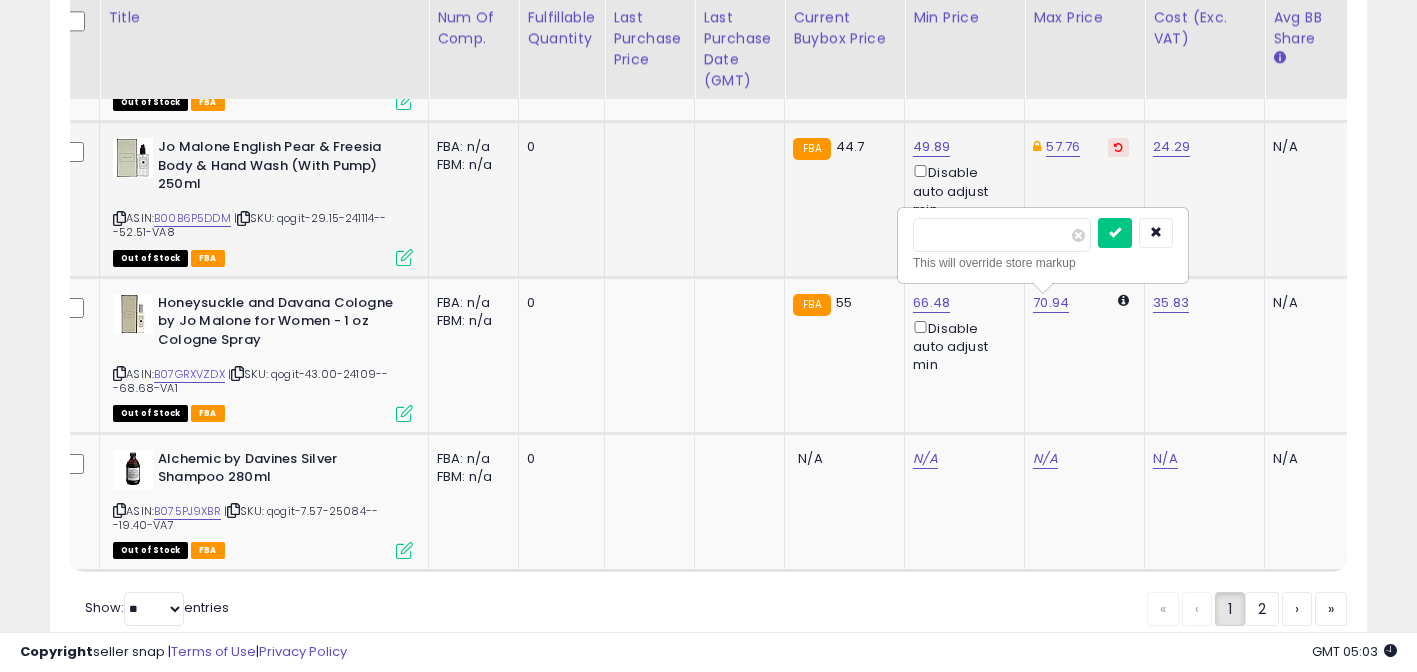 drag, startPoint x: 944, startPoint y: 235, endPoint x: 654, endPoint y: 215, distance: 290.68884 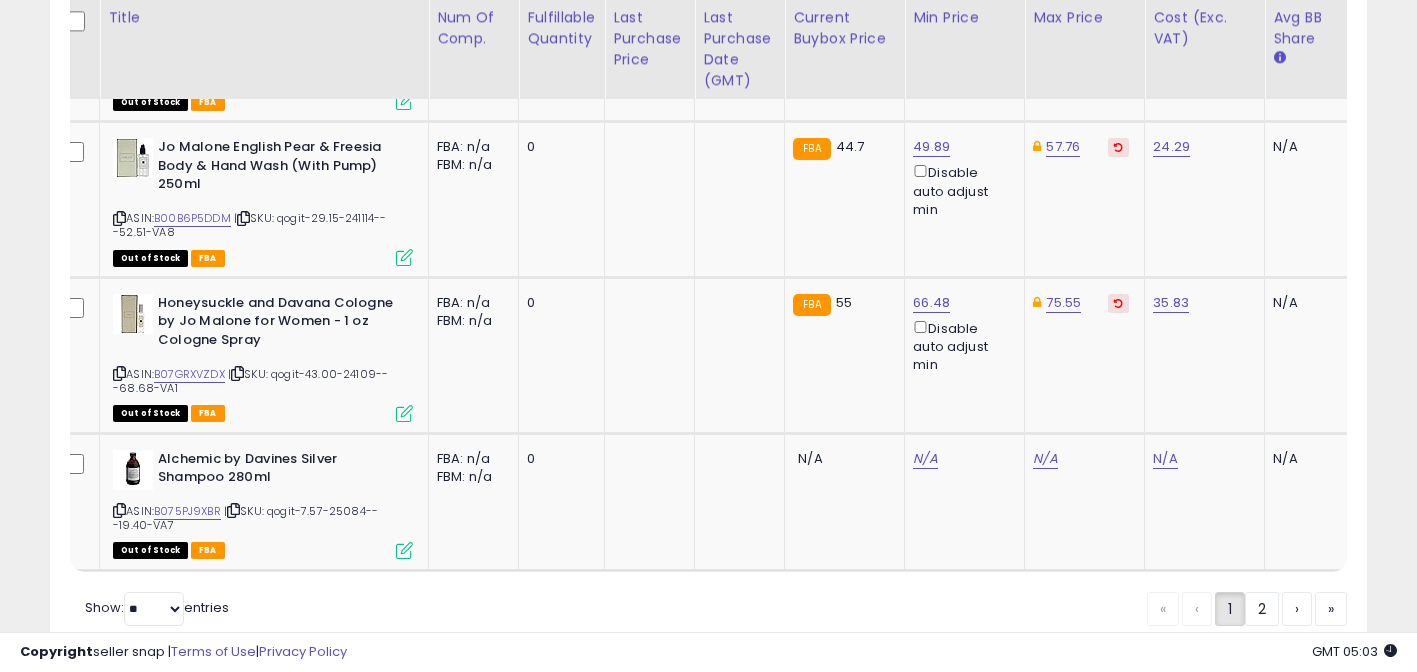 scroll, scrollTop: 0, scrollLeft: 750, axis: horizontal 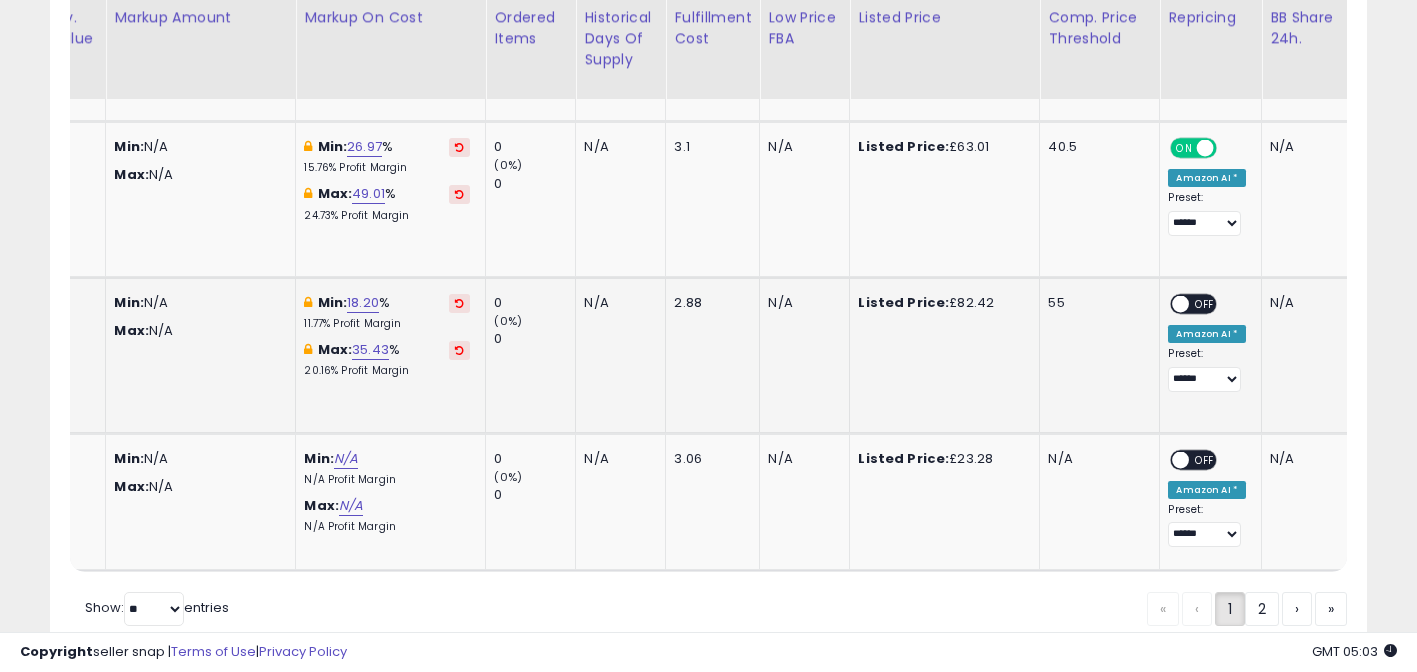 click on "OFF" at bounding box center [1206, 303] 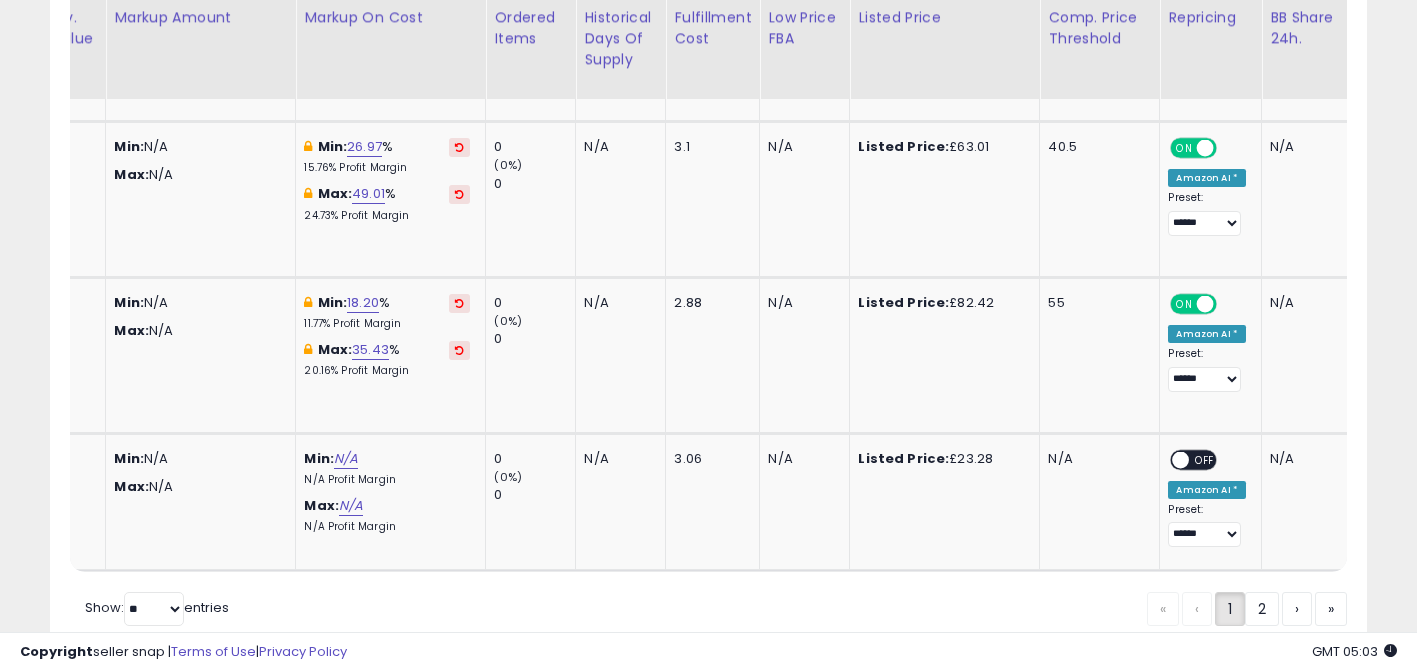 scroll, scrollTop: 0, scrollLeft: 352, axis: horizontal 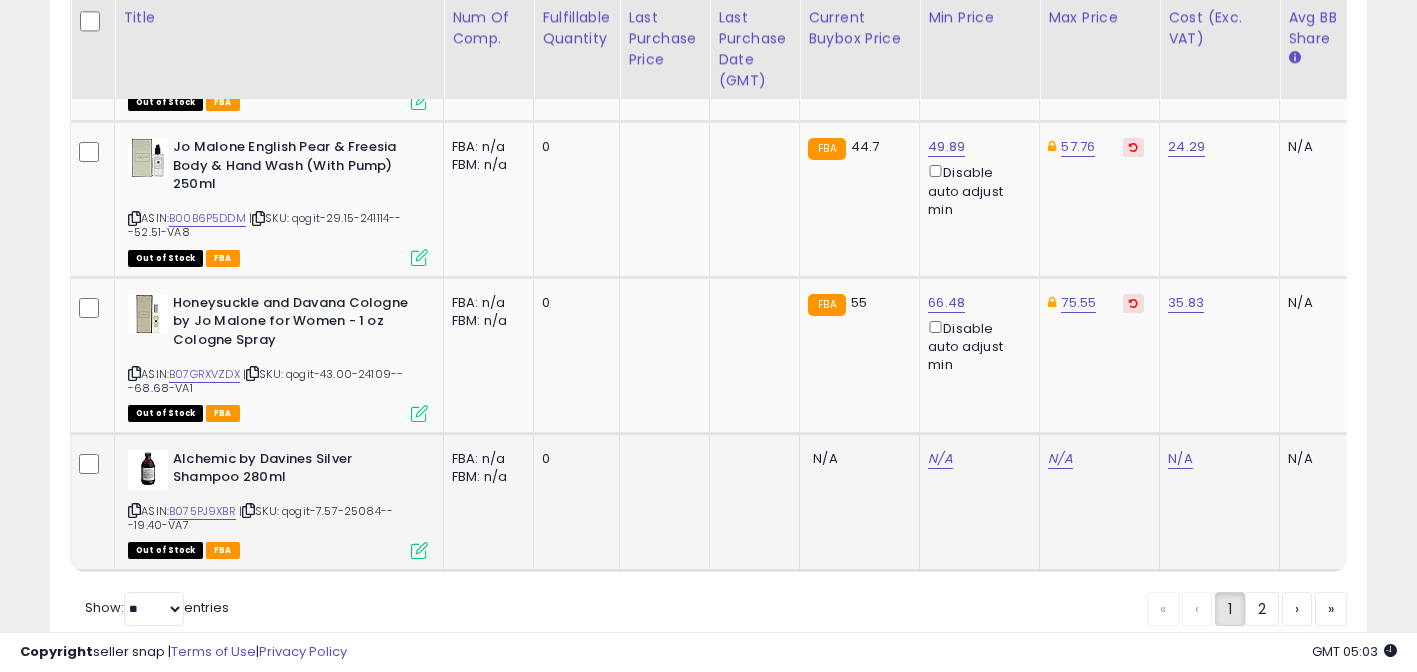 click at bounding box center [134, 510] 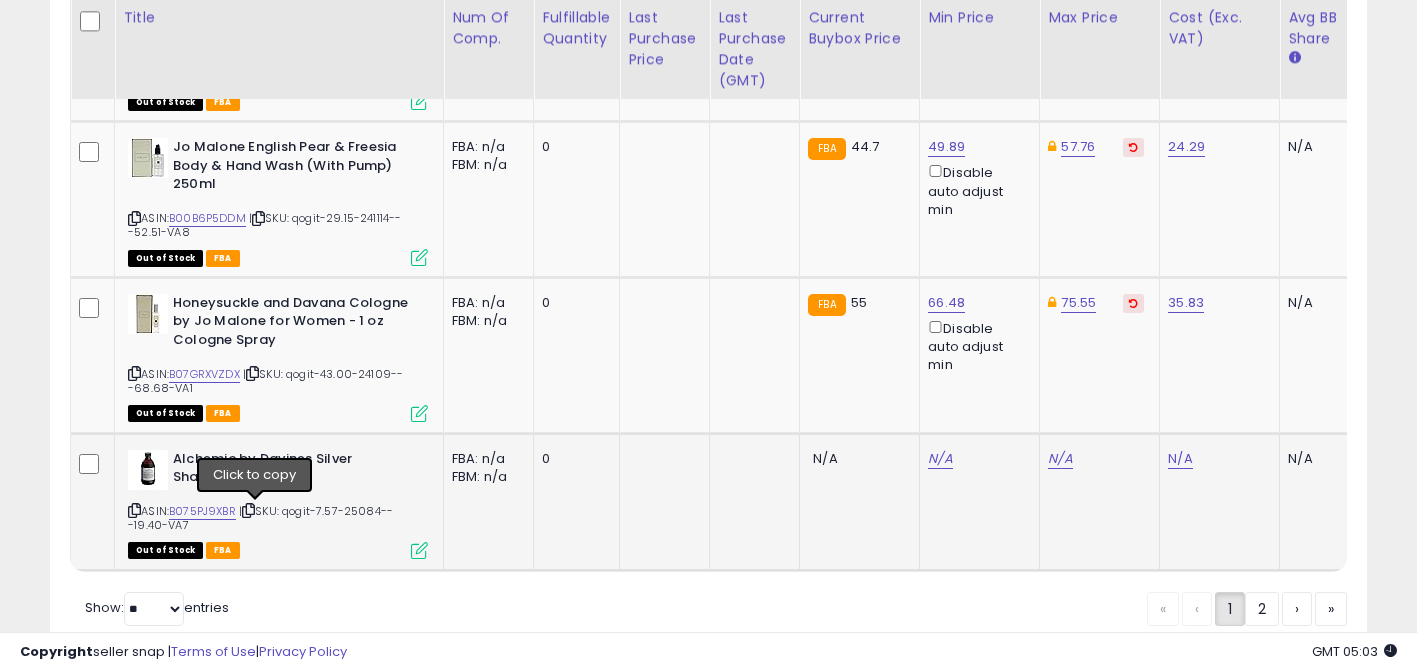 click at bounding box center [248, 510] 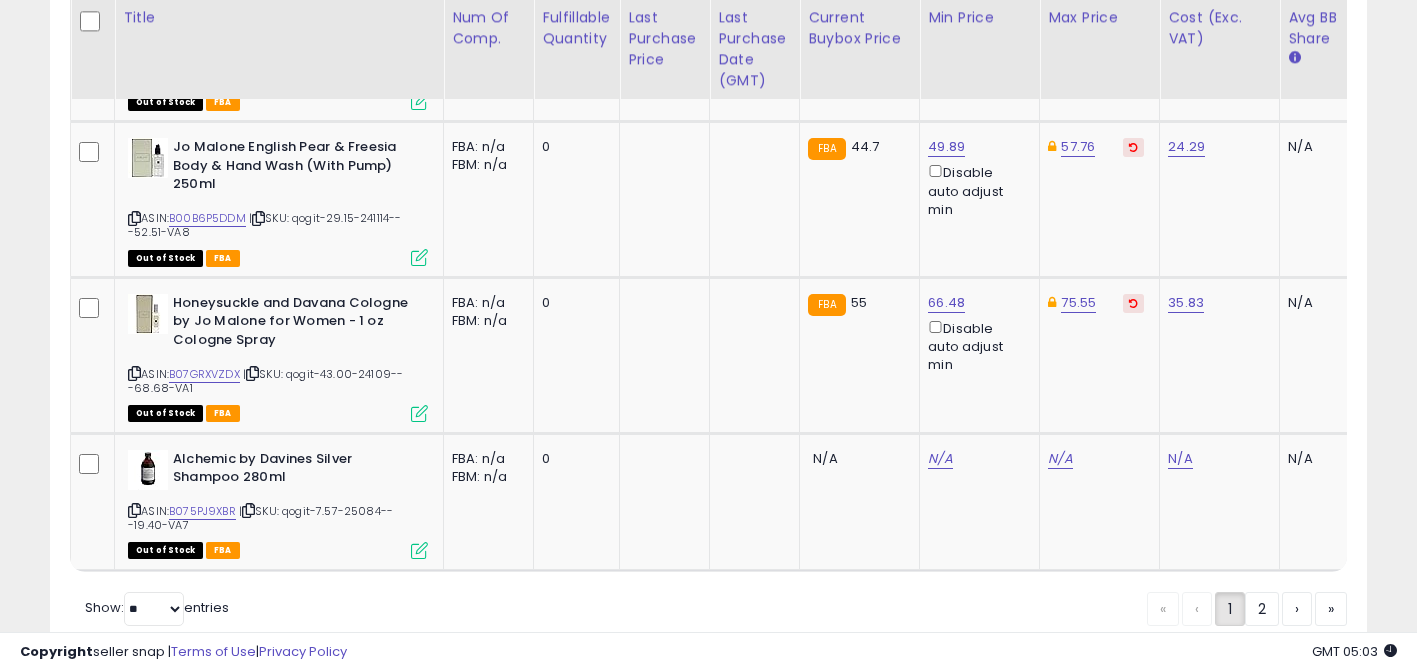 scroll, scrollTop: 0, scrollLeft: 1581, axis: horizontal 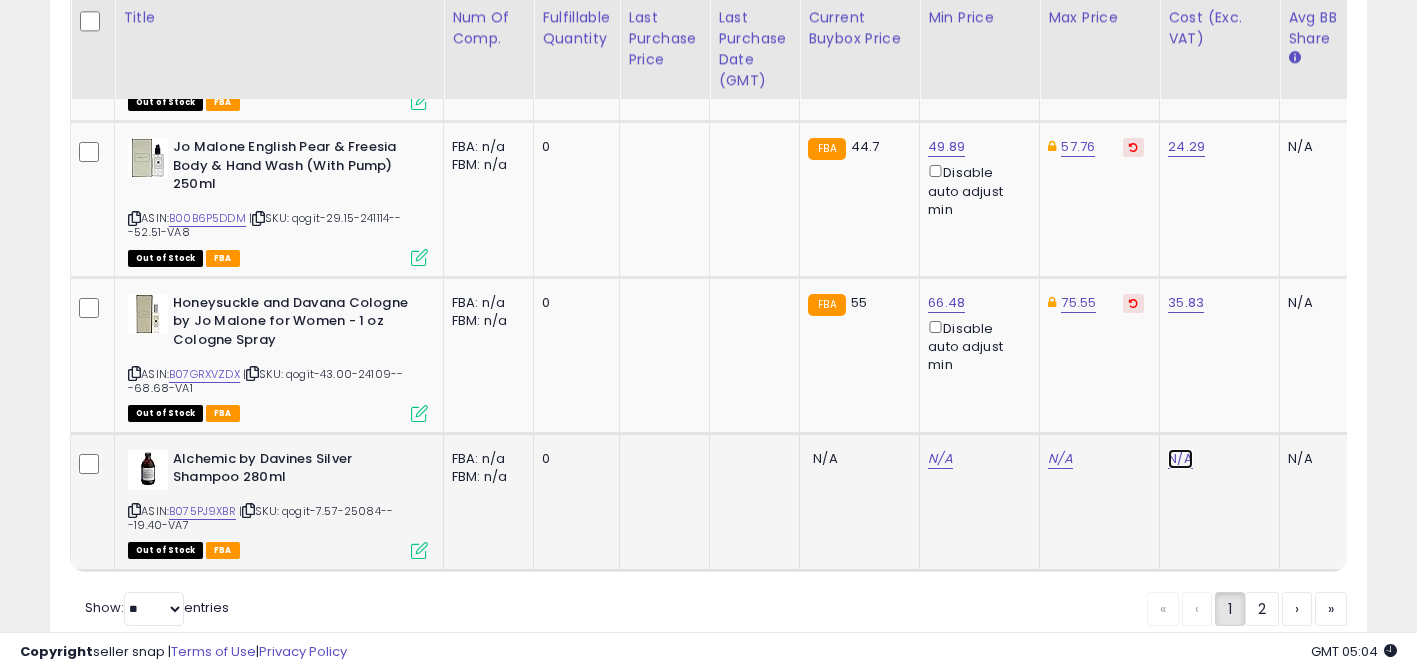 click on "N/A" at bounding box center [1180, -2837] 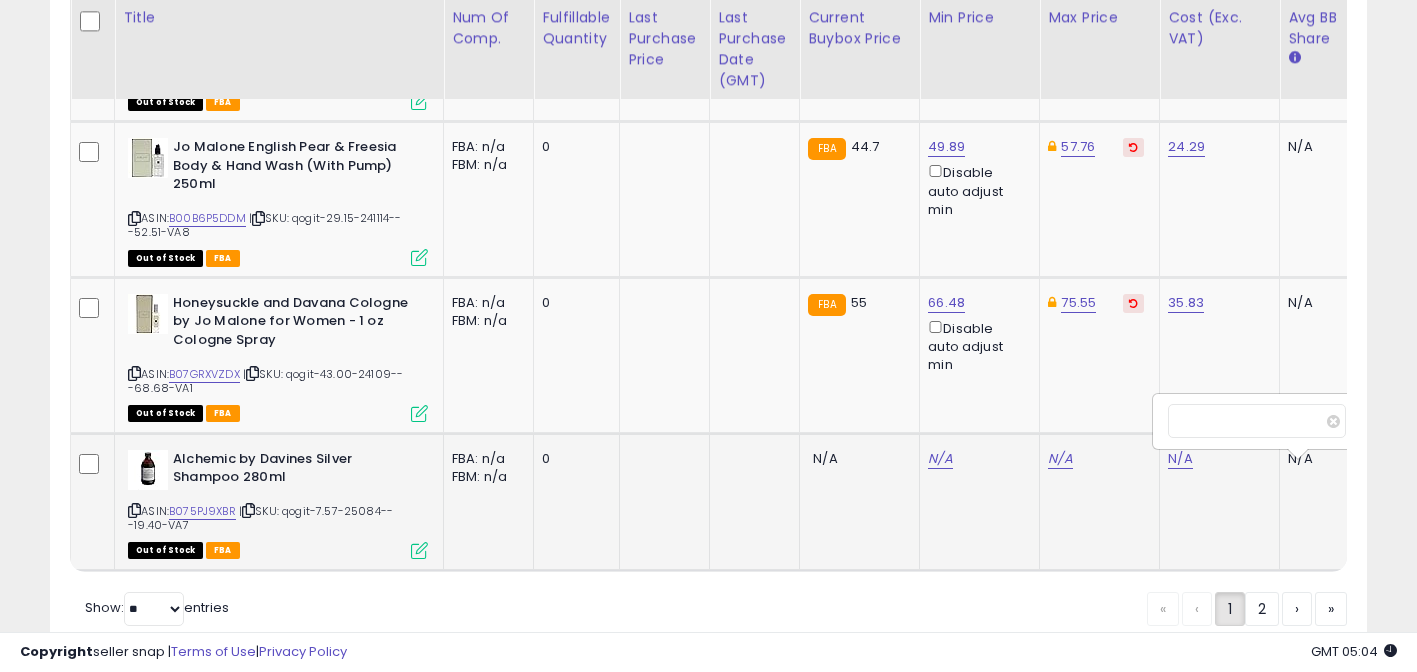 scroll, scrollTop: 0, scrollLeft: 15, axis: horizontal 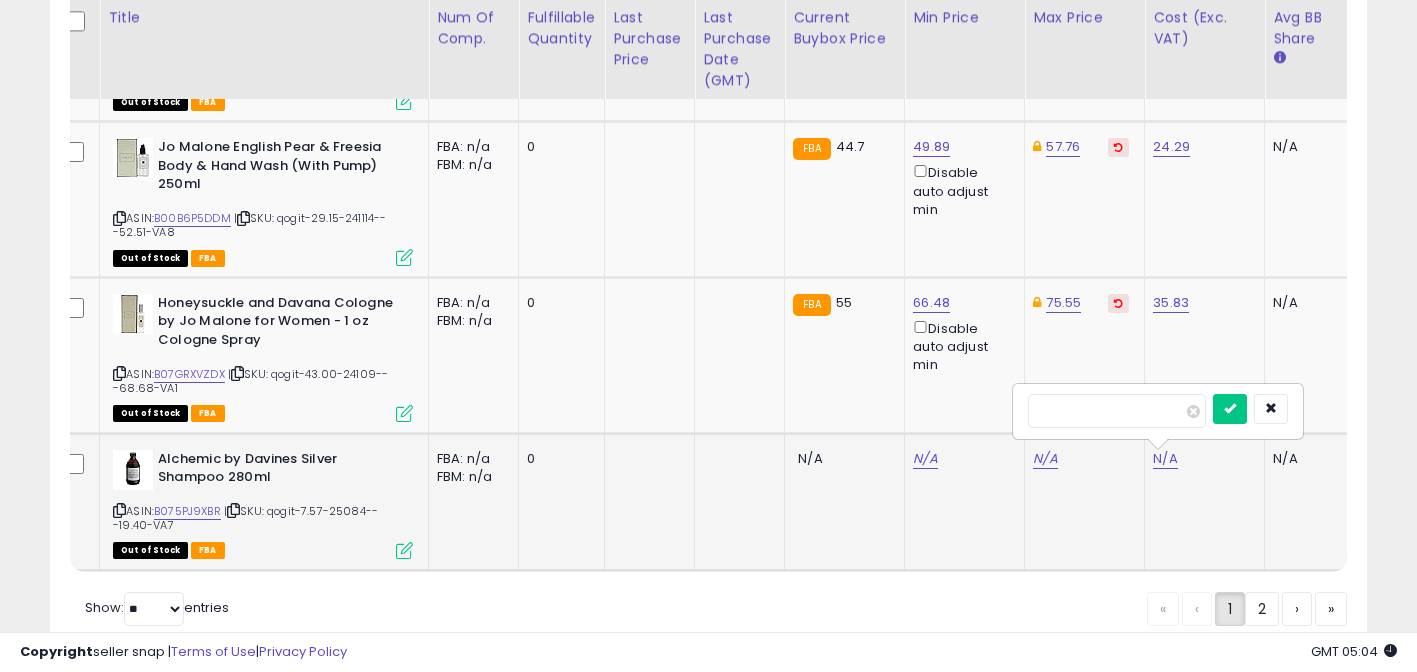 type on "****" 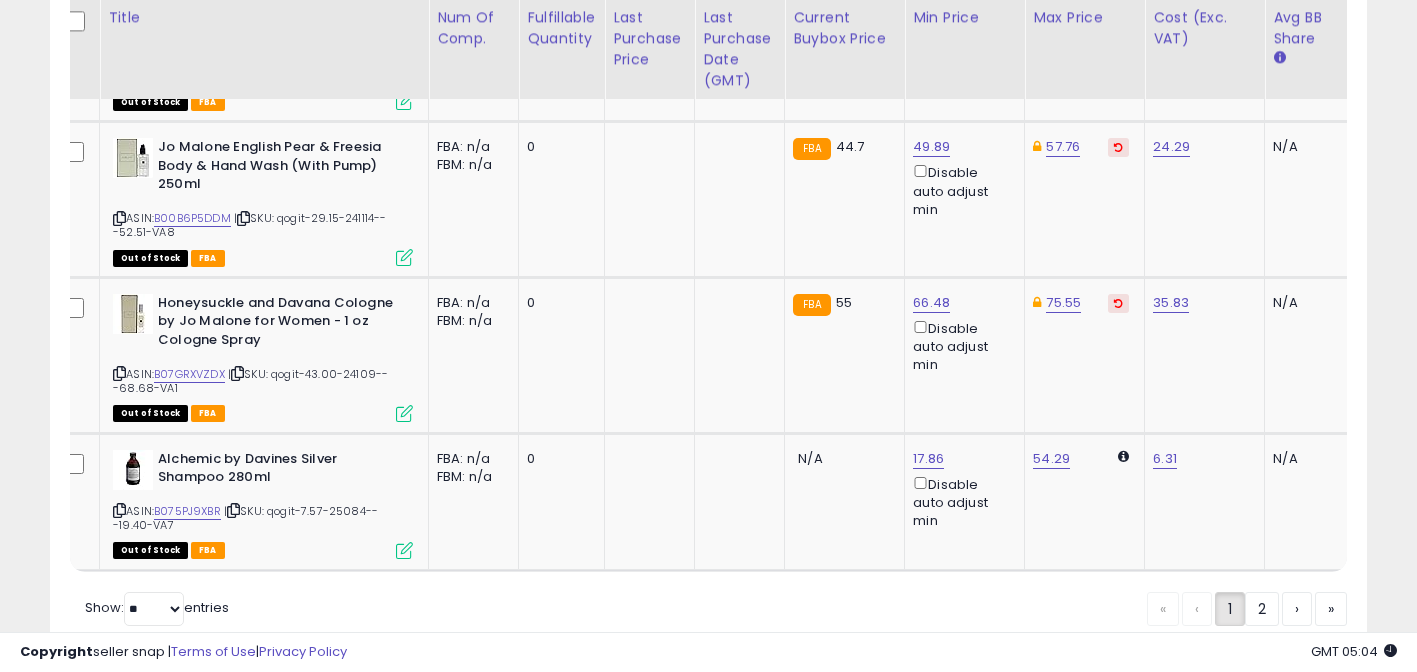 scroll, scrollTop: 0, scrollLeft: 589, axis: horizontal 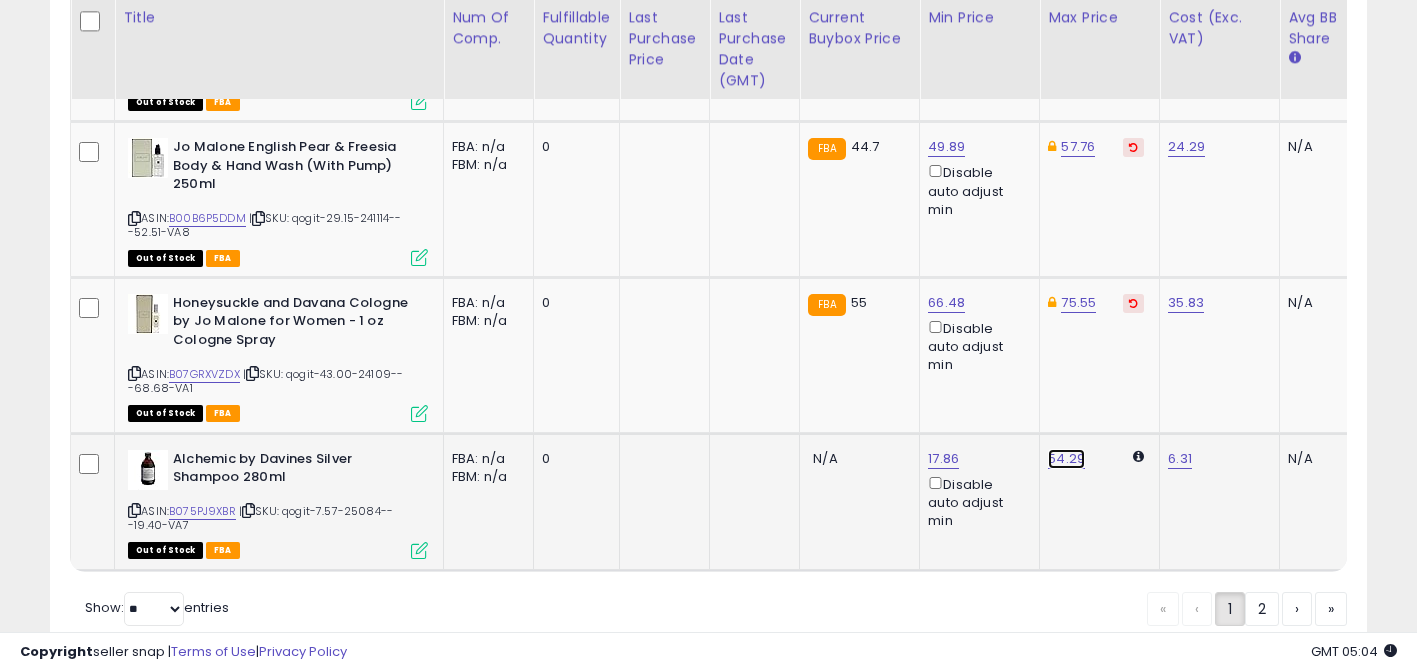 click on "54.29" at bounding box center (1060, -2974) 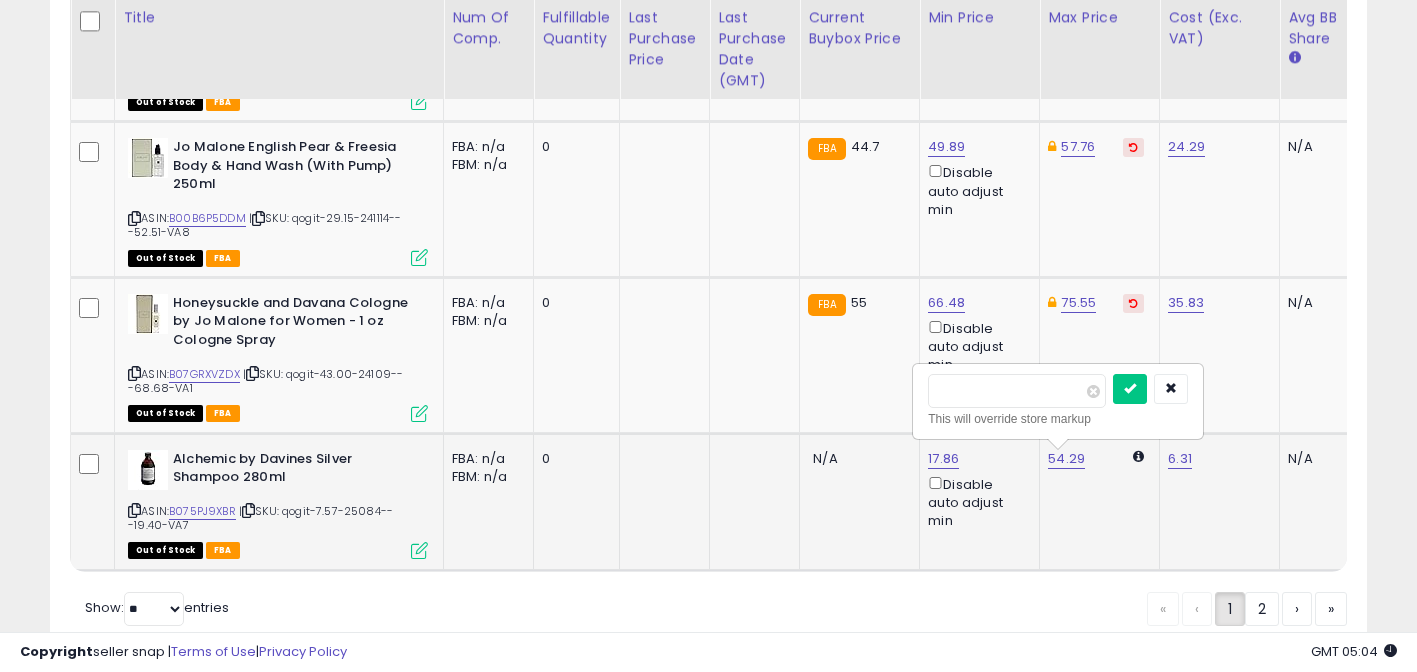 click on "*****" at bounding box center [1017, 391] 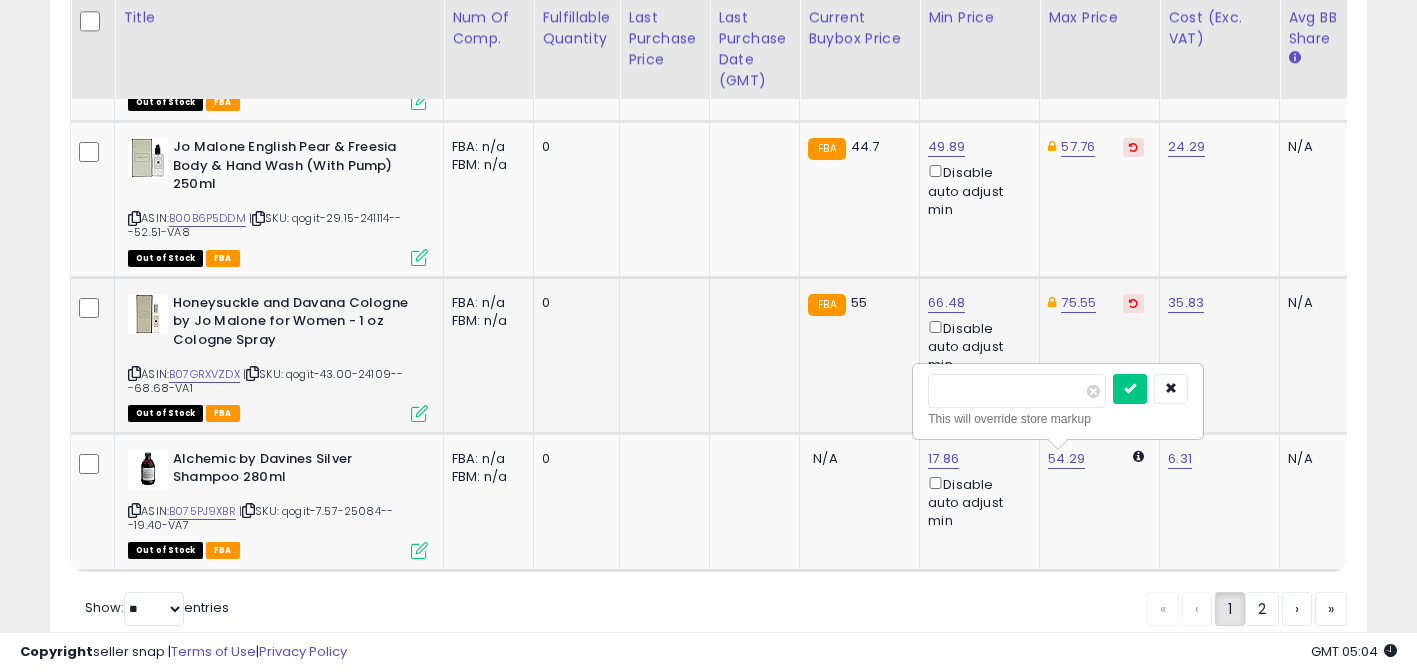 drag, startPoint x: 848, startPoint y: 389, endPoint x: 673, endPoint y: 380, distance: 175.23128 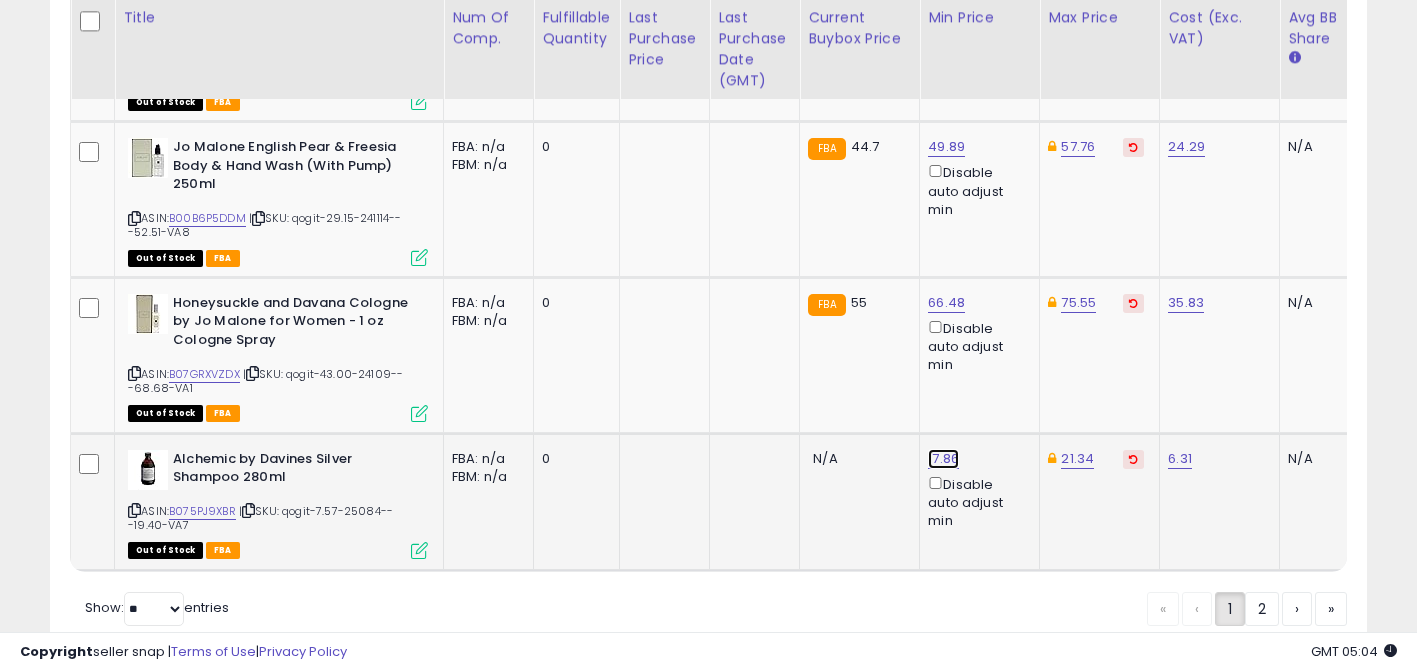 click on "17.86" at bounding box center (940, -2974) 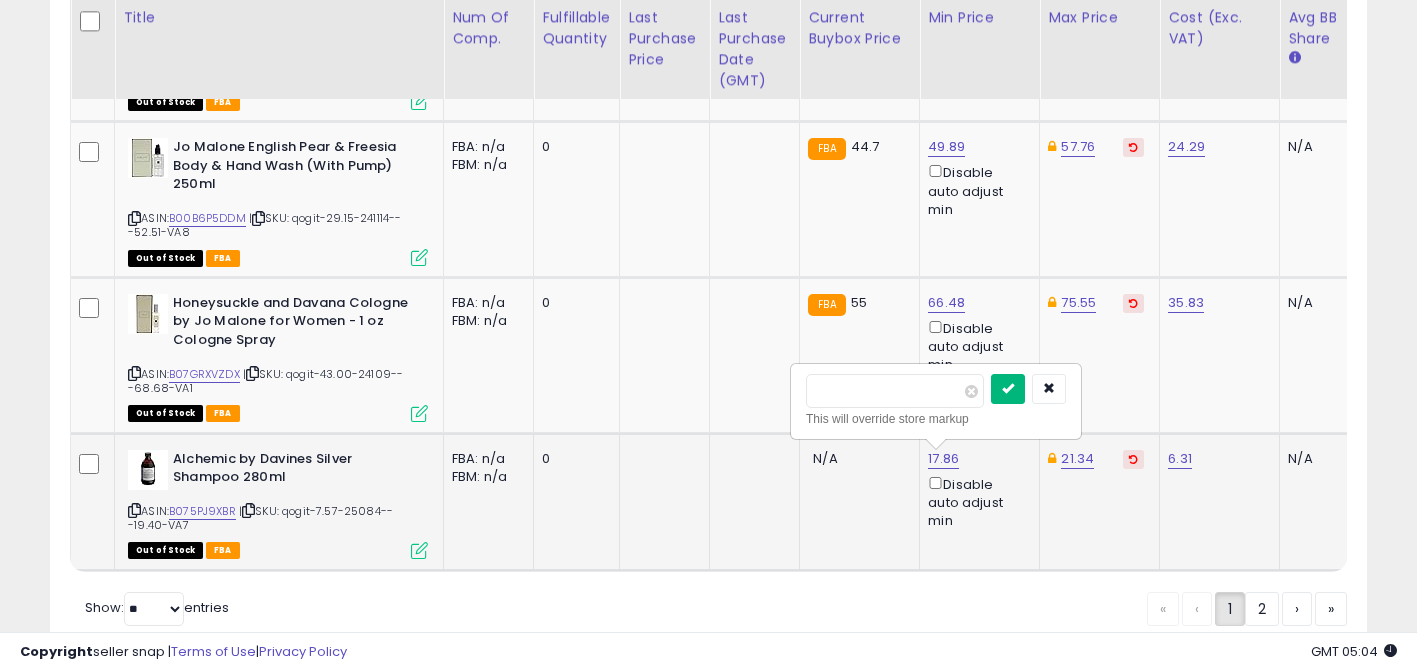 type on "*****" 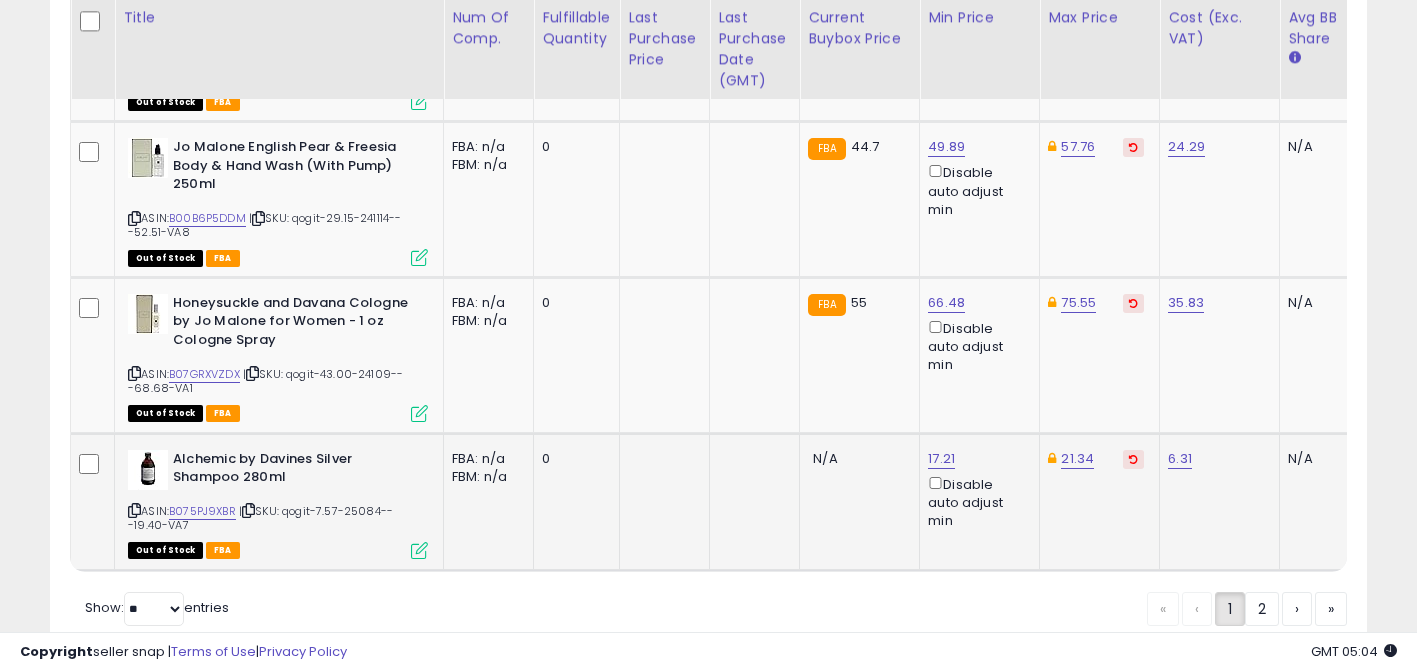 click on "Retrieving listings data..
Displaying 1 to 25 of 34 items
Title
Num of Comp. Fulfillable Quantity ROI" at bounding box center (708, -1243) 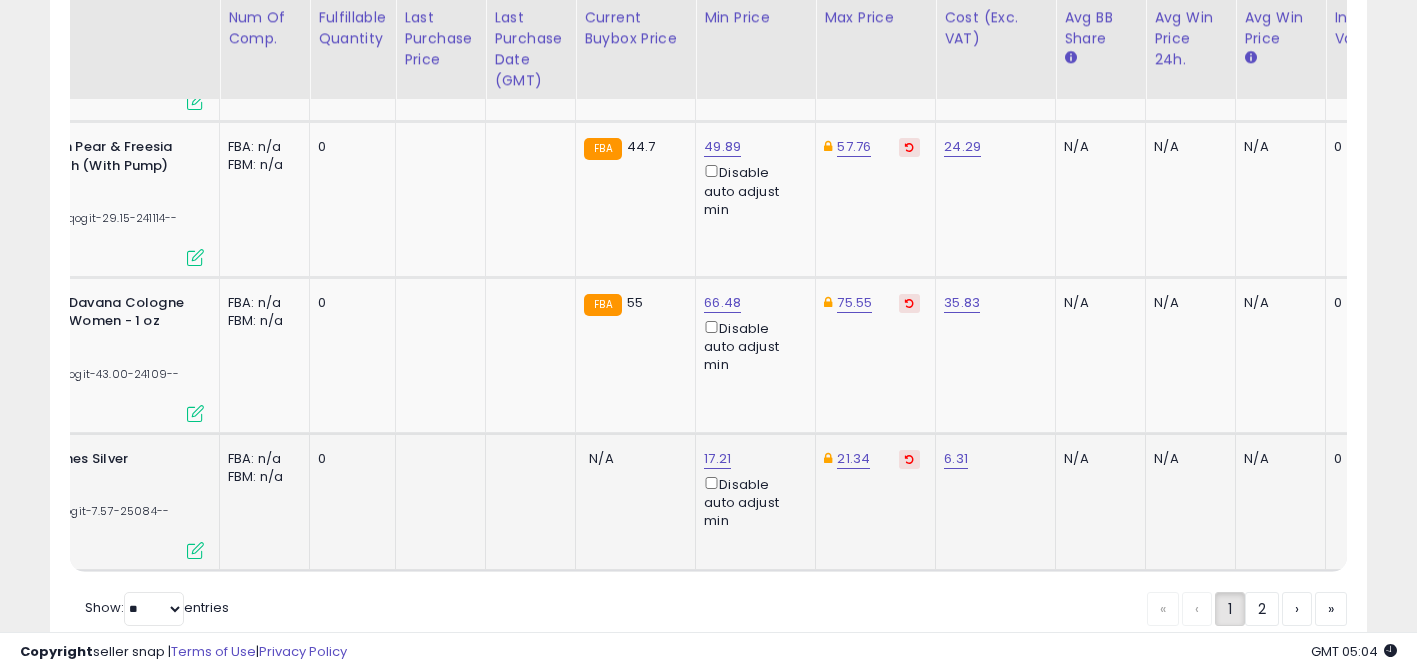 scroll, scrollTop: 0, scrollLeft: 780, axis: horizontal 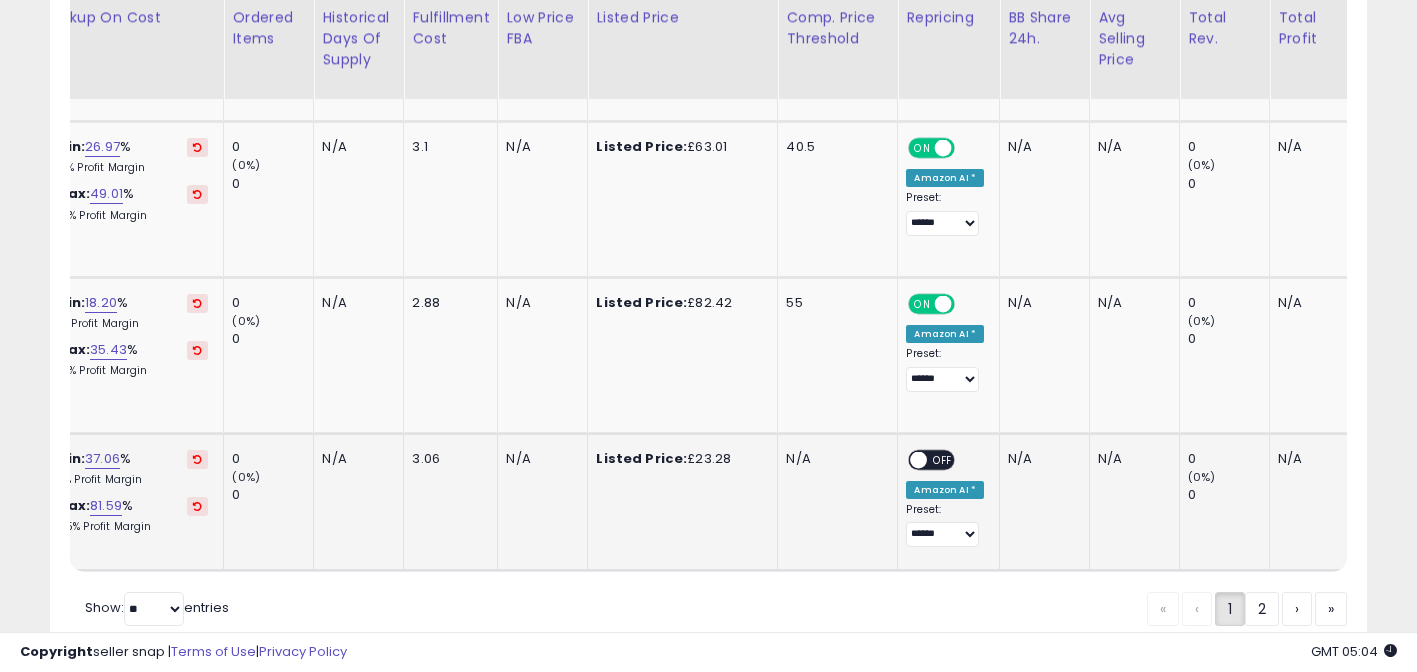drag, startPoint x: 943, startPoint y: 460, endPoint x: 860, endPoint y: 552, distance: 123.90723 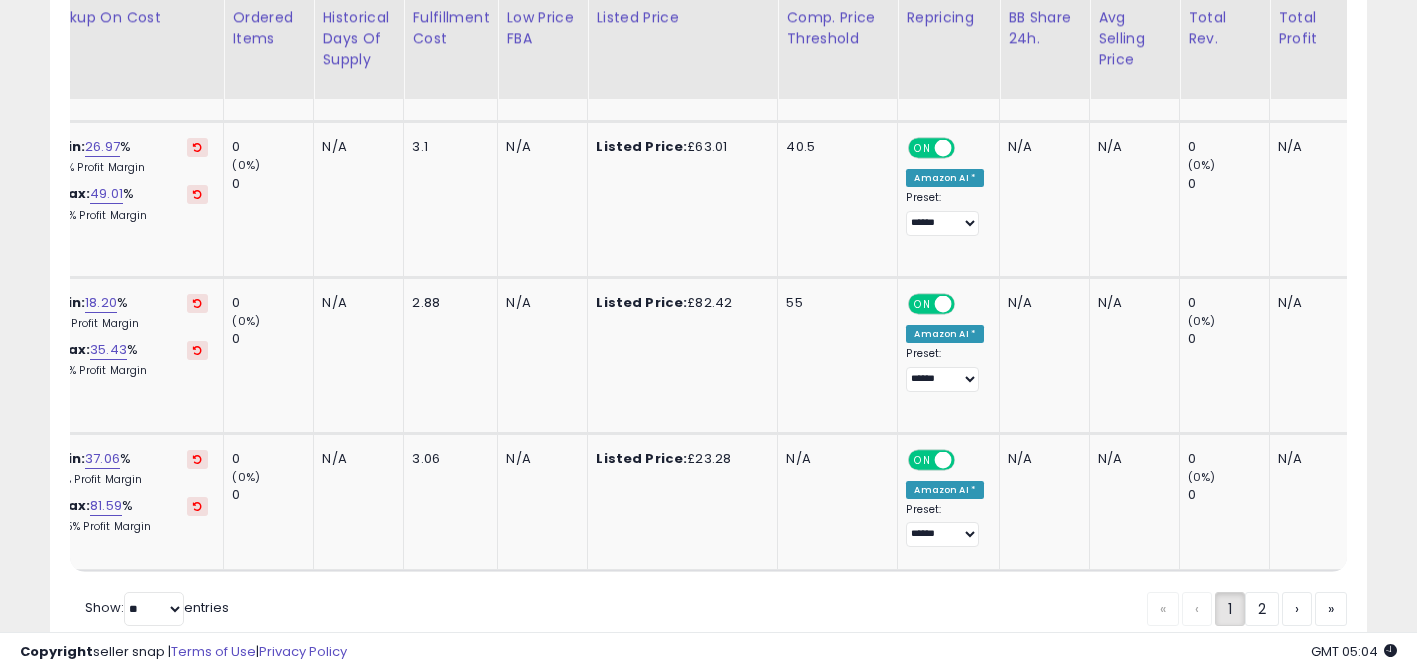 scroll, scrollTop: 0, scrollLeft: 0, axis: both 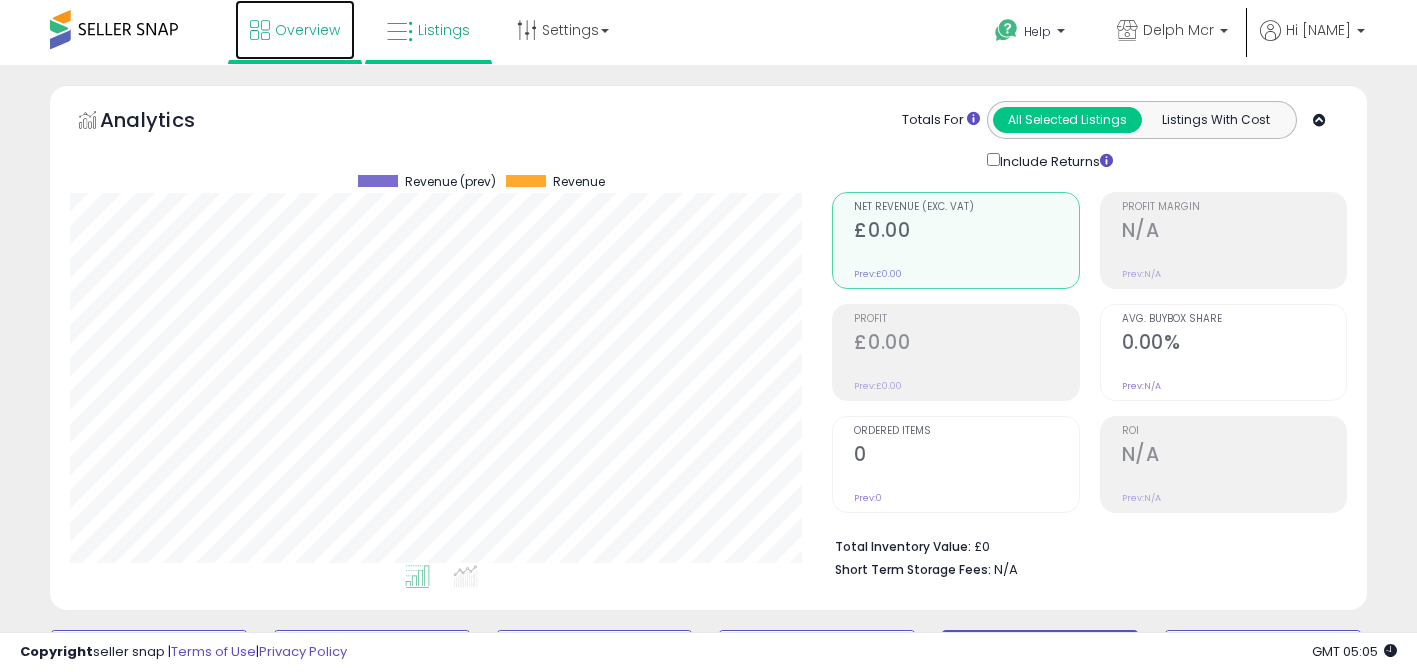 click on "Overview" at bounding box center (295, 30) 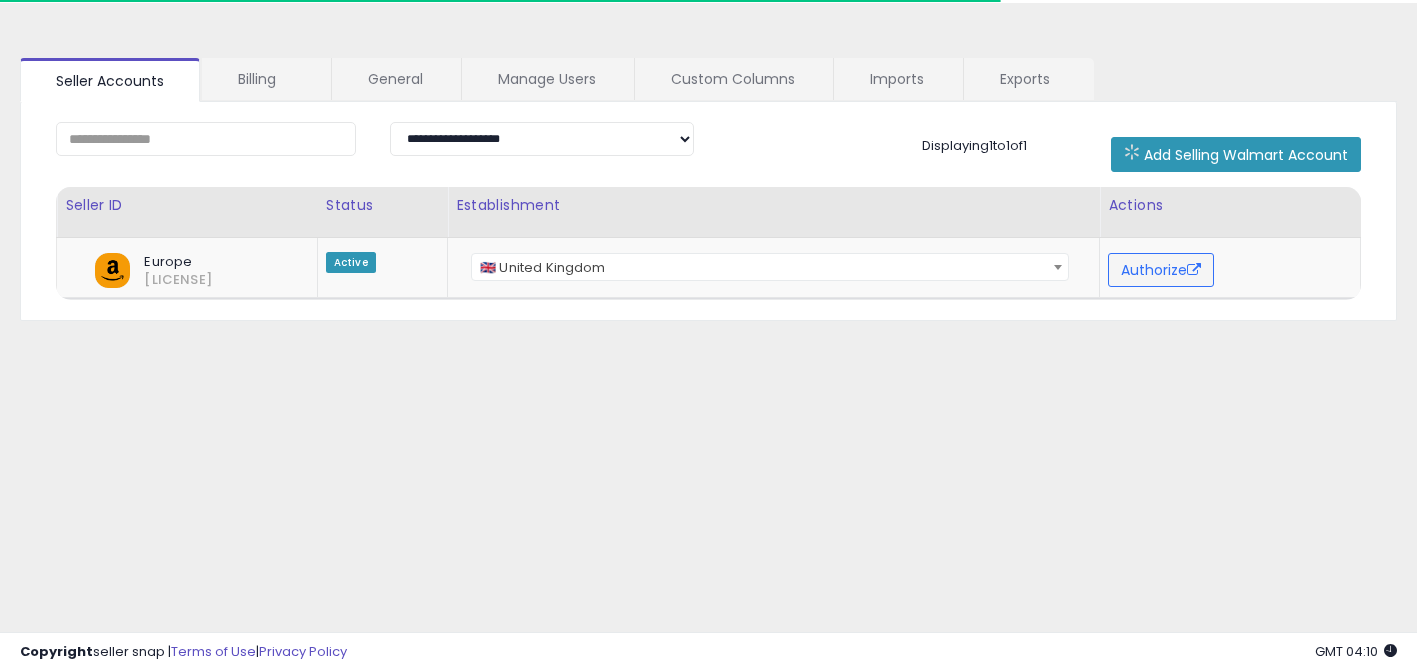 scroll, scrollTop: 0, scrollLeft: 0, axis: both 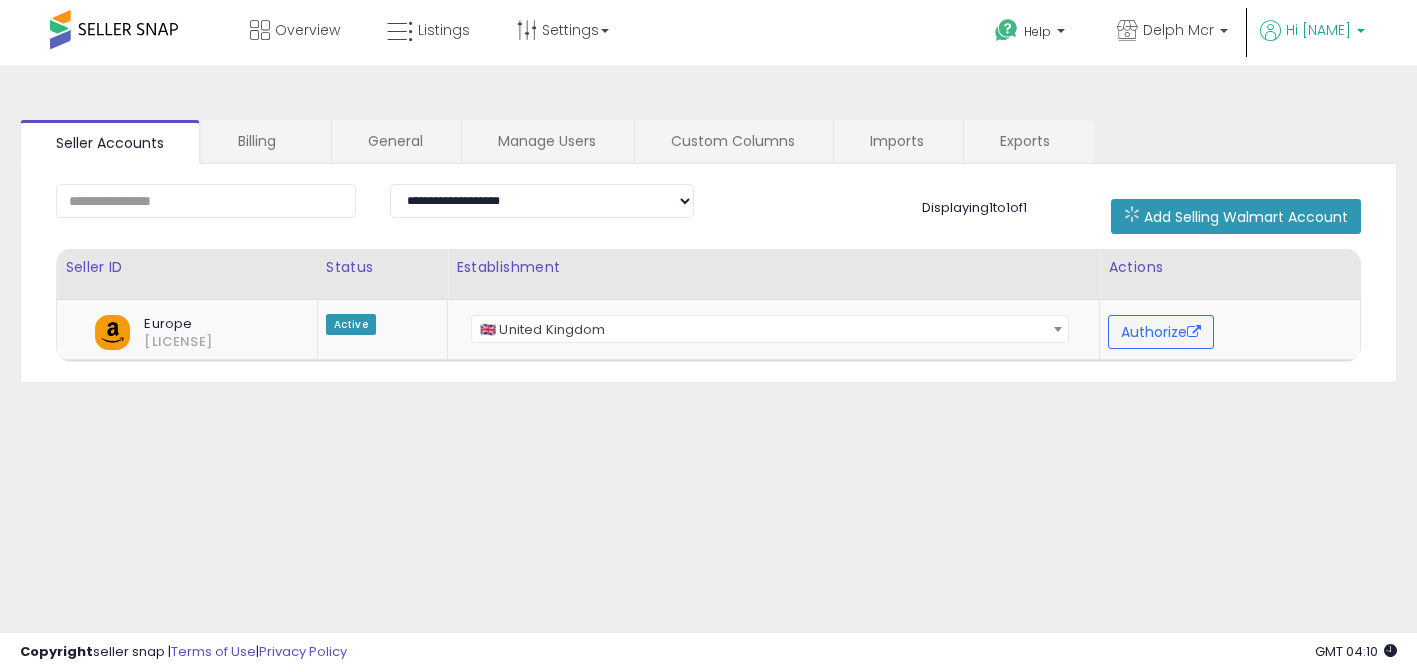 click on "Hi [NAME]" at bounding box center [1318, 30] 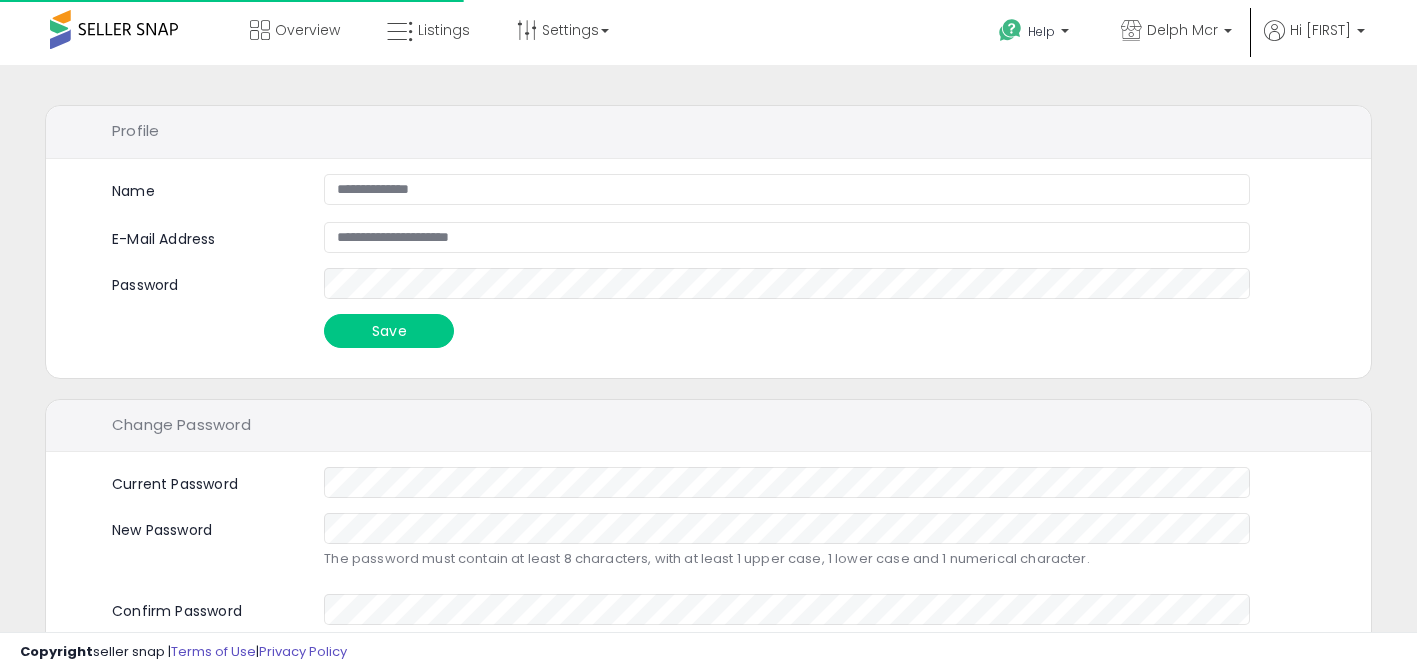 scroll, scrollTop: 0, scrollLeft: 0, axis: both 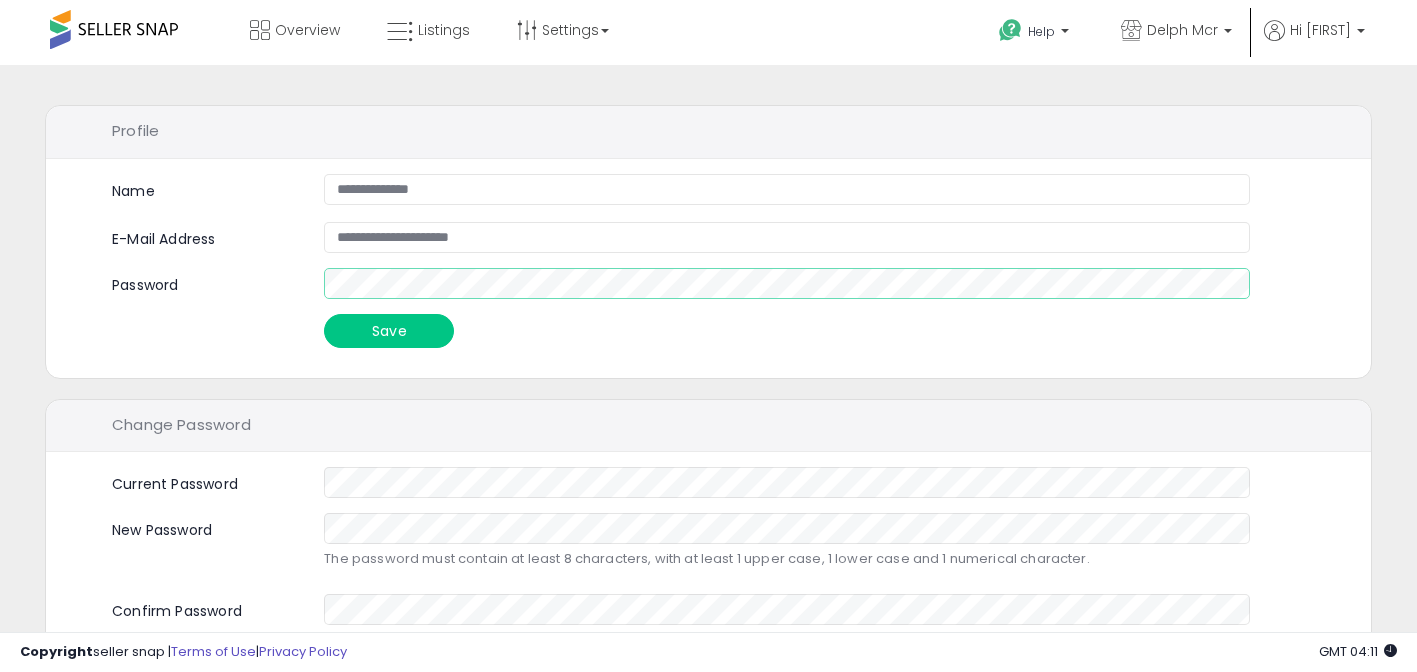 click at bounding box center (324, 299) 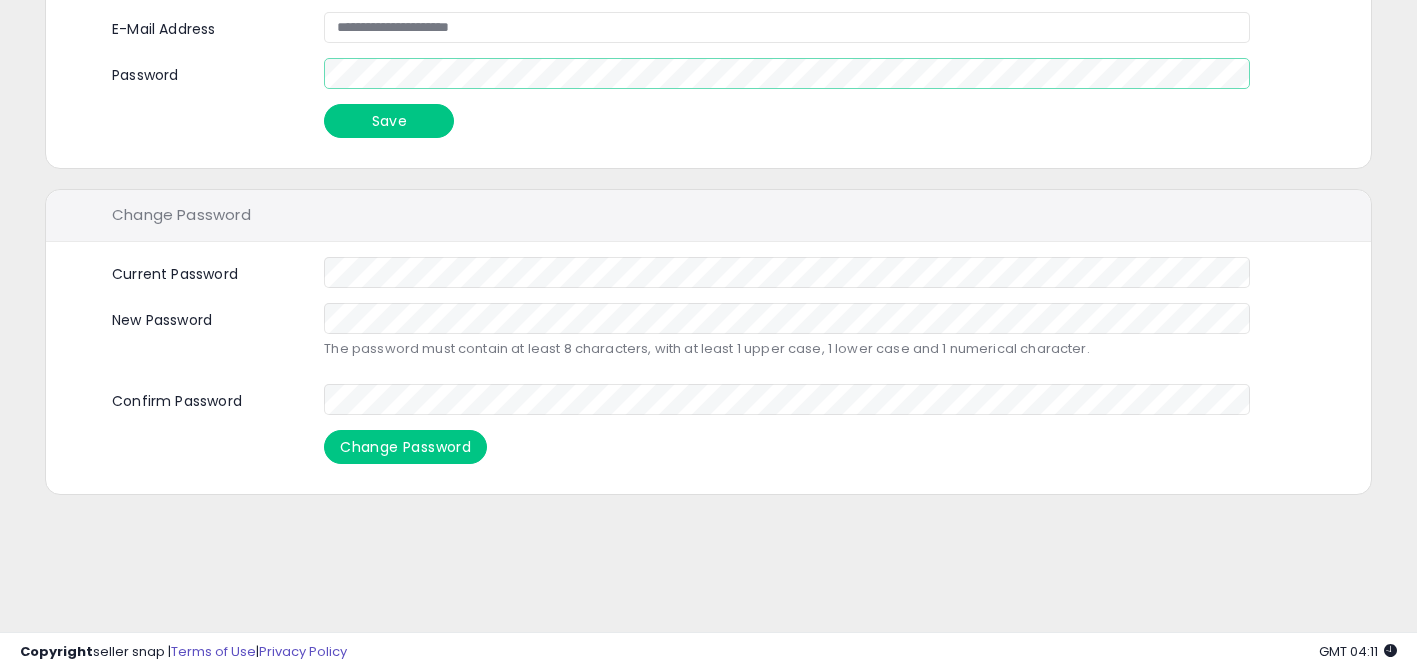 scroll, scrollTop: 0, scrollLeft: 0, axis: both 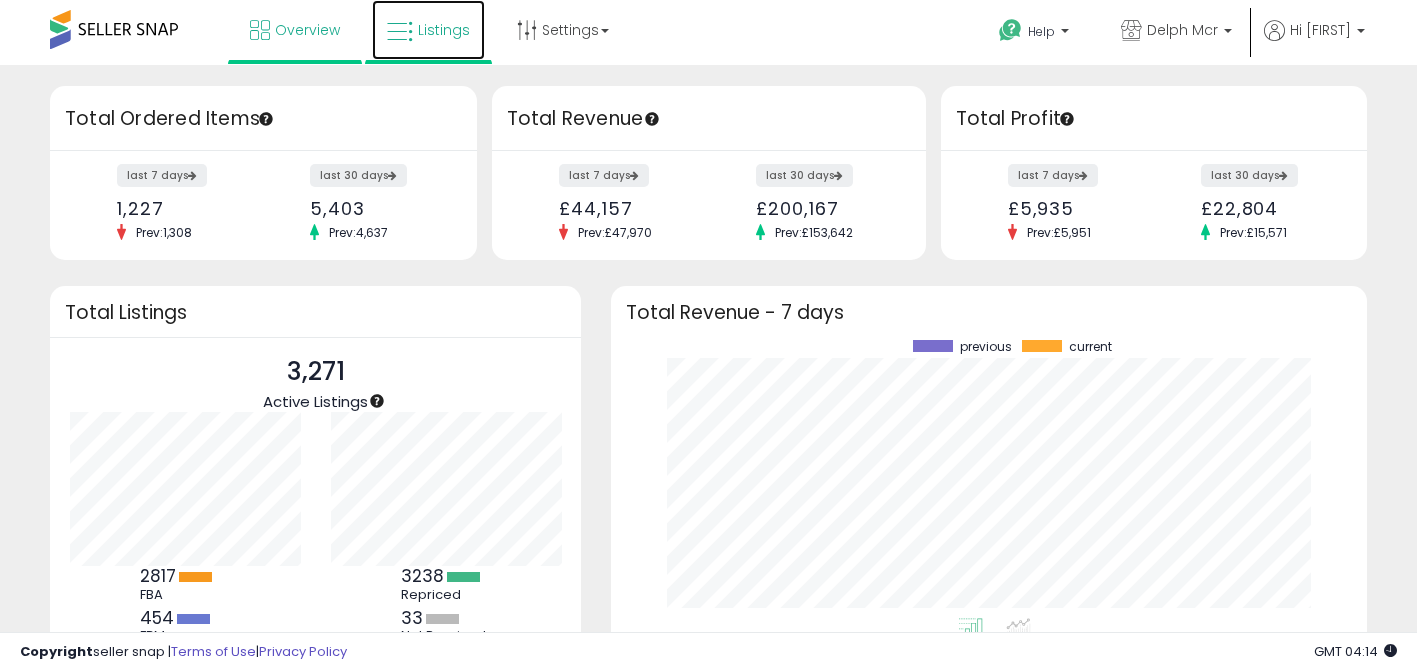 click at bounding box center (400, 32) 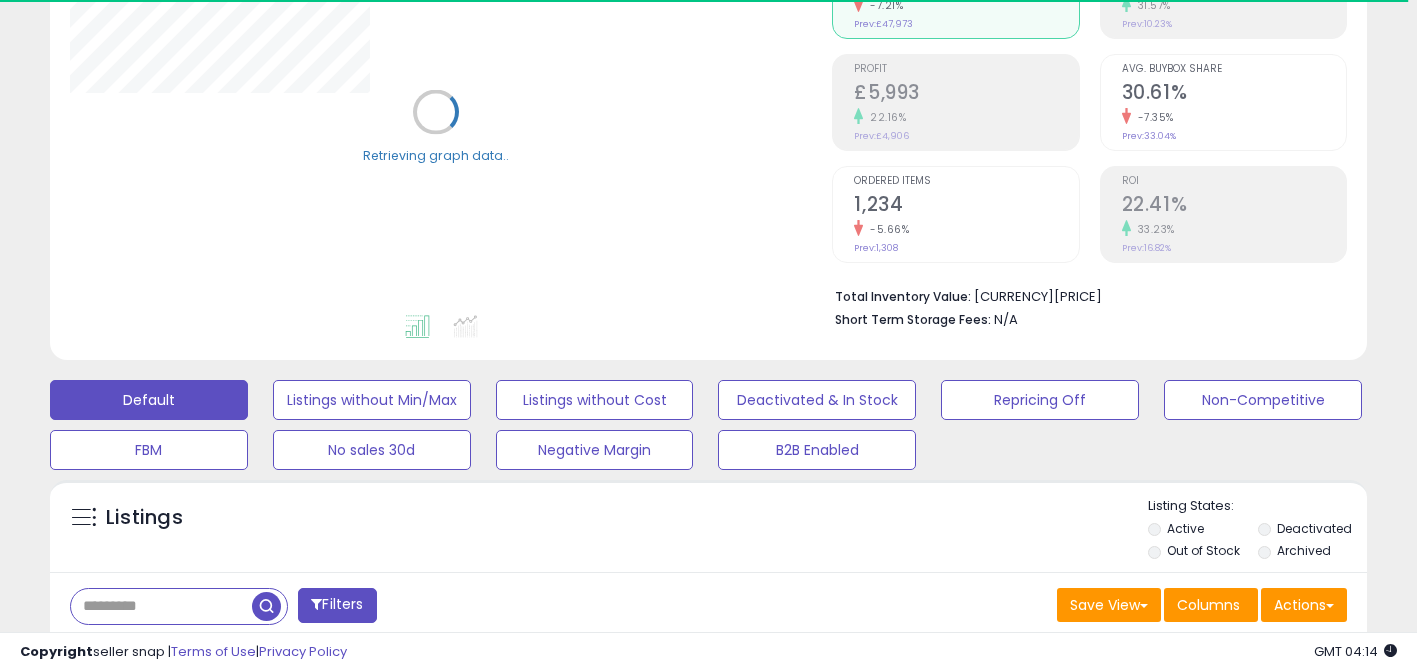 scroll, scrollTop: 391, scrollLeft: 0, axis: vertical 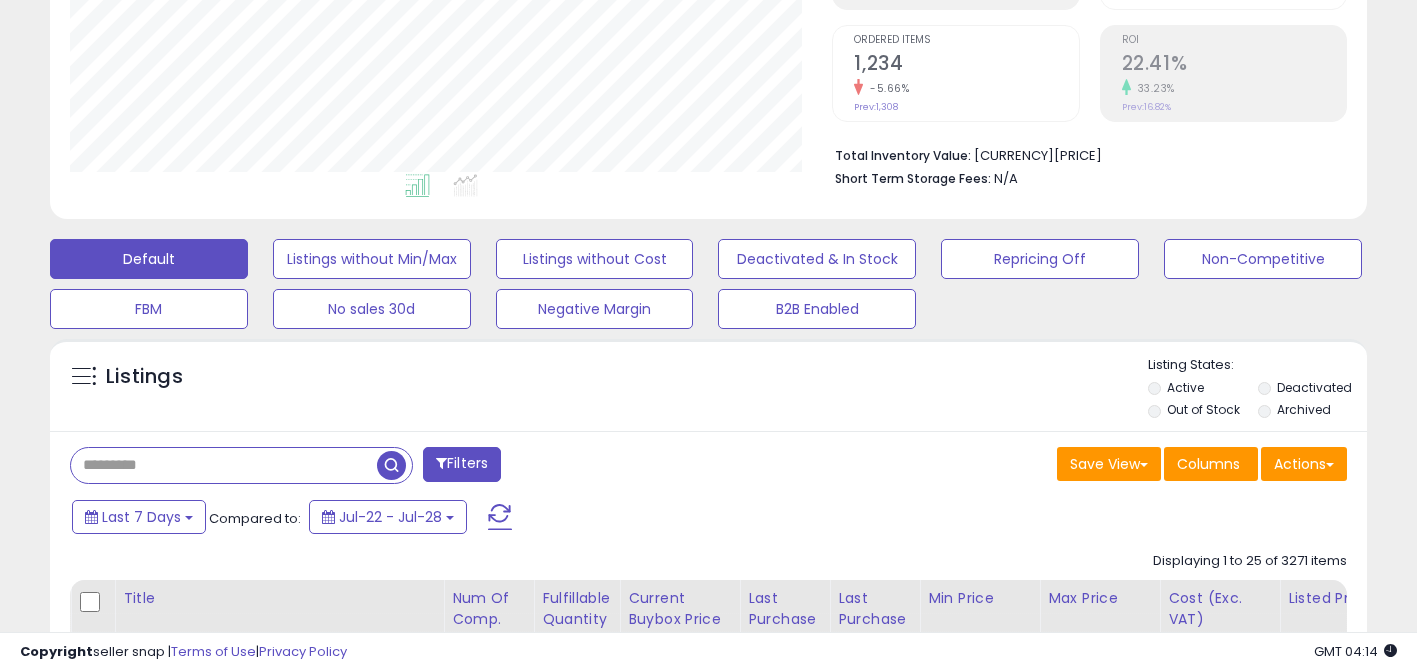 click at bounding box center [224, 465] 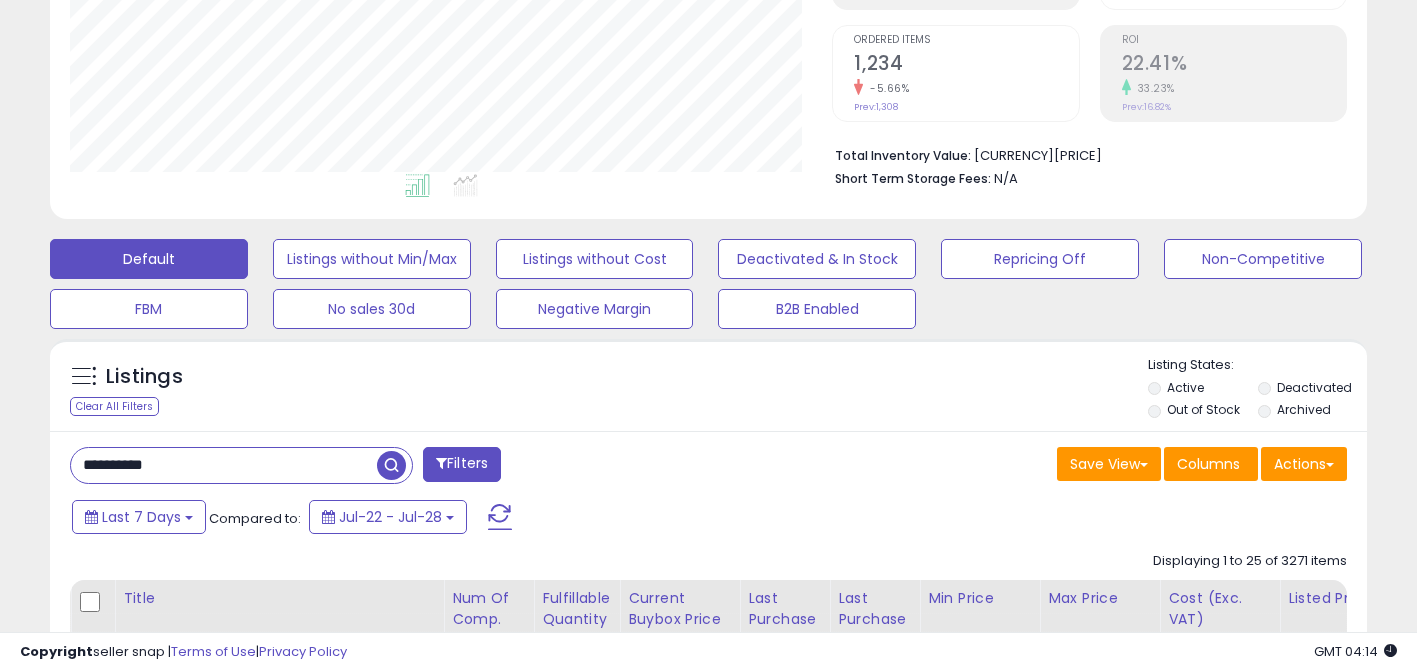 type on "**********" 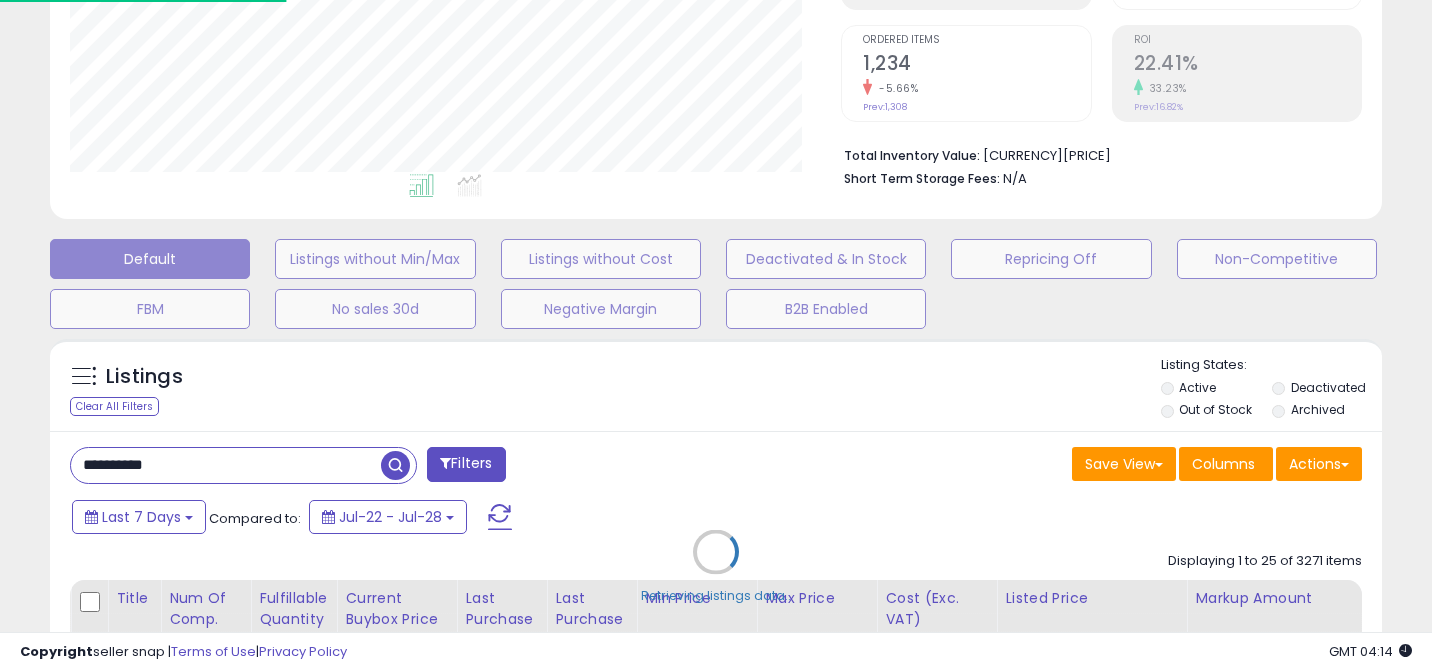 scroll, scrollTop: 999590, scrollLeft: 999229, axis: both 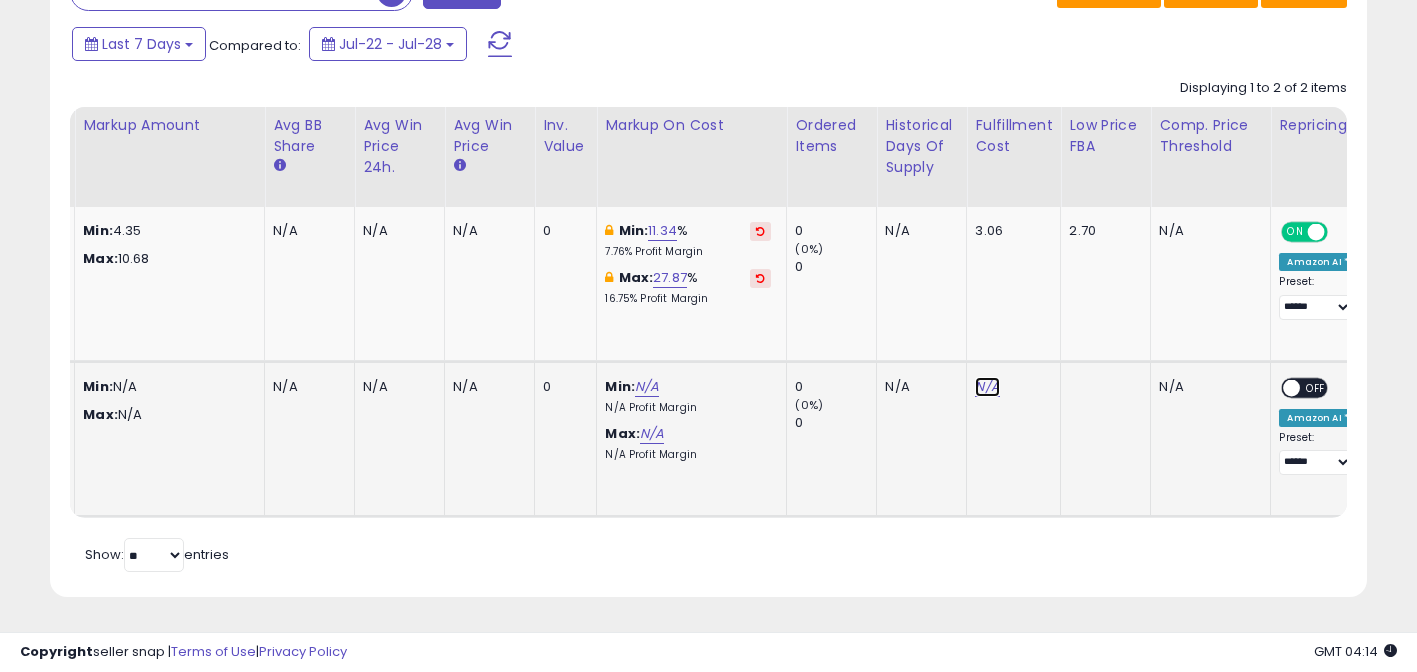 click on "N/A" at bounding box center [987, 387] 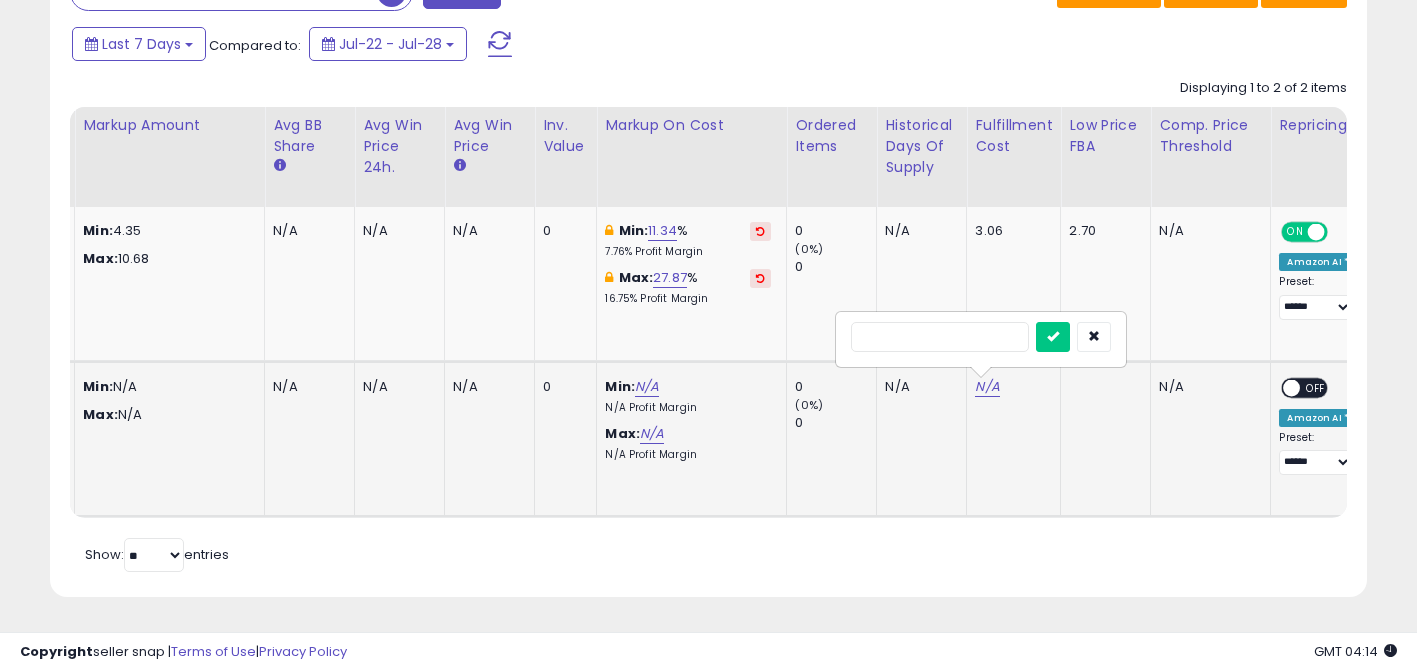 type on "*" 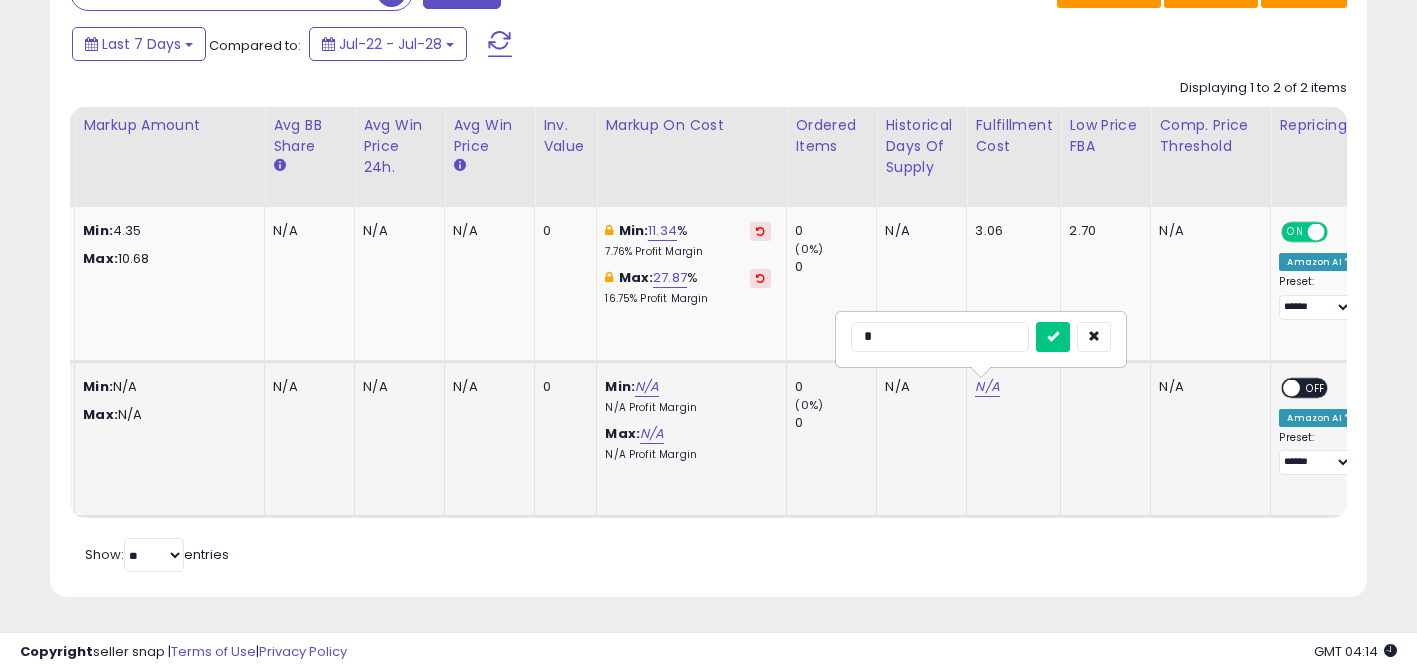 click at bounding box center [1053, 337] 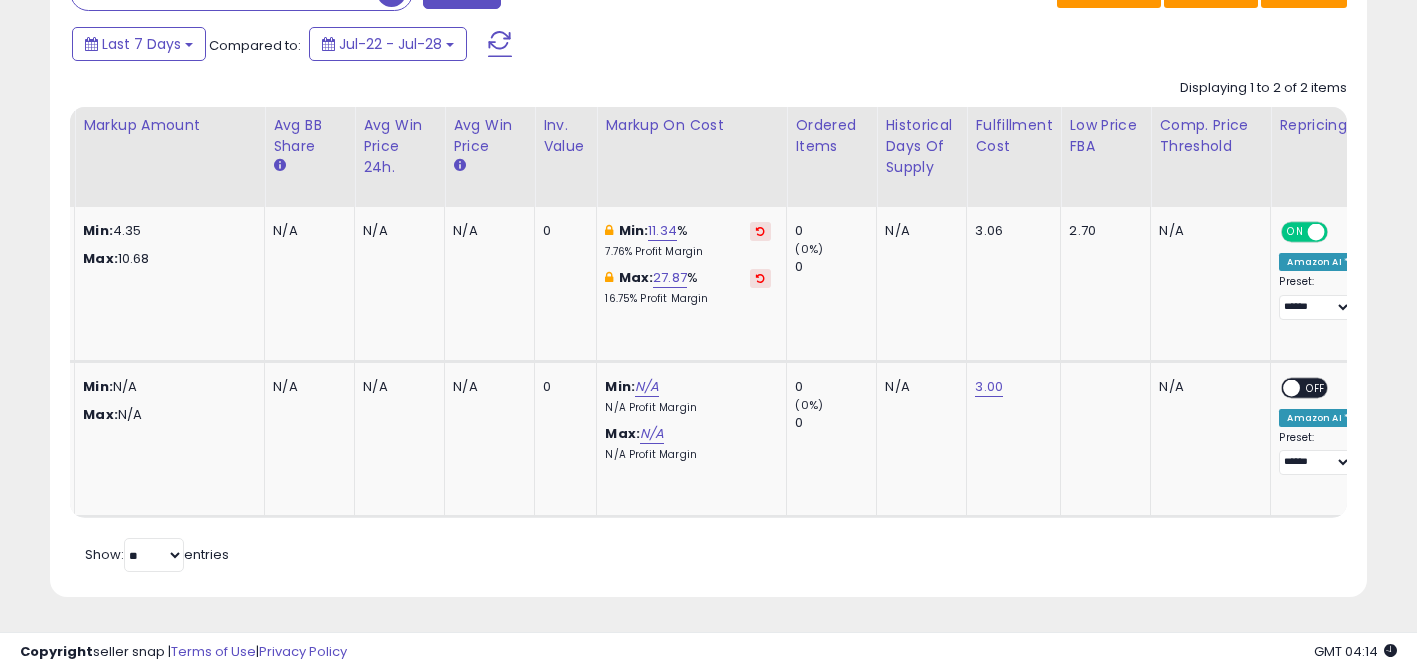 scroll, scrollTop: 0, scrollLeft: 1051, axis: horizontal 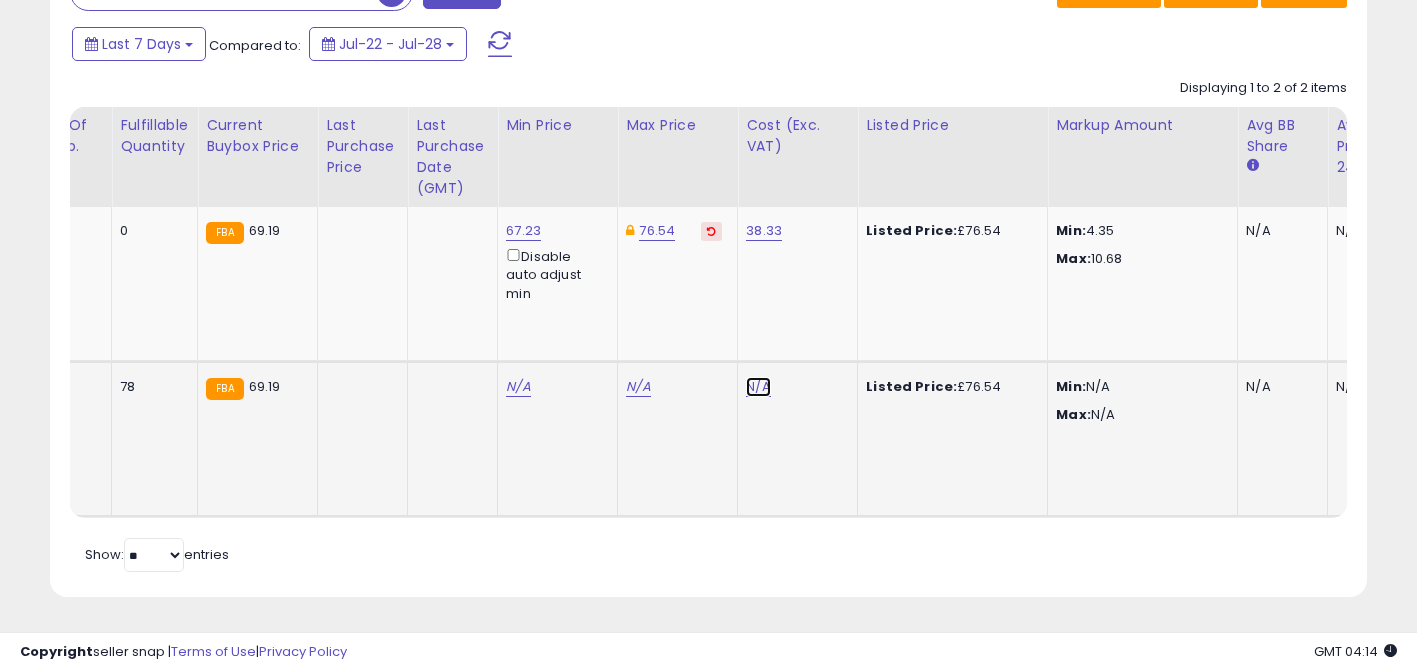 click on "N/A" at bounding box center [758, 387] 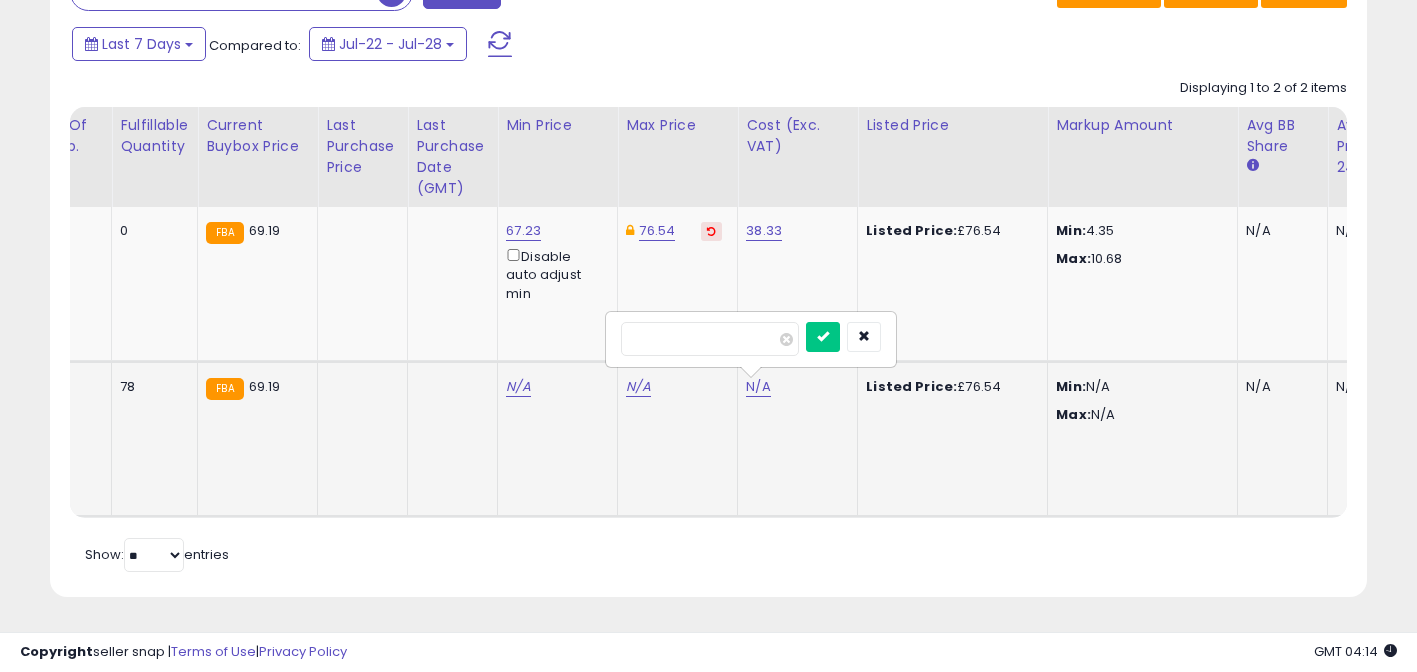 type on "*****" 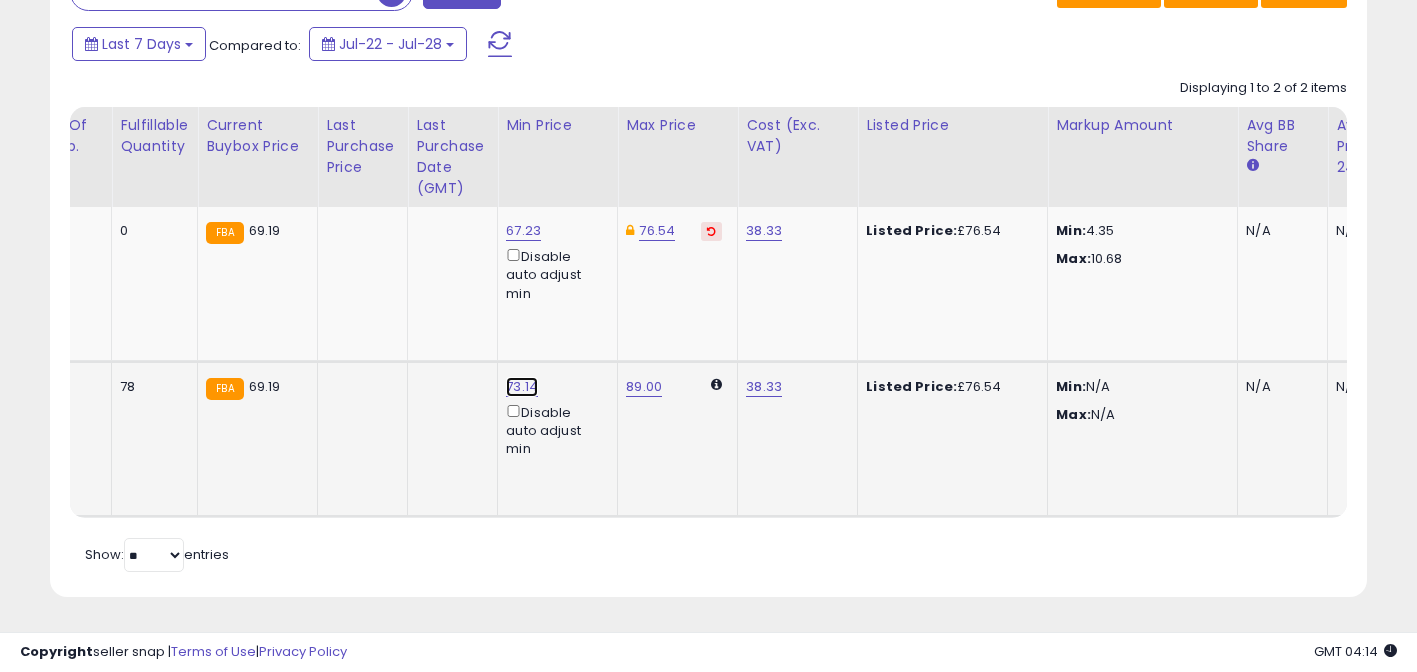 click on "73.14" at bounding box center (523, 231) 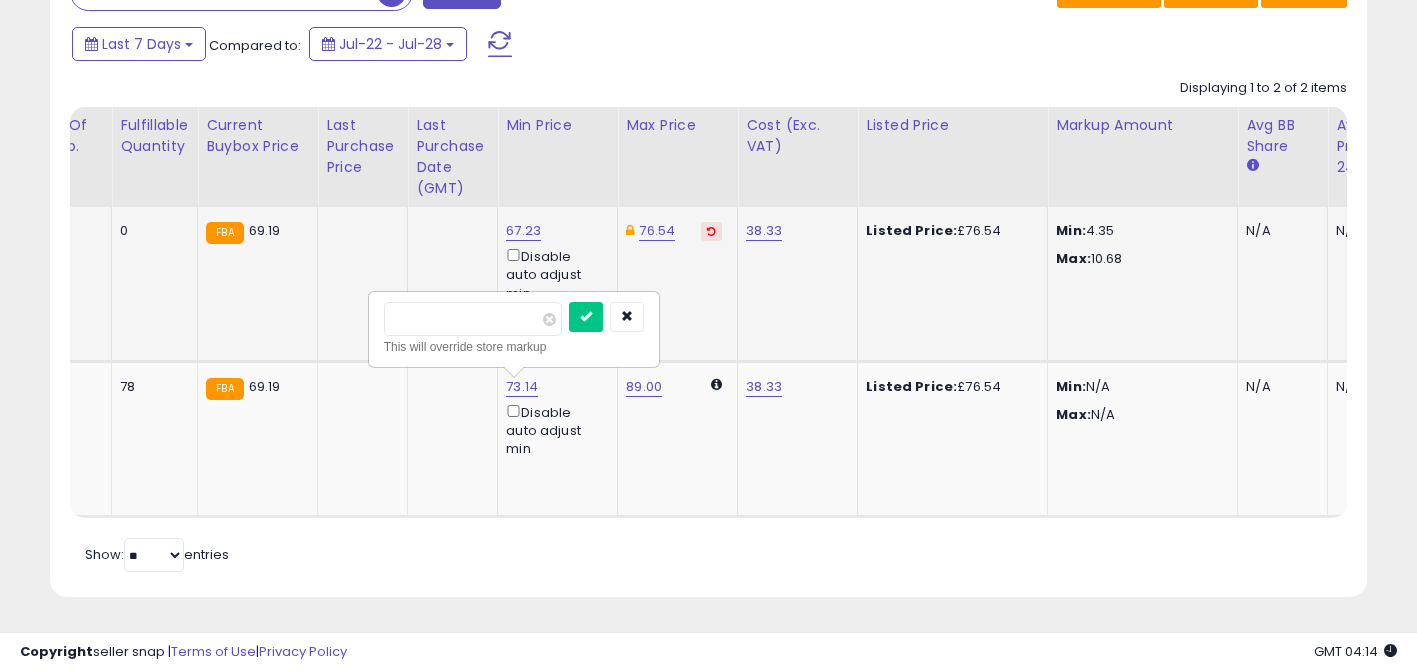 click on "Jo Malone Lime Basil & Mandarin 100ml Body & Hand Wash & 100ml Body & Hand Lotion Gift Set  ASIN:  B00NWOCTCI    |   SKU: cultb-46.00-250731---69.58-VA7 Out of Stock FBA
FBA: 3
Low FBA: 69.19
Low FBA Back Ordered: n/a
Low FBM: 69.19
Low SFP: n/a
0" at bounding box center (2088, 362) 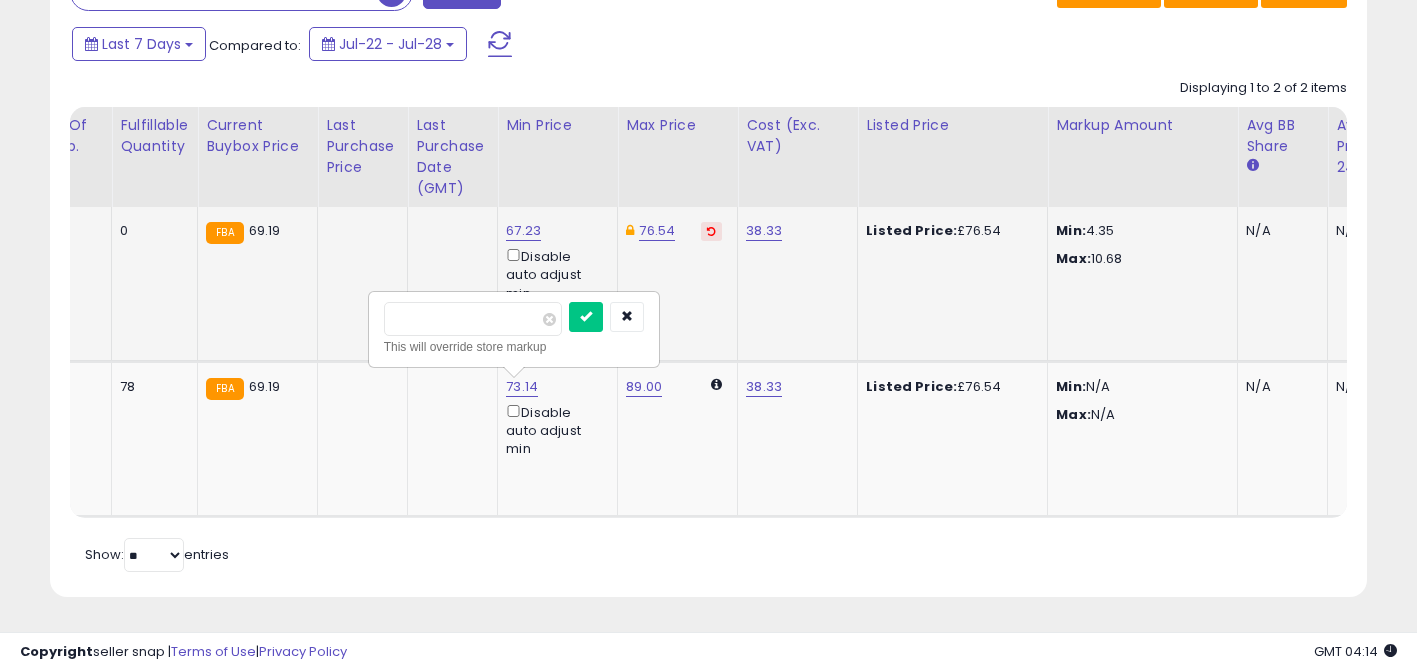 type on "*****" 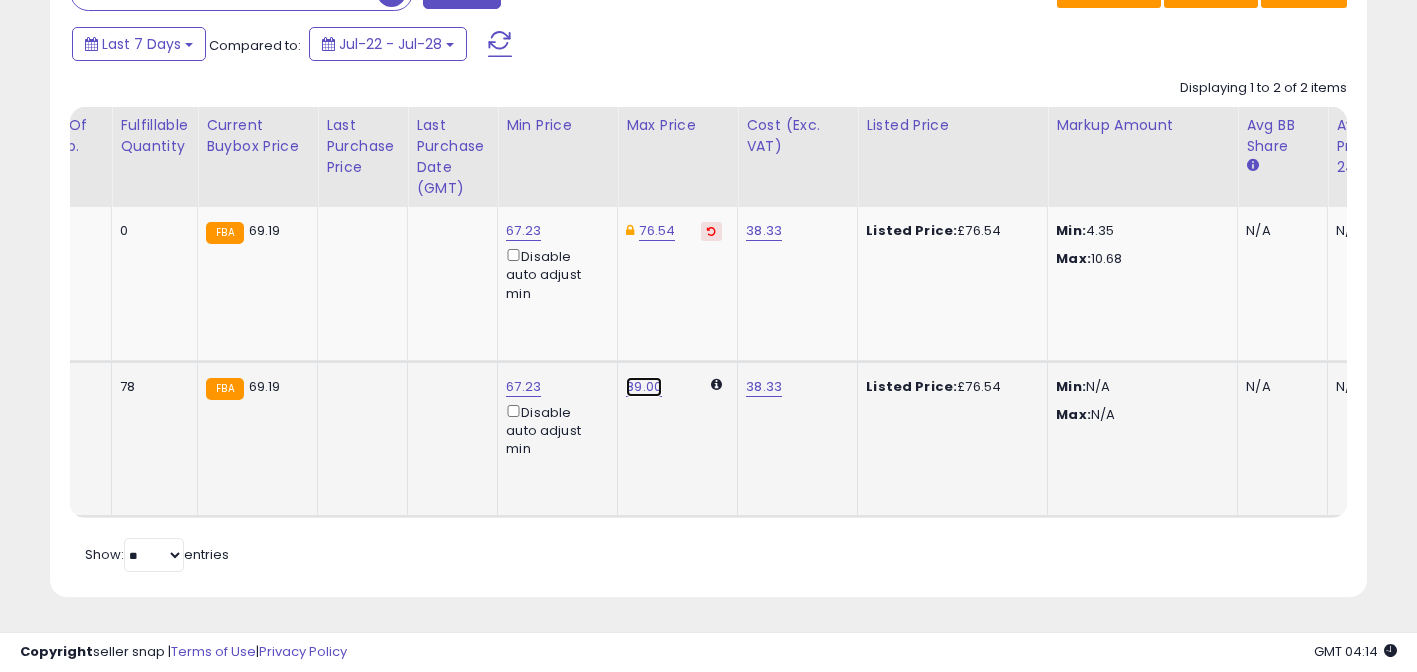 click on "89.00" at bounding box center [644, 387] 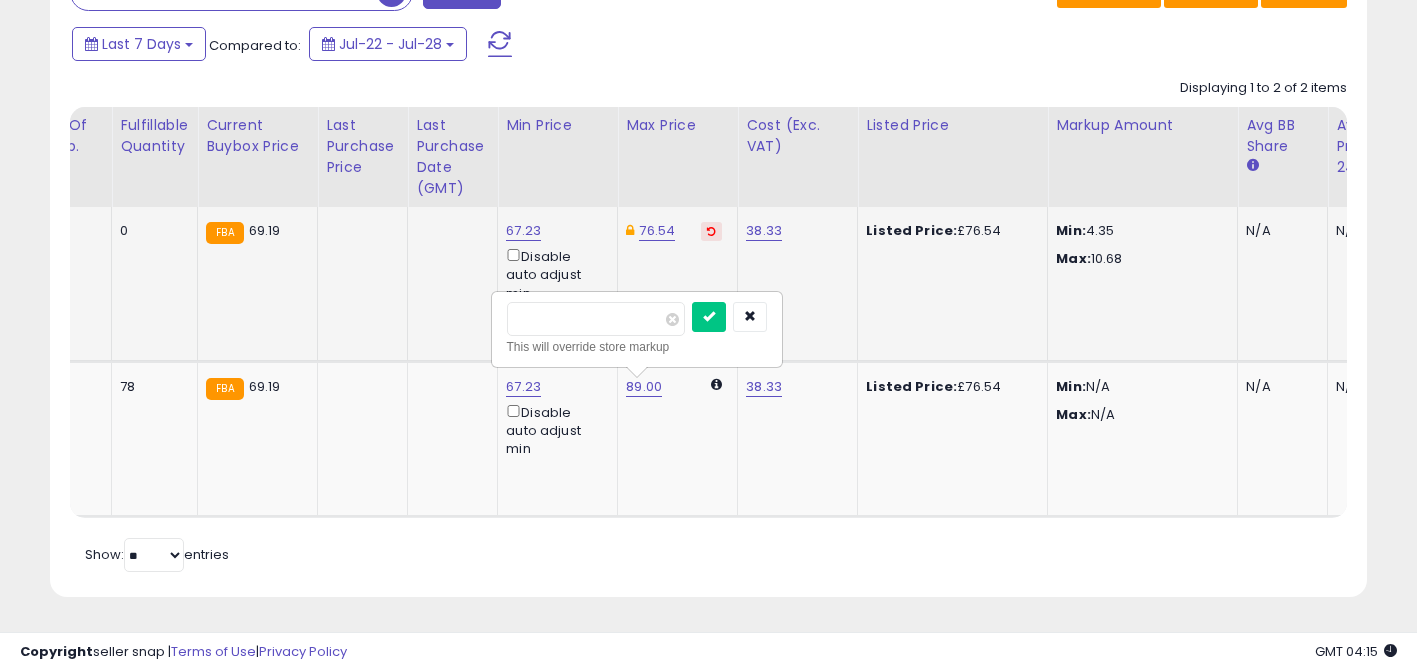 drag, startPoint x: 577, startPoint y: 309, endPoint x: 354, endPoint y: 287, distance: 224.08258 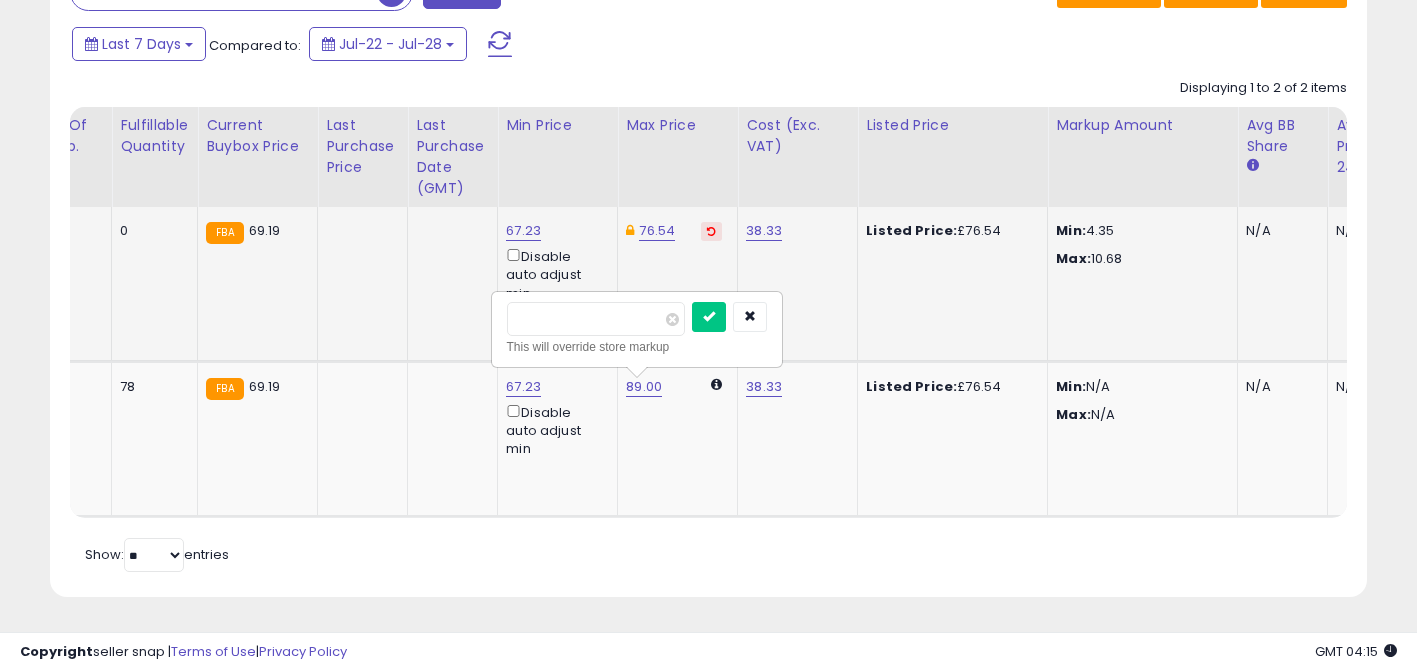 type on "*****" 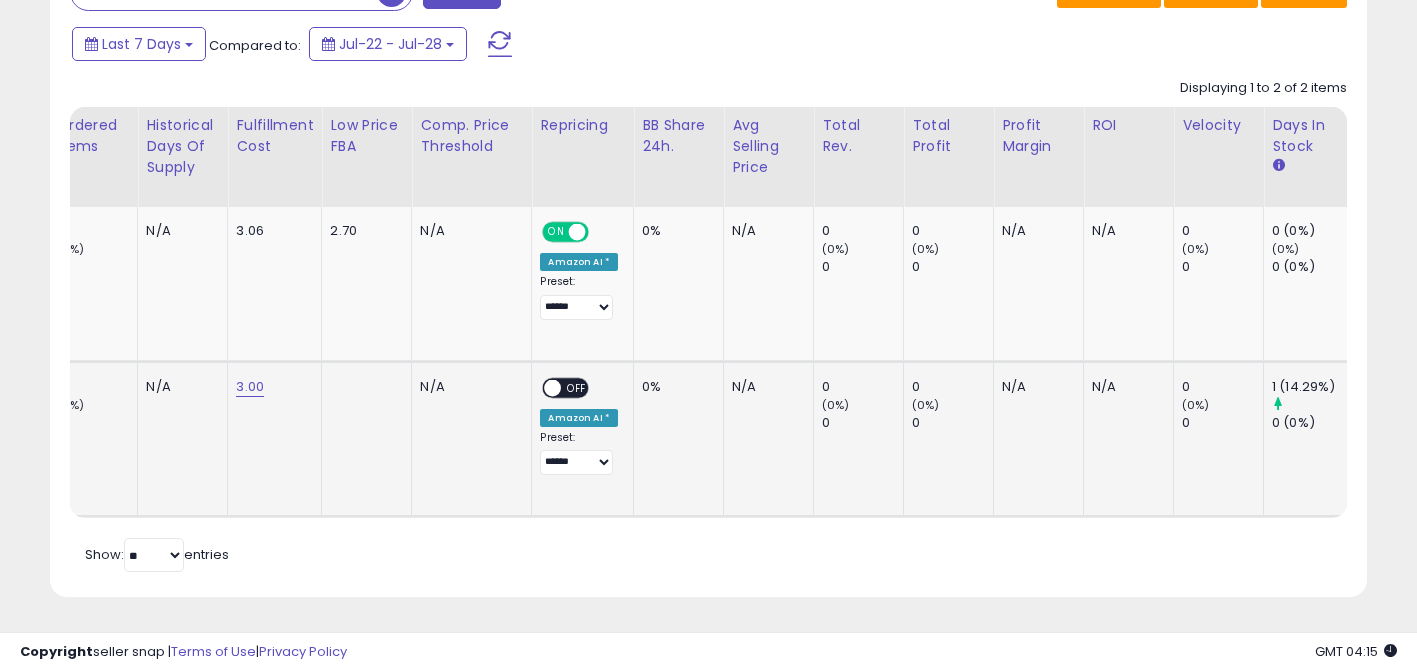 click on "OFF" at bounding box center [578, 387] 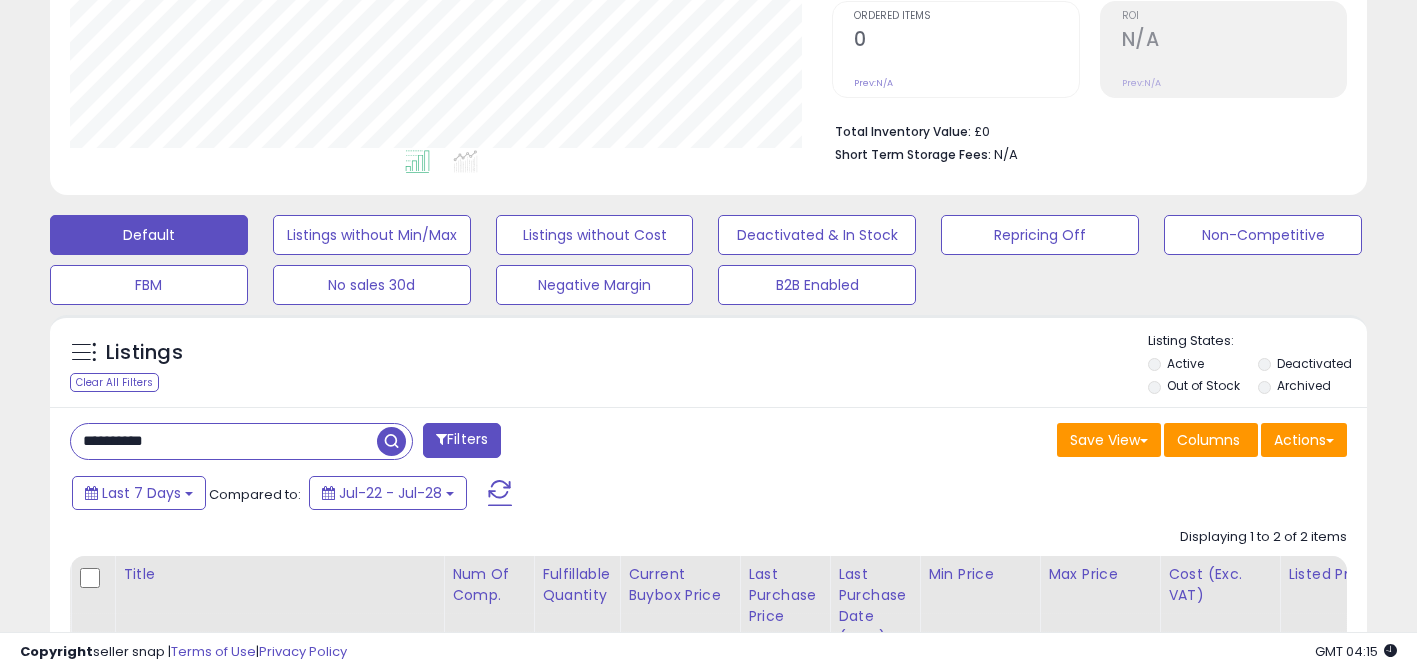 click on "**********" at bounding box center (224, 441) 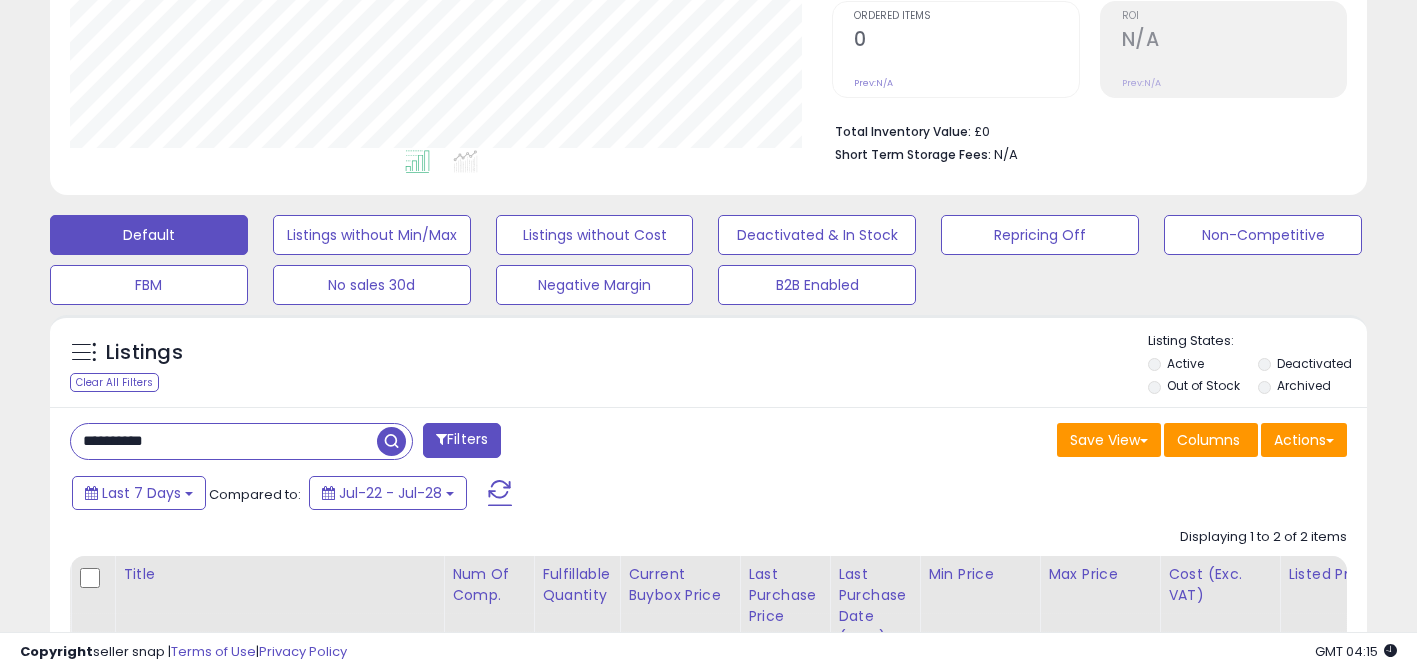 paste 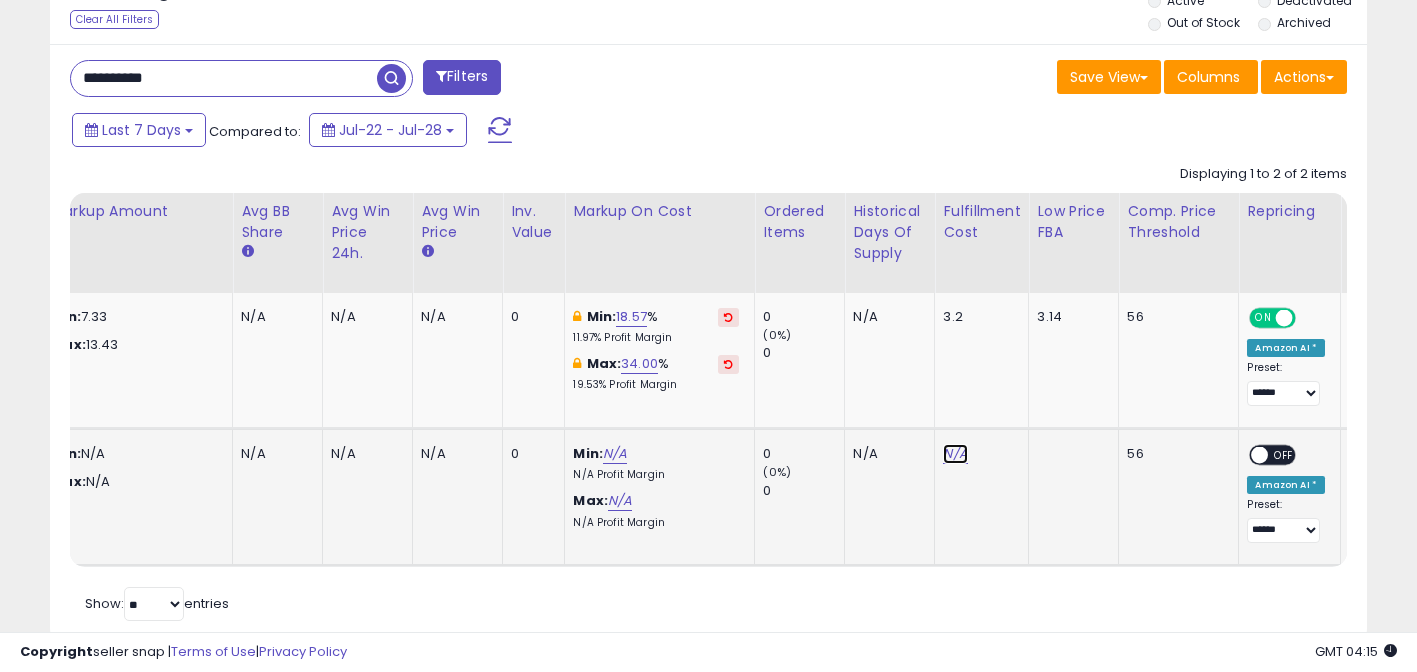 click on "N/A" at bounding box center (955, 454) 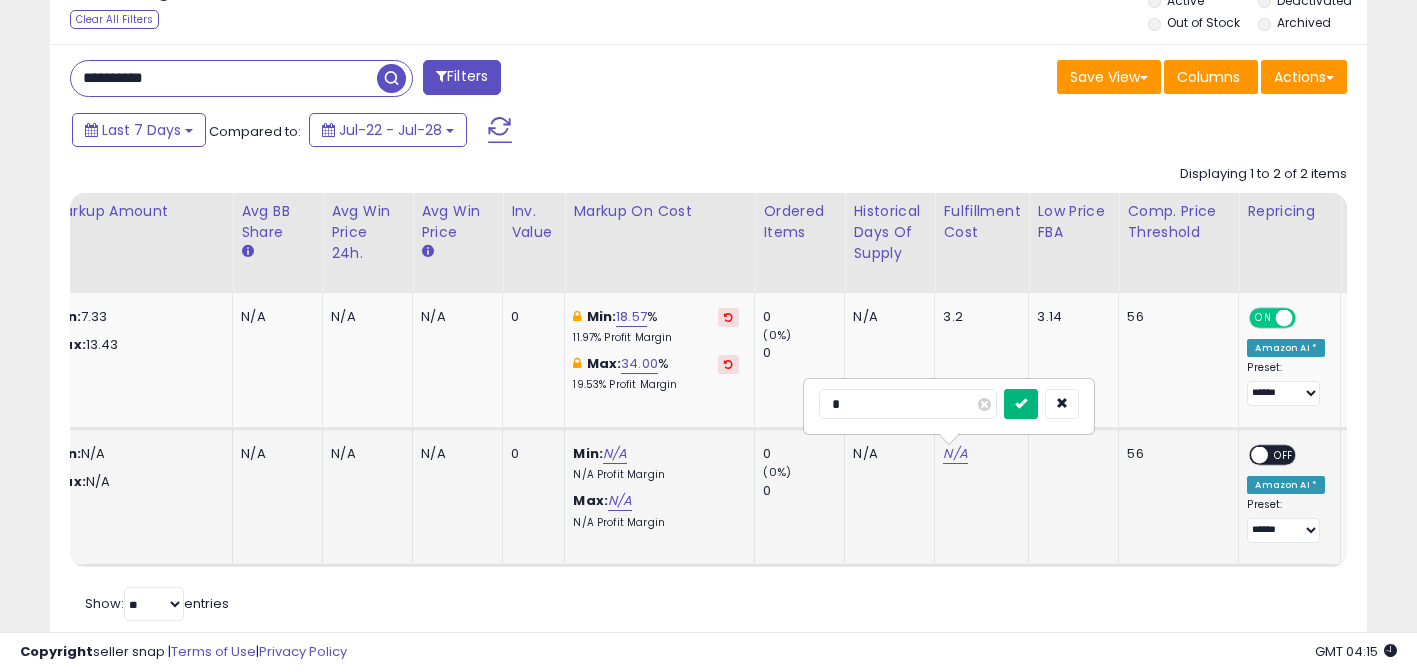 type on "*" 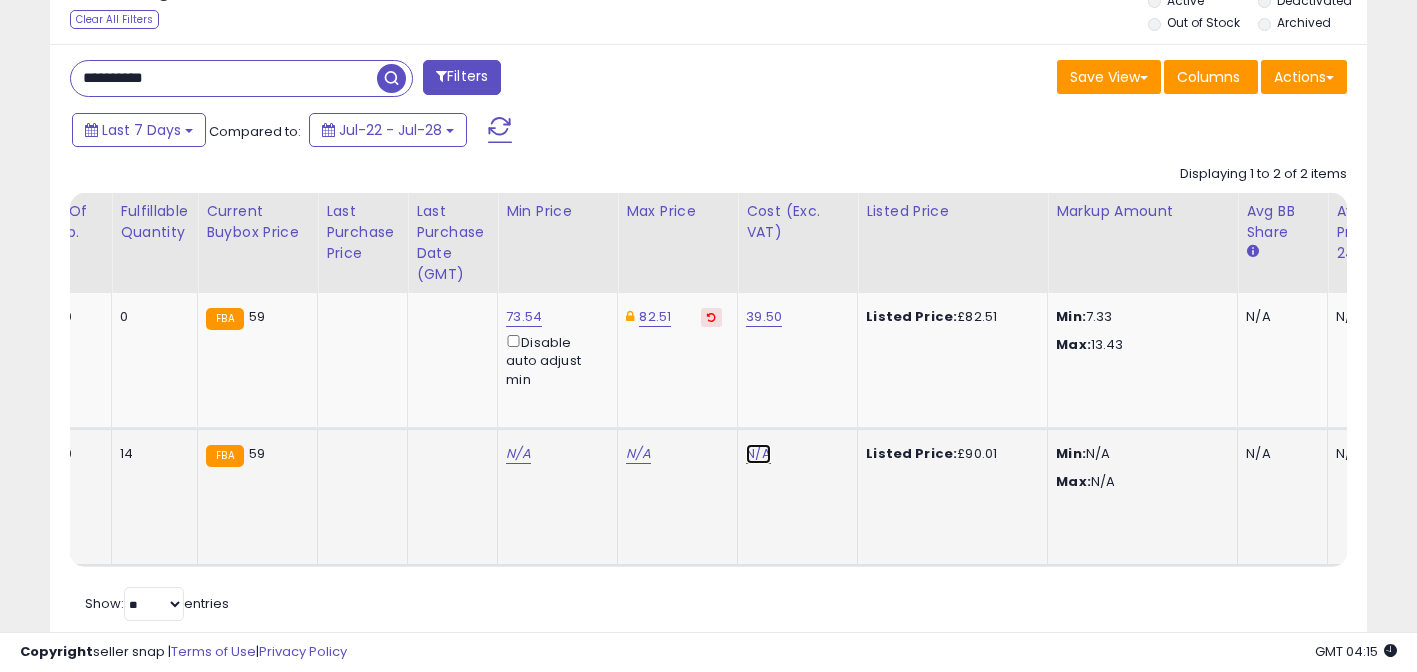 click on "N/A" at bounding box center (758, 454) 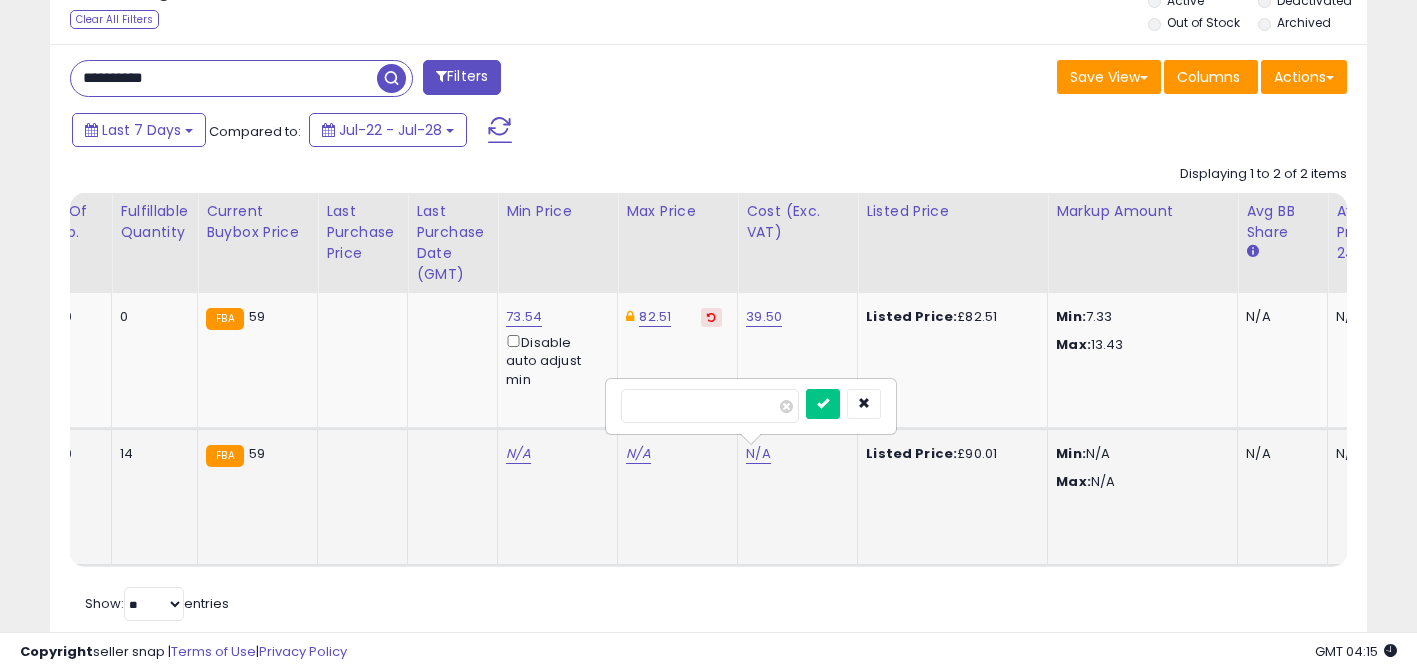 type on "*****" 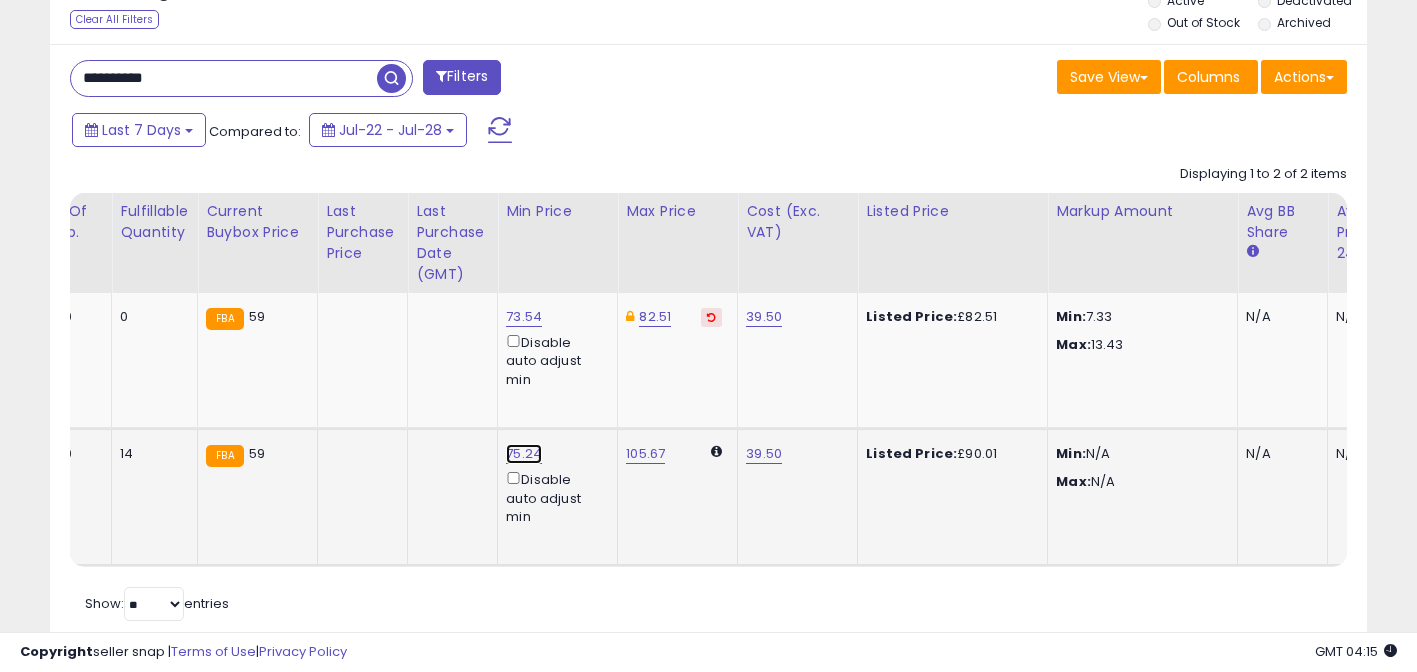 click on "75.24" at bounding box center [524, 317] 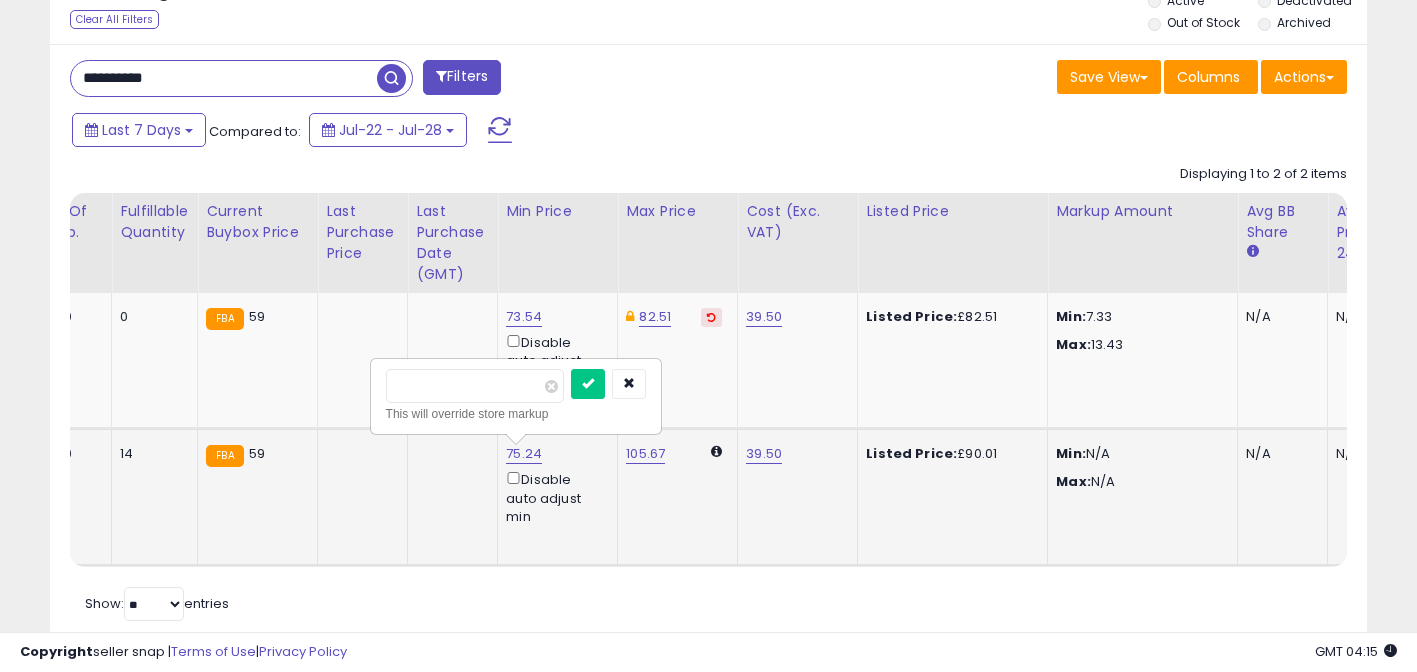 type on "*****" 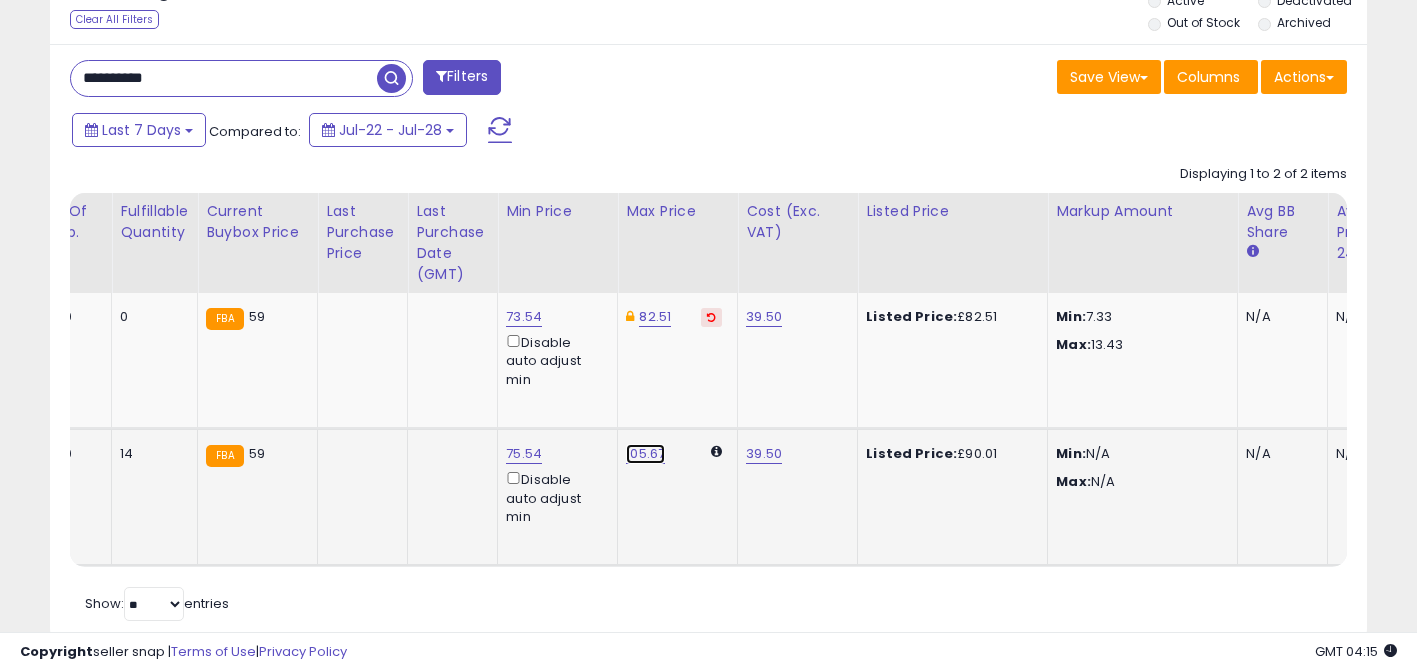 click on "105.67" at bounding box center [645, 454] 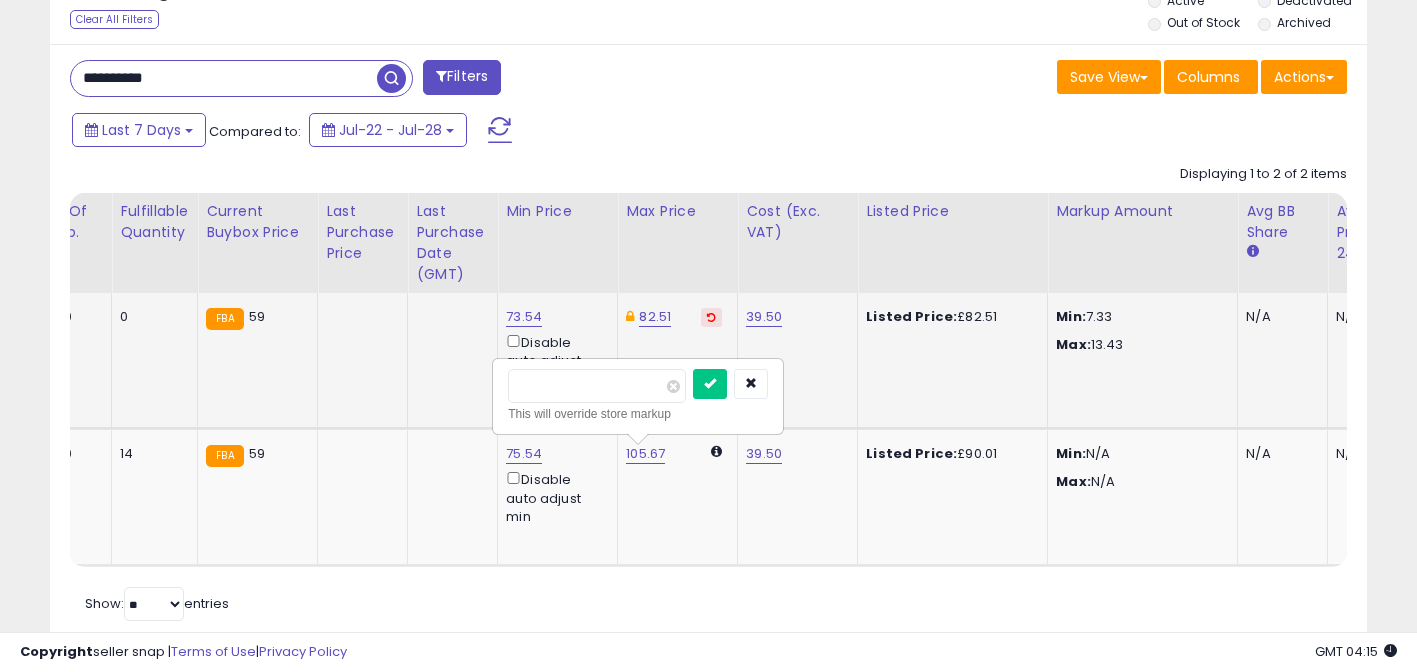 drag, startPoint x: 502, startPoint y: 376, endPoint x: 360, endPoint y: 353, distance: 143.85062 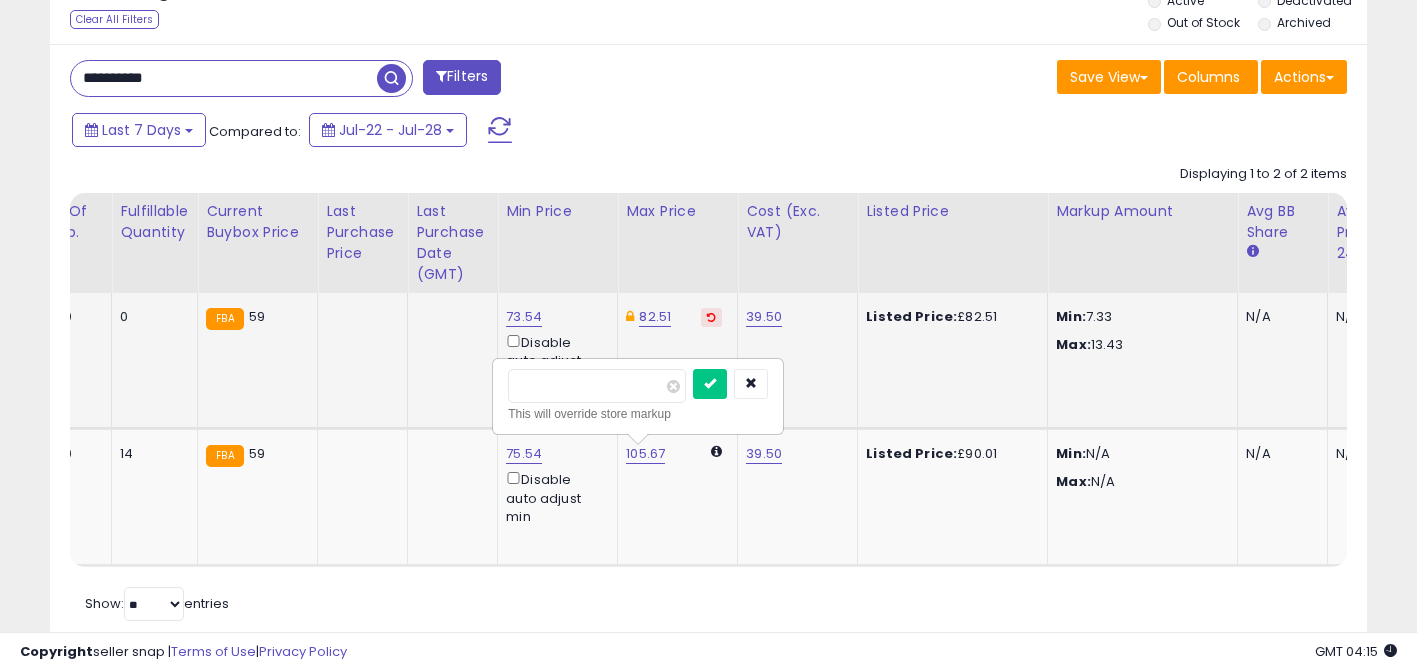 type on "*****" 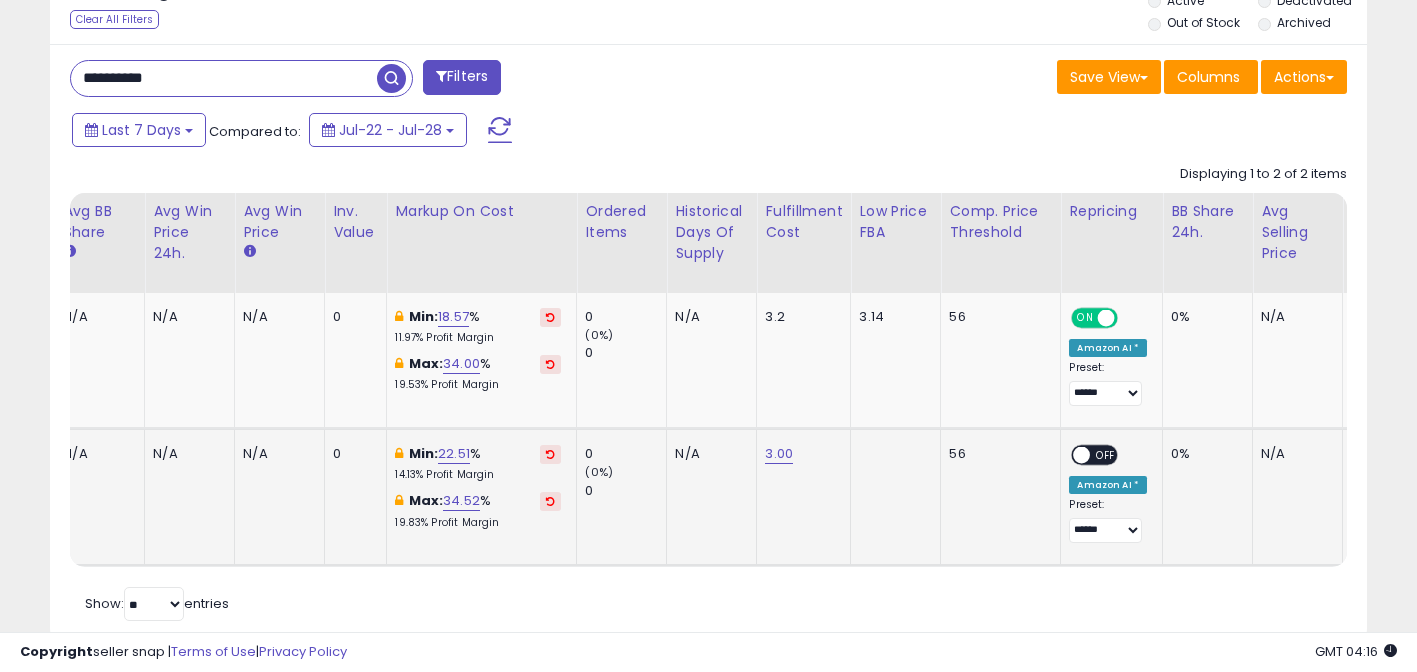 click on "OFF" at bounding box center [1107, 455] 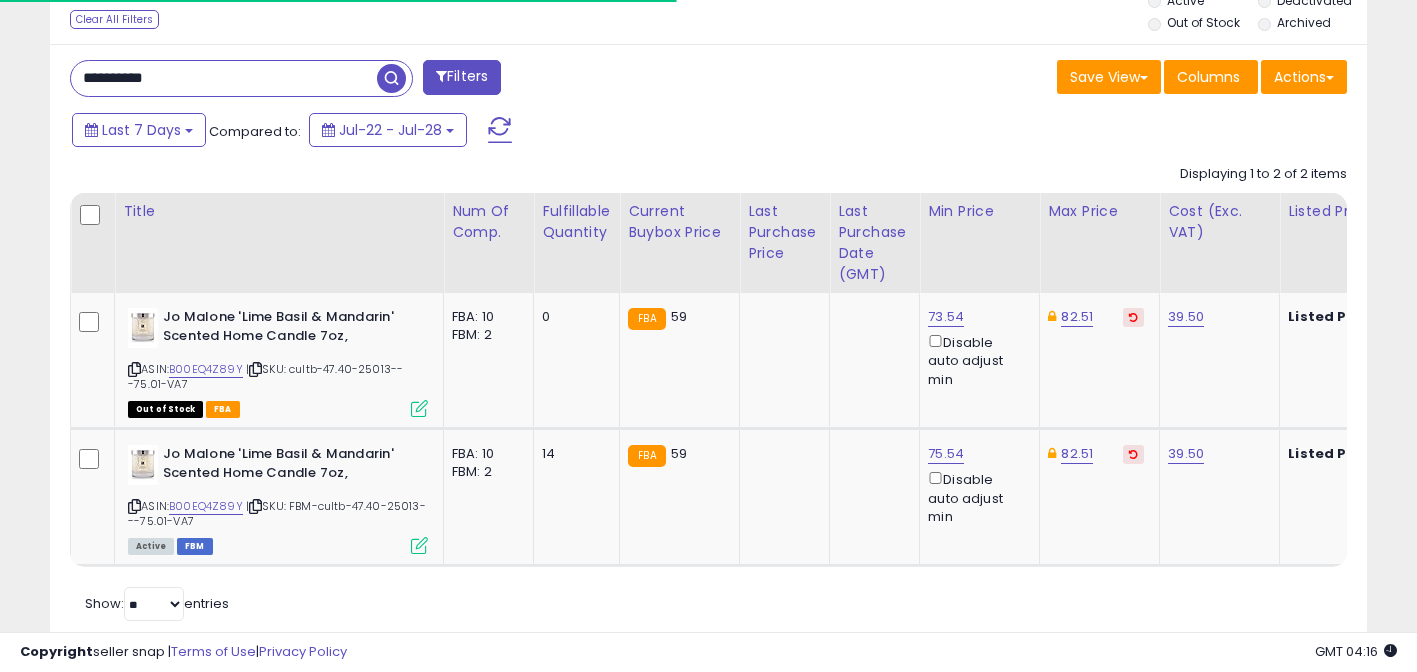 click on "**********" at bounding box center (224, 78) 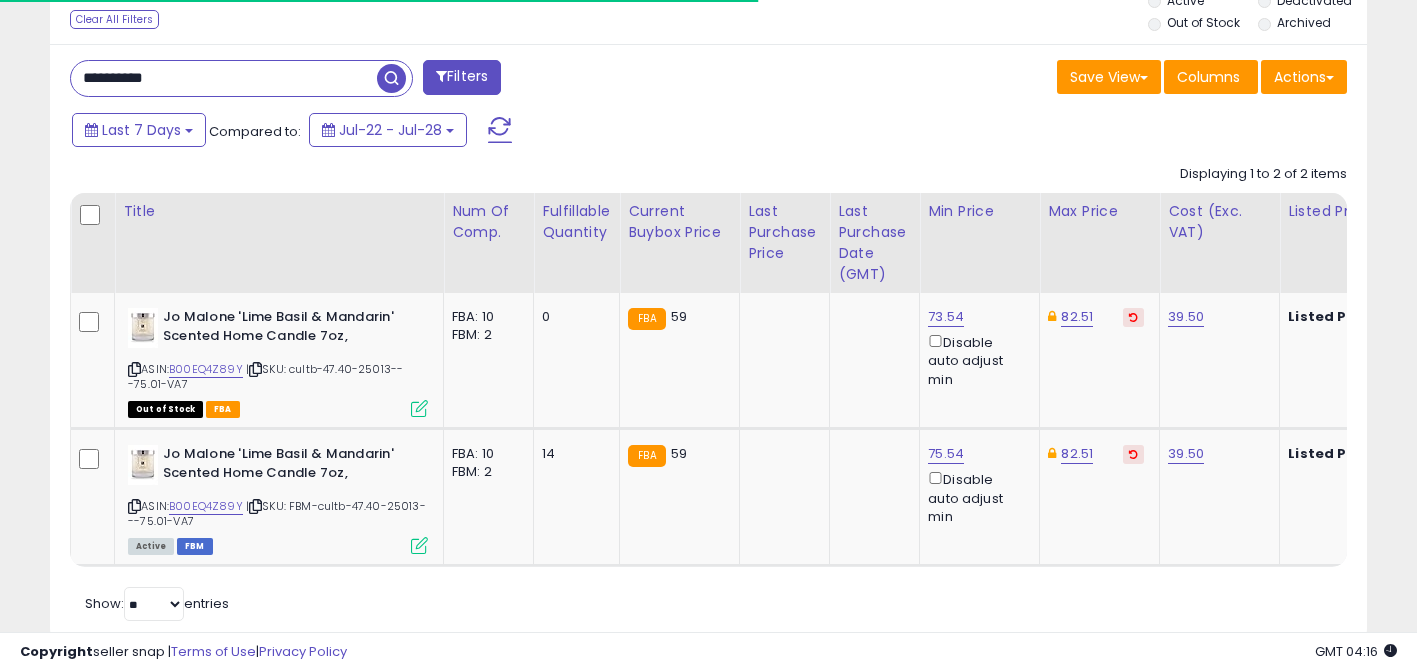paste 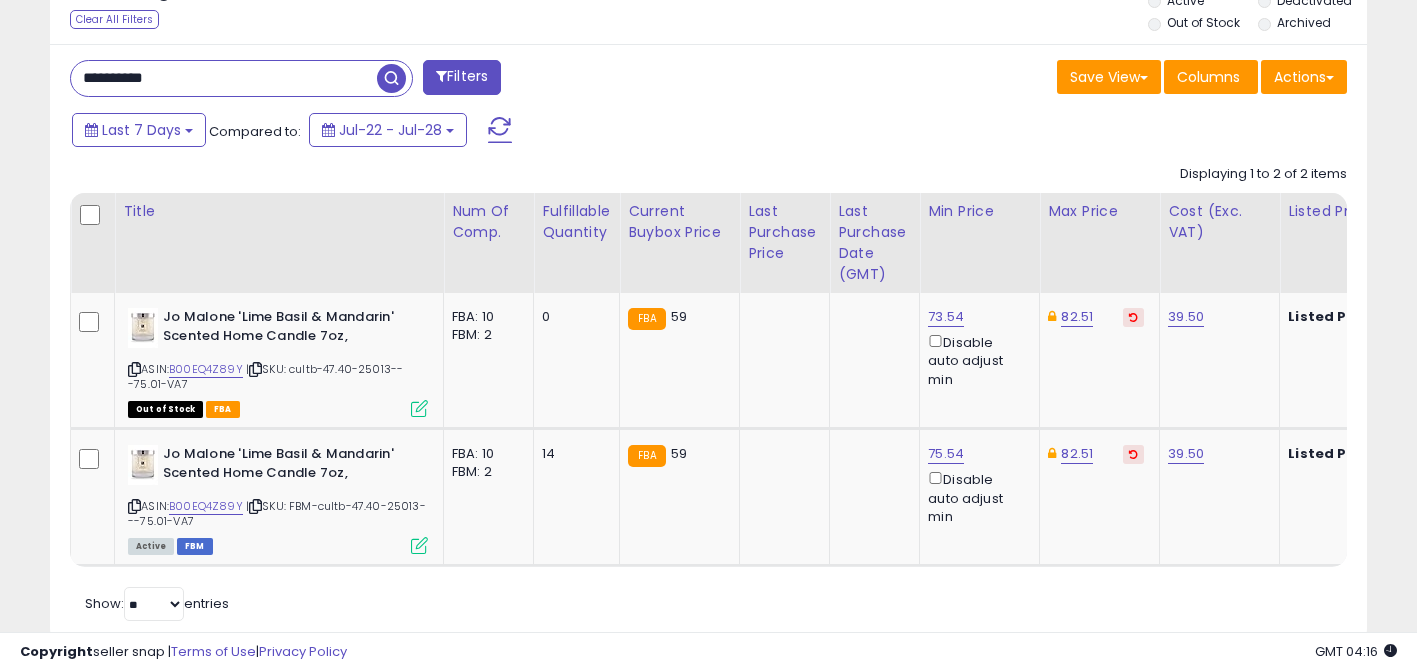 type on "**********" 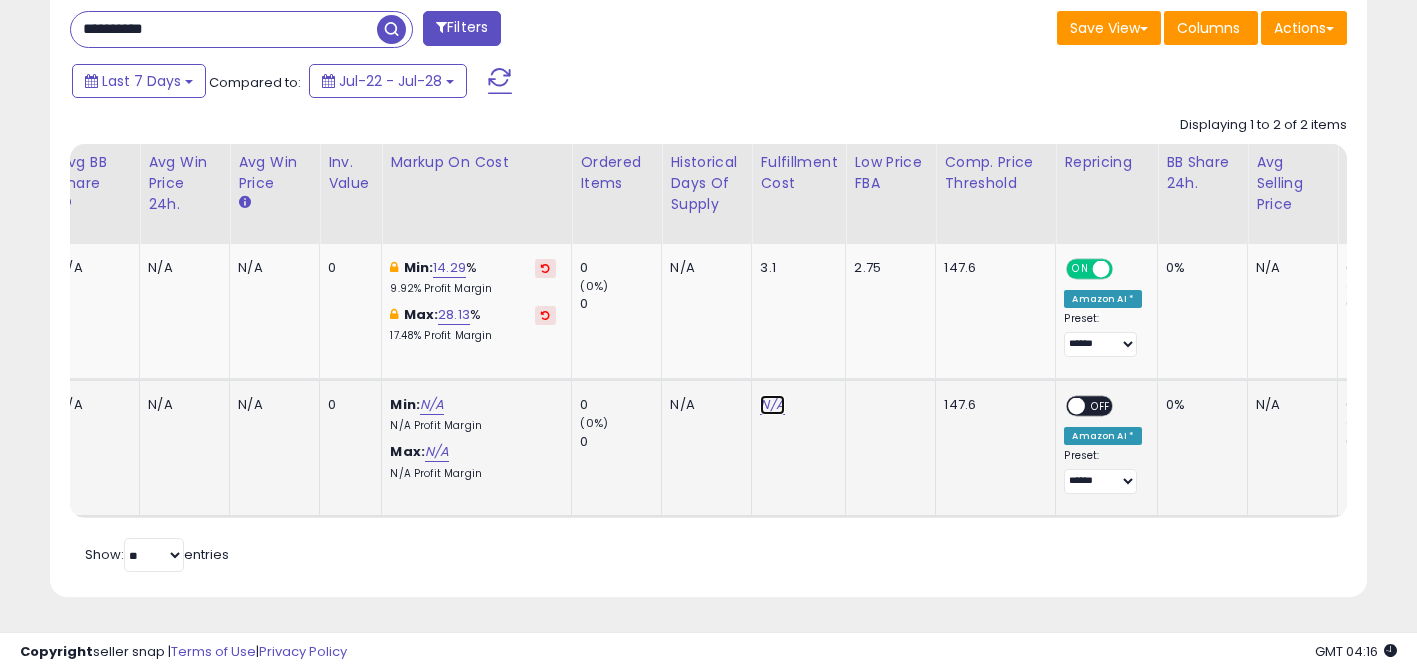 click on "N/A" at bounding box center (772, 405) 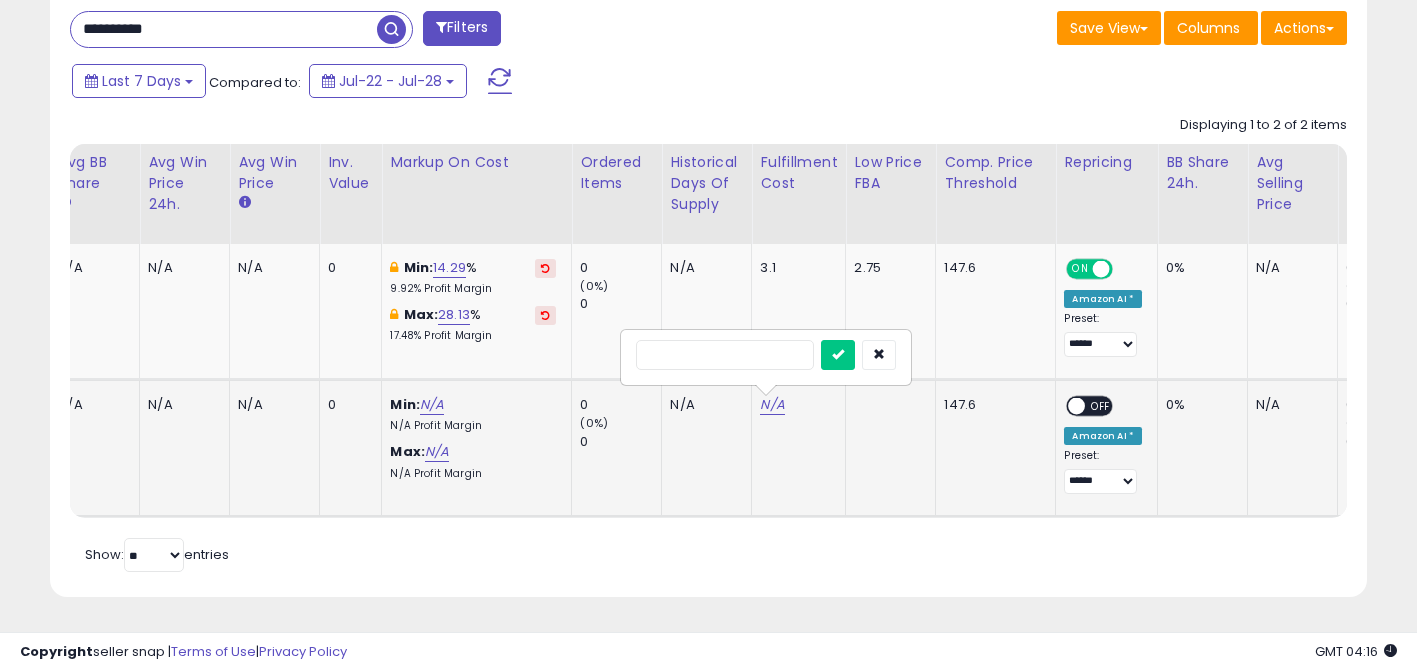 type on "*" 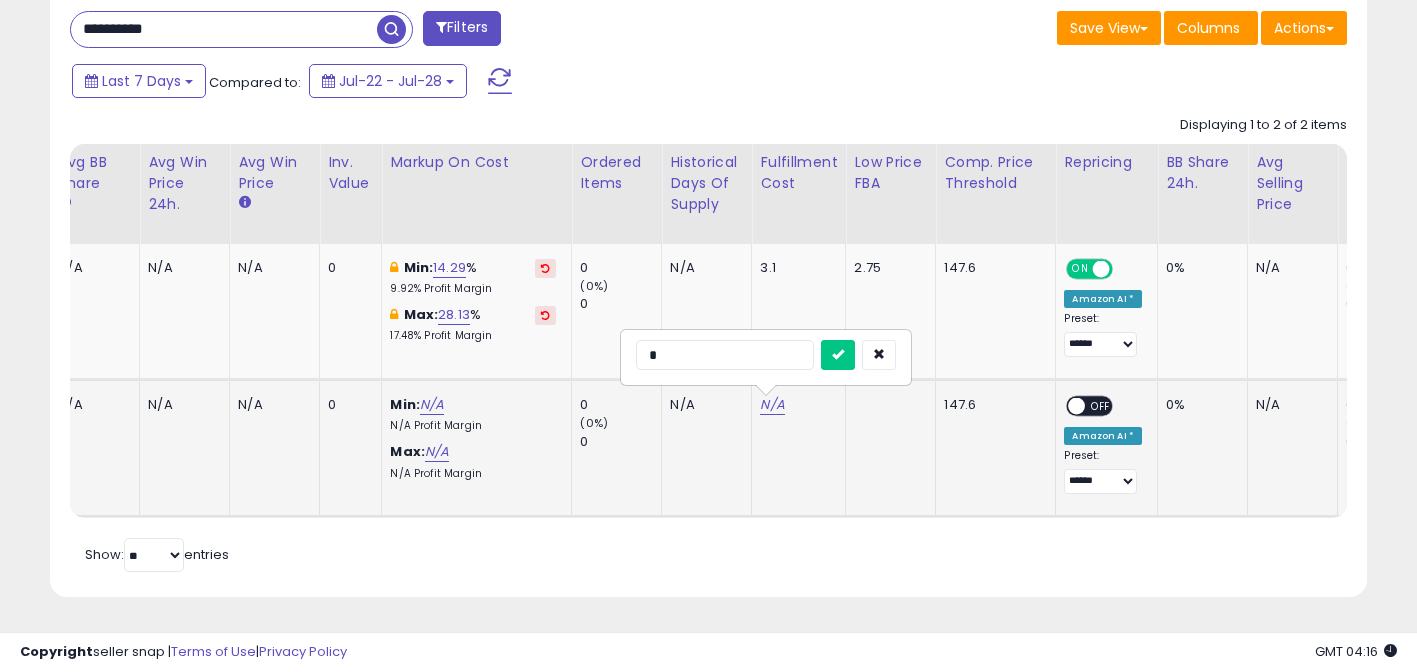 click at bounding box center (838, 355) 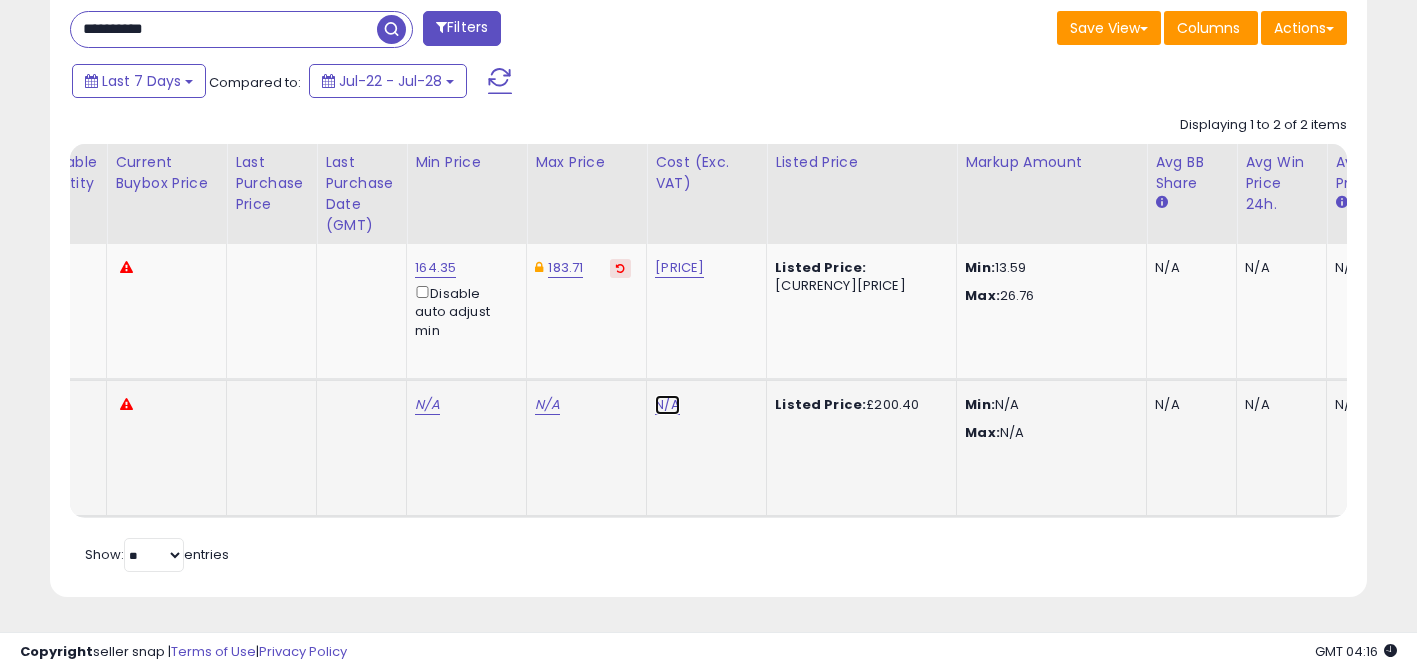 click on "N/A" at bounding box center [667, 405] 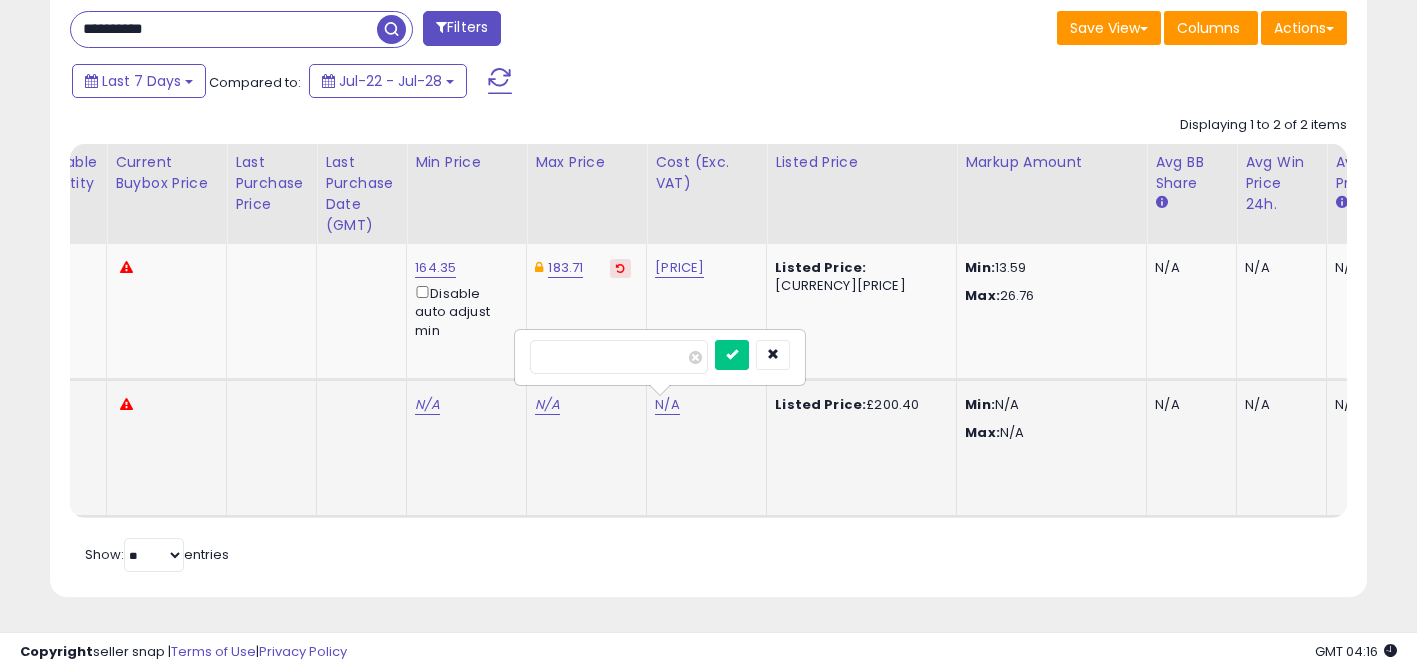 type on "*****" 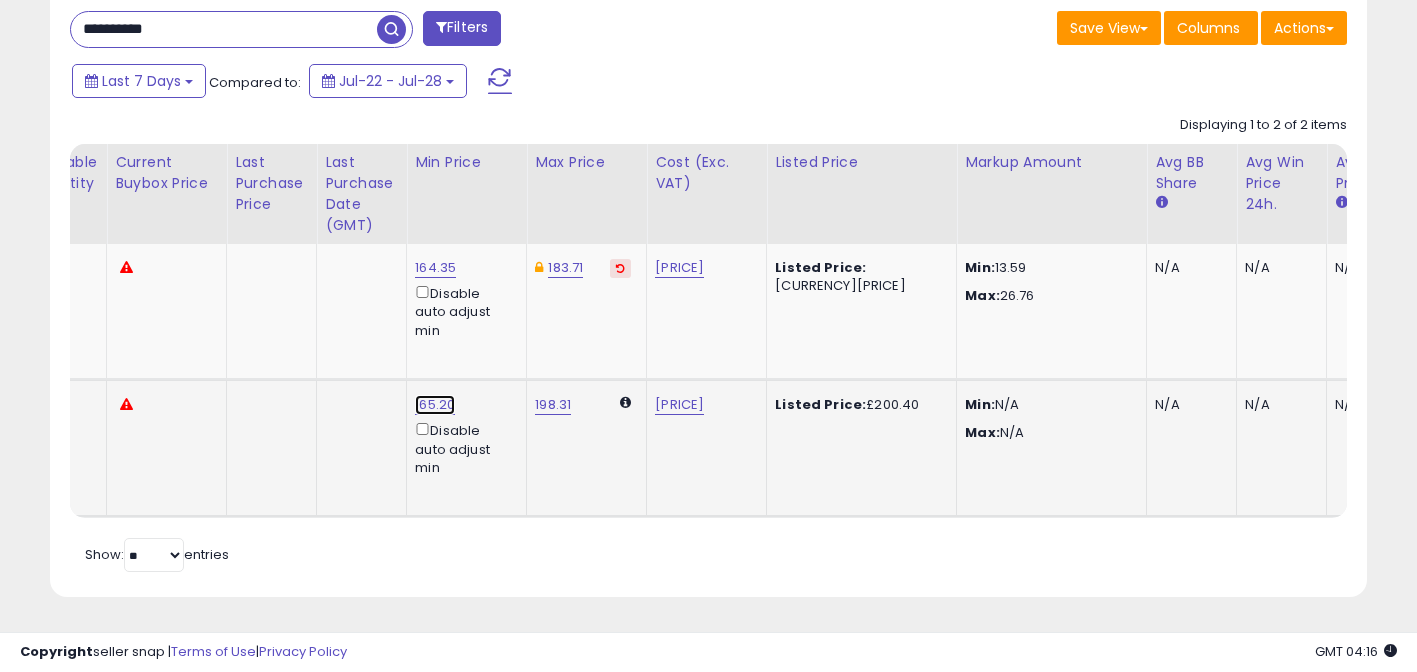 click on "165.20" at bounding box center (435, 268) 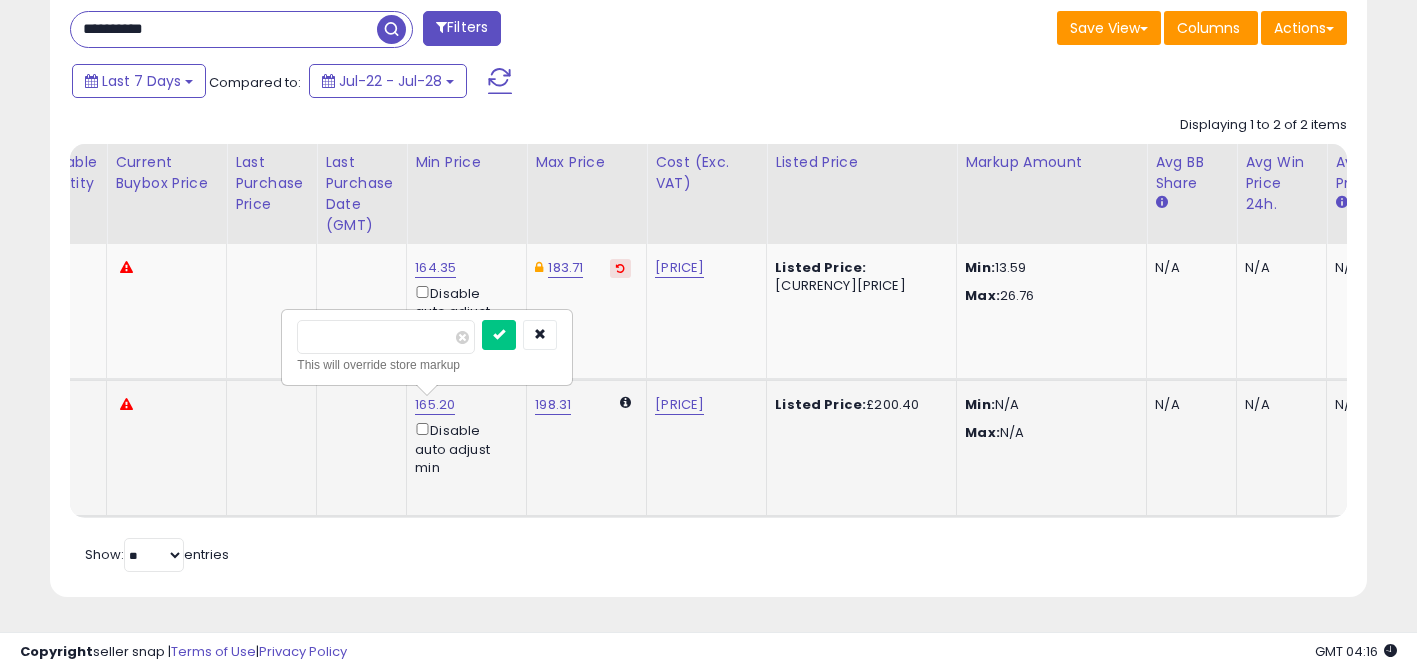 type on "******" 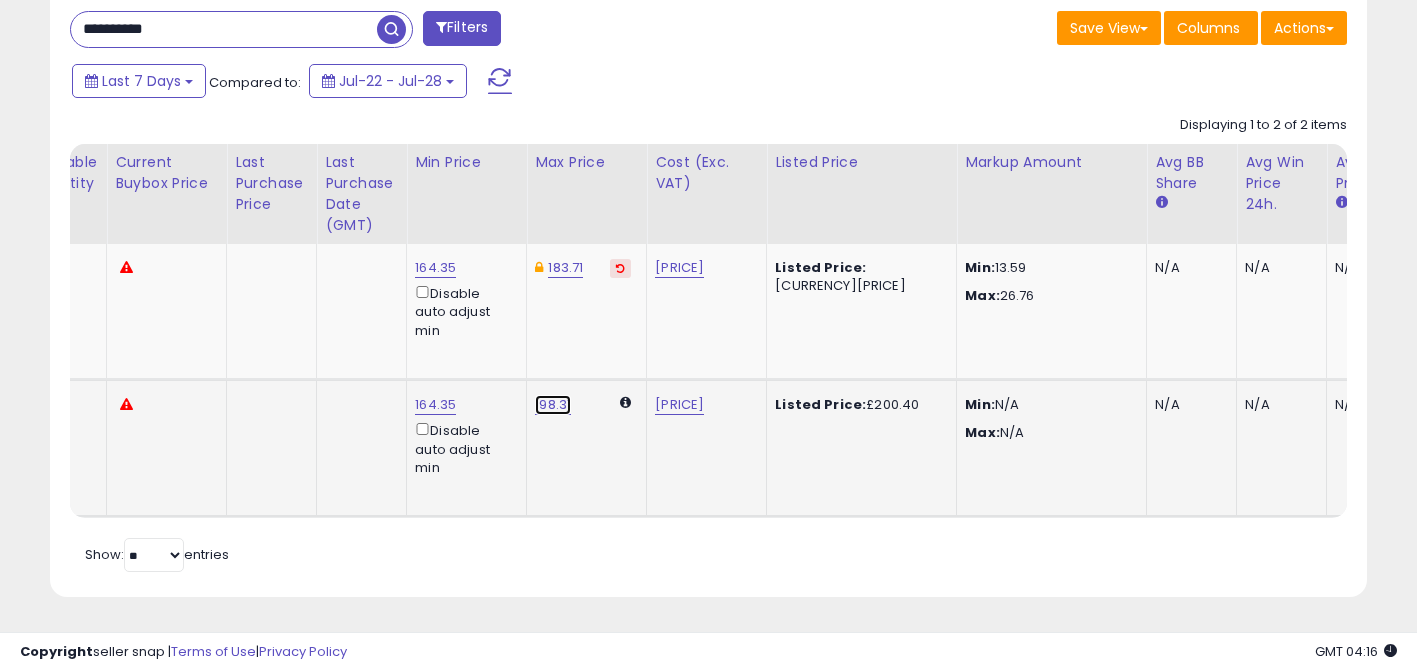 click on "198.31" at bounding box center (553, 405) 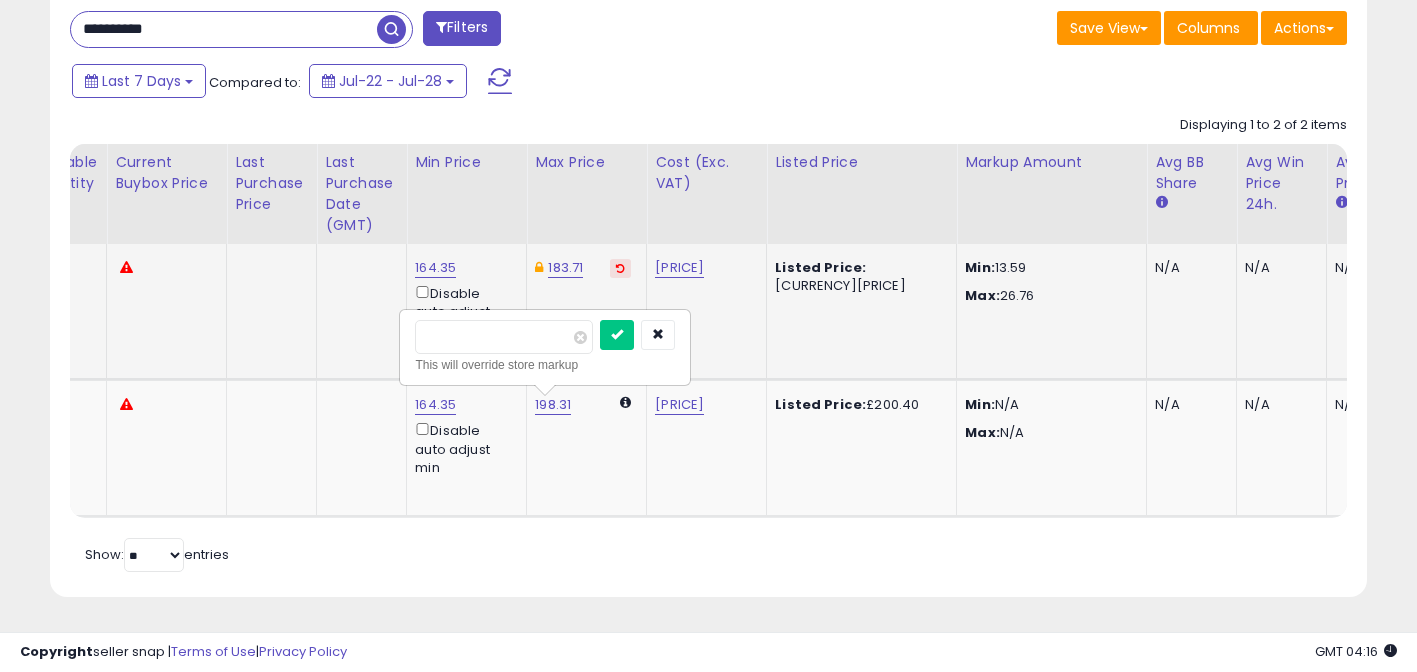 click on "Myrrh & Tonka by Jo Malone Eau de Cologne Intense Spray 100ml  ASIN:  B085YFXHBG    |   SKU: qogit-114.14-241125---167.00-VA8 Out of Stock FBA
FBA: 4
Low FBA: 168.00
Low FBA Back Ordered: n/a
Low FBM: 168.00
Low SFP: n/a
FBM: 3 0 164.35 183.71   0" at bounding box center [1997, 380] 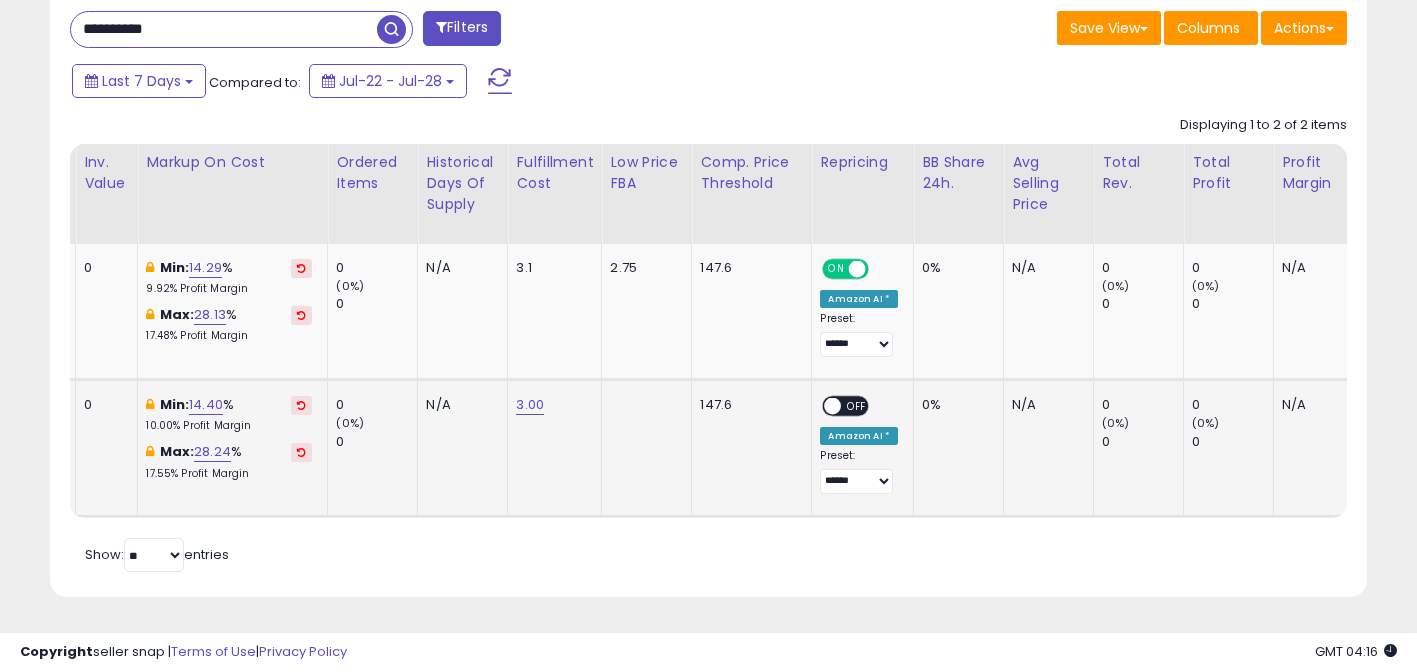 click on "ON   OFF" at bounding box center (823, 406) 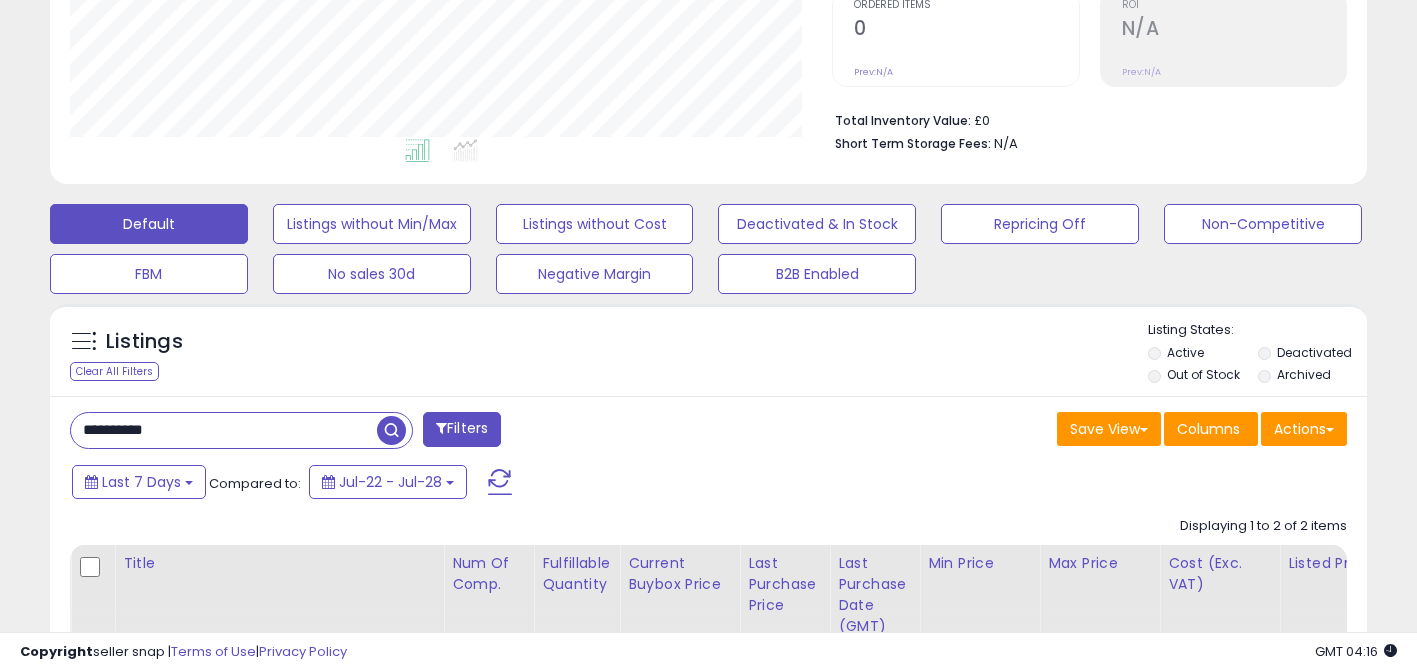 click on "**********" at bounding box center [224, 430] 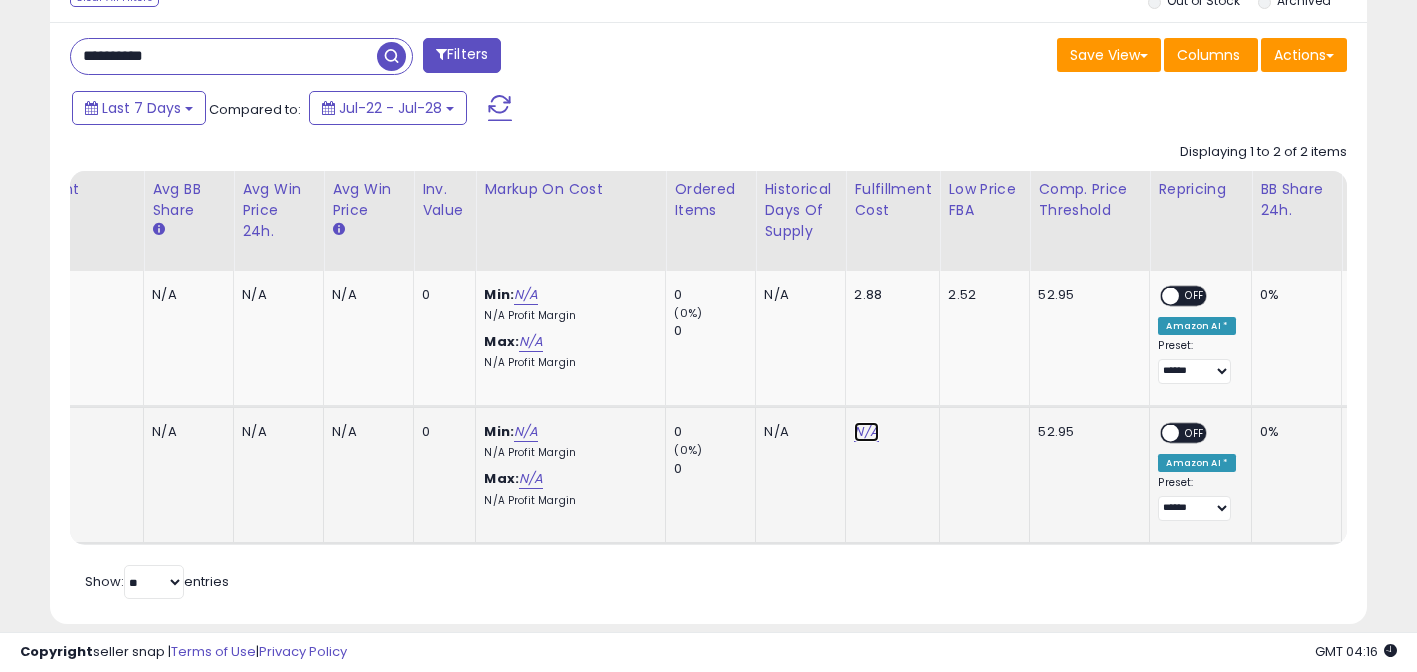 click on "N/A" at bounding box center [866, 432] 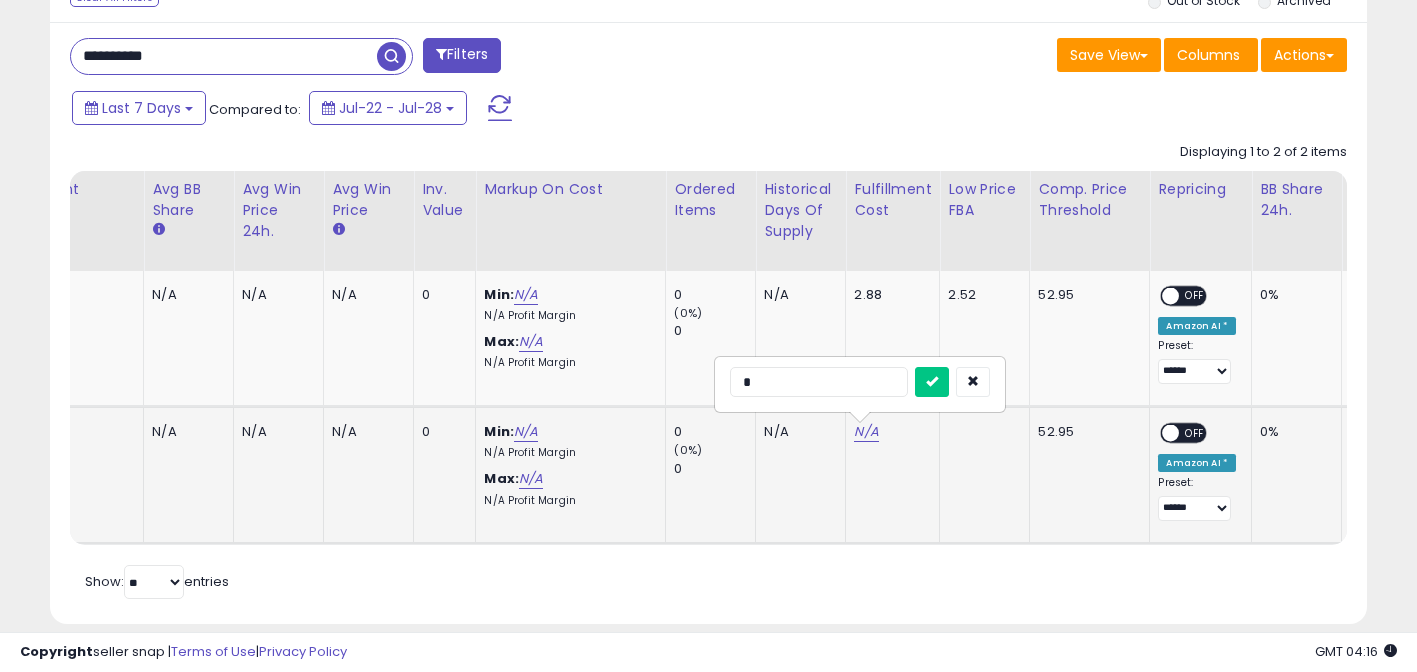 type on "*" 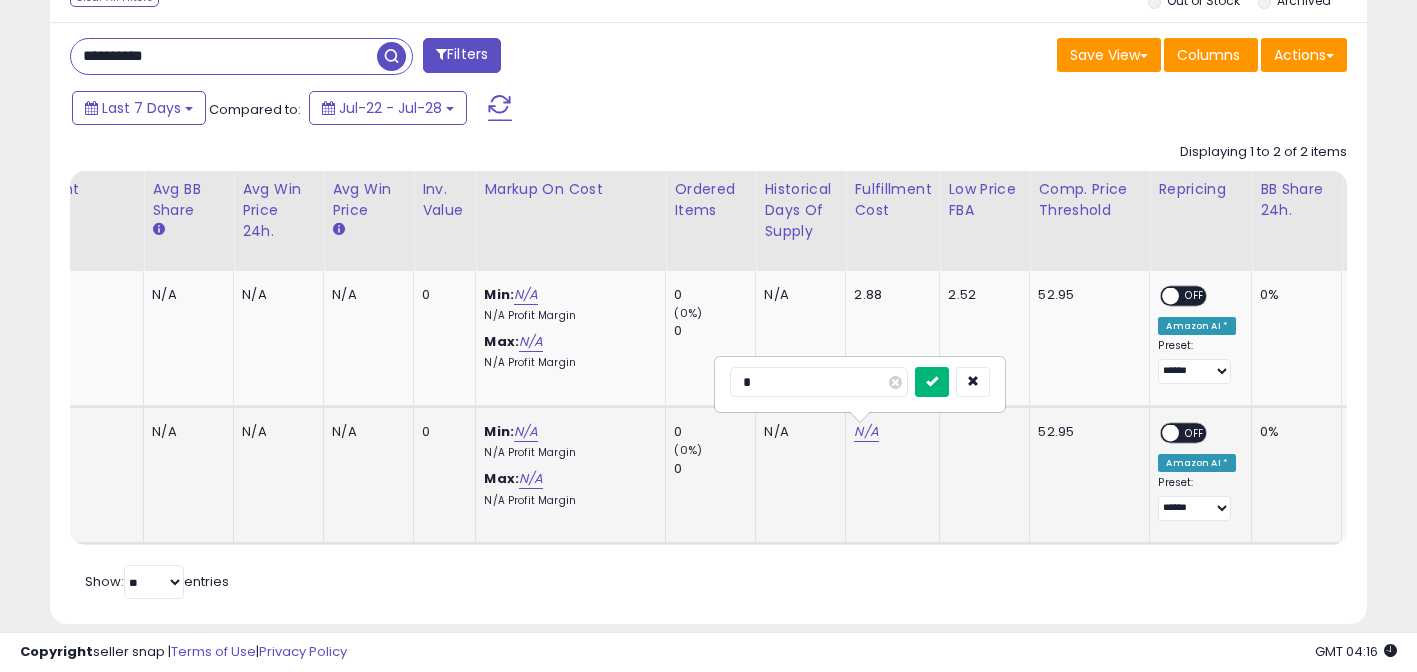 click at bounding box center [932, 381] 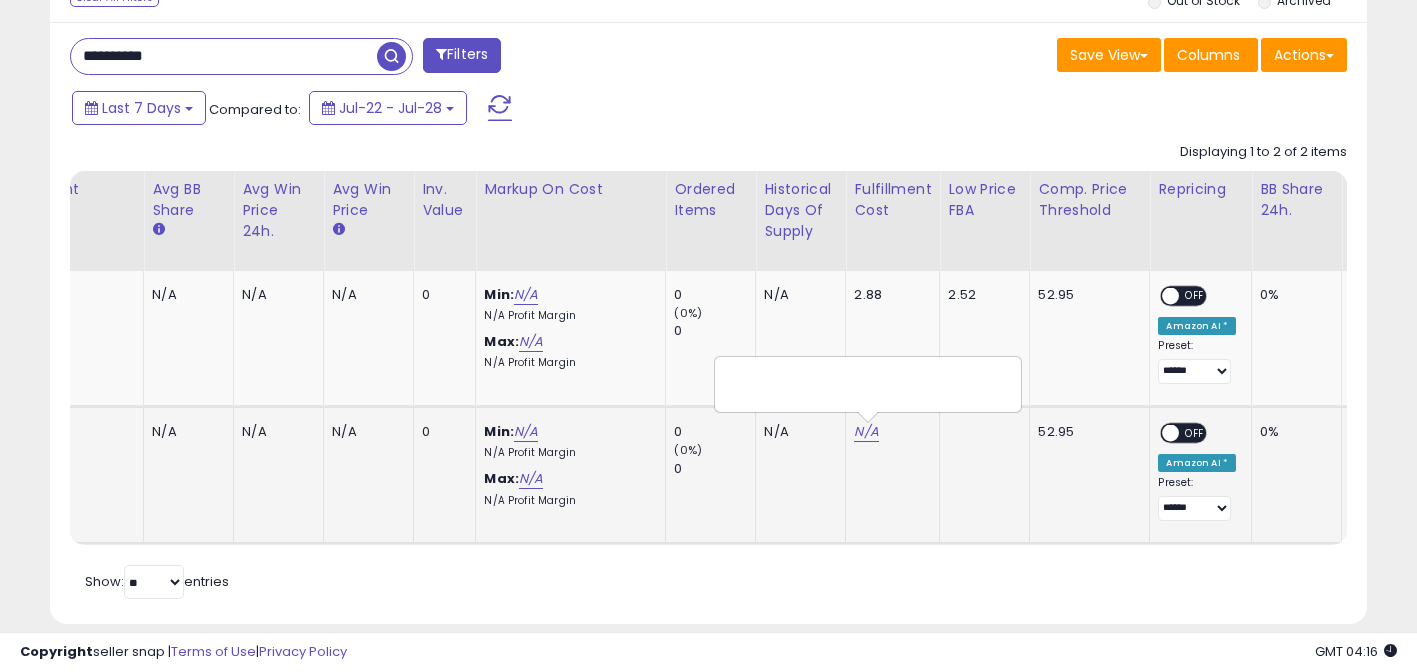 click on "N/A   *" 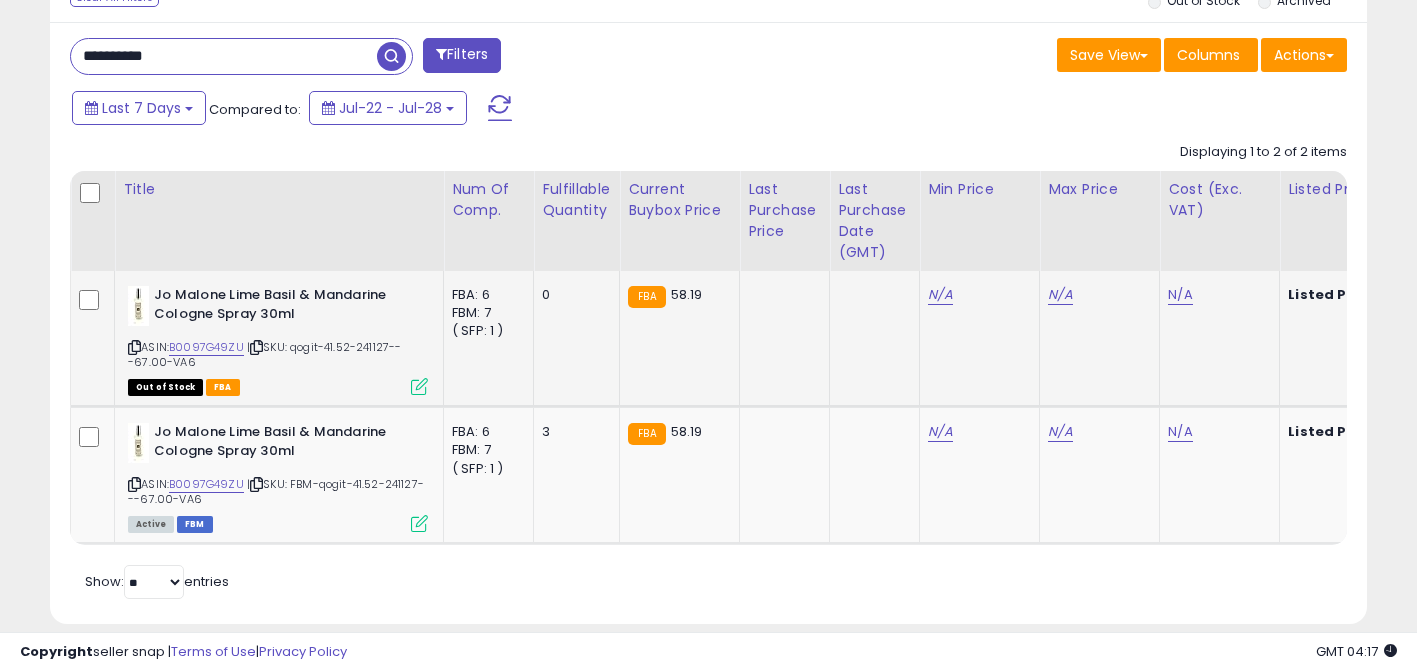 click at bounding box center (134, 347) 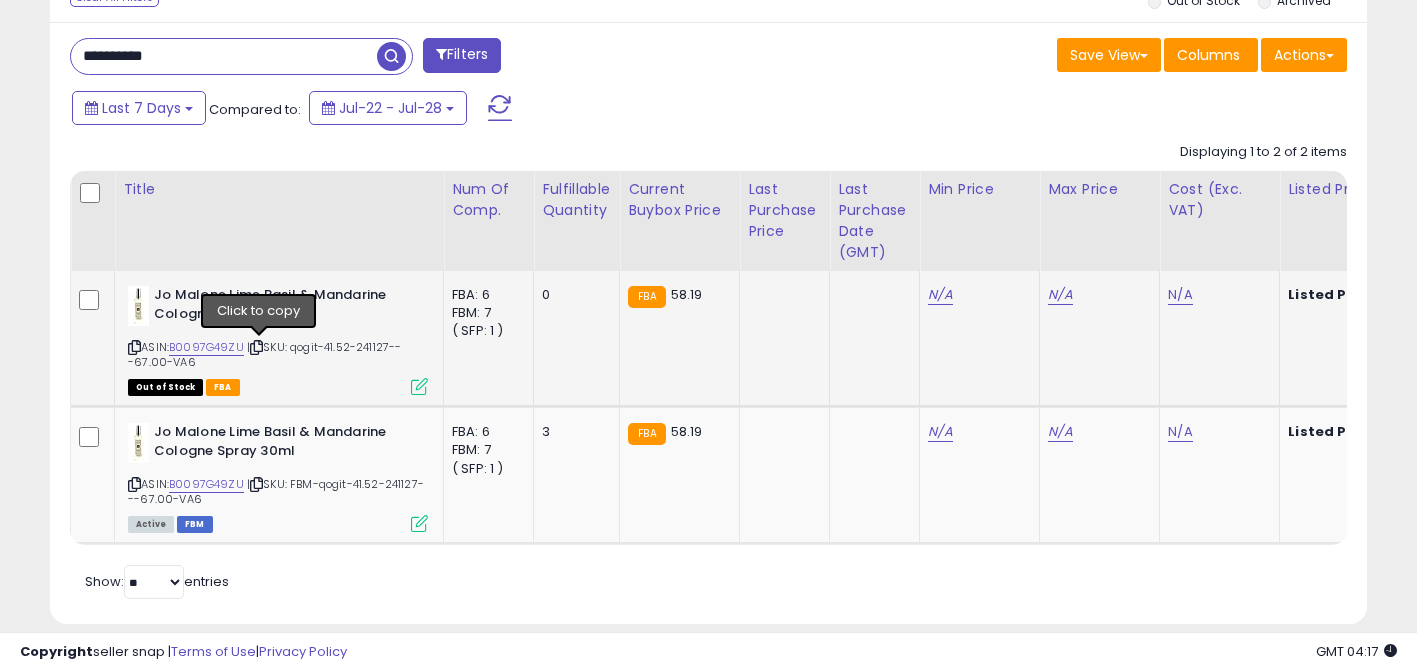click at bounding box center (256, 347) 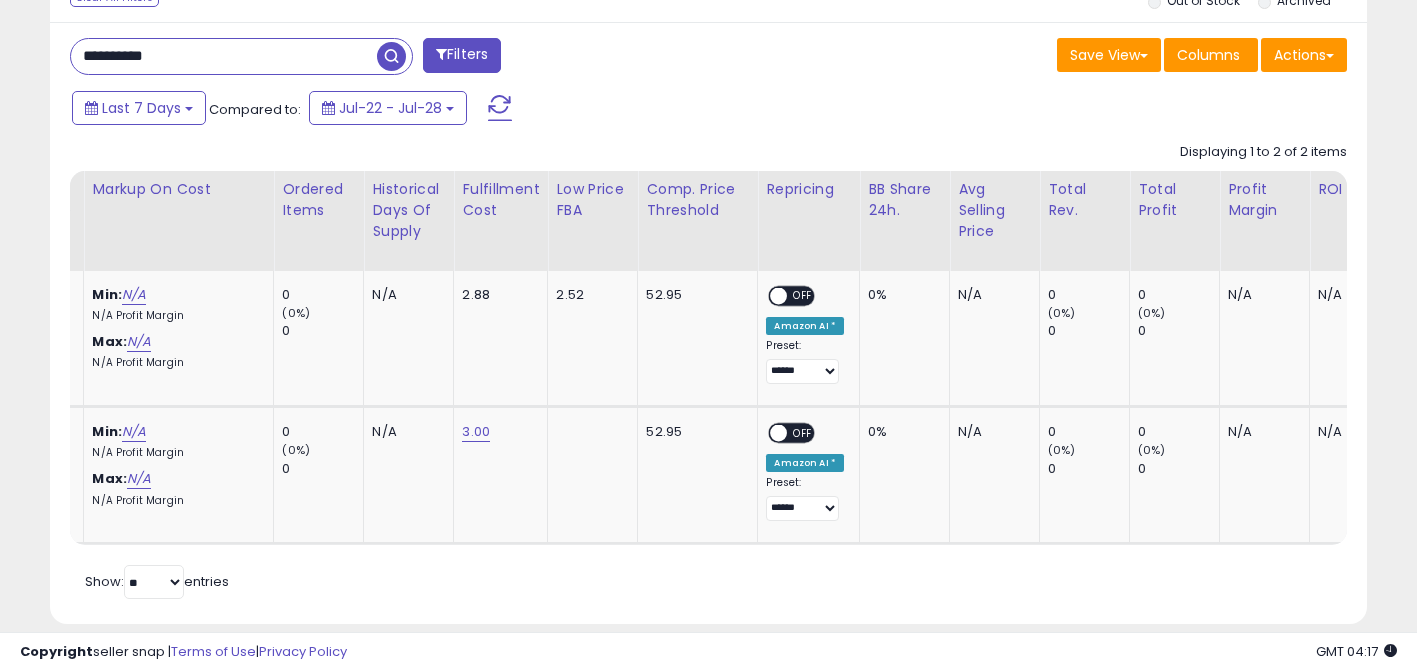 scroll, scrollTop: 0, scrollLeft: 2059, axis: horizontal 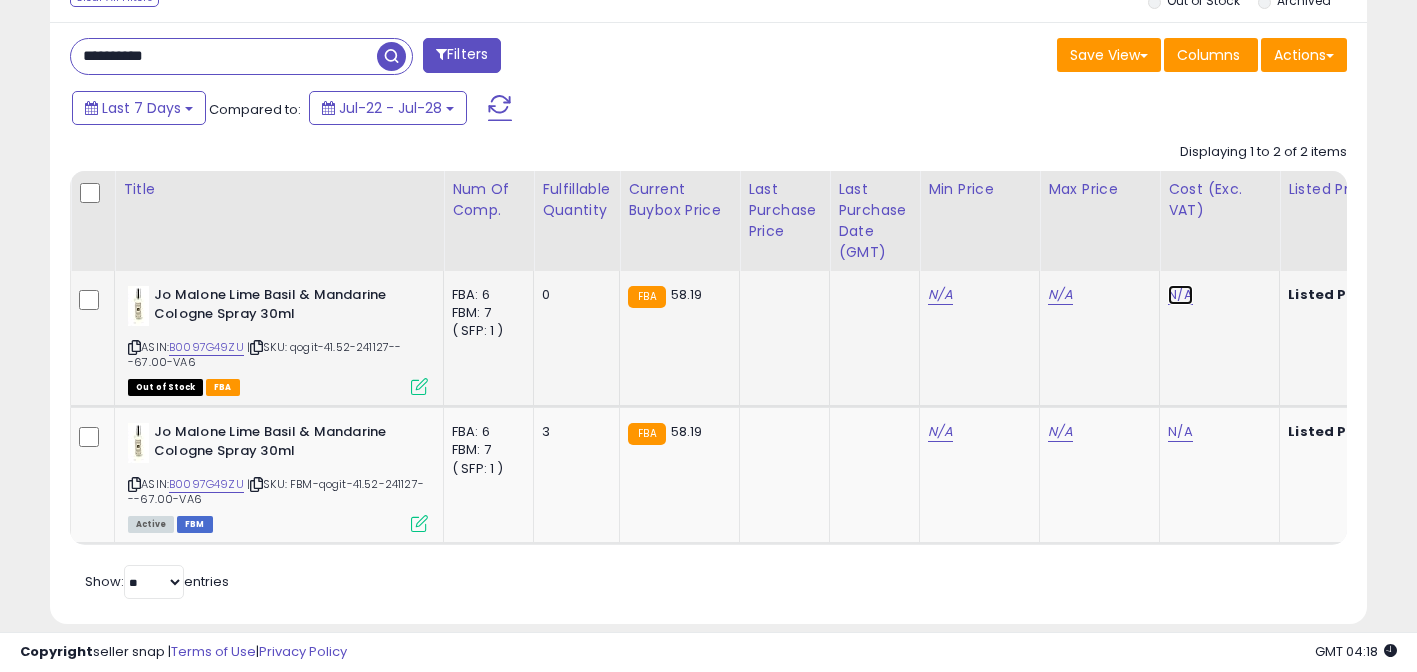 click on "N/A" at bounding box center [1180, 295] 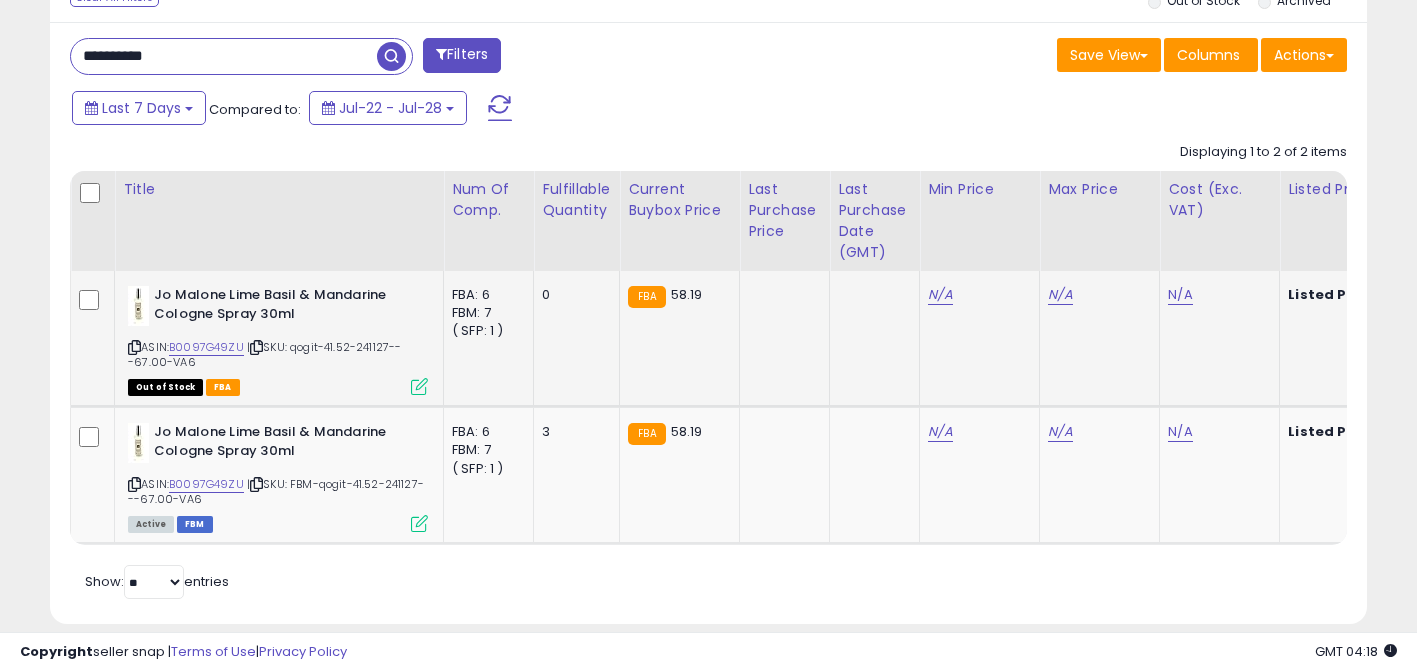 scroll, scrollTop: 0, scrollLeft: 15, axis: horizontal 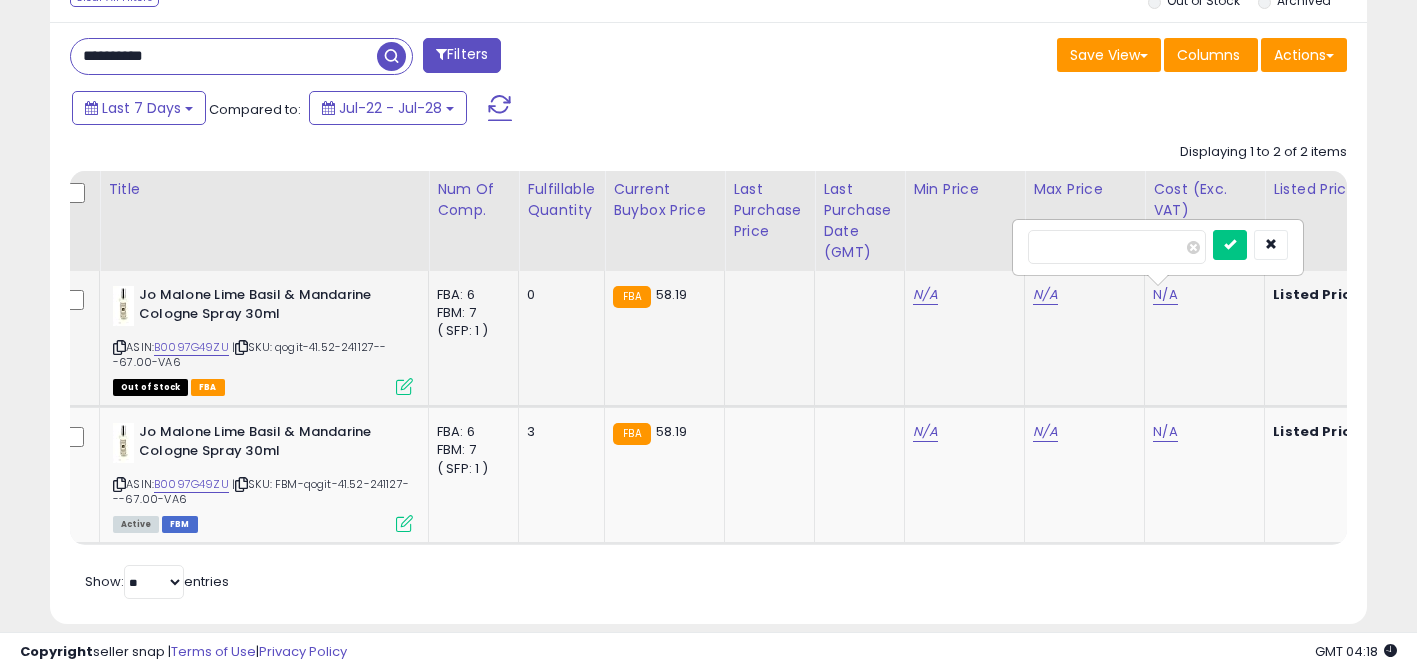 type on "****" 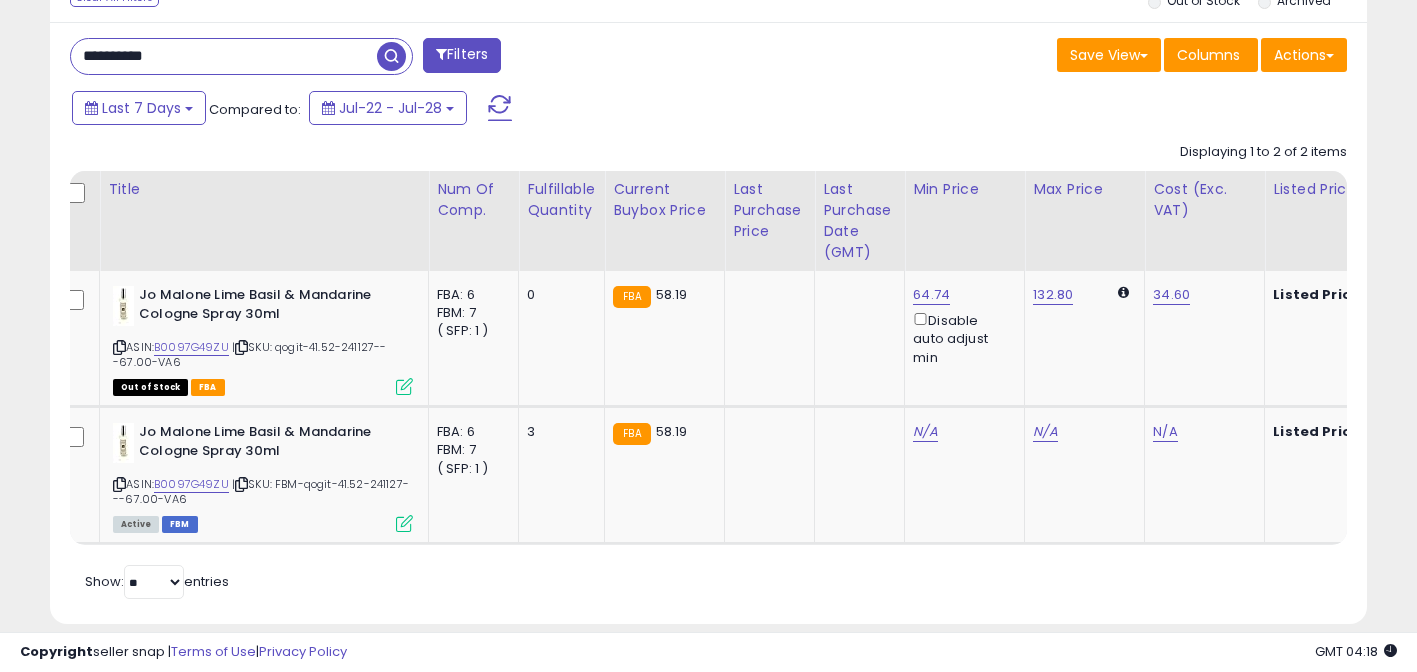 scroll, scrollTop: 0, scrollLeft: 15, axis: horizontal 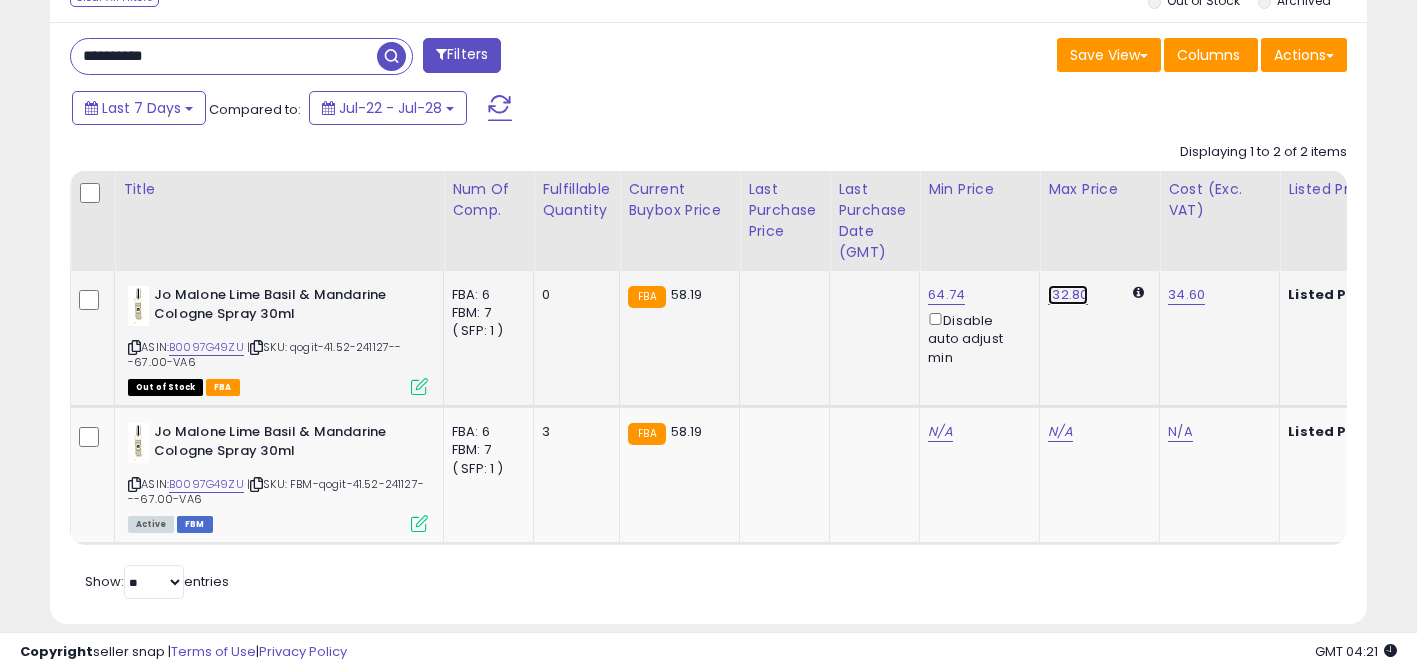 click on "132.80" at bounding box center [1068, 295] 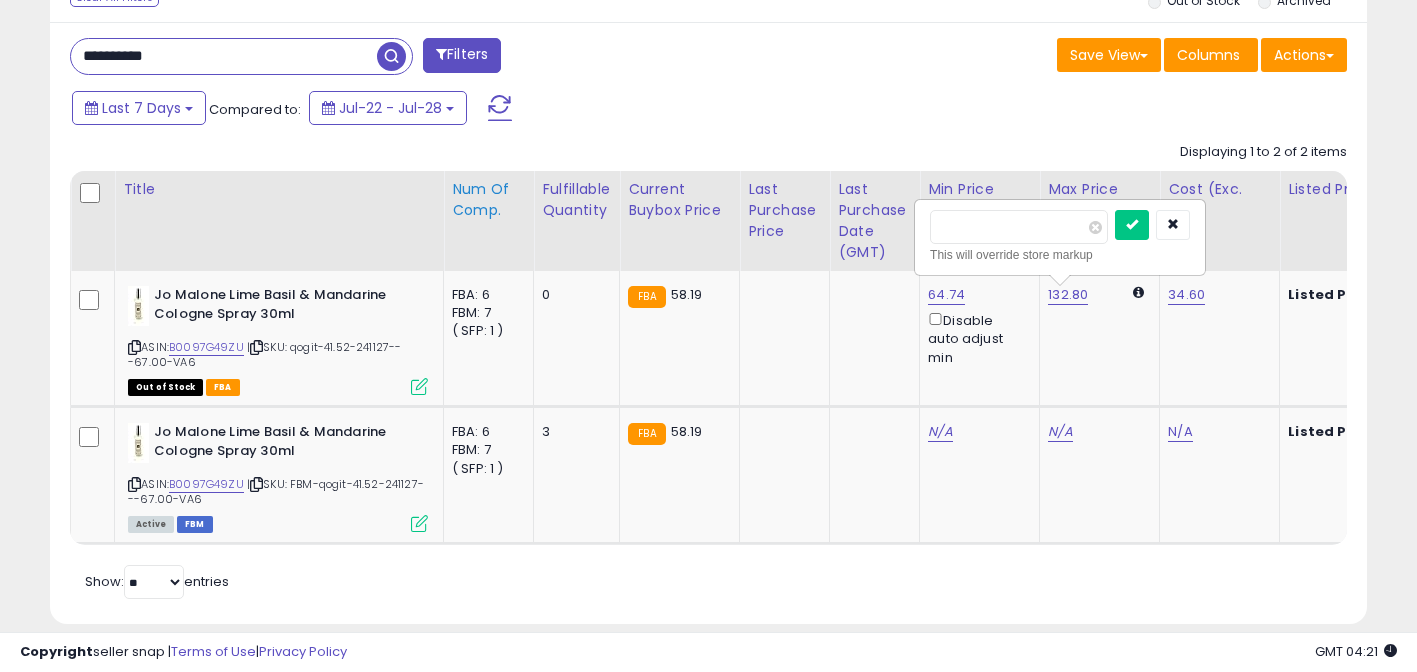 drag, startPoint x: 860, startPoint y: 225, endPoint x: 471, endPoint y: 178, distance: 391.82904 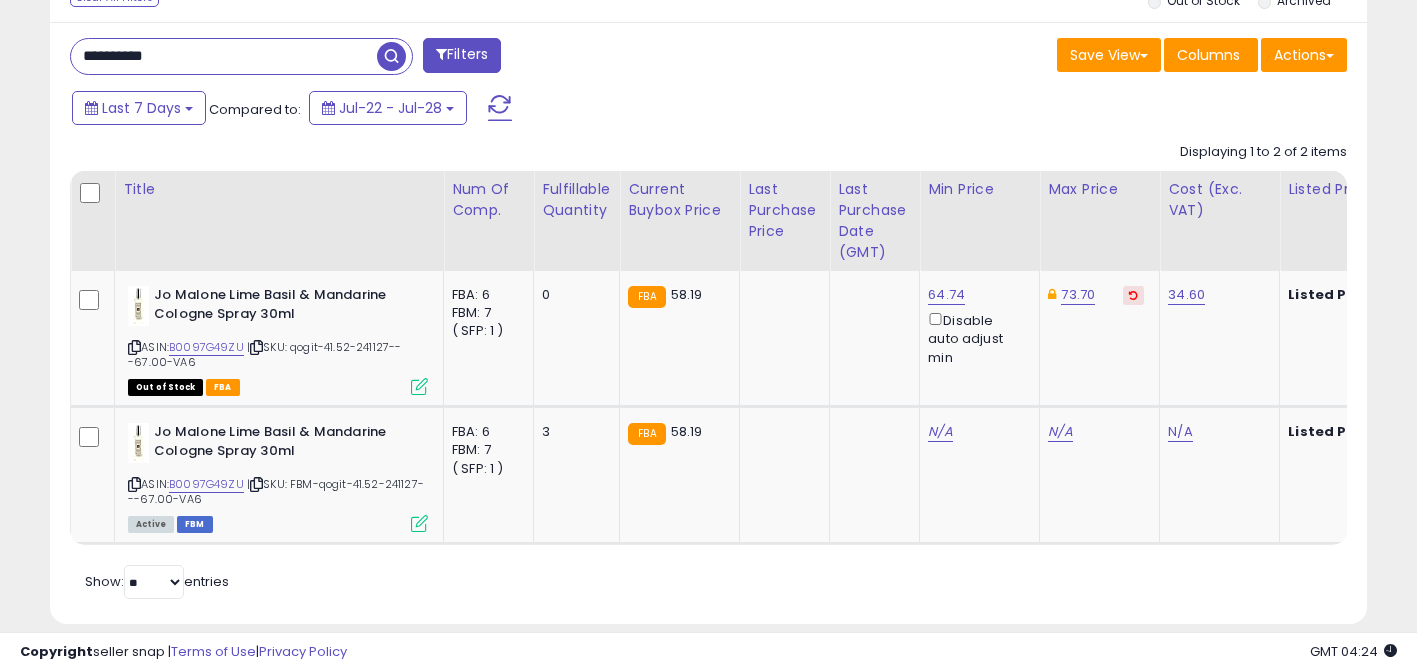 scroll, scrollTop: 0, scrollLeft: 236, axis: horizontal 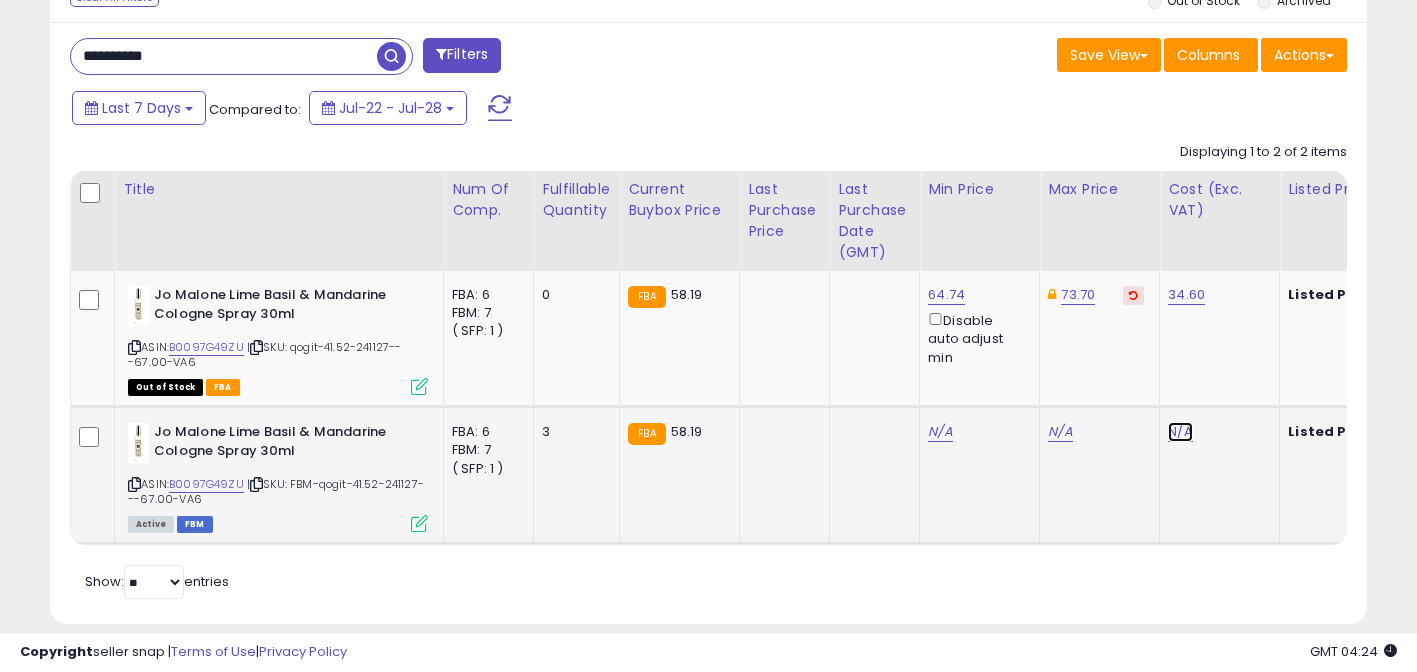 click on "N/A" at bounding box center (1180, 432) 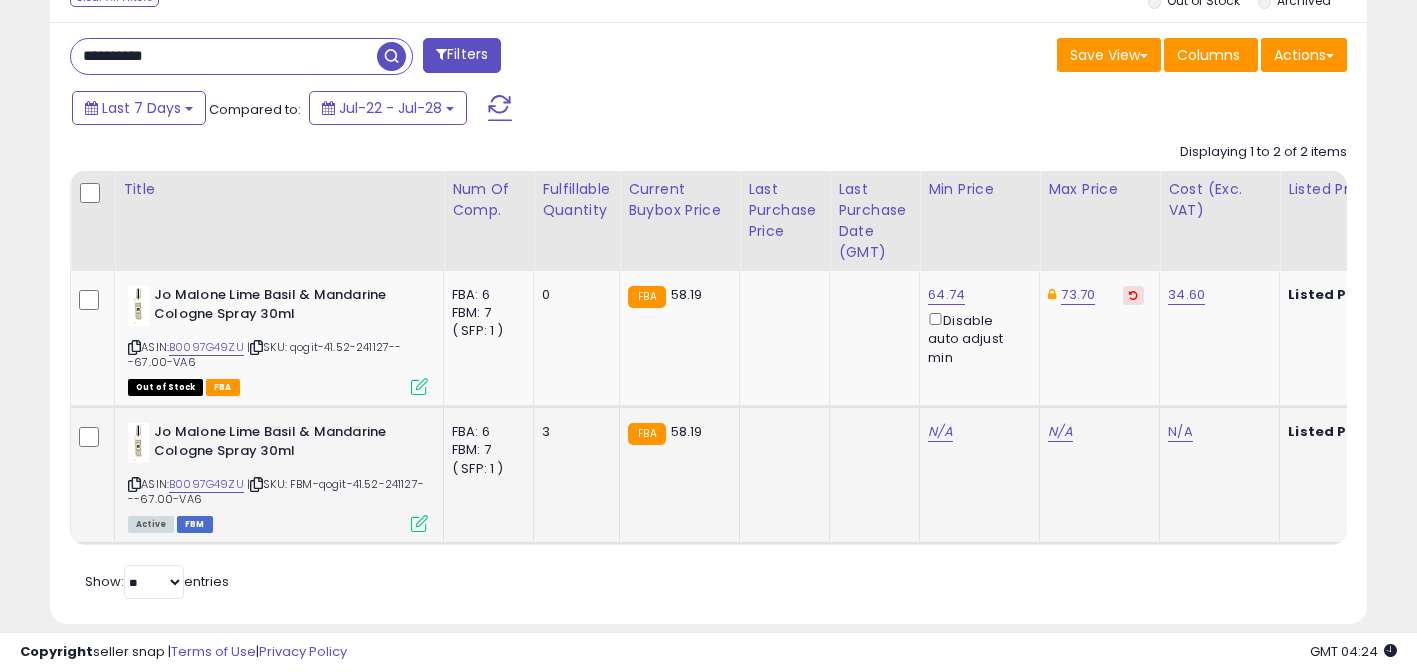 scroll, scrollTop: 0, scrollLeft: 15, axis: horizontal 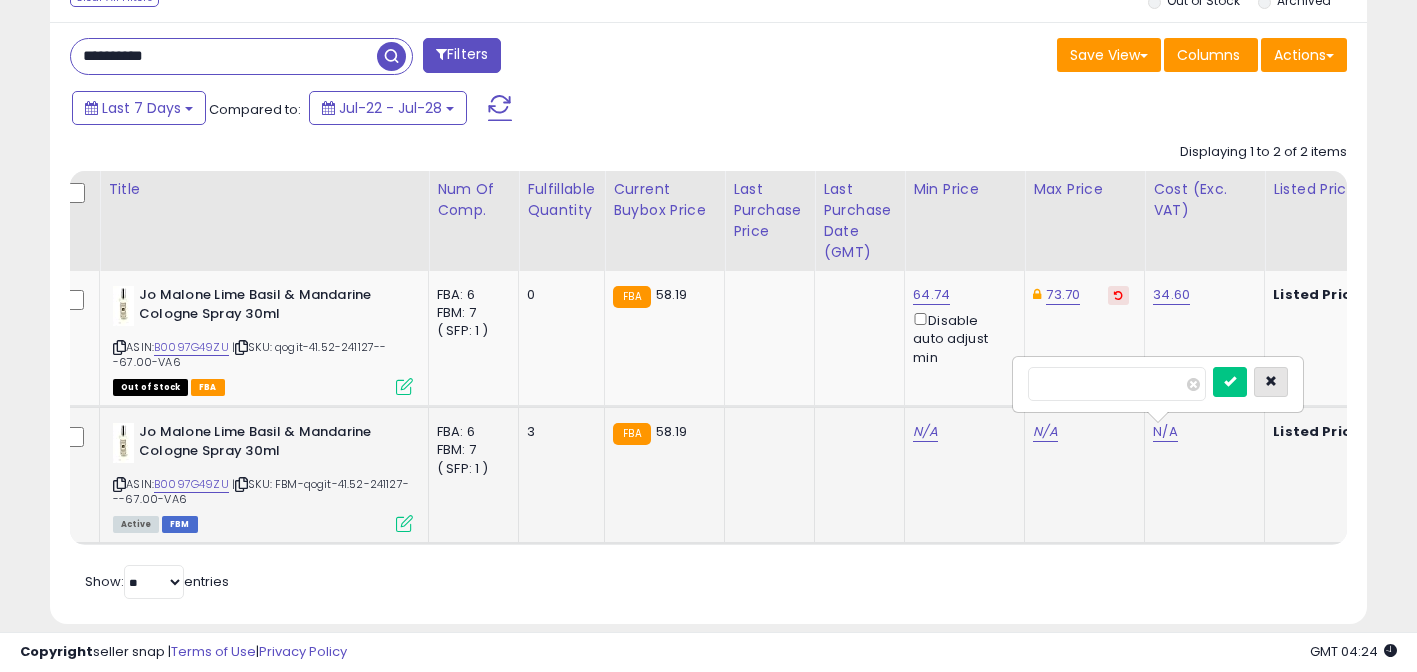 type on "*" 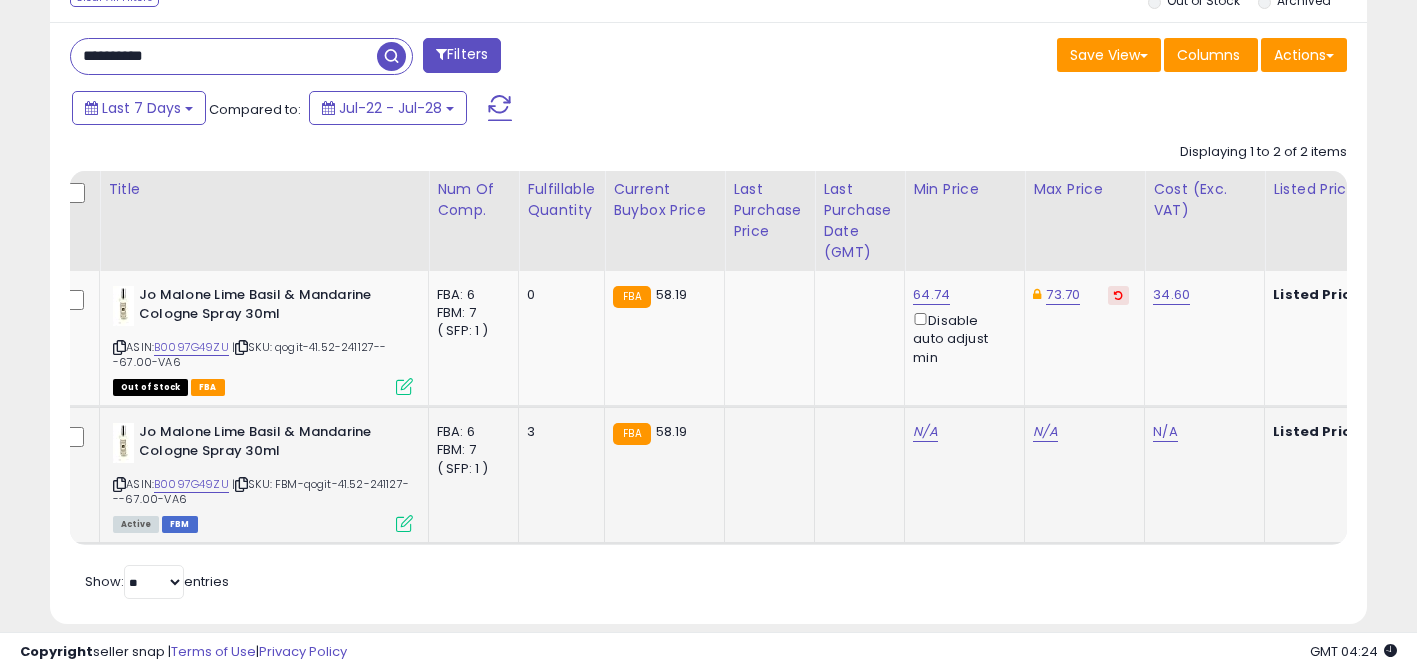 scroll, scrollTop: 0, scrollLeft: 1122, axis: horizontal 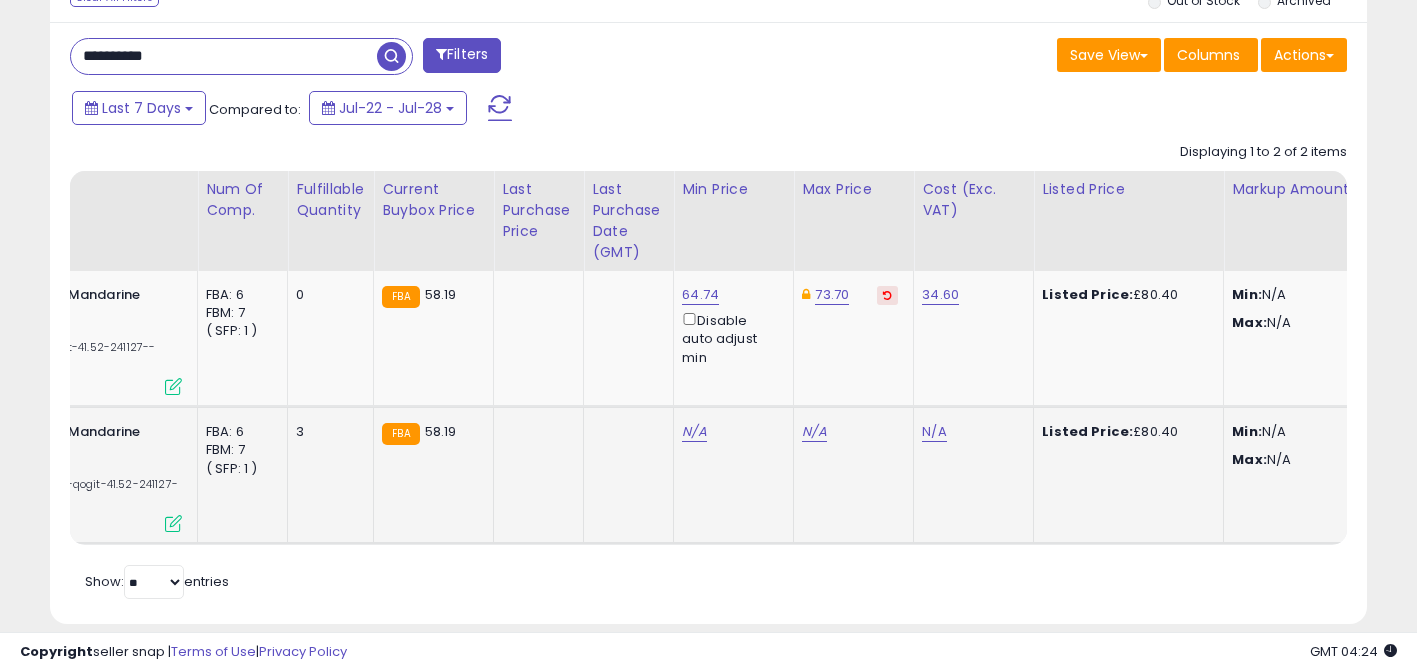 click on "N/A" 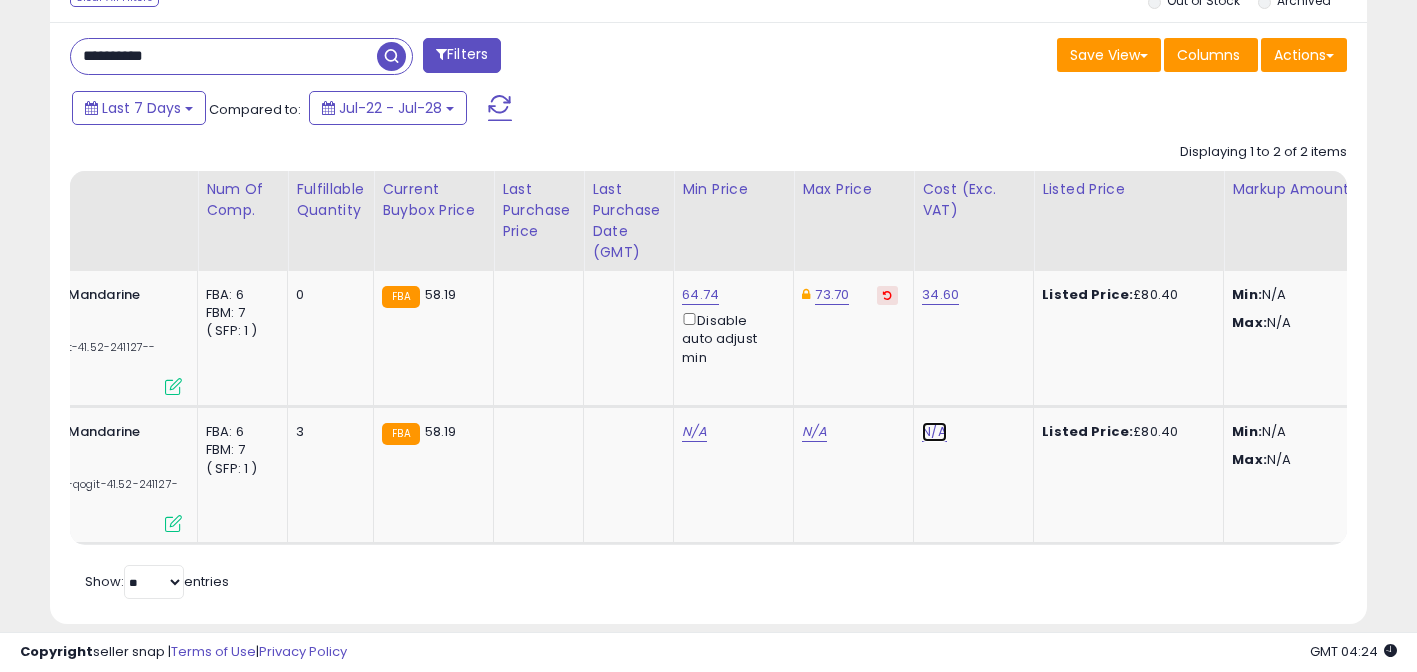 click on "N/A" at bounding box center (934, 432) 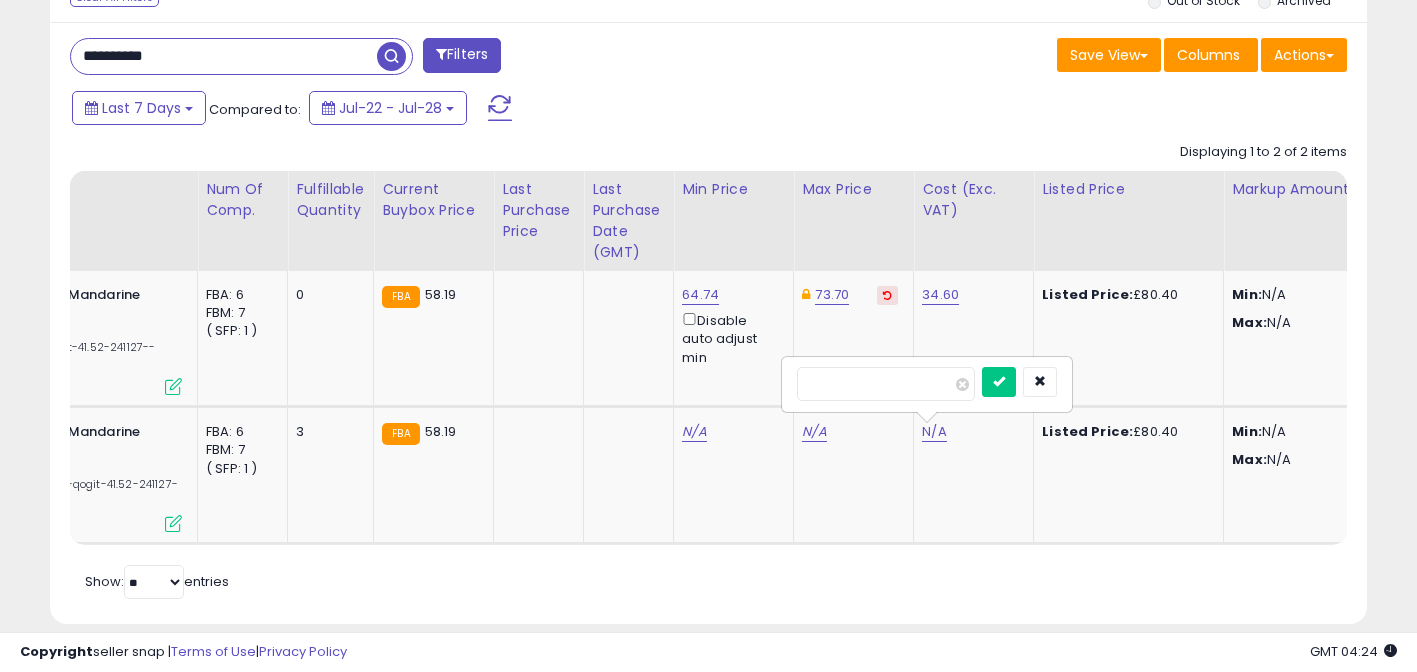 type on "****" 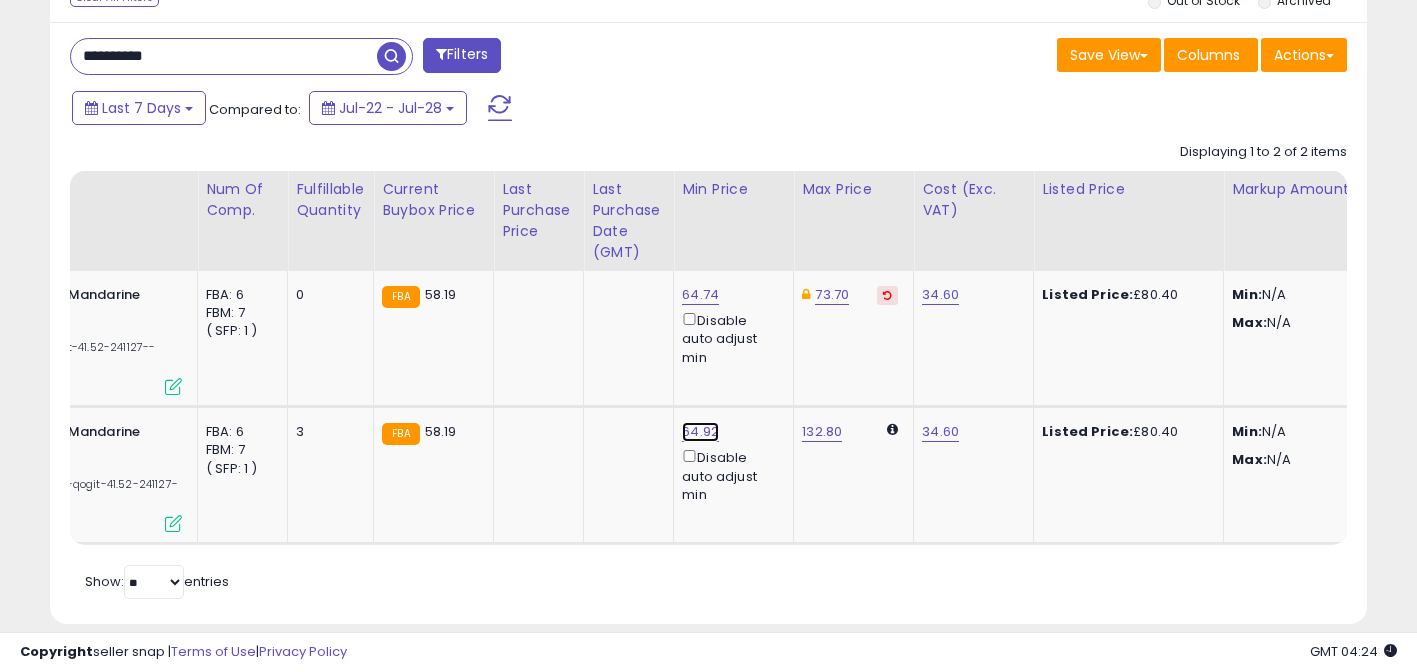 click on "64.92" at bounding box center (700, 295) 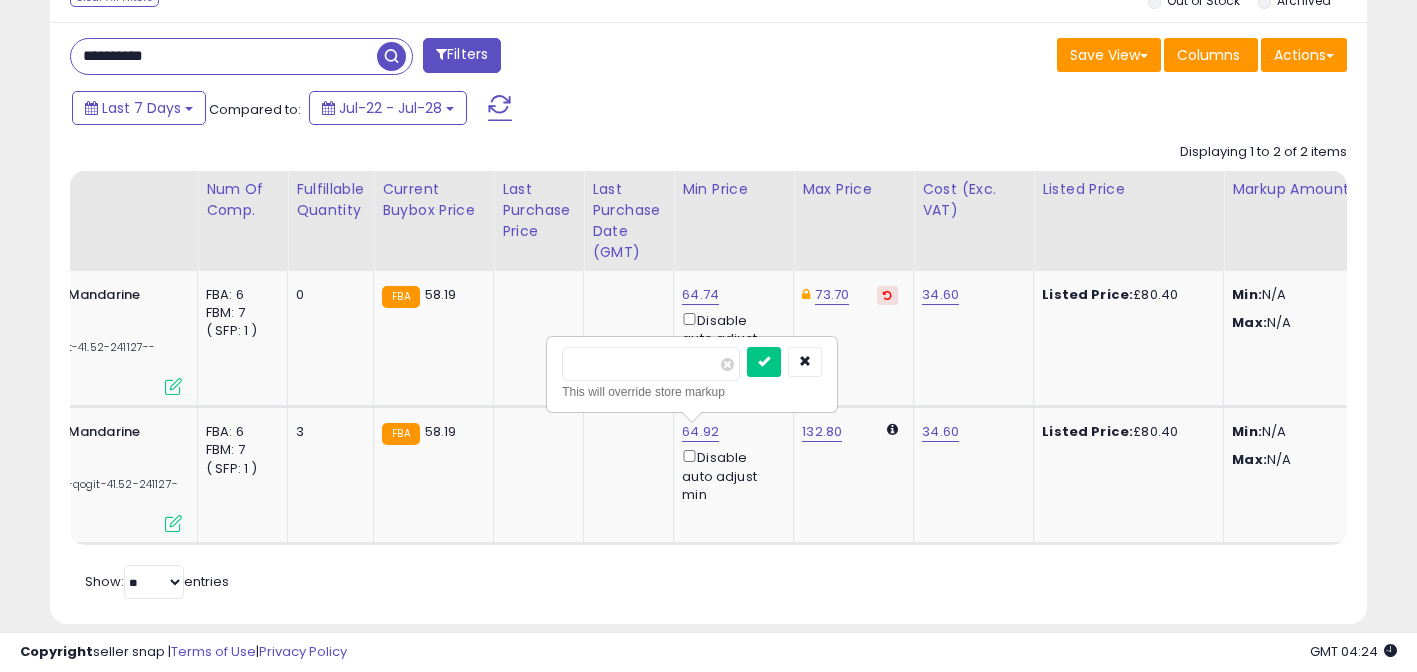 type on "*****" 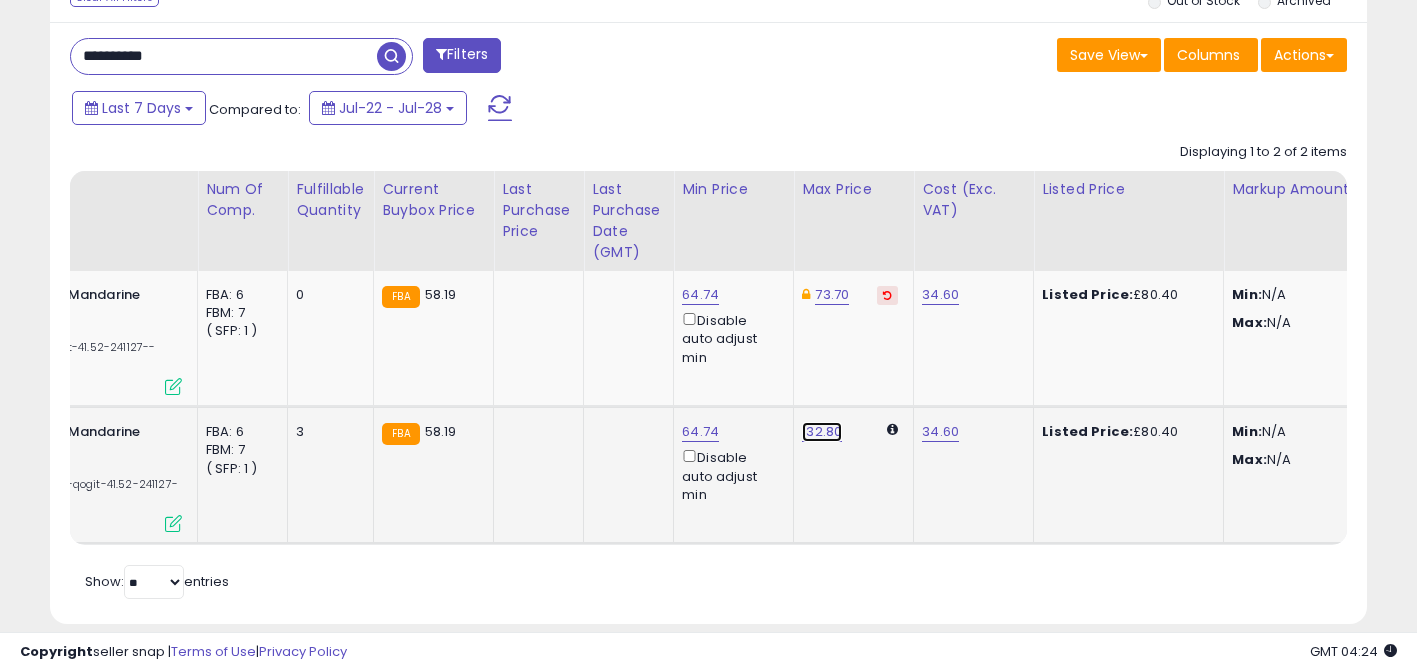 click on "132.80" at bounding box center (822, 432) 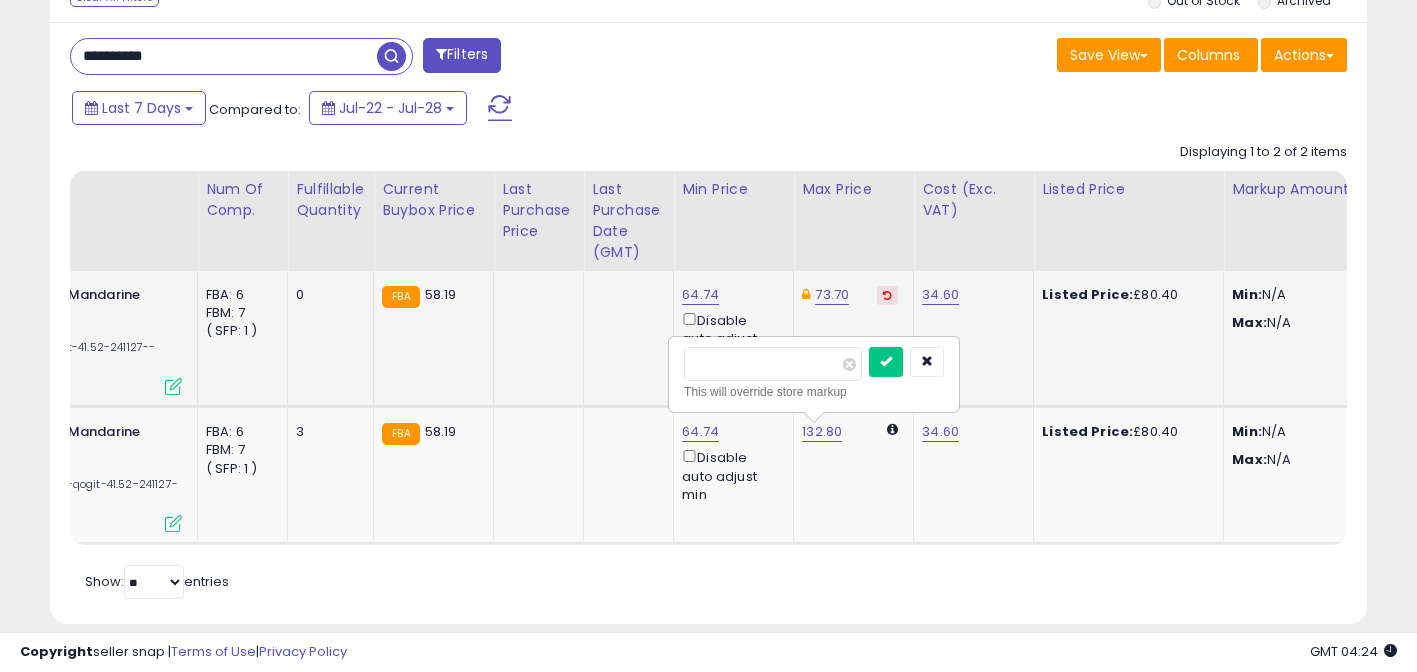 drag, startPoint x: 792, startPoint y: 363, endPoint x: 548, endPoint y: 345, distance: 244.66304 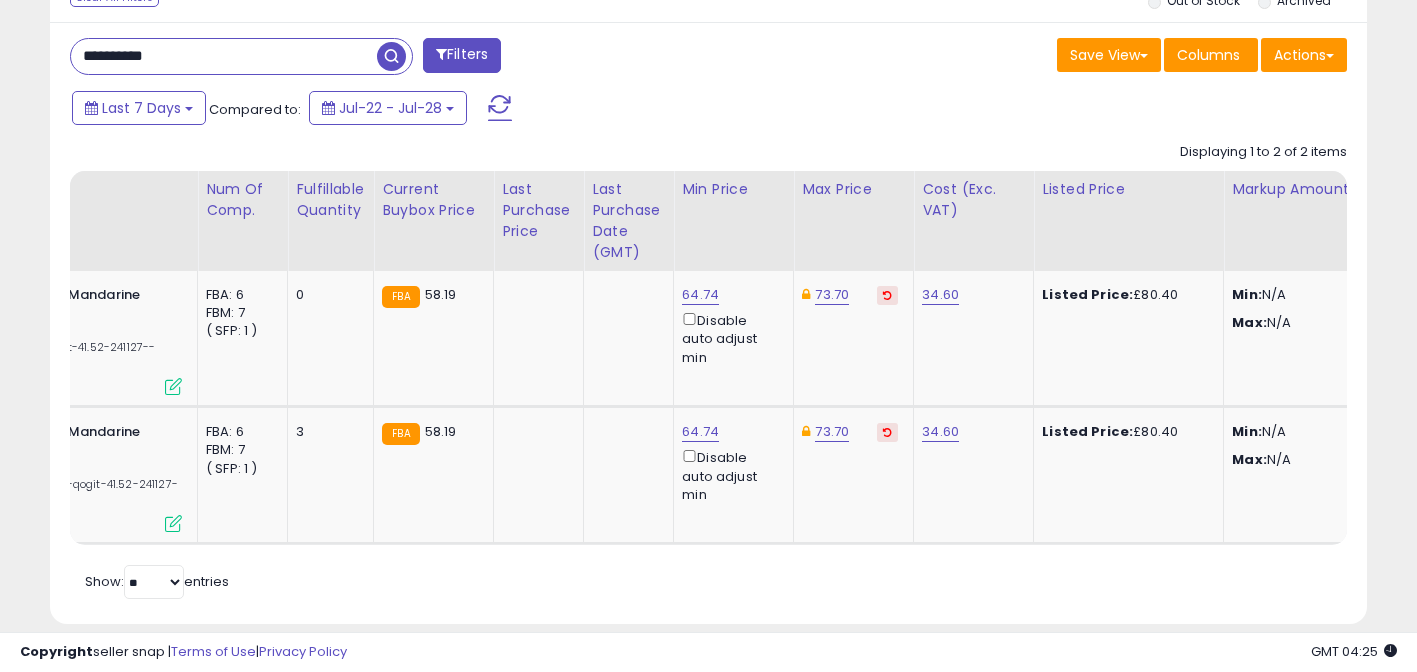 scroll, scrollTop: 0, scrollLeft: 270, axis: horizontal 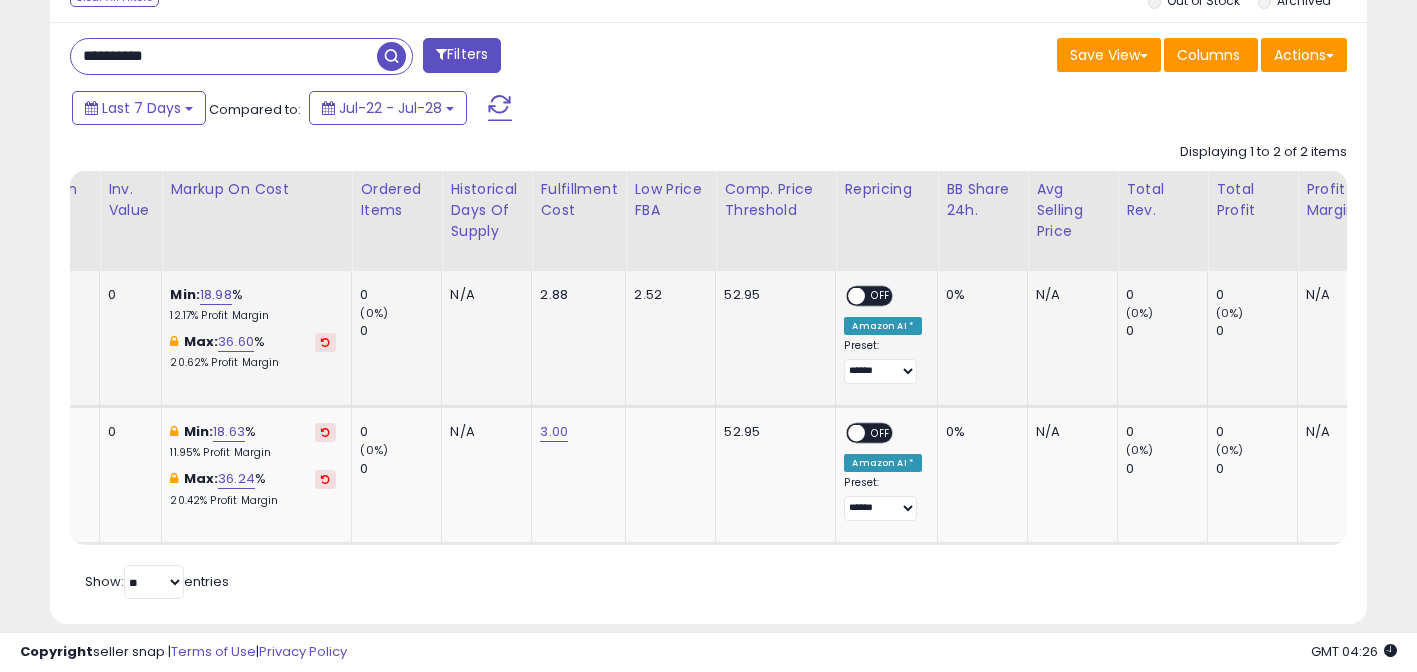 click on "OFF" at bounding box center [882, 296] 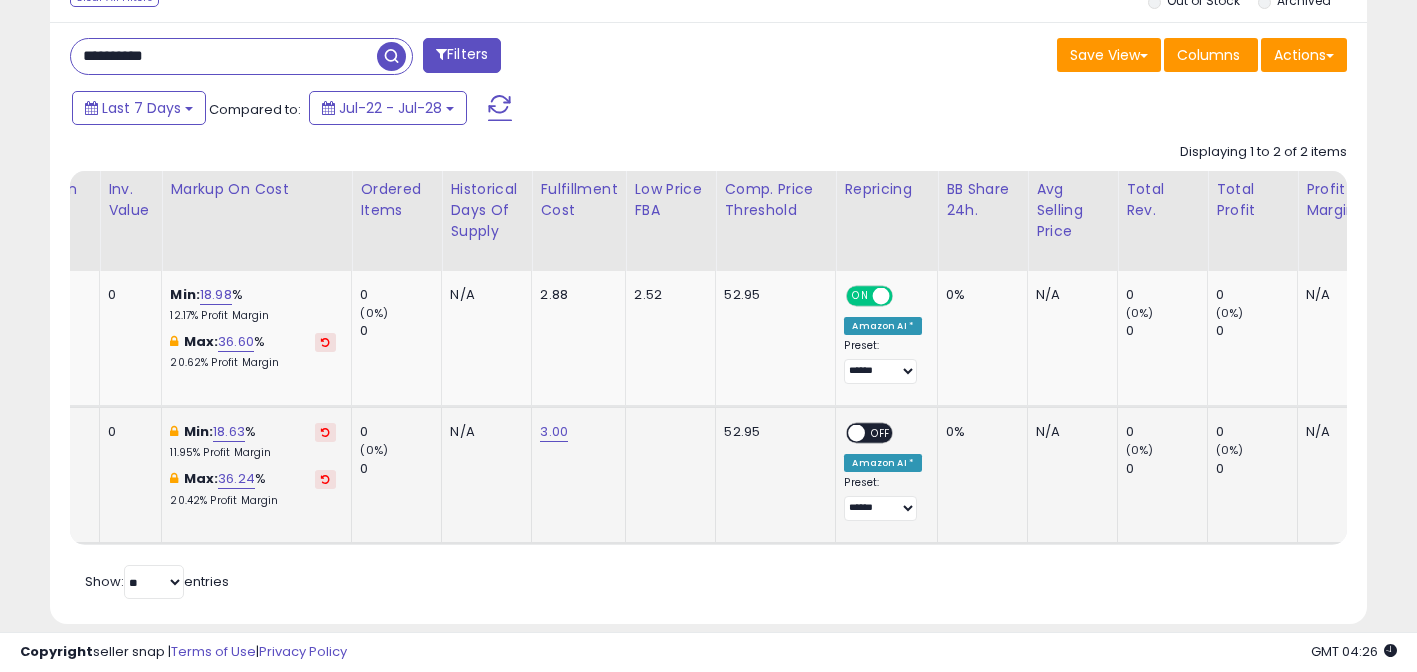 click on "ON   OFF" at bounding box center (869, 433) 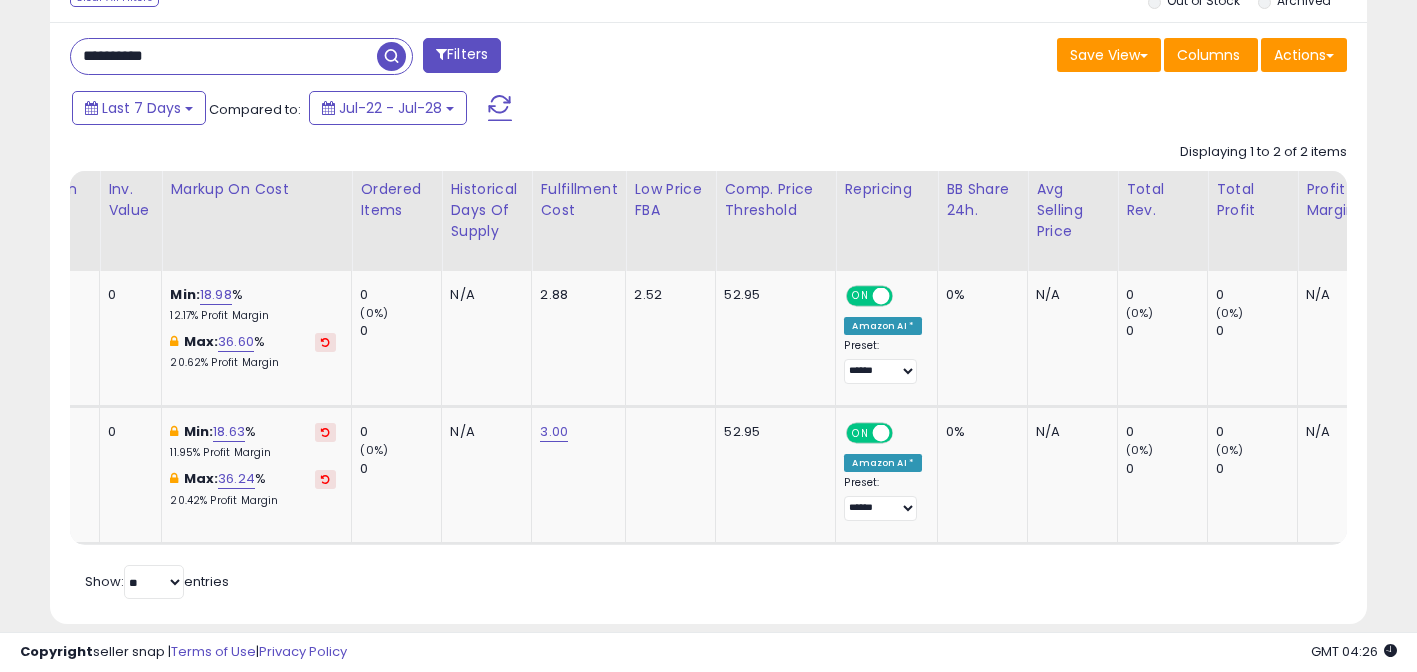 scroll, scrollTop: 0, scrollLeft: 1626, axis: horizontal 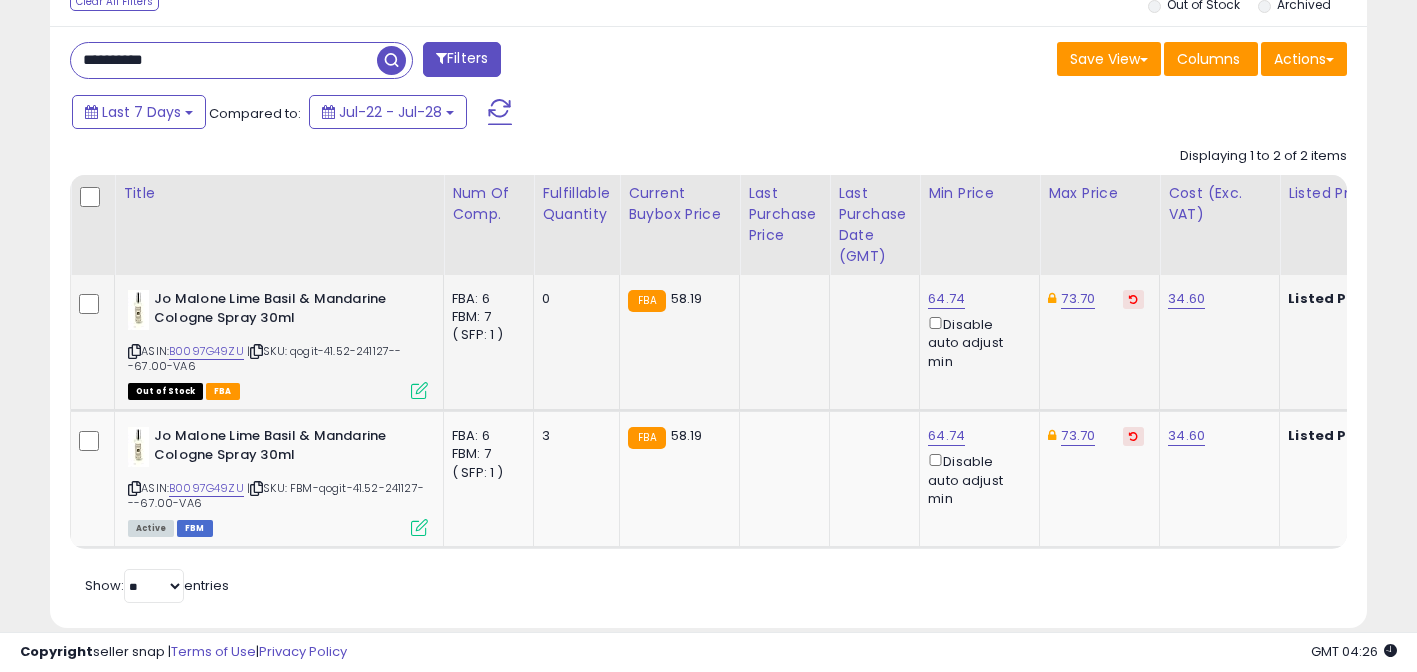 click at bounding box center (134, 351) 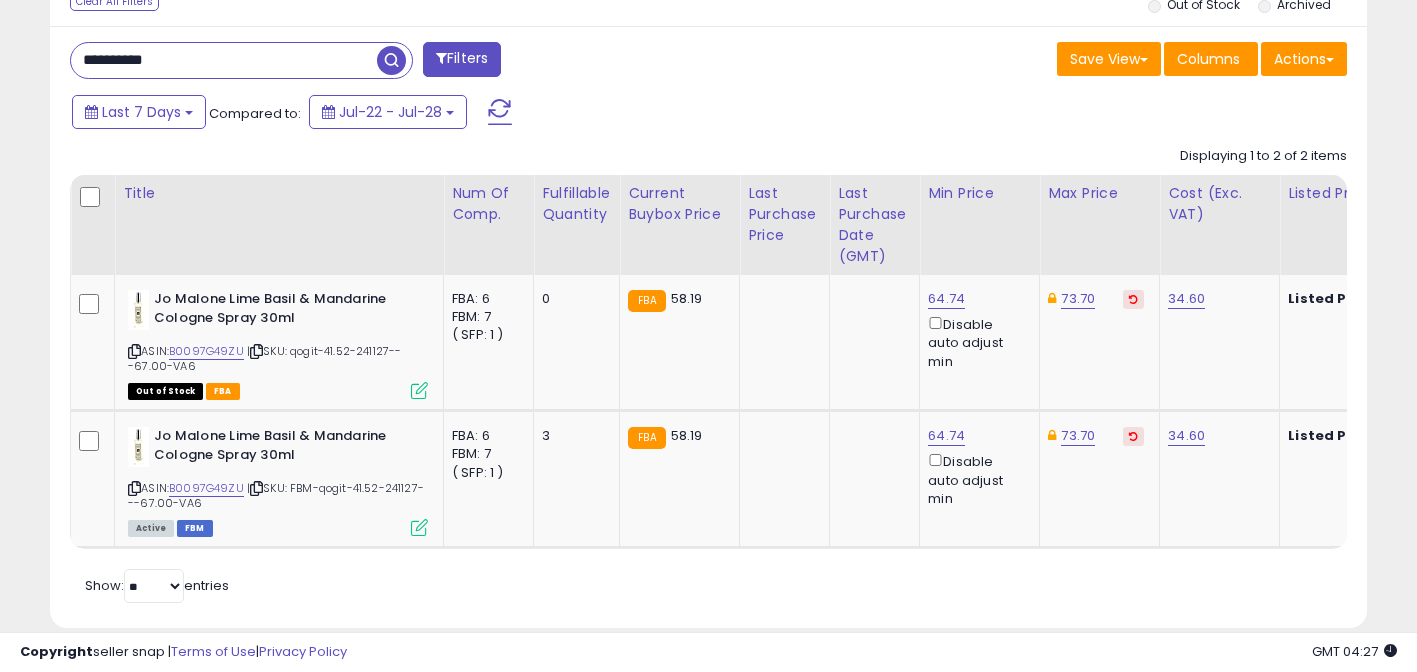 click on "**********" at bounding box center (224, 60) 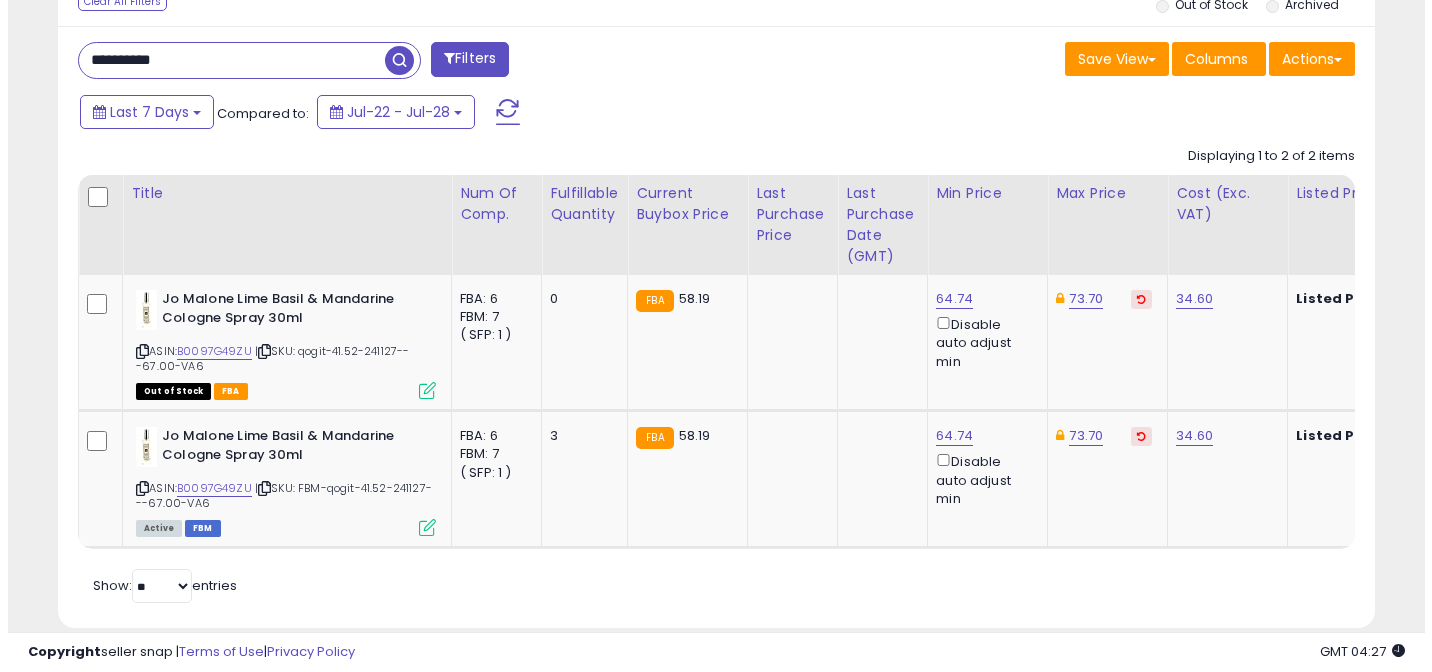 scroll, scrollTop: 569, scrollLeft: 0, axis: vertical 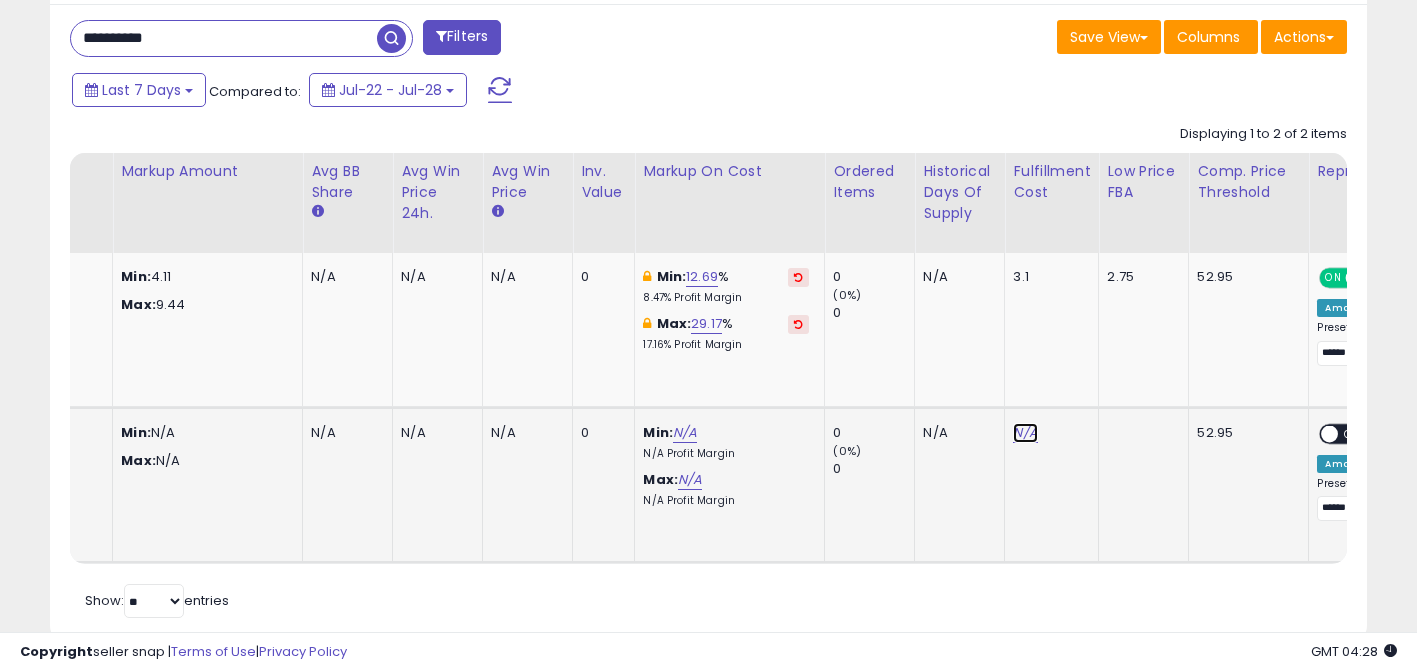 click on "N/A" at bounding box center [1025, 433] 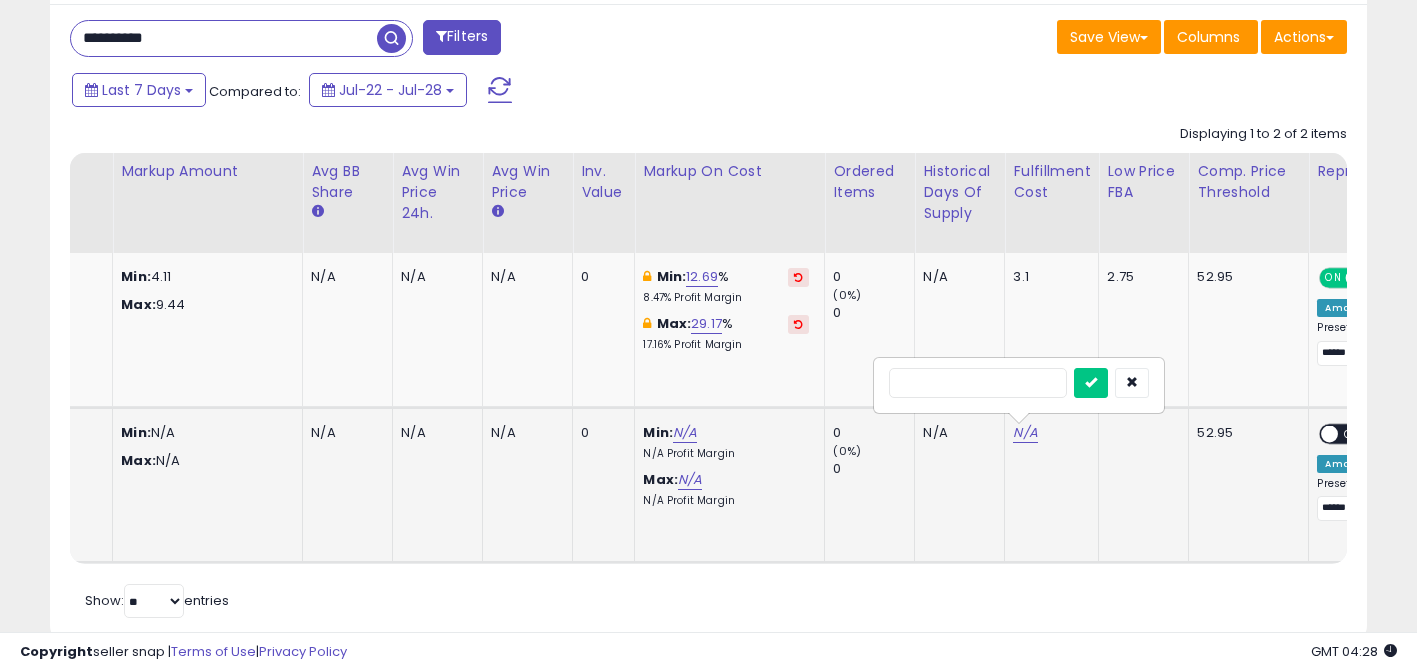type on "*" 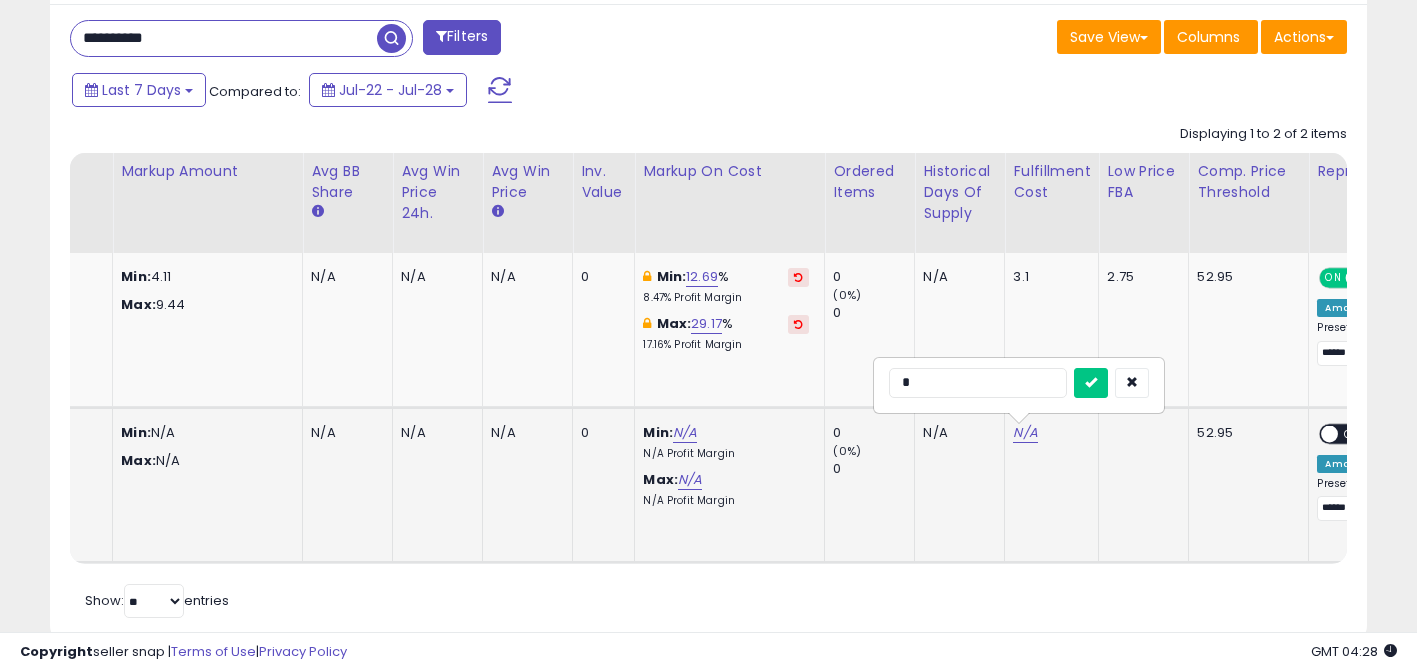 click at bounding box center [1091, 383] 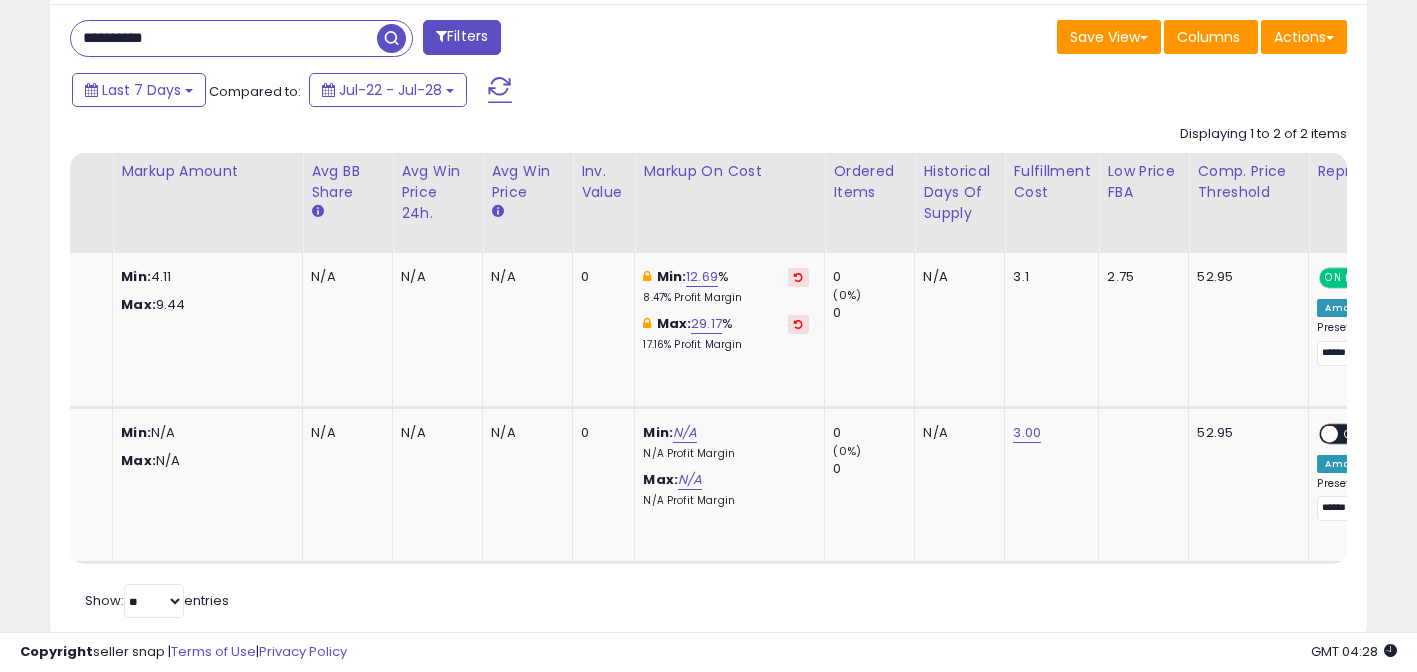 scroll, scrollTop: 0, scrollLeft: 1219, axis: horizontal 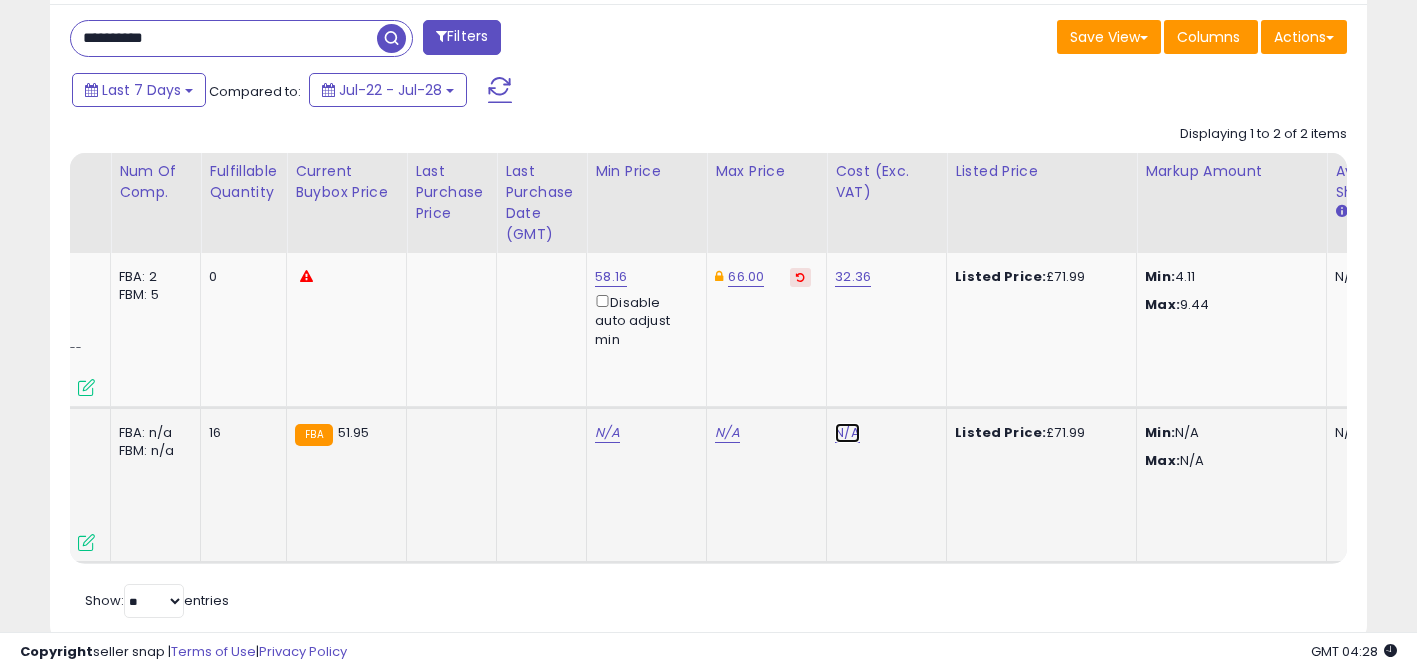 click on "N/A" at bounding box center (847, 433) 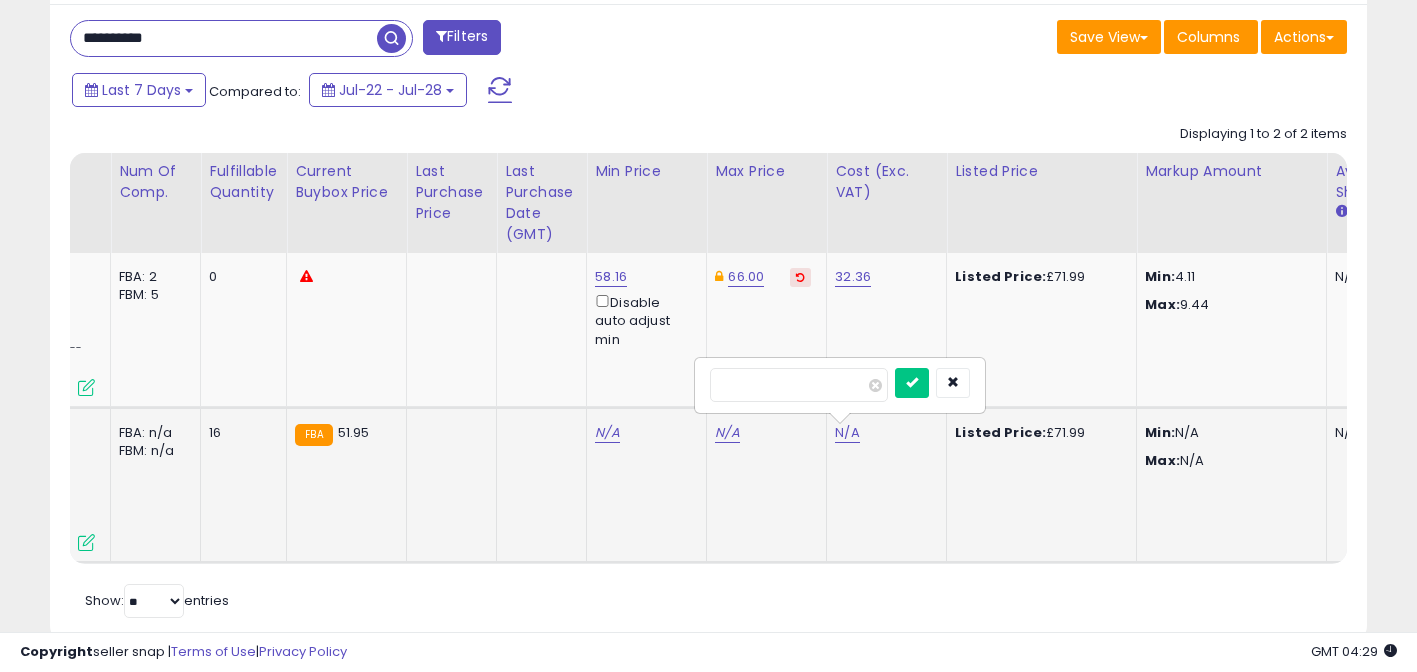 type on "*****" 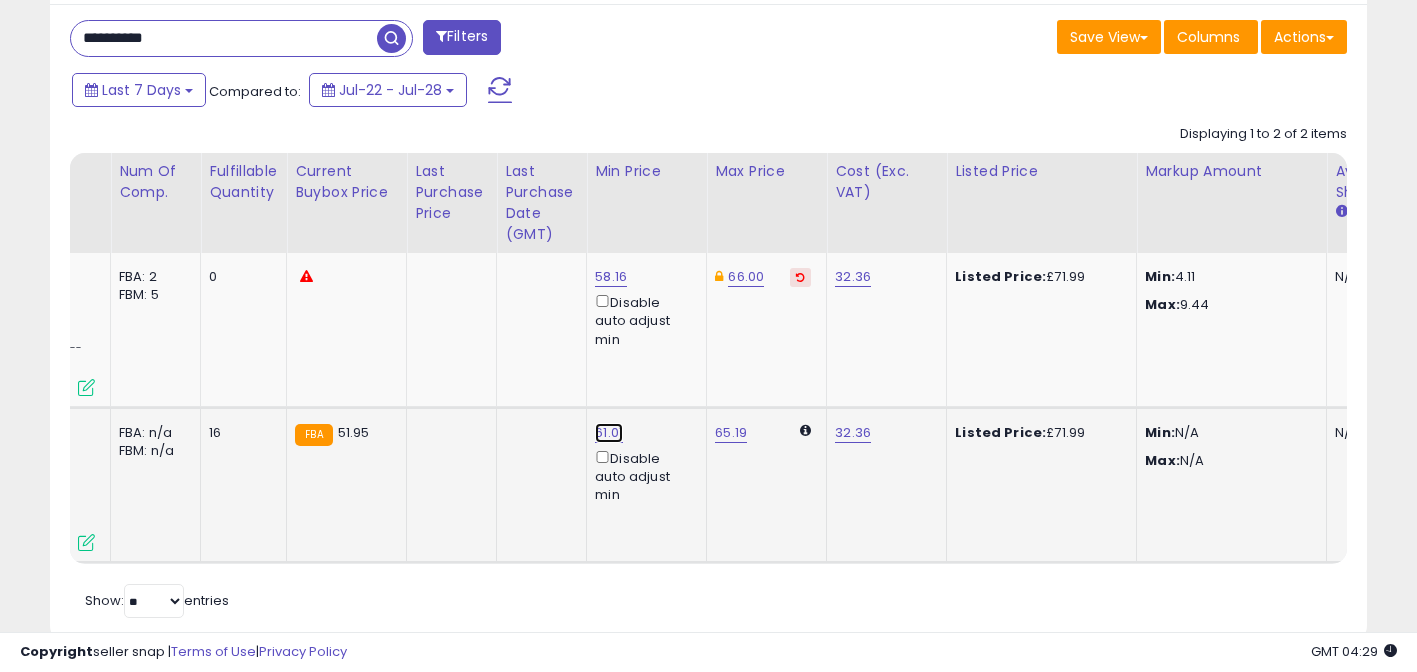 click on "61.01" at bounding box center [611, 277] 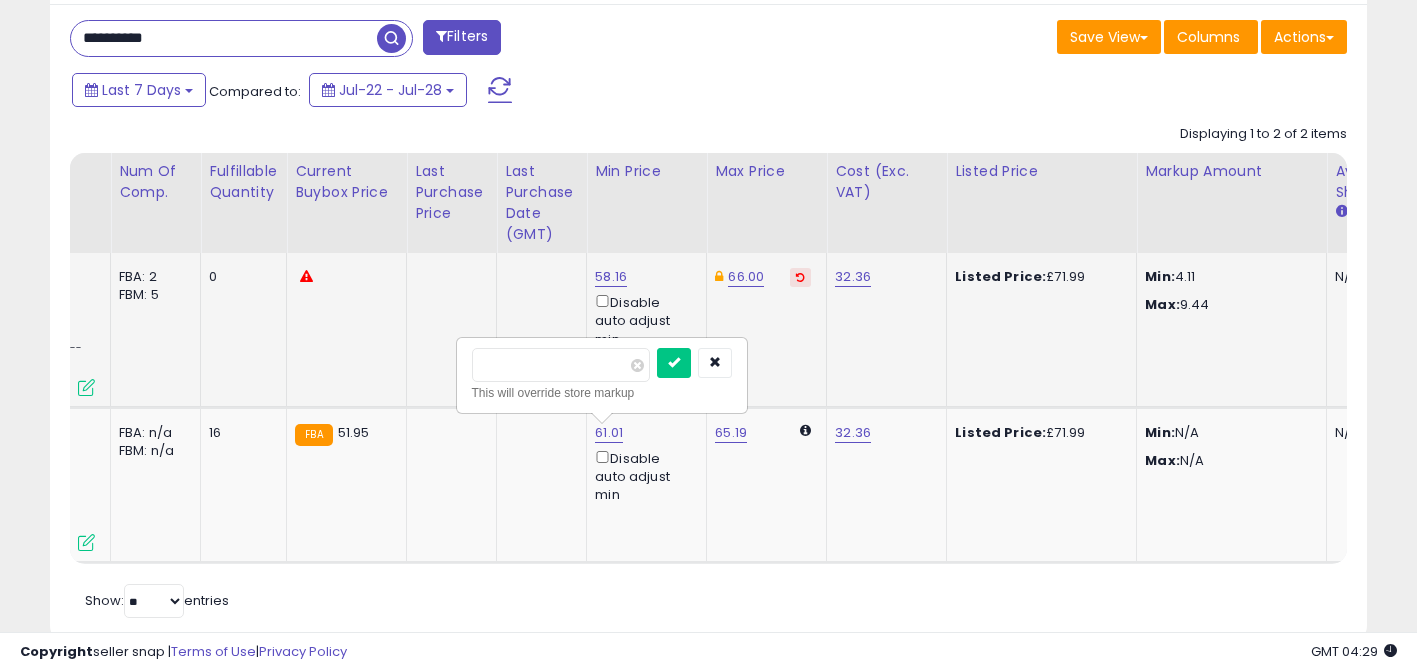 drag, startPoint x: 557, startPoint y: 369, endPoint x: 265, endPoint y: 334, distance: 294.09012 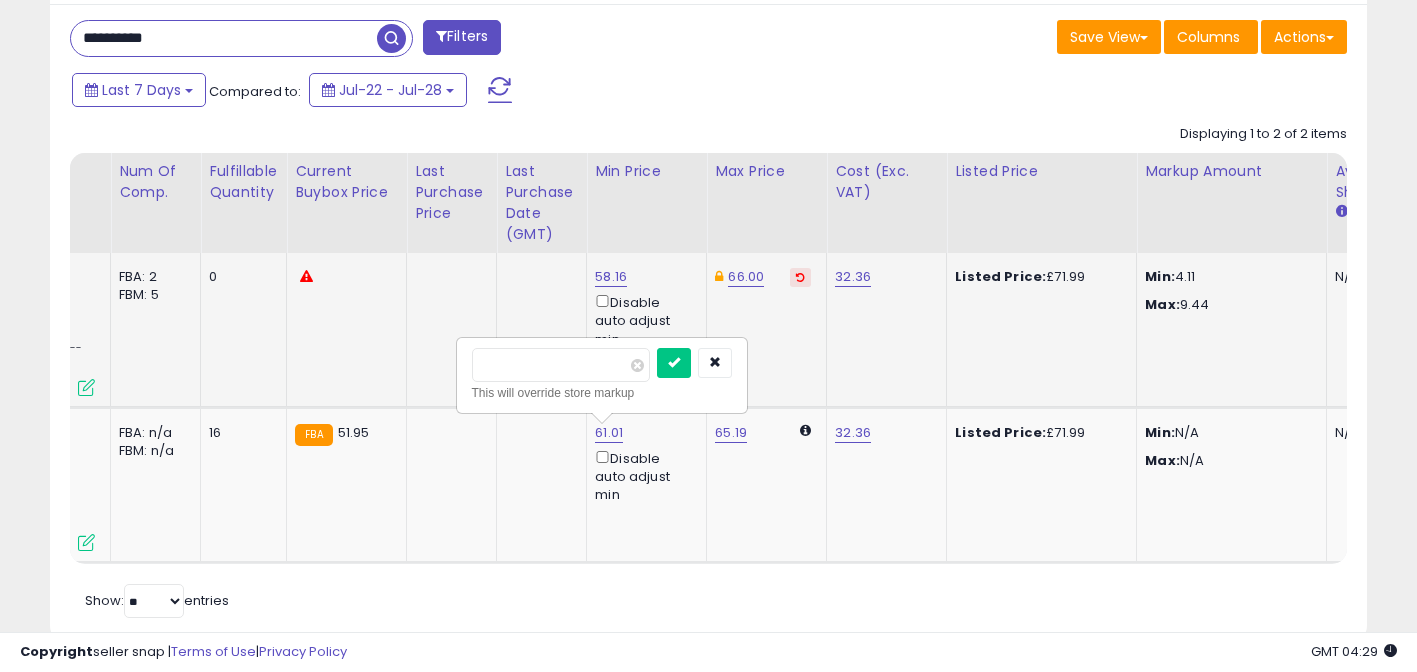 type on "*****" 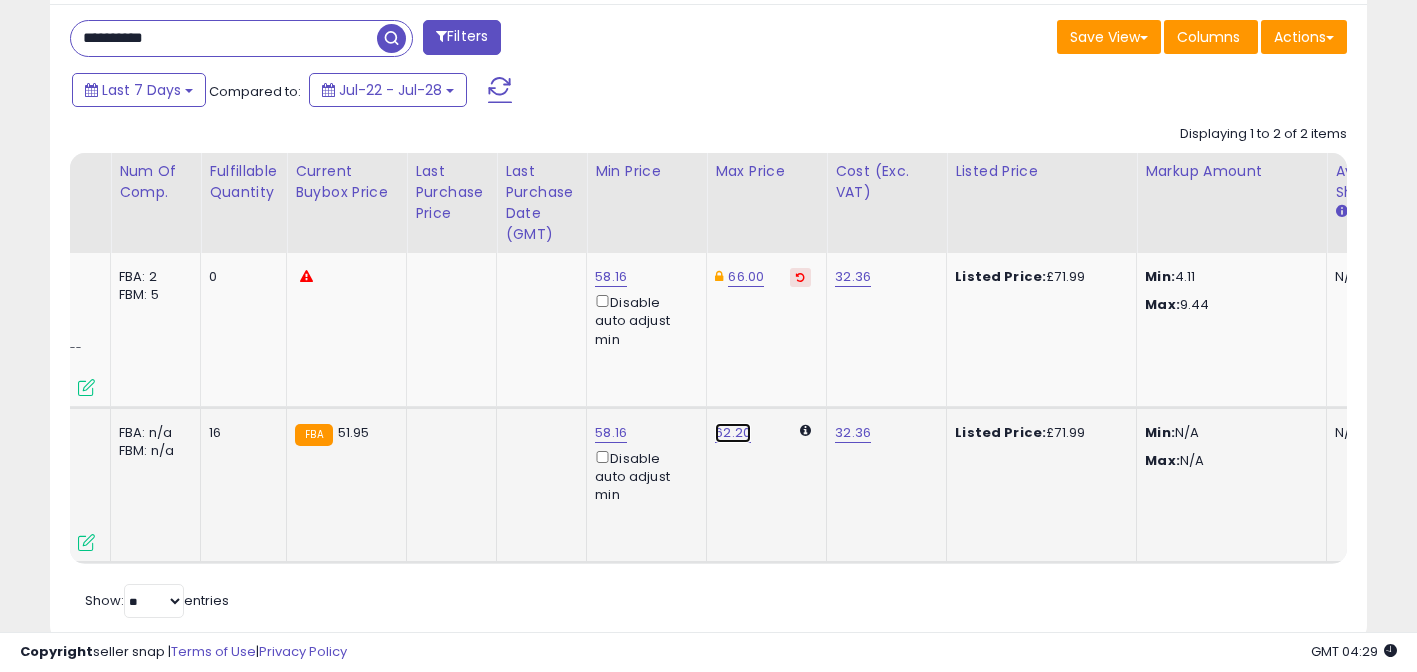 click on "62.20" at bounding box center (733, 433) 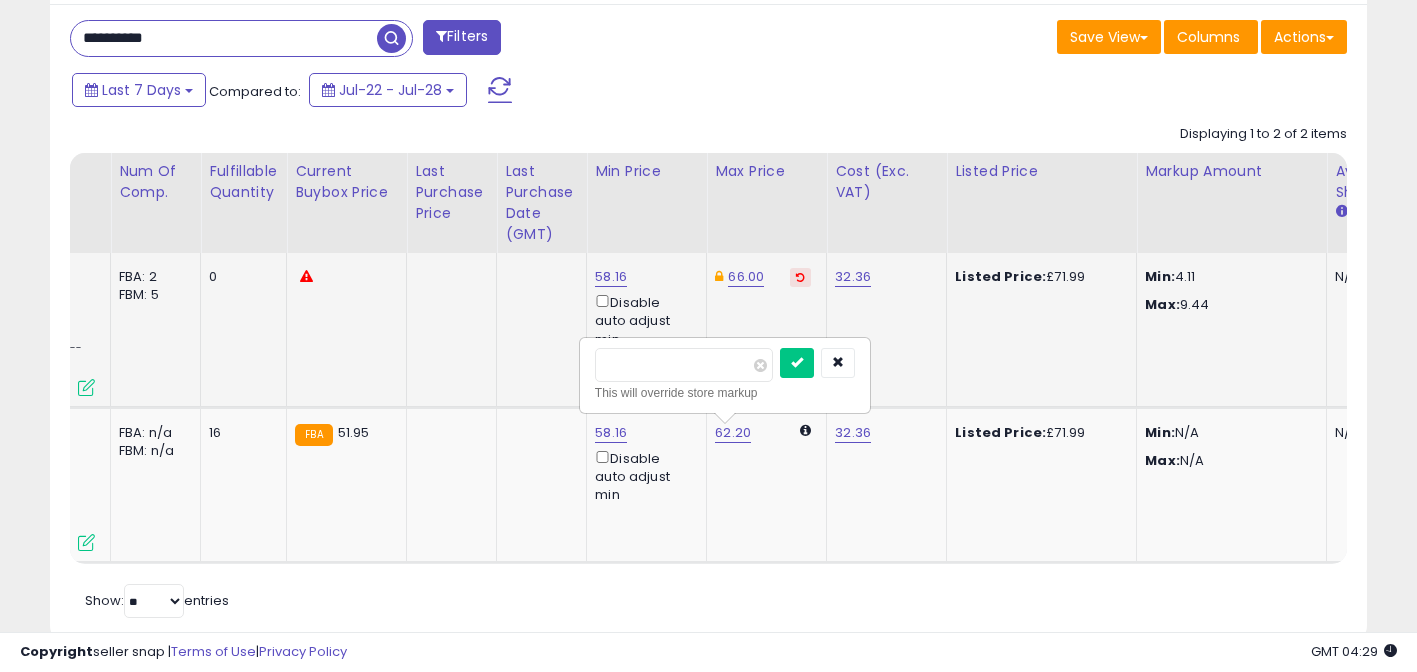drag, startPoint x: 658, startPoint y: 364, endPoint x: 426, endPoint y: 344, distance: 232.86047 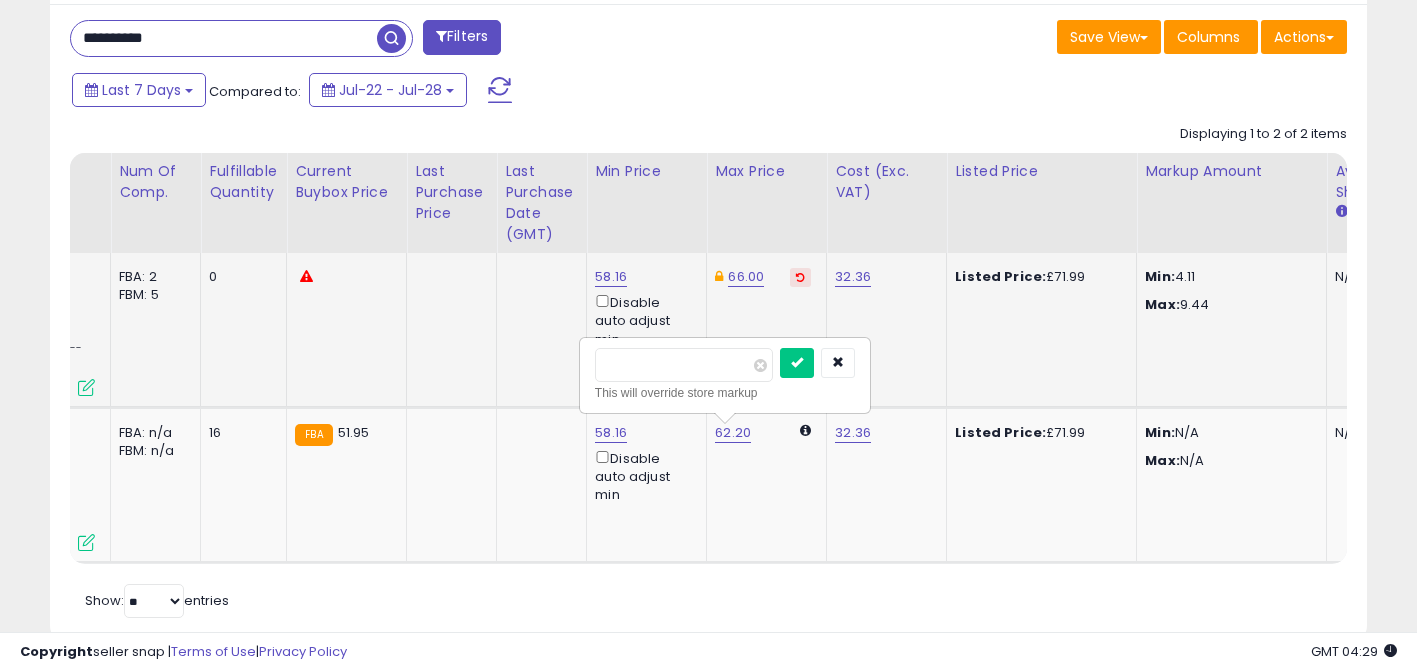 type on "**" 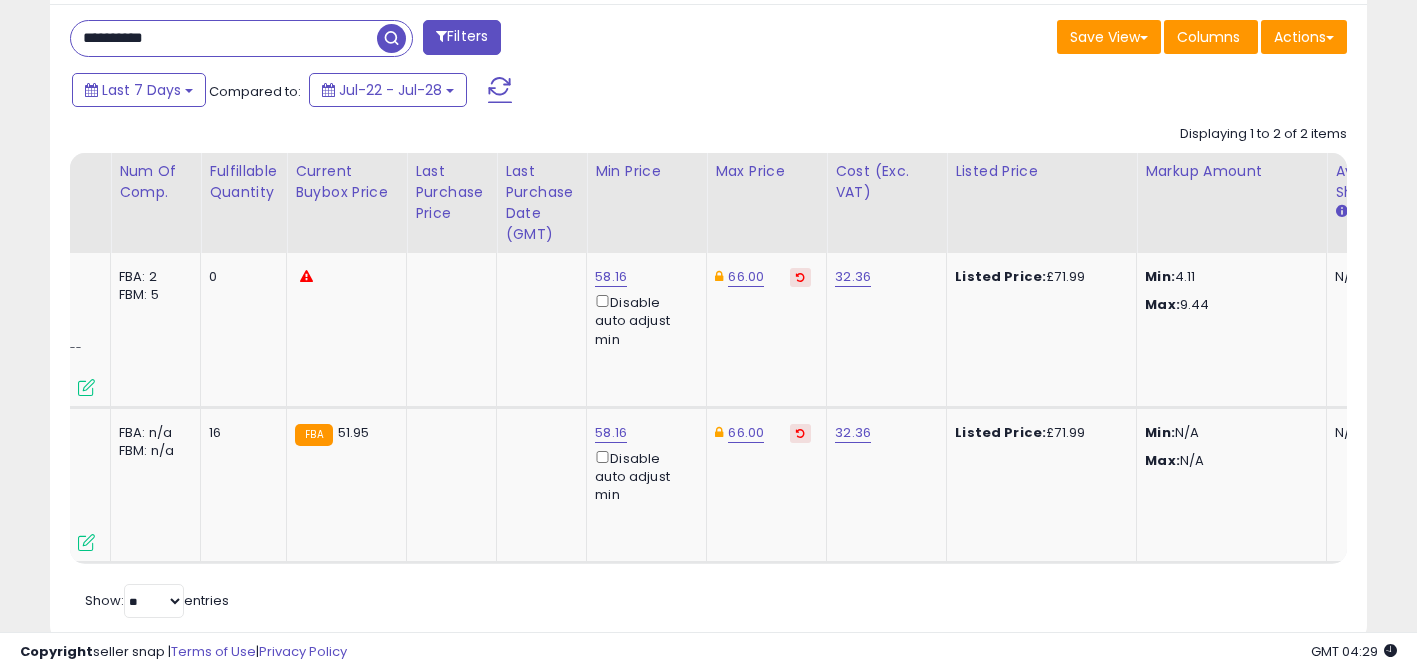 scroll, scrollTop: 0, scrollLeft: 101, axis: horizontal 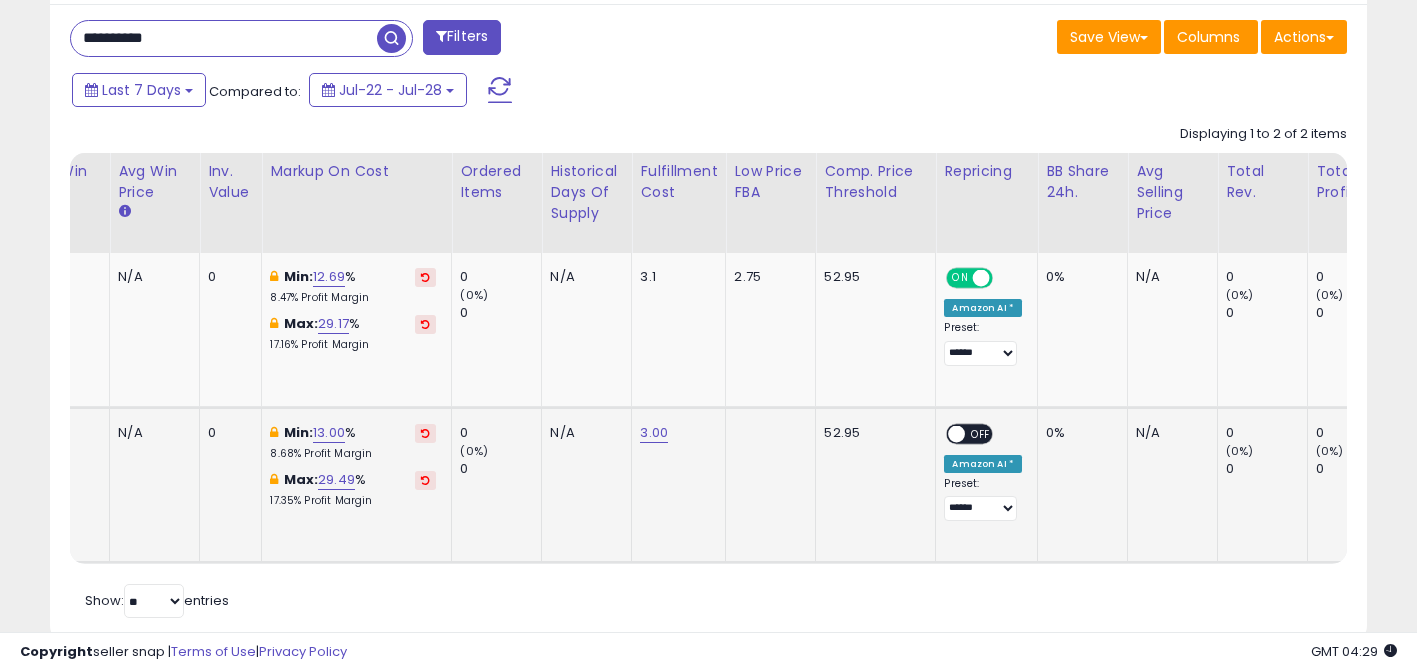 click on "OFF" at bounding box center [982, 433] 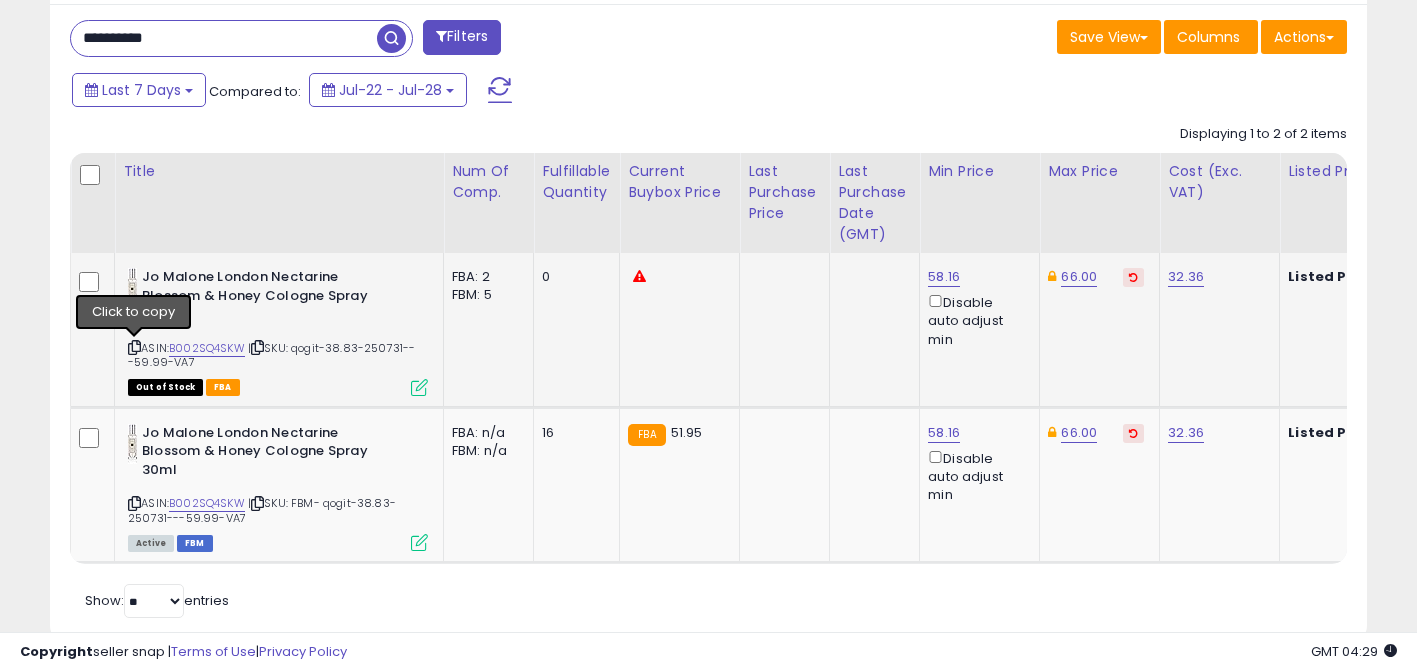 click at bounding box center [134, 347] 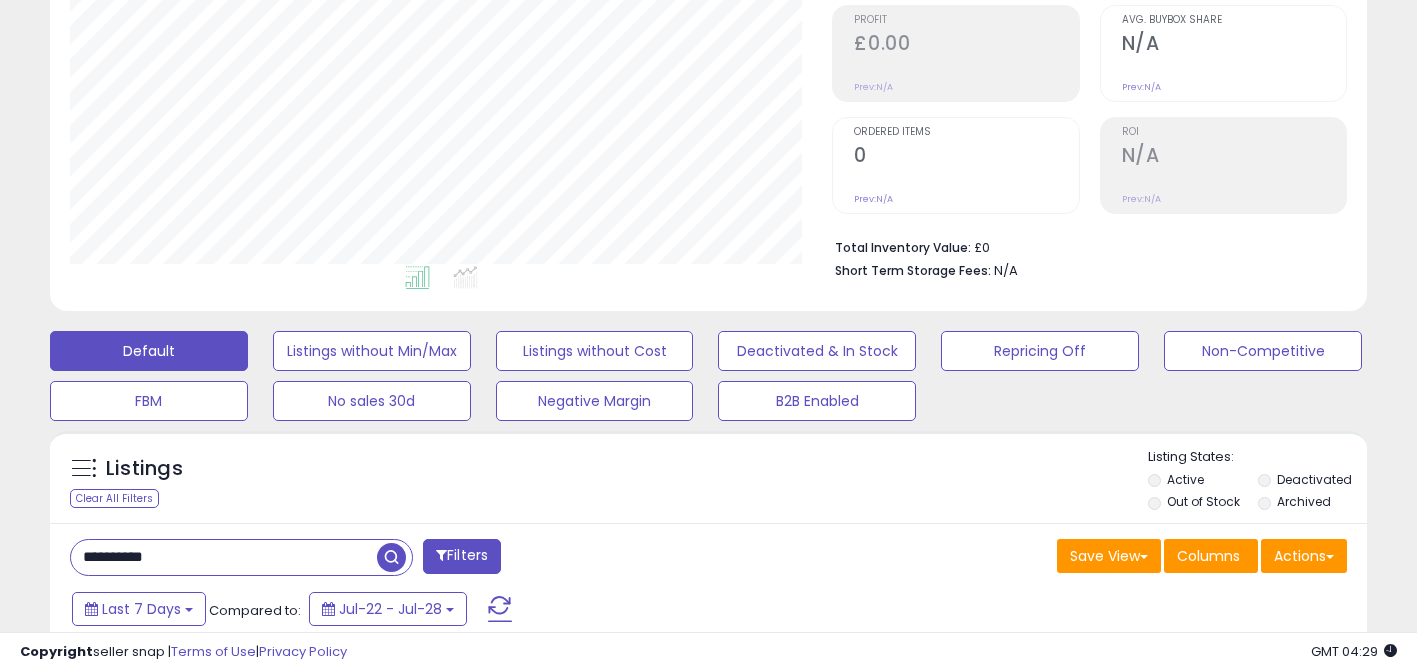 click on "**********" at bounding box center [224, 557] 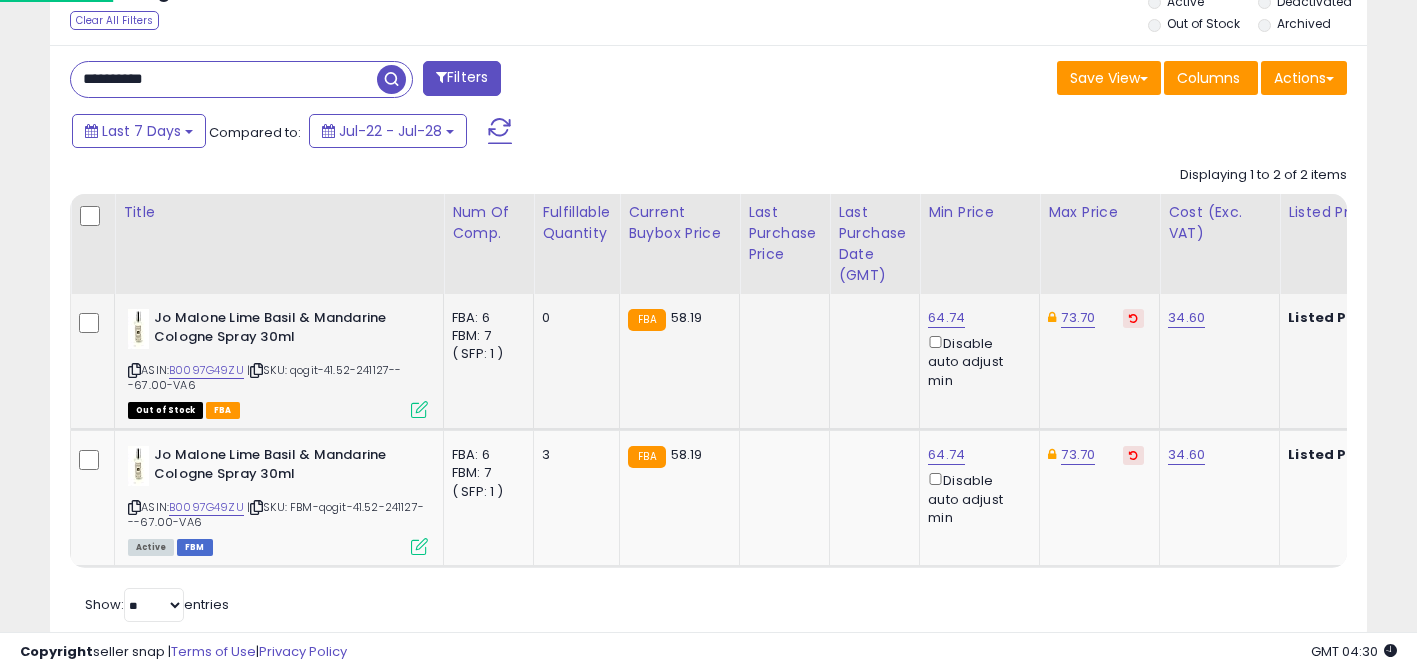 scroll, scrollTop: 843, scrollLeft: 0, axis: vertical 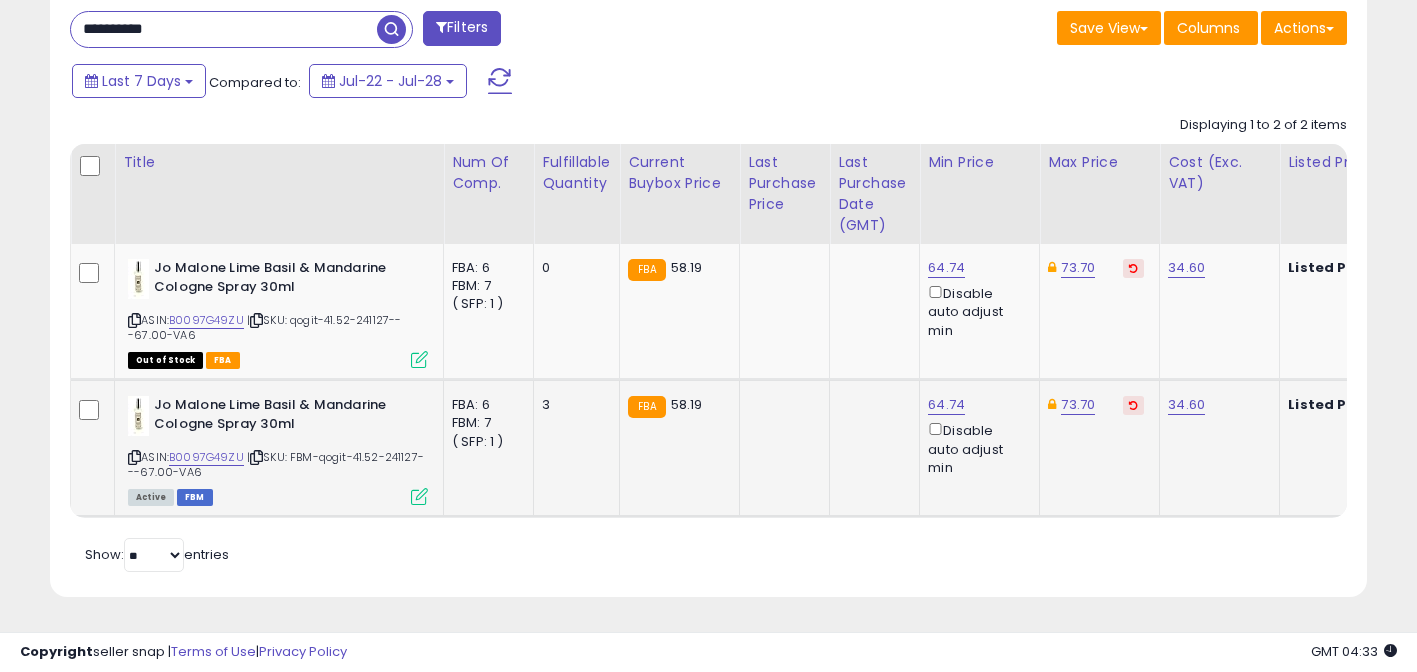 click at bounding box center [134, 457] 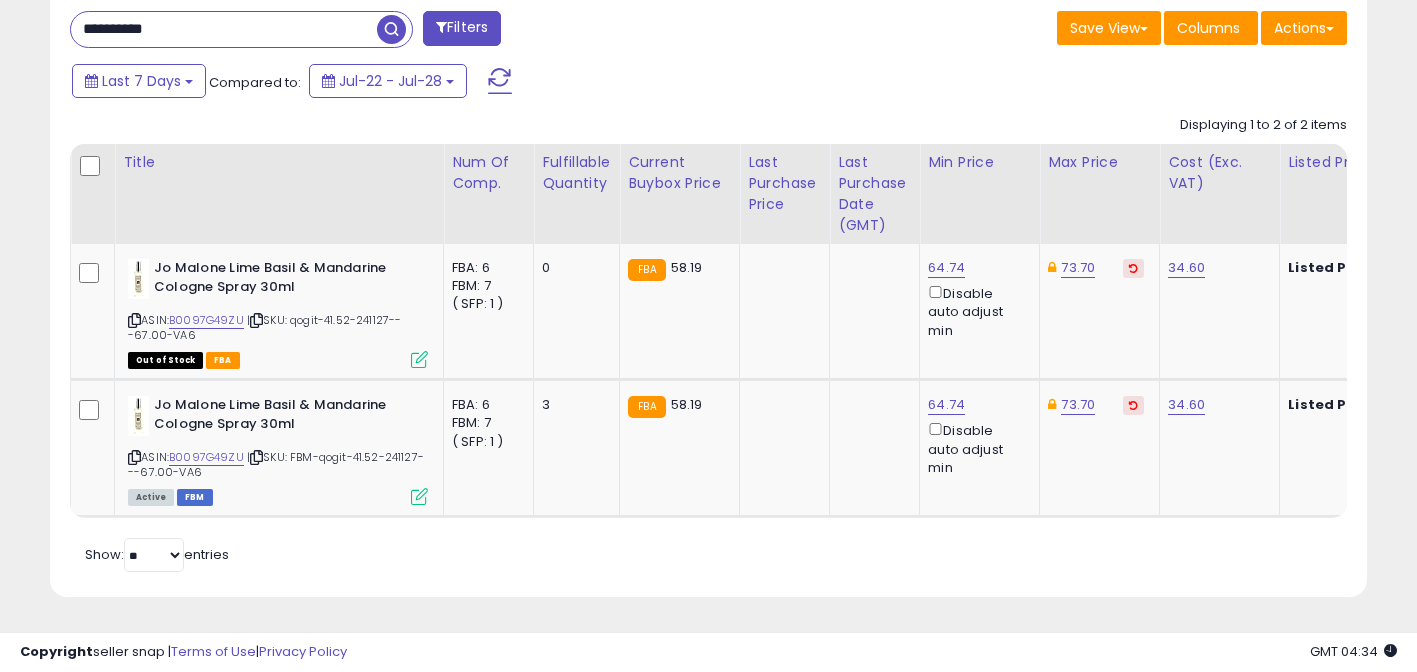 click on "**********" at bounding box center [224, 29] 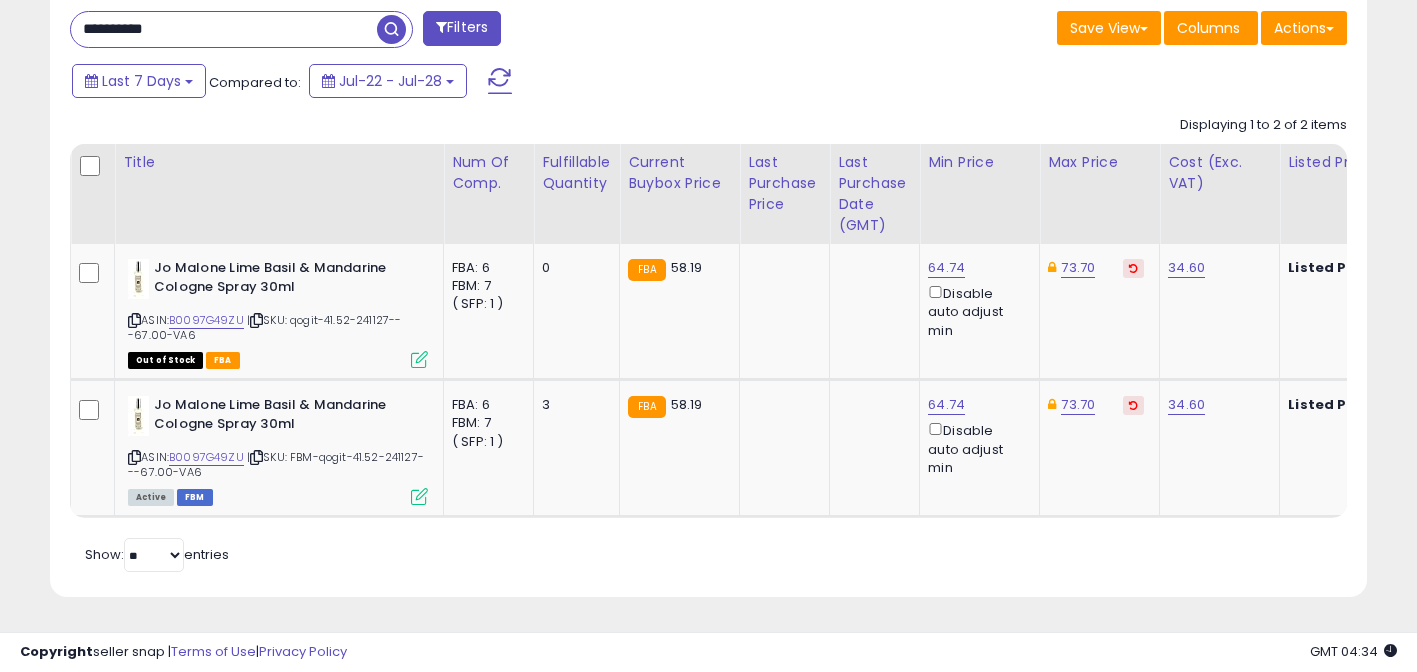 click on "**********" at bounding box center [224, 29] 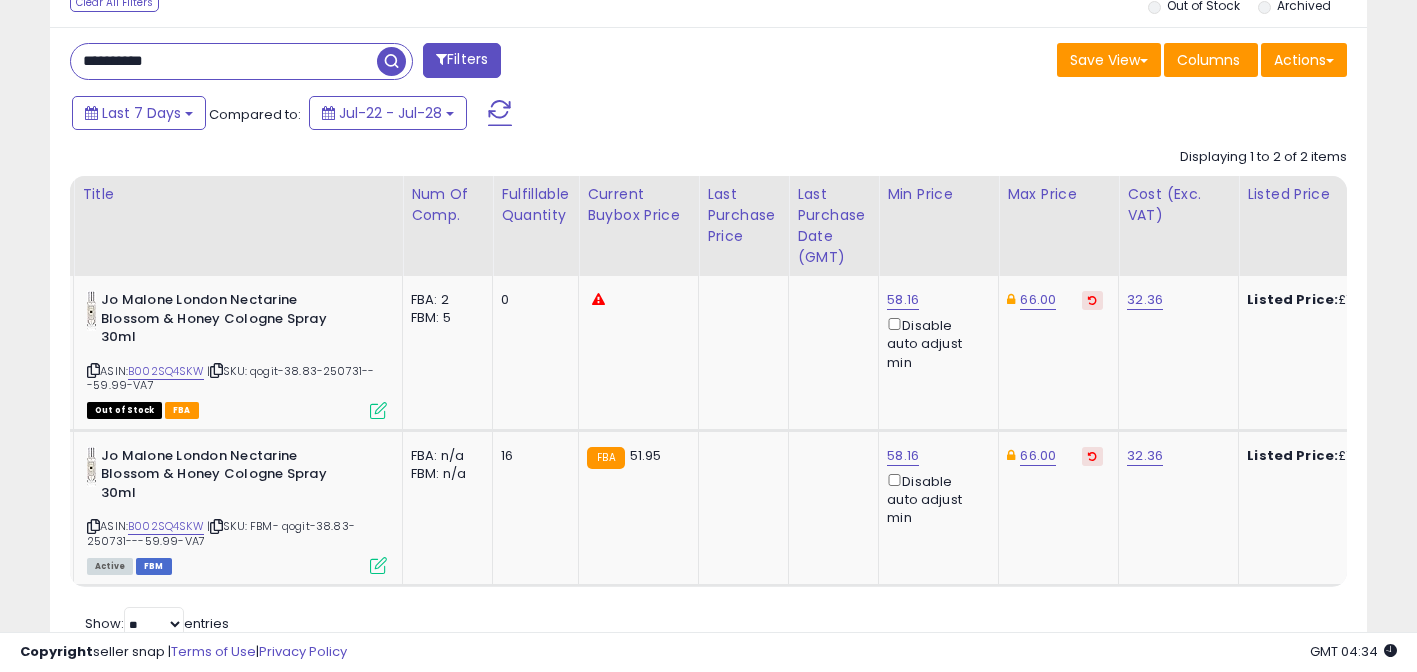 click on "**********" at bounding box center [224, 61] 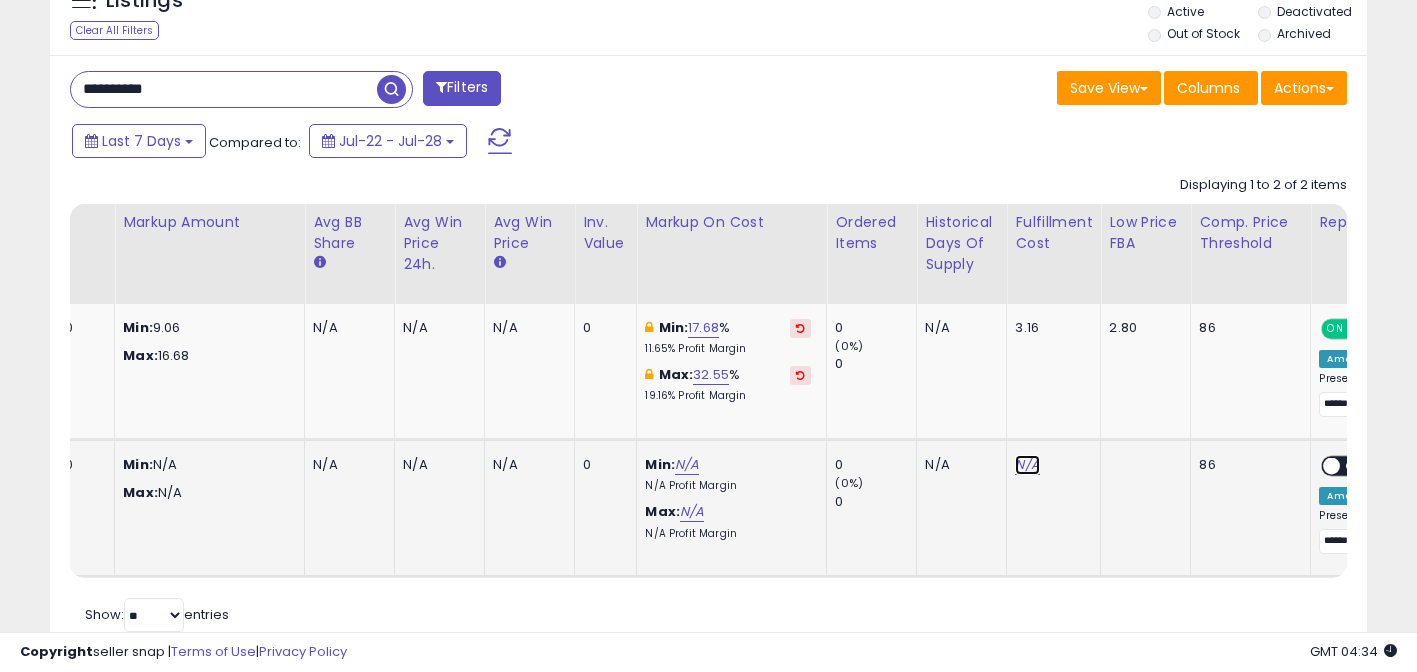 click on "N/A" at bounding box center [1027, 465] 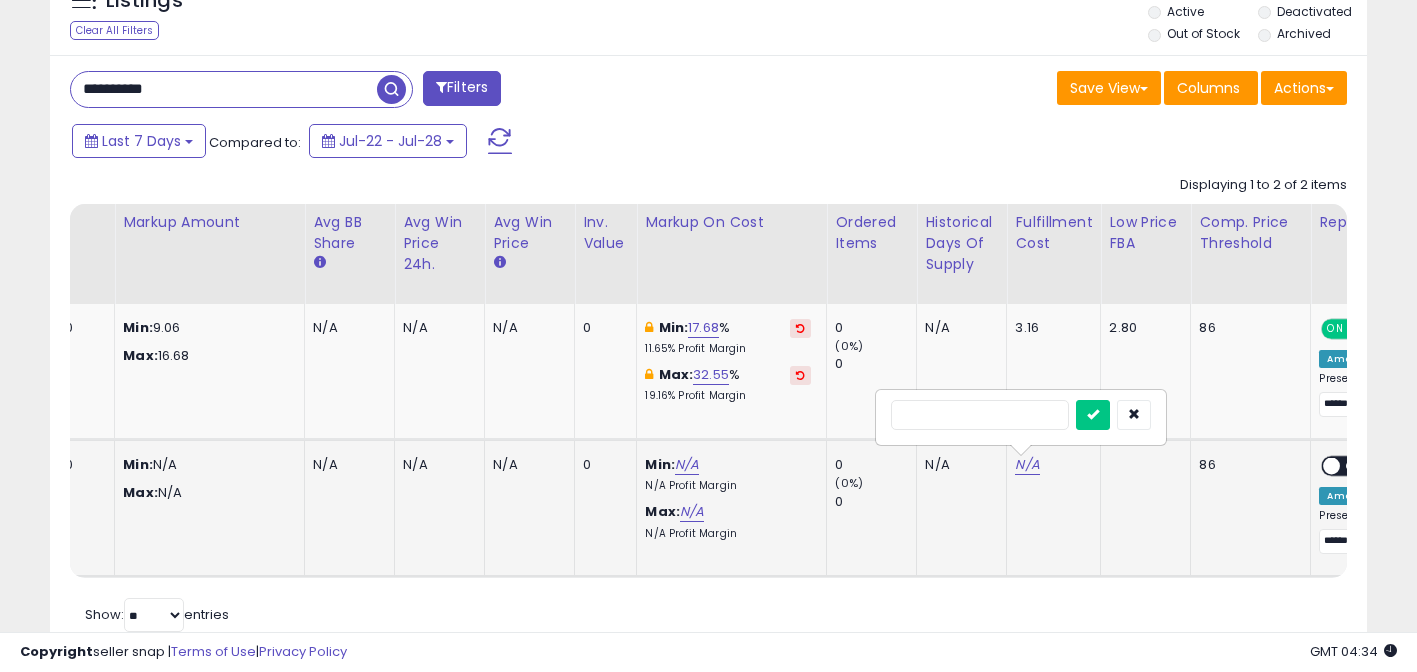 type on "*" 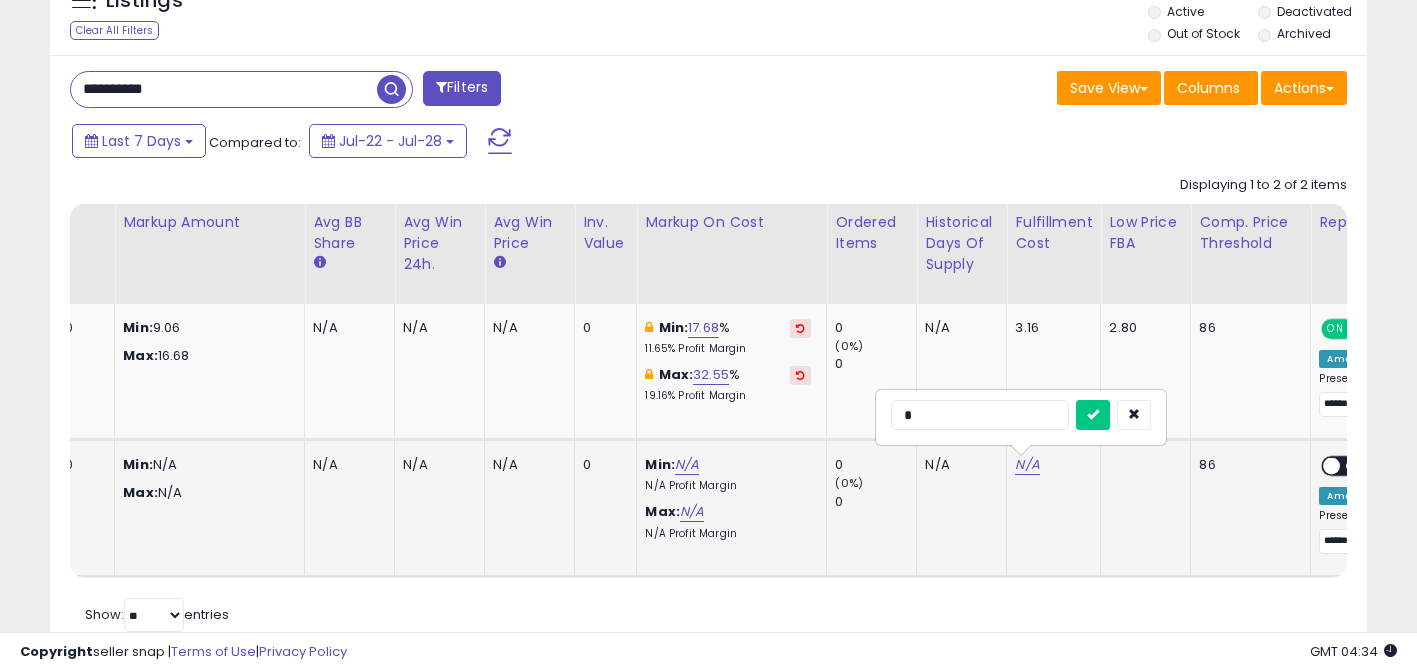 click at bounding box center [1093, 415] 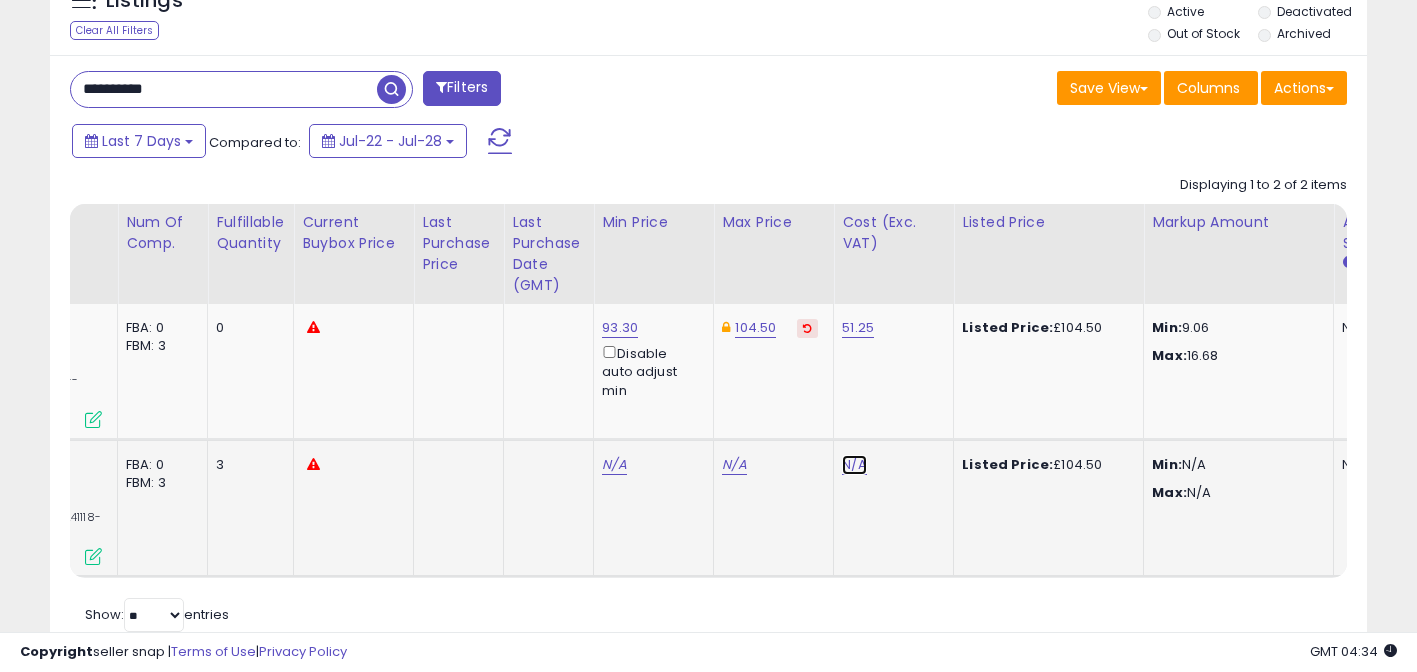 click on "N/A" at bounding box center [854, 465] 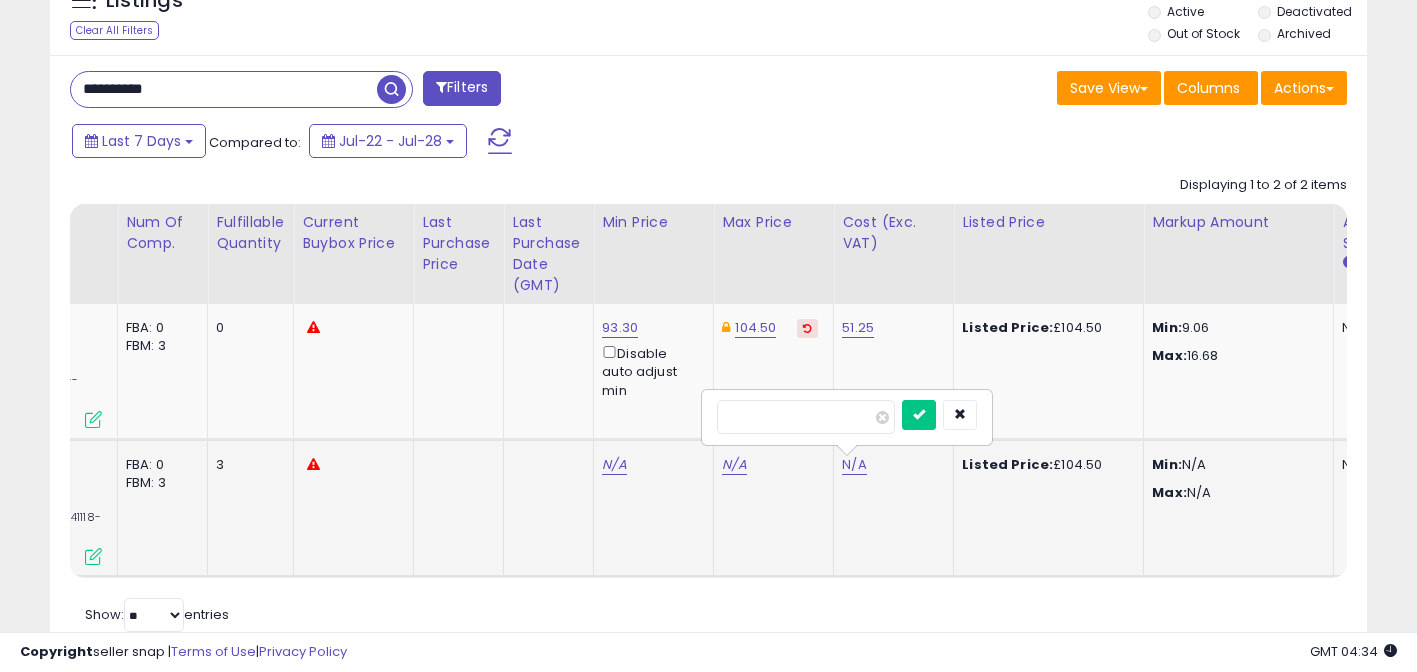 type on "*****" 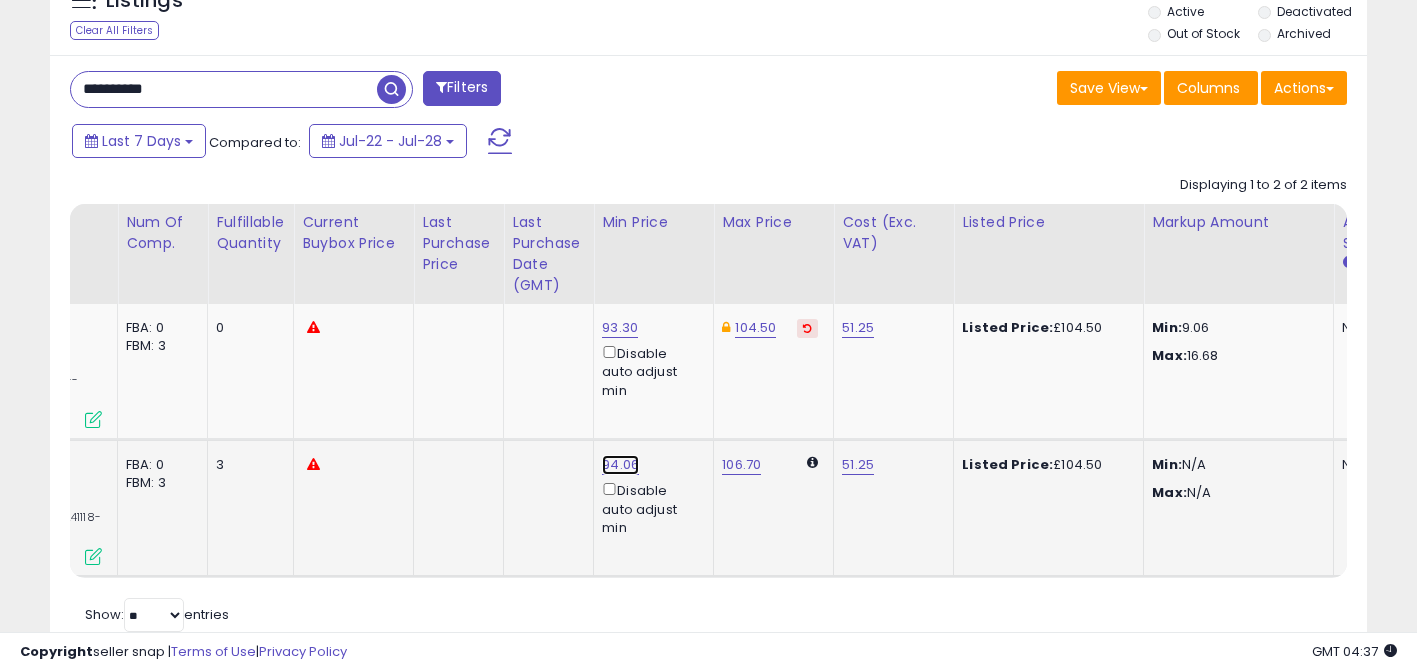 click on "94.06" at bounding box center [620, 328] 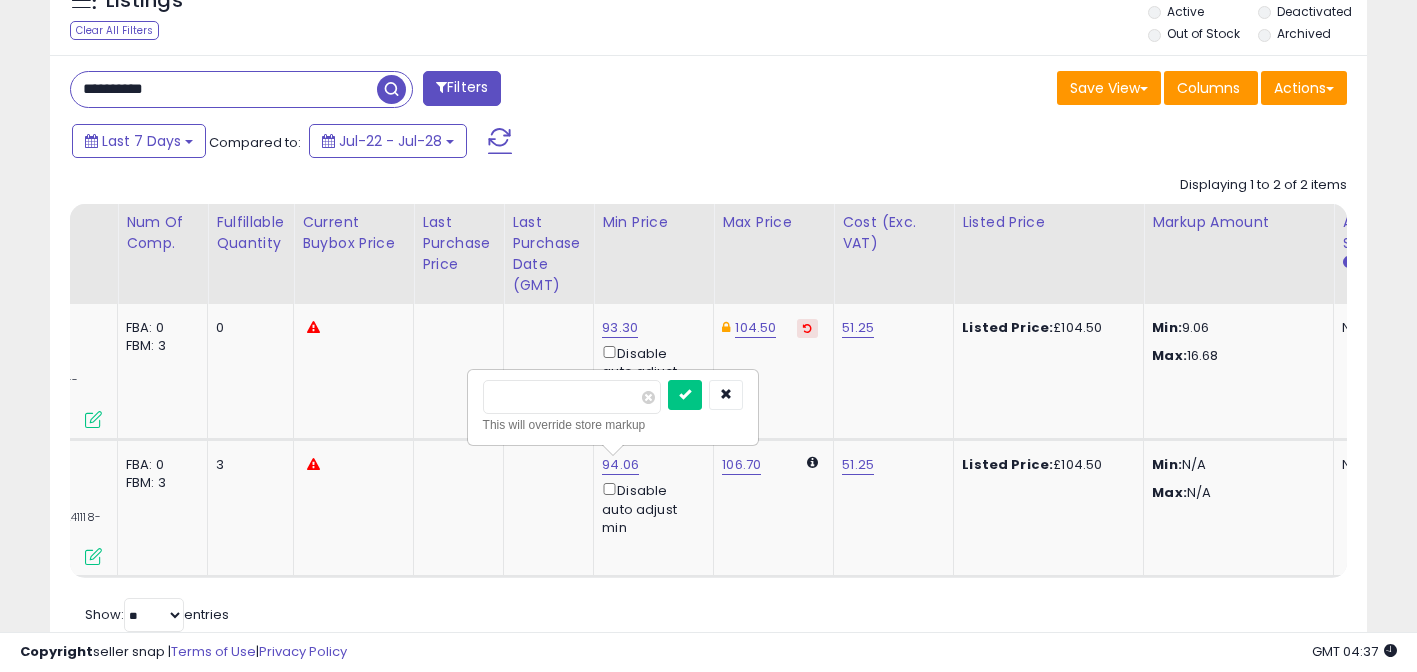 type on "*****" 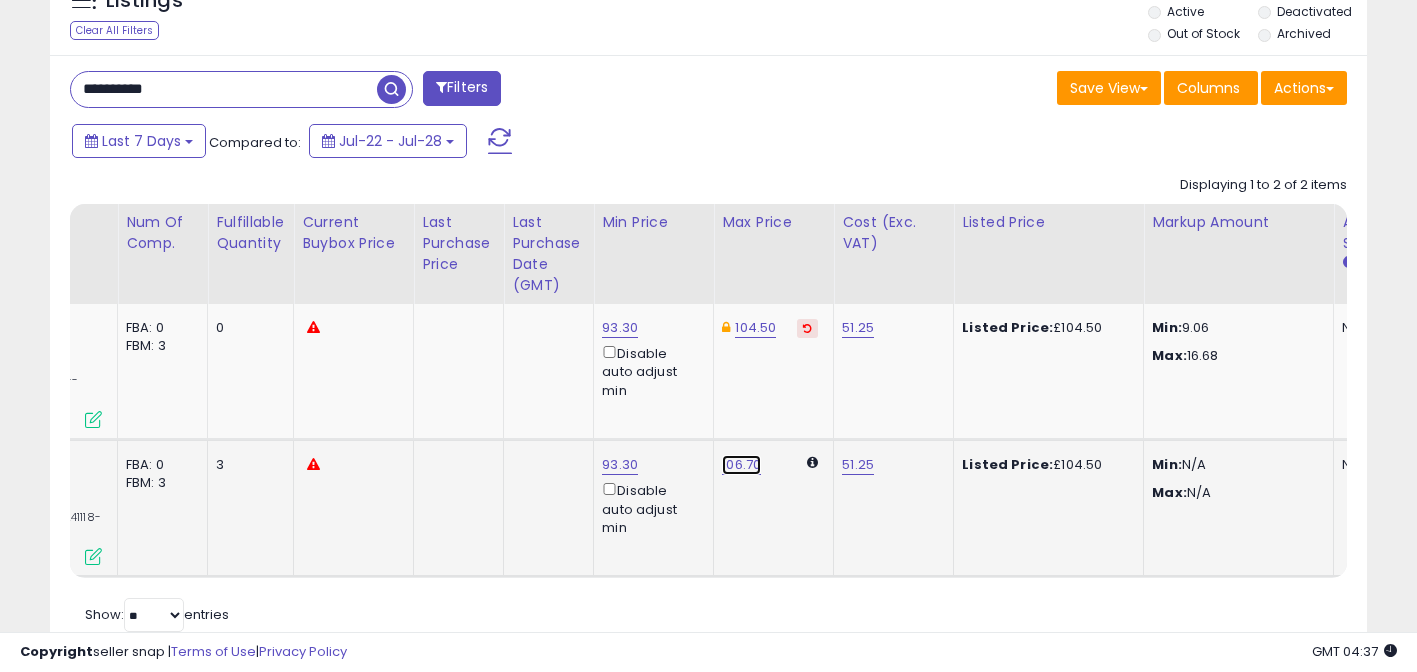 click on "106.70" at bounding box center (741, 465) 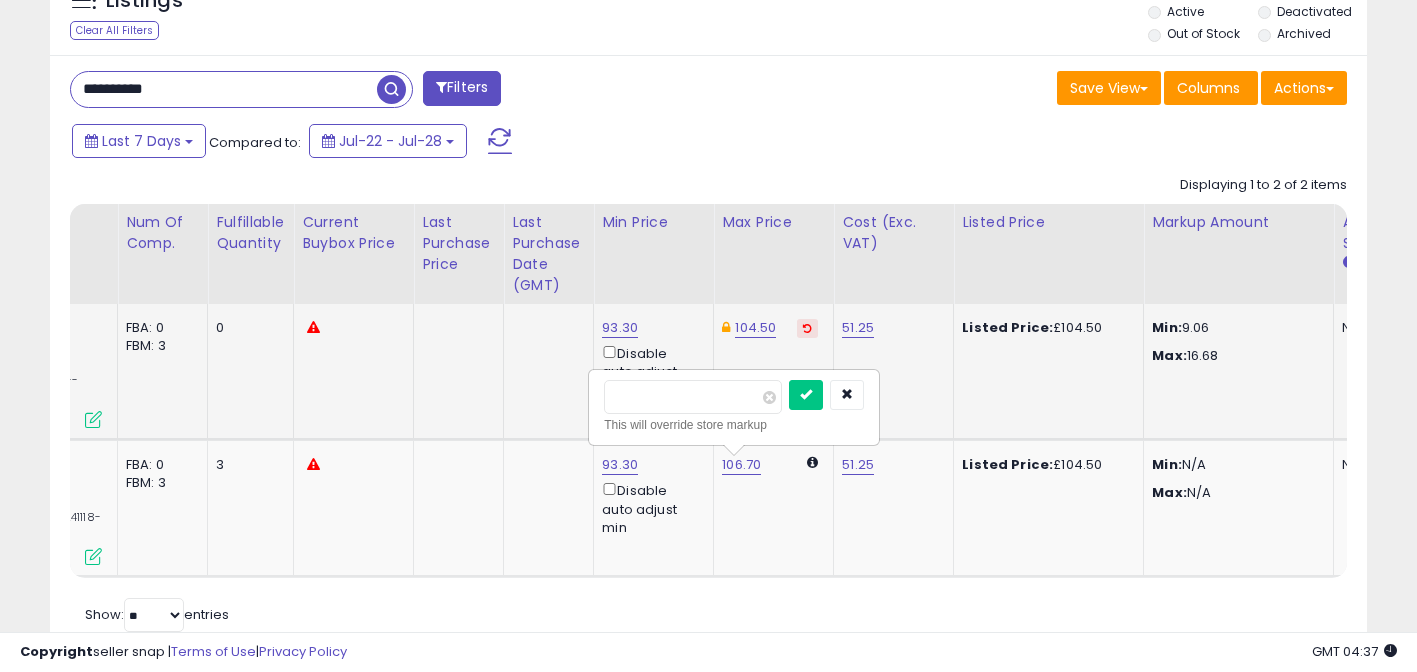 drag, startPoint x: 700, startPoint y: 399, endPoint x: 454, endPoint y: 374, distance: 247.26706 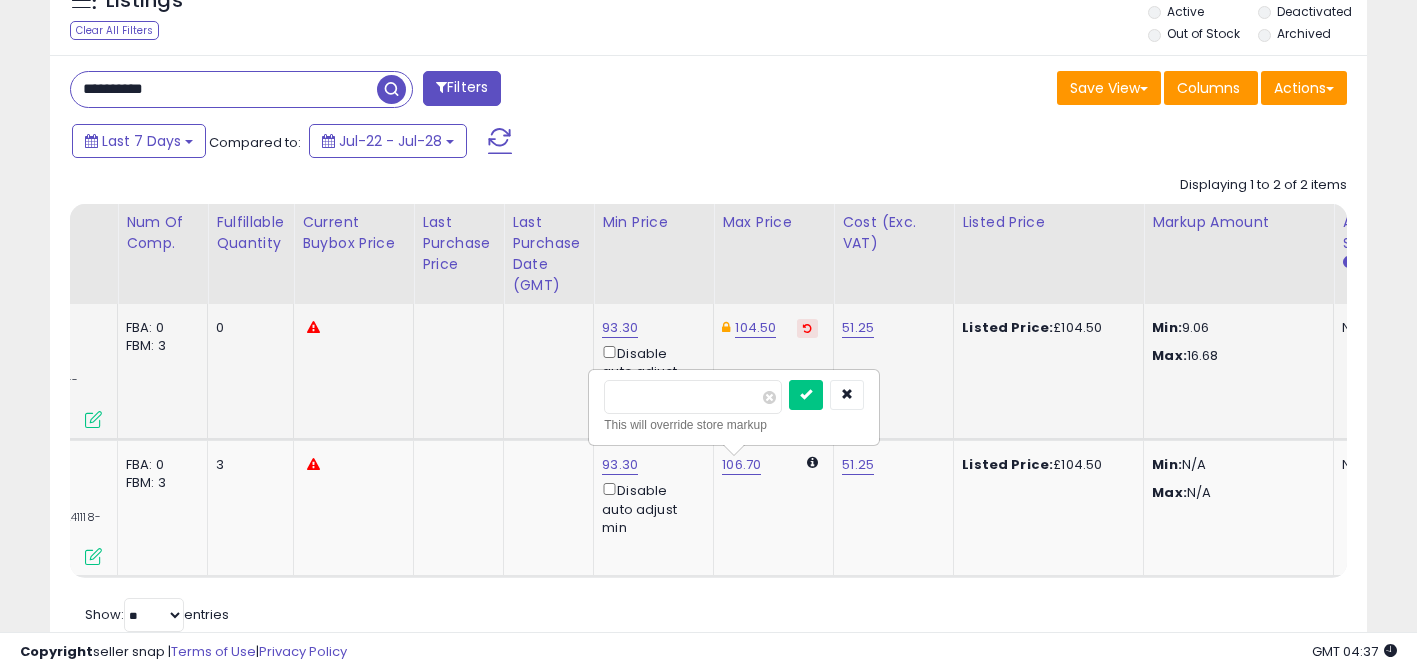 type on "******" 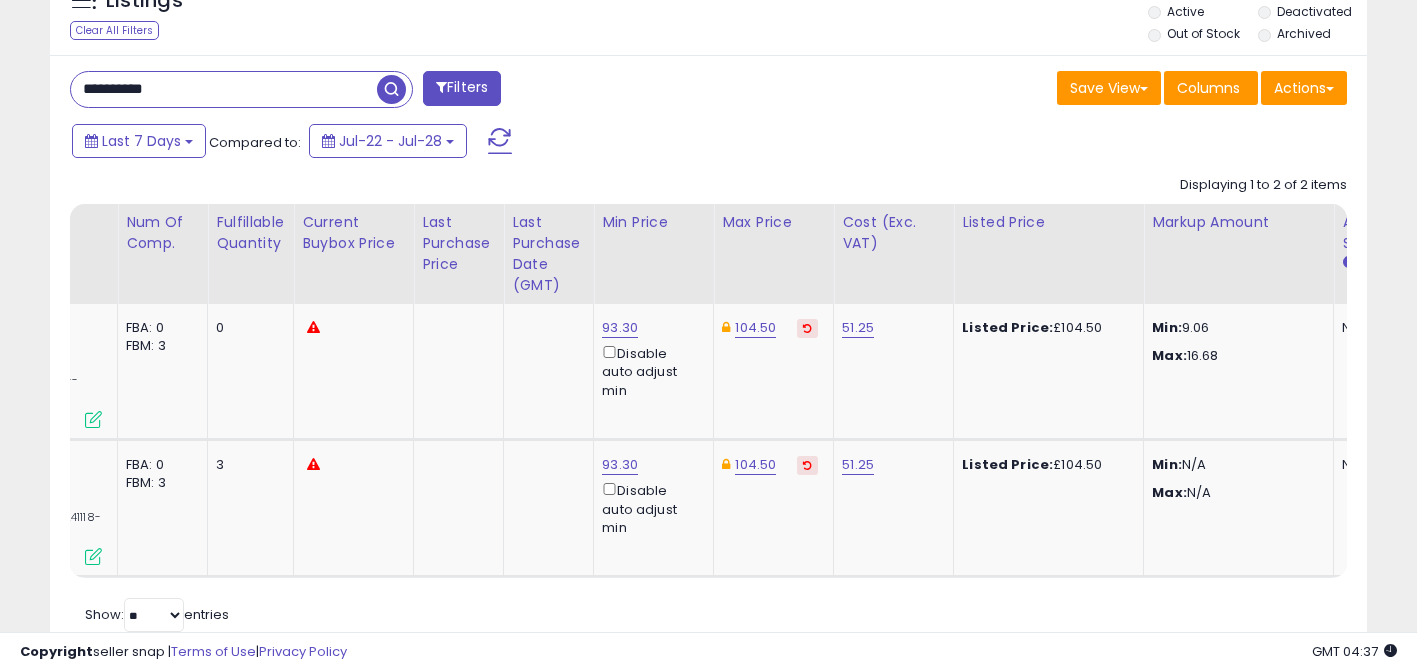 scroll, scrollTop: 0, scrollLeft: 850, axis: horizontal 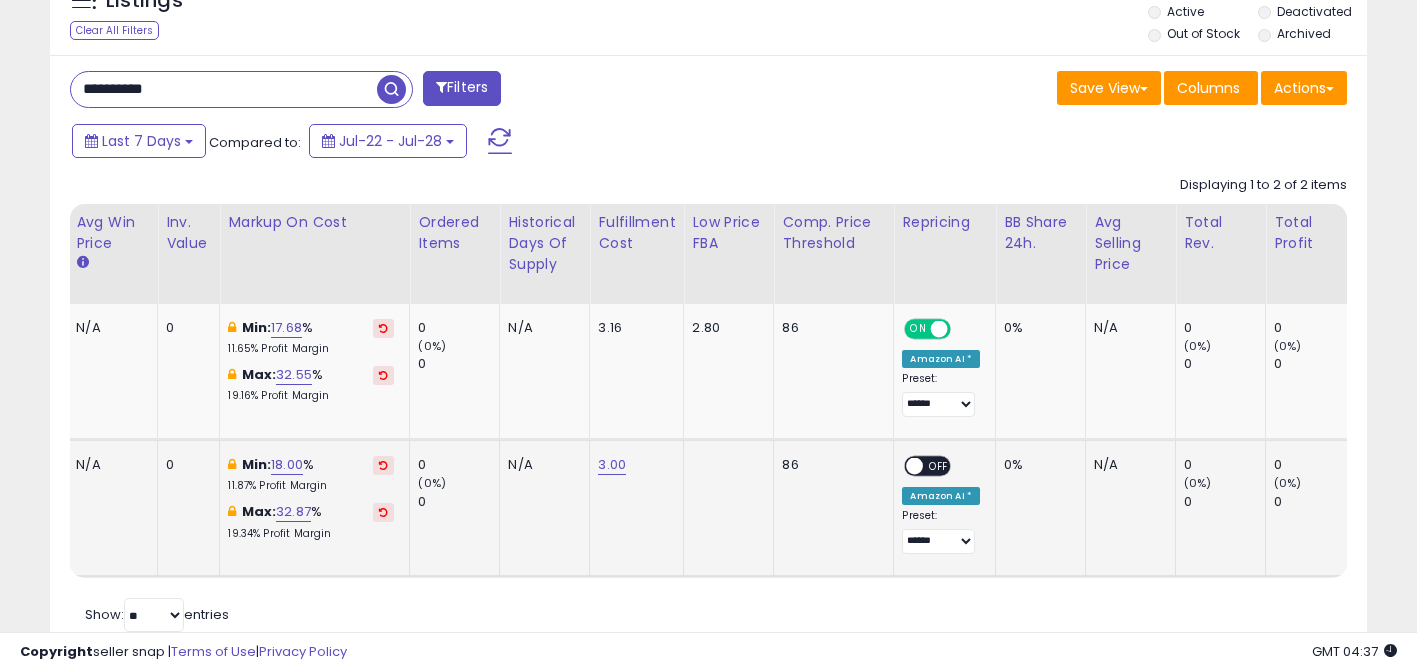 click on "ON   OFF" at bounding box center (905, 466) 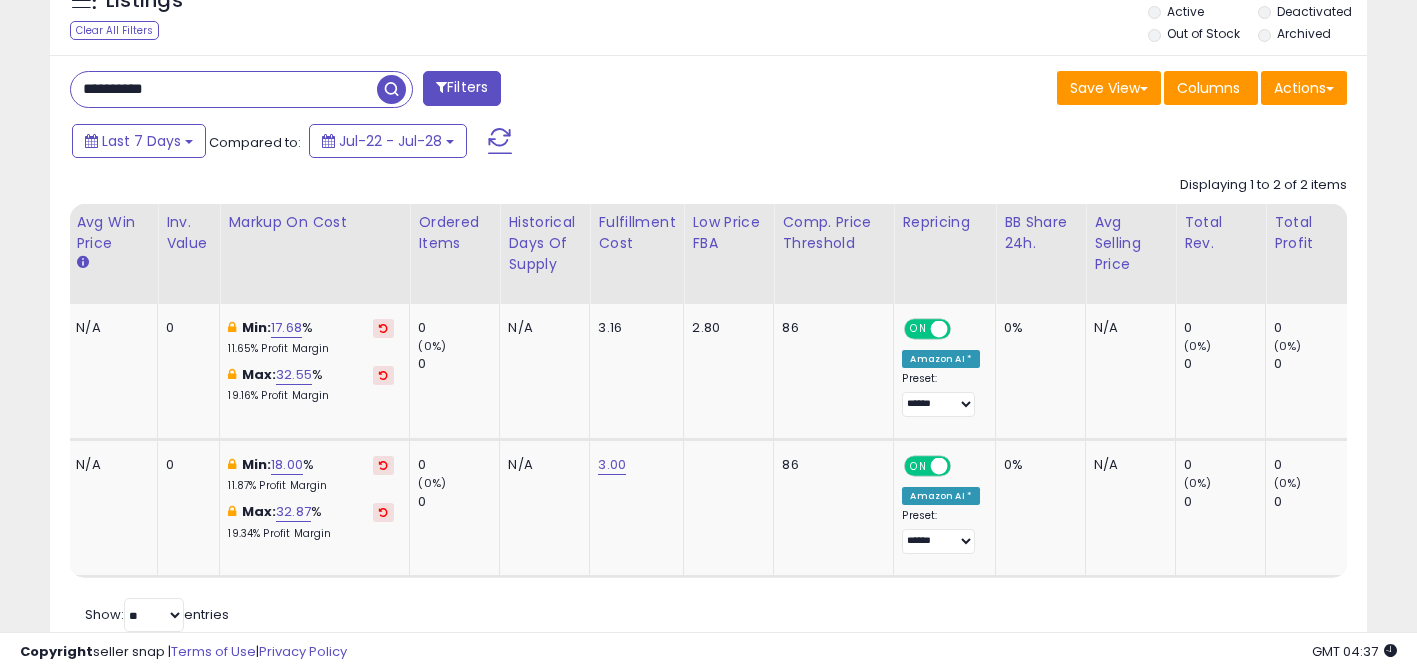scroll, scrollTop: 0, scrollLeft: 830, axis: horizontal 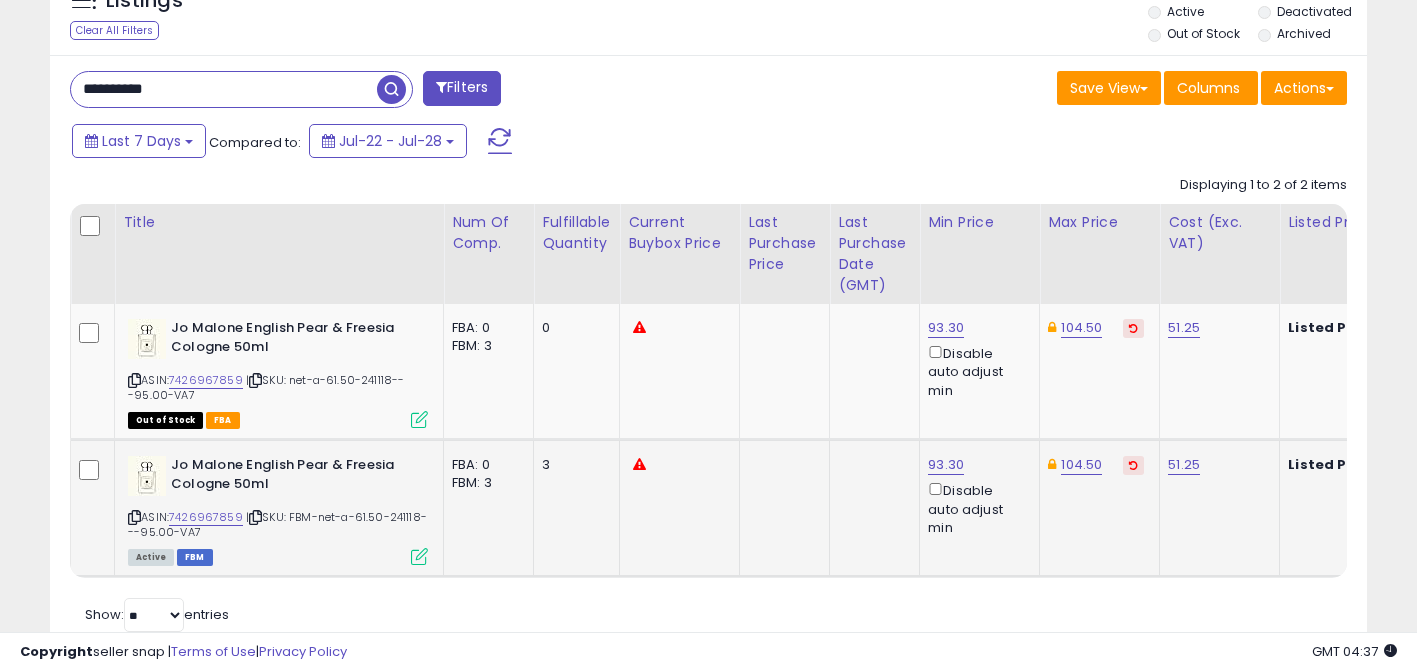 click at bounding box center (134, 517) 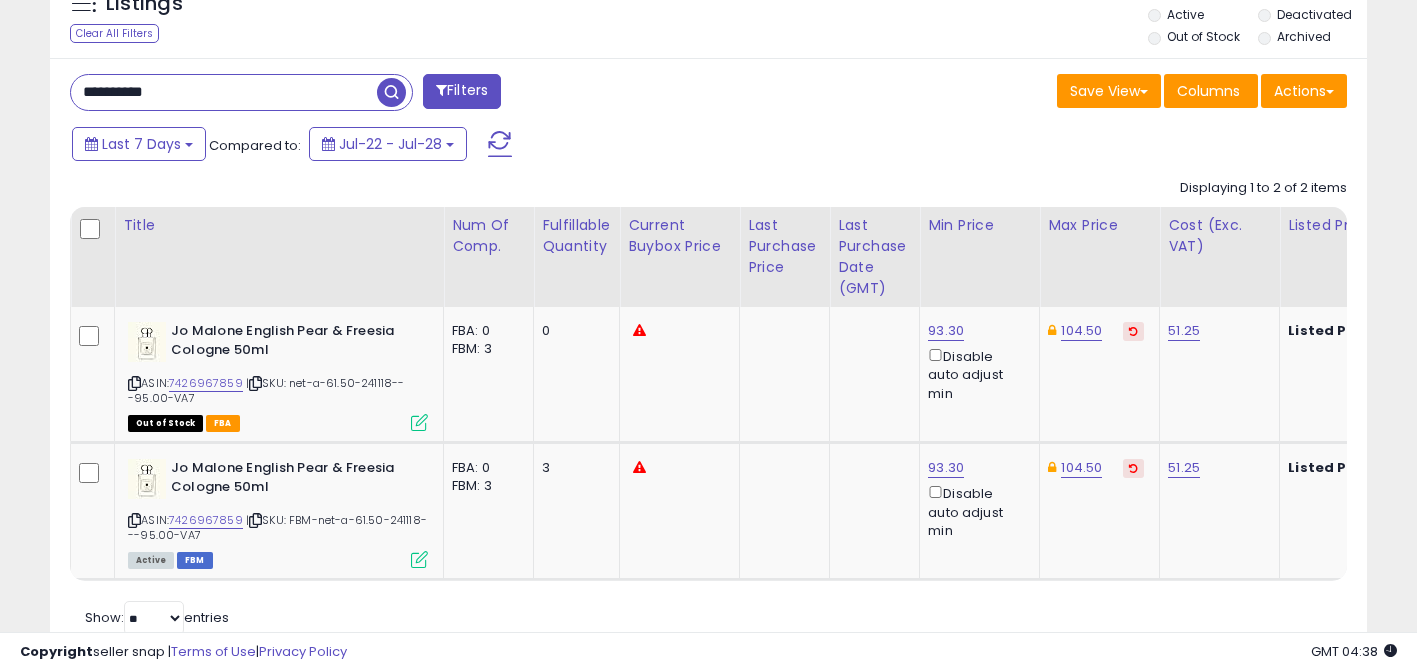 scroll, scrollTop: 763, scrollLeft: 0, axis: vertical 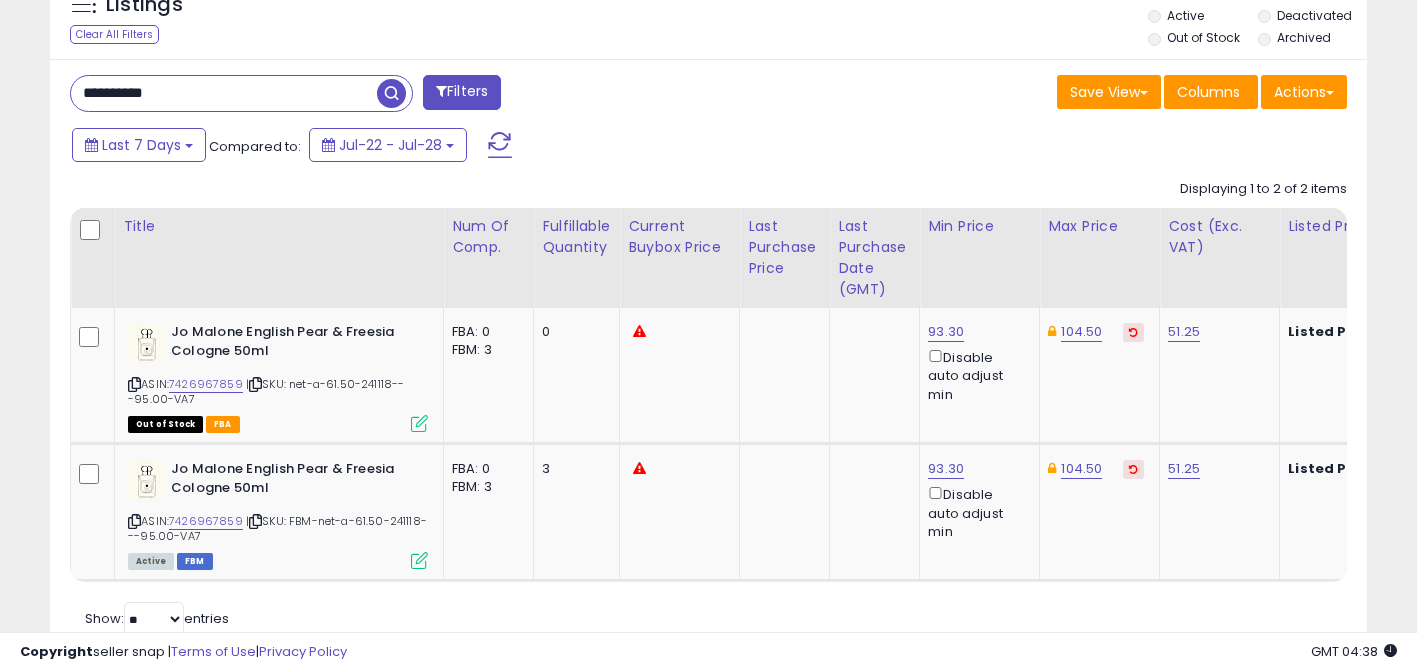 click on "**********" at bounding box center [224, 93] 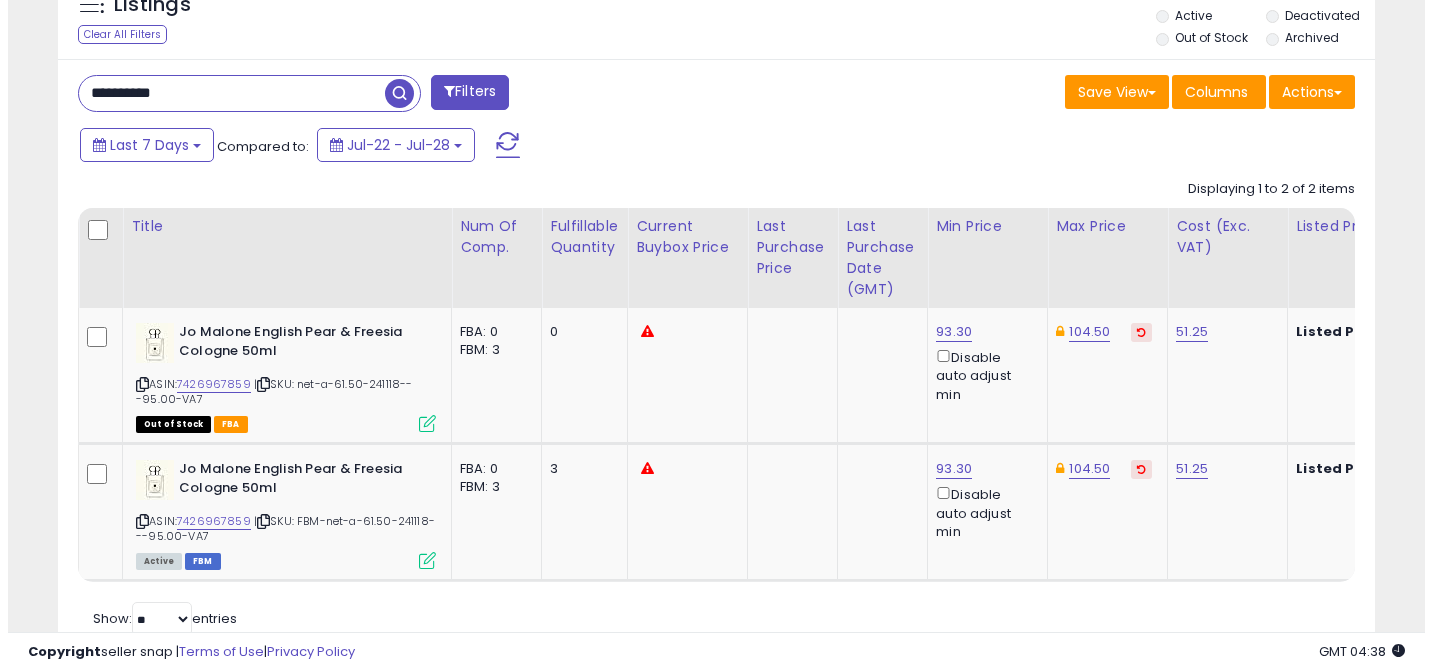 scroll, scrollTop: 569, scrollLeft: 0, axis: vertical 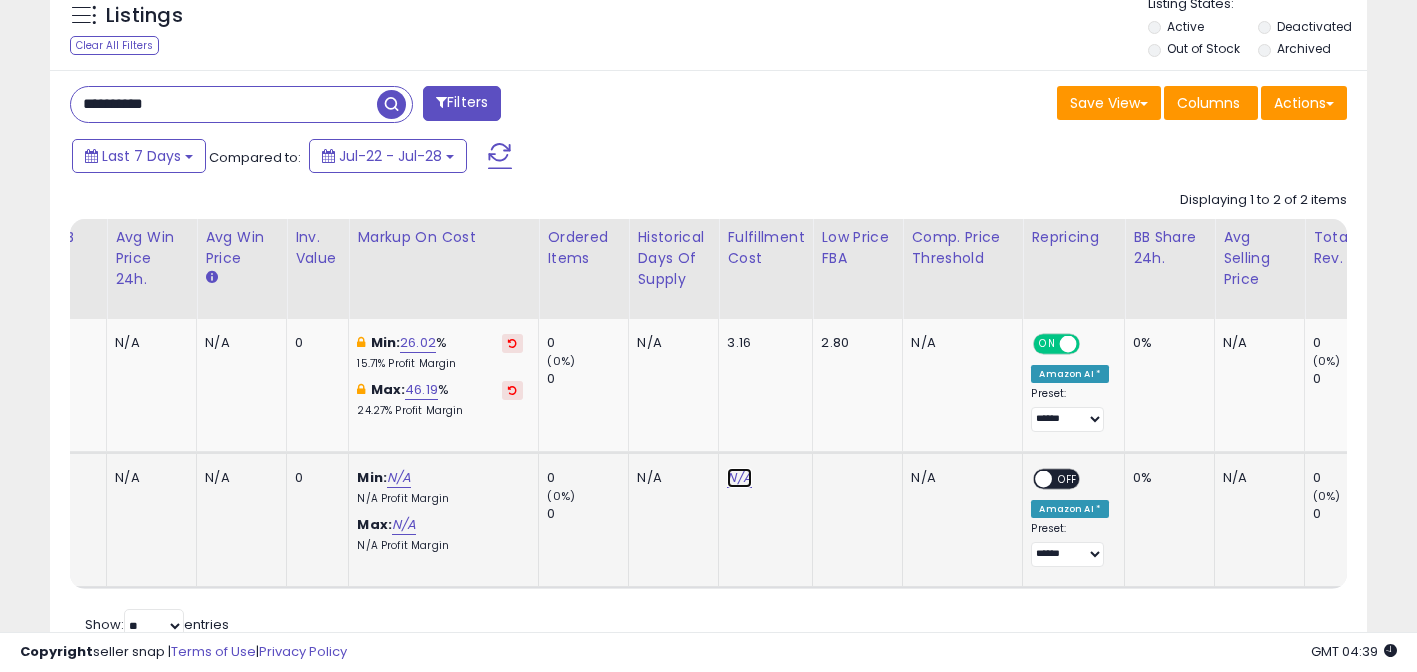 click on "N/A" at bounding box center [739, 478] 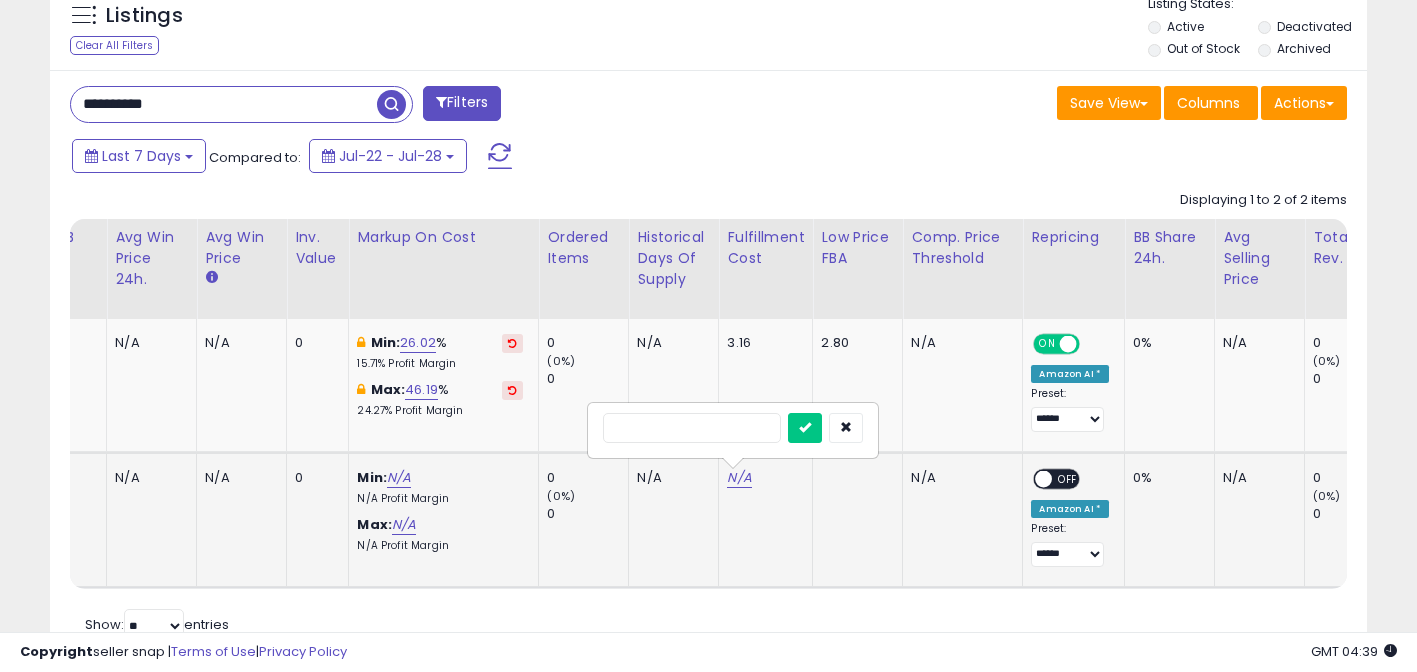 type on "*" 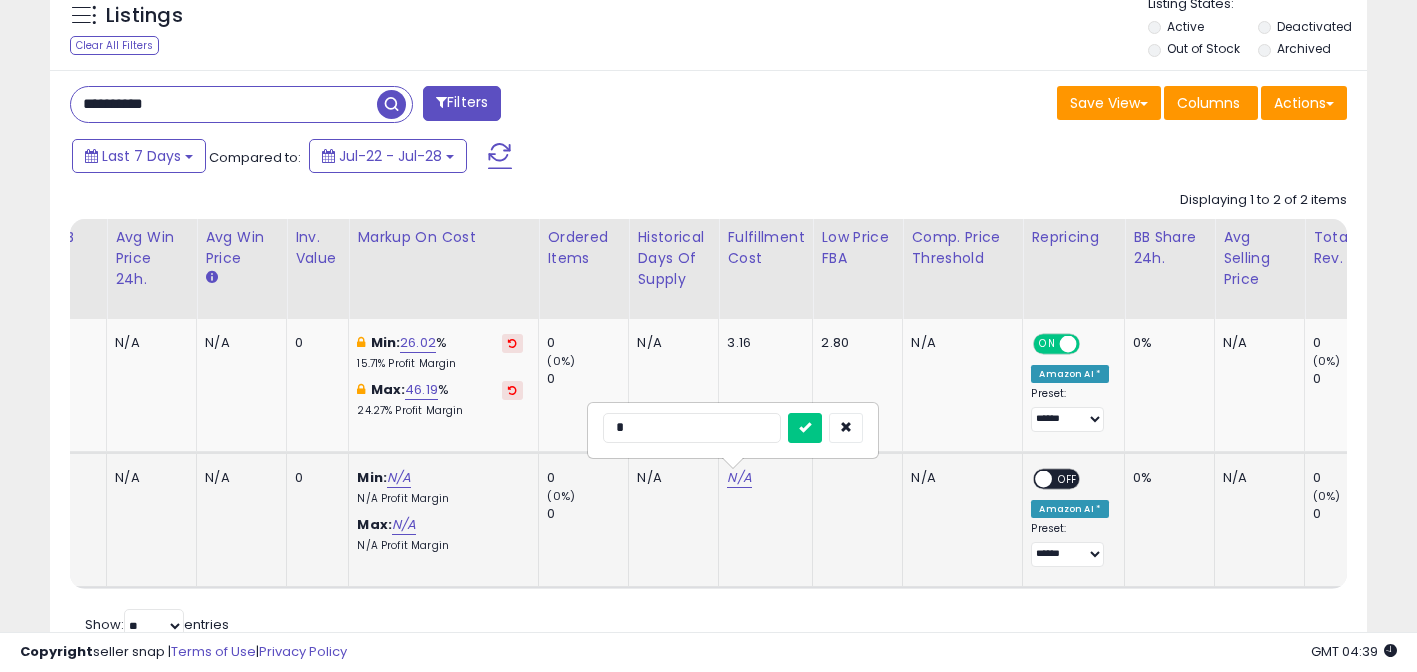 click at bounding box center (805, 428) 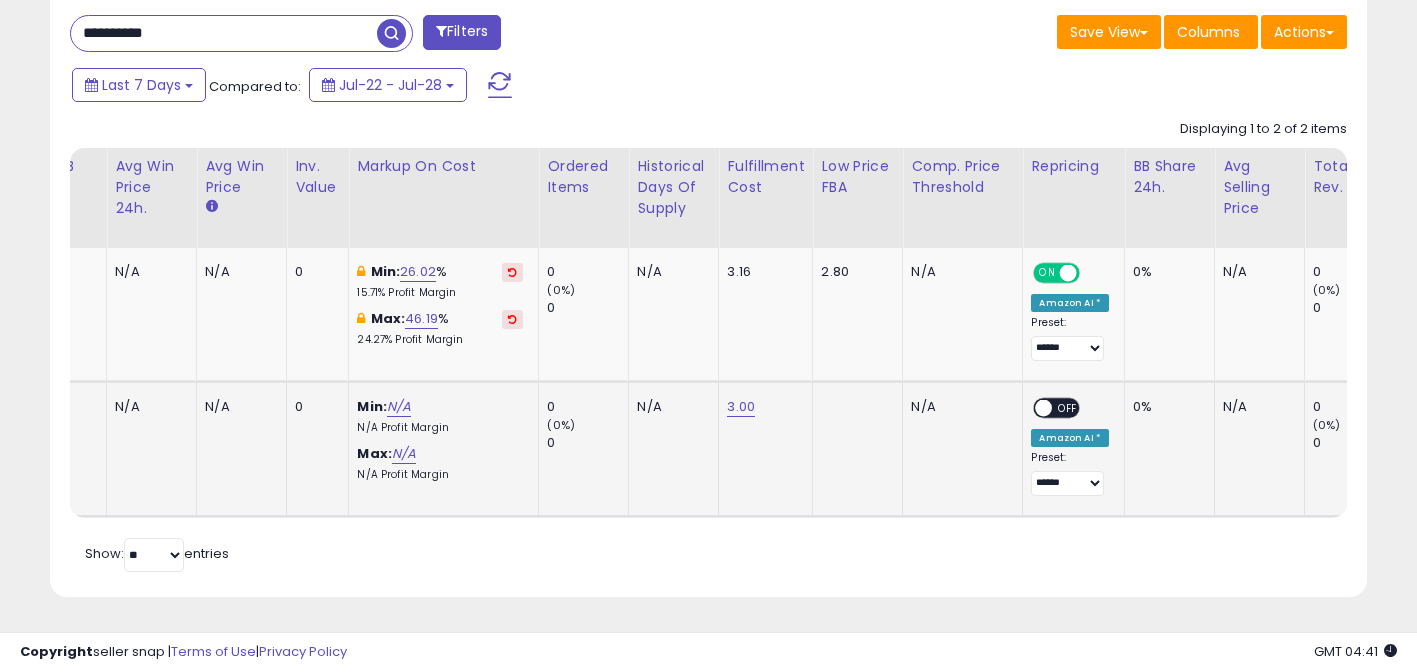 scroll, scrollTop: 838, scrollLeft: 0, axis: vertical 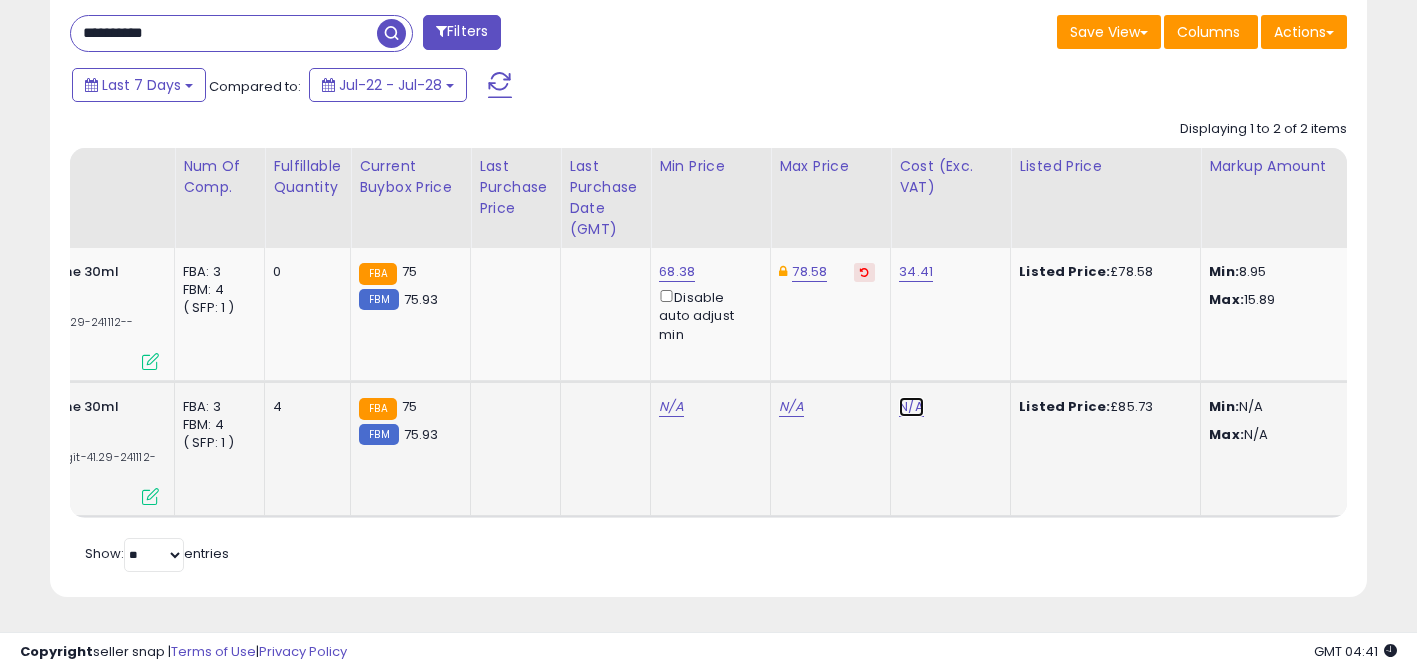 click on "N/A" at bounding box center (911, 407) 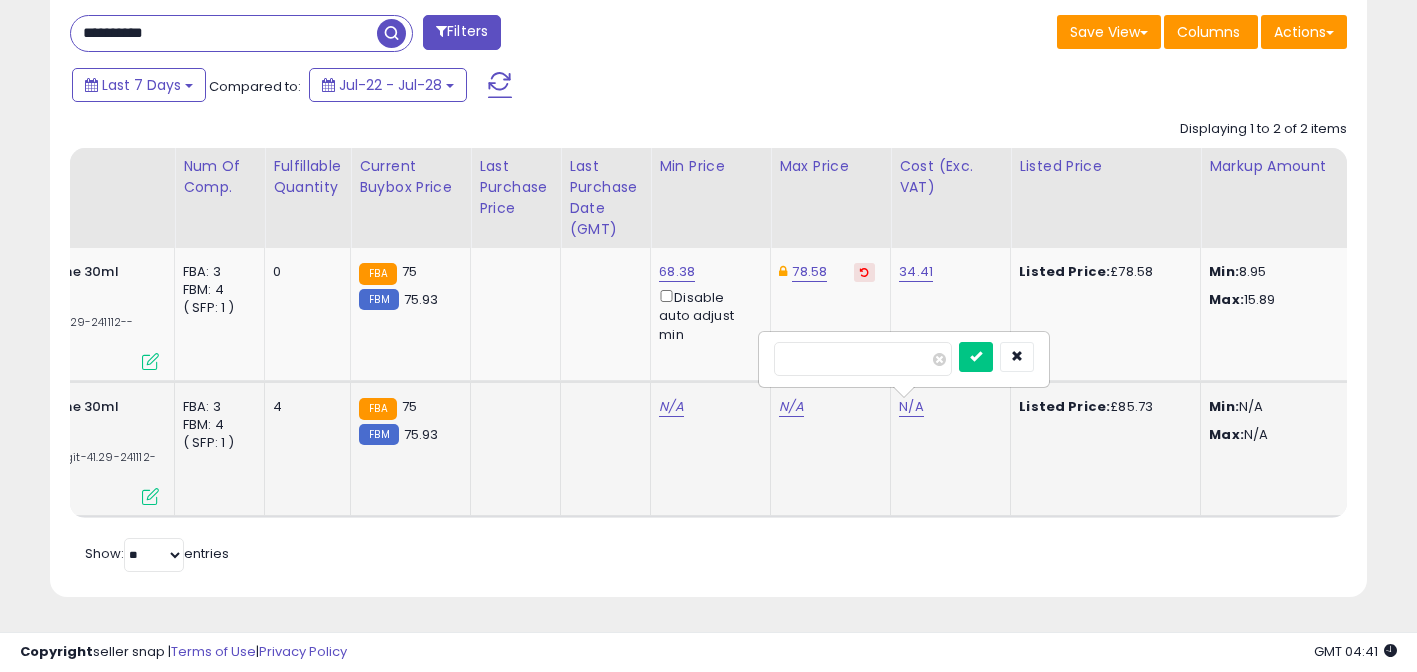 type on "*" 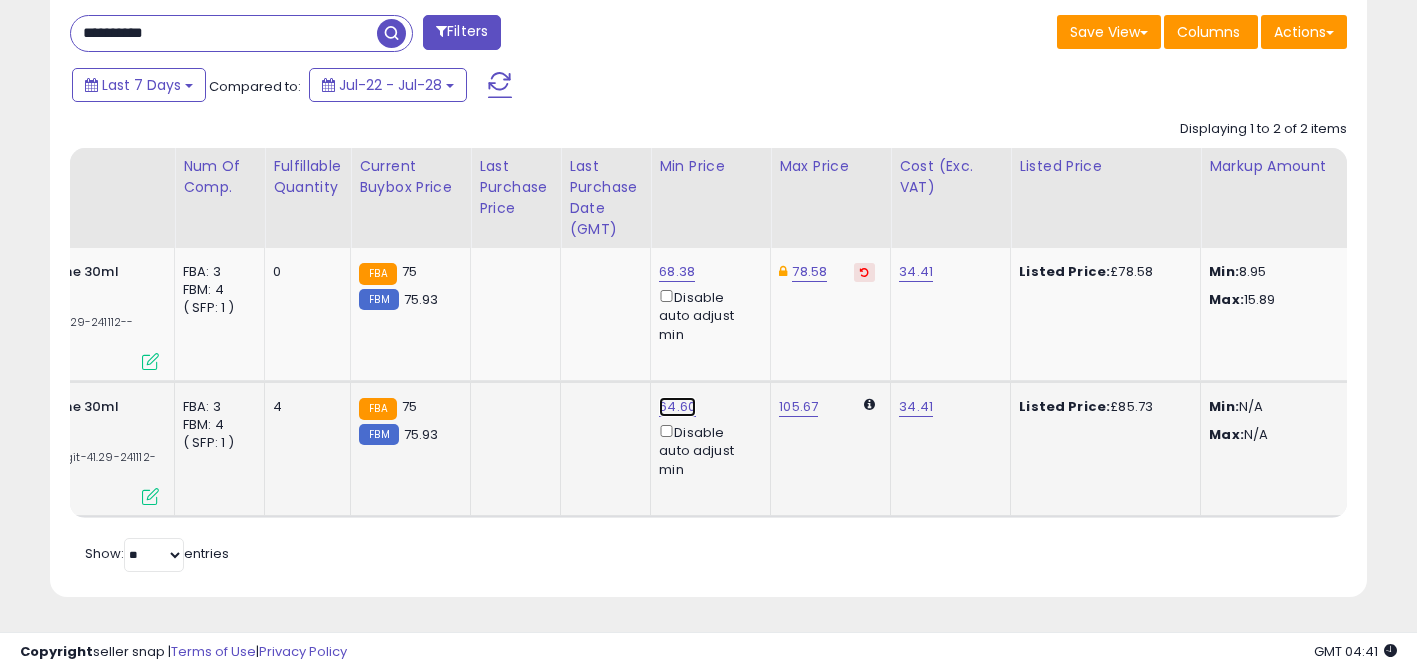 click on "64.60" at bounding box center [677, 272] 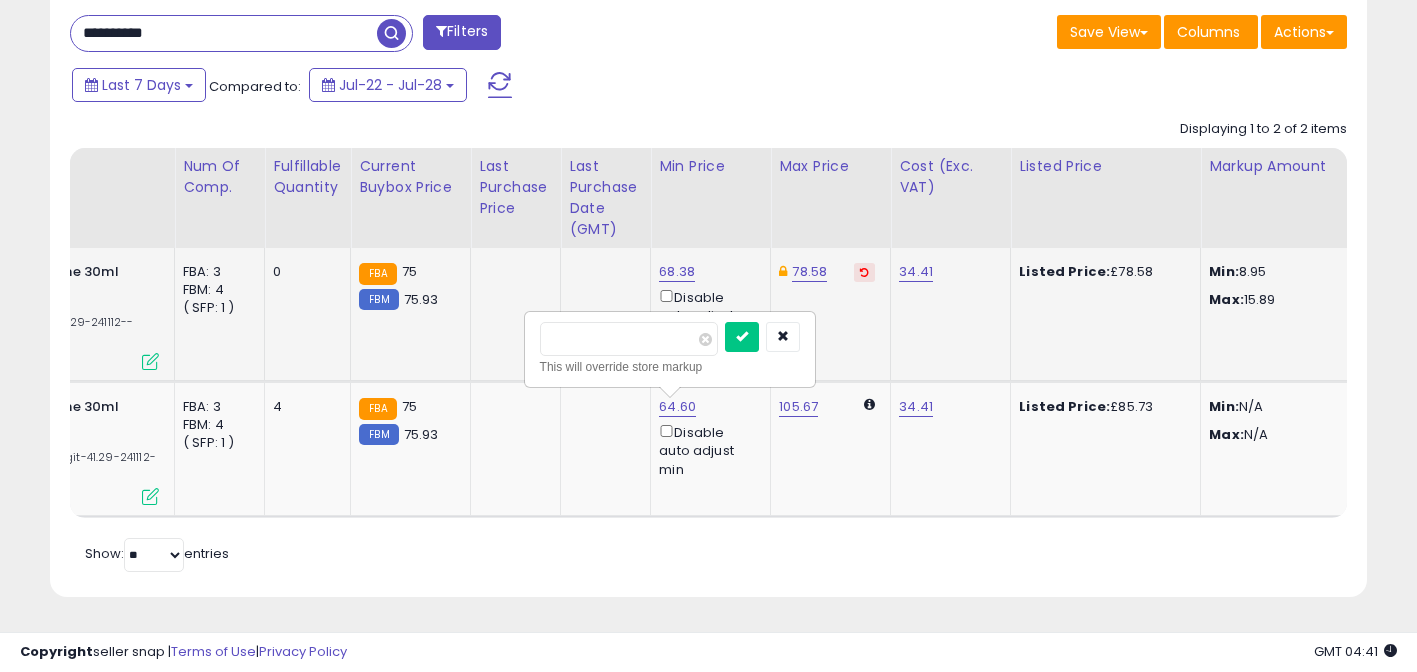 drag, startPoint x: 633, startPoint y: 337, endPoint x: 346, endPoint y: 314, distance: 287.92014 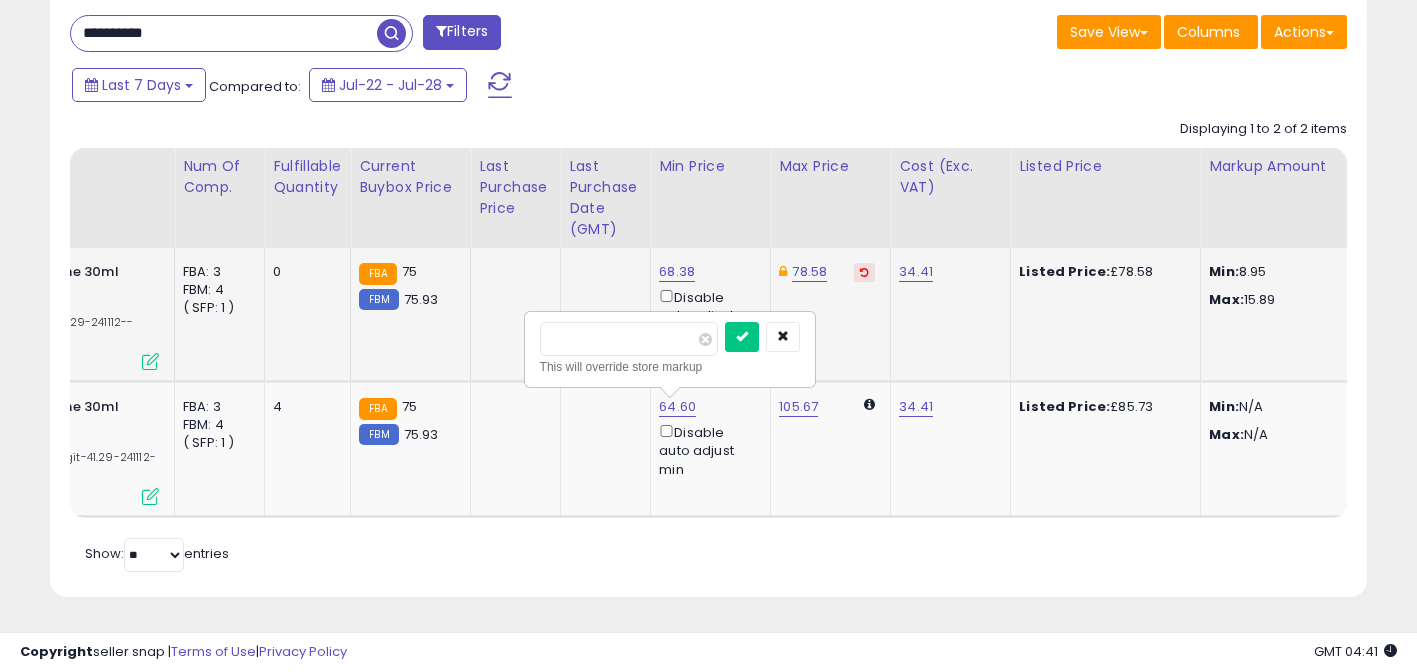 type on "*****" 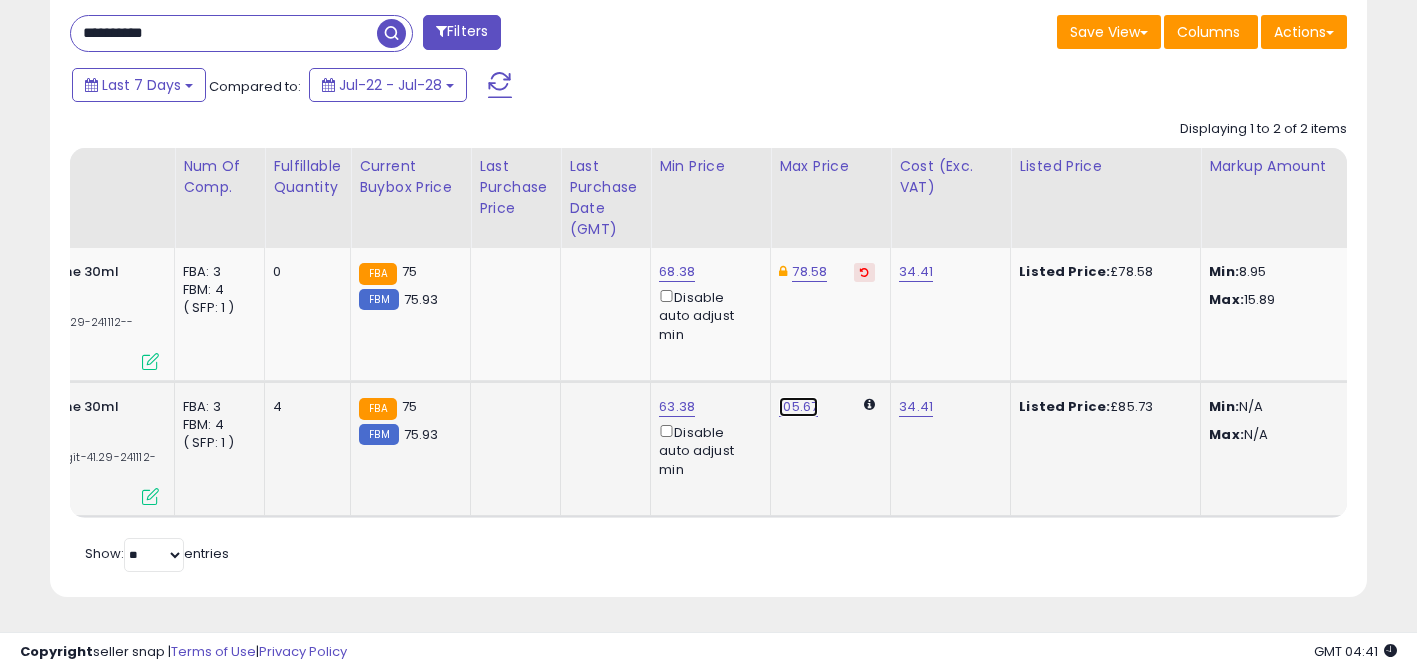 click on "105.67" at bounding box center [798, 407] 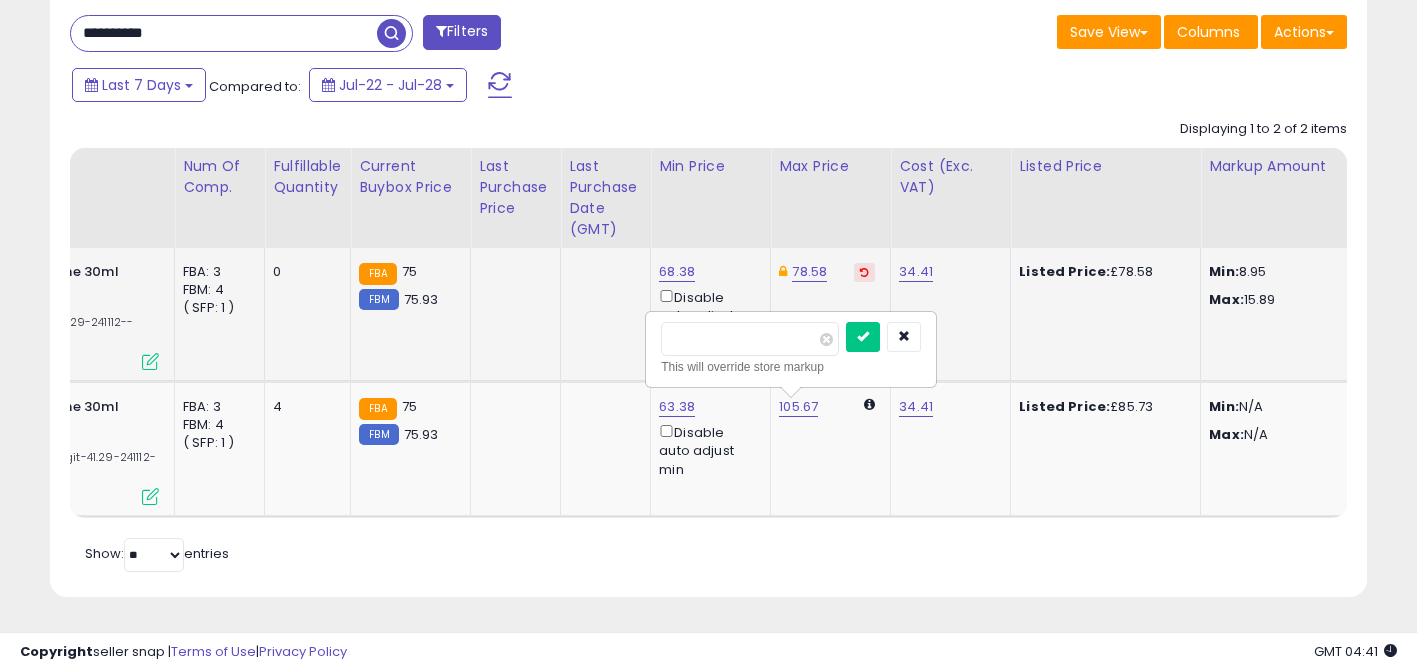 drag, startPoint x: 753, startPoint y: 321, endPoint x: 510, endPoint y: 300, distance: 243.90572 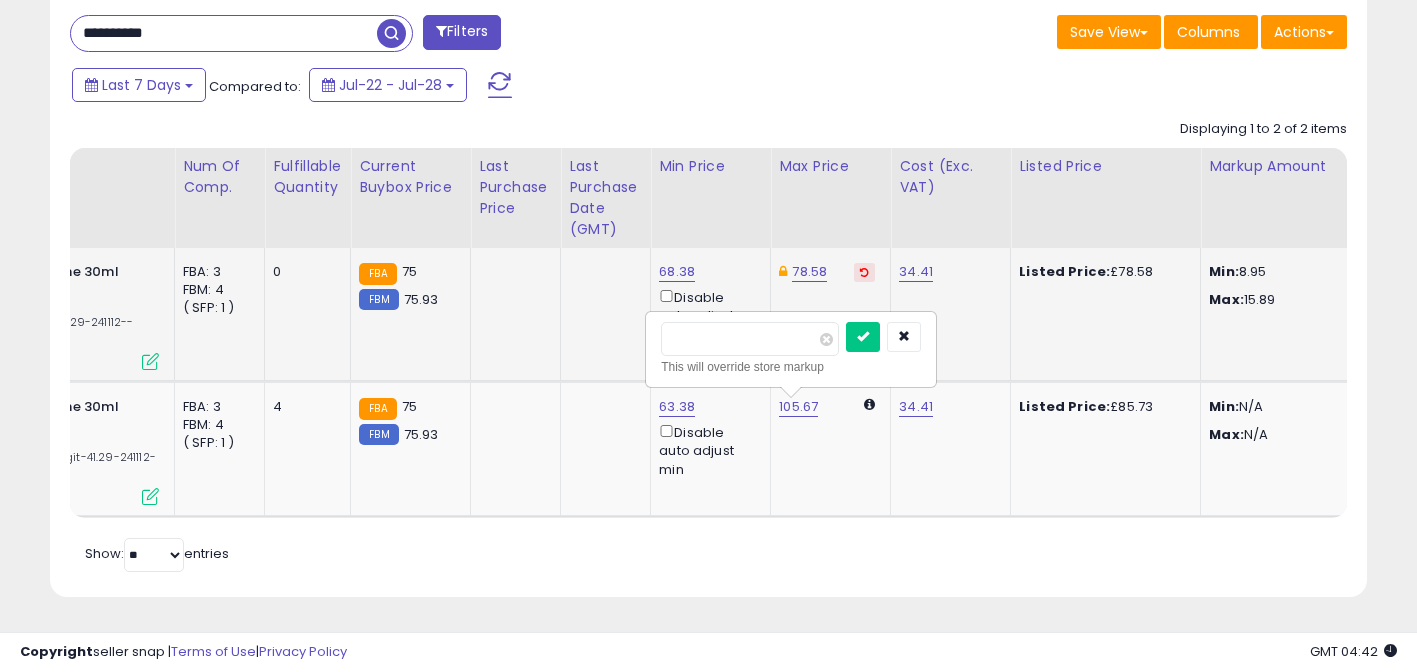type on "*****" 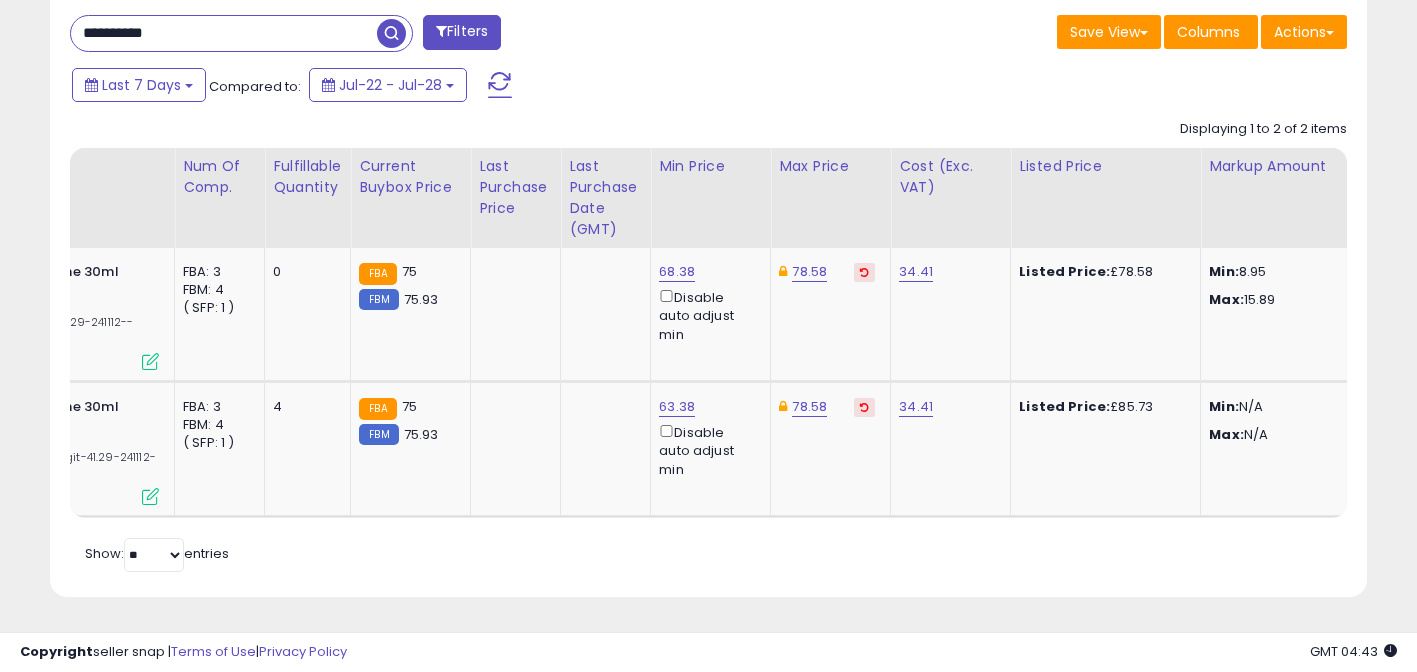 scroll, scrollTop: 0, scrollLeft: 431, axis: horizontal 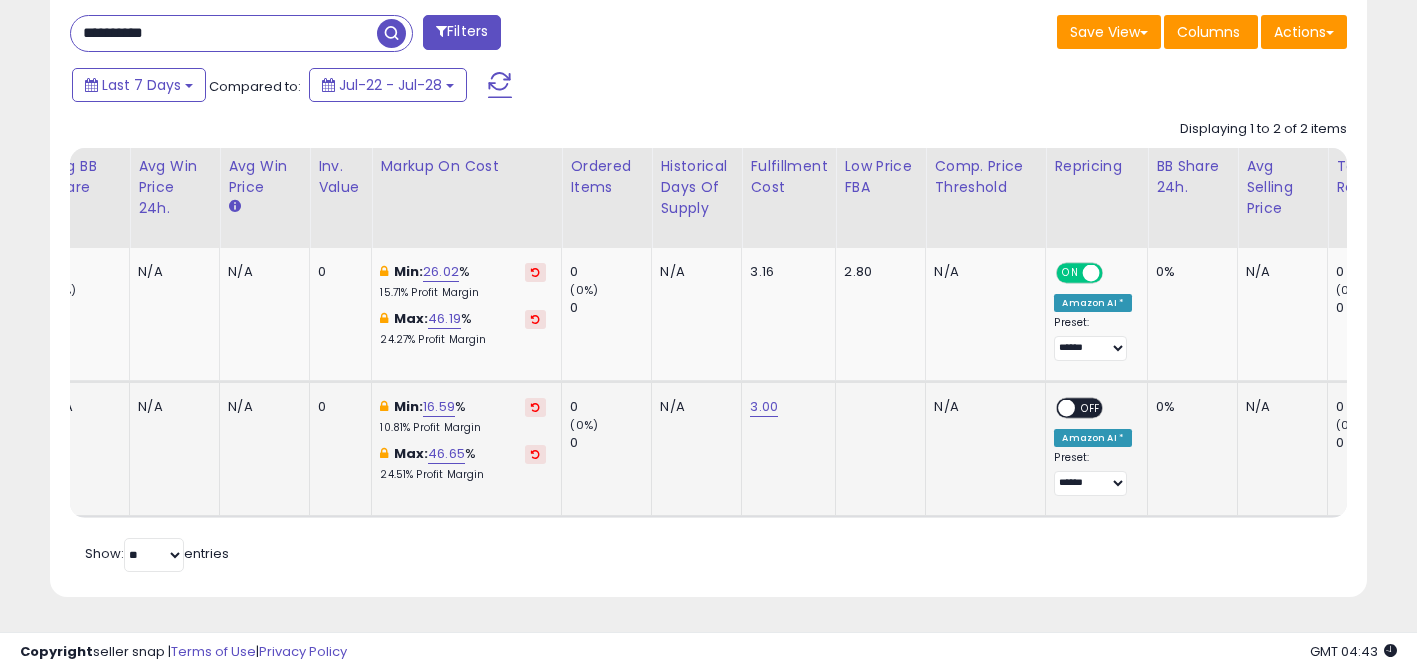 click on "OFF" at bounding box center [1092, 408] 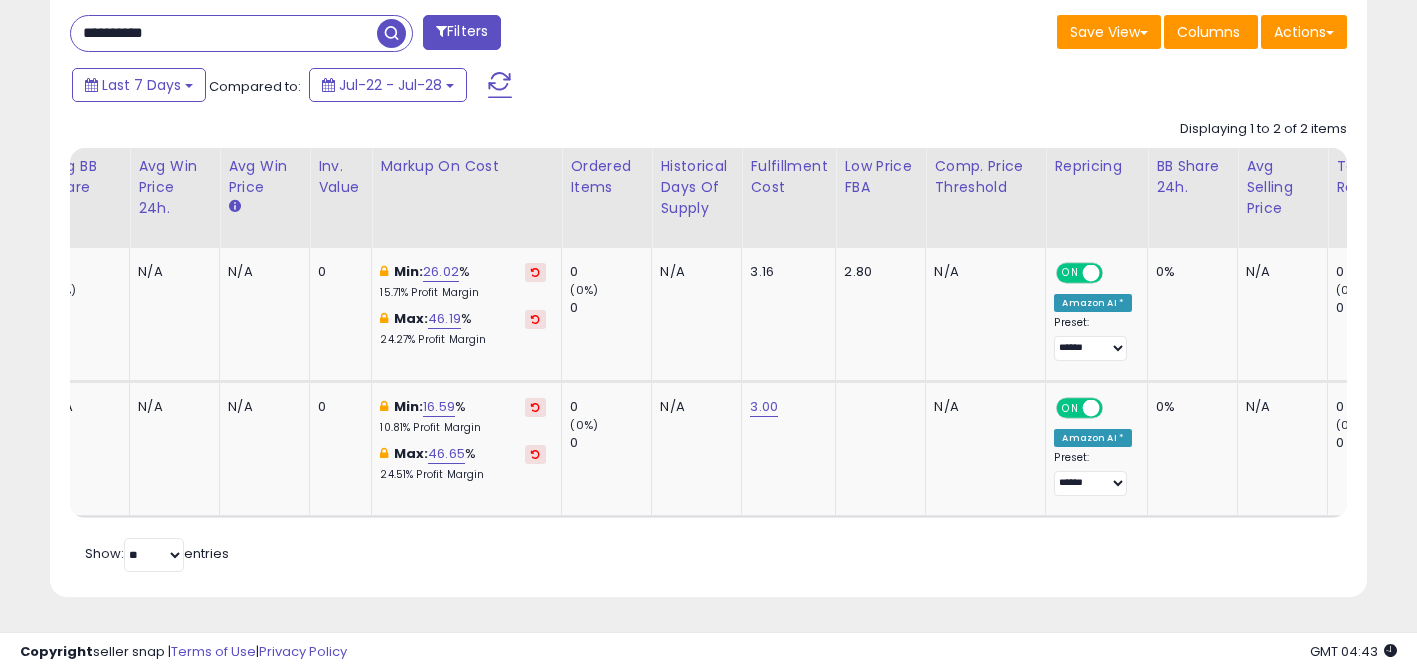 scroll, scrollTop: 0, scrollLeft: 1244, axis: horizontal 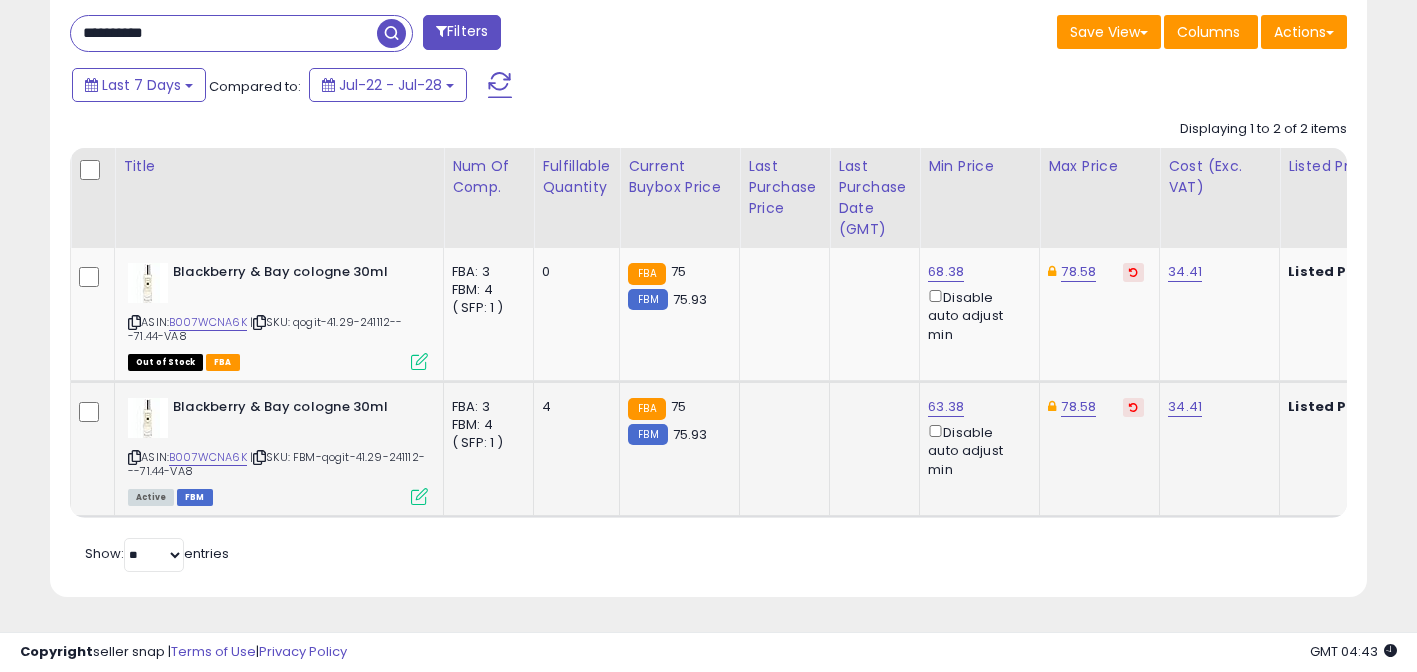 click at bounding box center (134, 457) 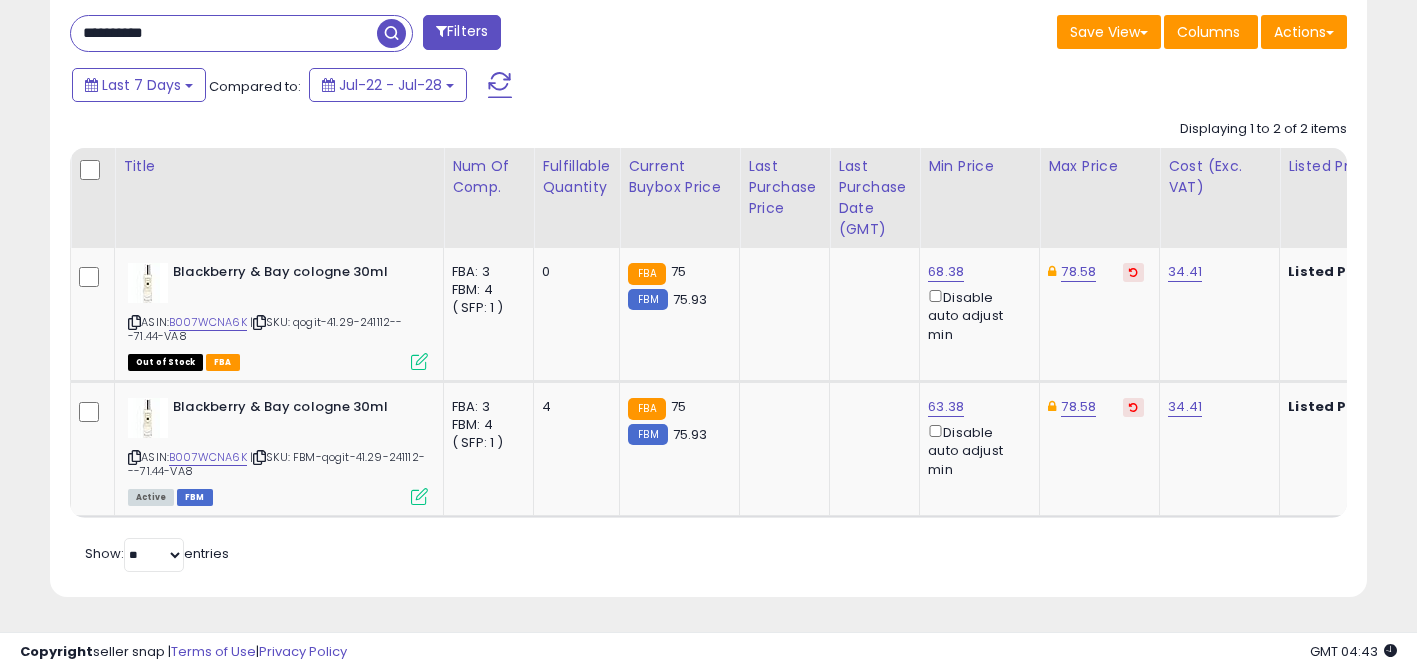 scroll, scrollTop: 0, scrollLeft: 1089, axis: horizontal 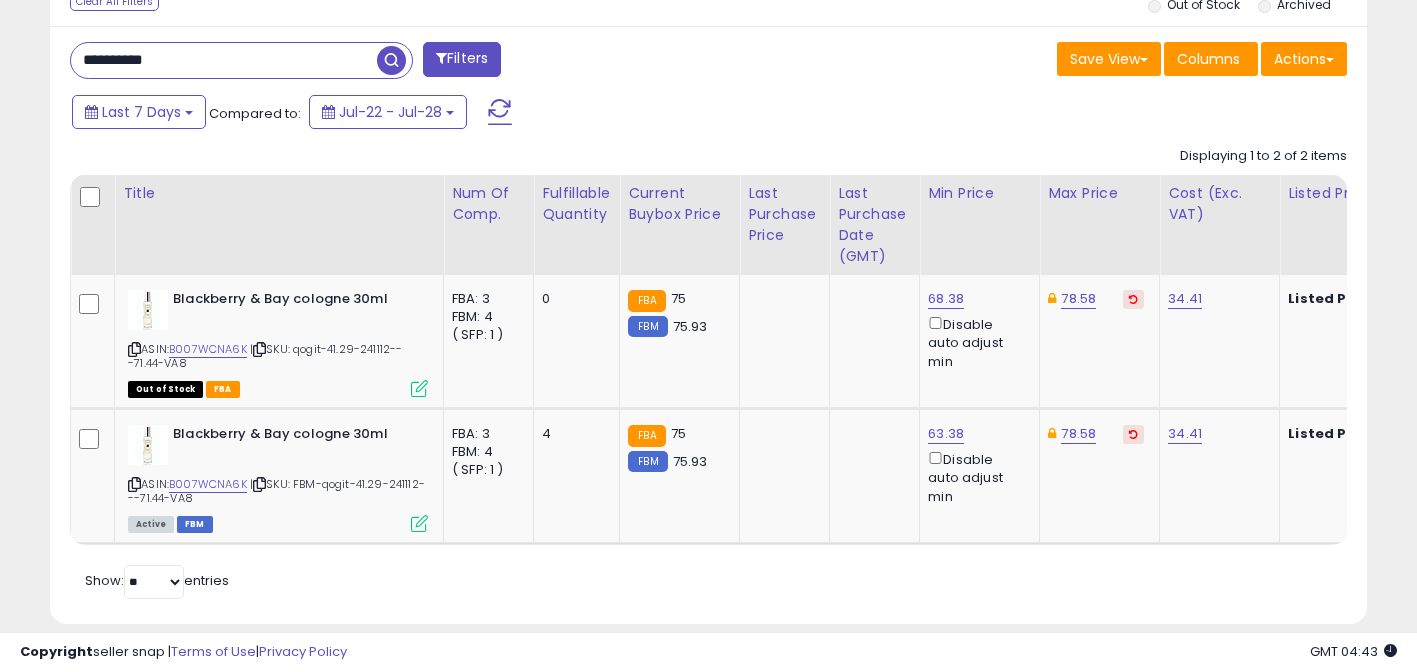 click on "**********" at bounding box center [224, 60] 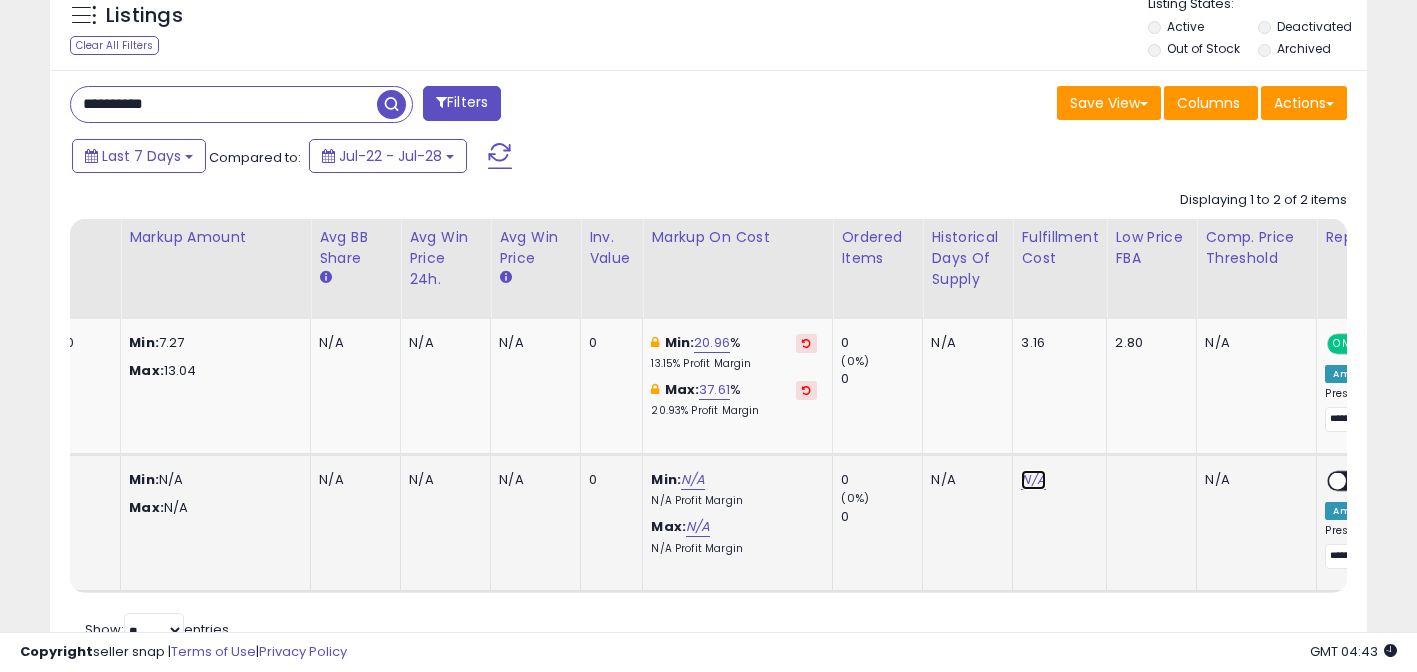 click on "N/A" at bounding box center [1033, 480] 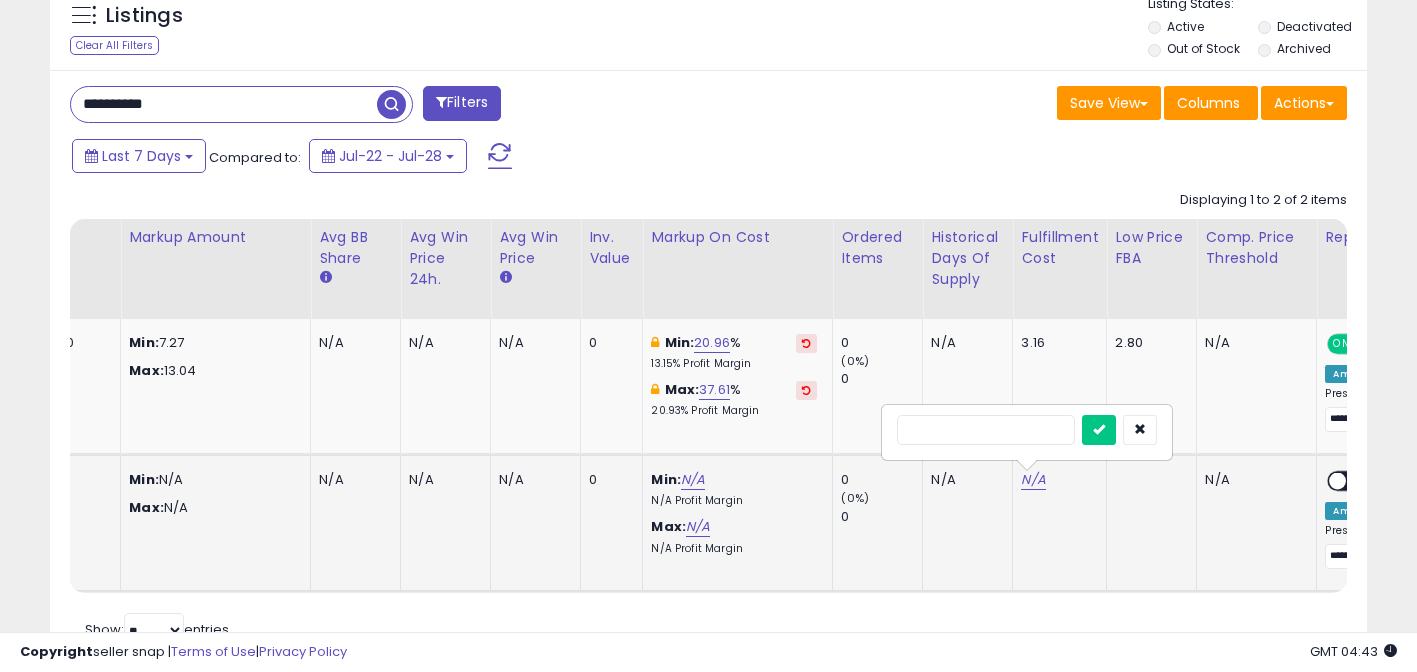 type on "*" 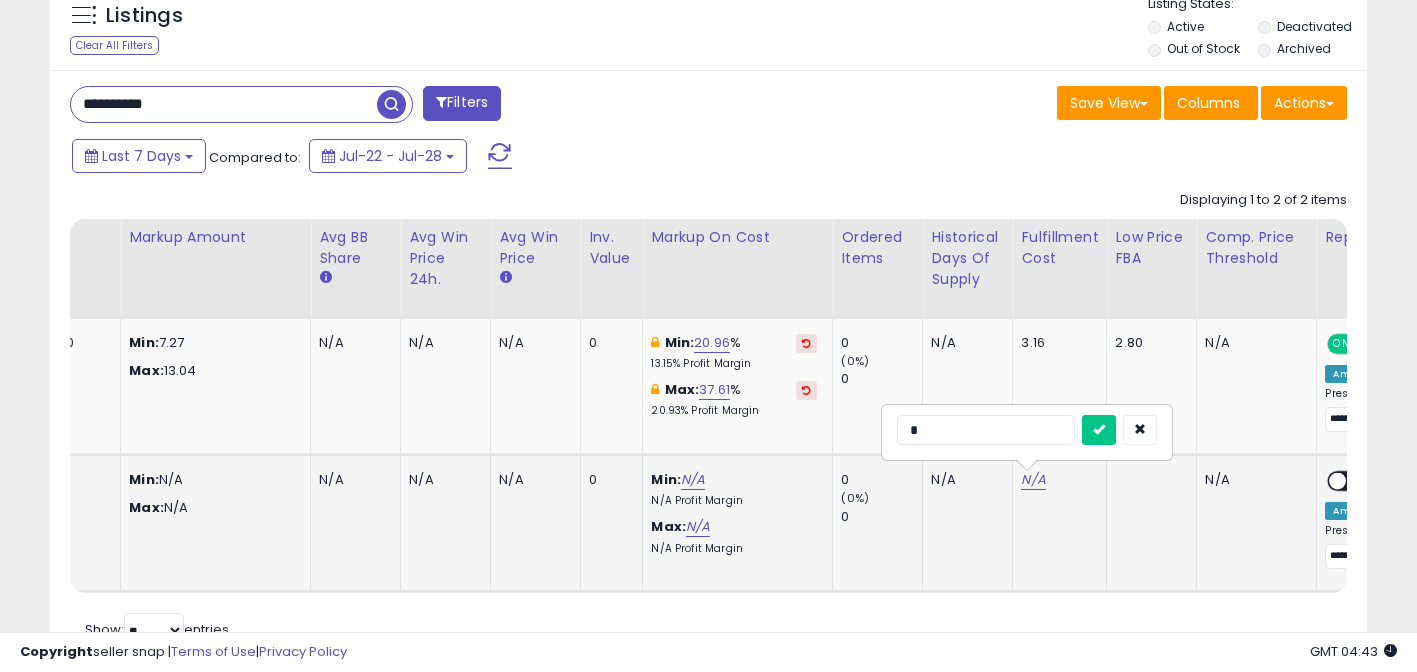 click at bounding box center (1099, 430) 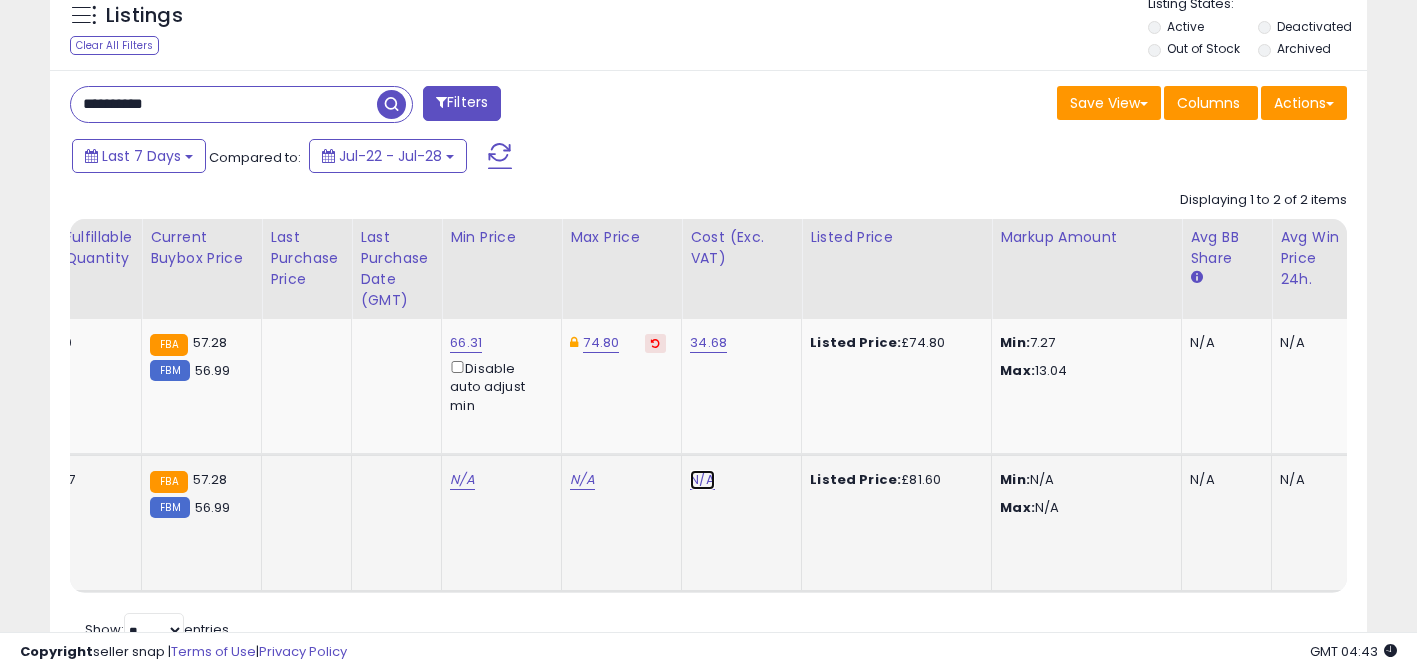 click on "N/A" at bounding box center [702, 480] 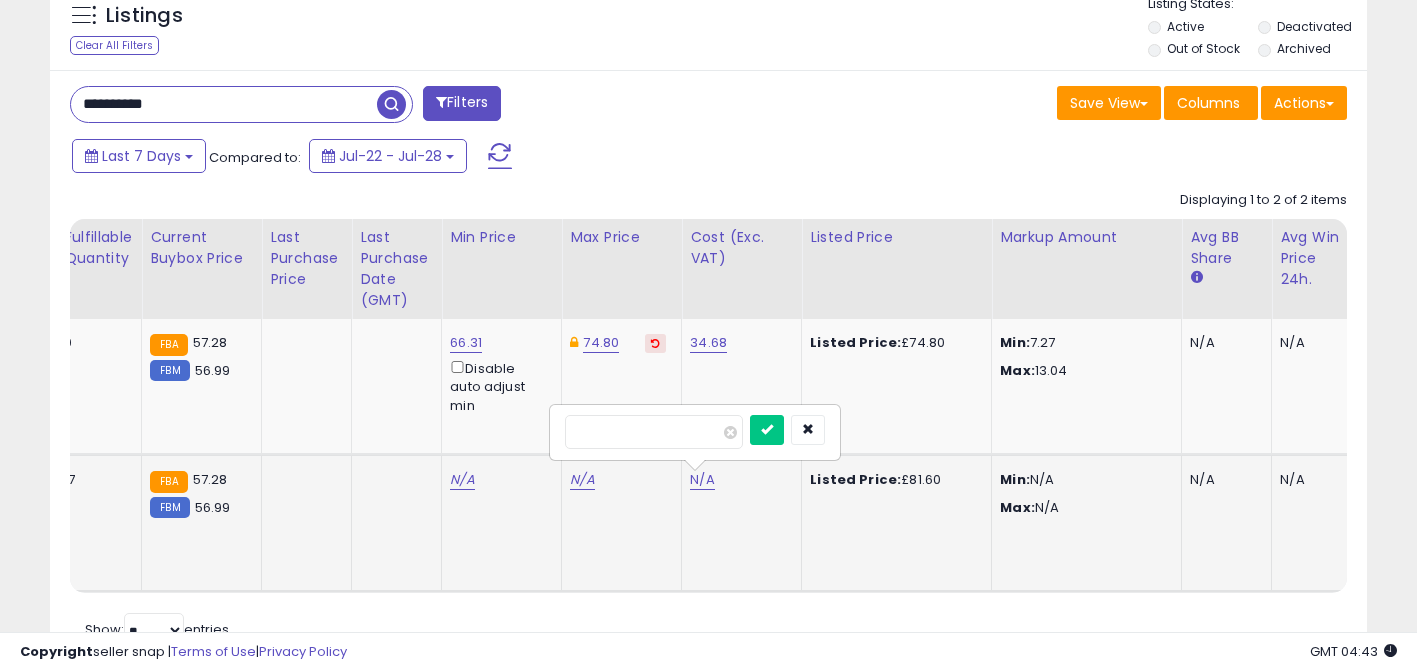 type on "*****" 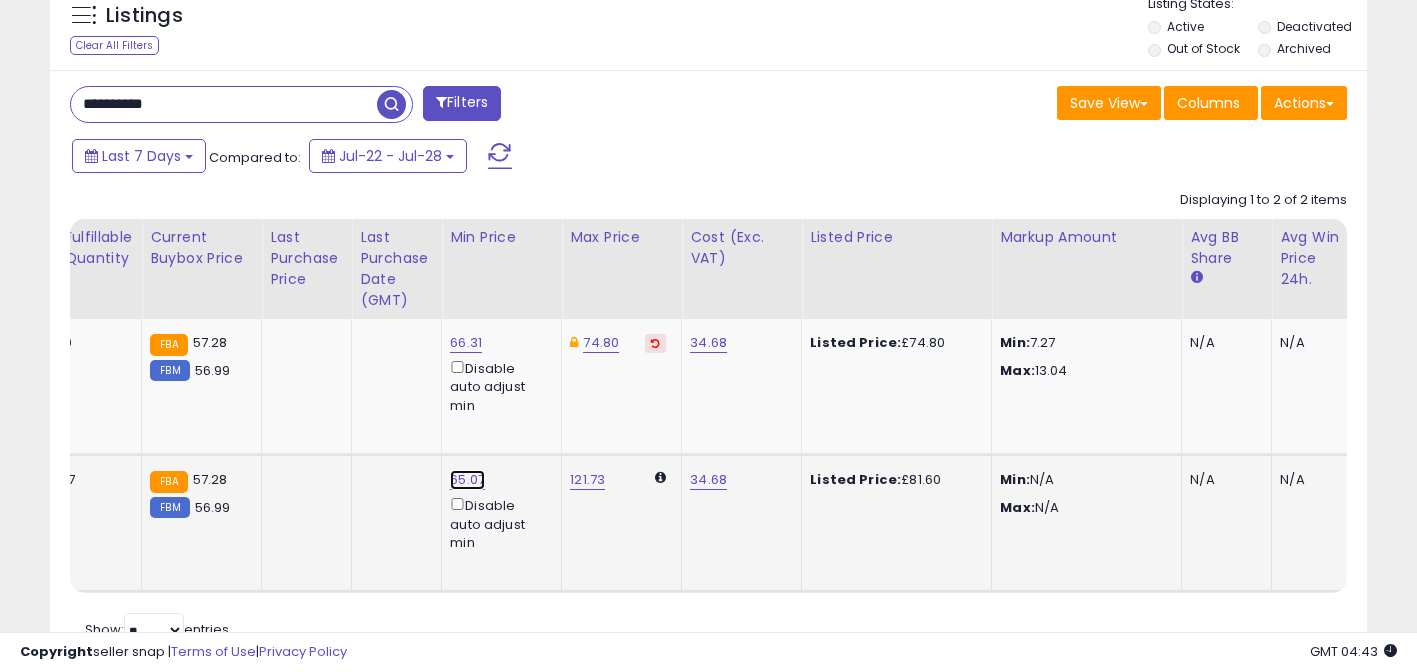 click on "65.07" at bounding box center [466, 343] 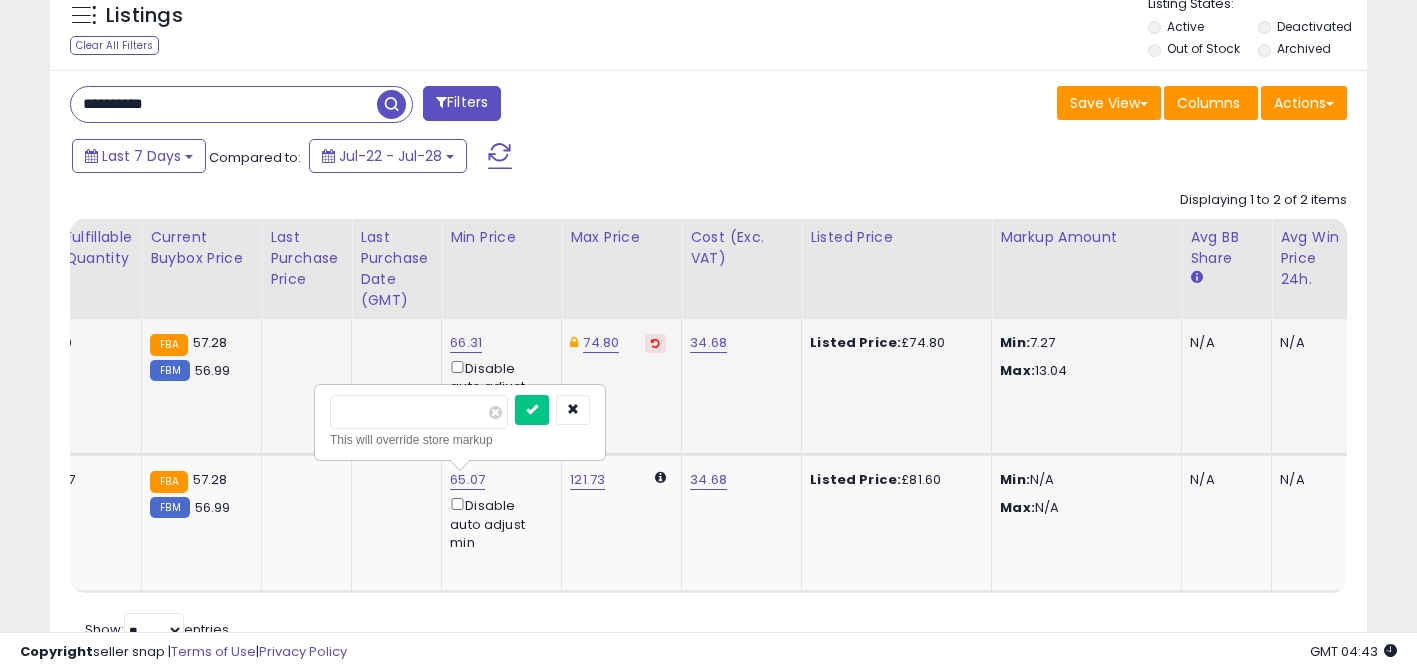 drag, startPoint x: 391, startPoint y: 415, endPoint x: 188, endPoint y: 394, distance: 204.08331 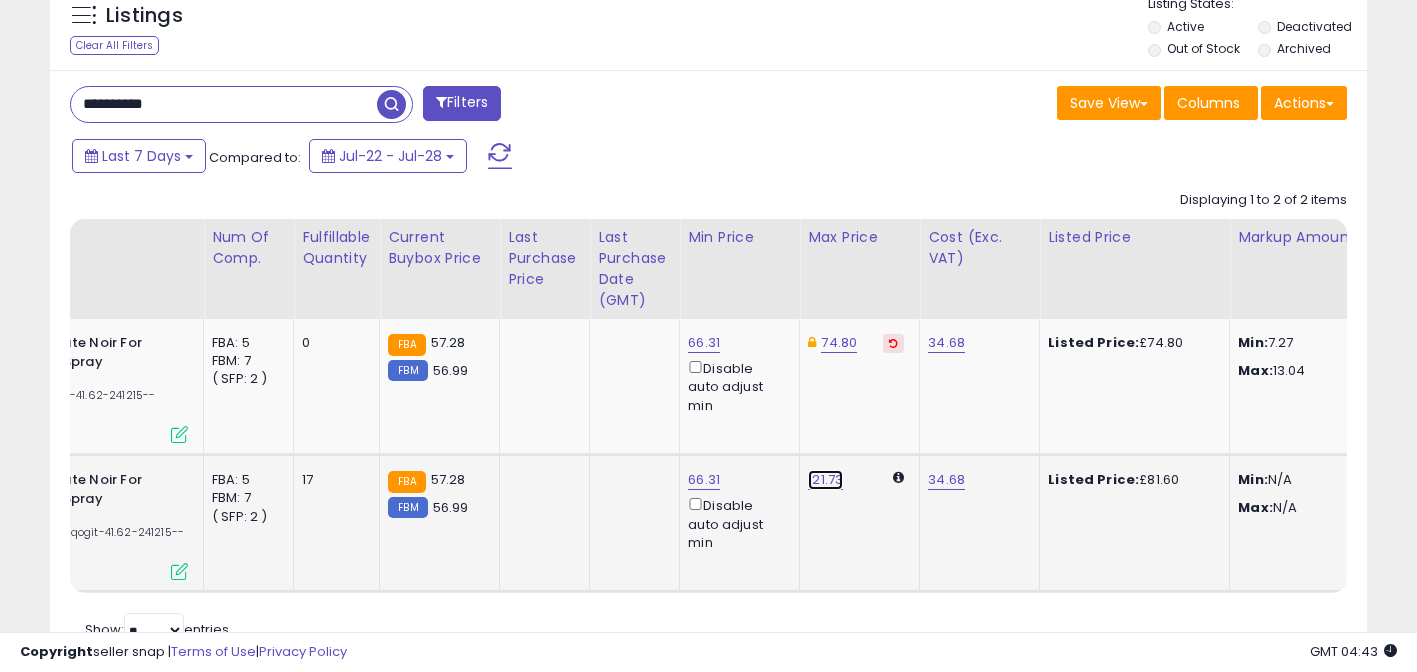 click on "121.73" at bounding box center [825, 480] 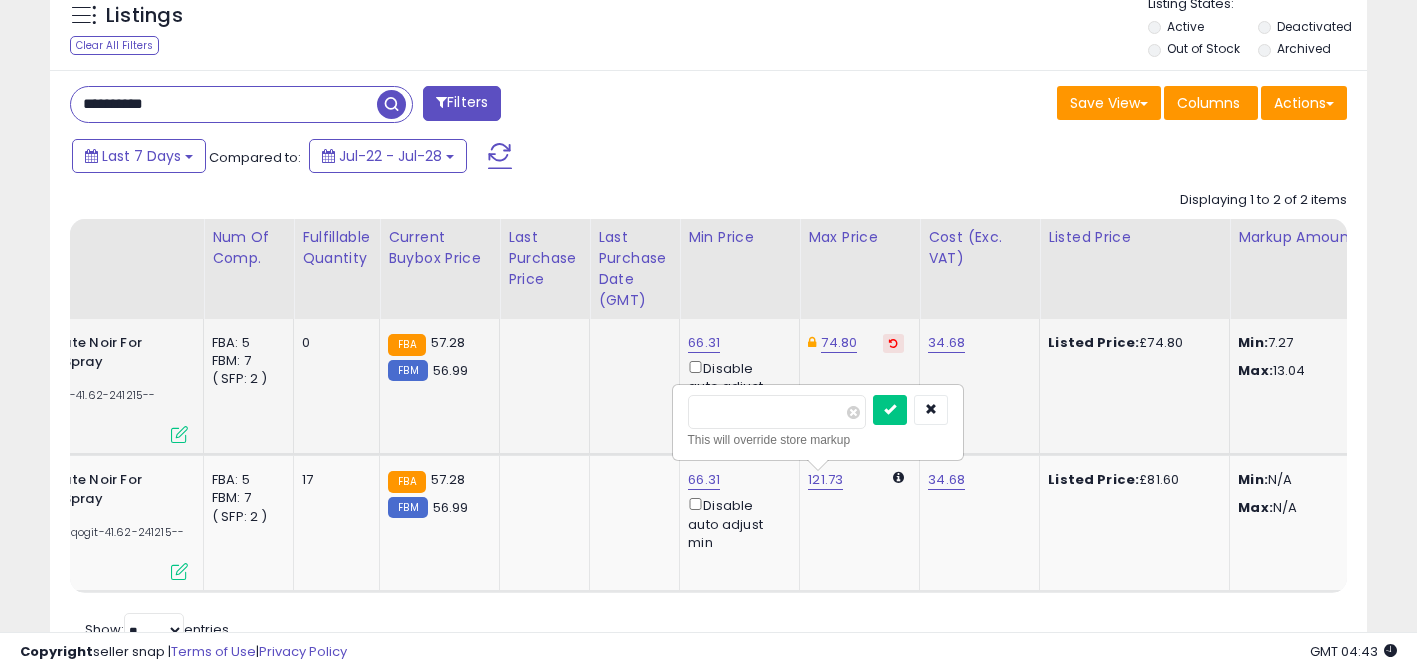 drag, startPoint x: 773, startPoint y: 412, endPoint x: 607, endPoint y: 384, distance: 168.34488 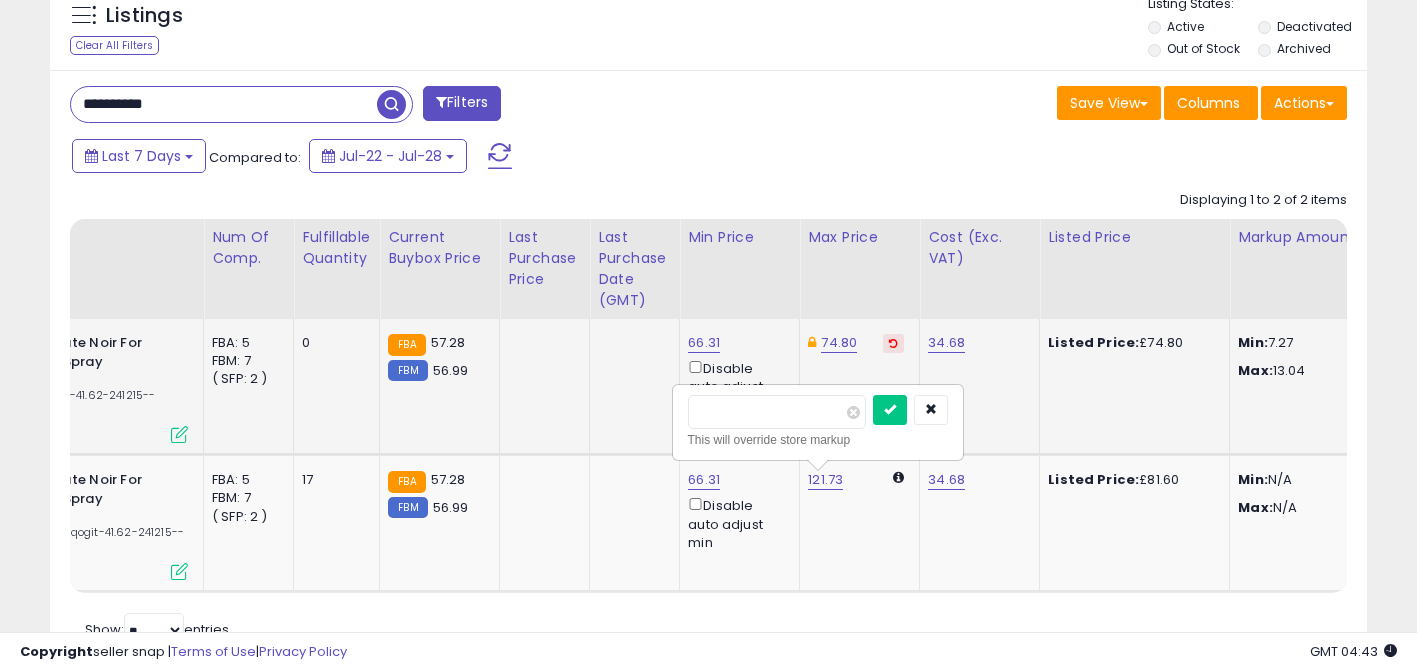 type on "*****" 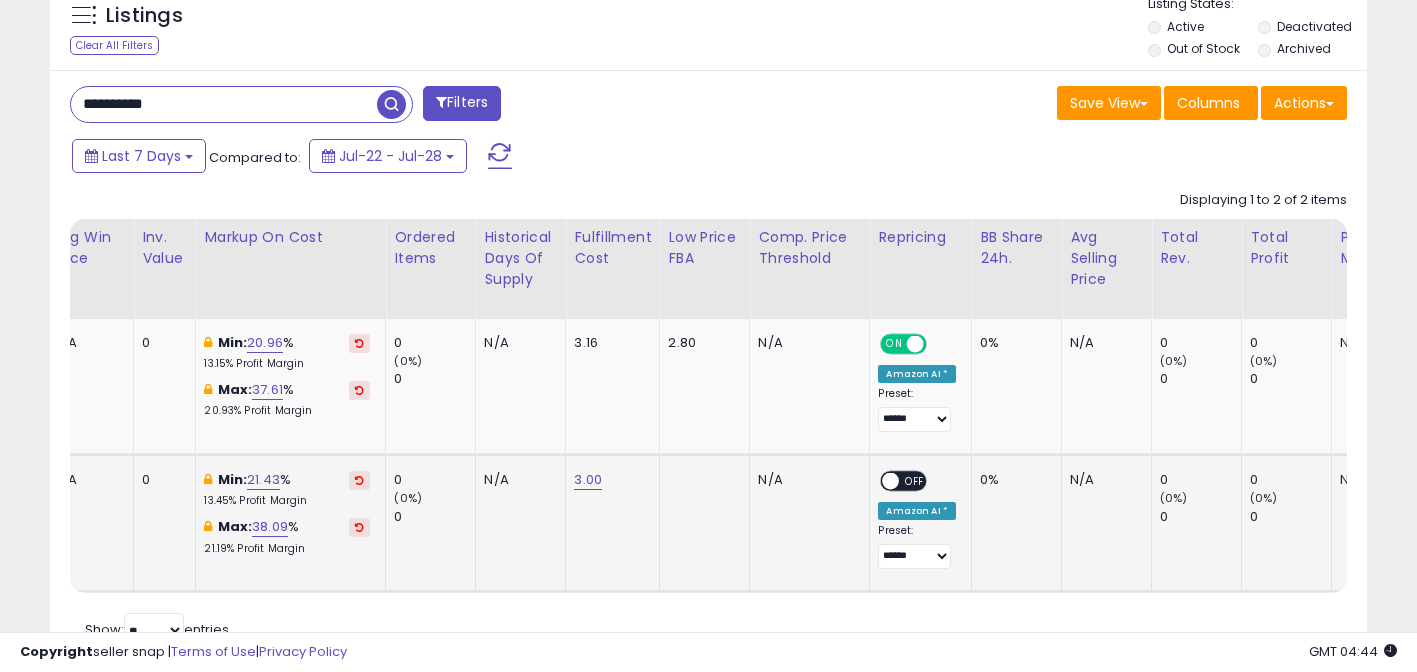 click on "Amazon AI *" at bounding box center (917, 511) 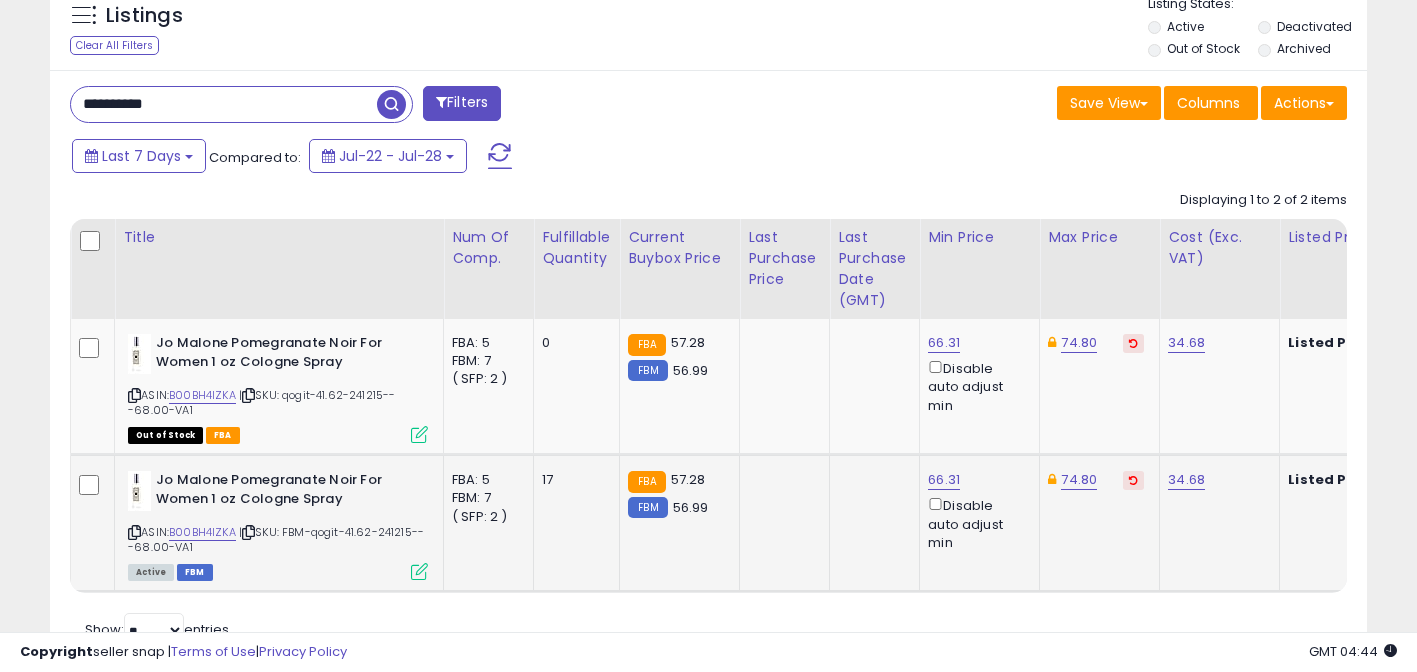 click at bounding box center (134, 532) 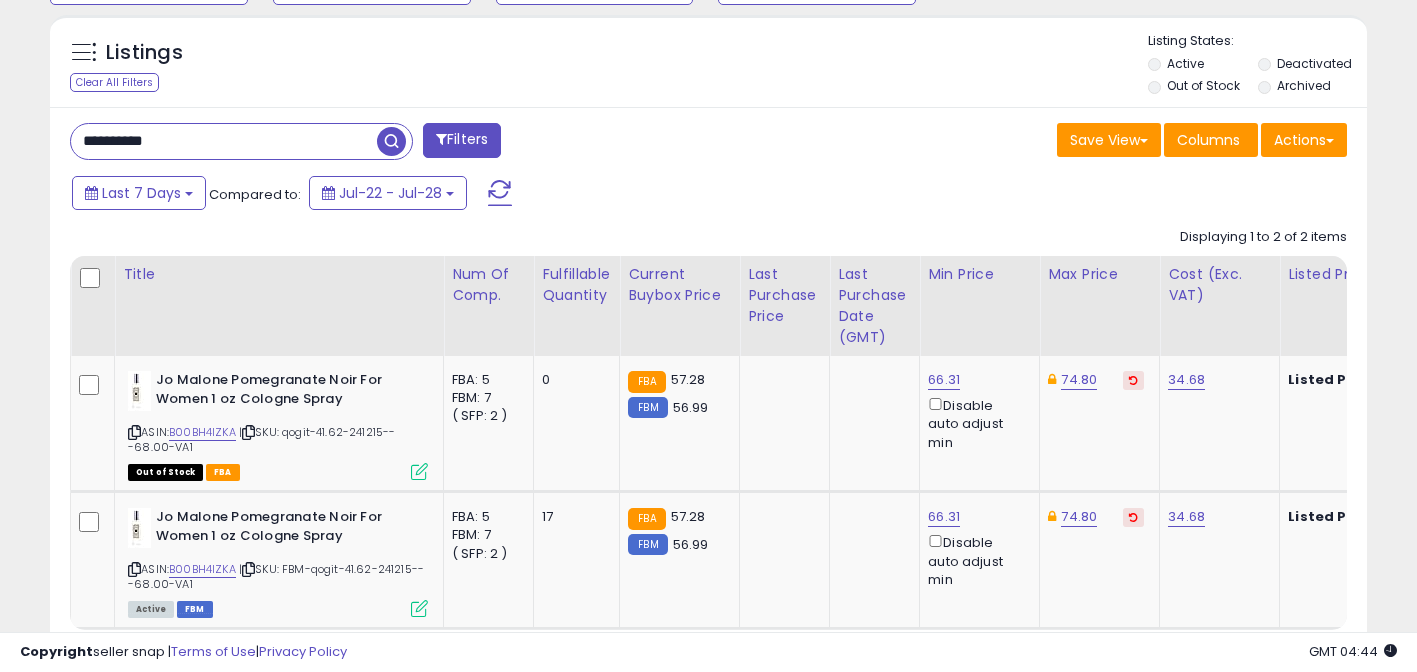 click on "**********" at bounding box center (224, 141) 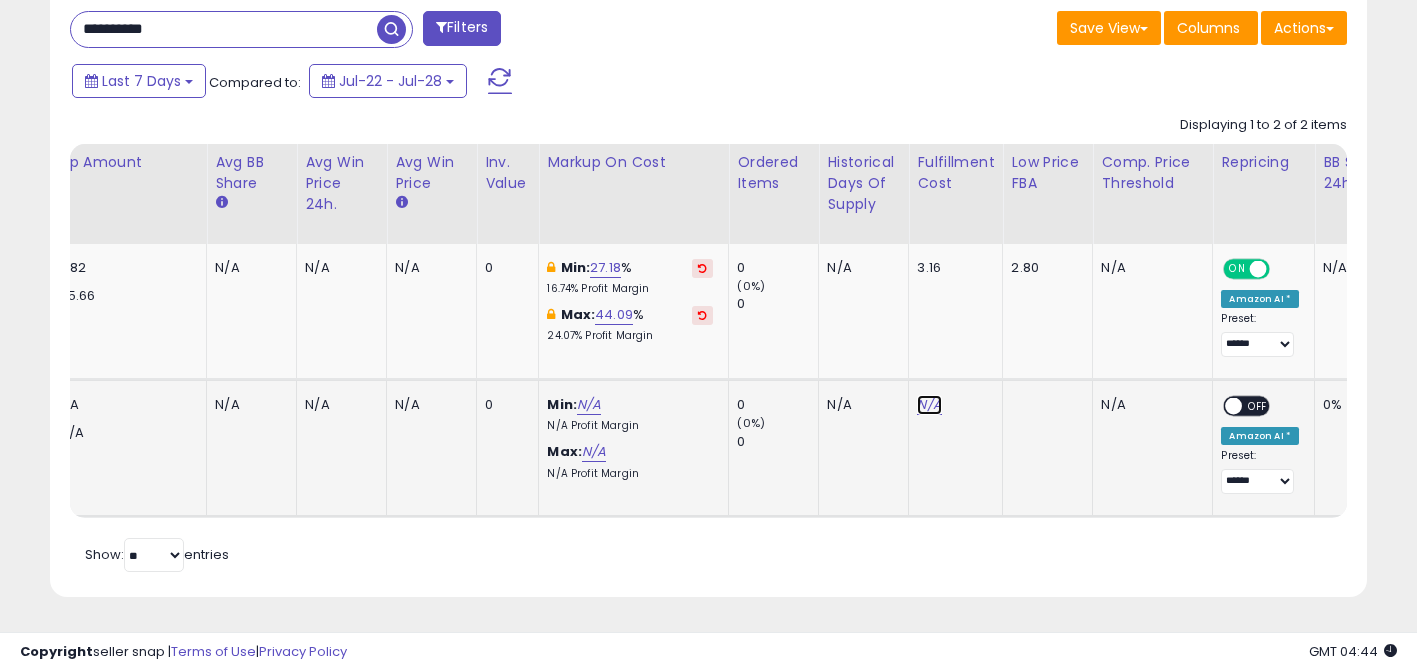 click on "N/A" at bounding box center [929, 405] 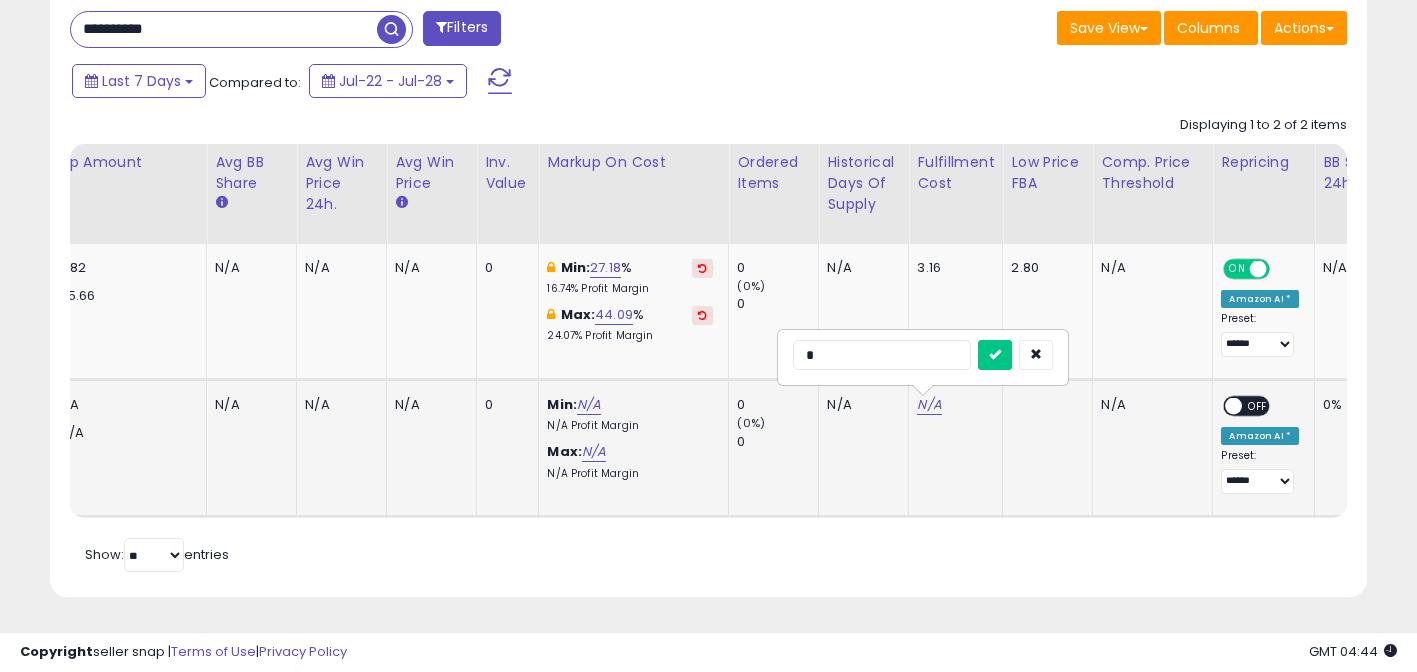 click at bounding box center [995, 355] 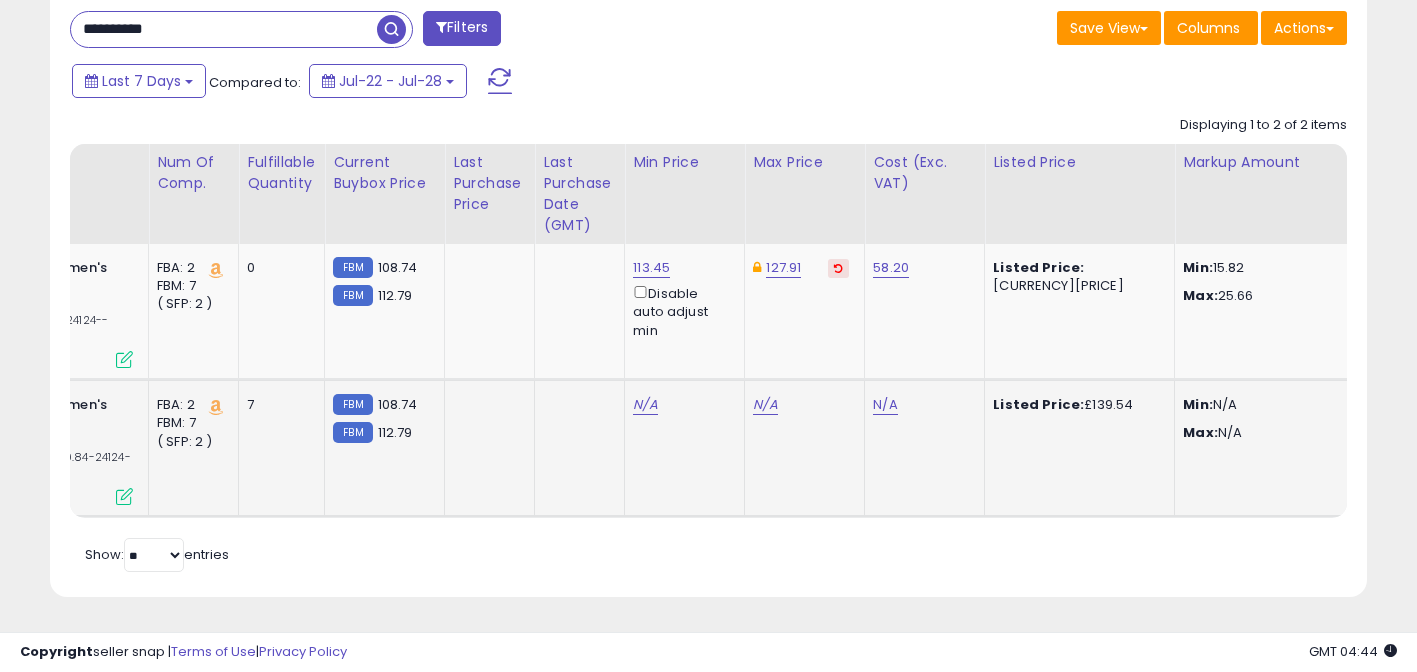 click on "N/A" 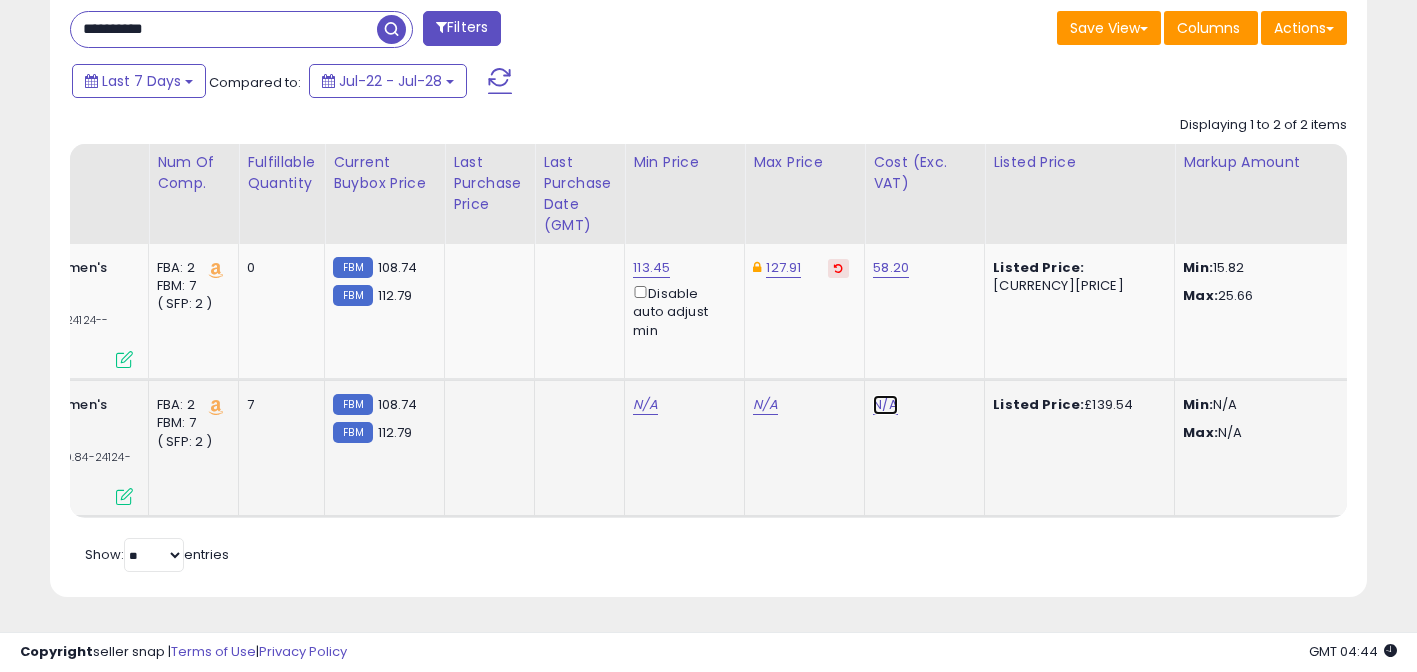 click on "N/A" at bounding box center (885, 405) 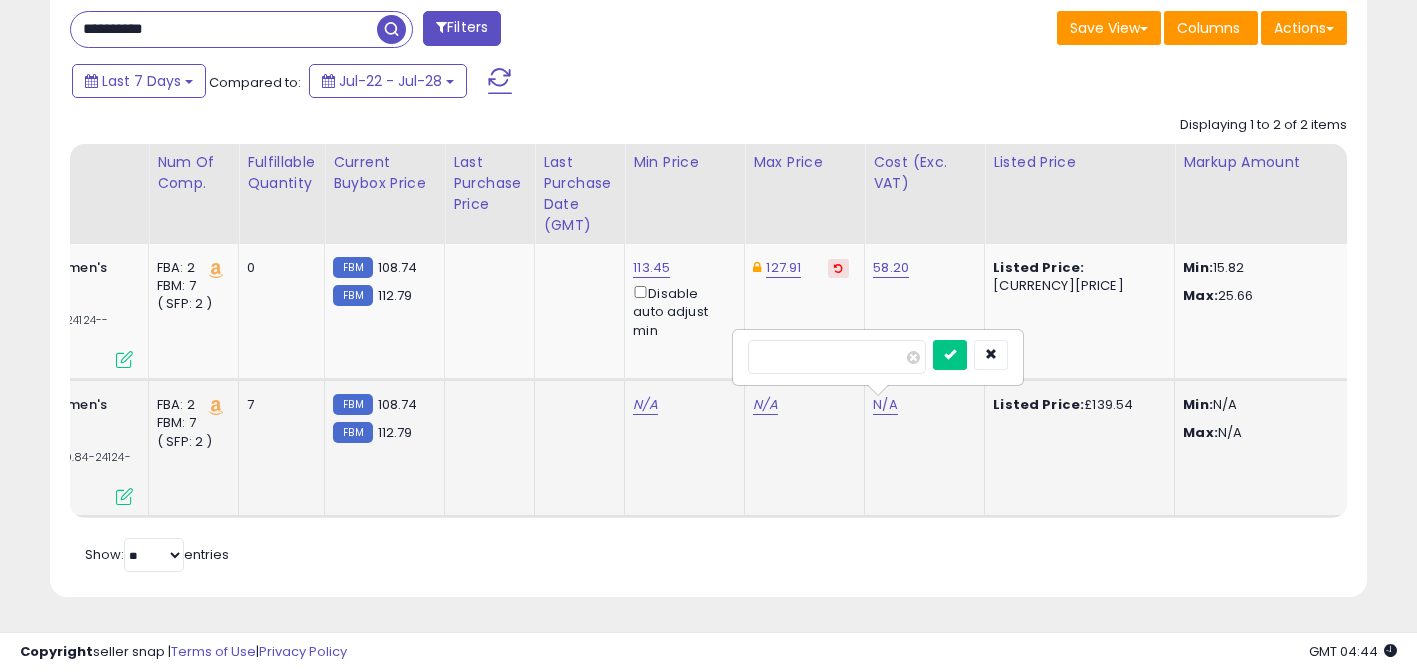 type on "*****" 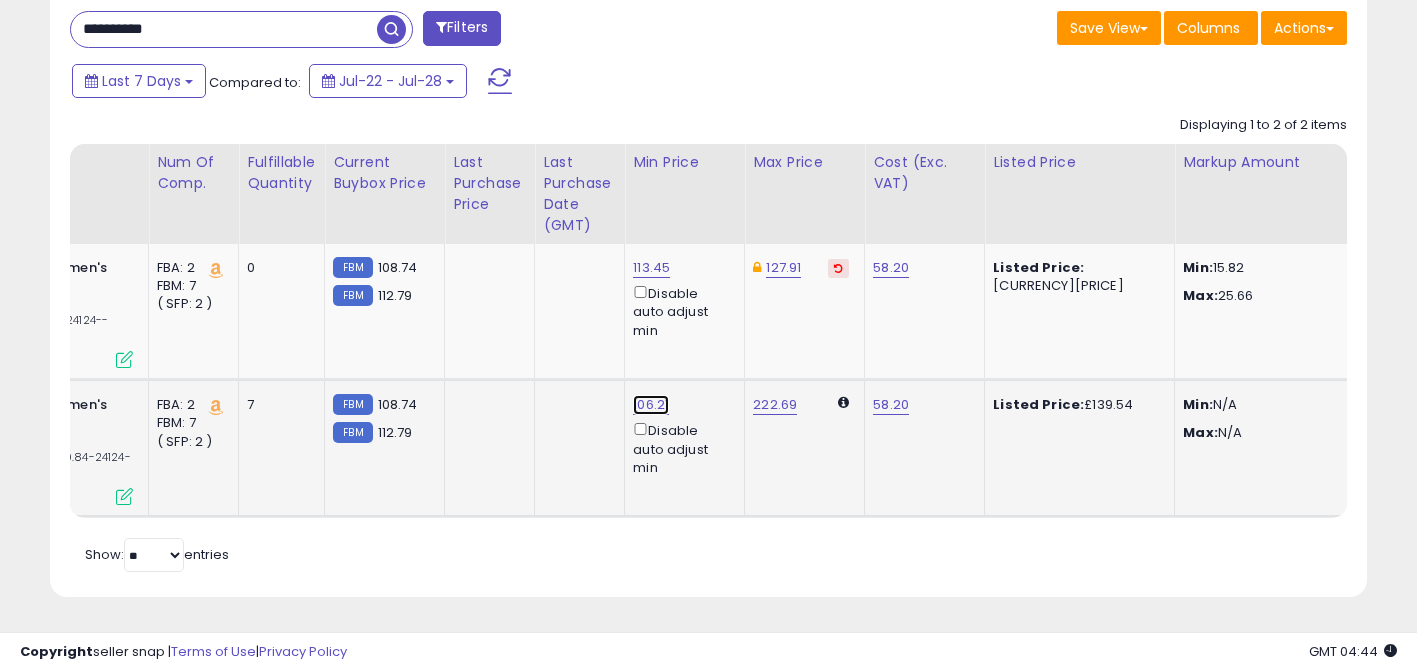 click on "106.21" at bounding box center [651, 268] 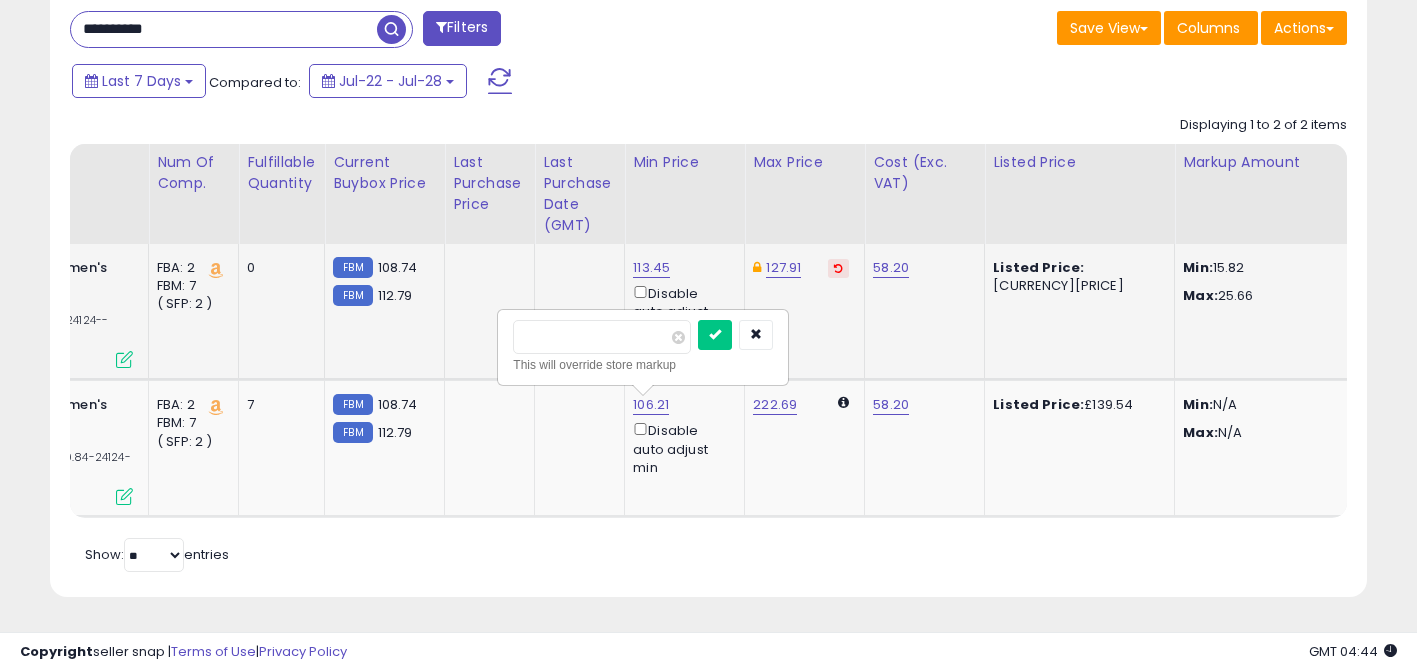 click on "Jo Malone Wild Bluebell Women's Eau de Cologne, 100 ml  ASIN:  9788072372    |   SKU: qogit-69.84-24124---116.28-VA8 Out of Stock FBA
FBA: 2
Low FBA: 123.50
Low FBA Back Ordered: n/a
Low FBM: 123.50
Low SFP: 121.95
FBM: 7  ( SFP: 2 ) 0  FBM  108.74" at bounding box center (2215, 380) 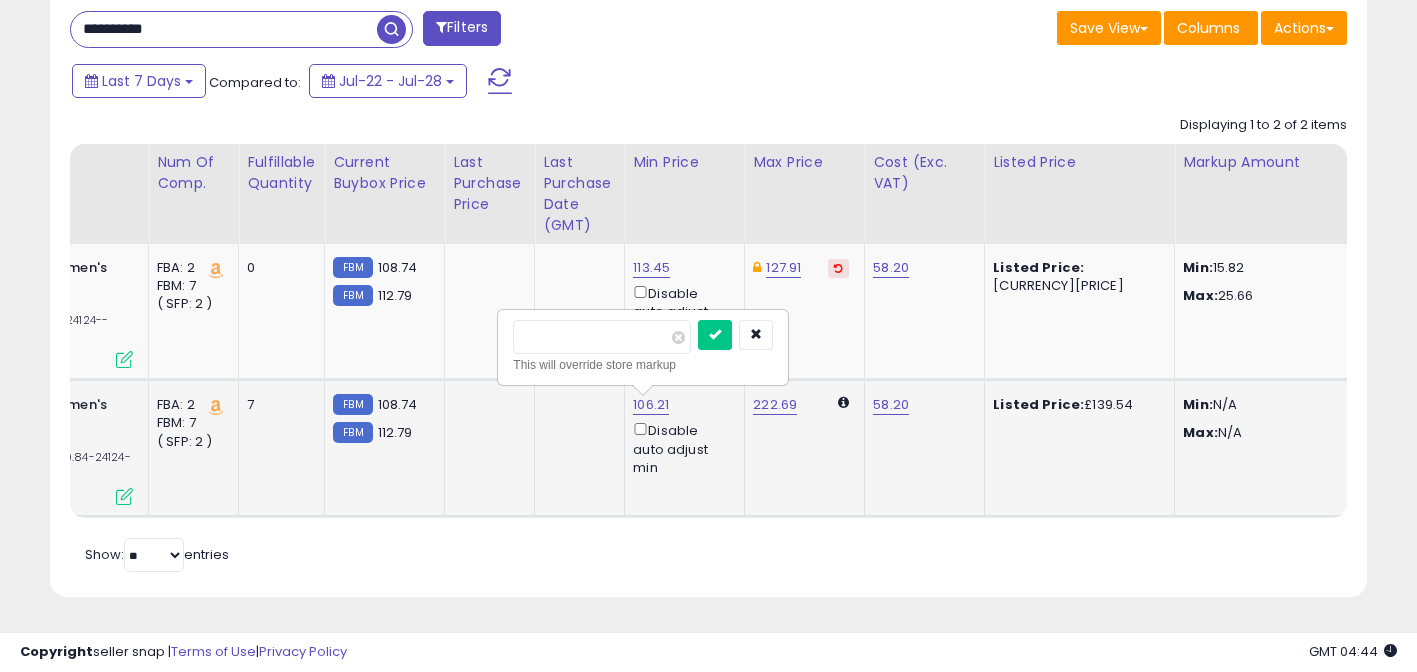 type on "******" 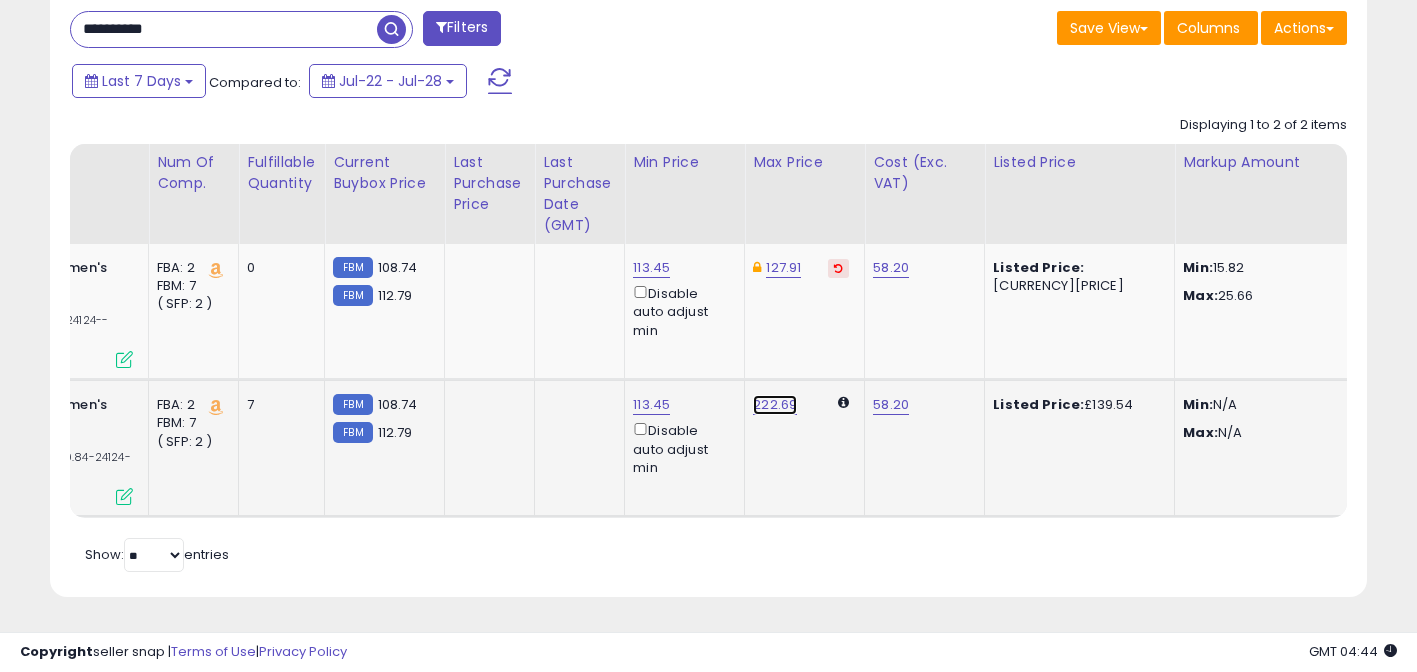 click on "222.69" at bounding box center [775, 405] 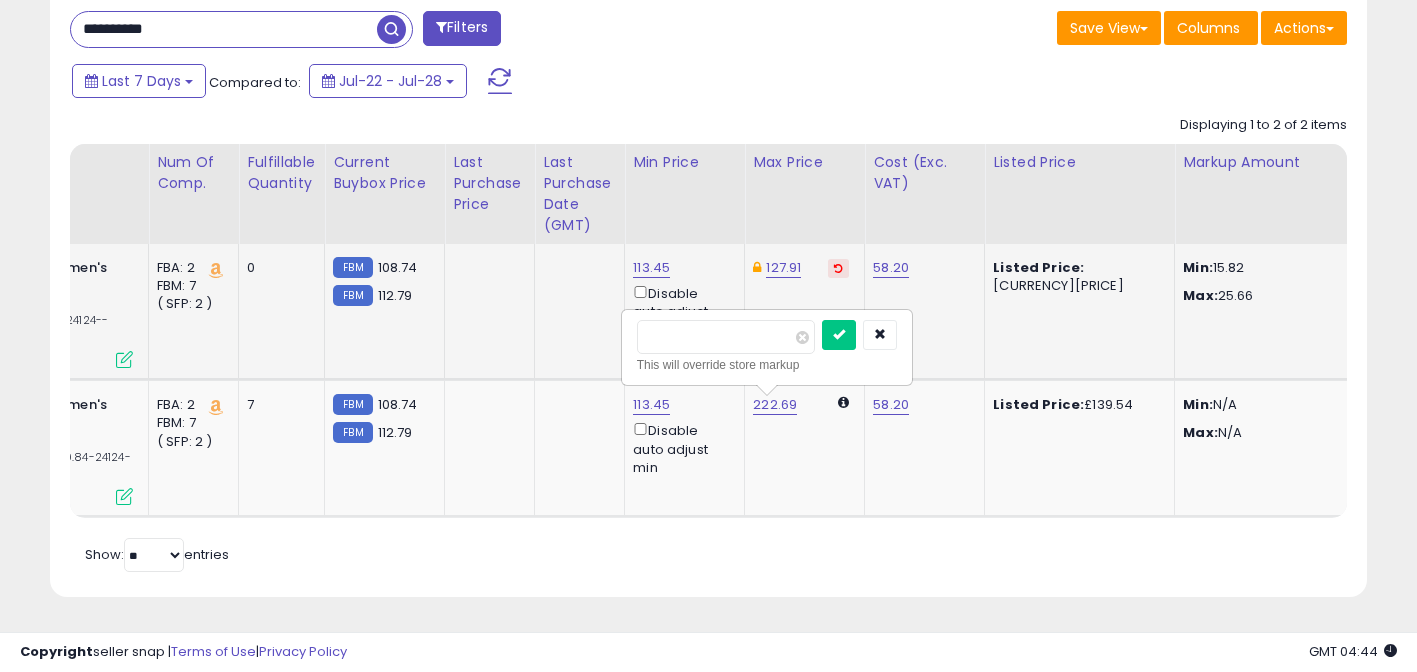 drag, startPoint x: 522, startPoint y: 305, endPoint x: 505, endPoint y: 303, distance: 17.117243 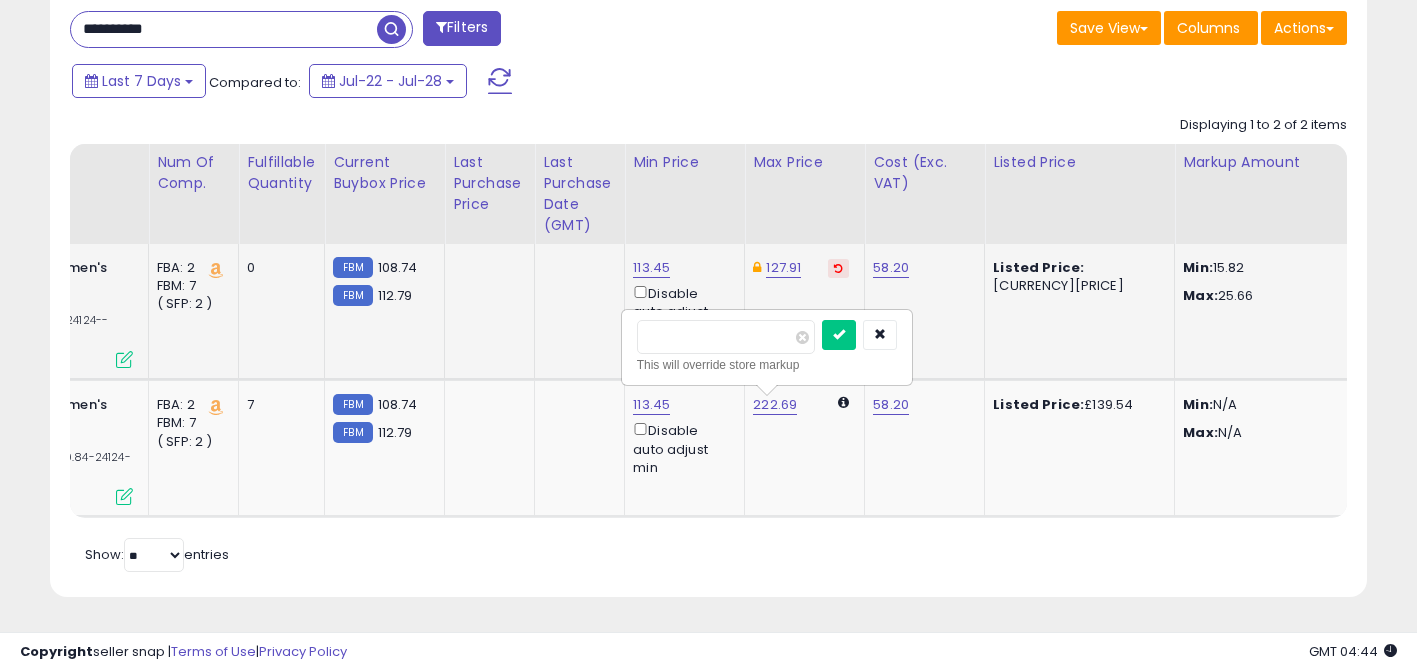 type on "******" 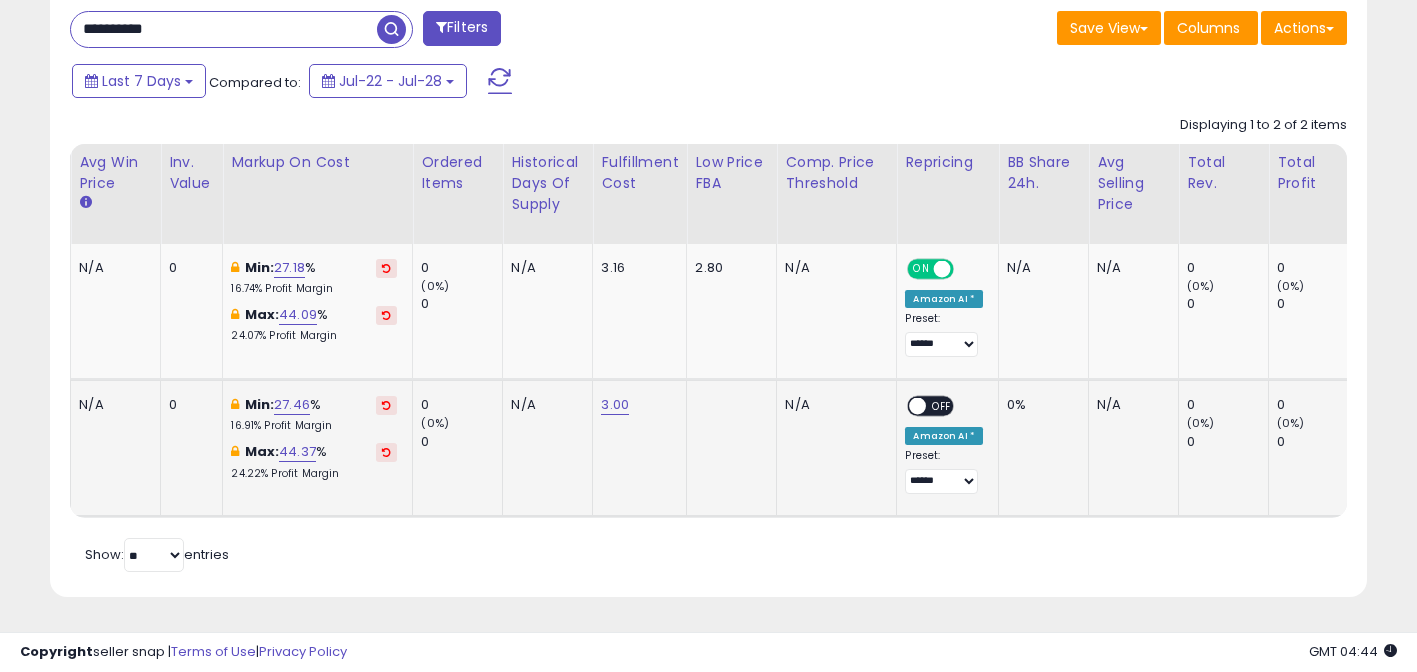 click on "OFF" at bounding box center [943, 406] 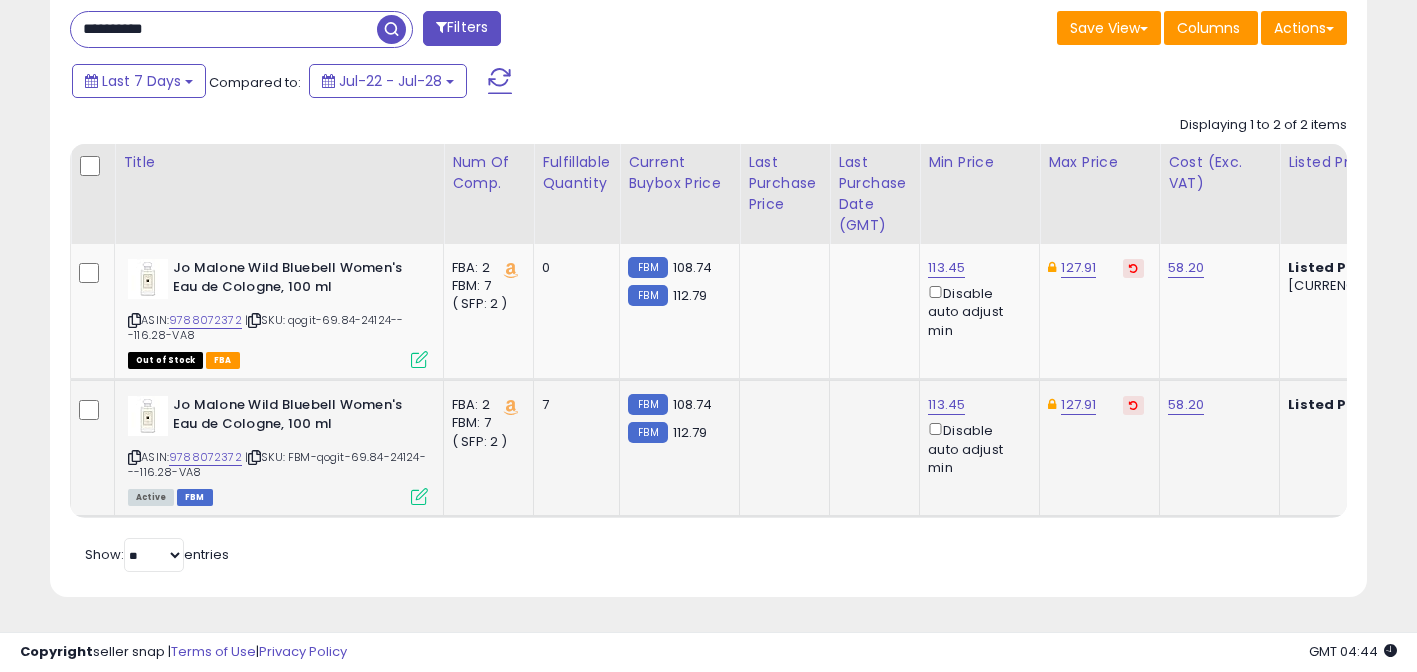 click at bounding box center [134, 457] 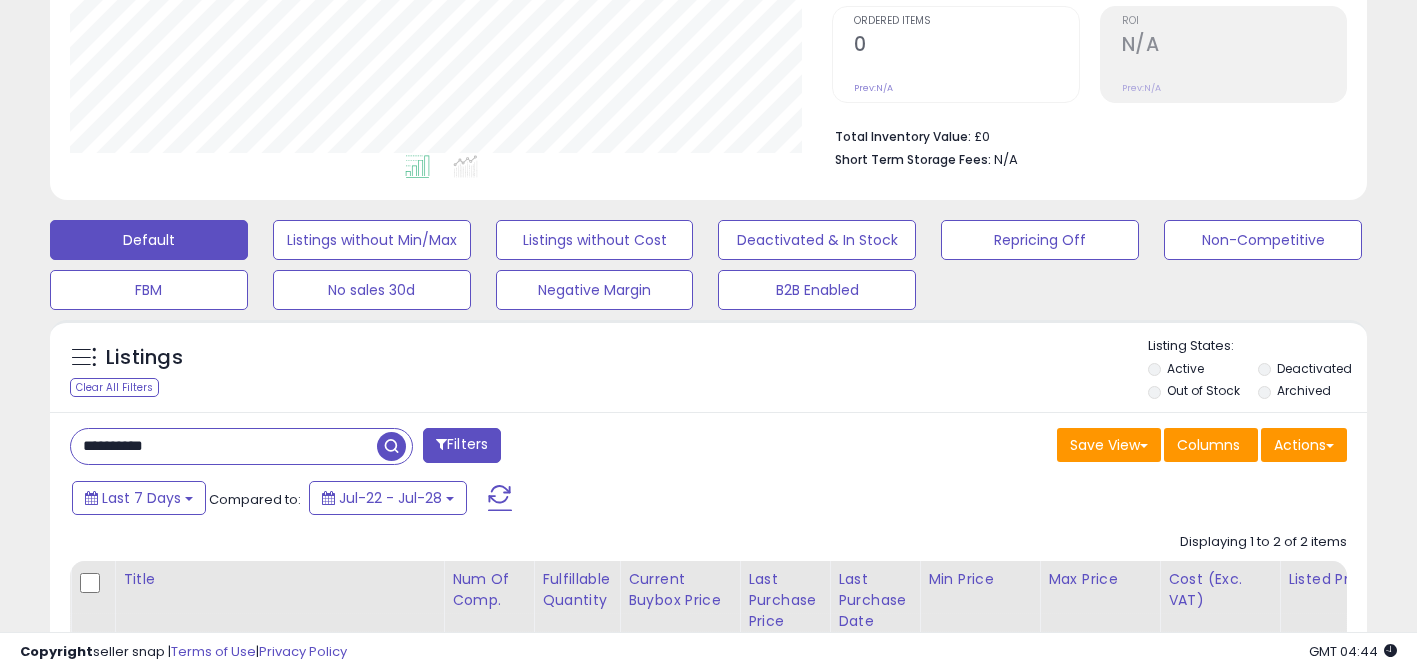 click on "**********" at bounding box center [224, 446] 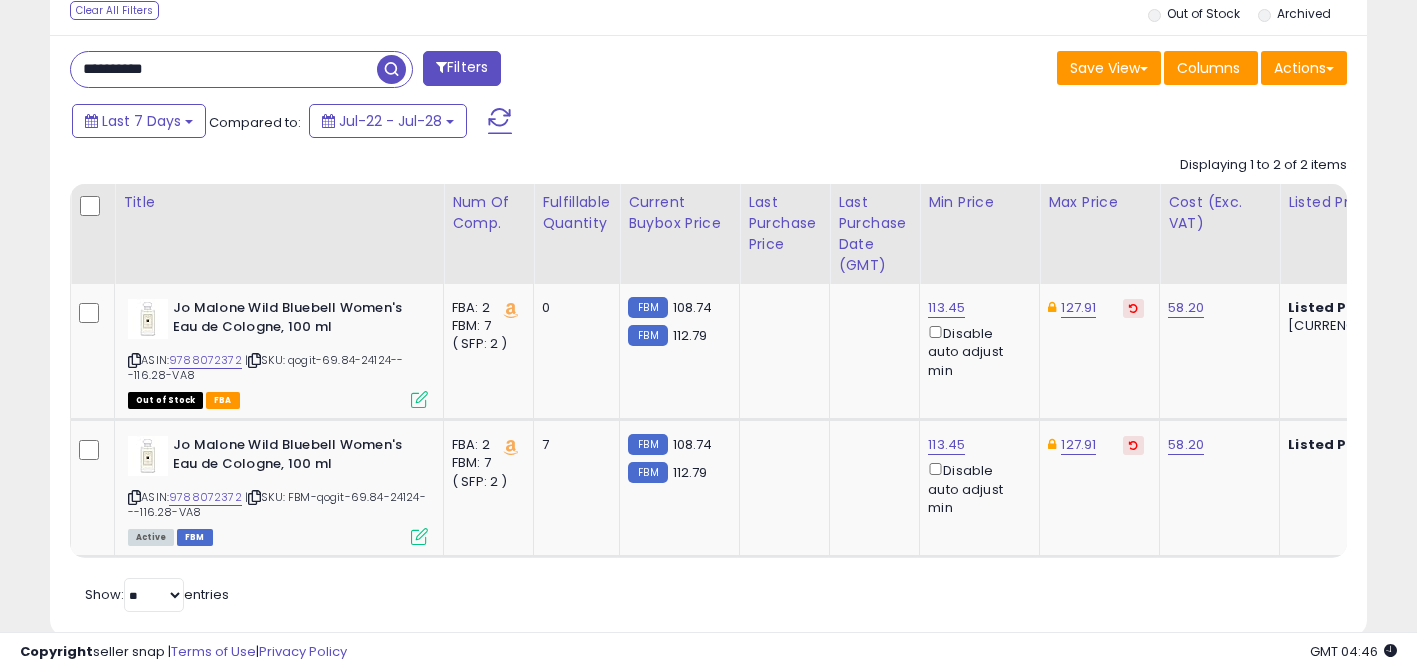 scroll, scrollTop: 843, scrollLeft: 0, axis: vertical 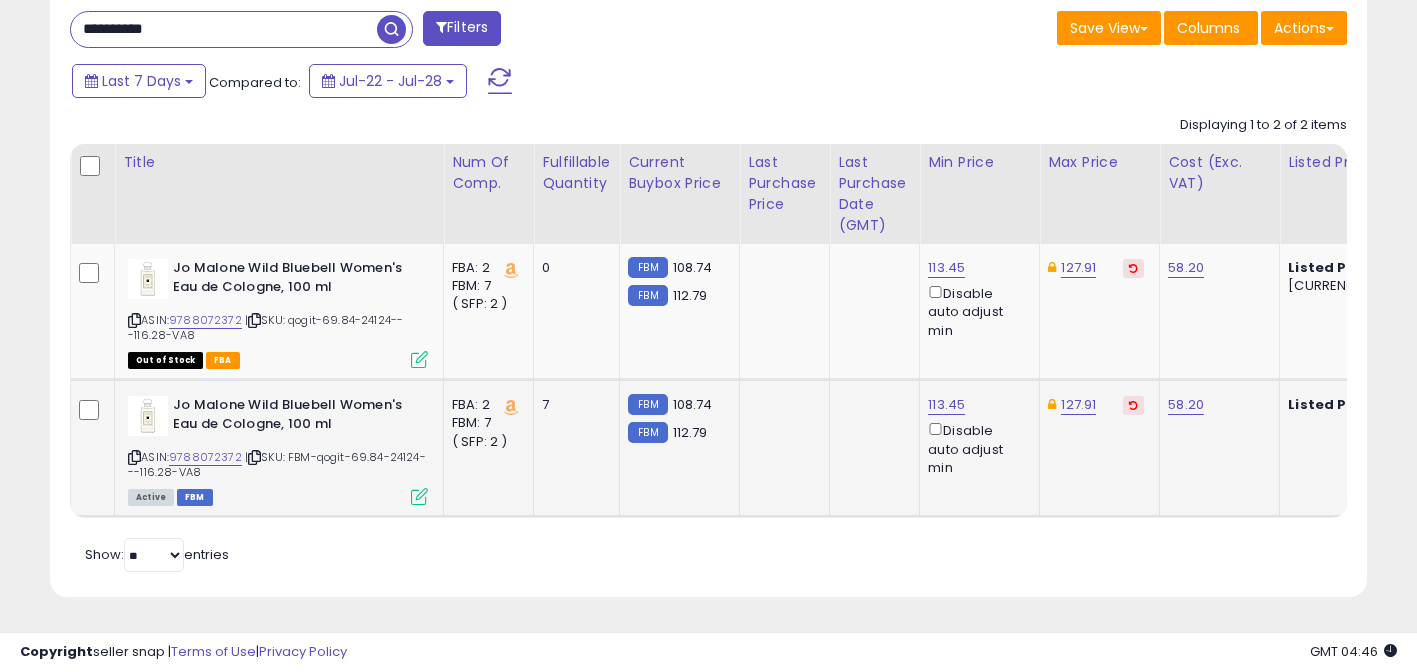 click at bounding box center [134, 457] 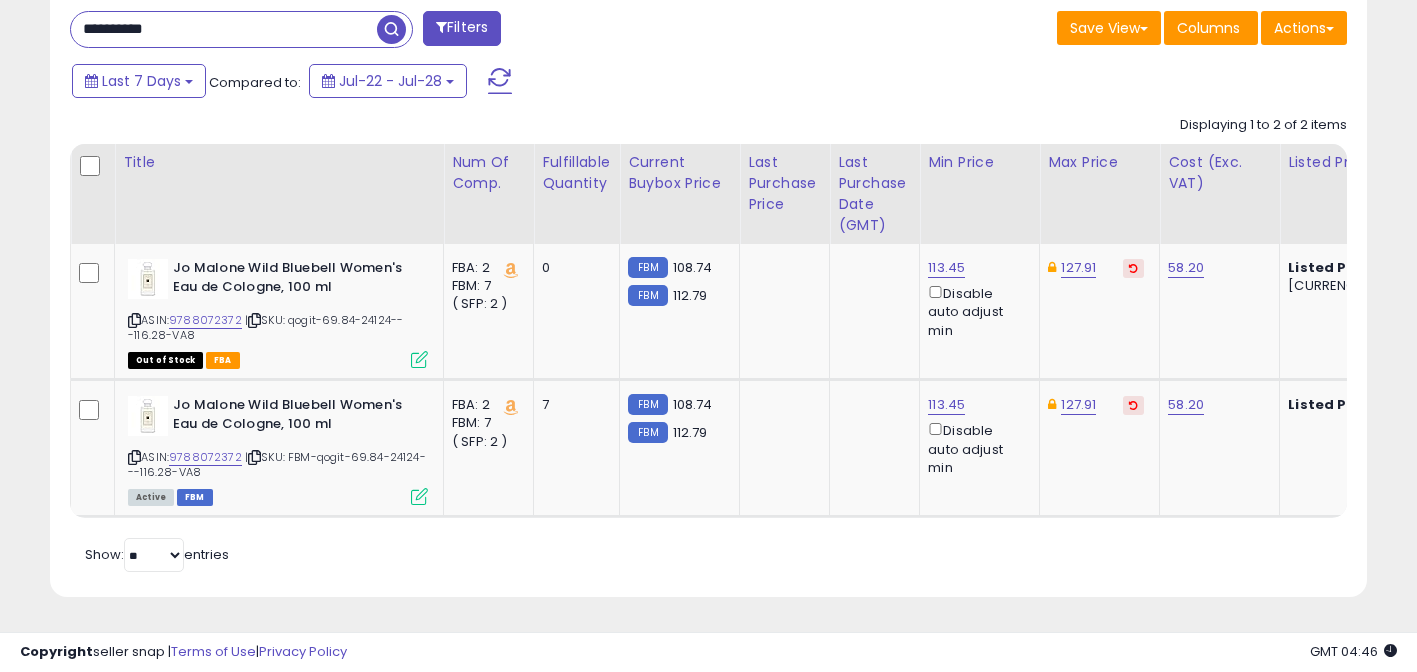 scroll, scrollTop: 813, scrollLeft: 0, axis: vertical 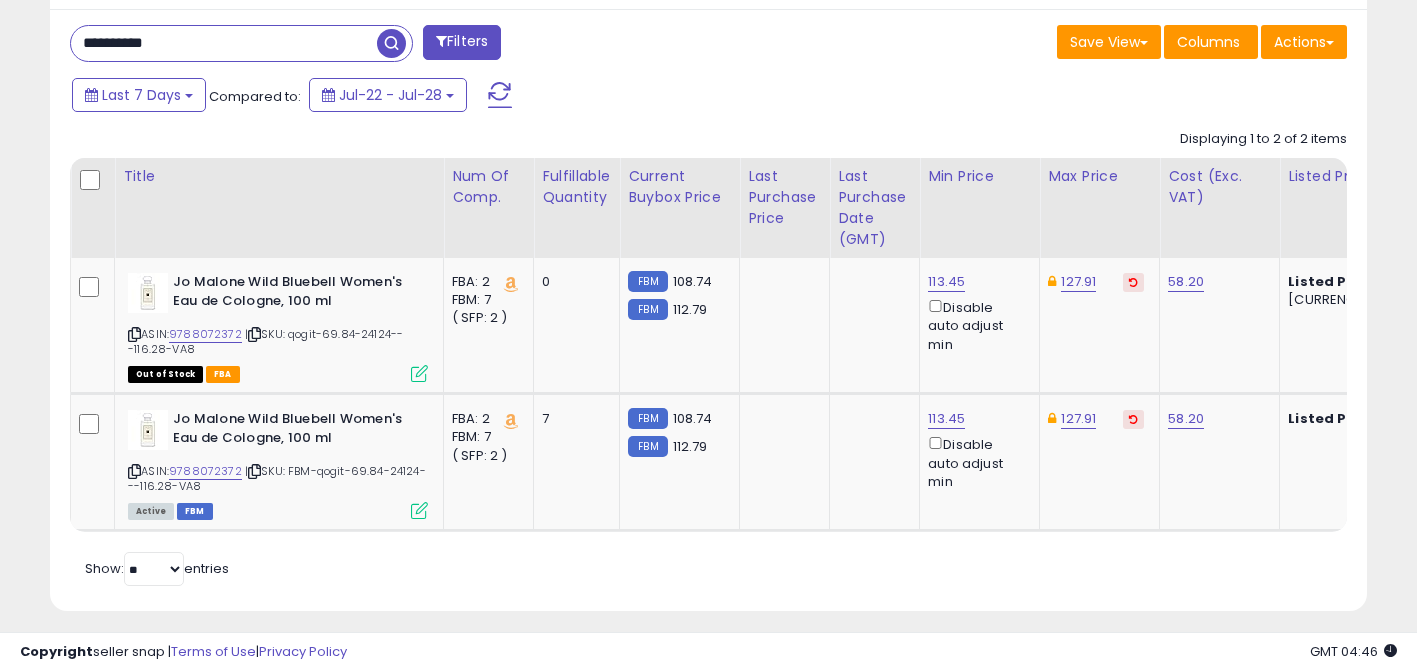 click on "**********" at bounding box center (224, 43) 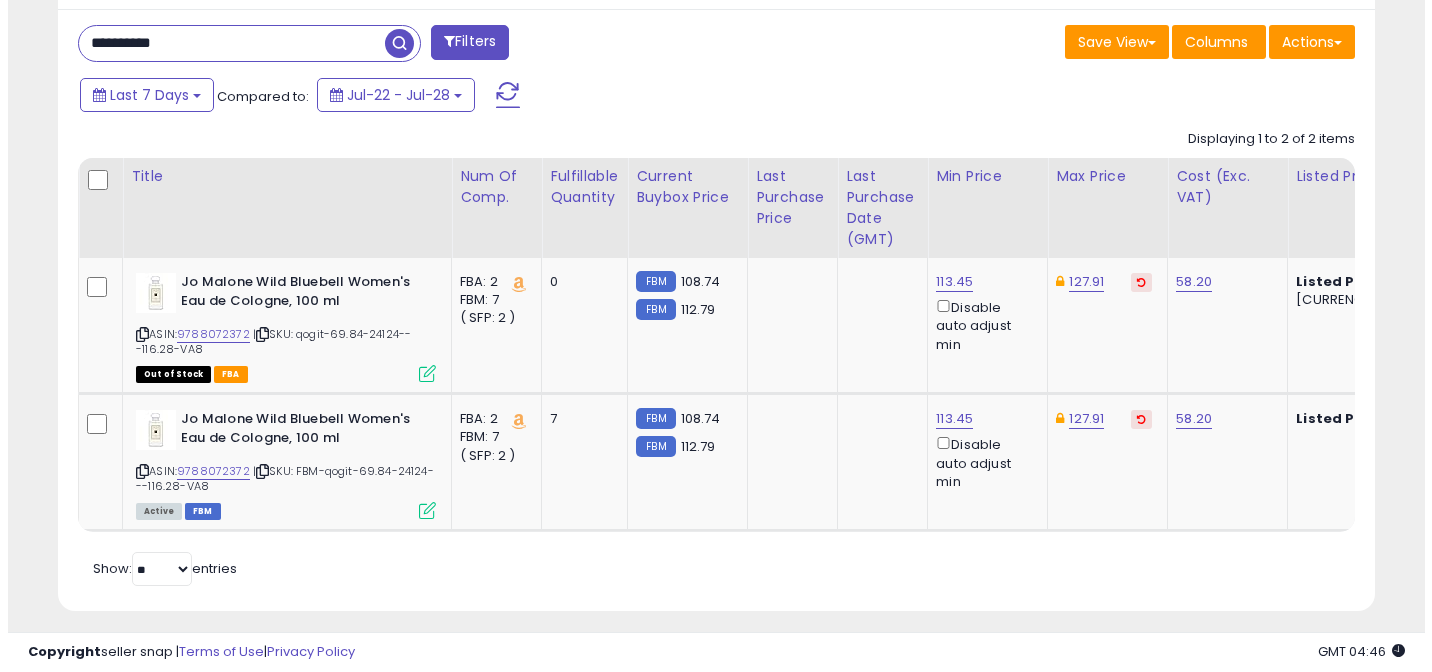 scroll, scrollTop: 569, scrollLeft: 0, axis: vertical 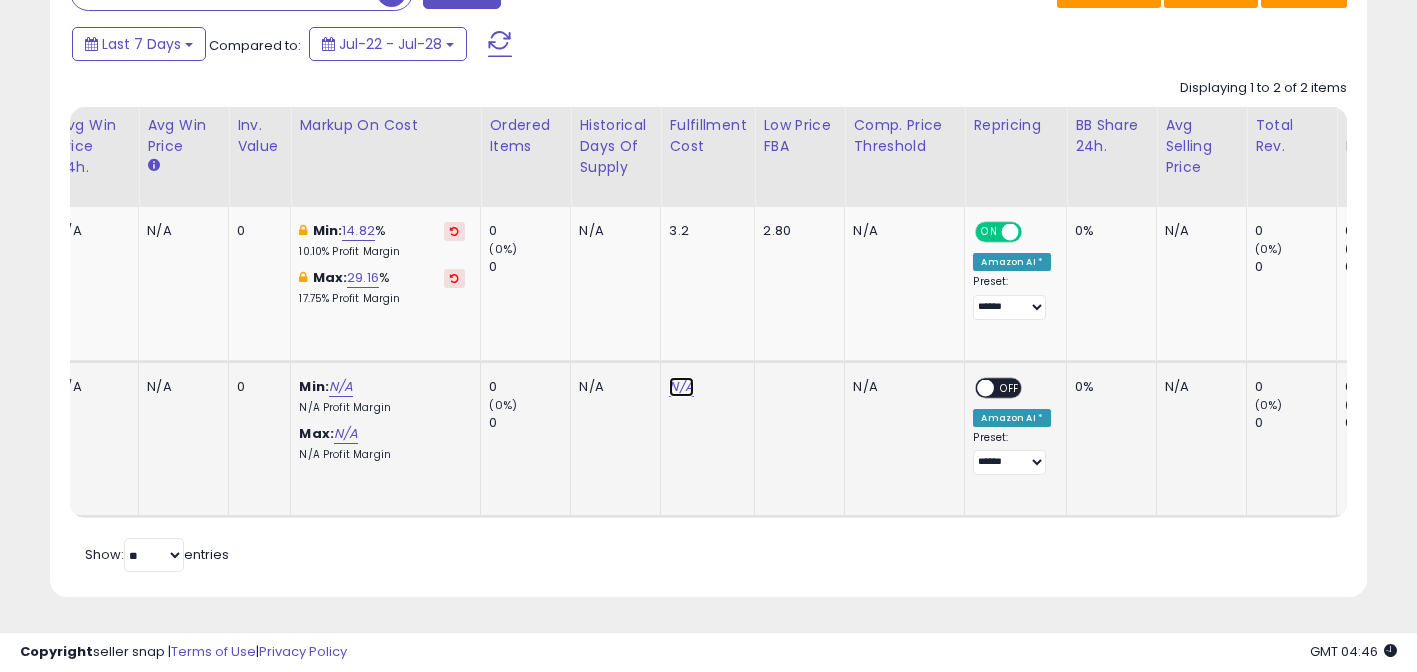 click on "N/A" at bounding box center [681, 387] 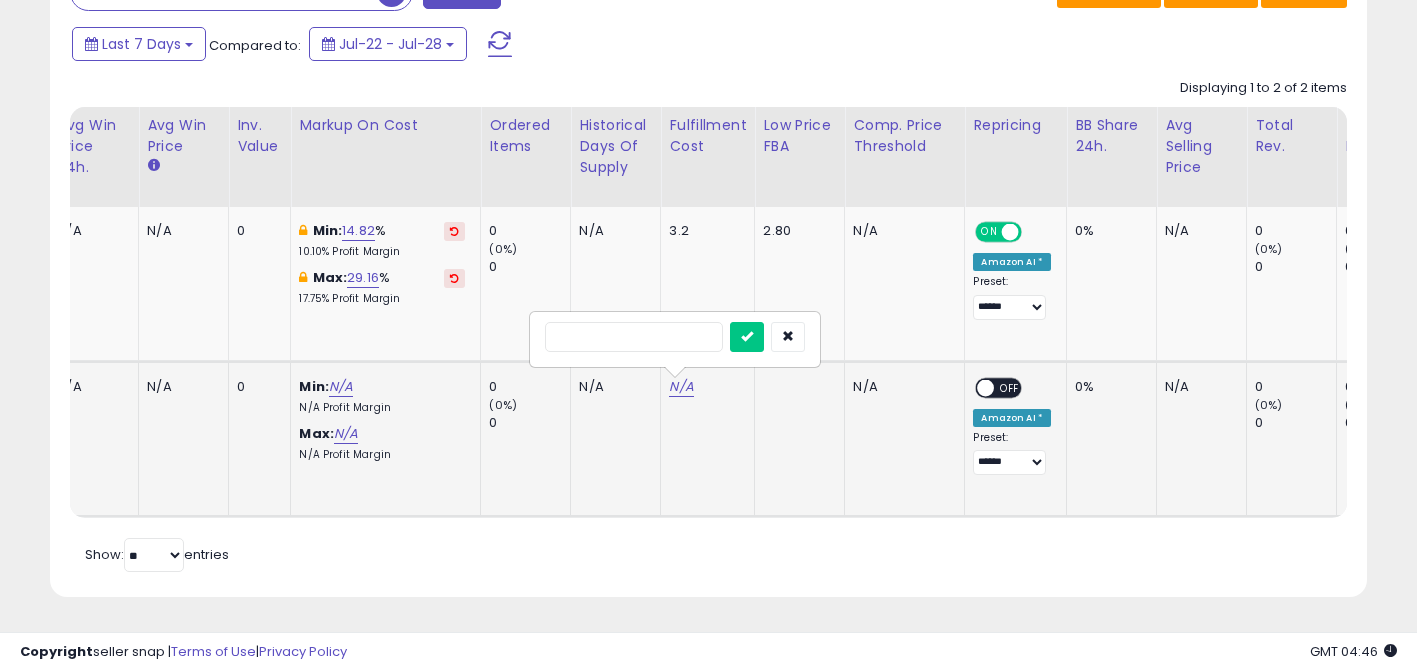 type on "*" 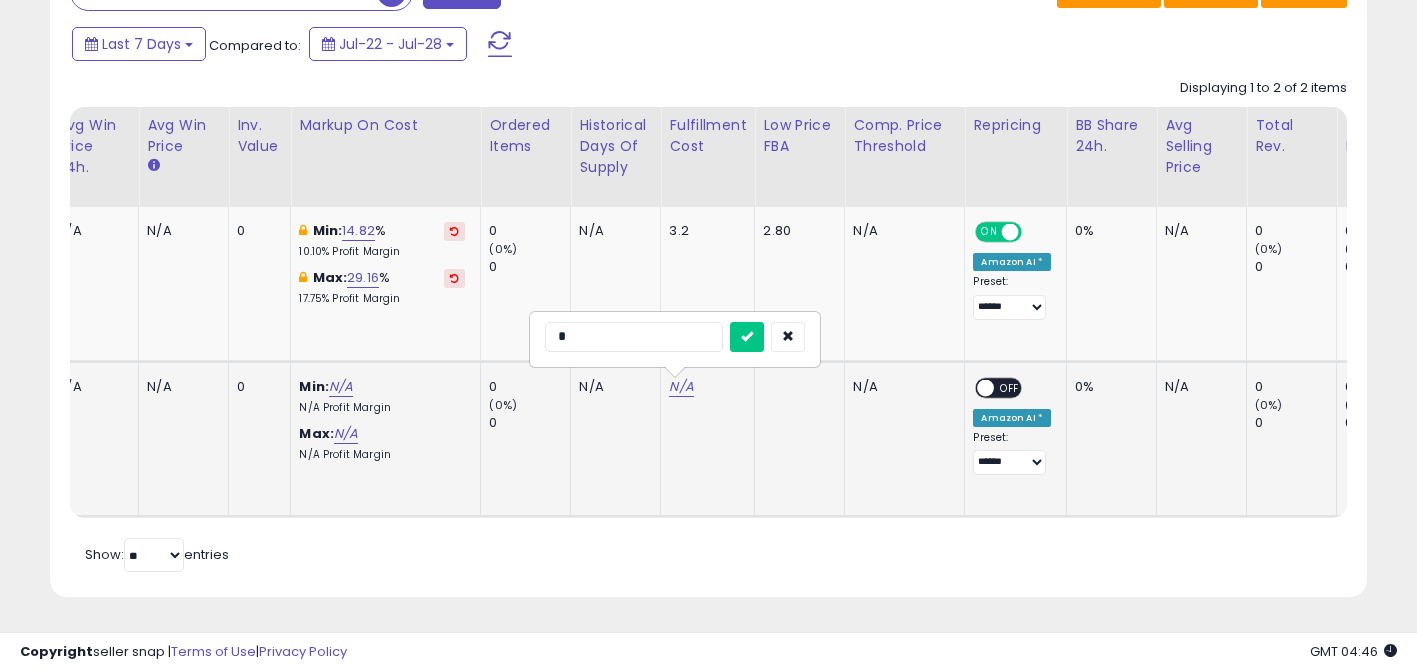 click at bounding box center [747, 337] 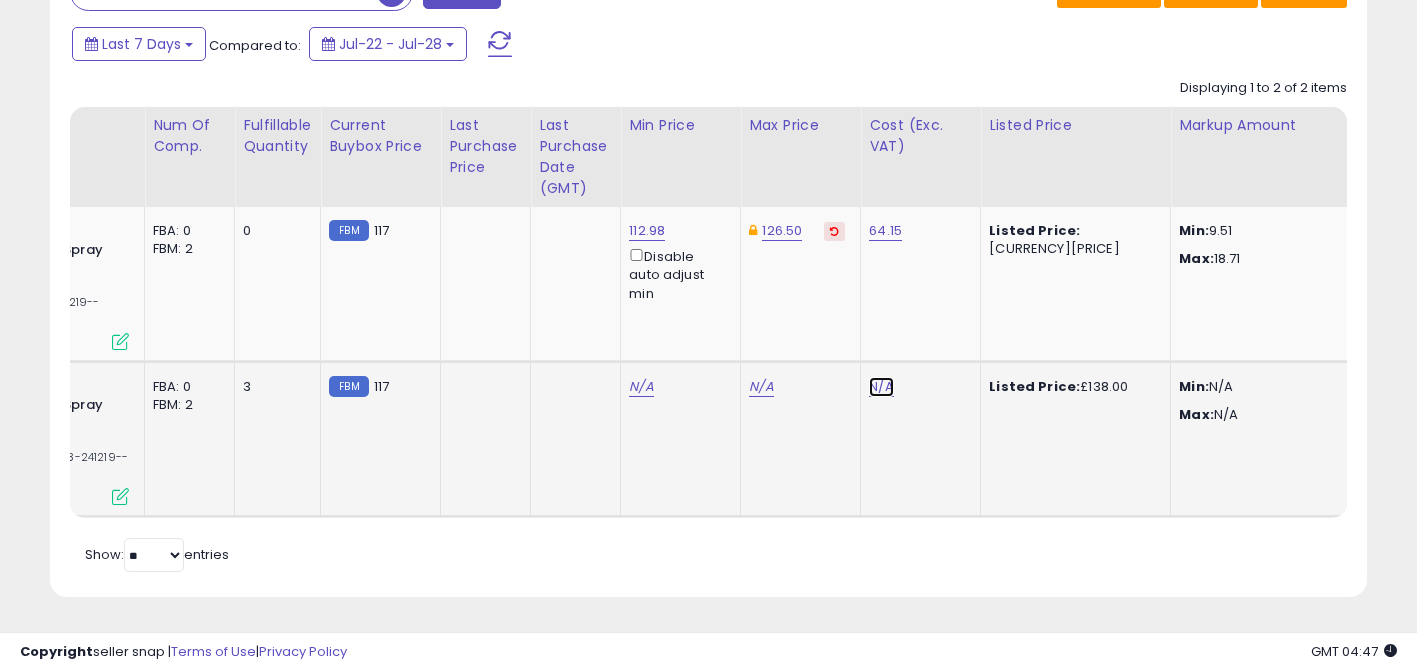 click on "N/A" at bounding box center (881, 387) 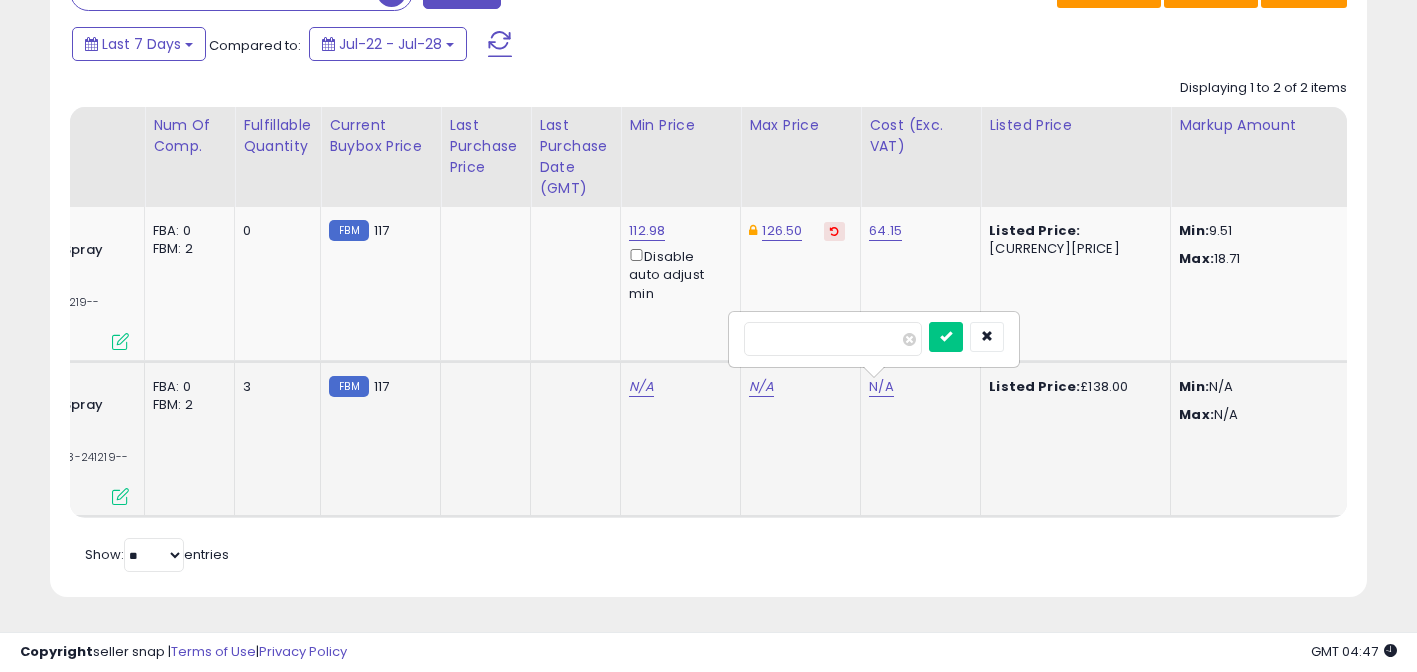 type on "*****" 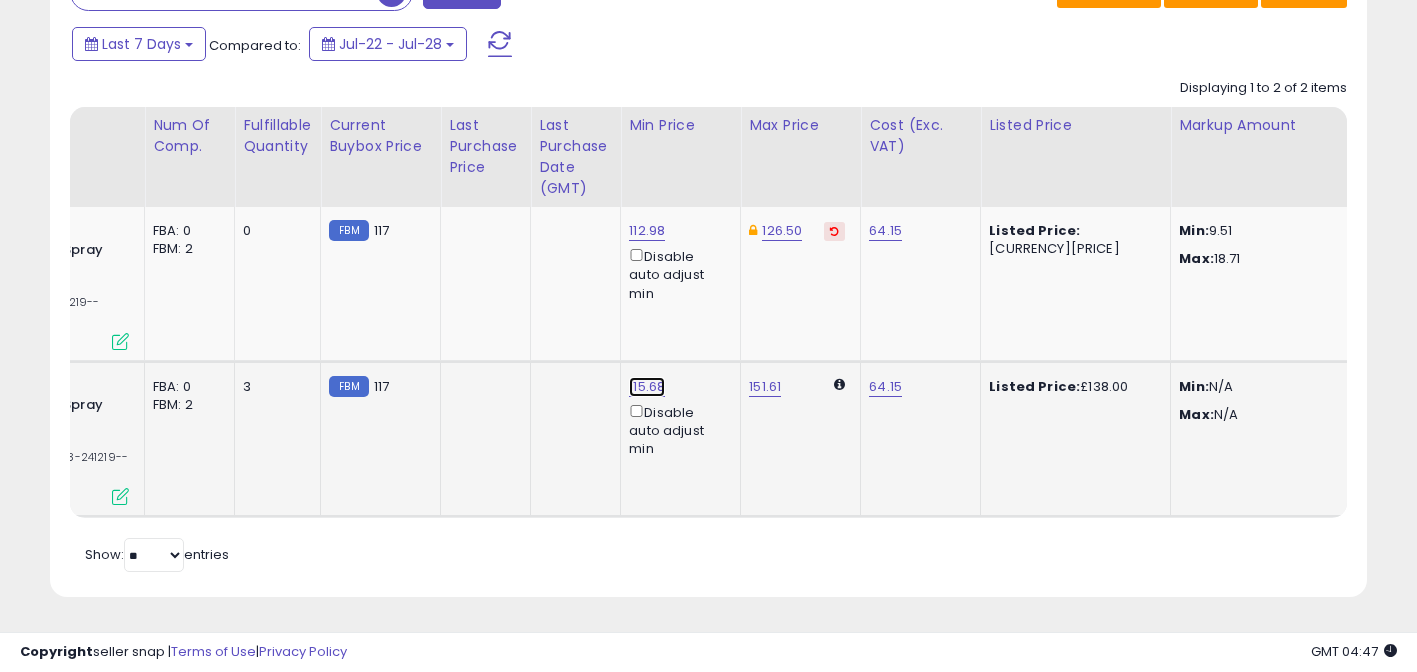 click on "115.68" at bounding box center (647, 231) 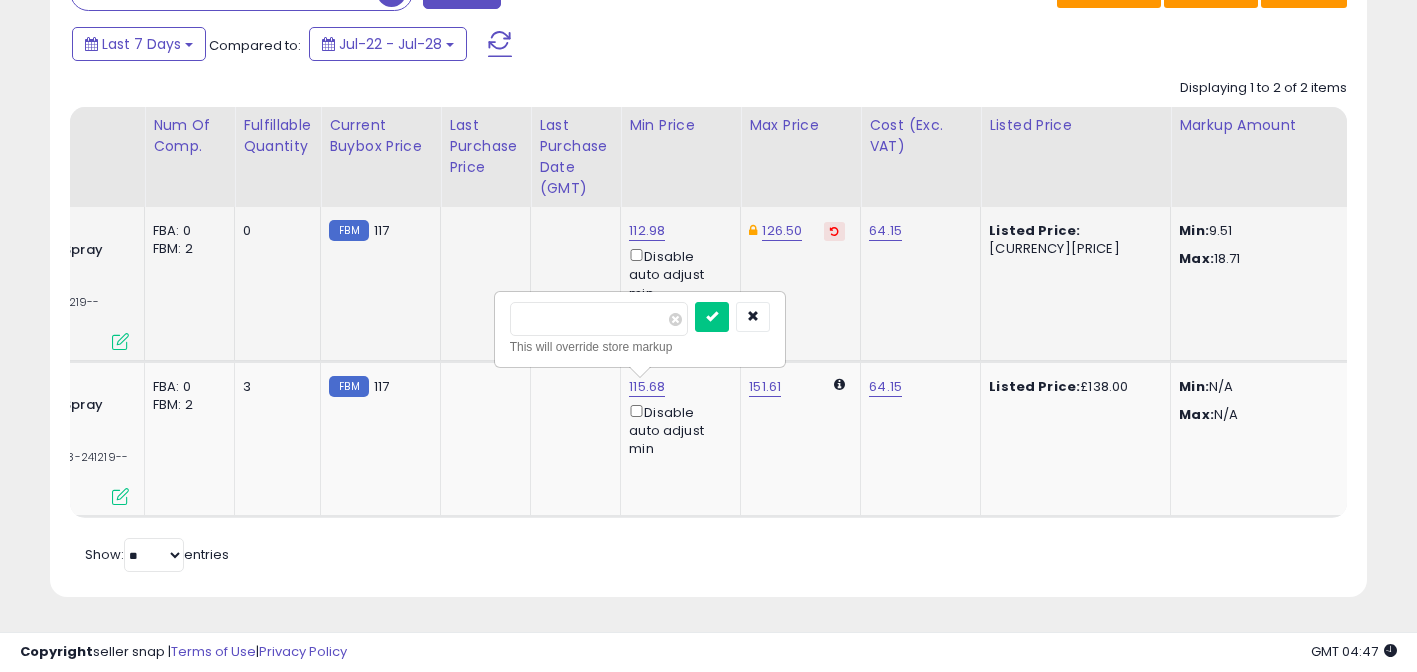 drag, startPoint x: 583, startPoint y: 304, endPoint x: 416, endPoint y: 281, distance: 168.57639 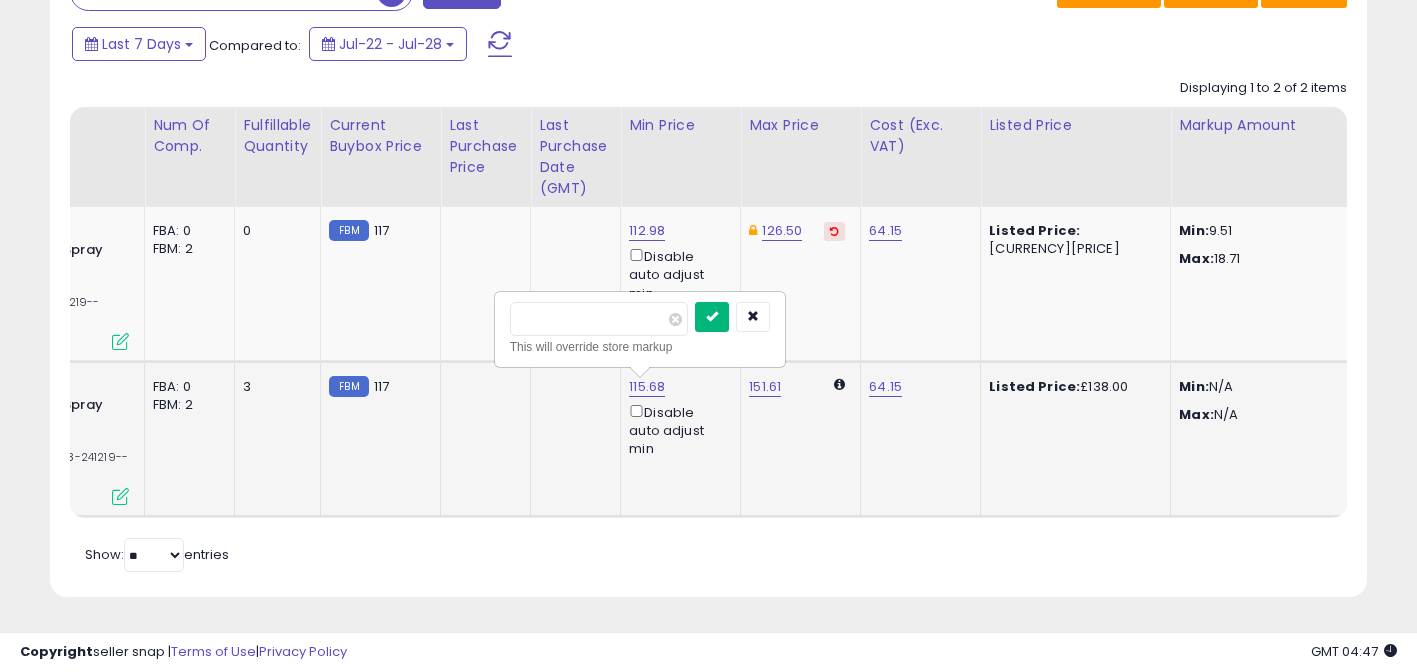type on "******" 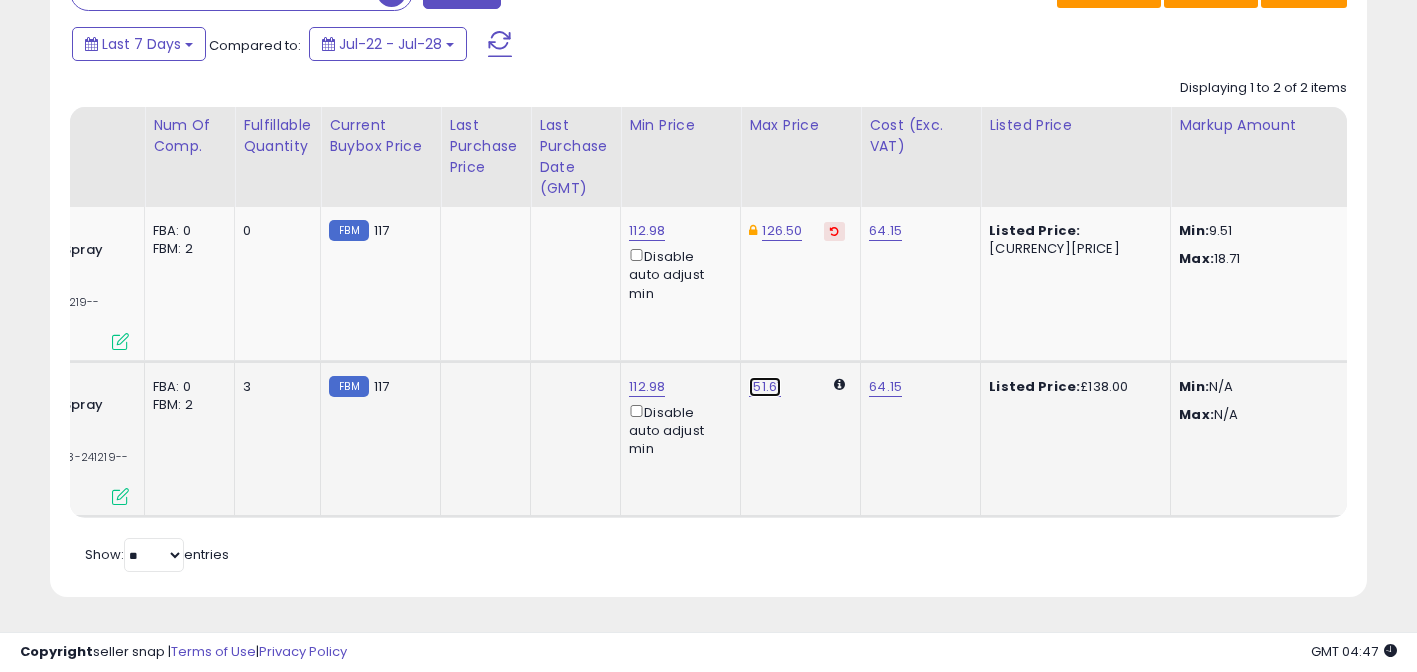 click on "151.61" at bounding box center (765, 387) 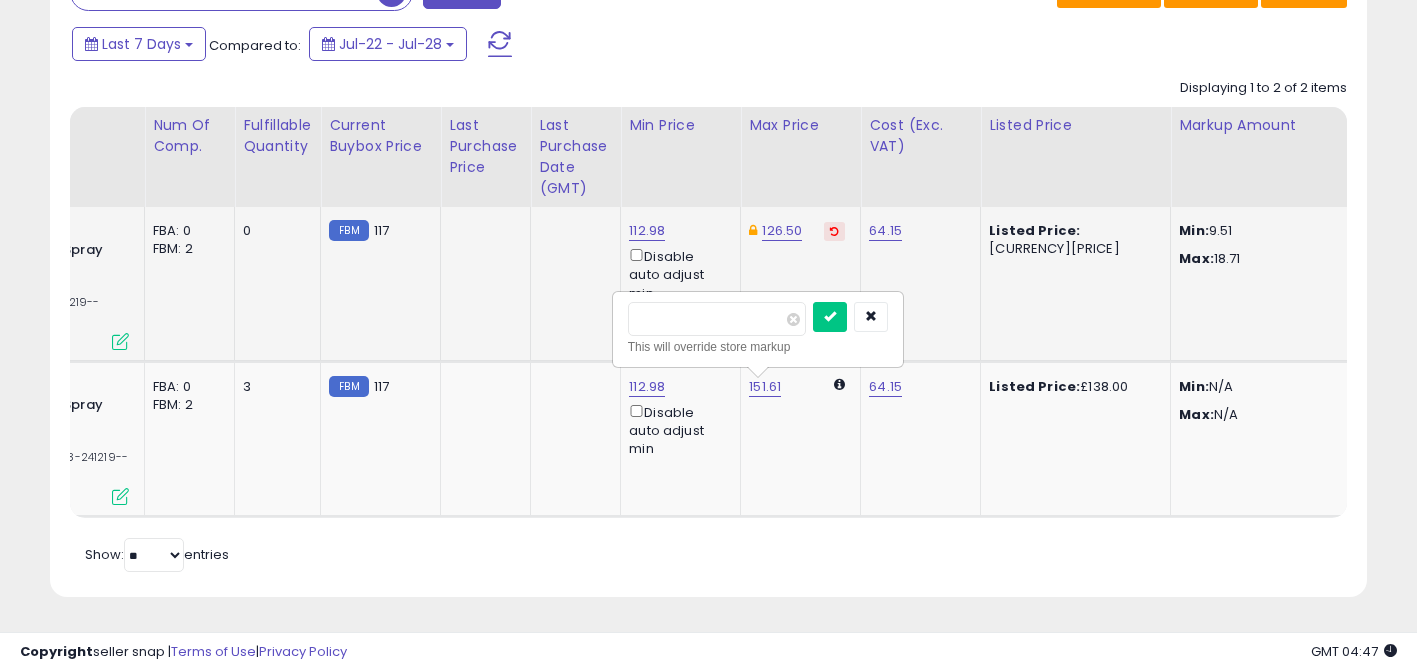 drag, startPoint x: 708, startPoint y: 312, endPoint x: 456, endPoint y: 295, distance: 252.57277 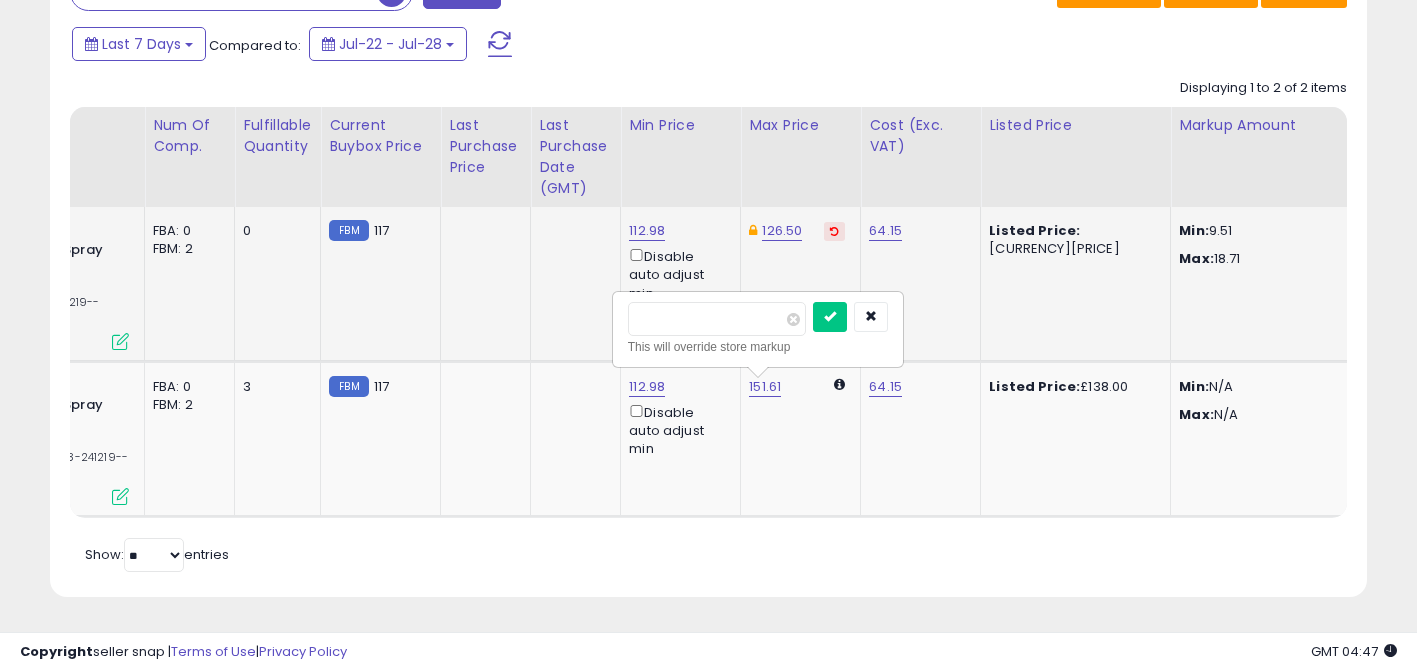 type on "*****" 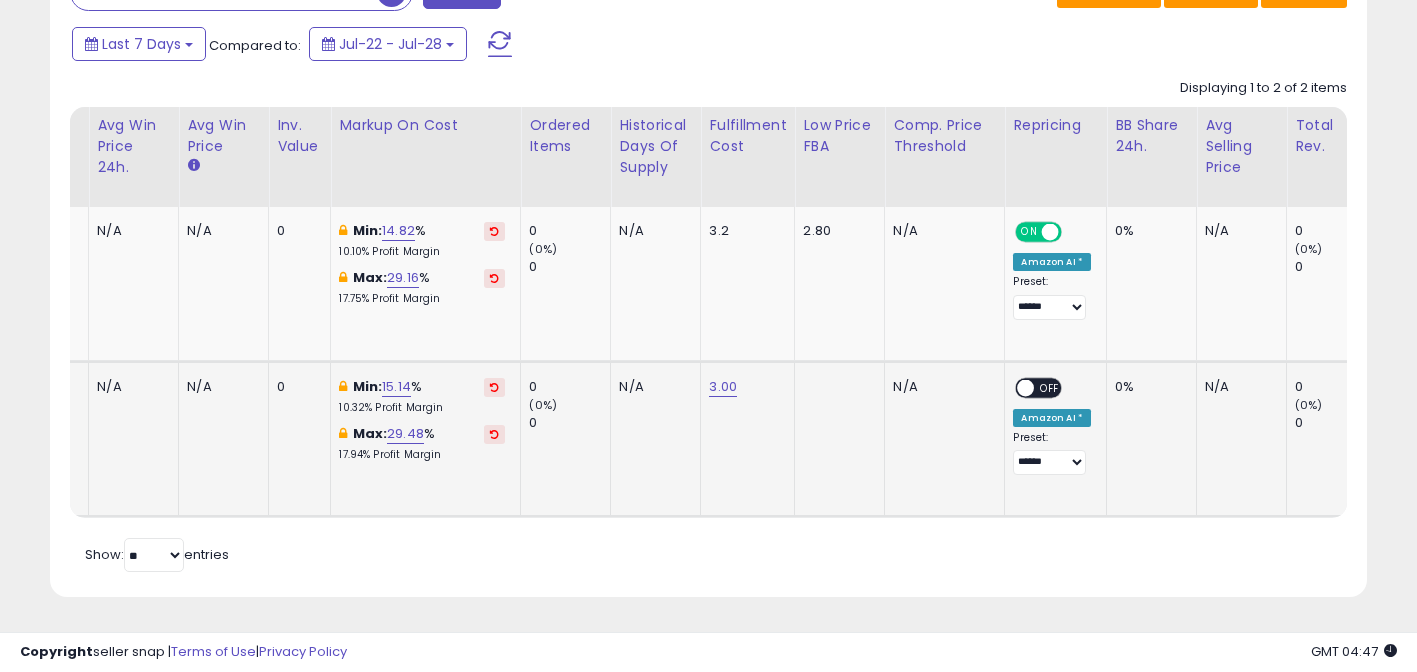 click on "OFF" at bounding box center [1051, 387] 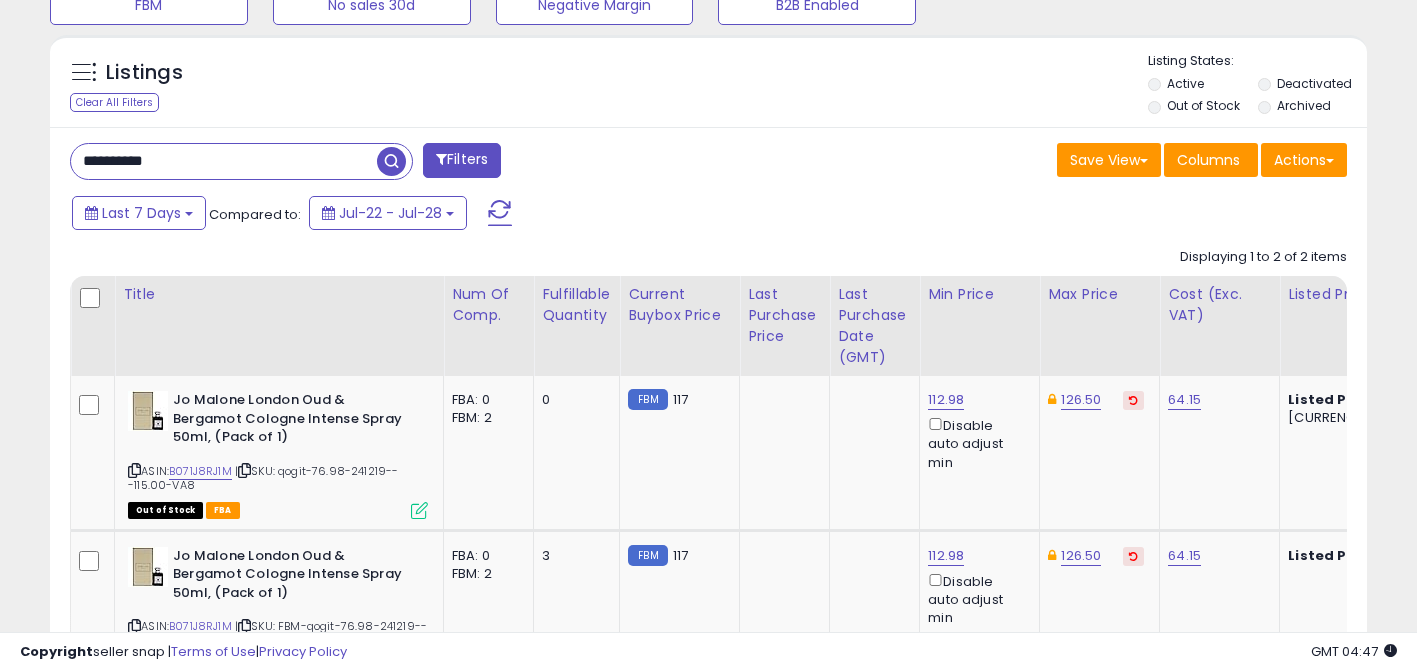 click on "**********" at bounding box center [224, 161] 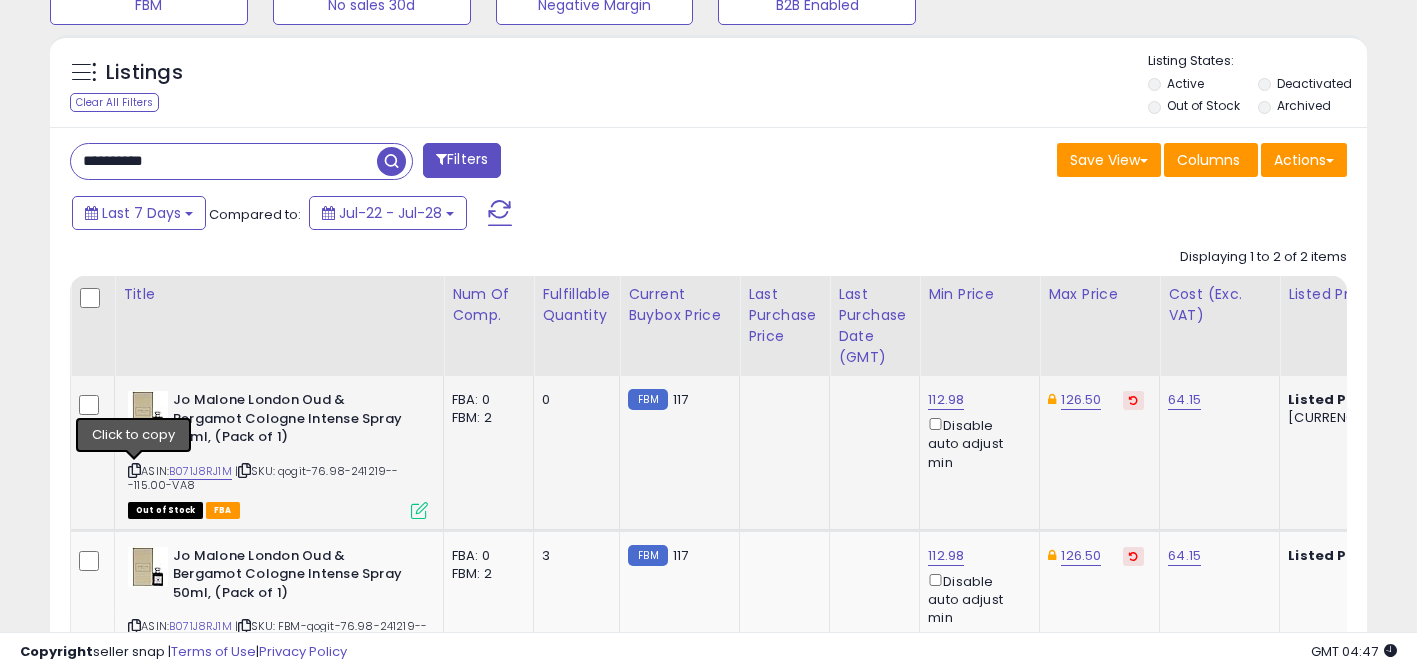 click at bounding box center [134, 470] 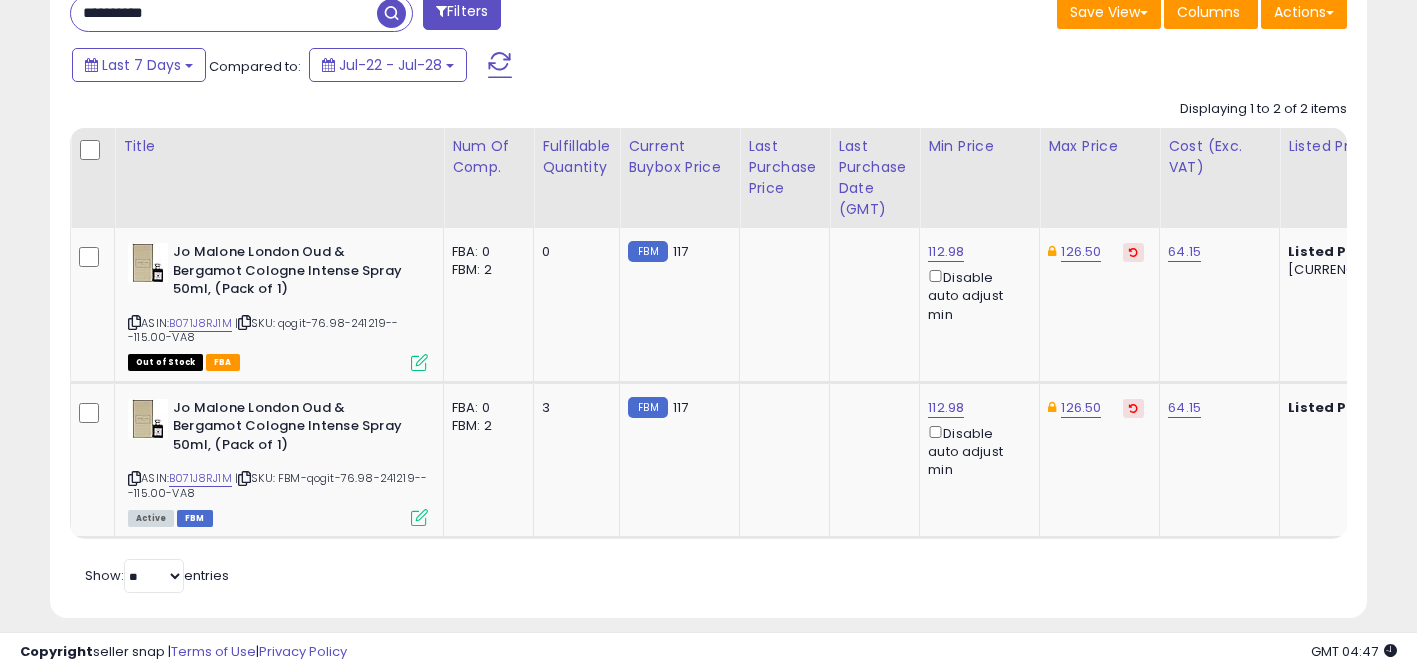click on "**********" at bounding box center [224, 13] 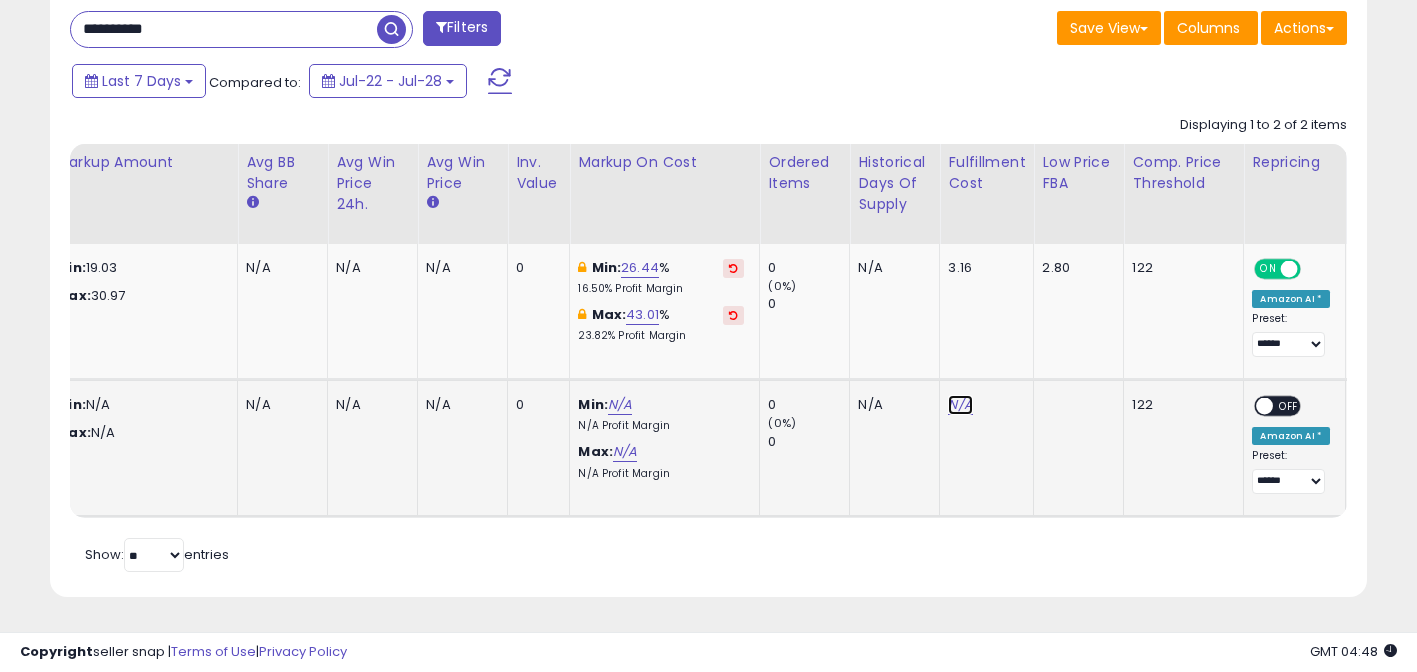 click on "N/A" at bounding box center (960, 405) 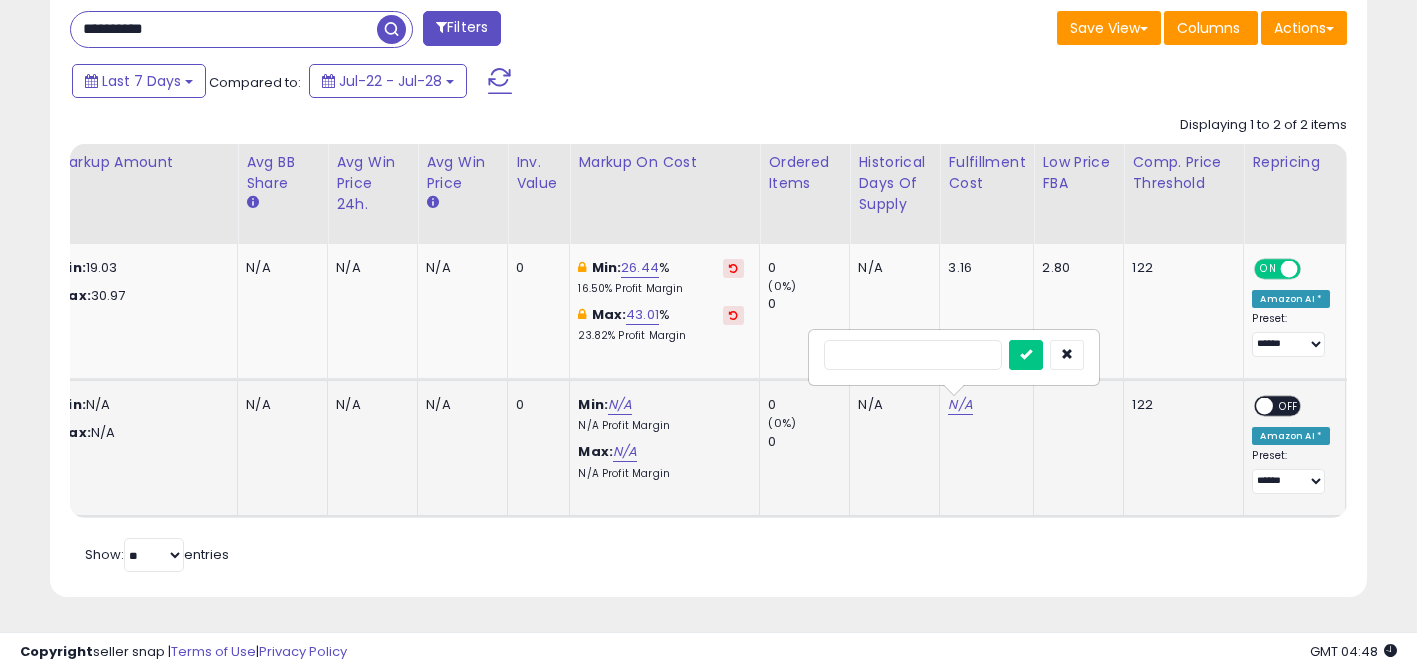 type on "*" 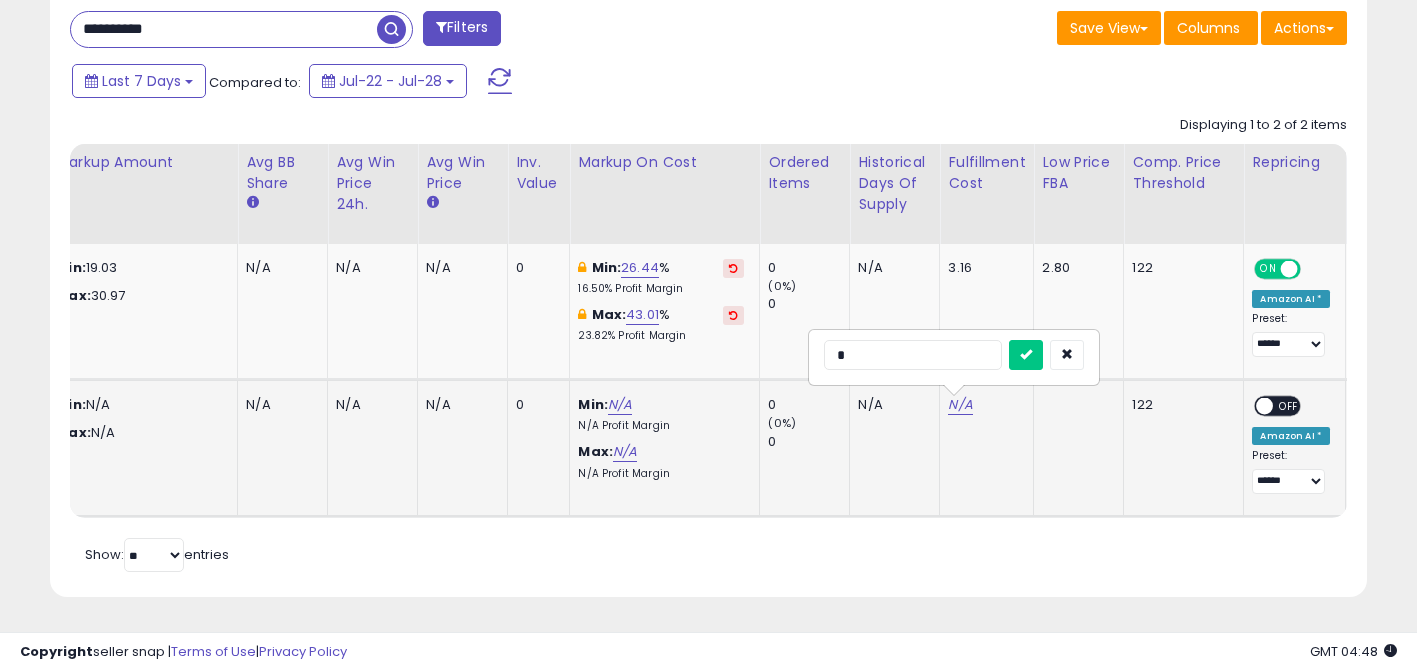 click at bounding box center (1026, 355) 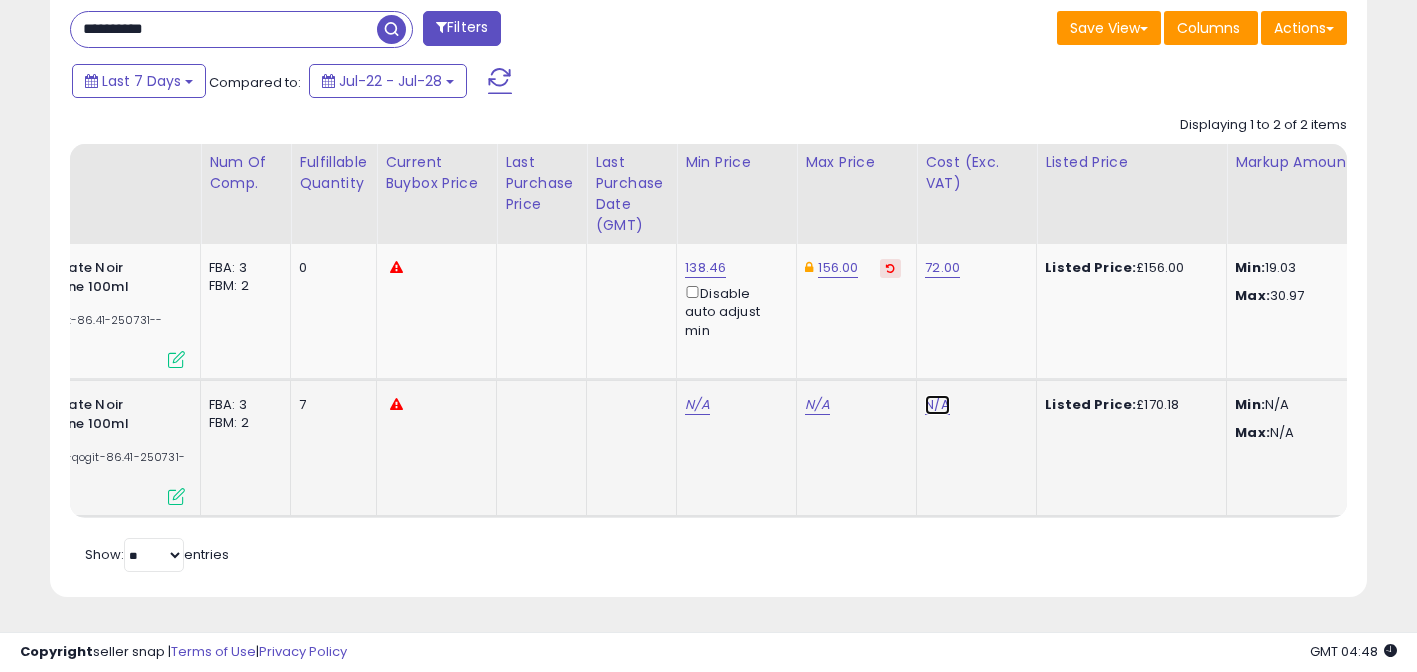 click on "N/A" at bounding box center (937, 405) 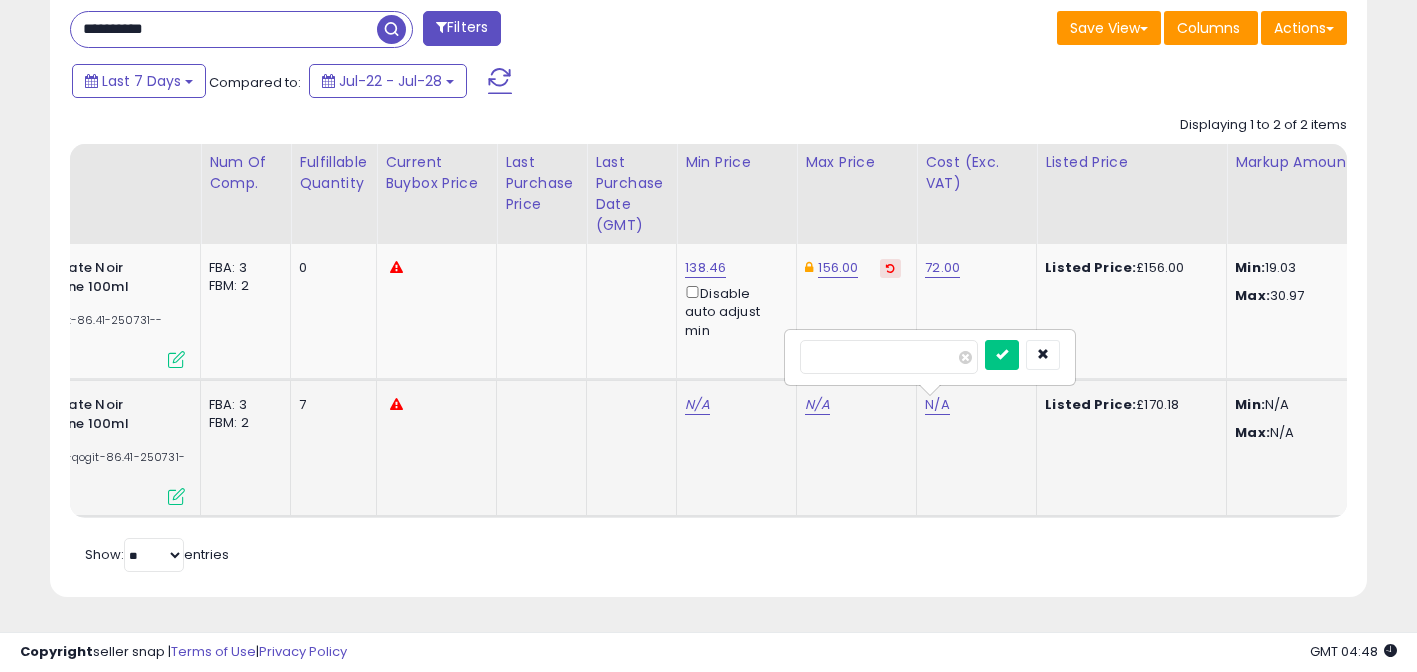 type on "**" 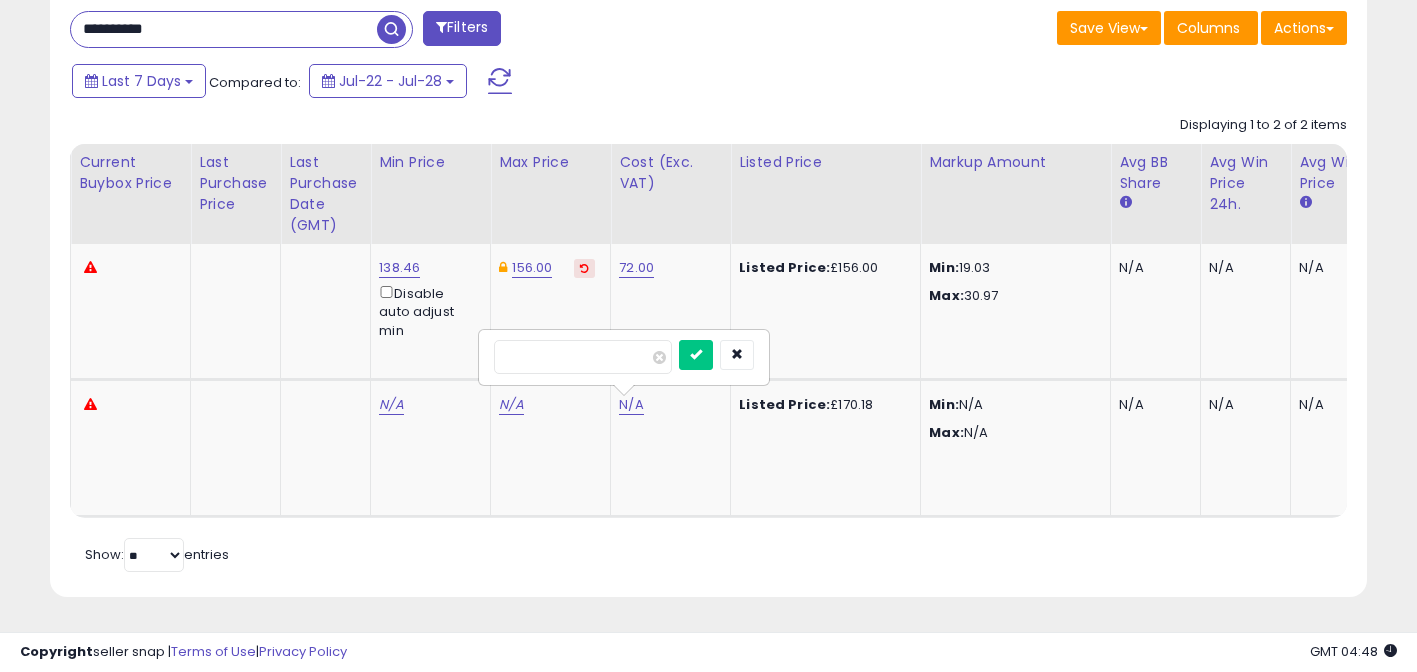 drag, startPoint x: 690, startPoint y: 517, endPoint x: 521, endPoint y: 512, distance: 169.07394 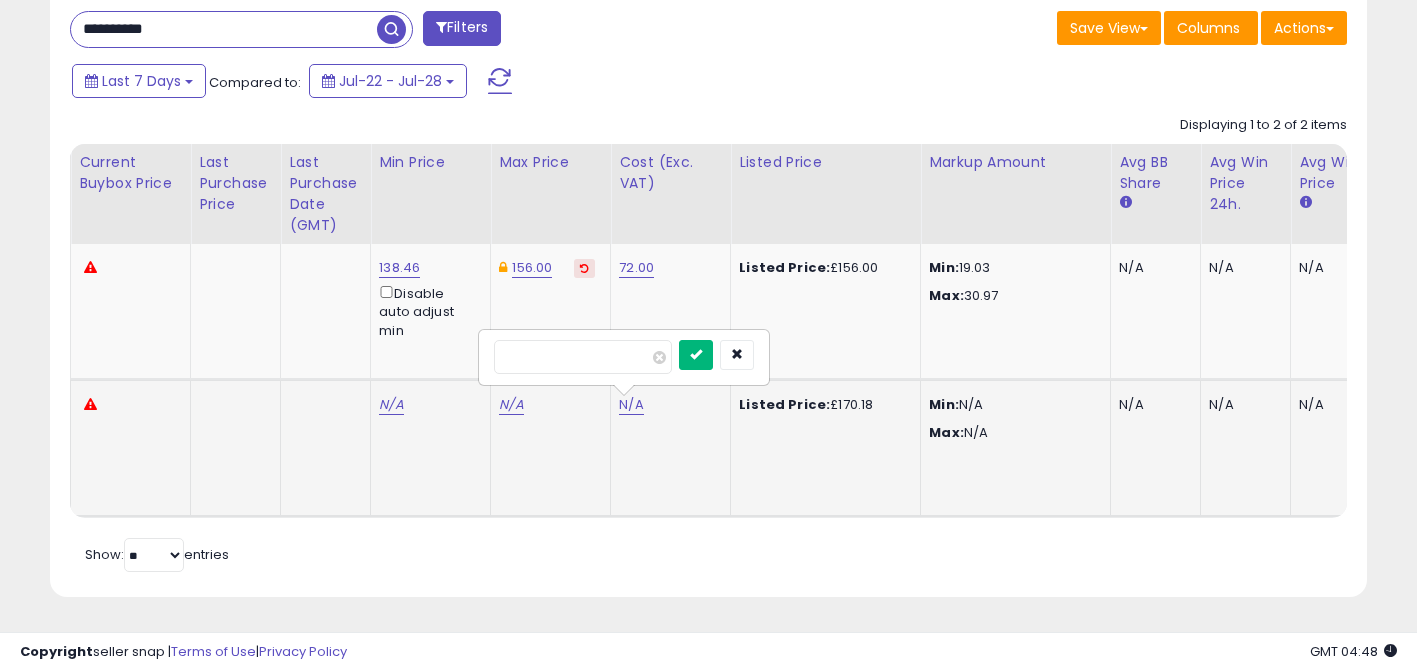 click at bounding box center (696, 355) 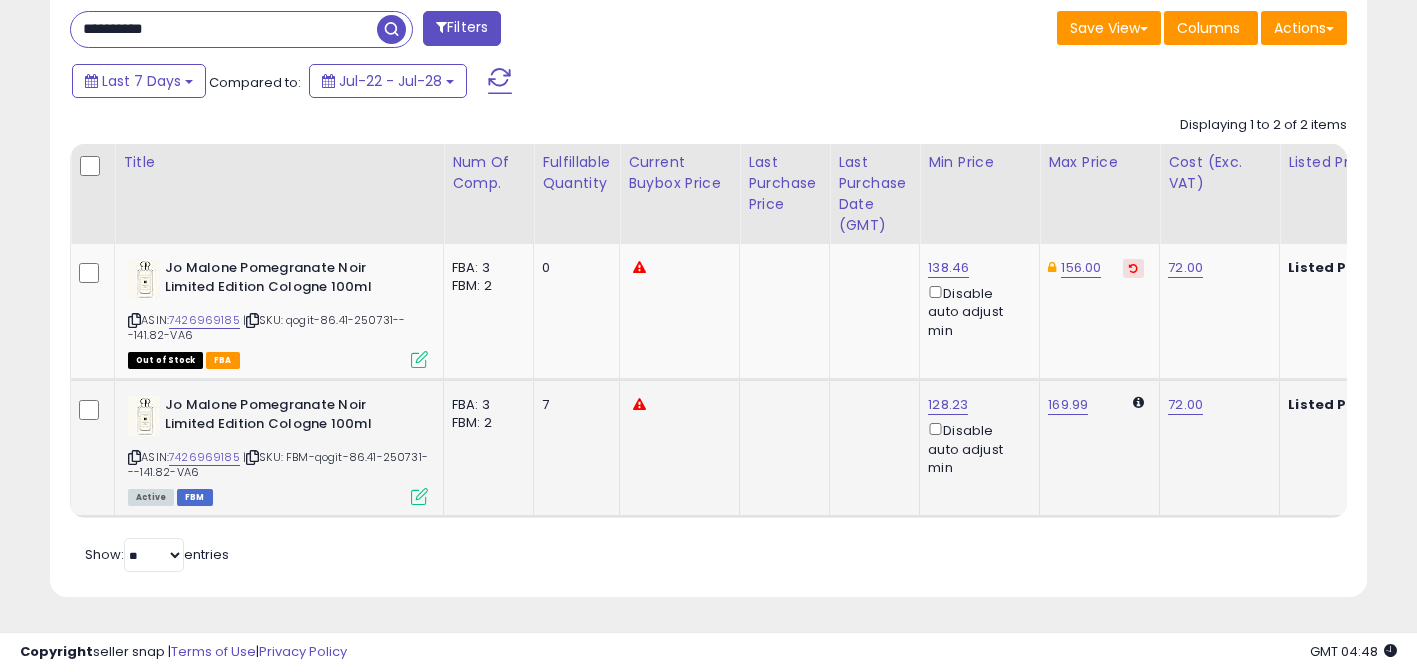 click on "128.23  Disable auto adjust min" at bounding box center (976, 436) 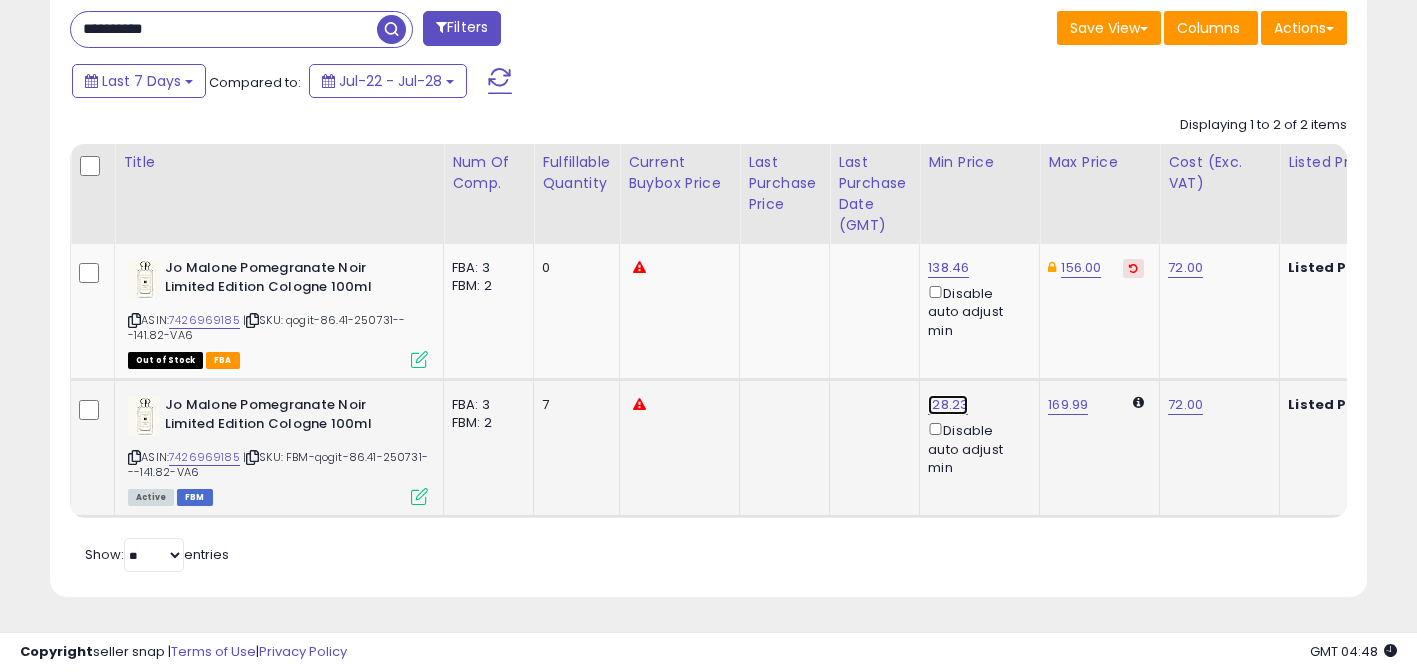 click on "128.23" at bounding box center (948, 268) 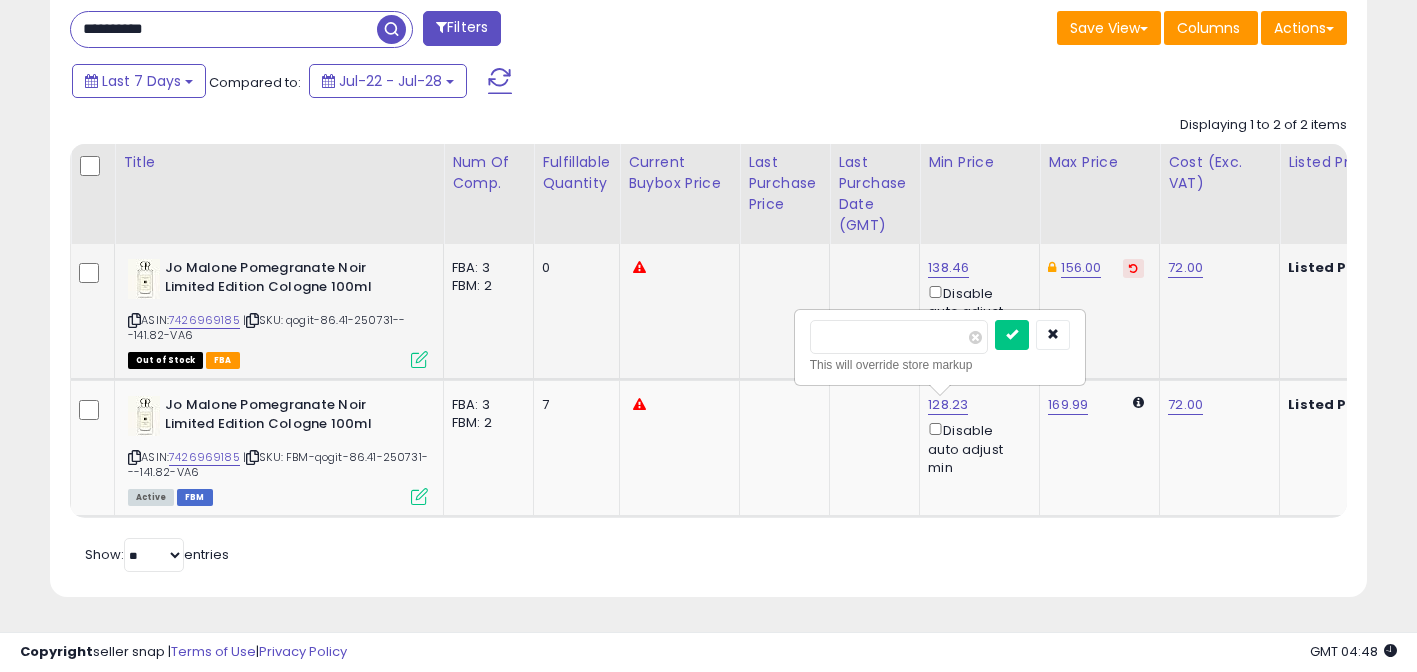 drag, startPoint x: 888, startPoint y: 315, endPoint x: 536, endPoint y: 309, distance: 352.05115 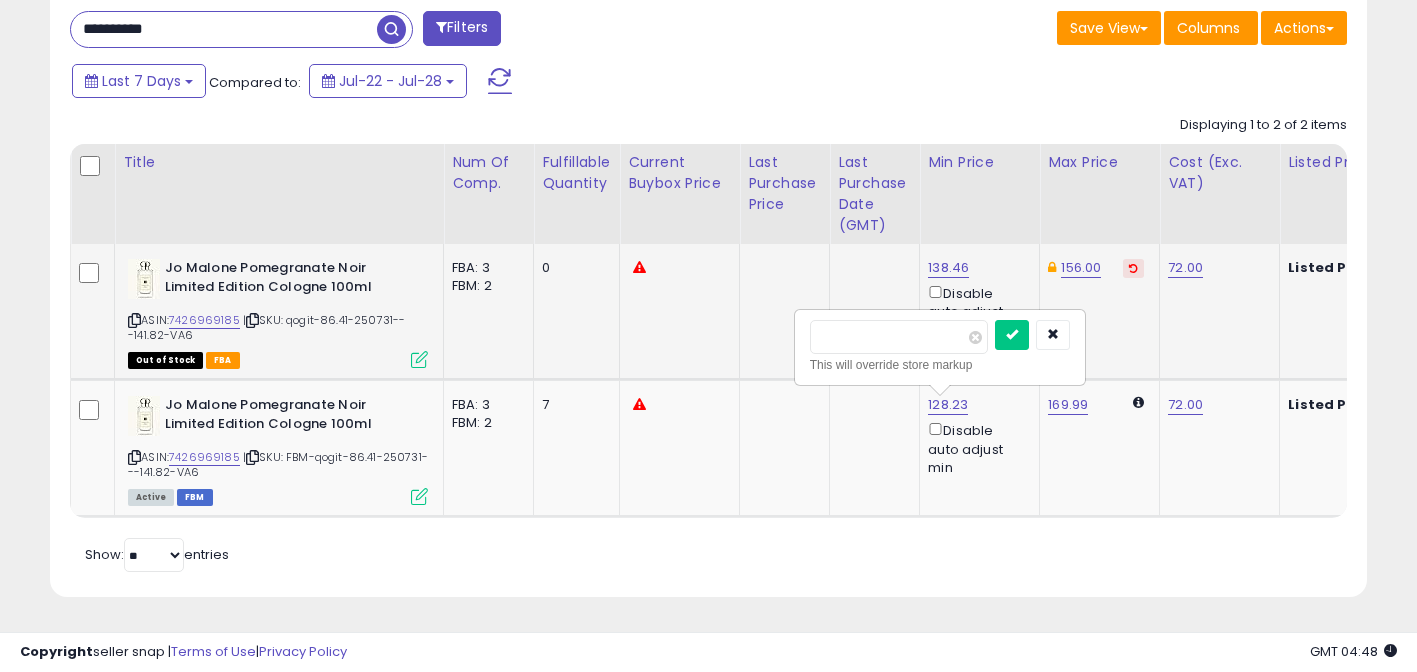 type on "******" 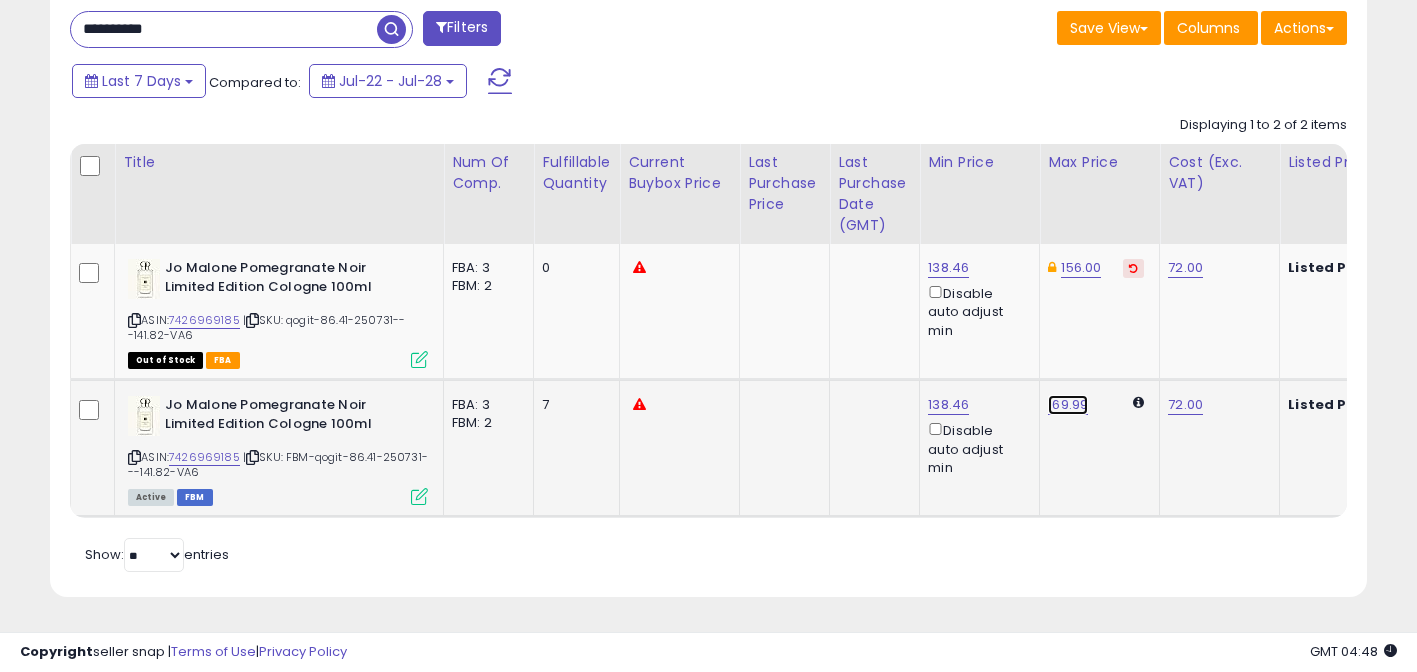 click on "169.99" at bounding box center (1068, 405) 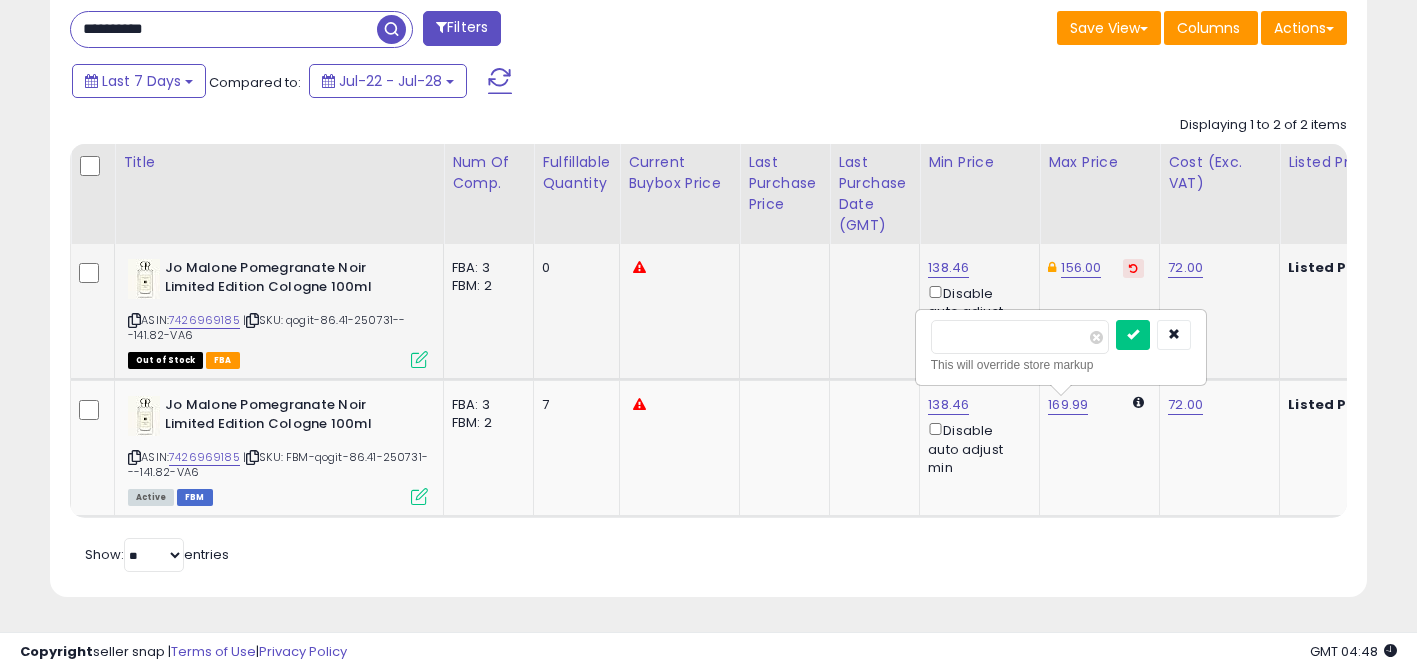 click on "Jo Malone Pomegranate Noir Limited Edition Cologne 100ml  ASIN:  7426969185    |   SKU: qogit-86.41-250731---141.82-VA6 Out of Stock FBA
FBA: 3
Low FBA: 144.70
Low FBA Back Ordered: n/a
Low FBM: 144.70
Low SFP: n/a
FBM: 2 0 138.46 156.00 72.00   0" at bounding box center [2510, 380] 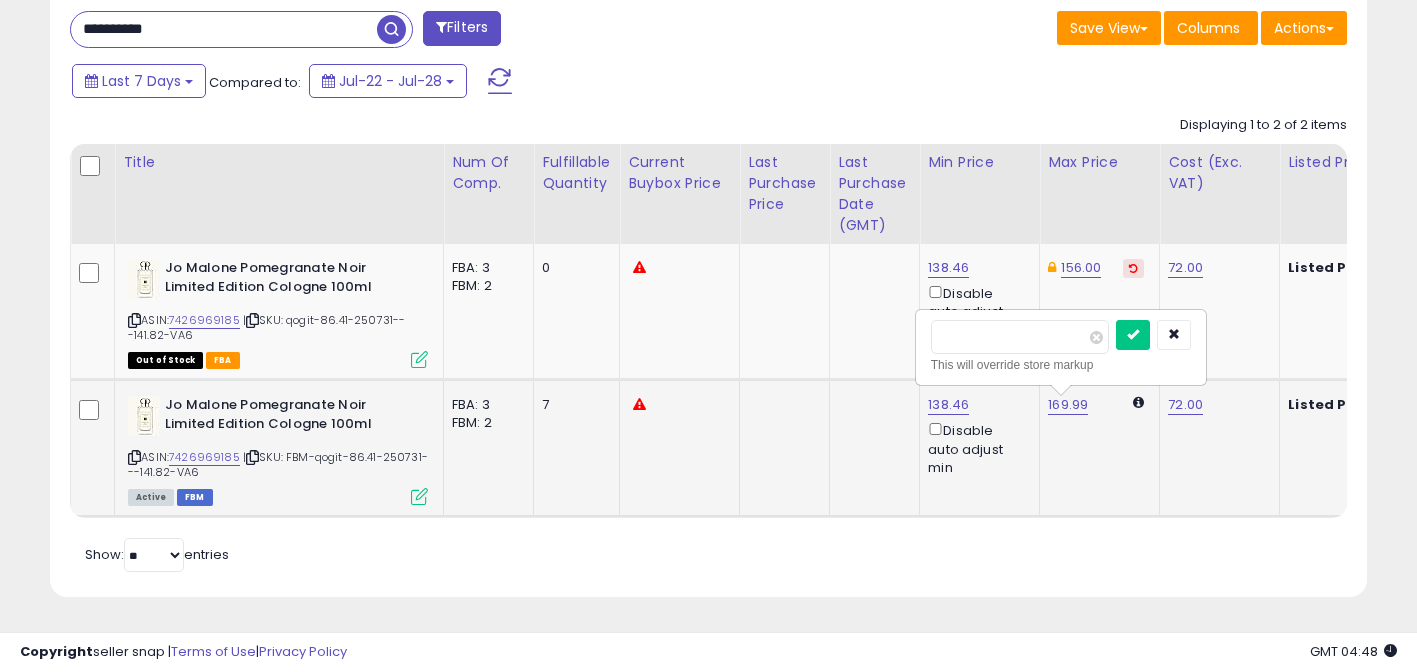 type on "***" 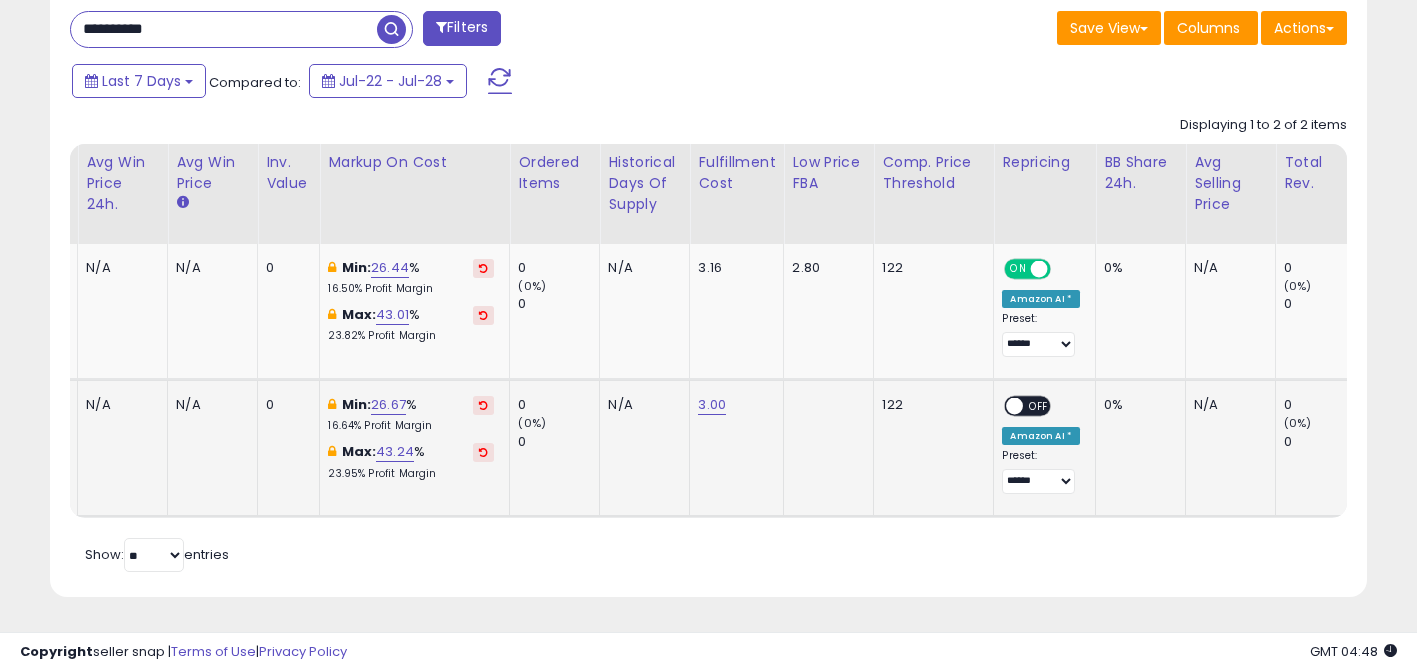 click on "OFF" at bounding box center (1040, 406) 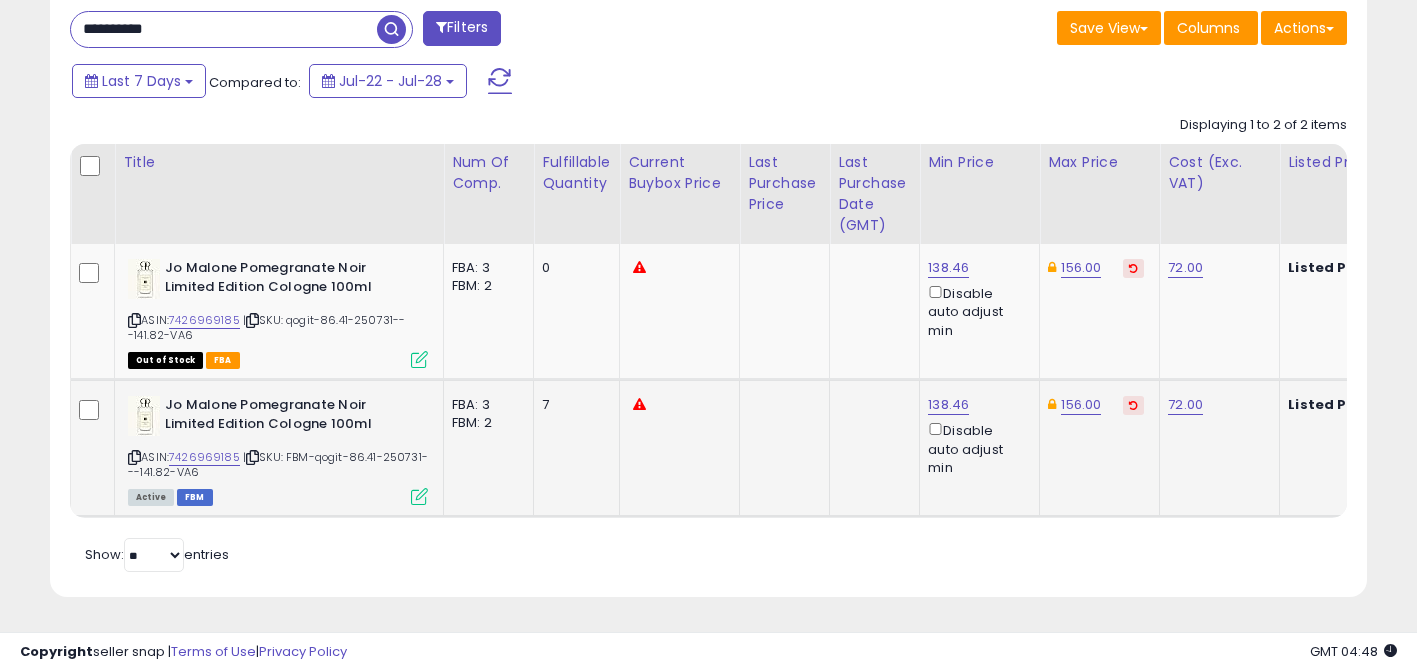 click at bounding box center [134, 457] 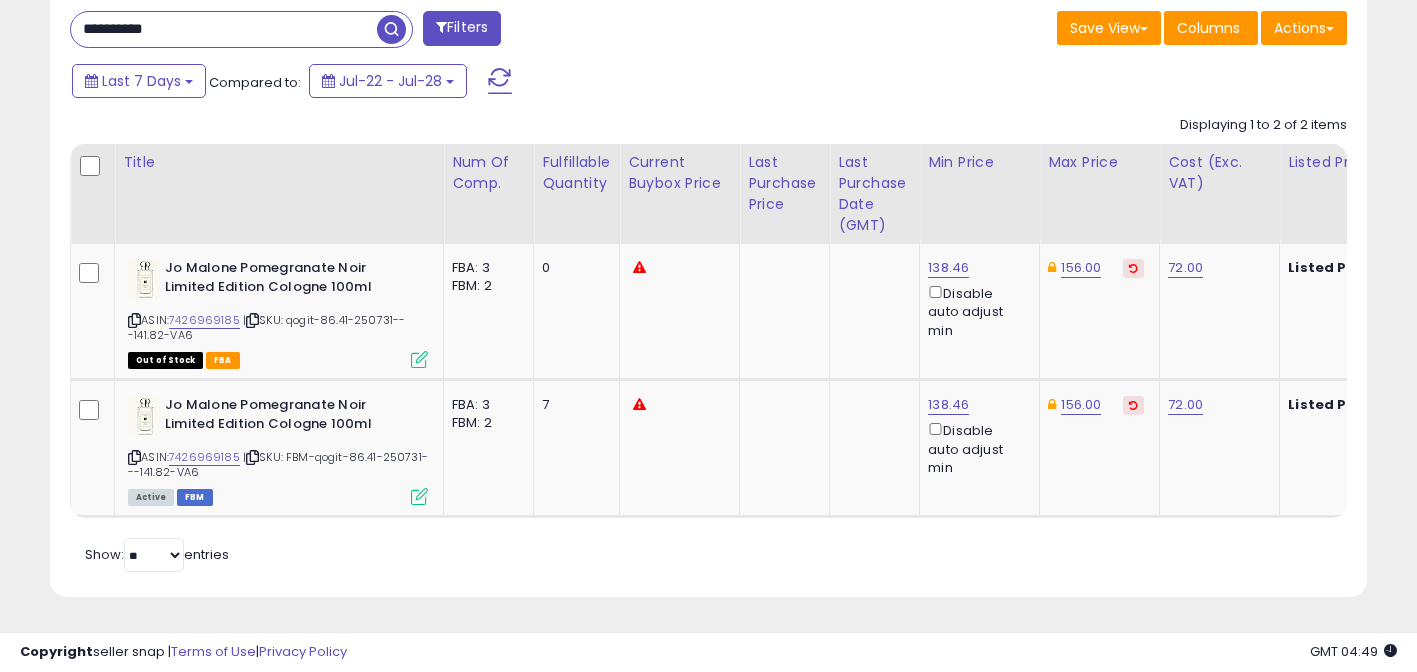 click on "**********" at bounding box center [224, 29] 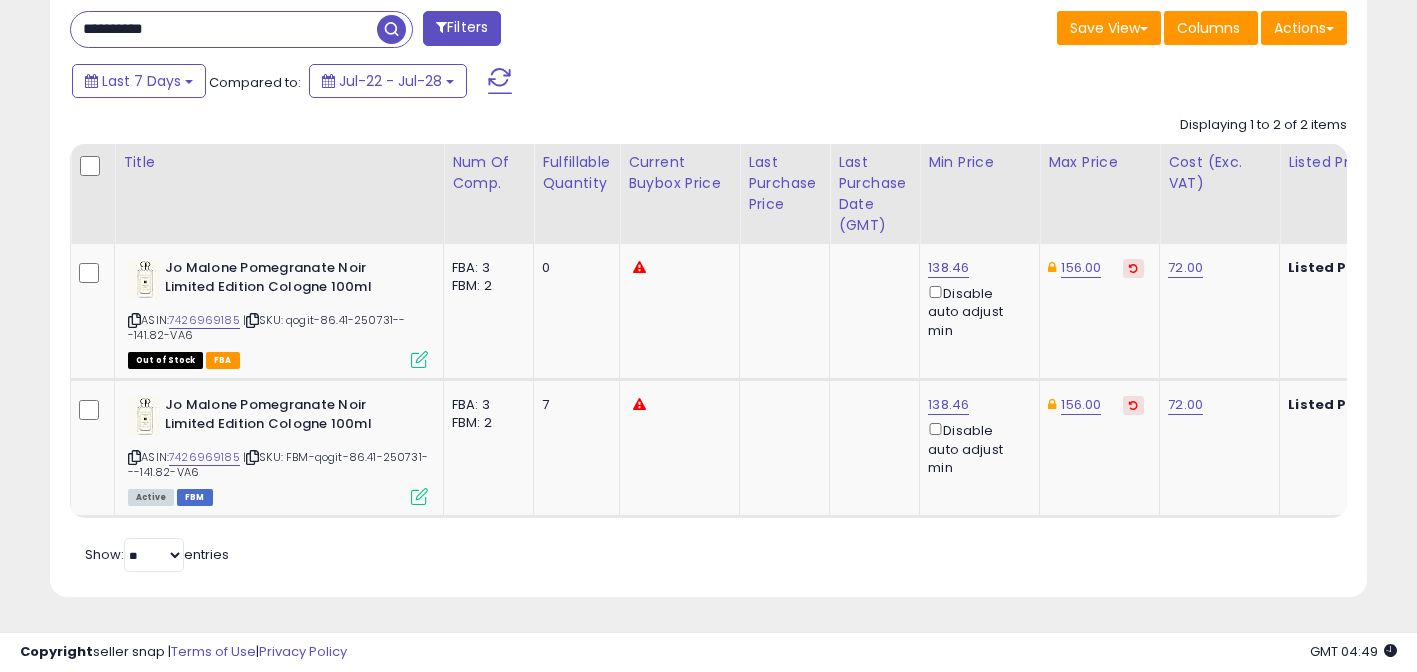 click on "**********" at bounding box center [224, 29] 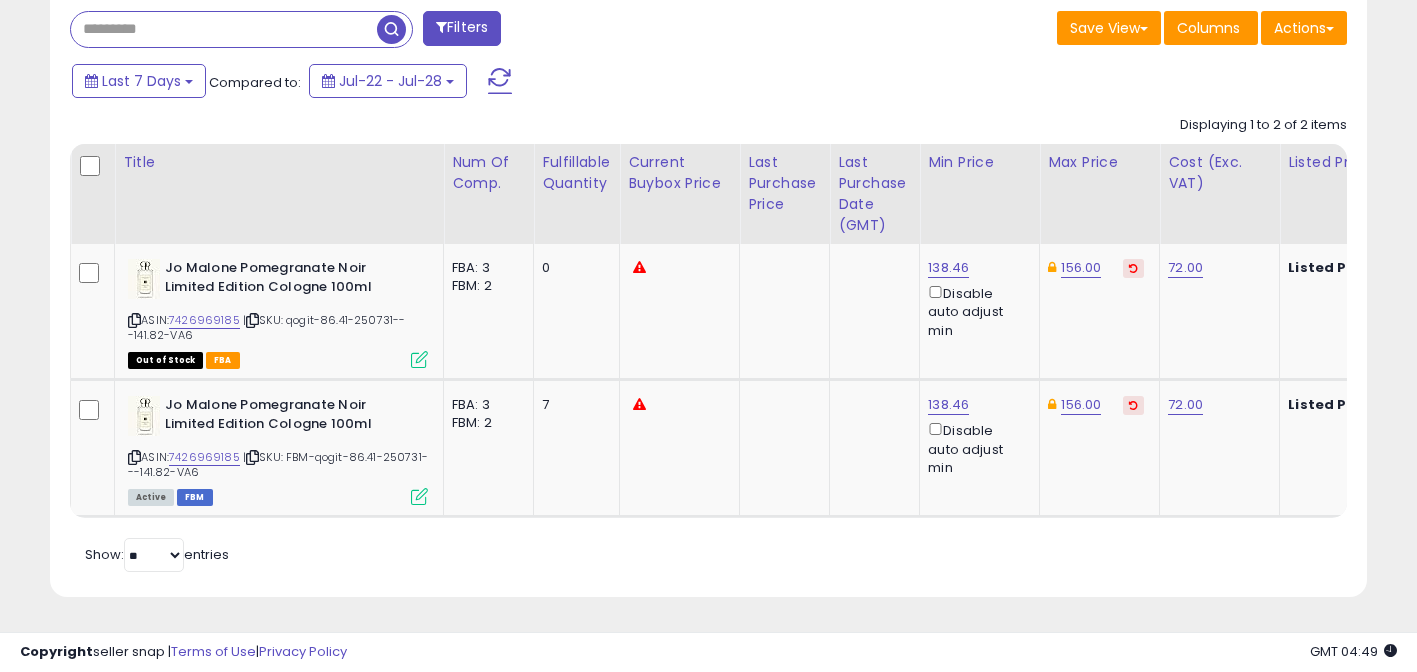 paste on "**********" 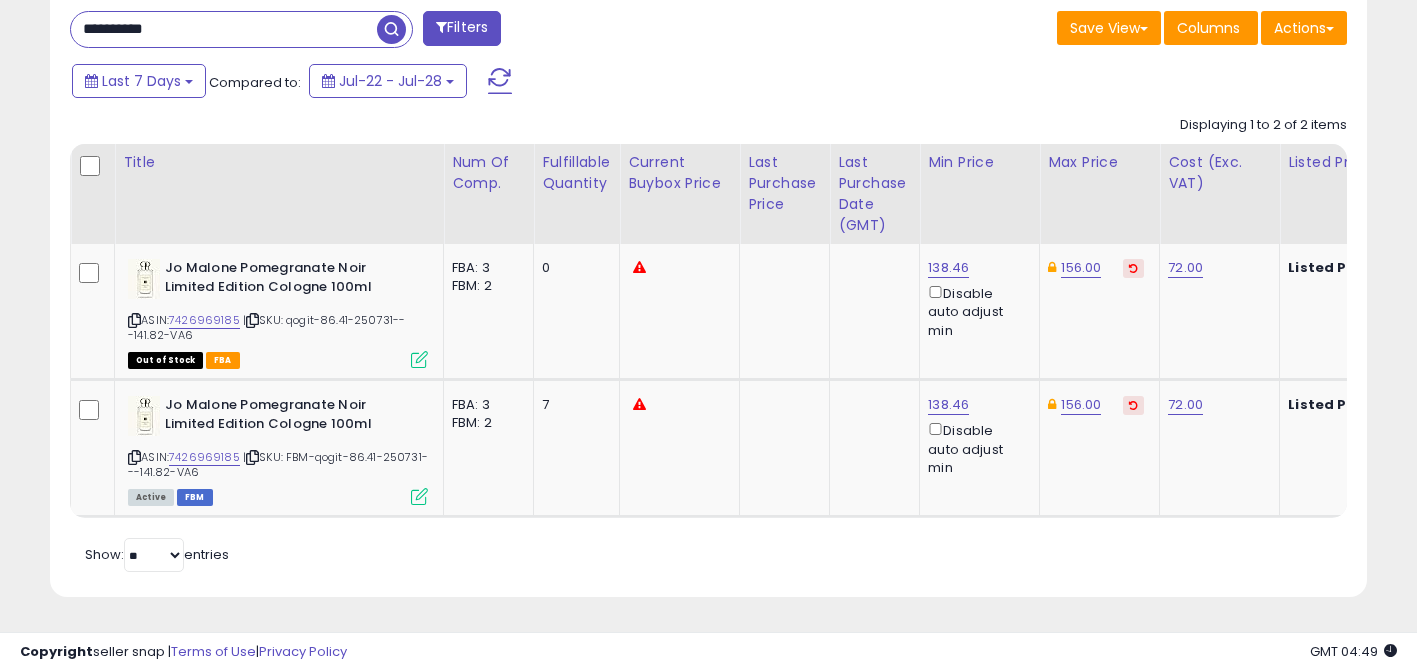 type on "**********" 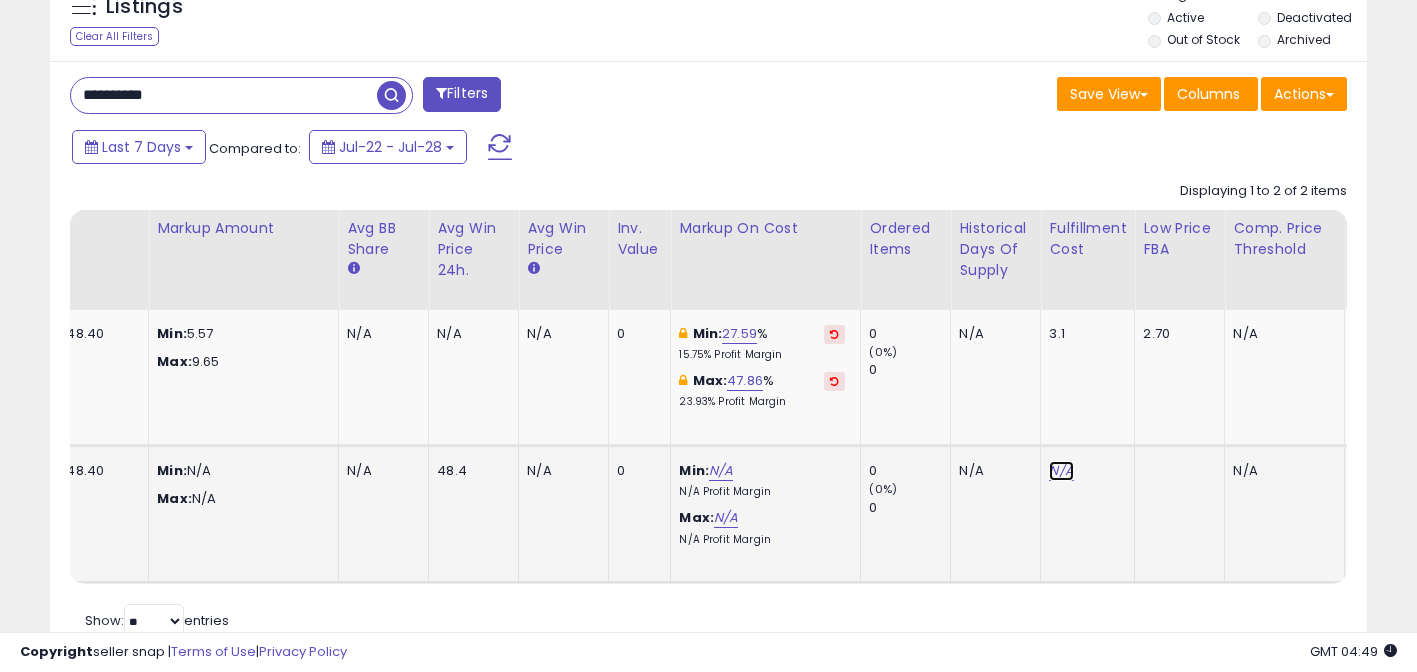 click on "N/A" at bounding box center (1061, 471) 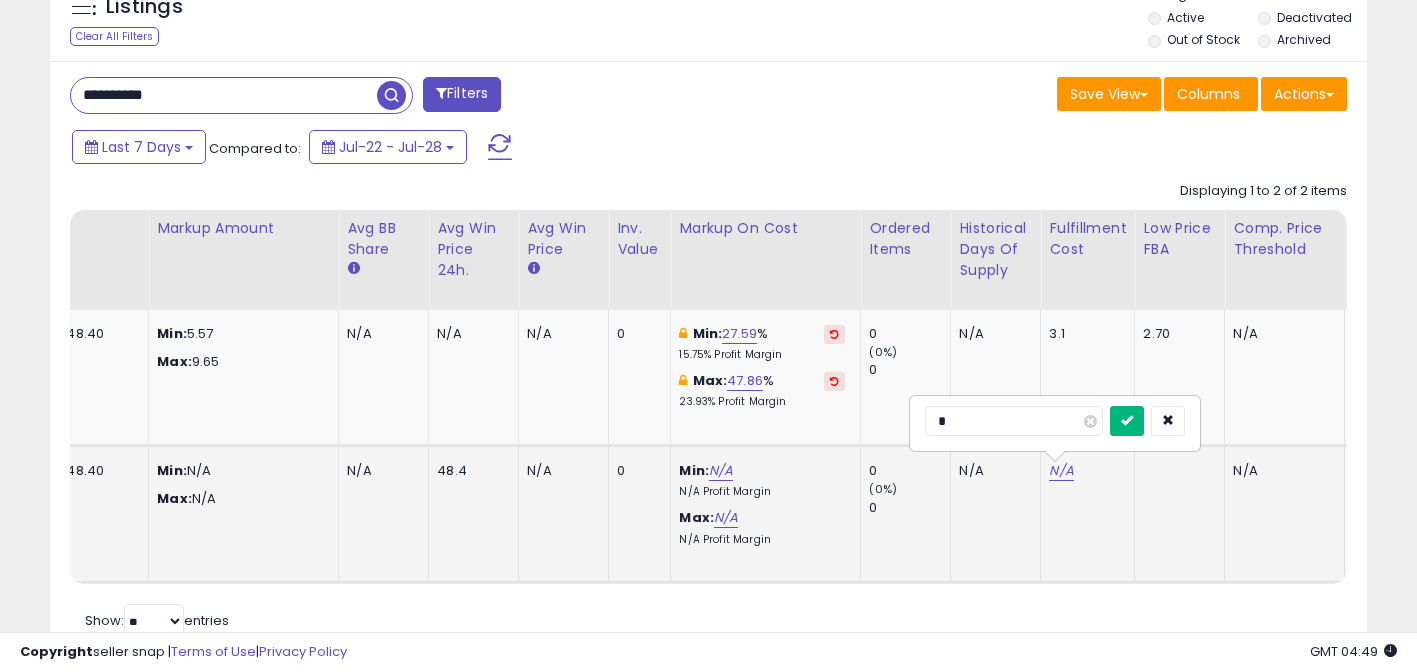 type on "*" 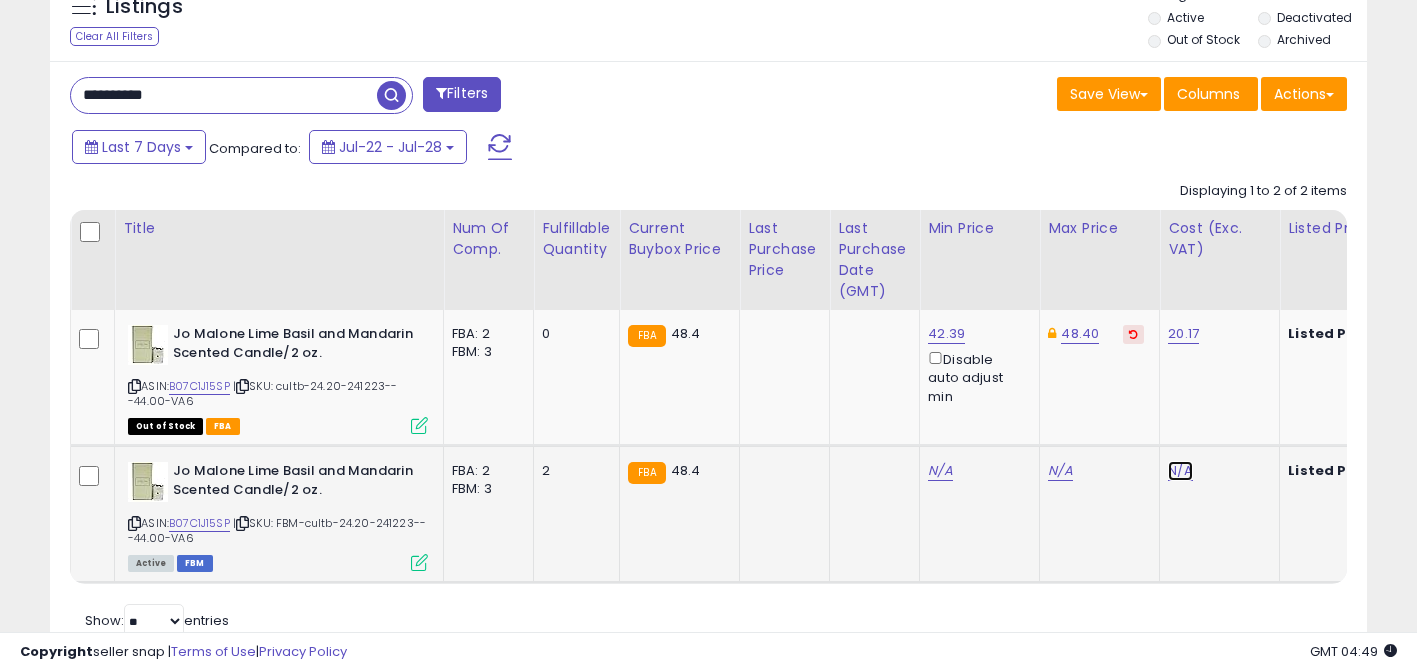click on "N/A" at bounding box center [1180, 471] 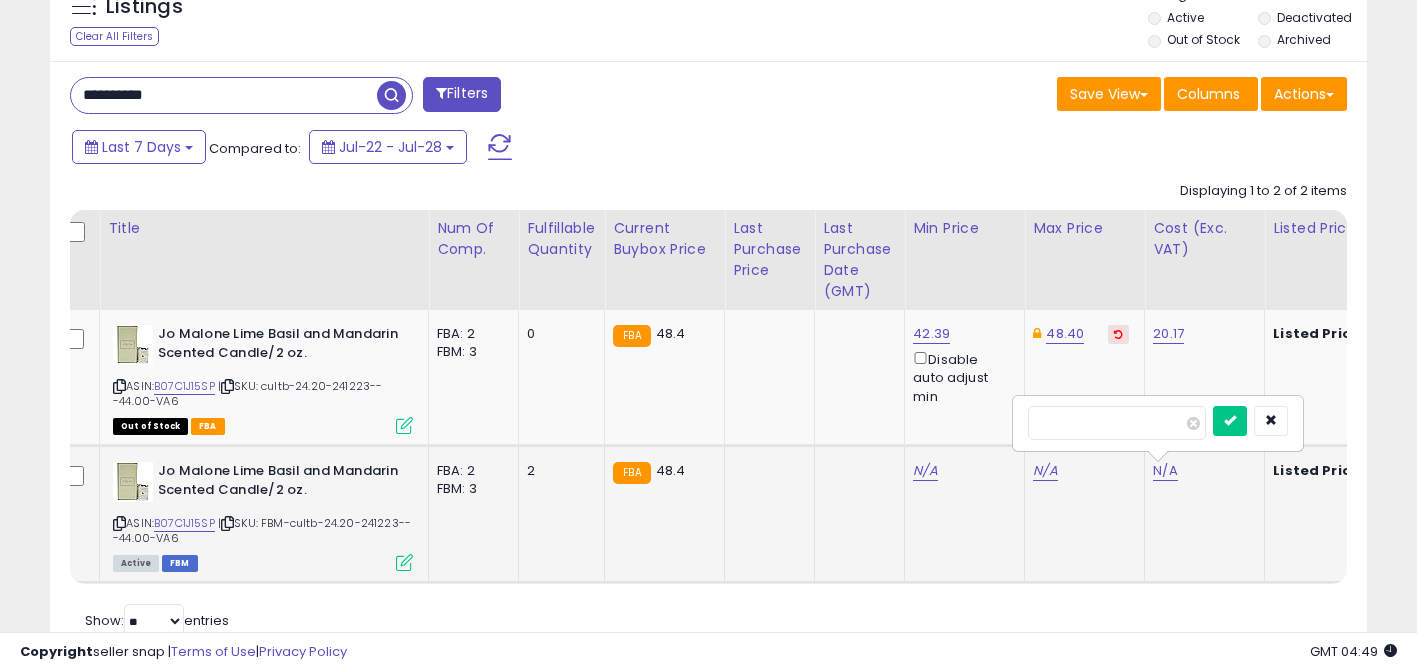 type on "*****" 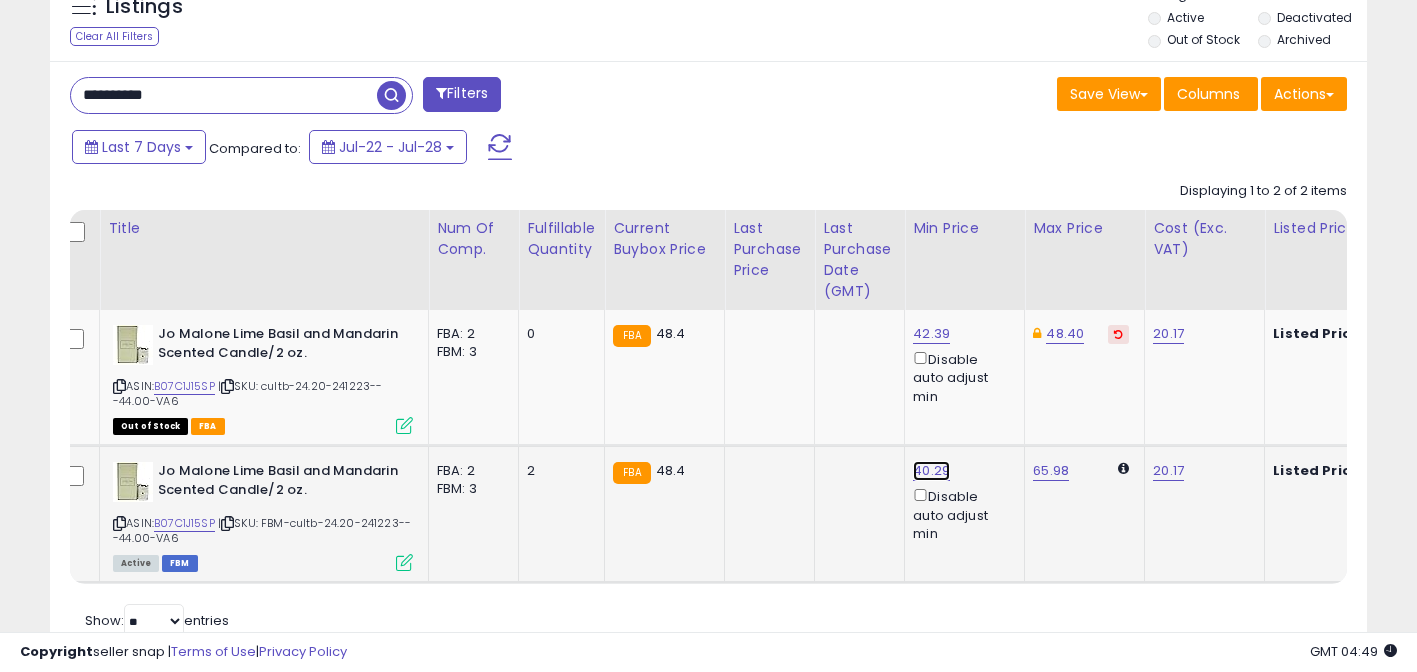 click on "40.29" at bounding box center [931, 334] 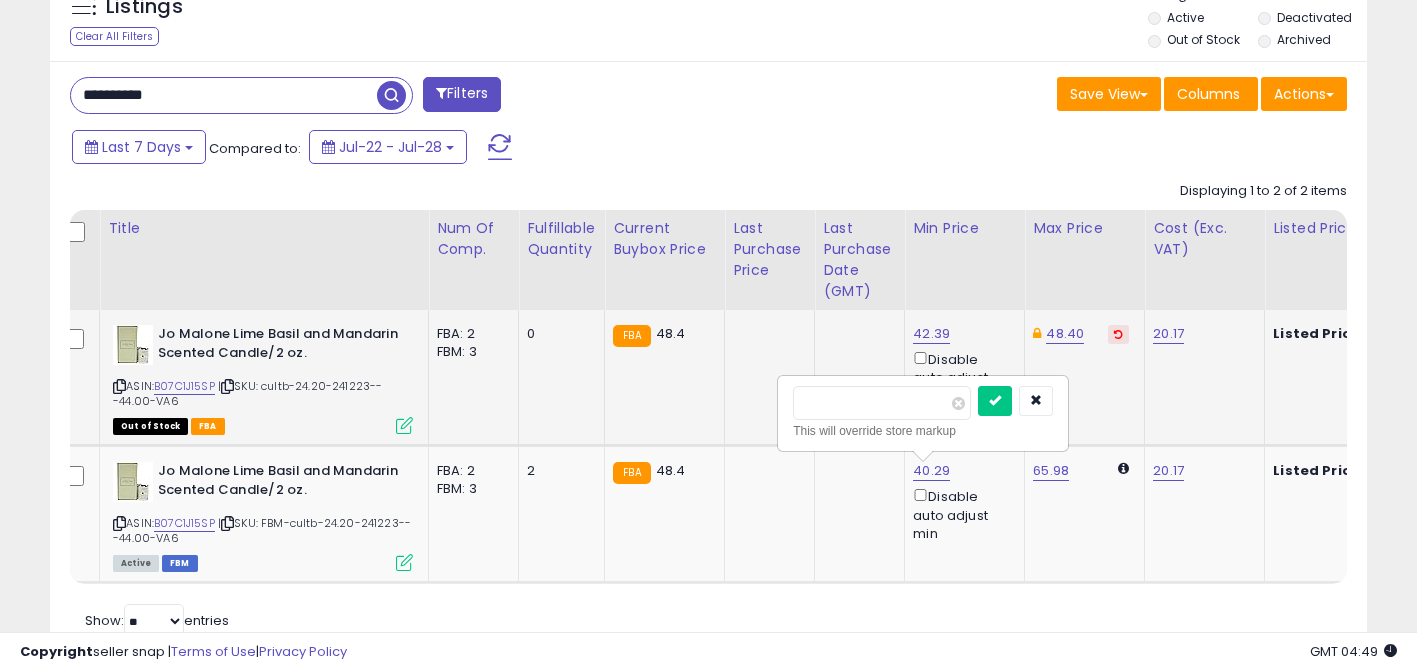drag, startPoint x: 876, startPoint y: 406, endPoint x: 619, endPoint y: 406, distance: 257 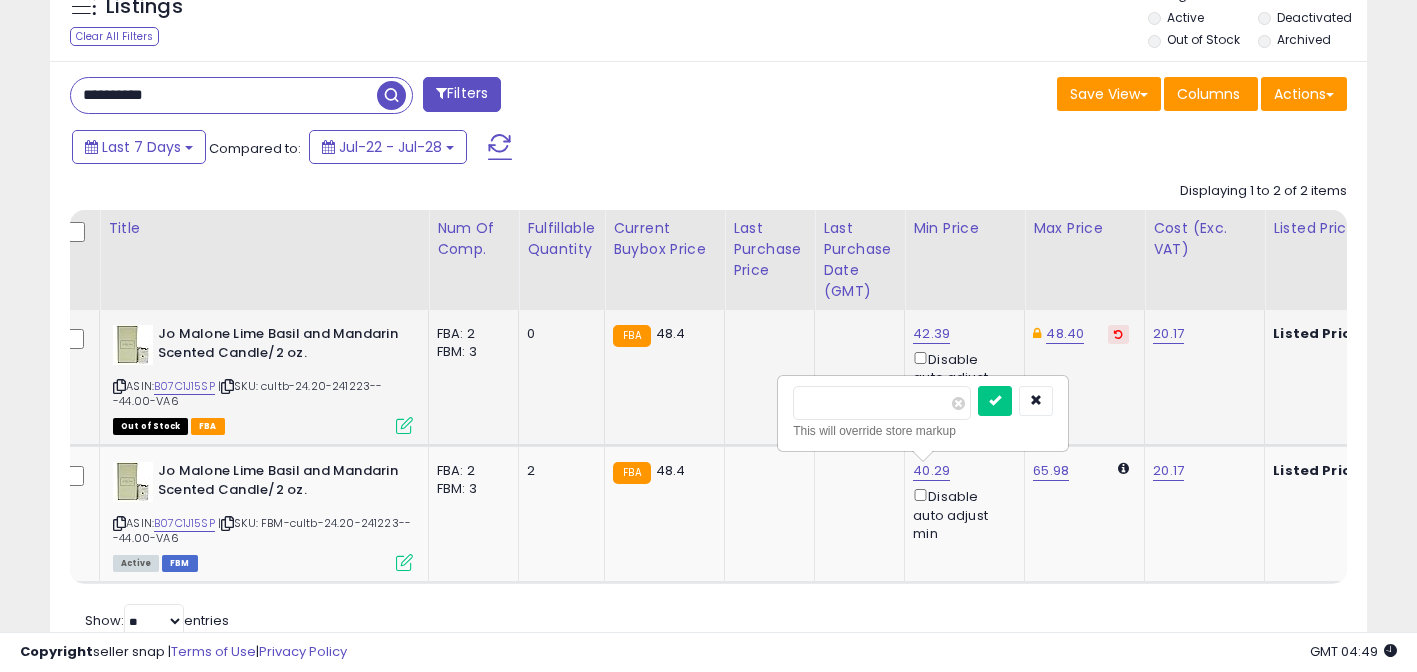 type on "*****" 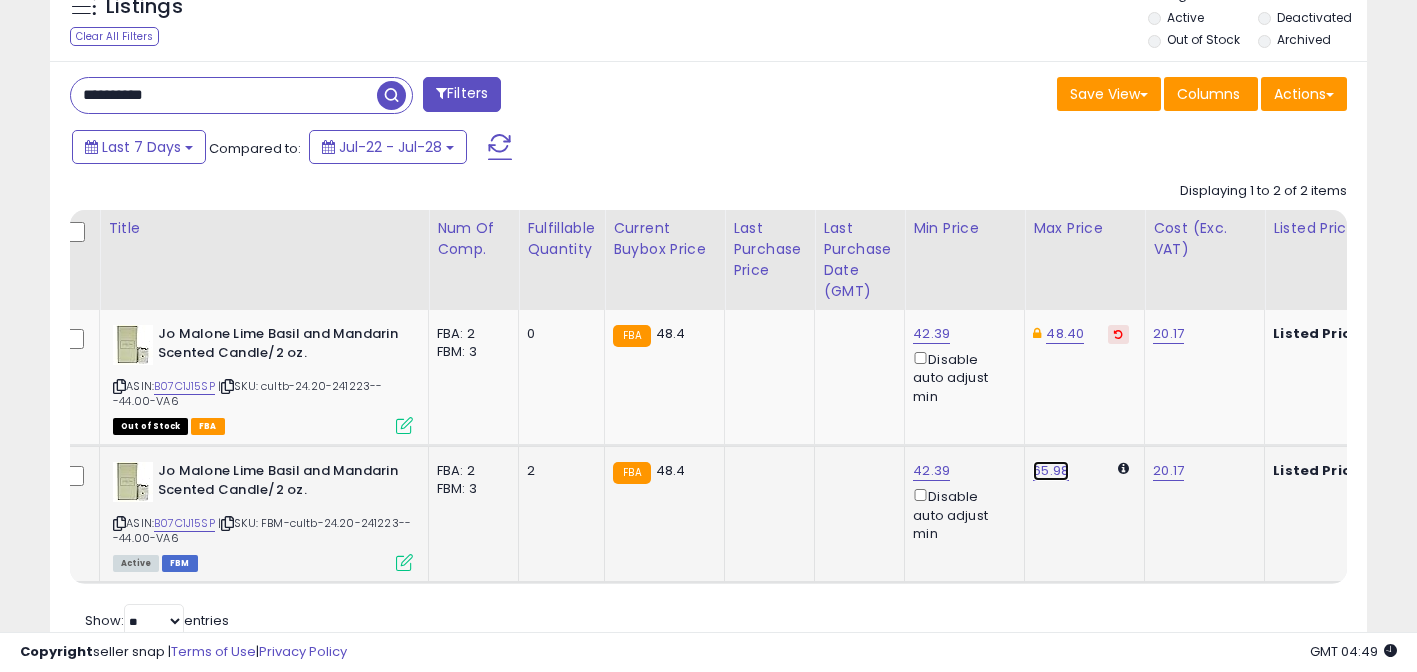 click on "65.98" at bounding box center [1051, 471] 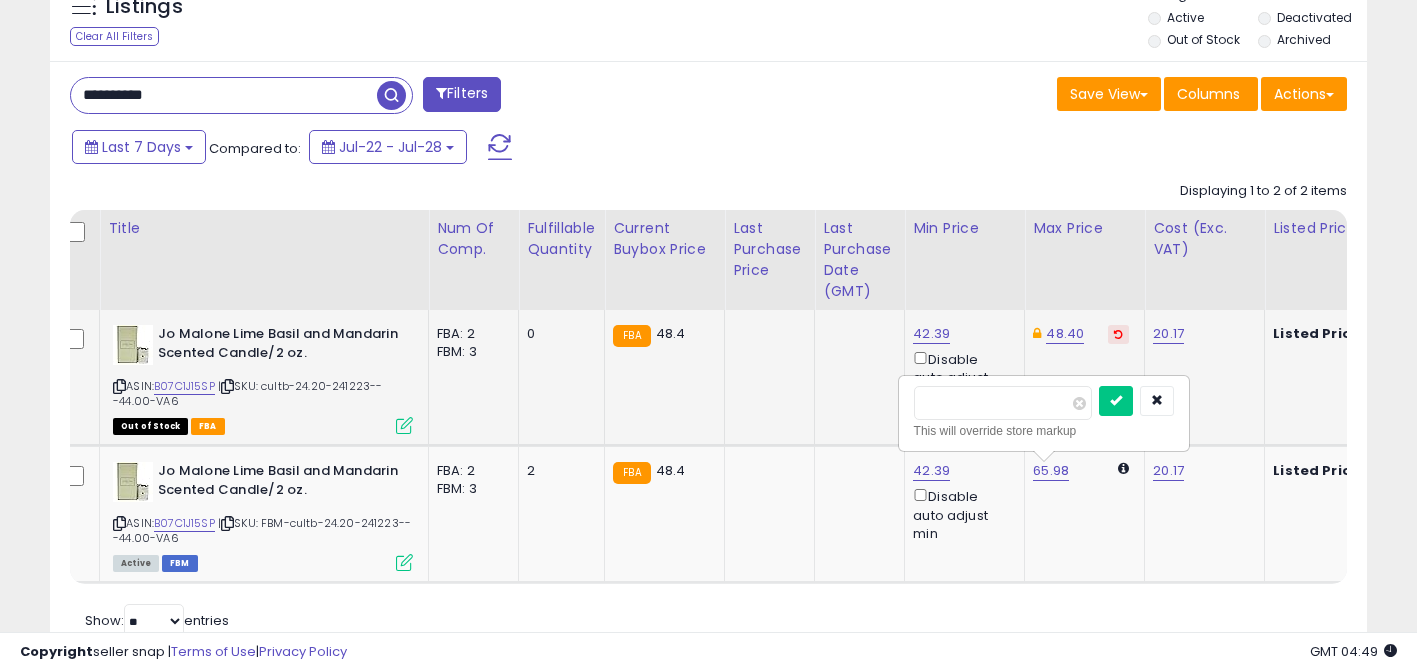 click on "Jo Malone Lime Basil and Mandarin Scented Candle/2 oz.  ASIN:  B07C1J15SP    |   SKU: cultb-24.20-241223---44.00-VA6 Out of Stock FBA
FBA: 2
Low FBA: n/a
Low FBA Back Ordered: 47.95
Low FBM: n/a
Low SFP: n/a
FBM: 3" at bounding box center (2495, 446) 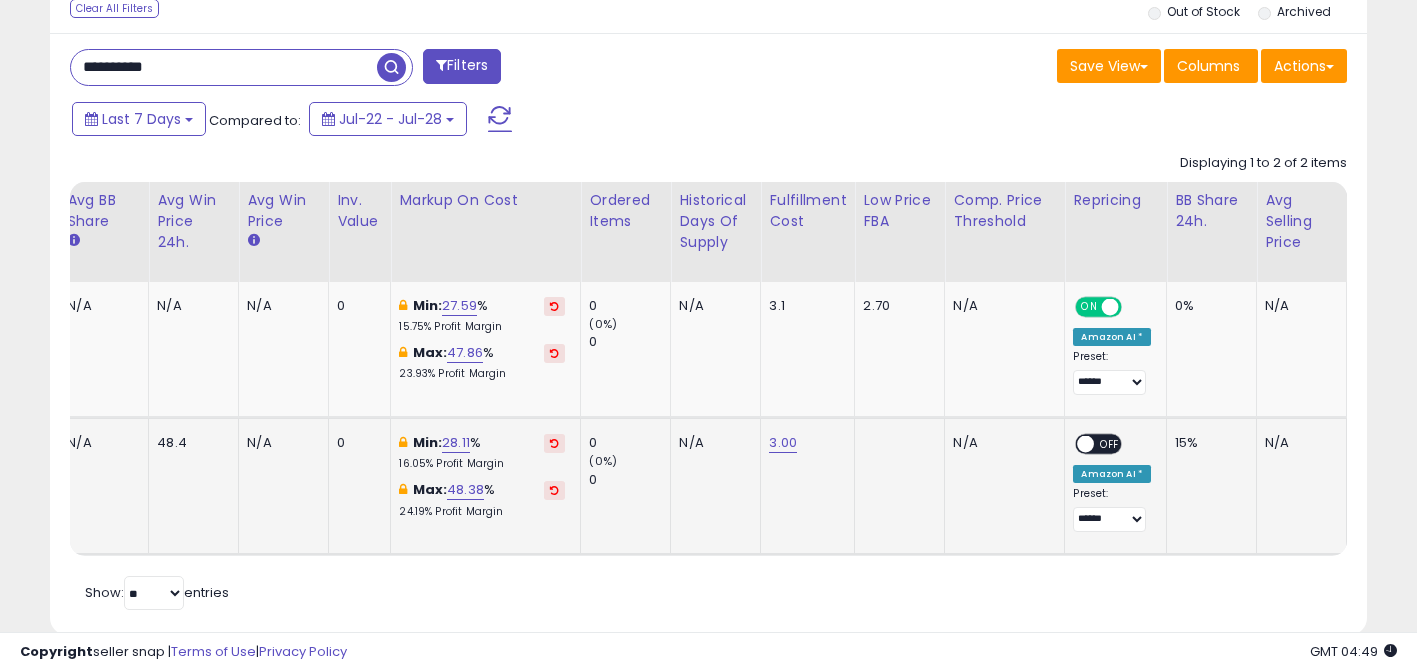 click on "OFF" at bounding box center [1111, 444] 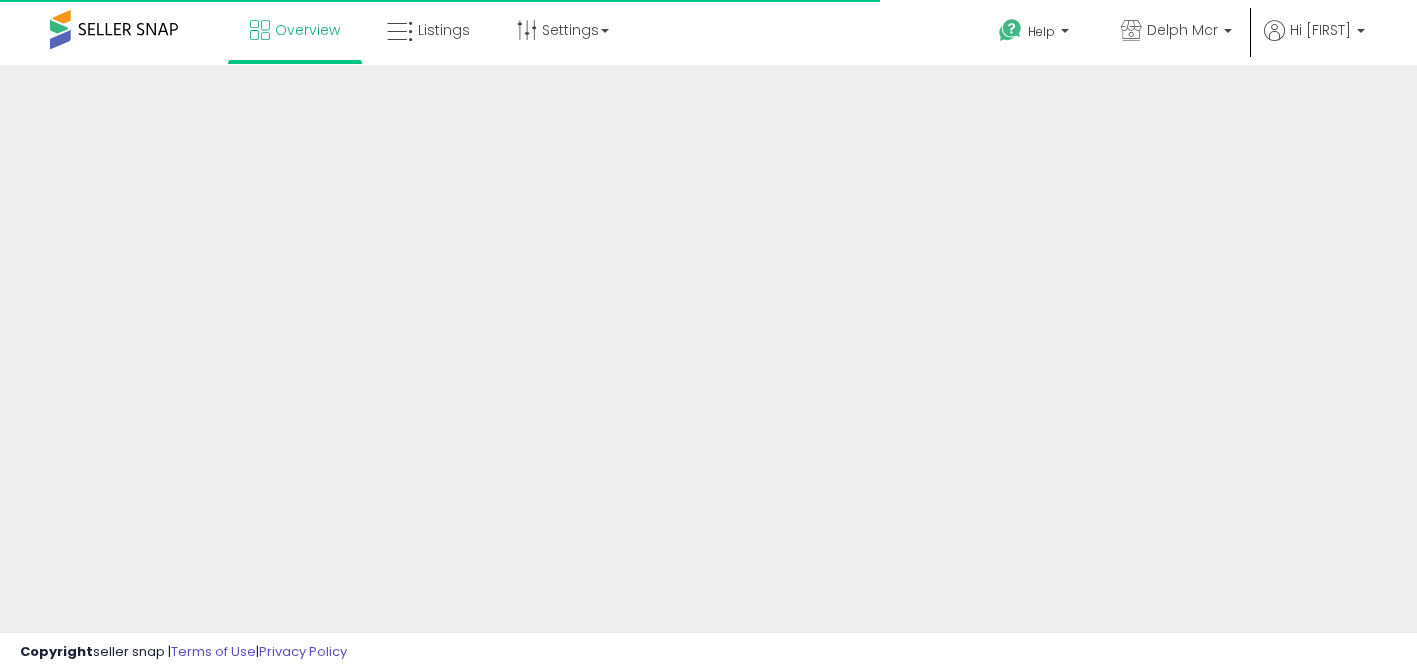 scroll, scrollTop: 0, scrollLeft: 0, axis: both 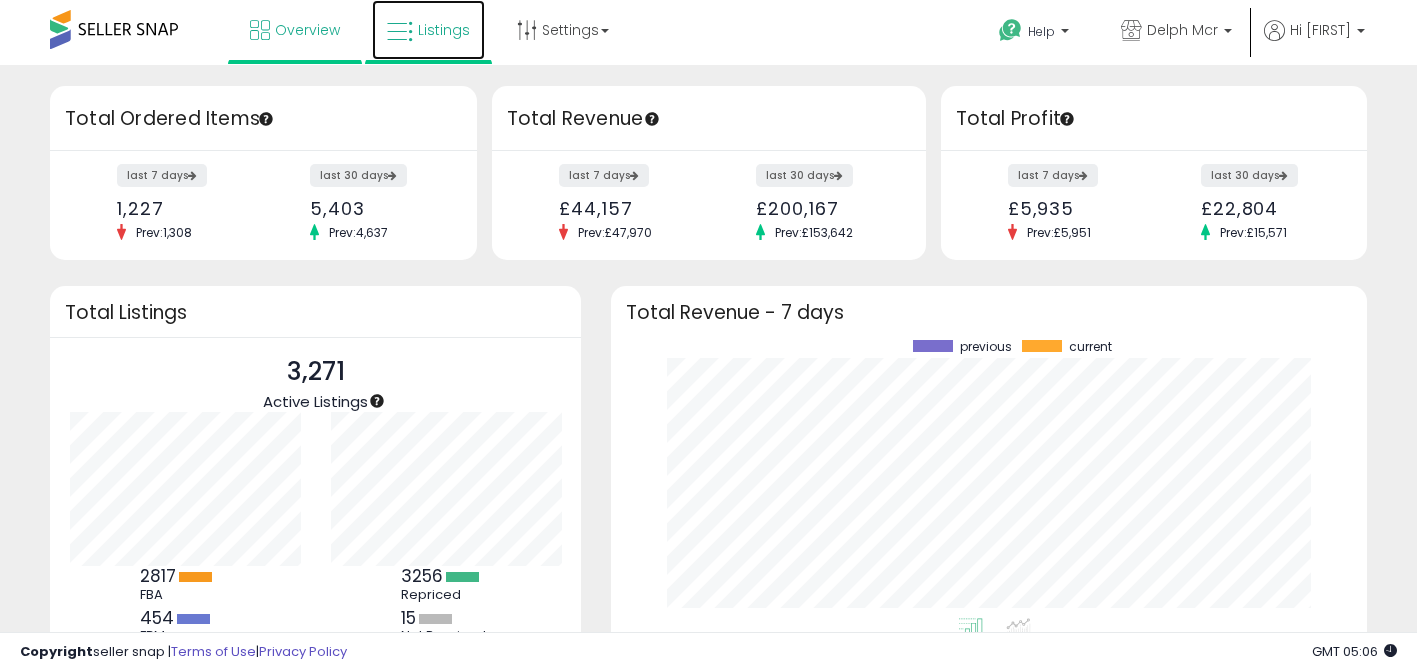 click on "Listings" at bounding box center (428, 30) 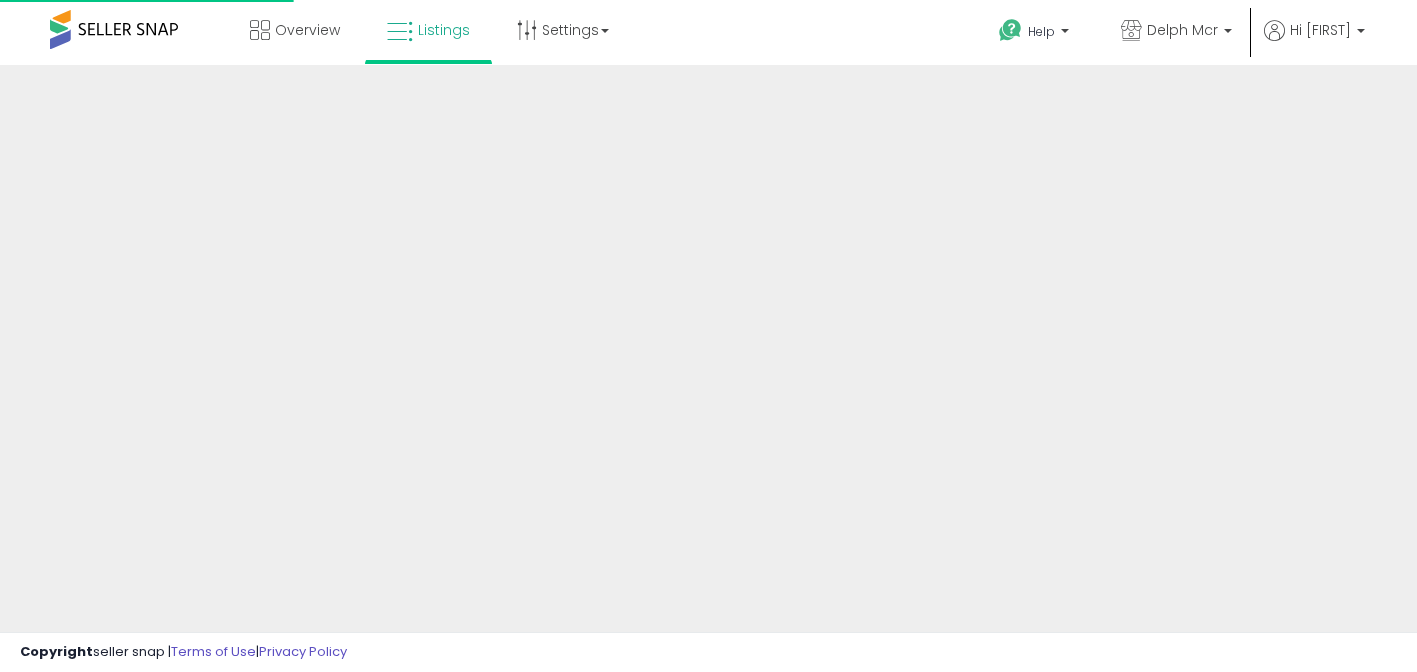 scroll, scrollTop: 0, scrollLeft: 0, axis: both 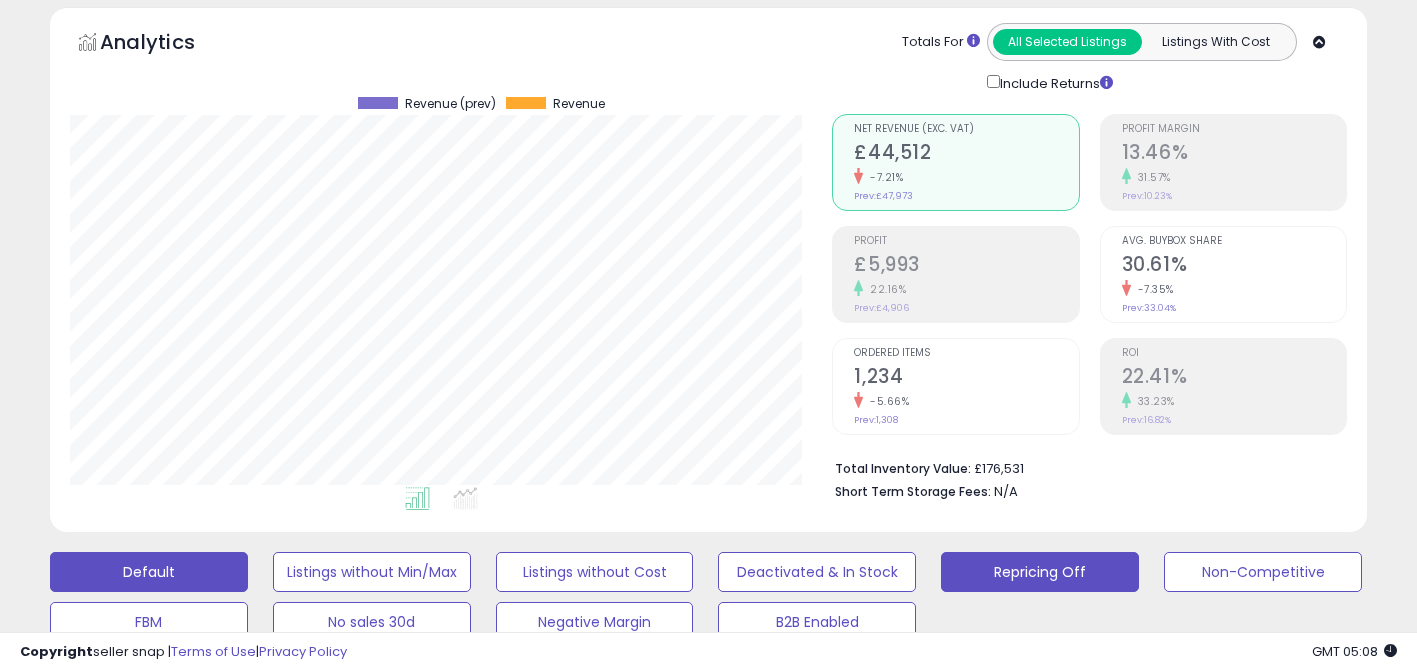 click on "Repricing Off" at bounding box center [372, 572] 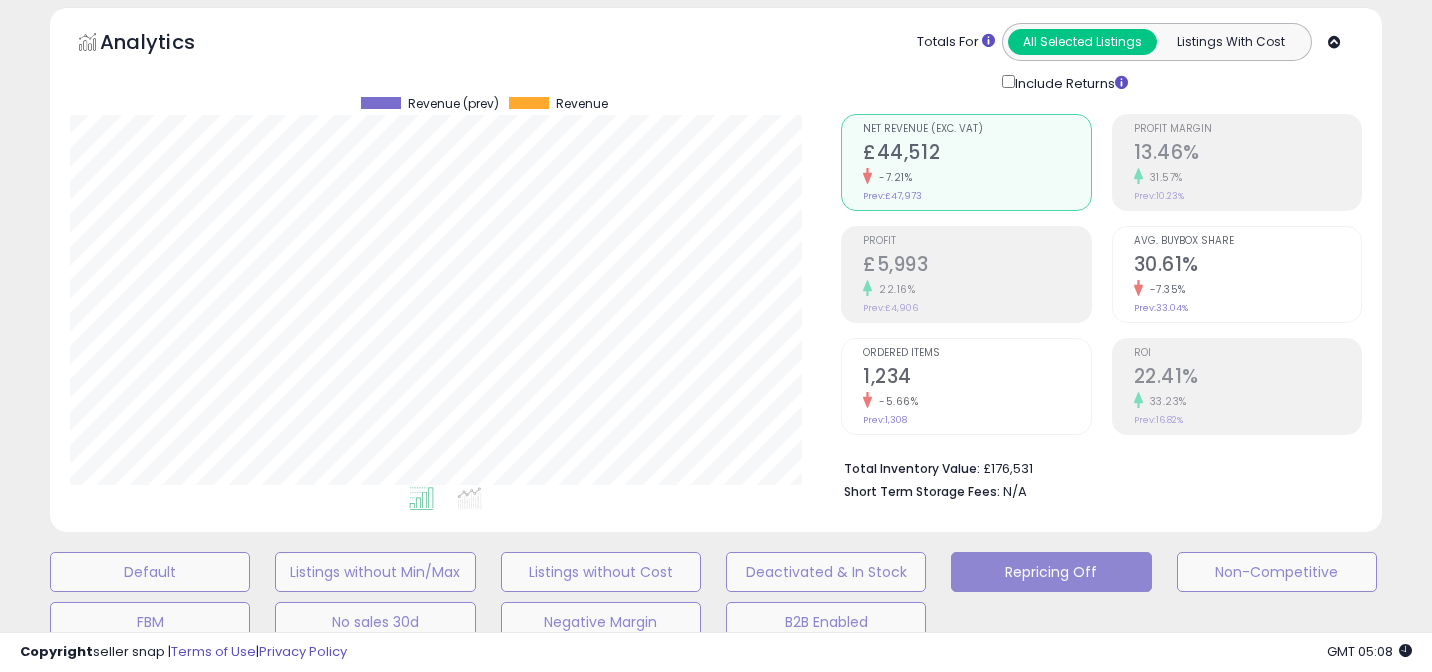 scroll, scrollTop: 999590, scrollLeft: 999229, axis: both 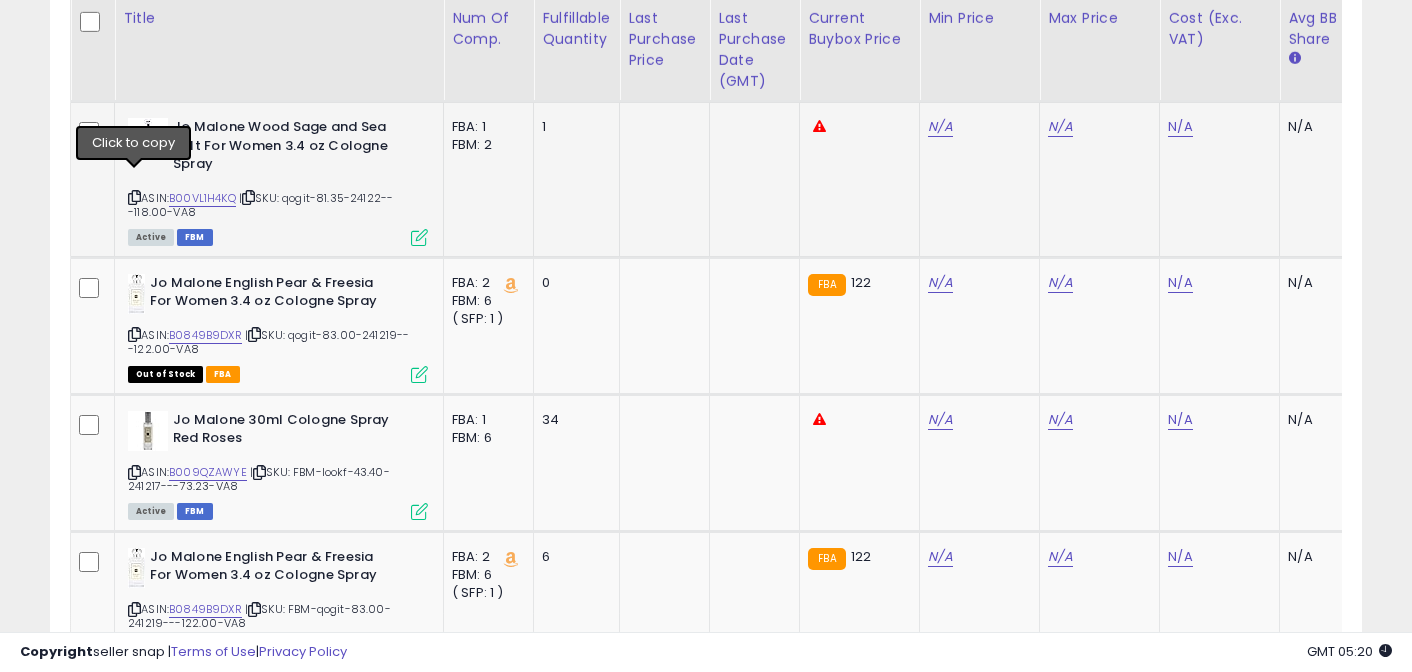click at bounding box center (134, 197) 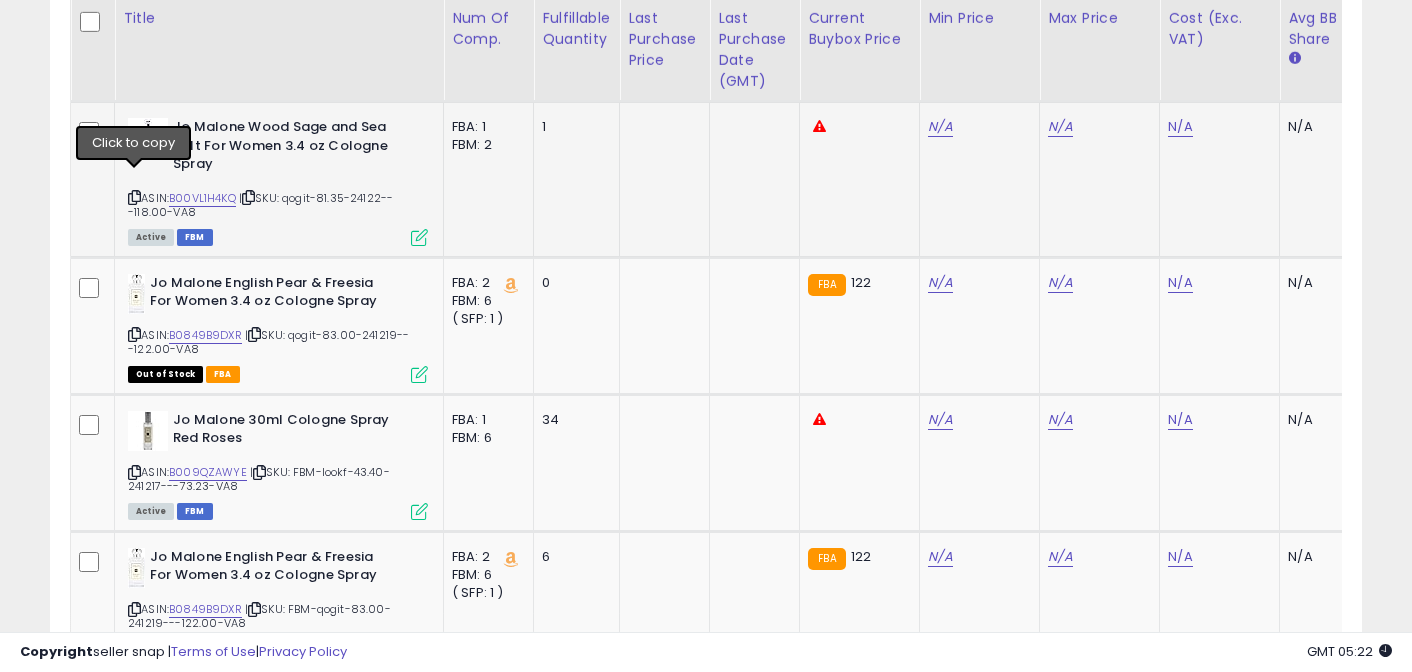 click at bounding box center (134, 197) 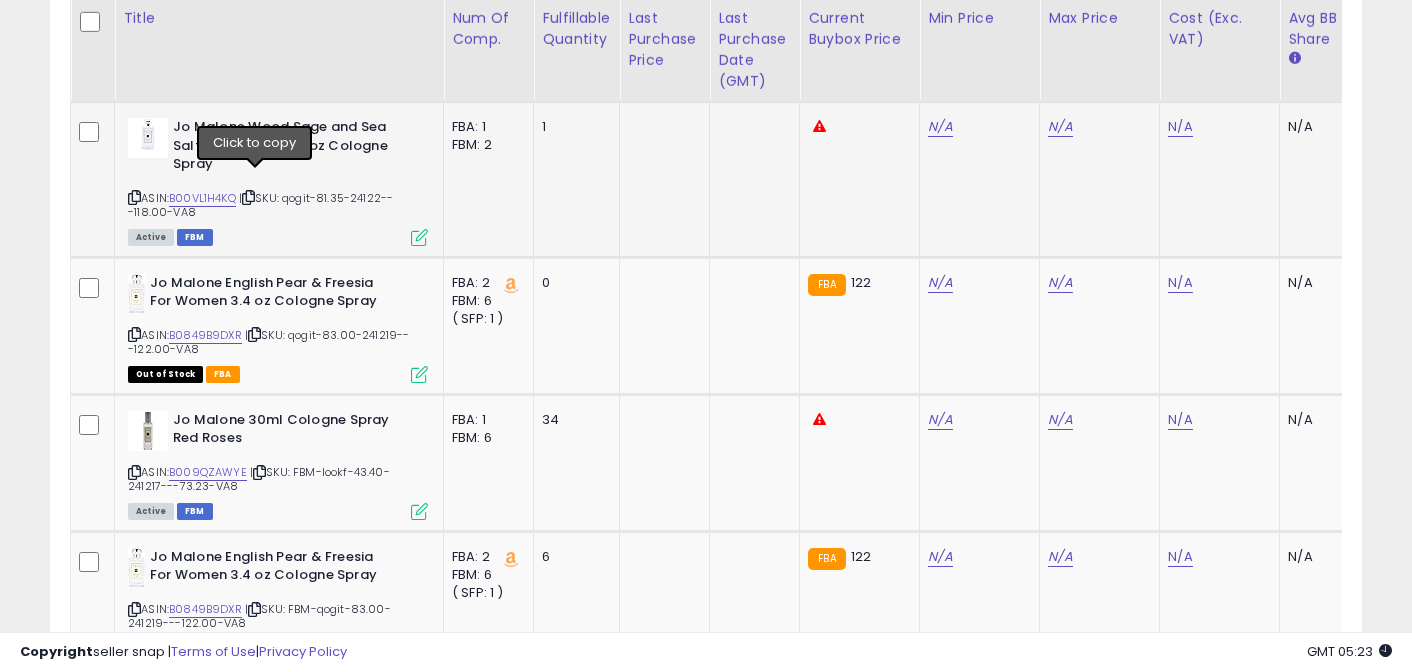 click at bounding box center [248, 197] 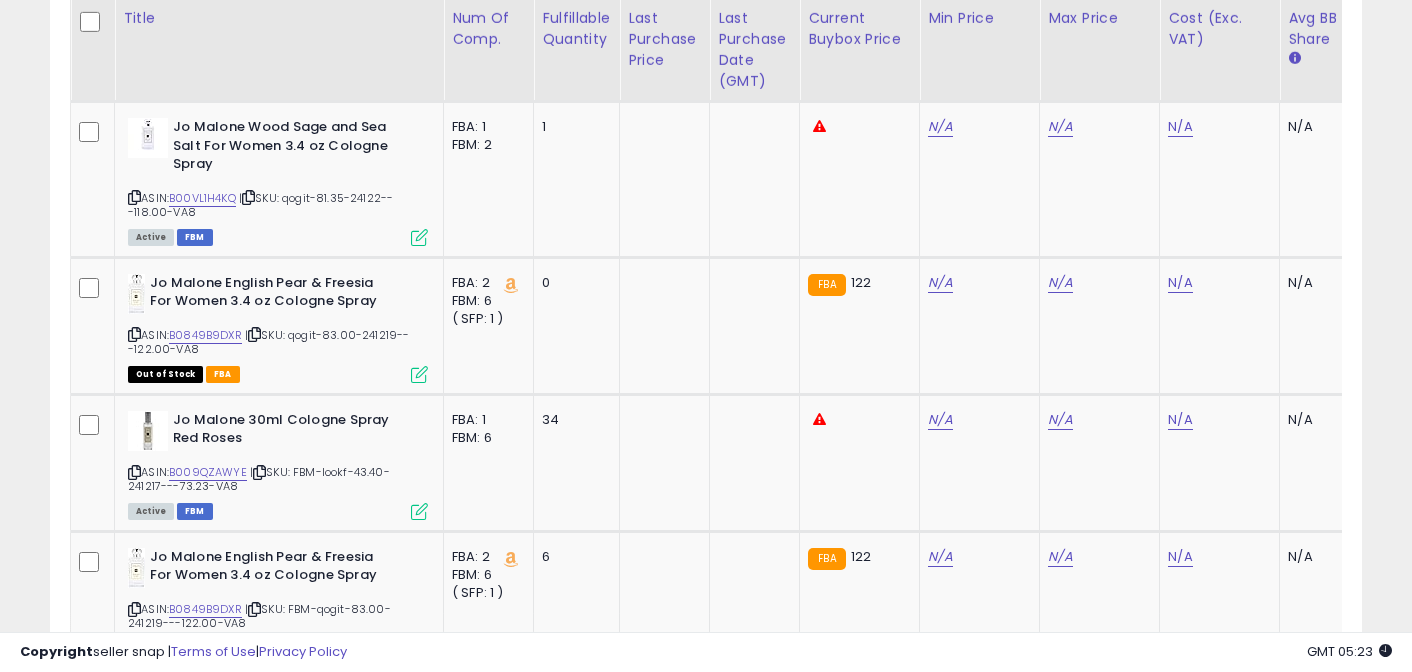 scroll, scrollTop: 0, scrollLeft: 744, axis: horizontal 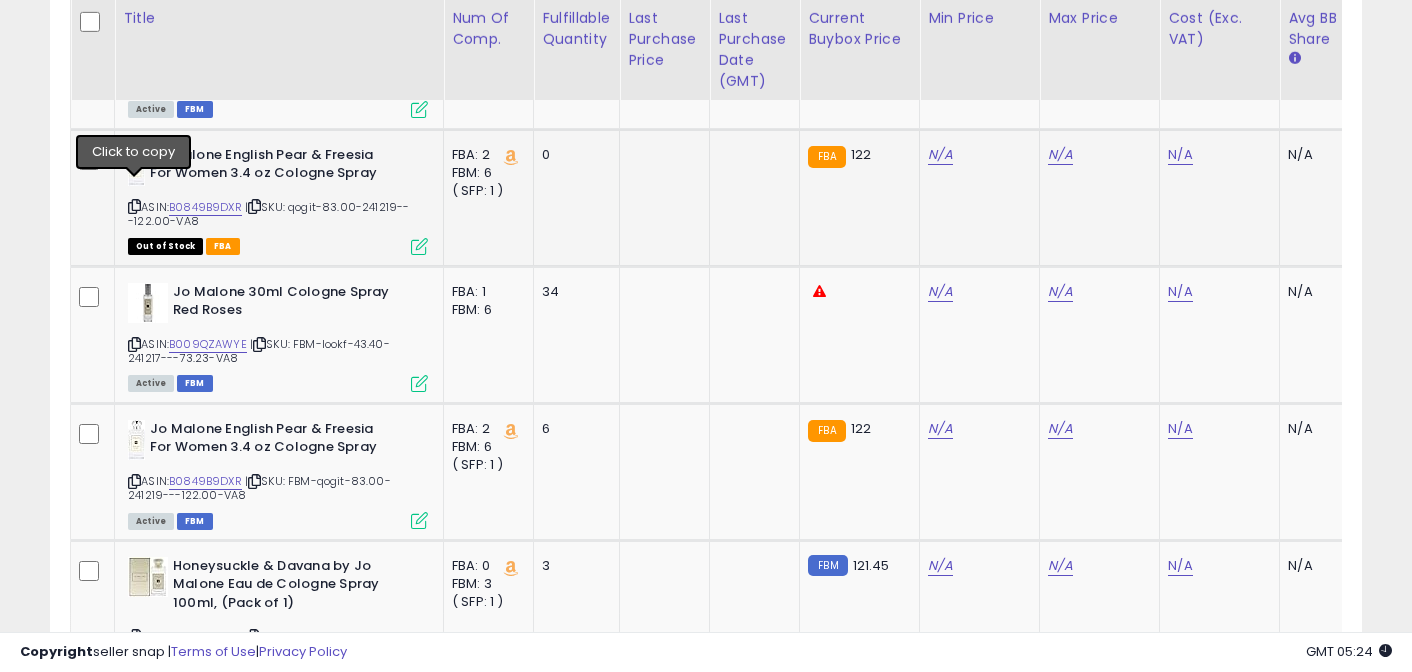 click at bounding box center [134, 206] 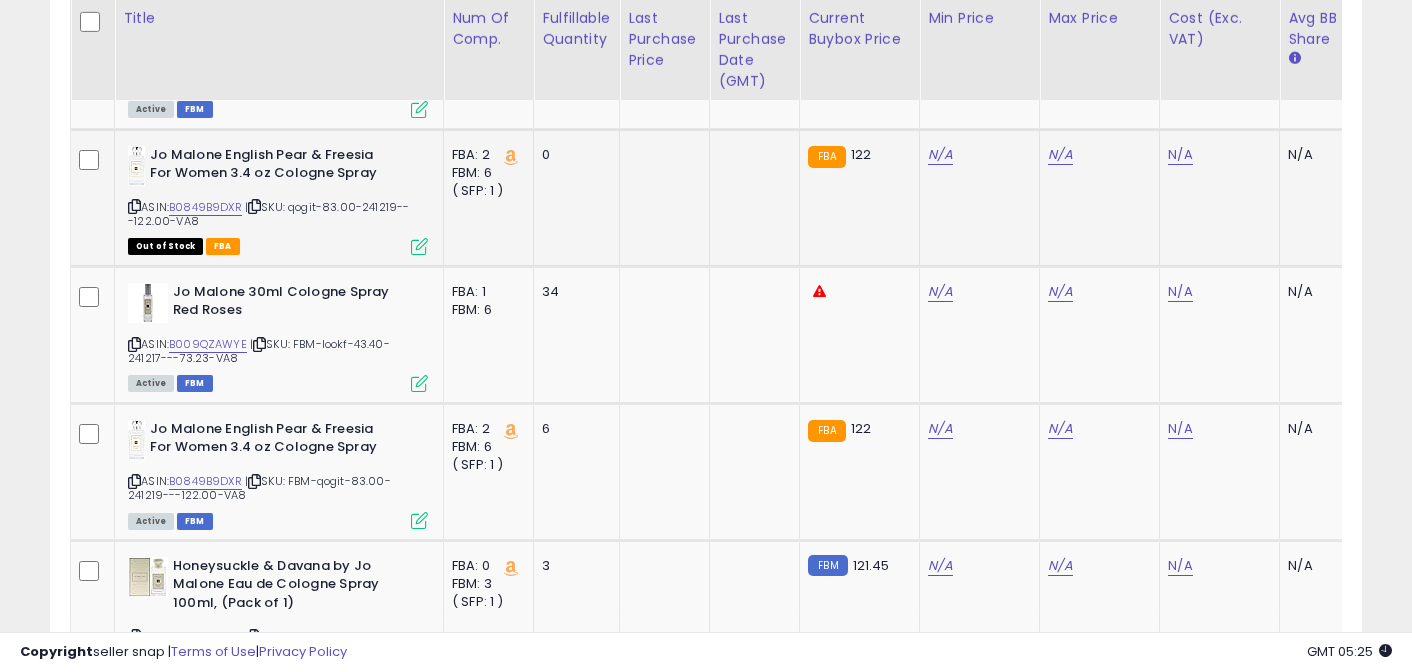 click at bounding box center (254, 206) 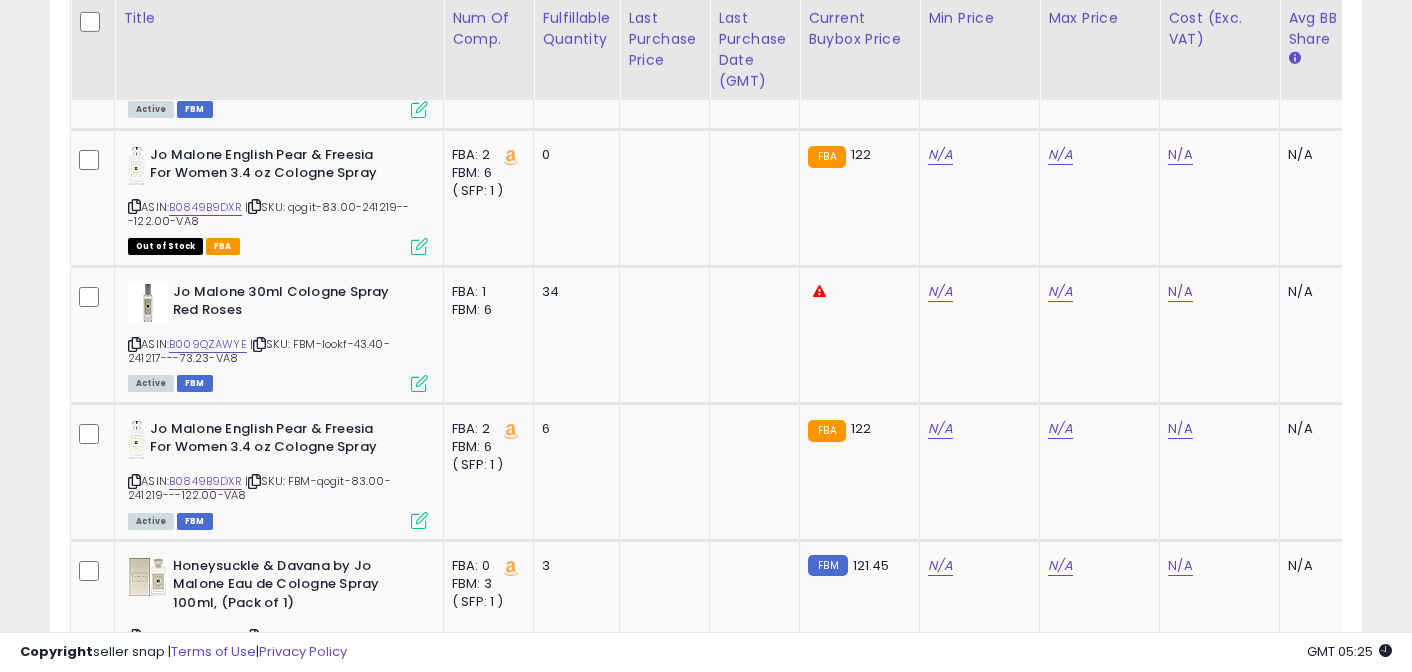 scroll, scrollTop: 0, scrollLeft: 658, axis: horizontal 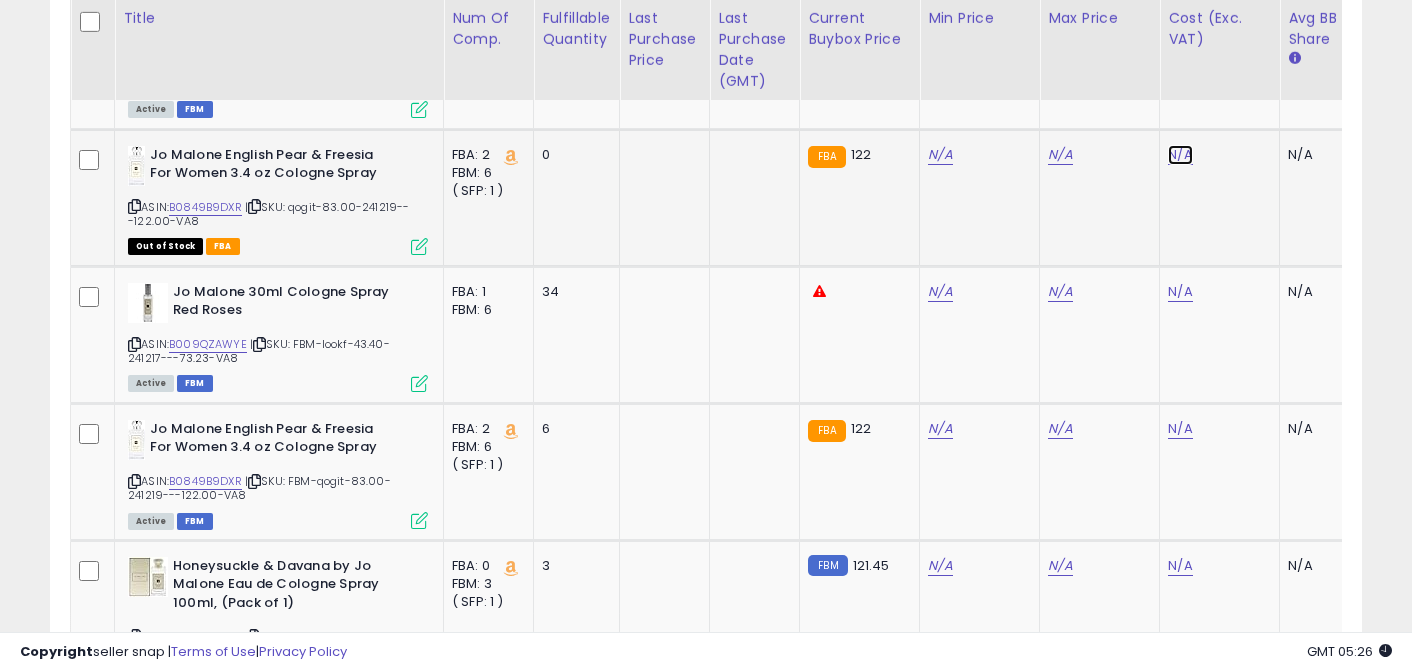 click on "N/A" at bounding box center [1180, -957] 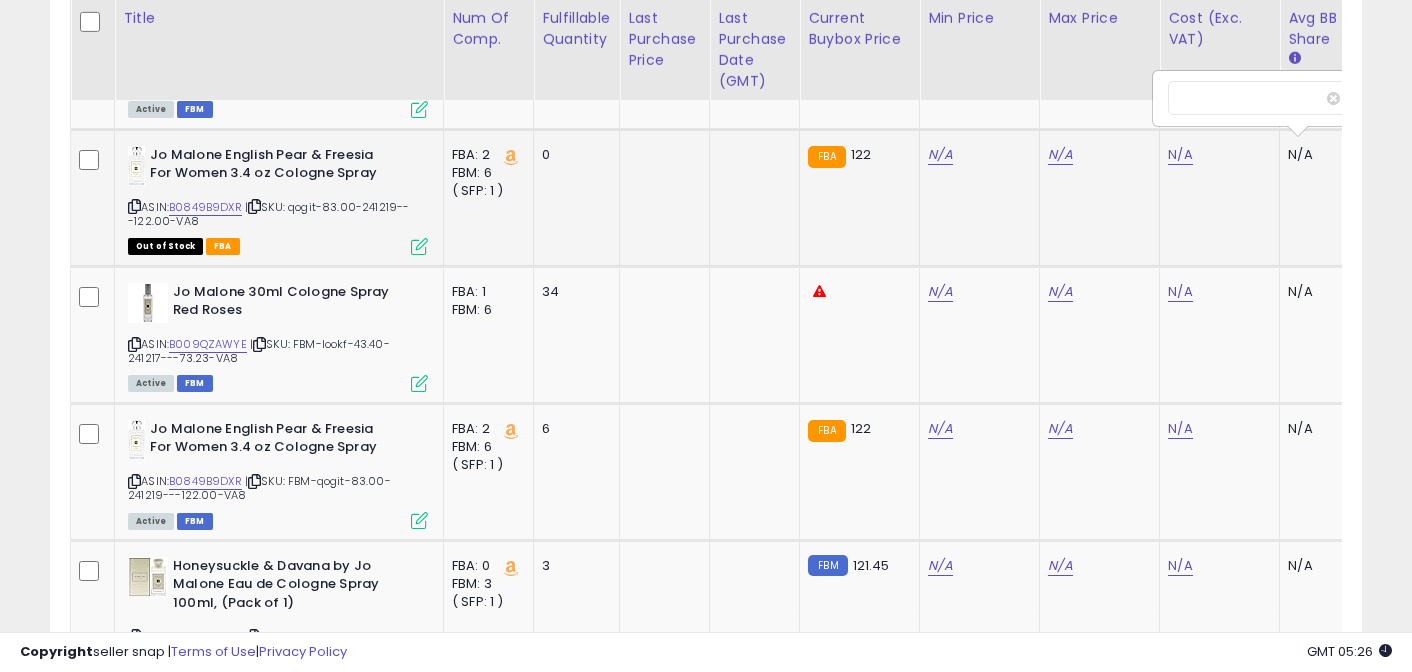 scroll, scrollTop: 0, scrollLeft: 20, axis: horizontal 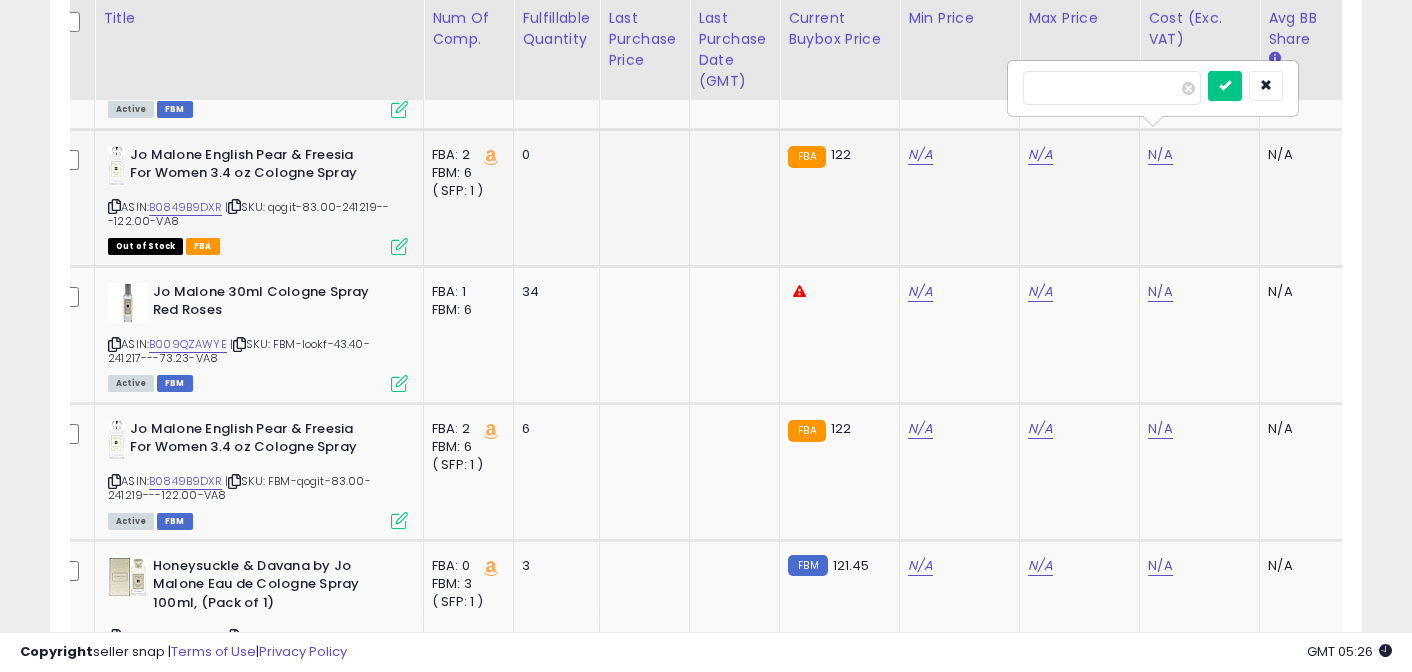 type on "*****" 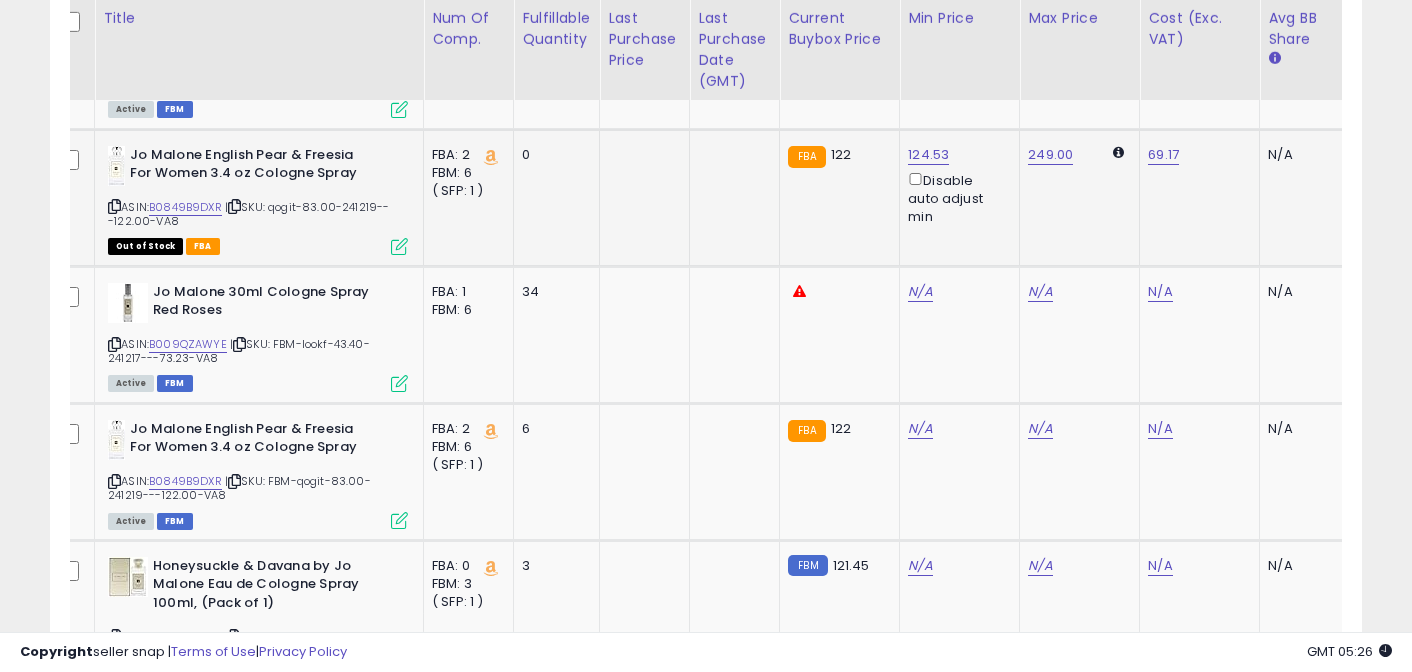drag, startPoint x: 114, startPoint y: 188, endPoint x: 127, endPoint y: 193, distance: 13.928389 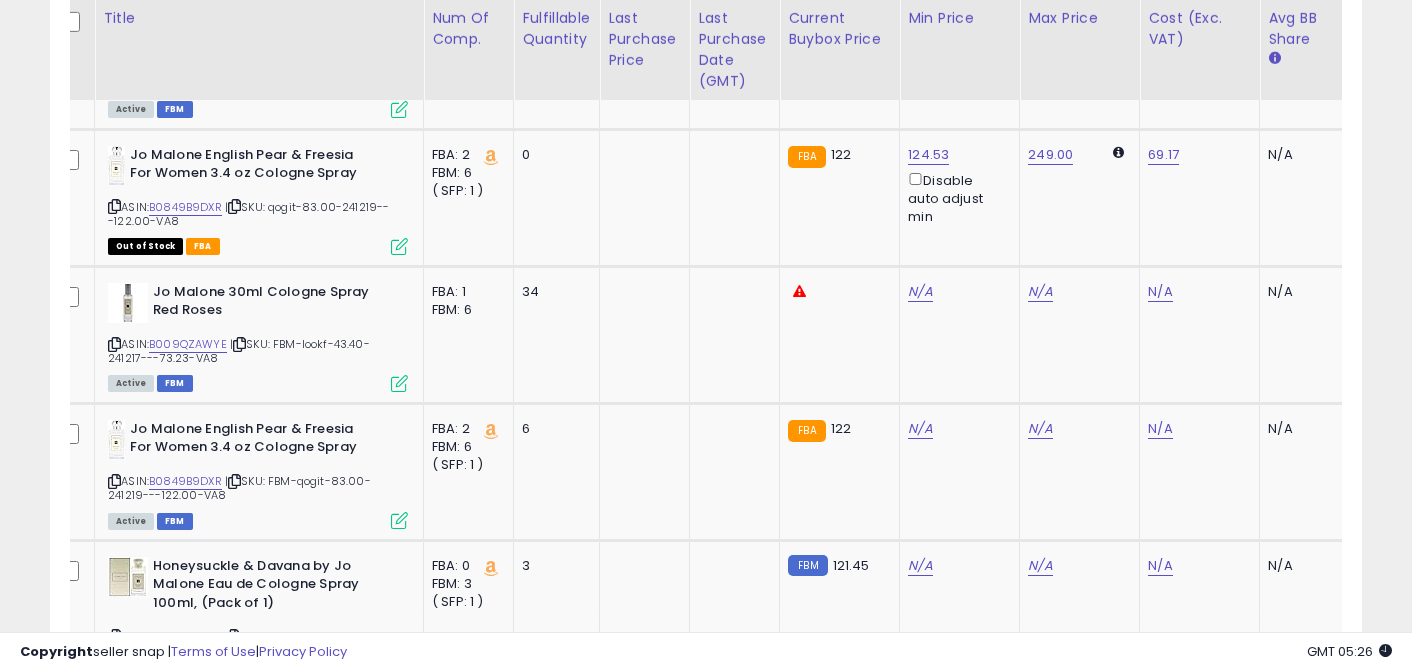 scroll, scrollTop: 0, scrollLeft: 825, axis: horizontal 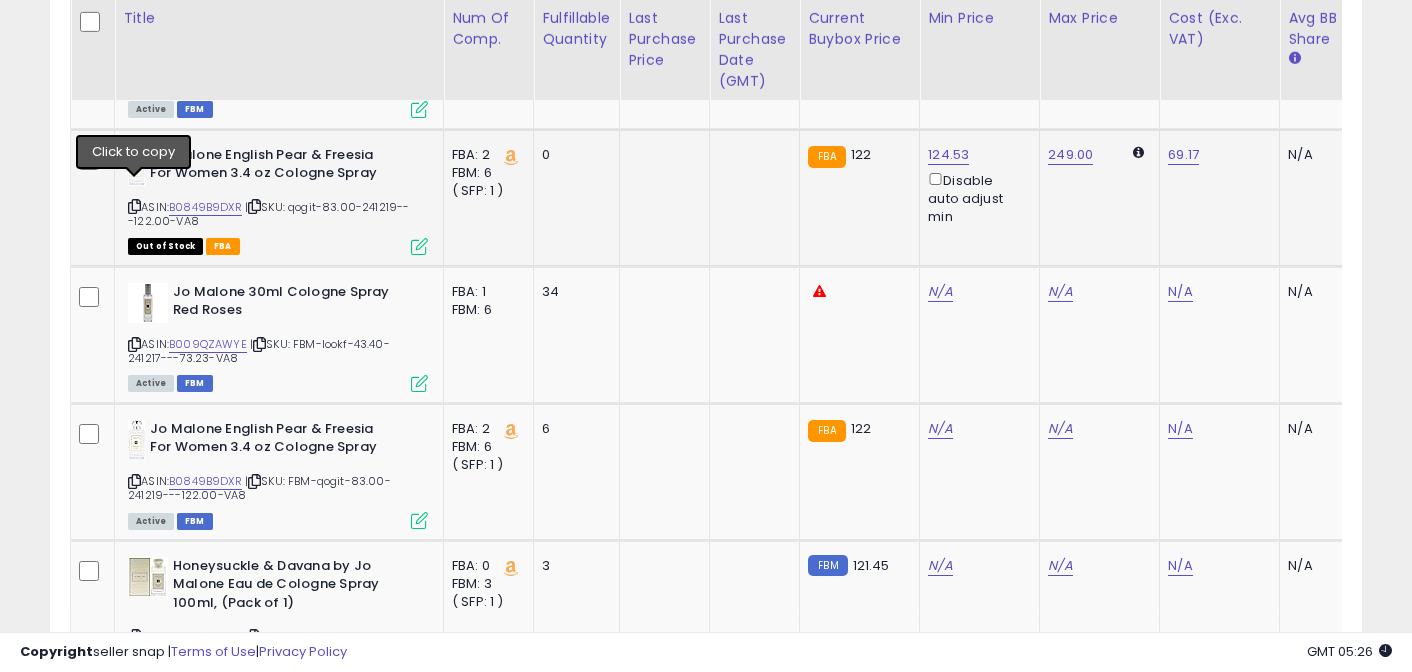 click at bounding box center [134, 206] 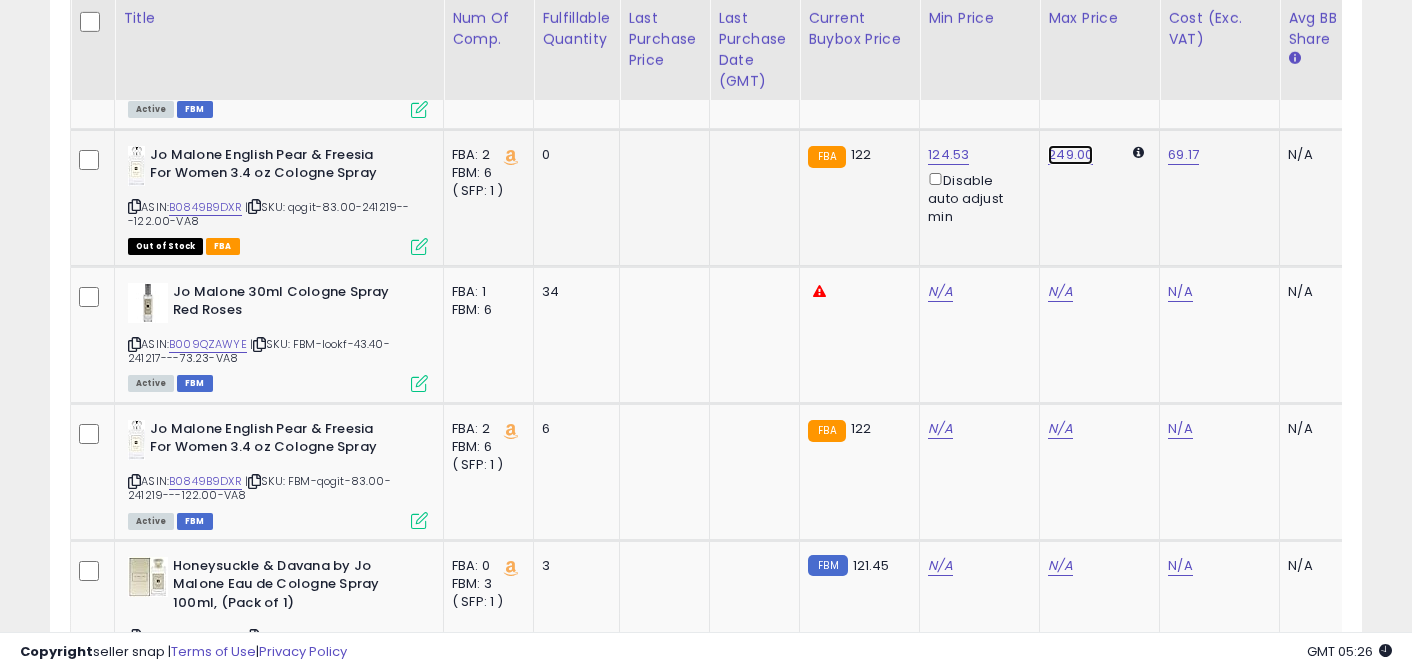 click on "249.00" at bounding box center (1060, -1287) 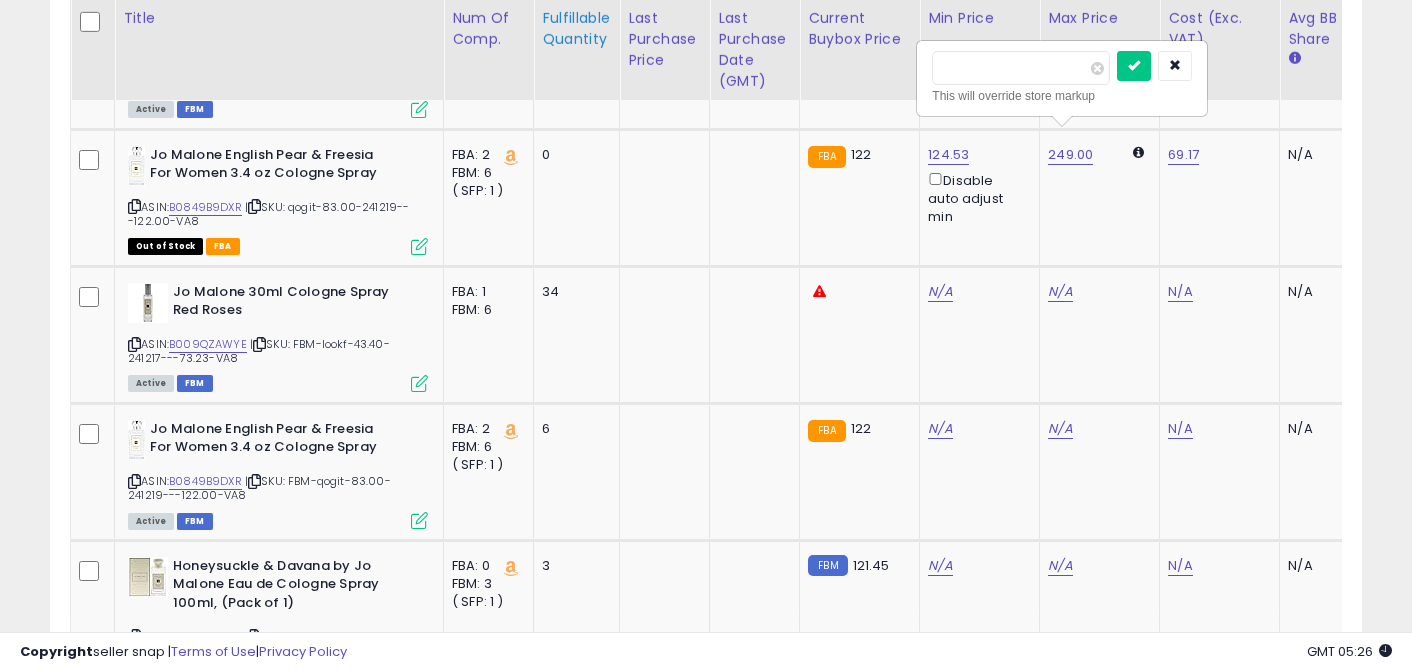 click on "Title
Num of Comp." at bounding box center (2604, -289) 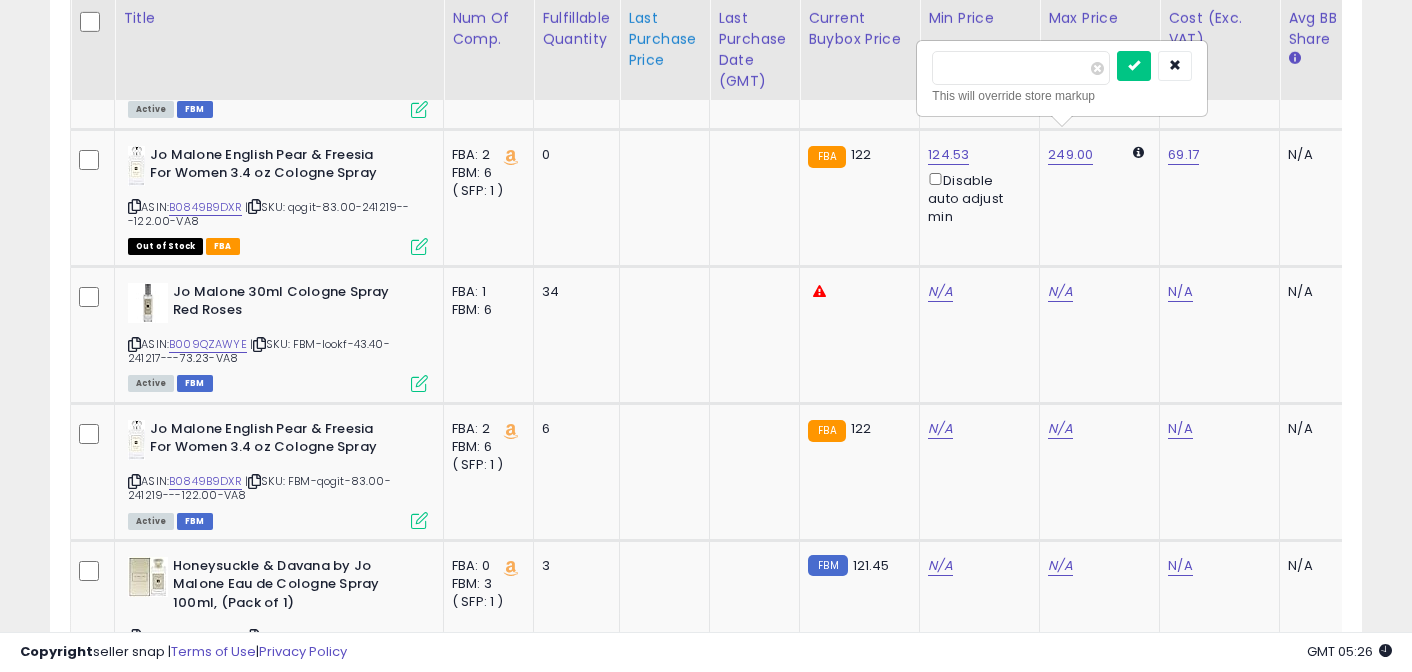 type on "*****" 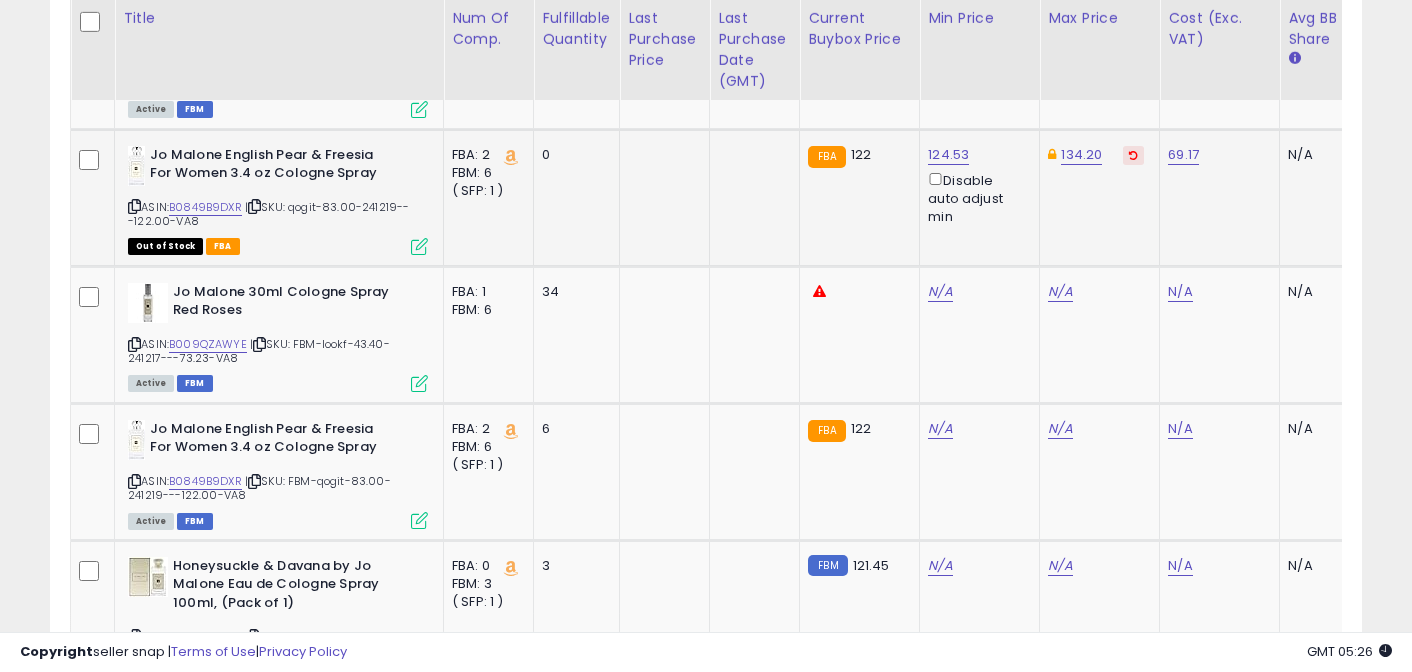 click on "124.53  Disable auto adjust min" at bounding box center (976, 186) 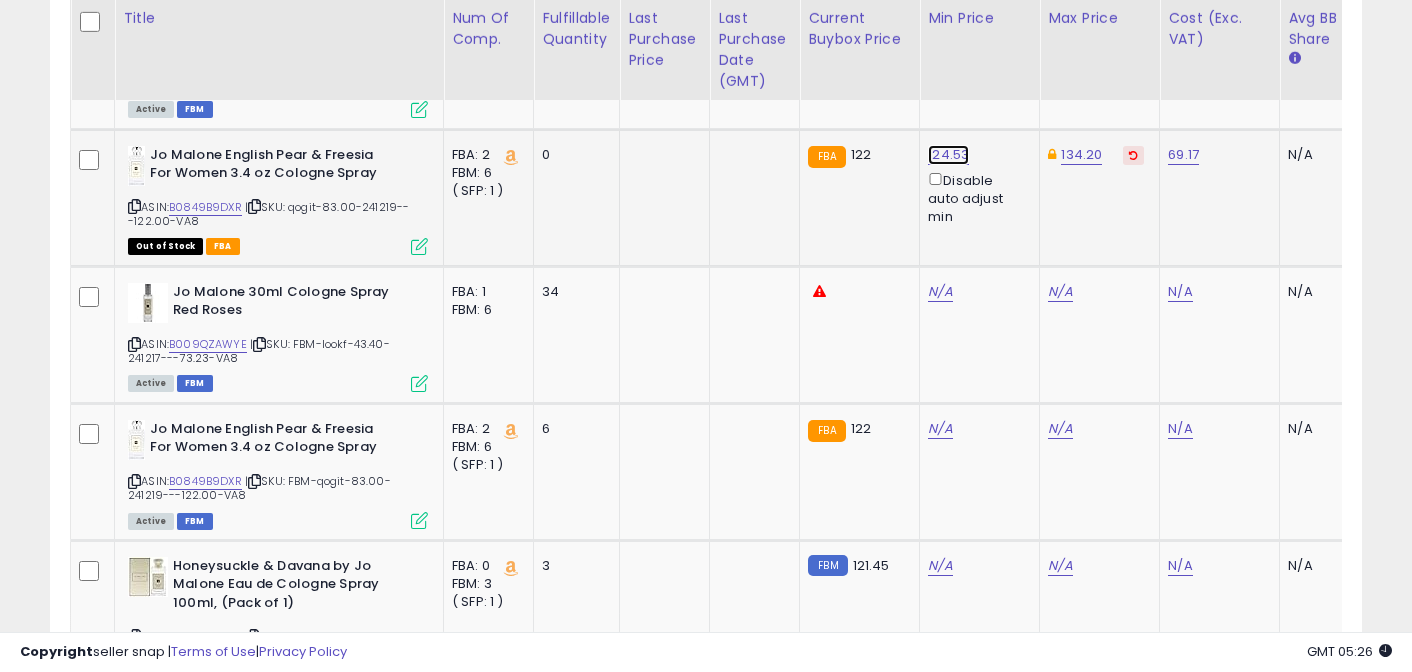click on "124.53" at bounding box center [940, -1287] 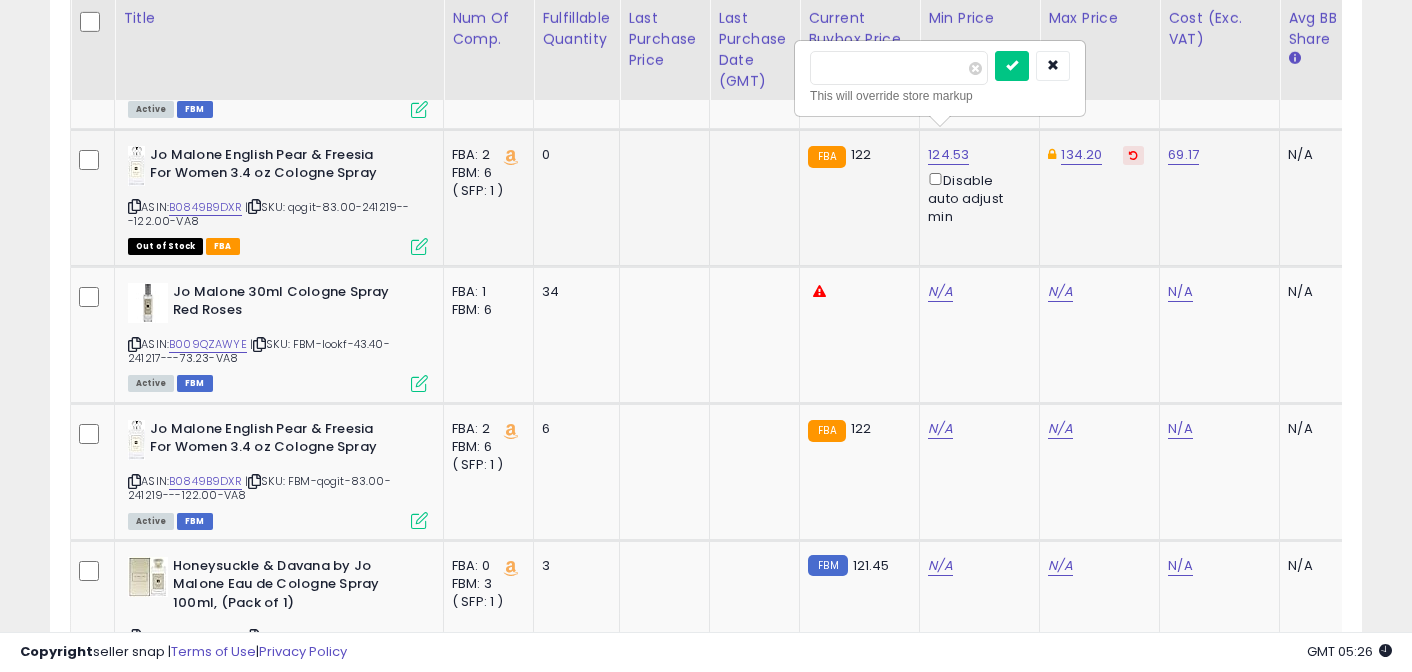 click on "******" at bounding box center (899, 68) 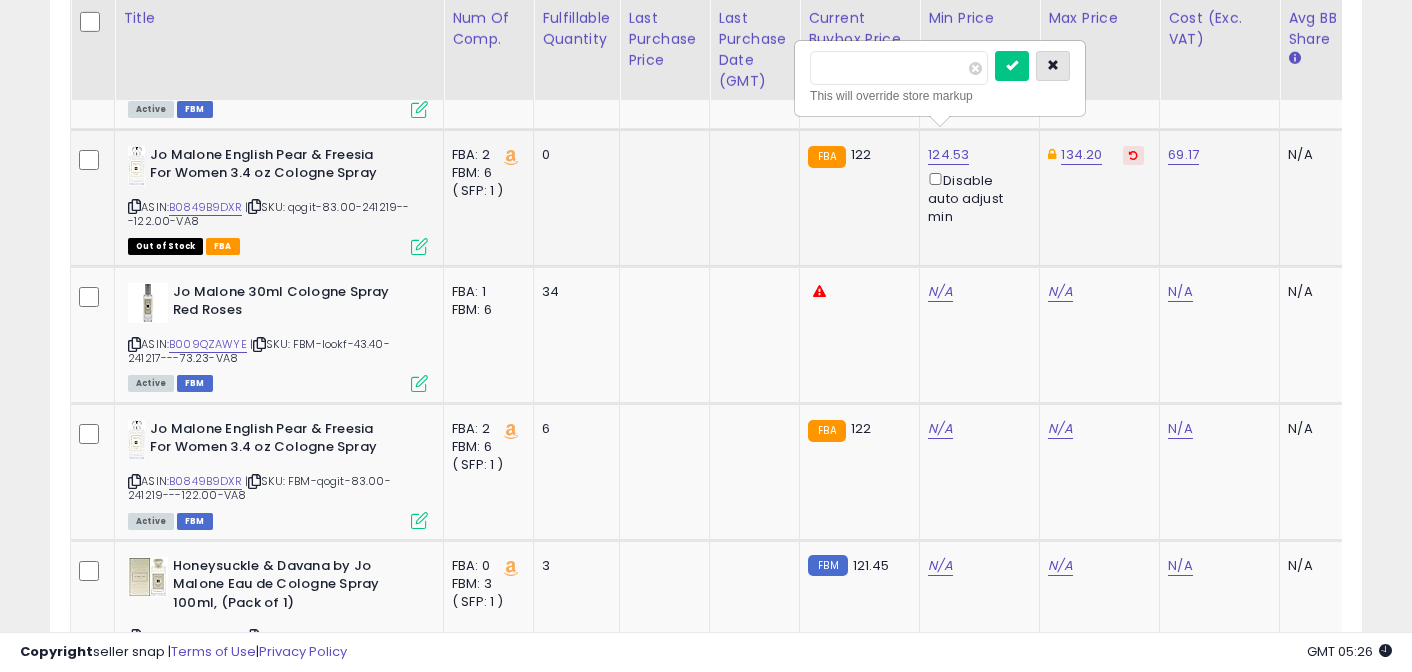 type on "******" 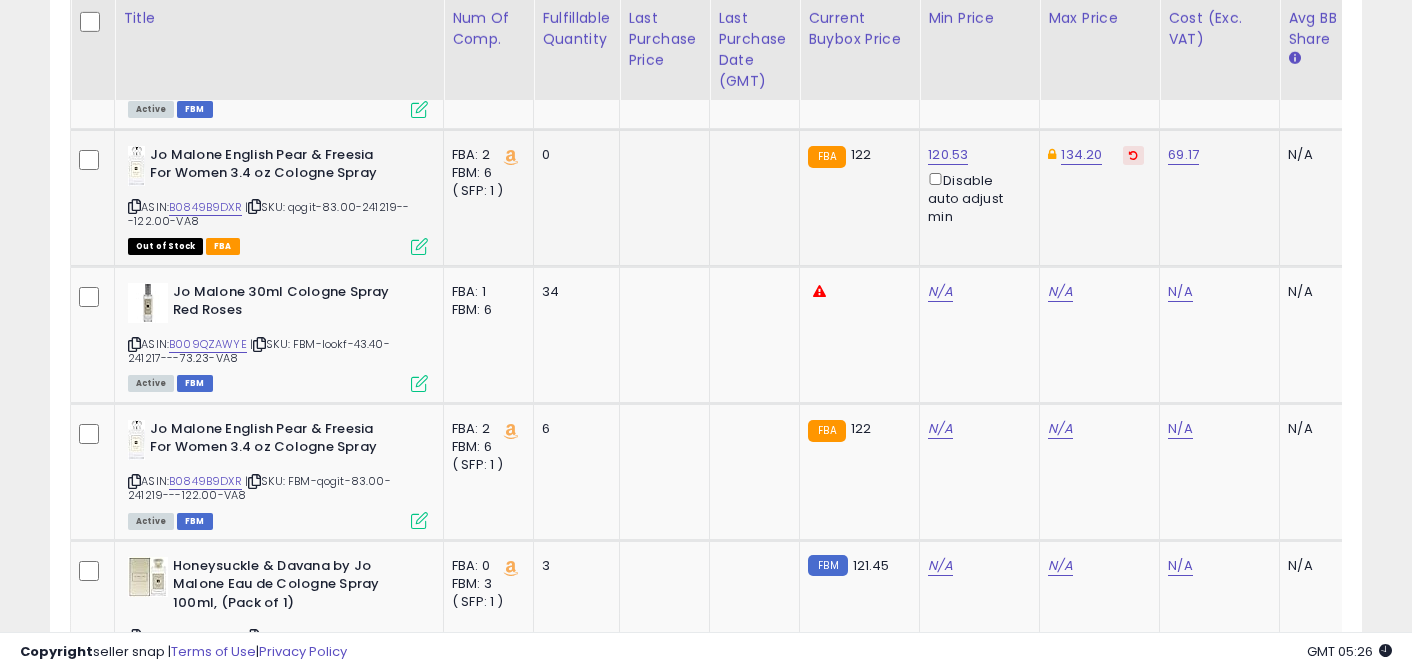 scroll, scrollTop: 0, scrollLeft: 696, axis: horizontal 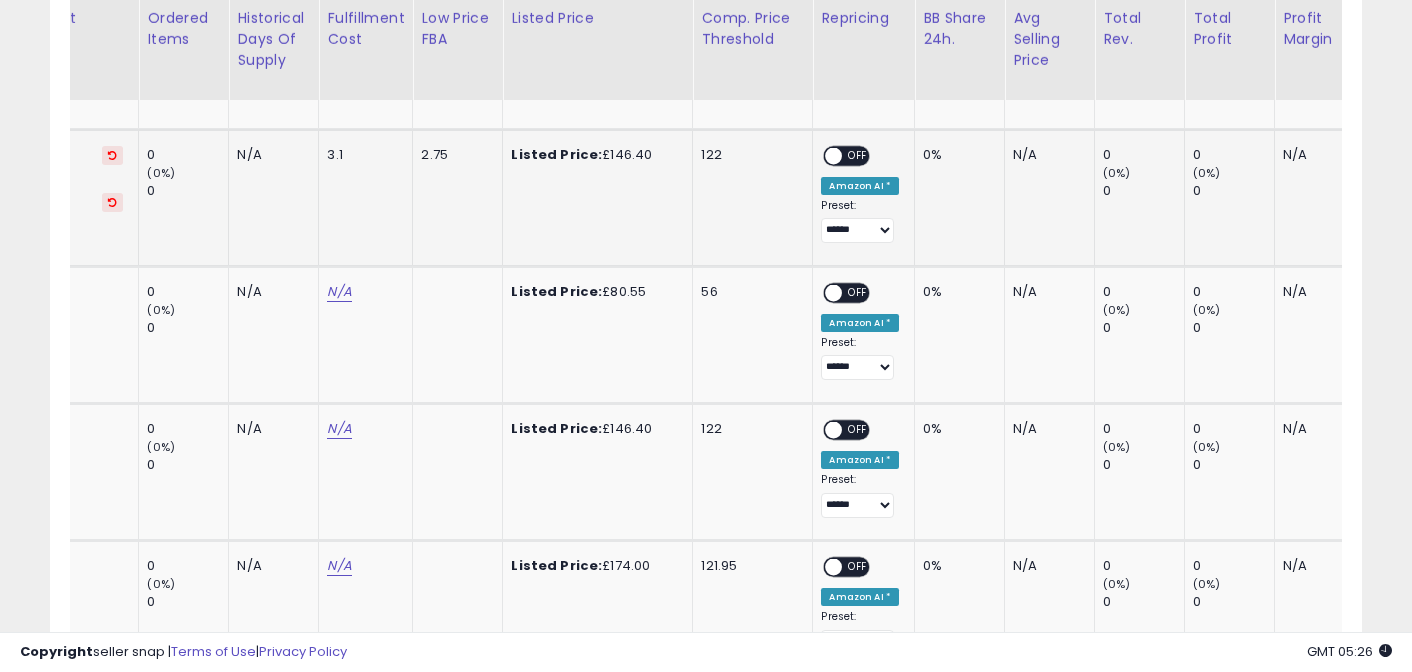 click on "OFF" at bounding box center [859, 155] 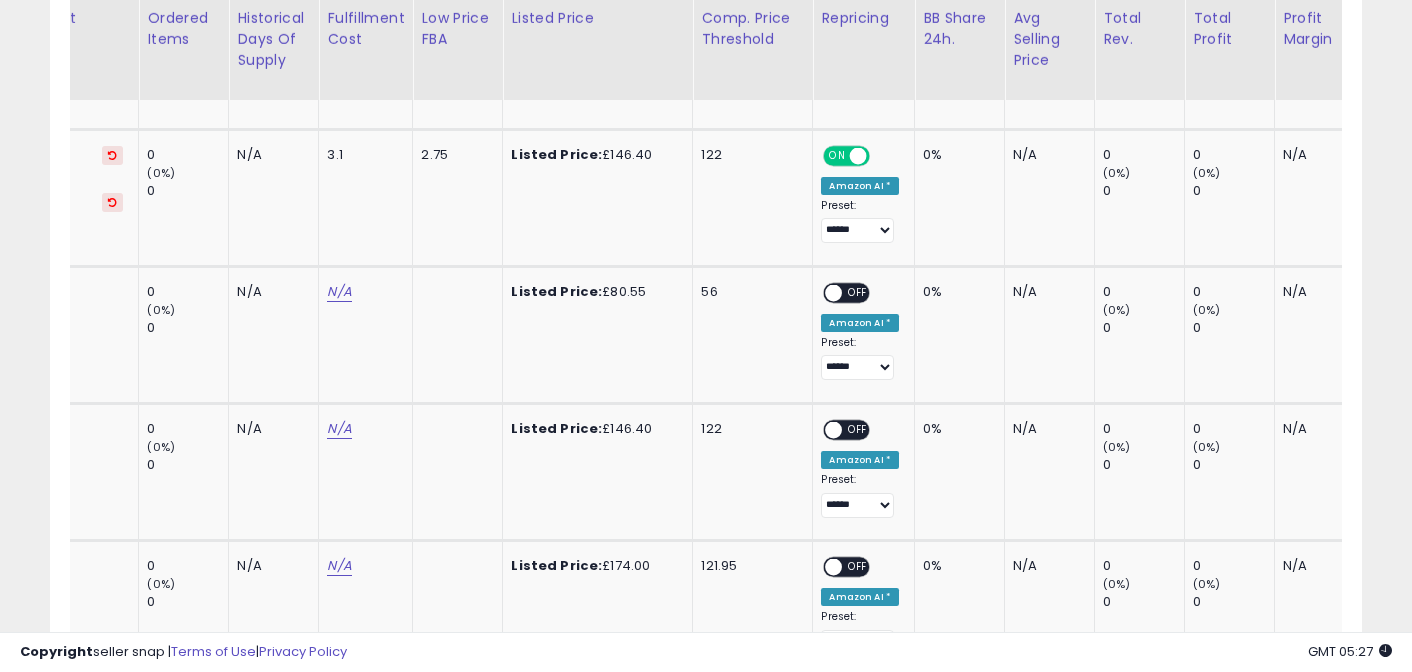 scroll, scrollTop: 0, scrollLeft: 806, axis: horizontal 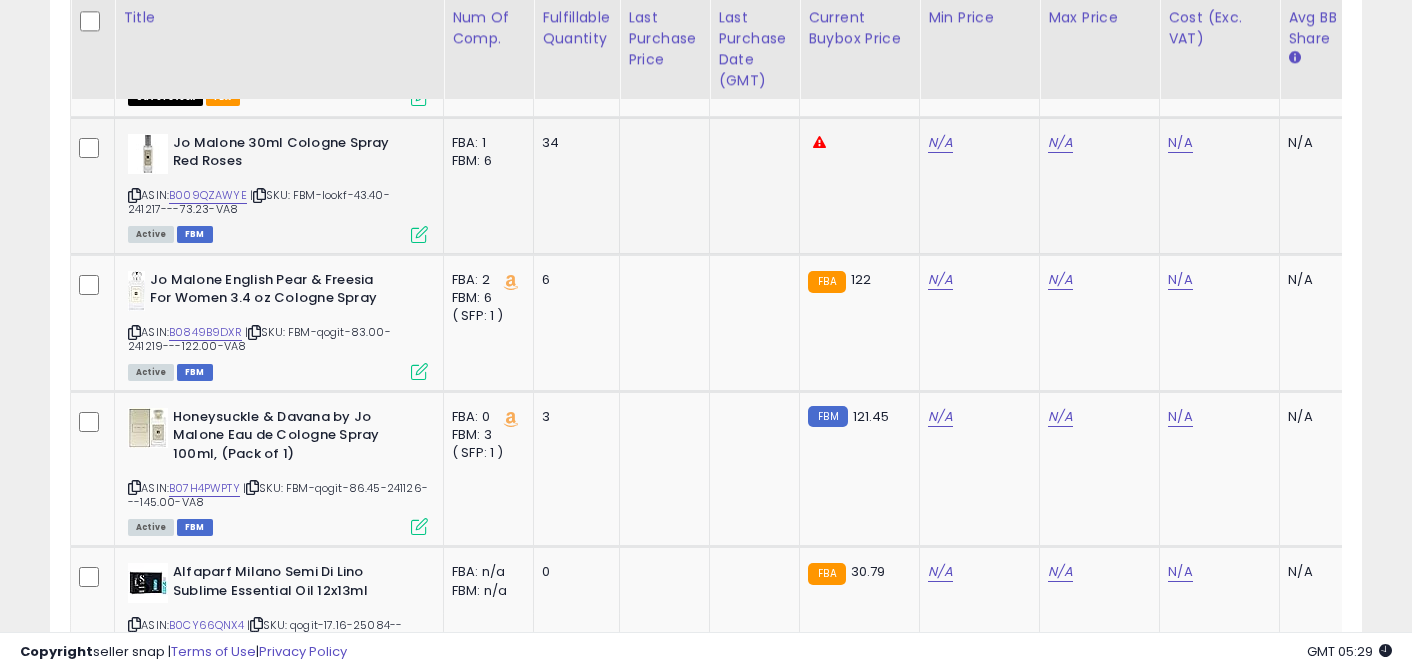 click at bounding box center [134, 195] 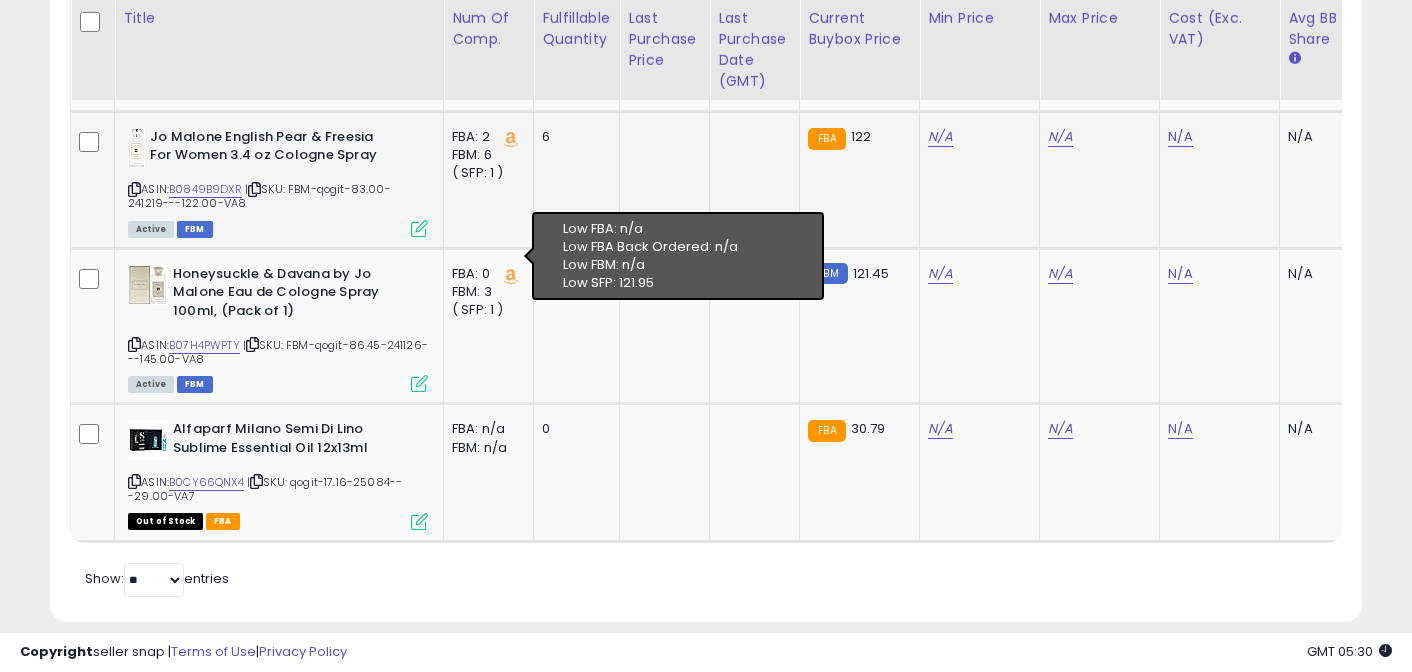 scroll, scrollTop: 2674, scrollLeft: 0, axis: vertical 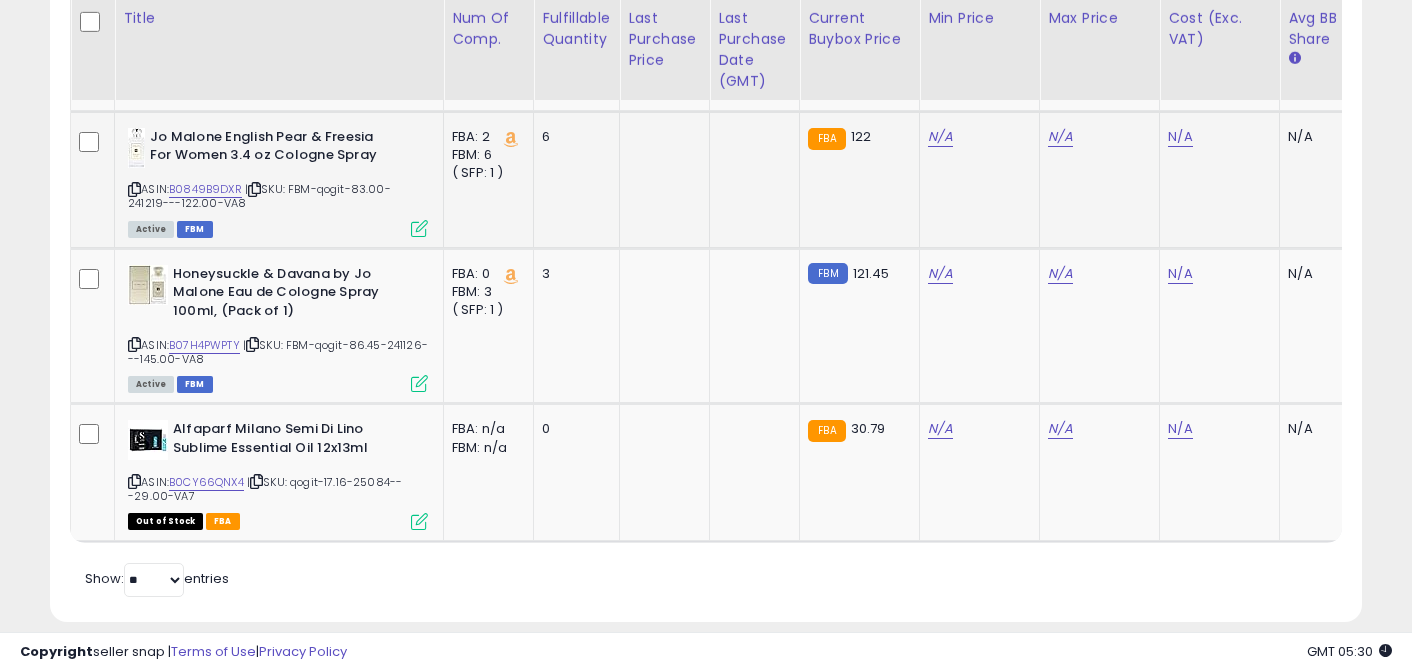 click at bounding box center (134, 189) 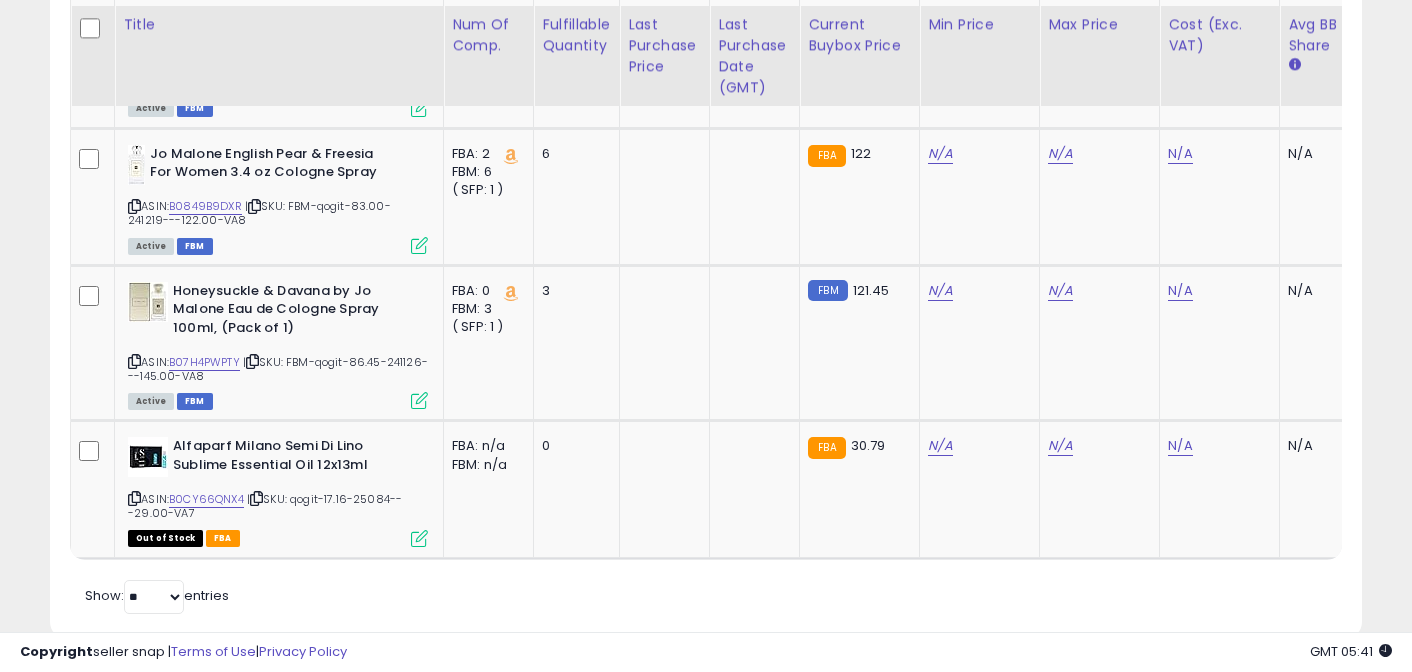 scroll, scrollTop: 2657, scrollLeft: 0, axis: vertical 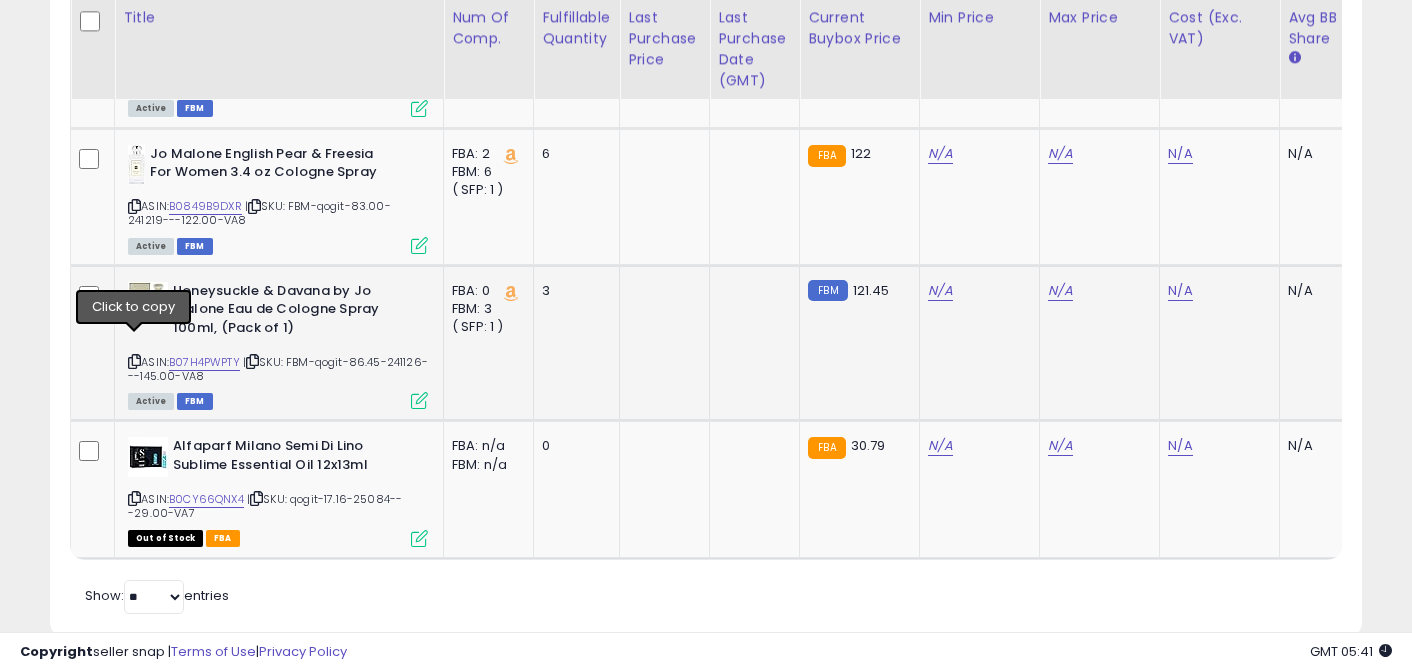 click at bounding box center [134, 361] 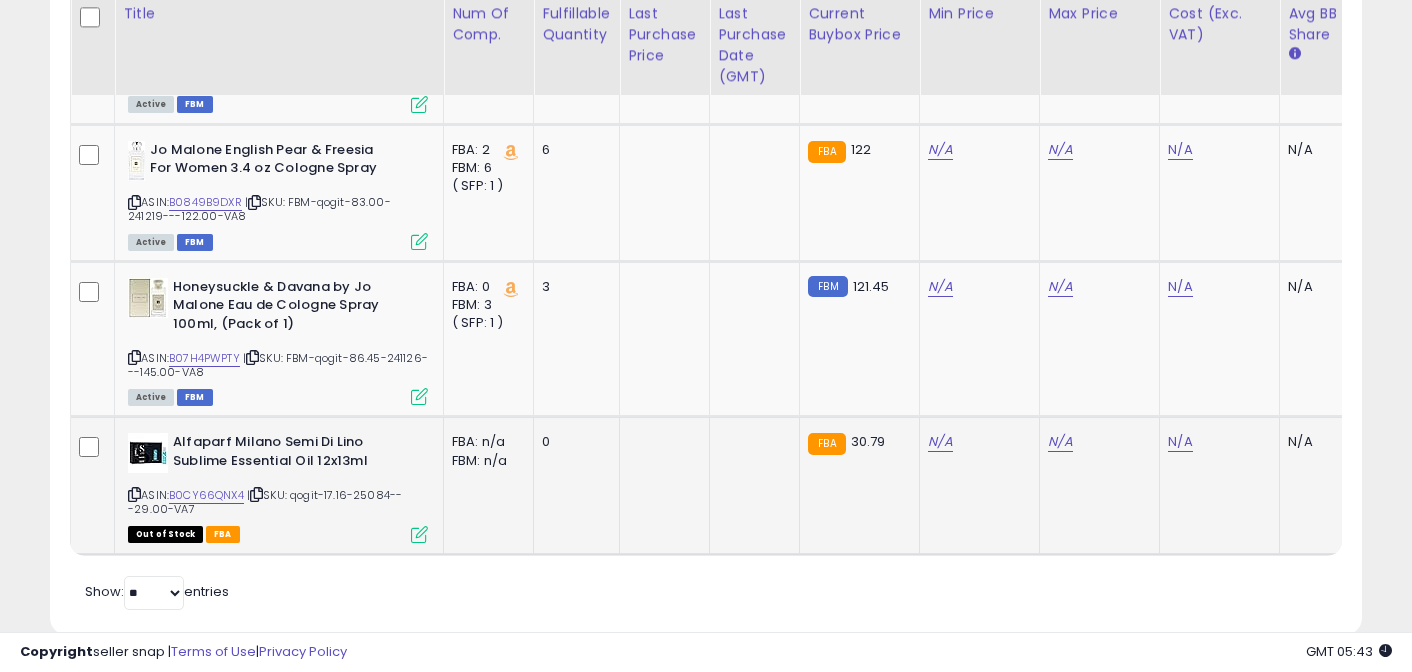 scroll, scrollTop: 2696, scrollLeft: 0, axis: vertical 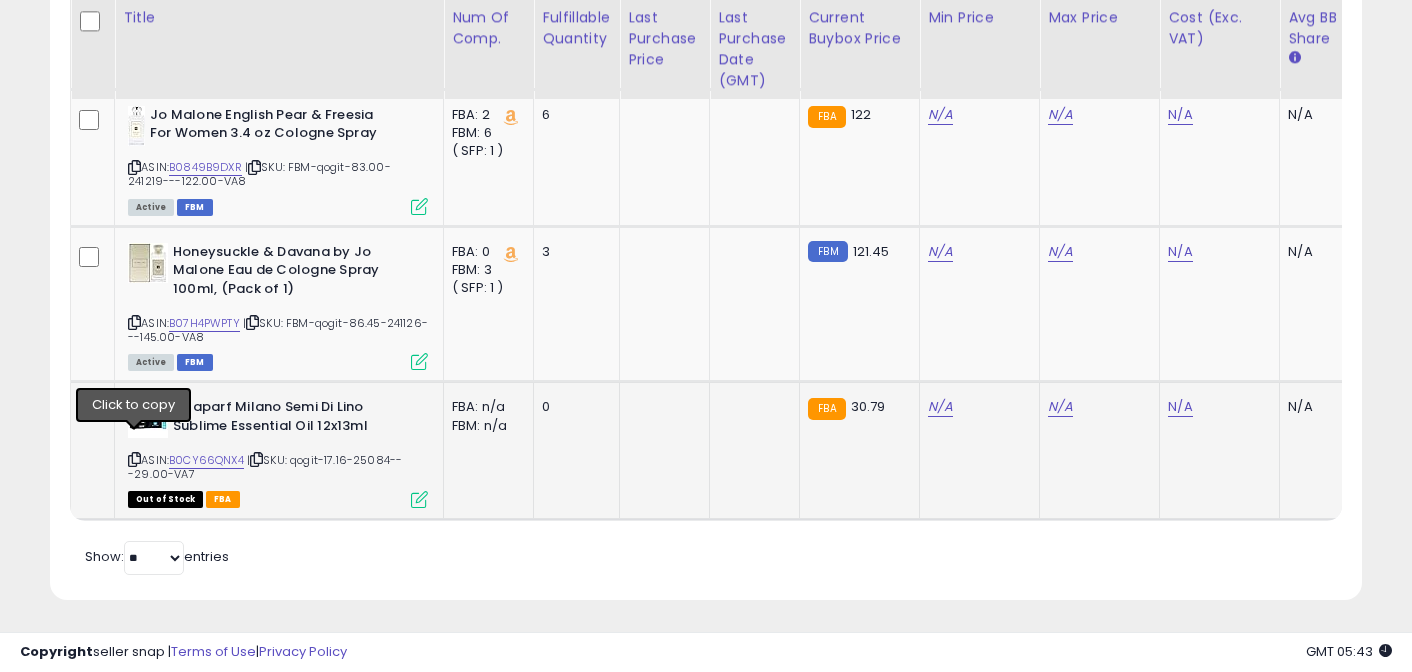click at bounding box center (134, 459) 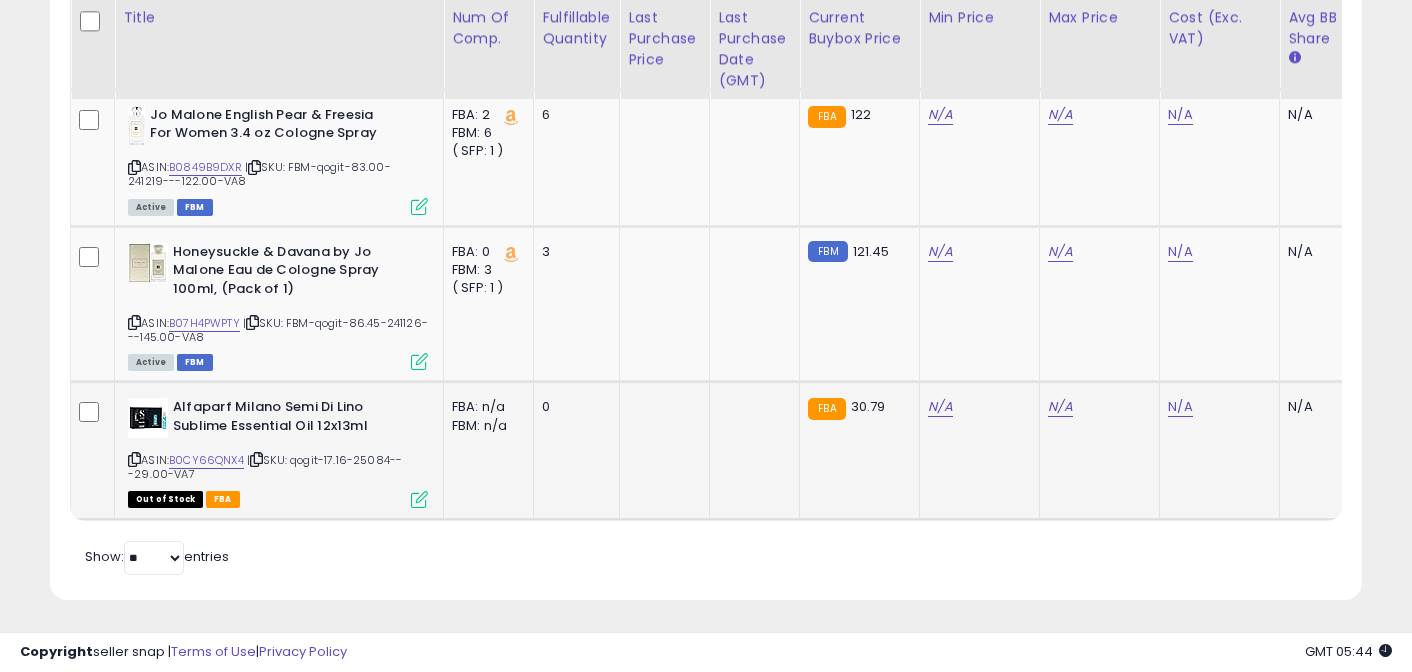 click at bounding box center [256, 459] 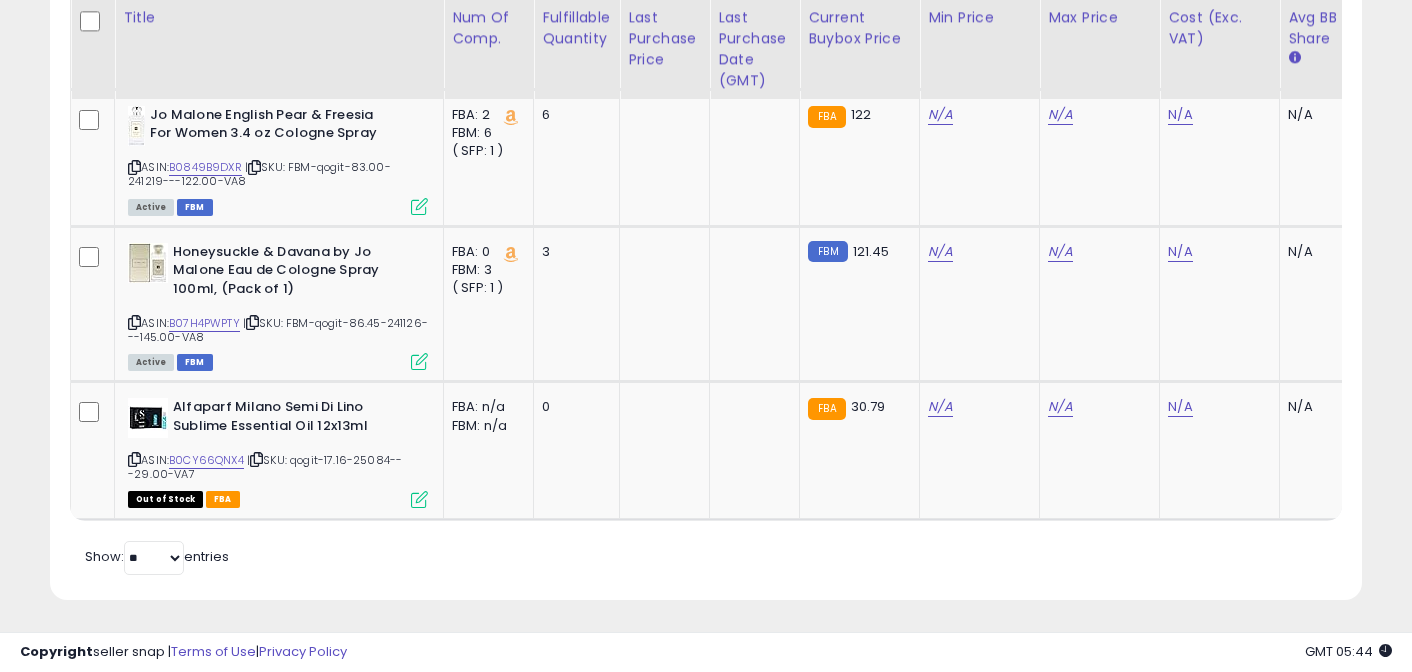 scroll, scrollTop: 0, scrollLeft: 1136, axis: horizontal 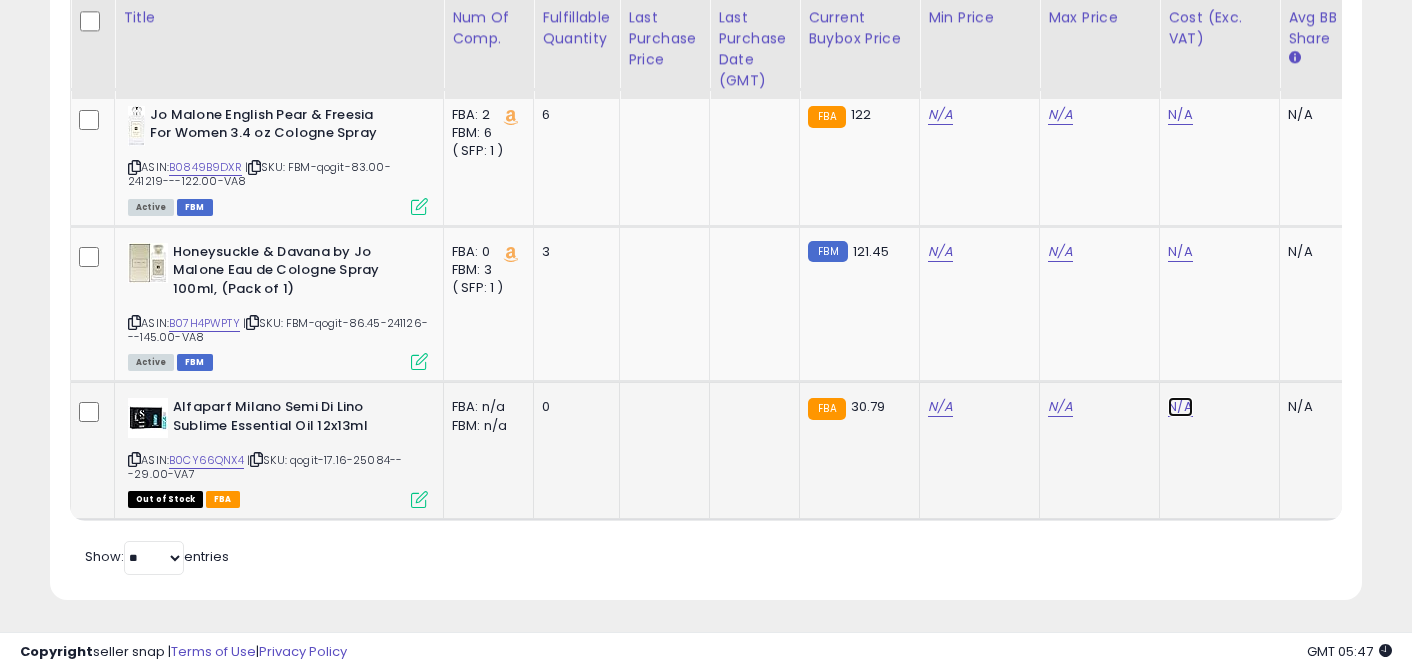 click on "N/A" at bounding box center [1180, -1271] 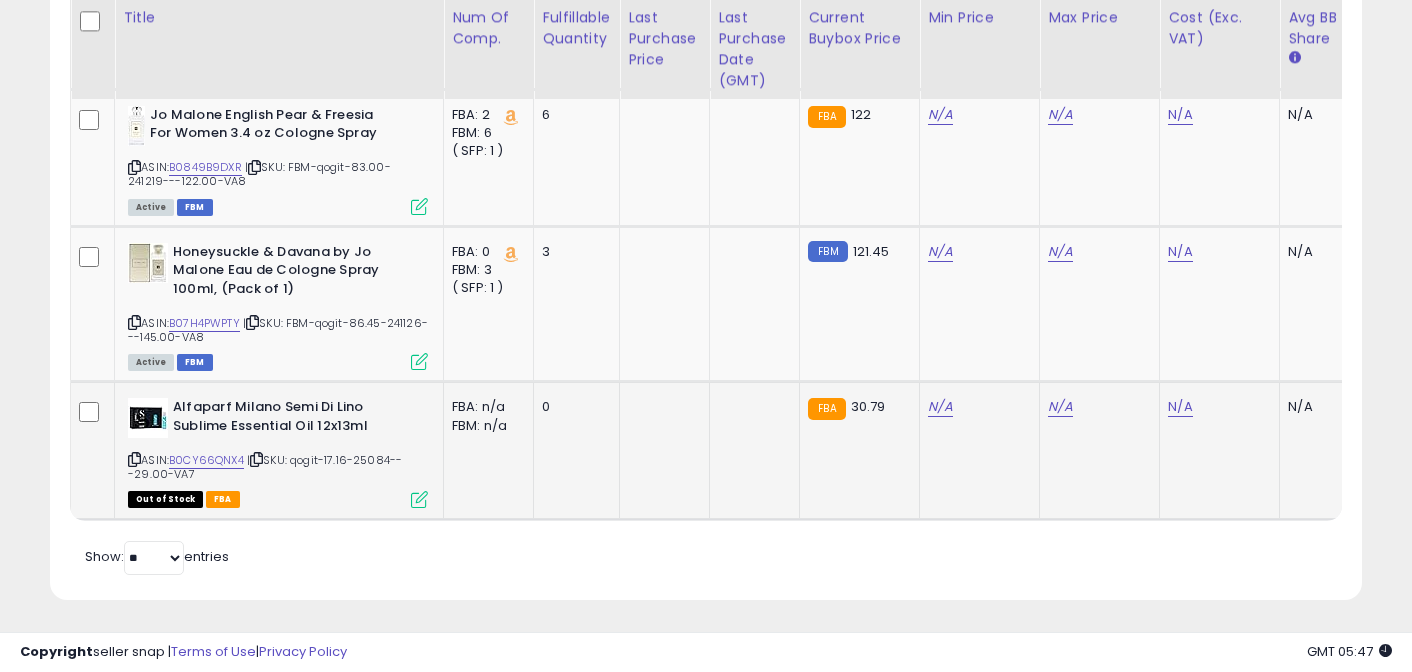 scroll, scrollTop: 0, scrollLeft: 20, axis: horizontal 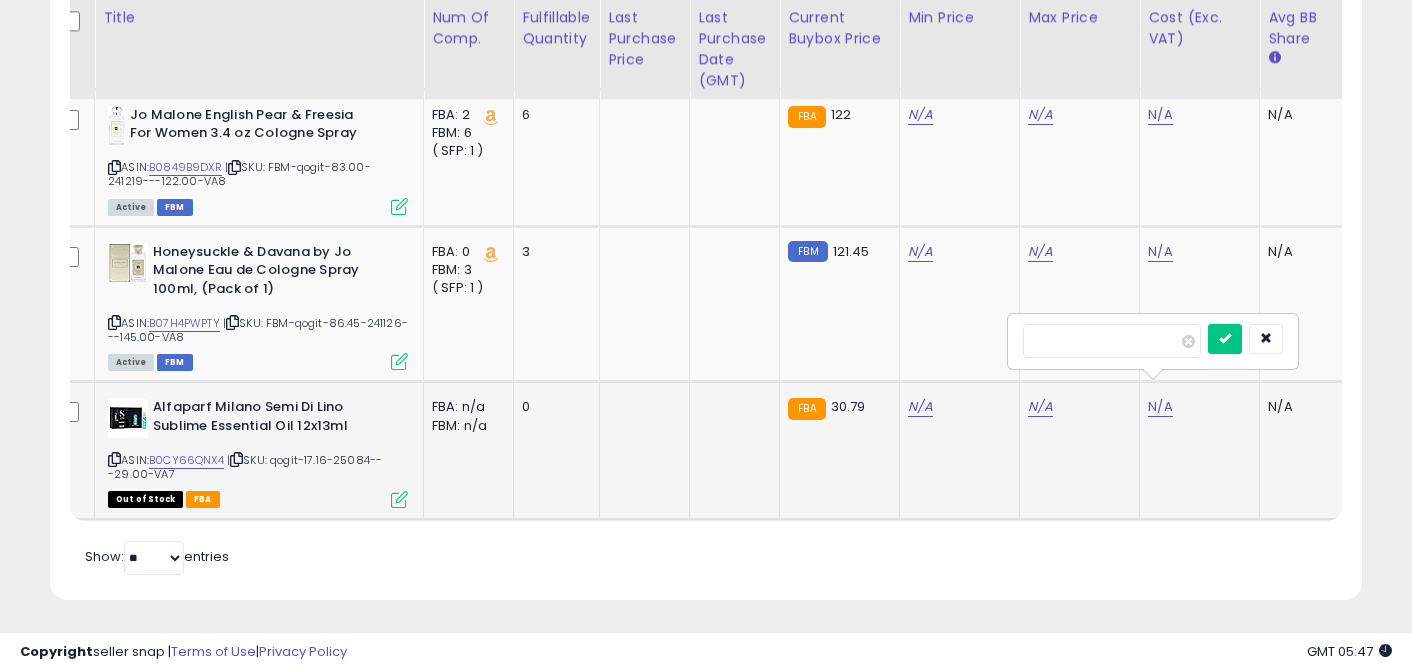 type on "****" 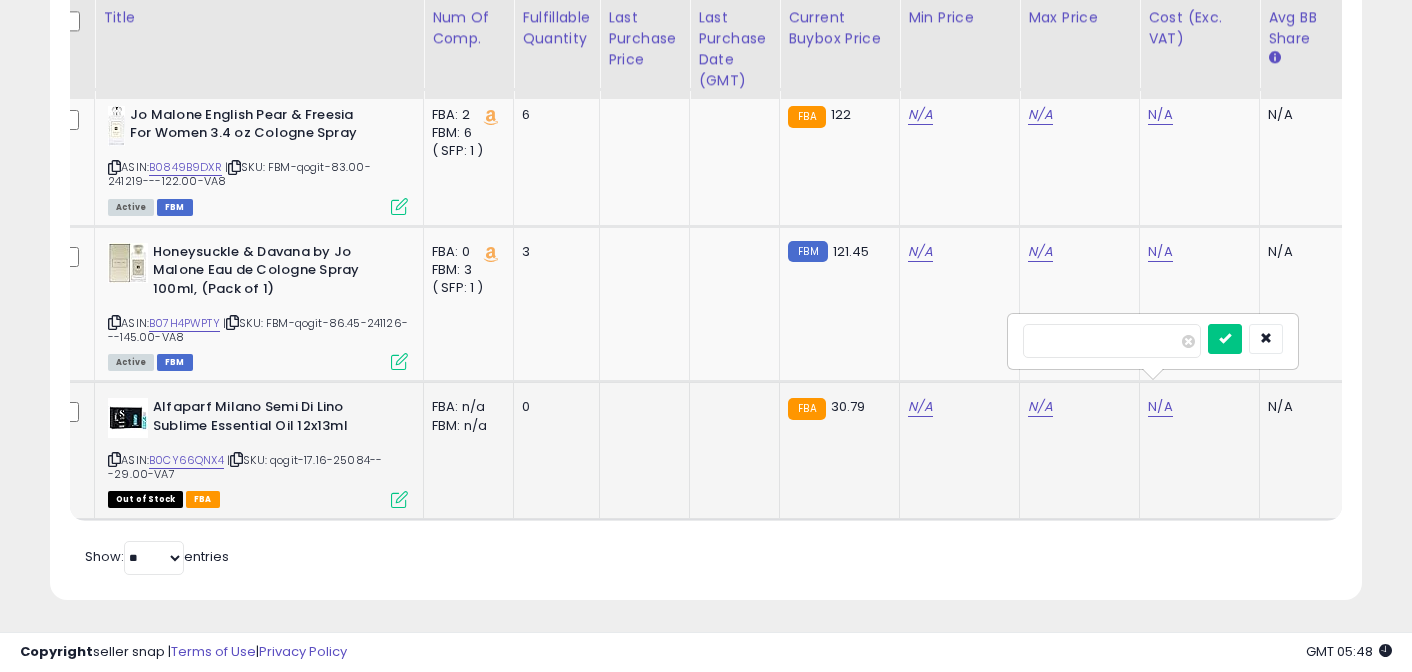 click at bounding box center (1225, 339) 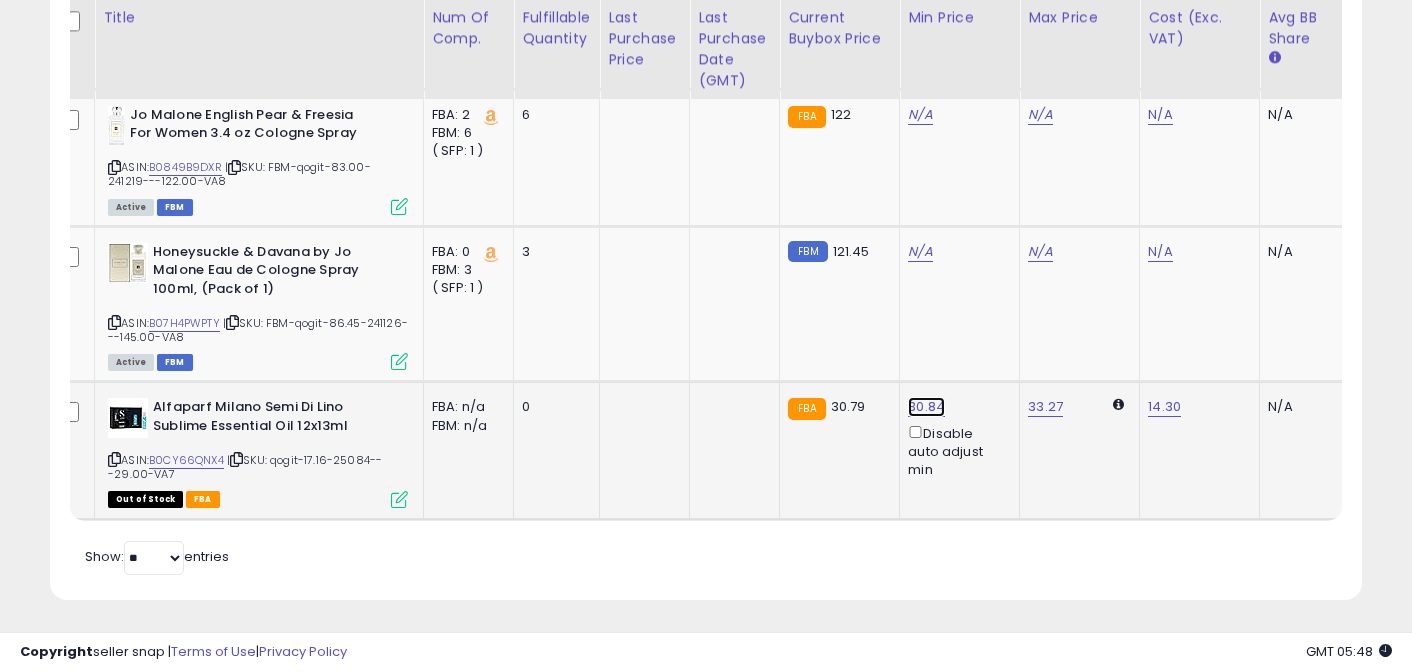 click on "30.84" at bounding box center [920, -1601] 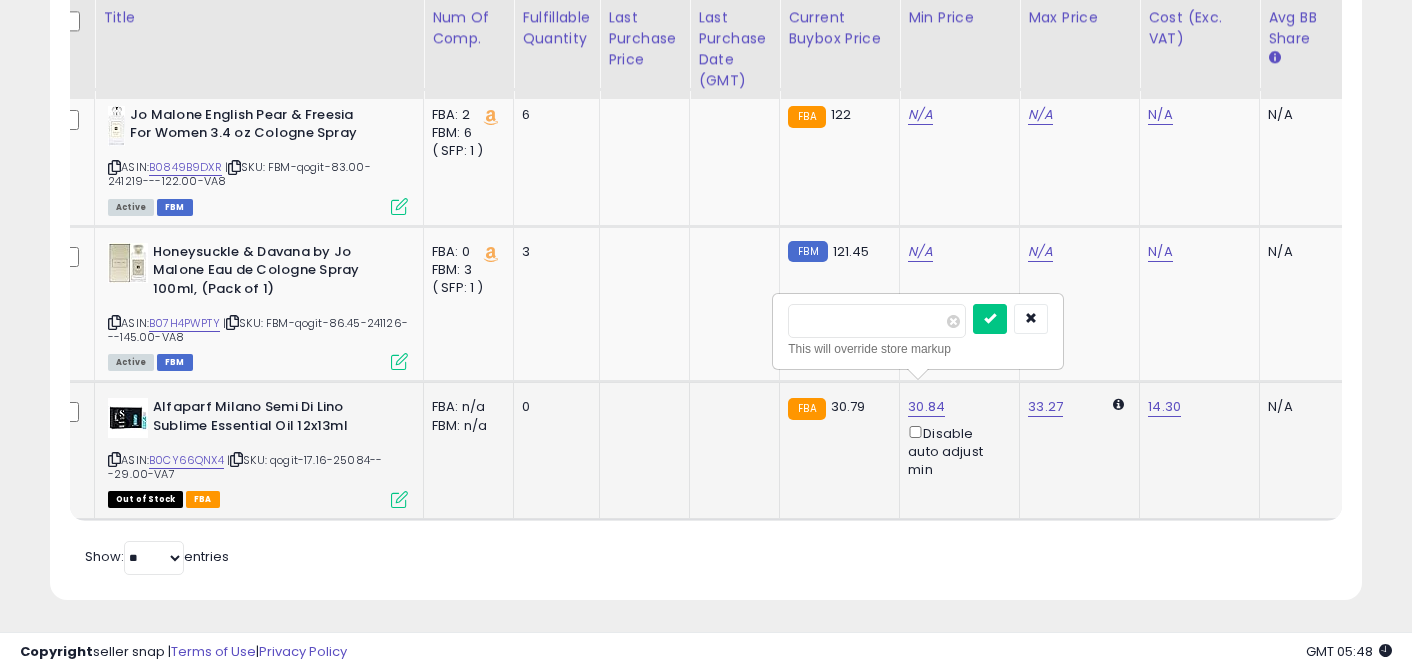 click on "*****" at bounding box center (877, 321) 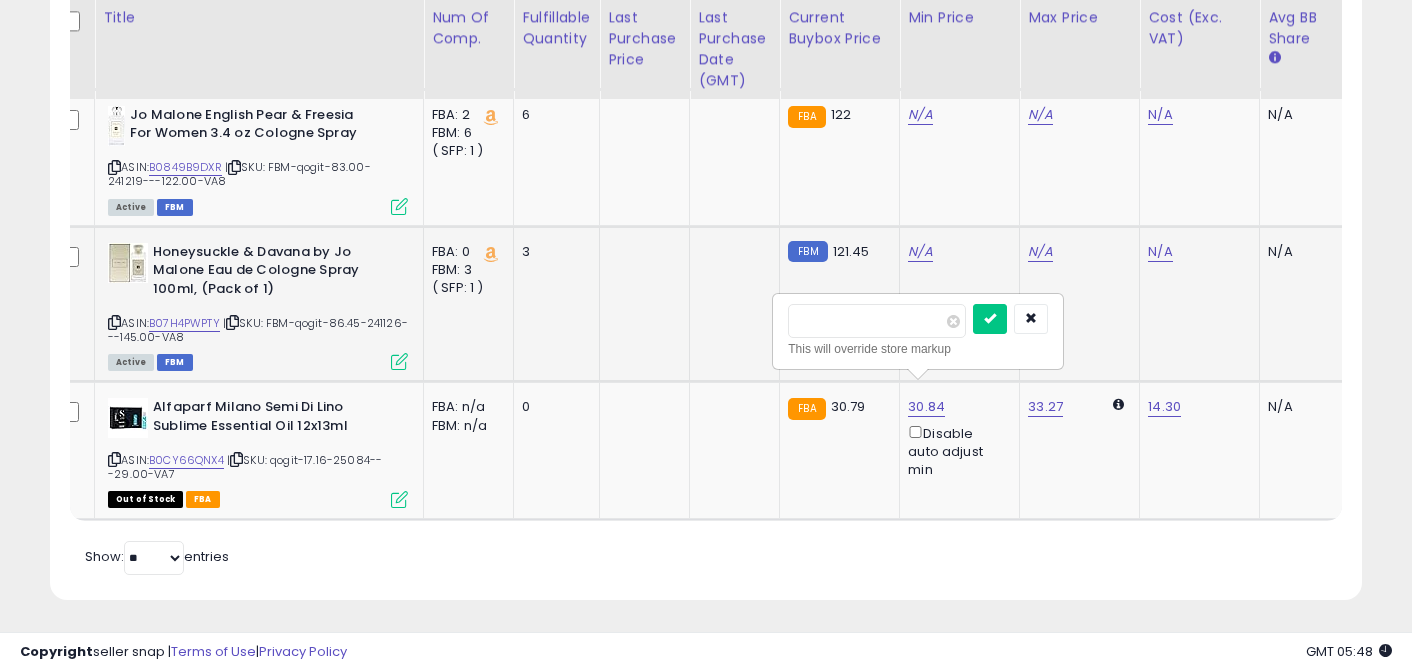 type on "*****" 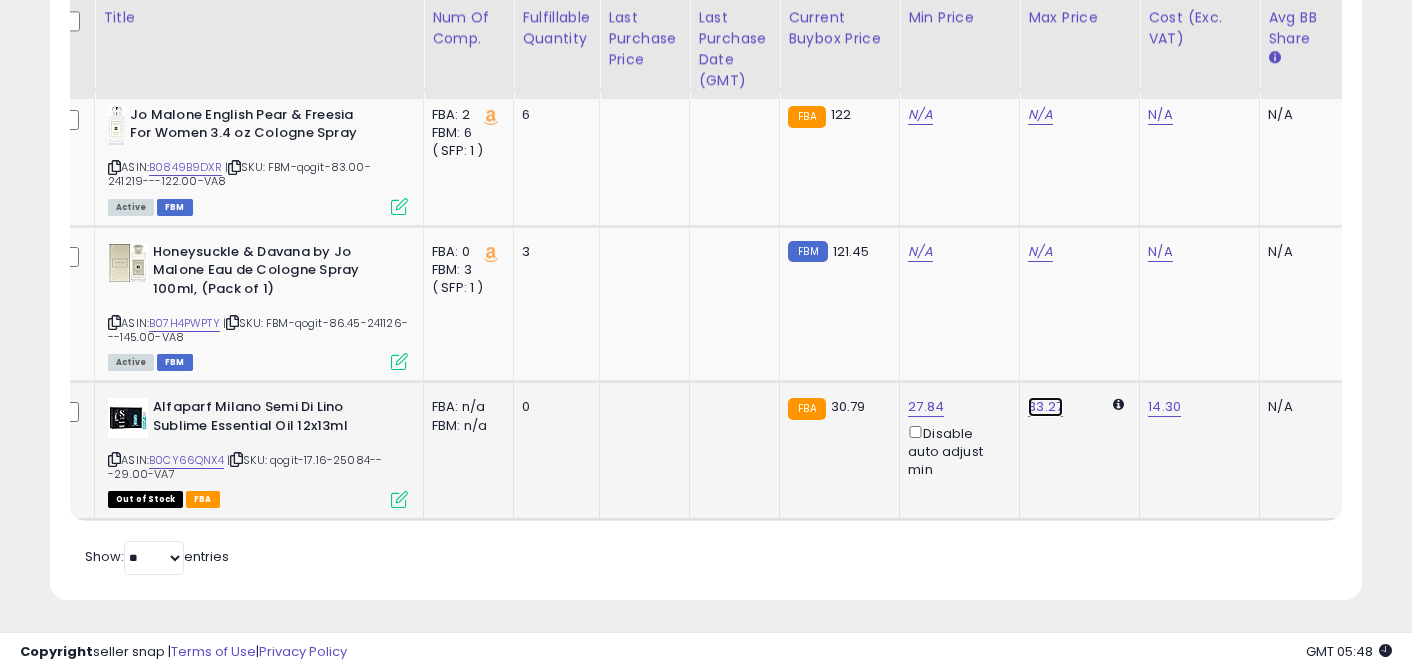 click on "33.27" at bounding box center (1040, -1601) 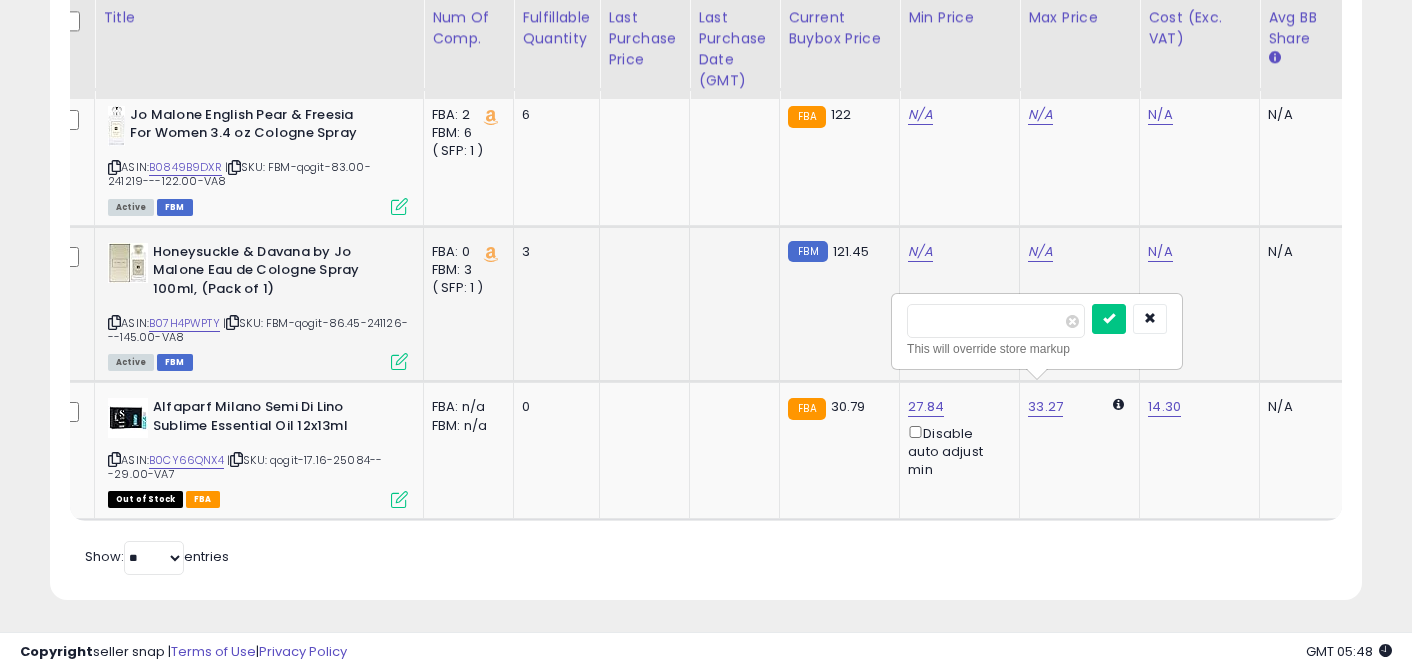 drag, startPoint x: 779, startPoint y: 287, endPoint x: 520, endPoint y: 274, distance: 259.32605 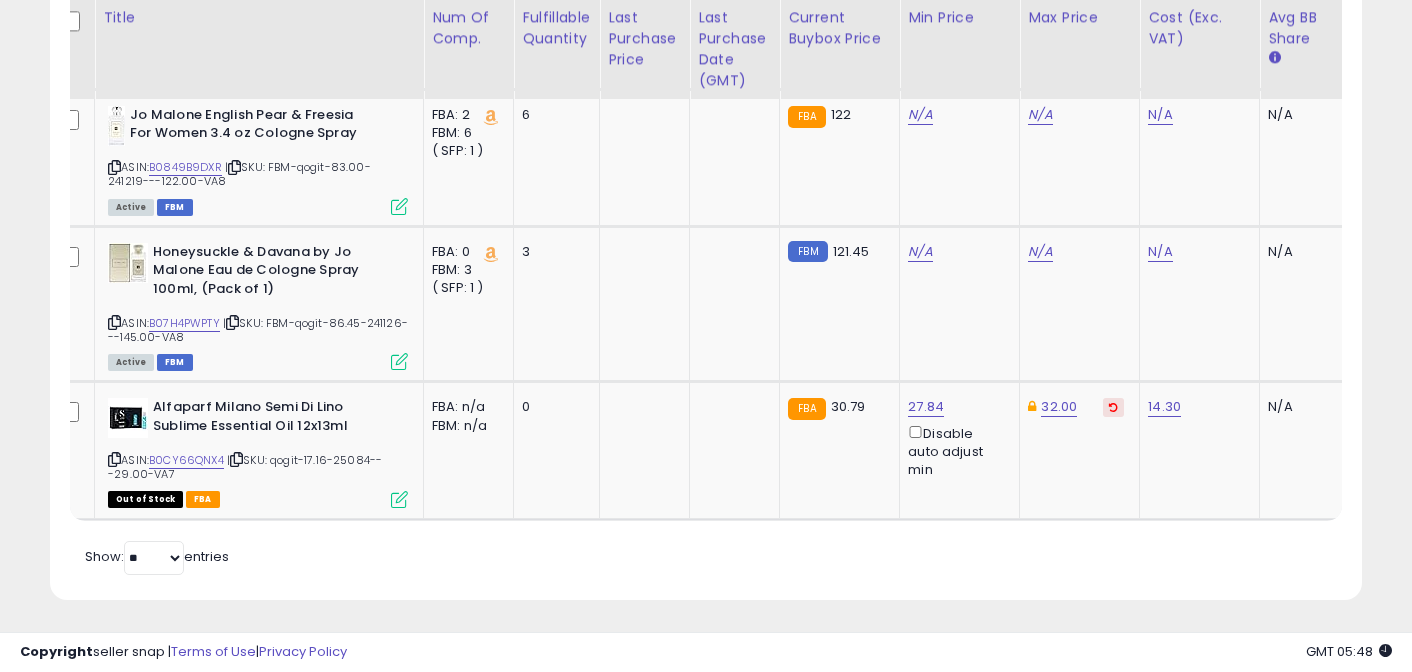 scroll, scrollTop: 0, scrollLeft: 1553, axis: horizontal 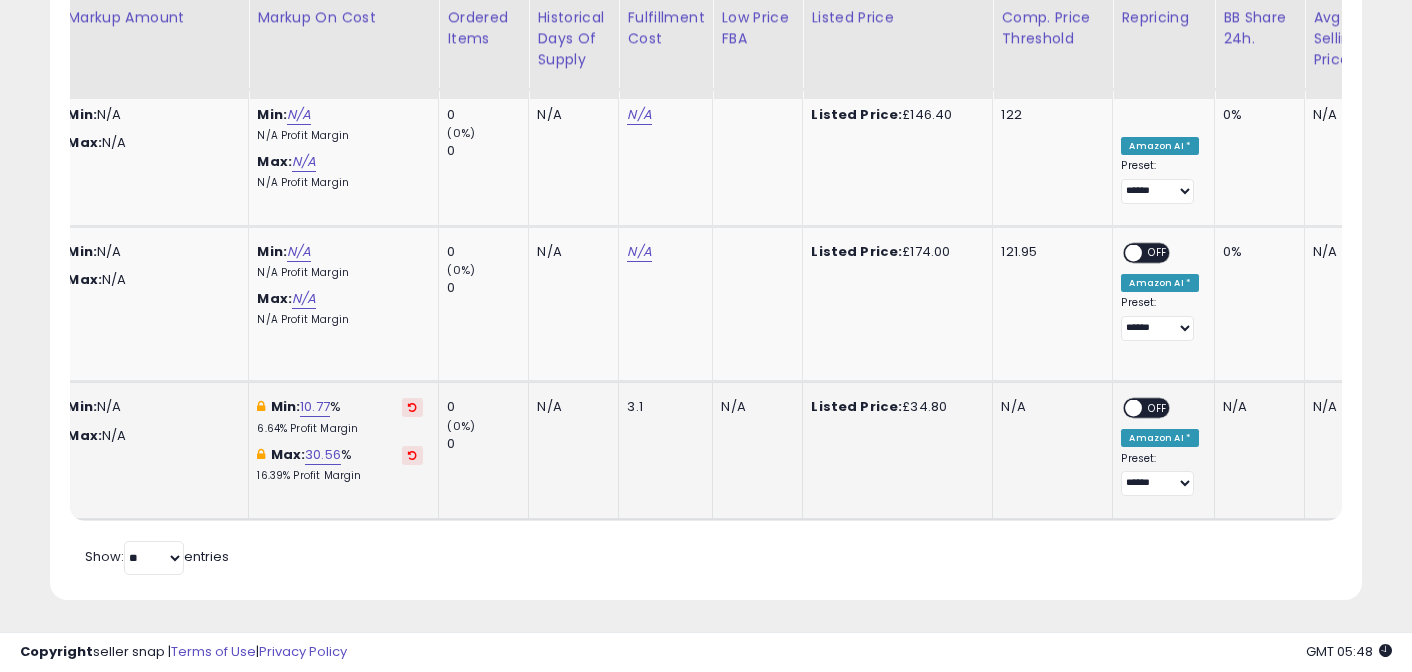 click on "OFF" at bounding box center [1159, 408] 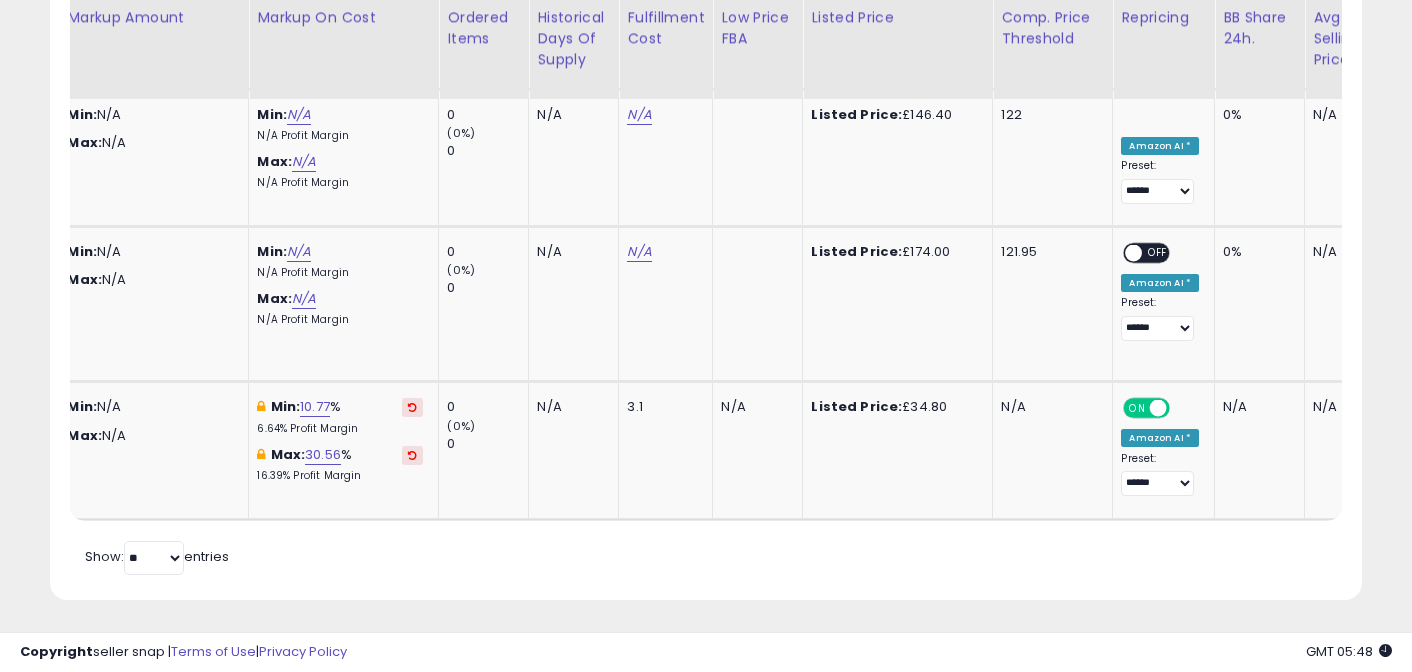 scroll, scrollTop: 0, scrollLeft: 938, axis: horizontal 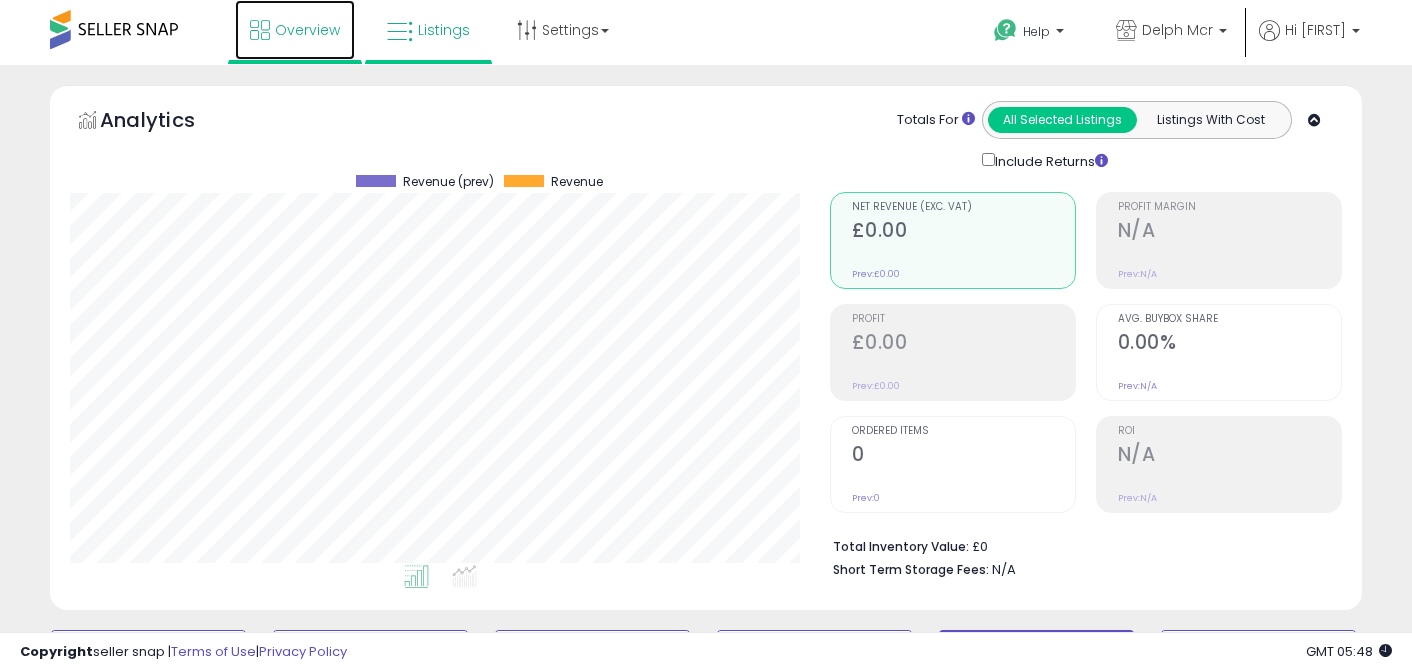 click on "Overview" at bounding box center [295, 30] 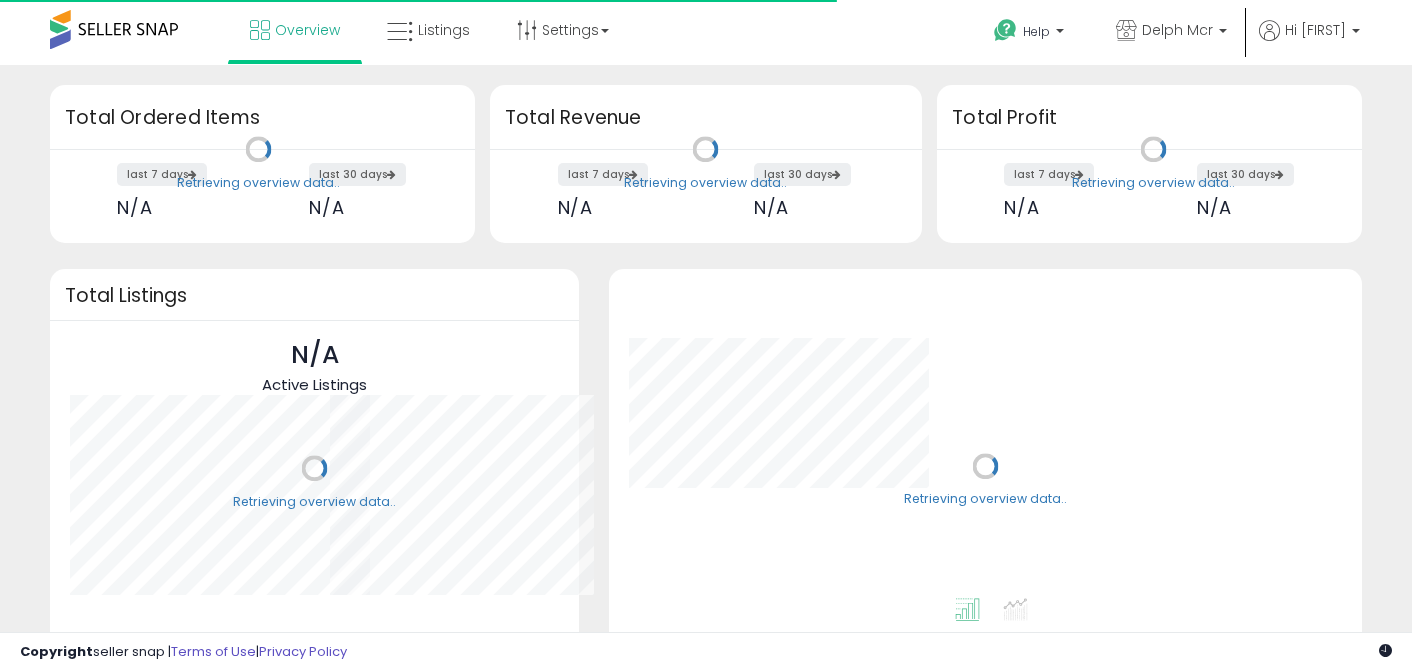 scroll, scrollTop: 0, scrollLeft: 0, axis: both 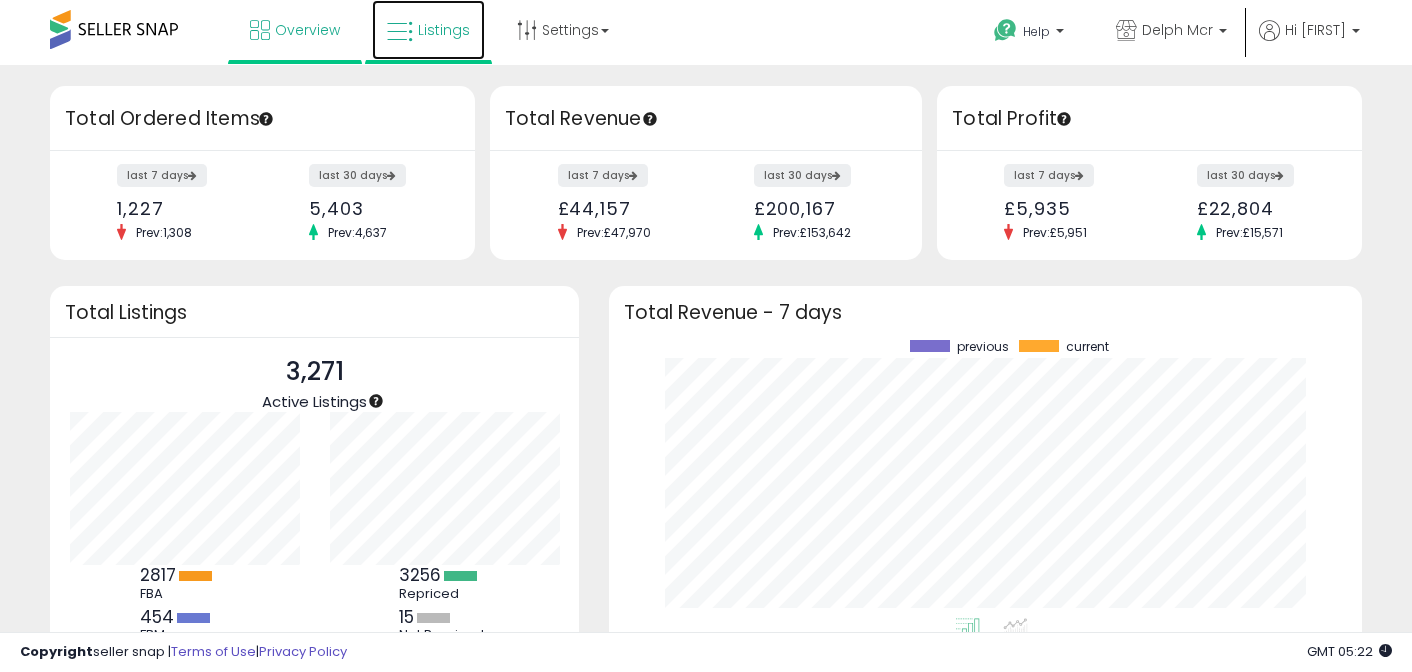 click on "Listings" at bounding box center [444, 30] 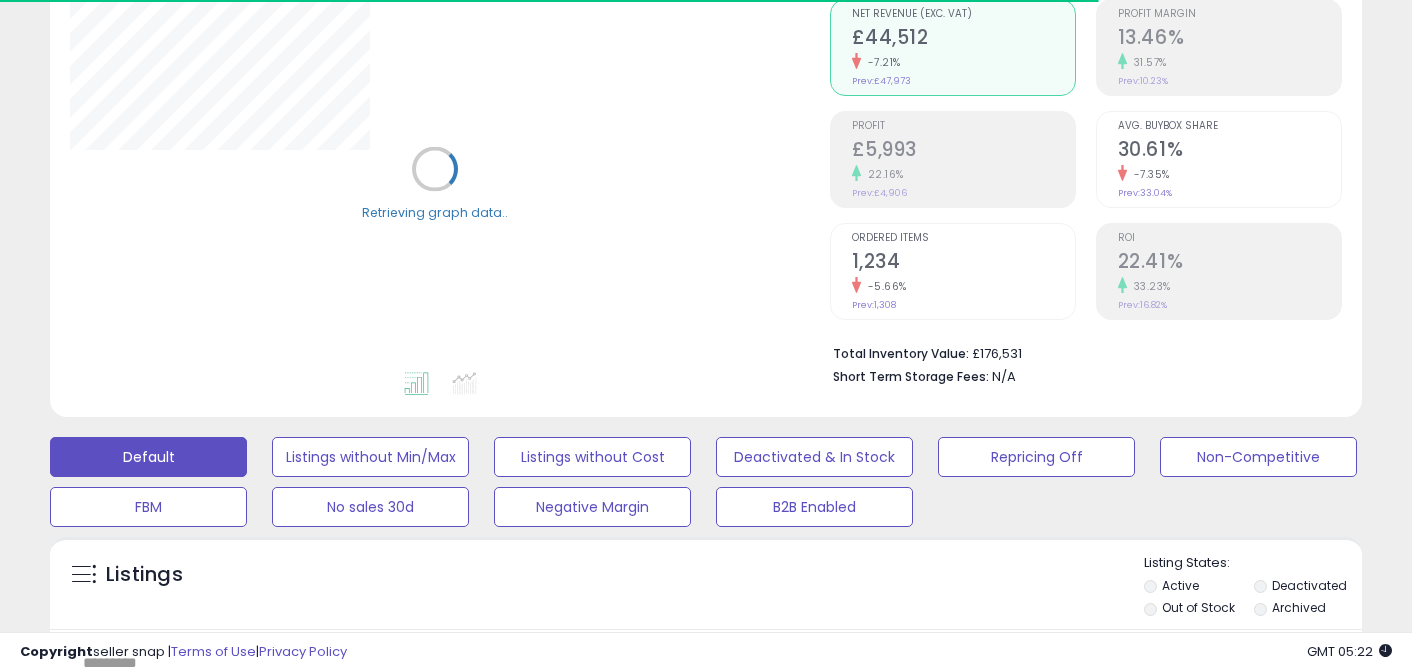 scroll, scrollTop: 200, scrollLeft: 0, axis: vertical 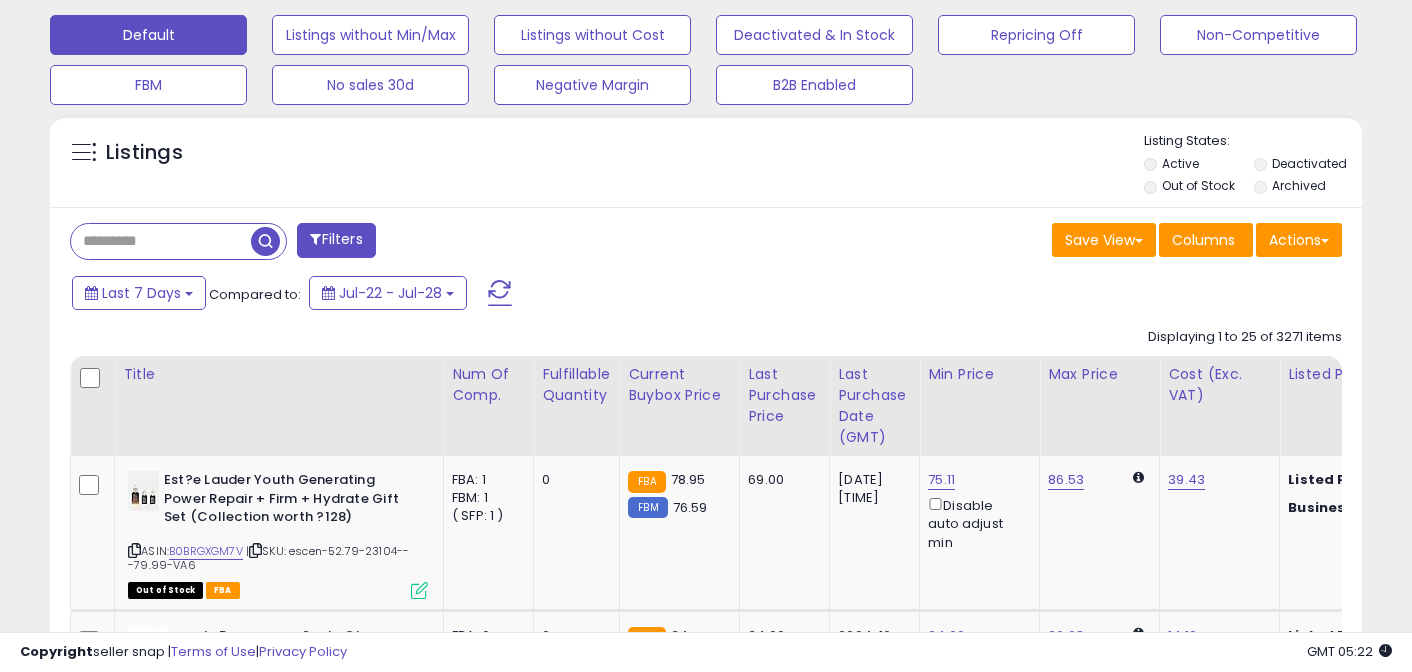 click at bounding box center [161, 241] 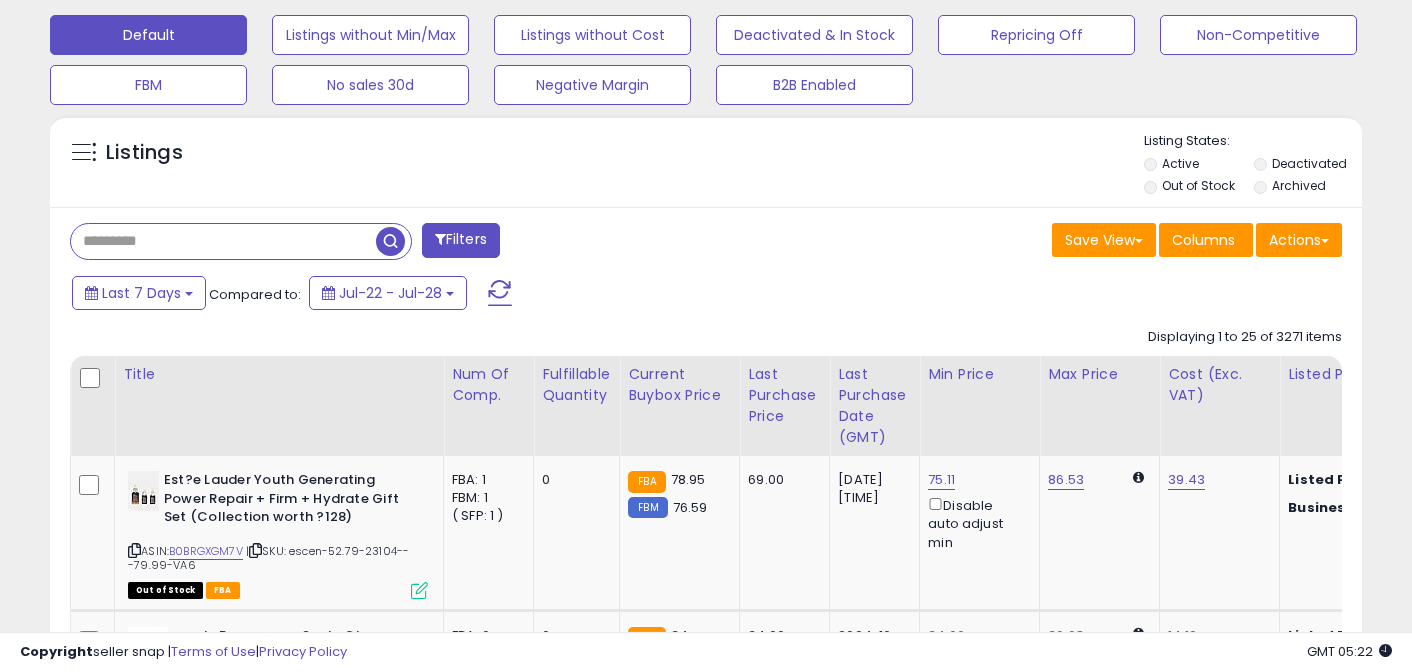 paste on "**********" 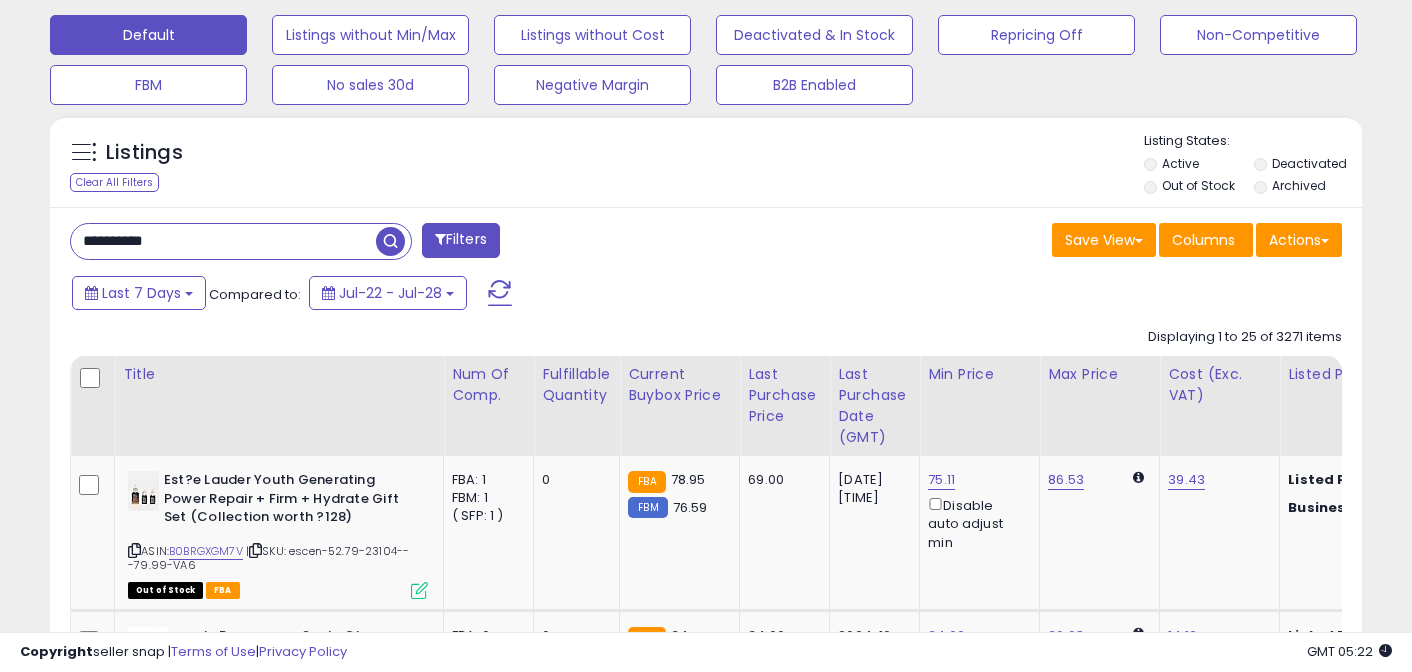 type on "**********" 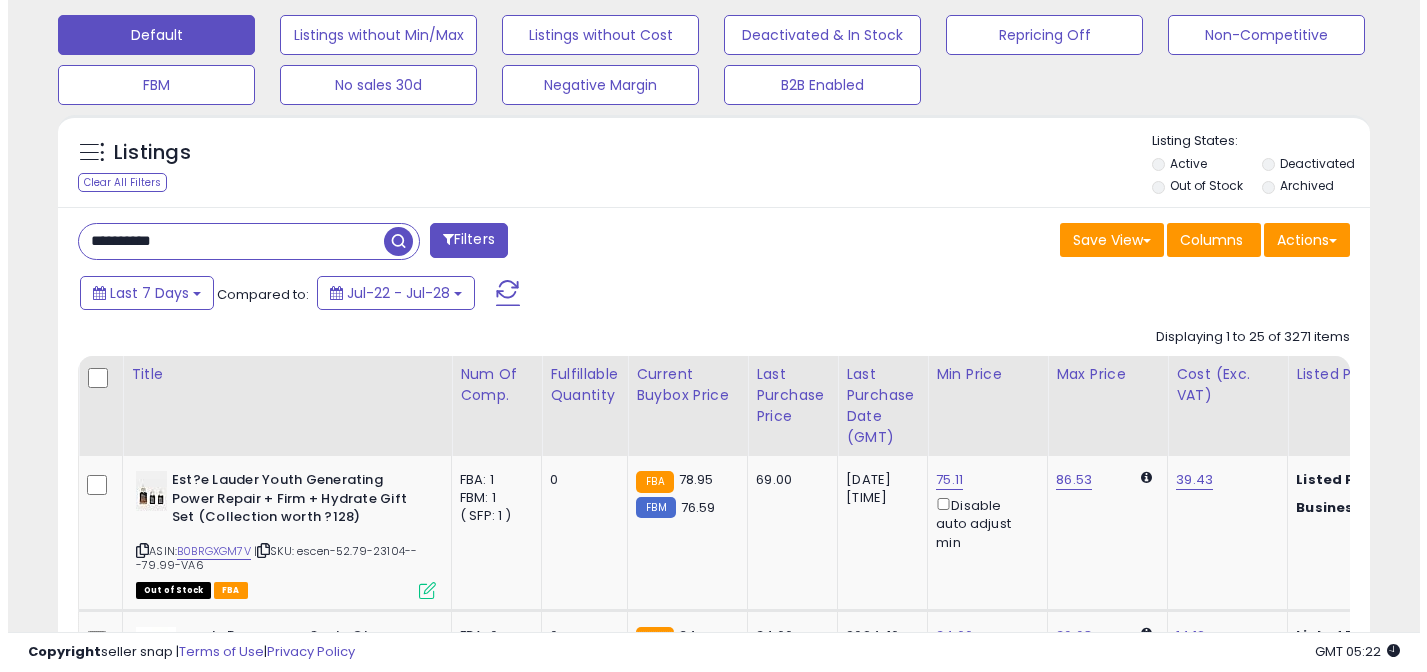scroll, scrollTop: 589, scrollLeft: 0, axis: vertical 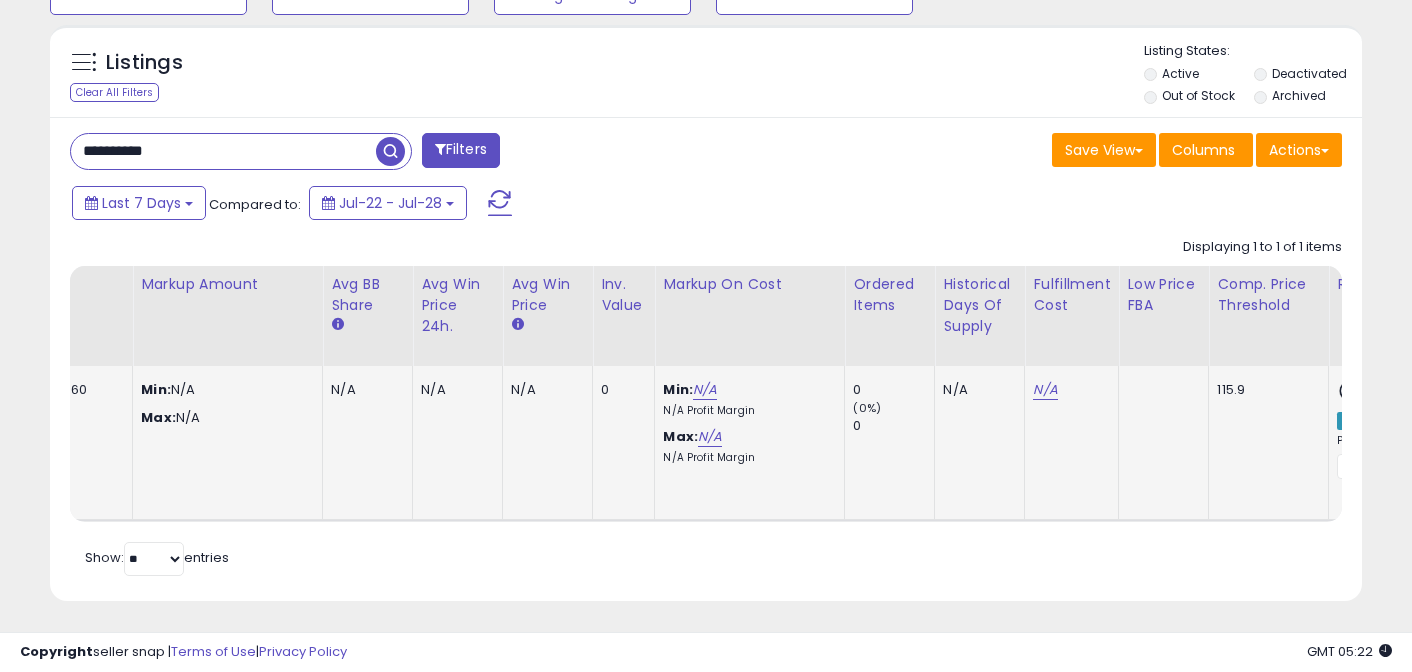 click on "N/A" at bounding box center [1068, 390] 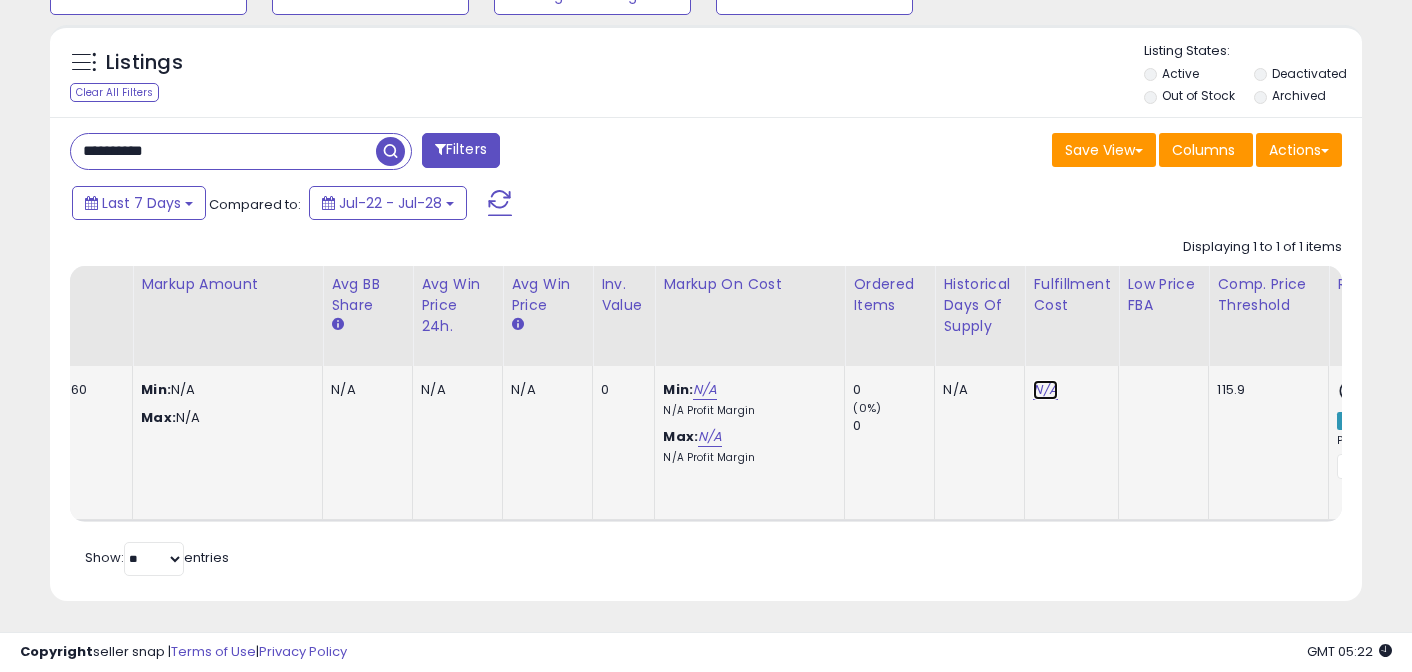 click on "N/A" at bounding box center (1045, 390) 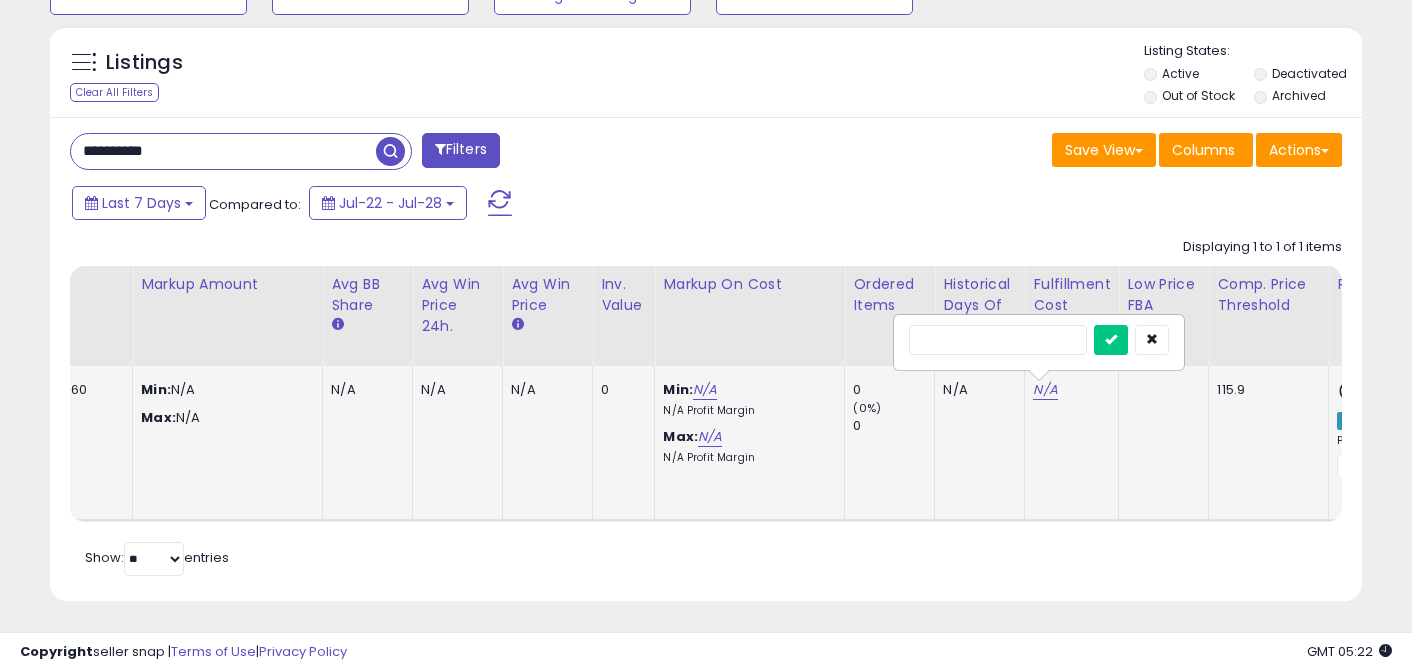 type on "*" 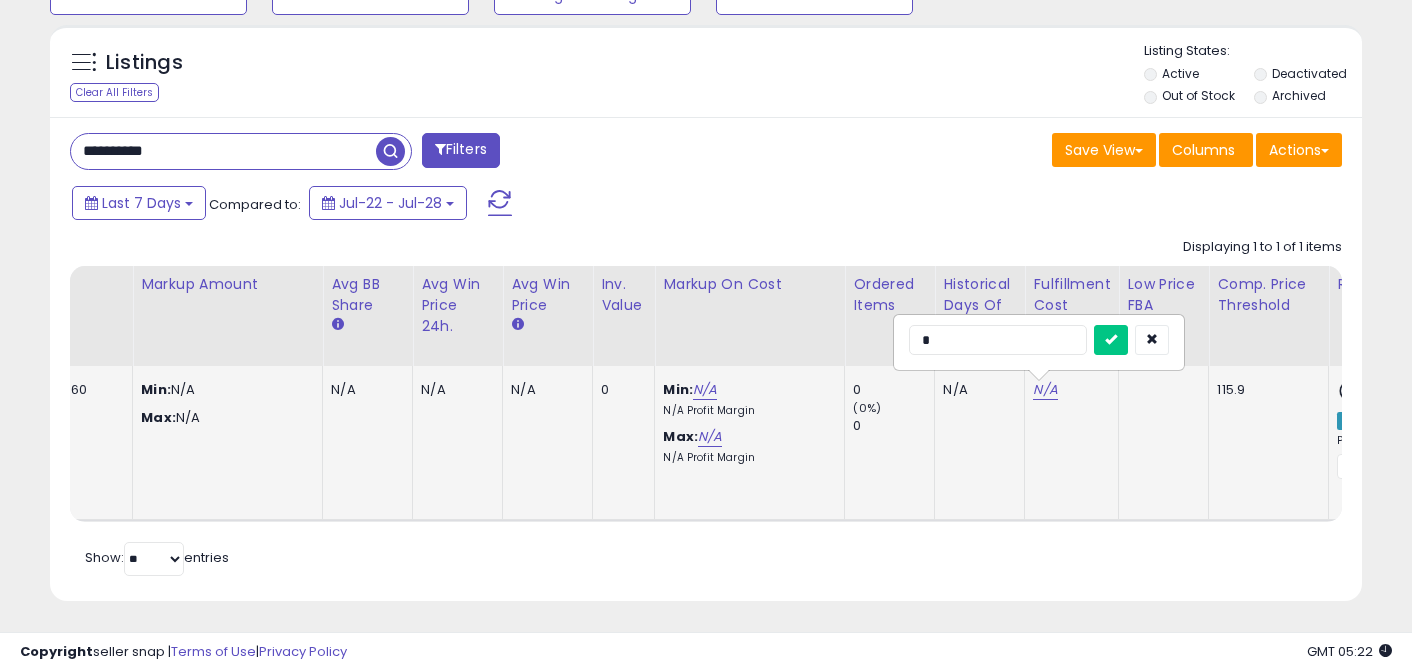 click at bounding box center [1111, 340] 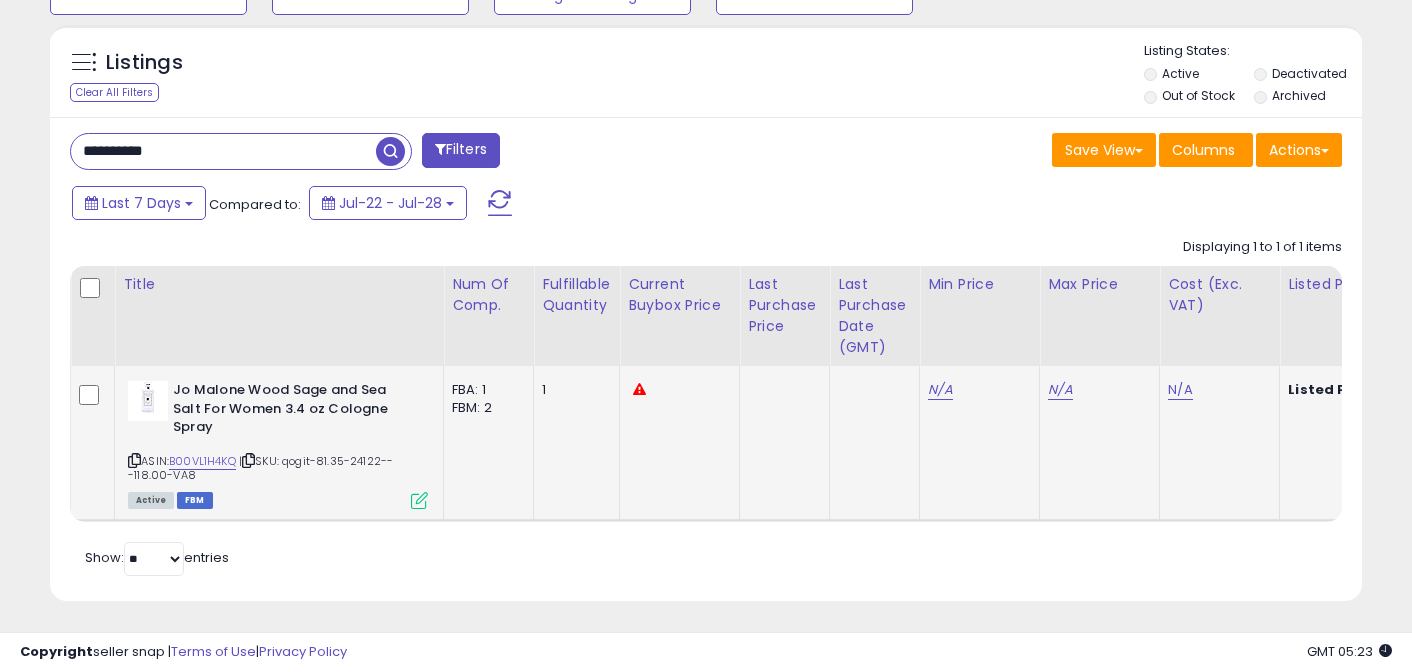 click on "Jo Malone Wood Sage and Sea Salt For Women 3.4 oz Cologne Spray  ASIN:  B00VL1H4KQ    |   SKU: qogit-81.35-24122---118.00-VA8 Active FBM" at bounding box center [275, 444] 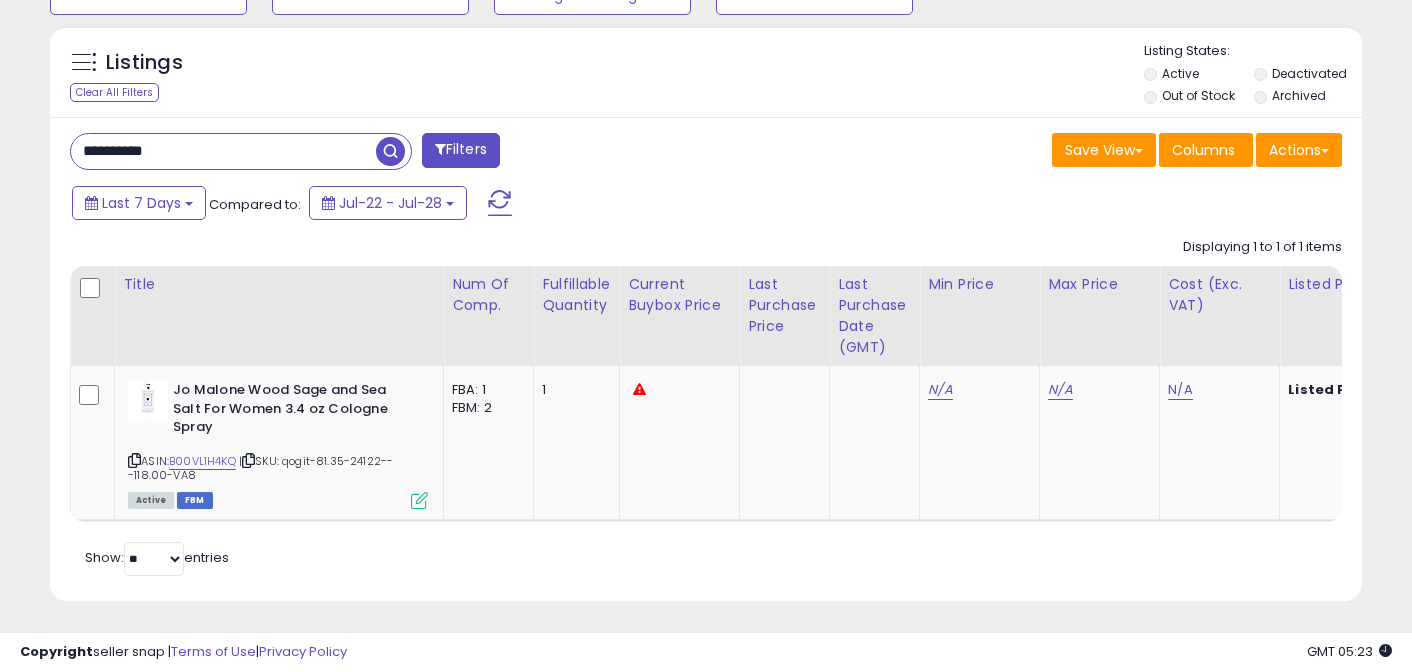 drag, startPoint x: 388, startPoint y: 519, endPoint x: 398, endPoint y: 518, distance: 10.049875 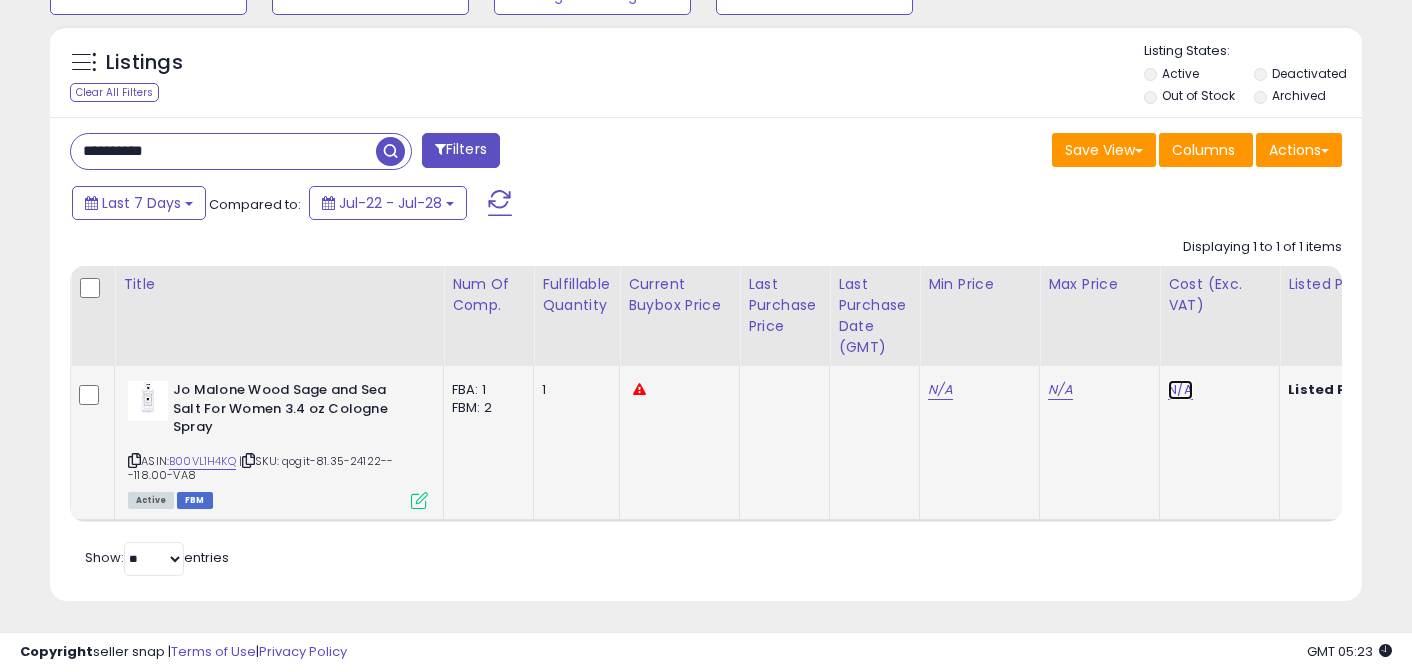 click on "N/A" at bounding box center (1180, 390) 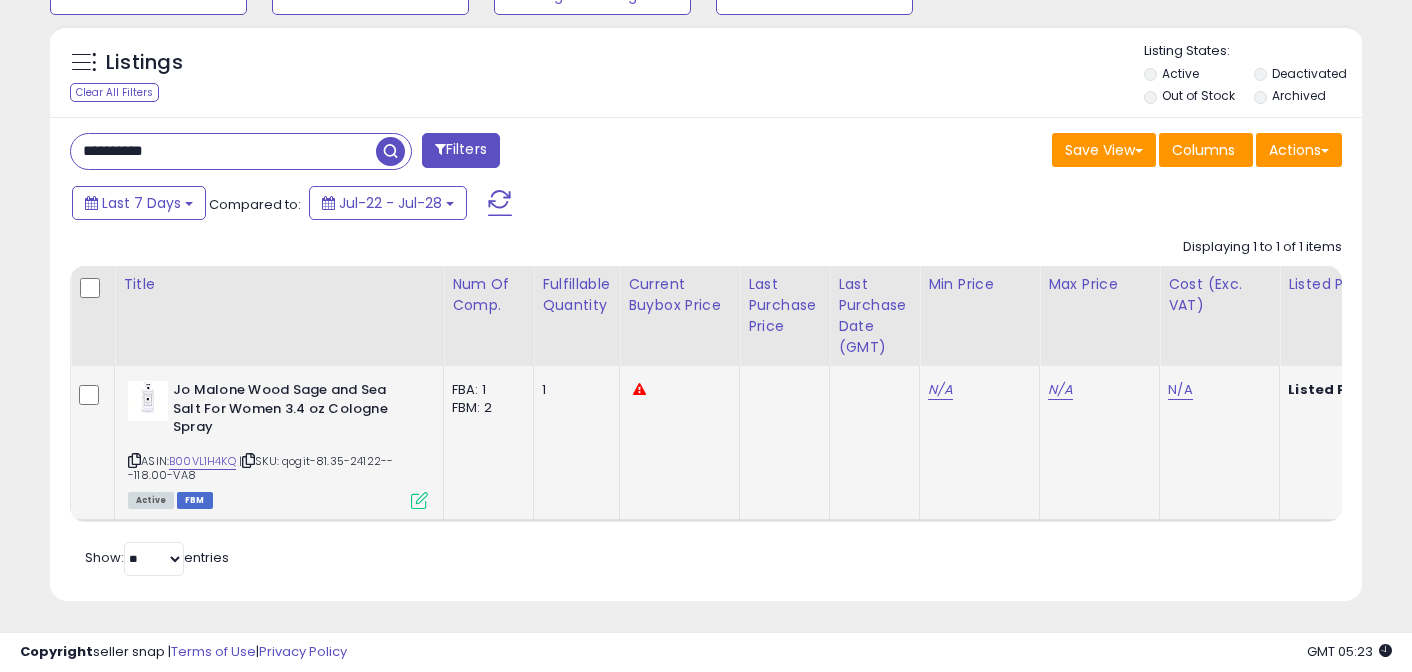 scroll, scrollTop: 0, scrollLeft: 20, axis: horizontal 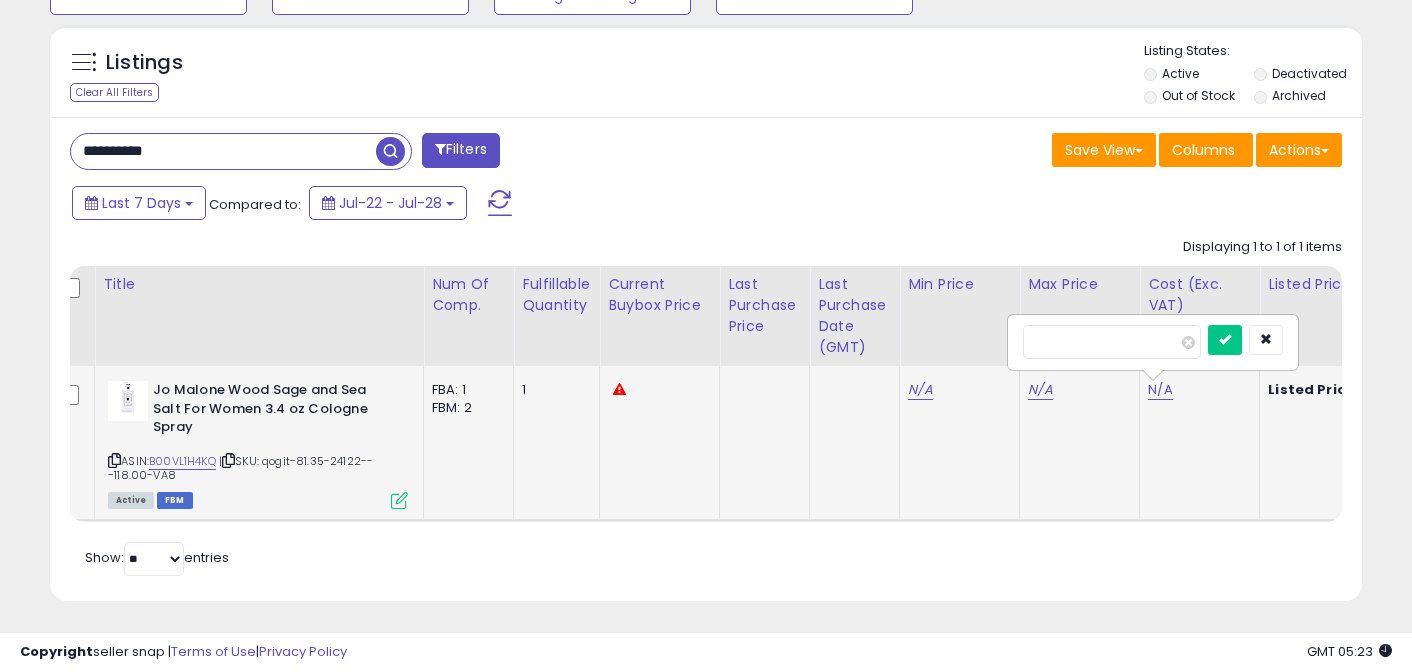 type on "*****" 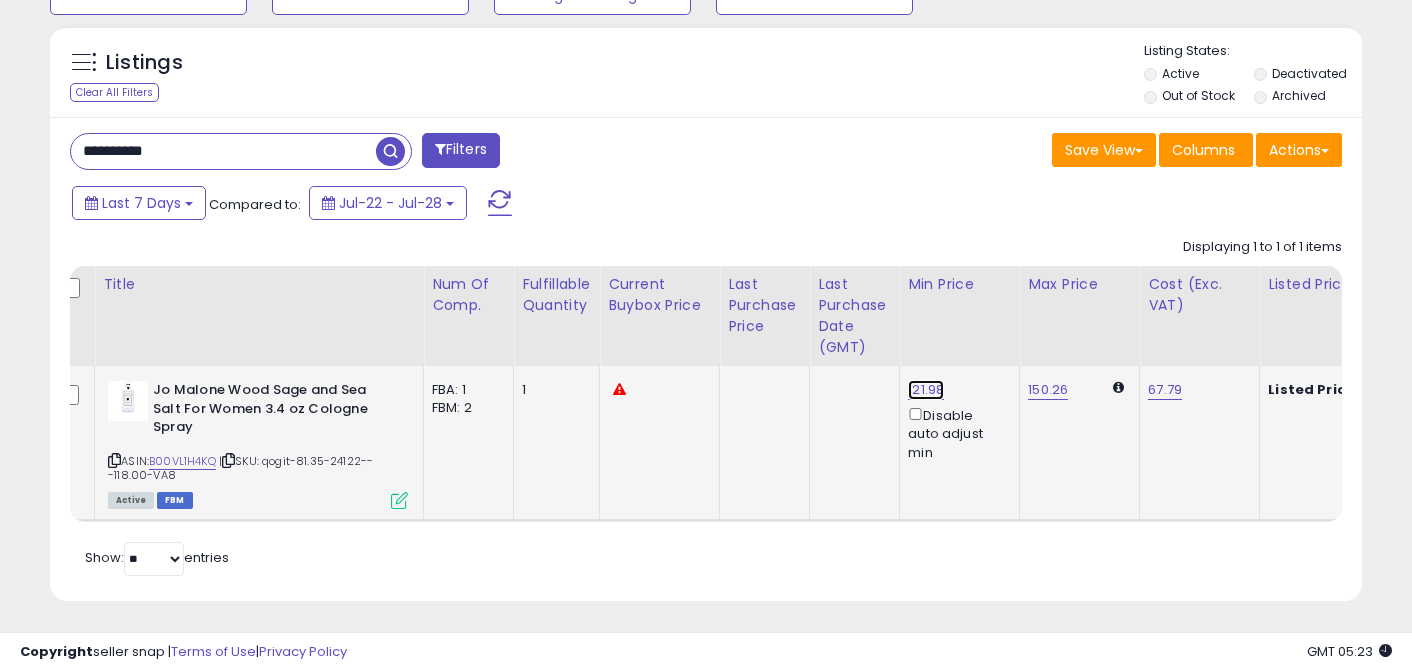 click on "121.98" at bounding box center [926, 390] 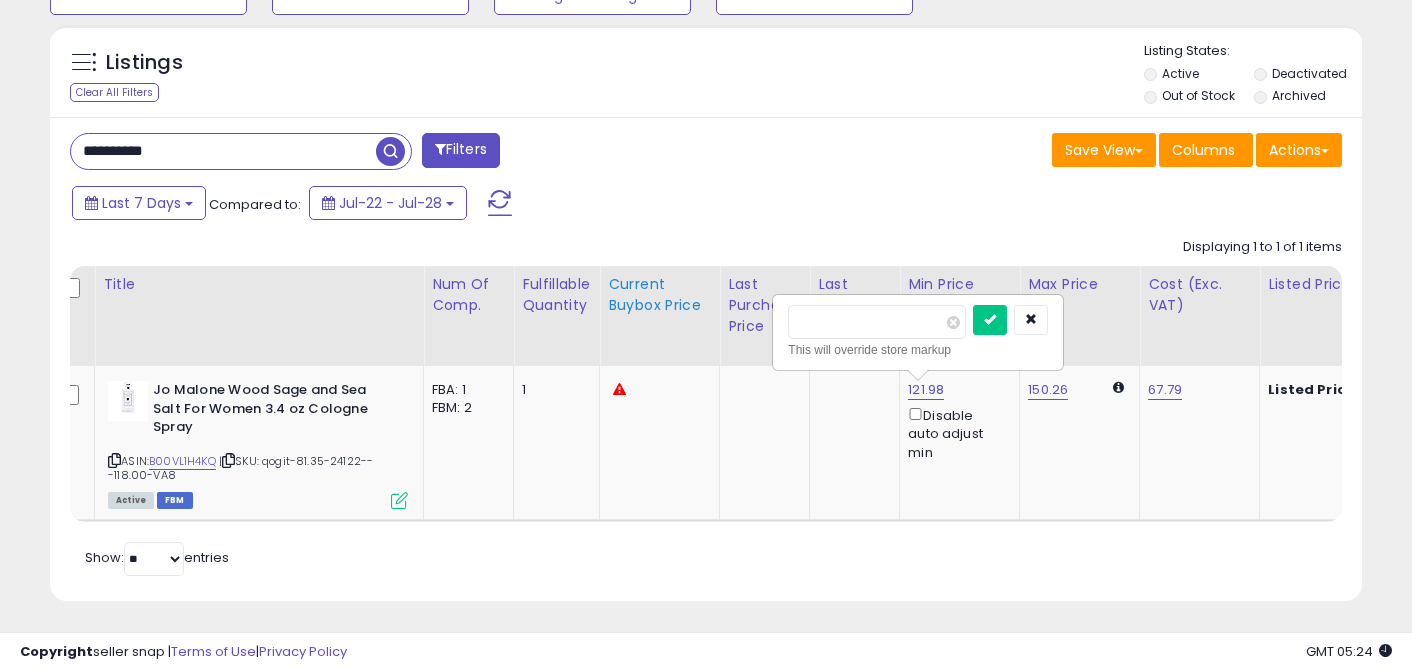 drag, startPoint x: 824, startPoint y: 321, endPoint x: 695, endPoint y: 325, distance: 129.062 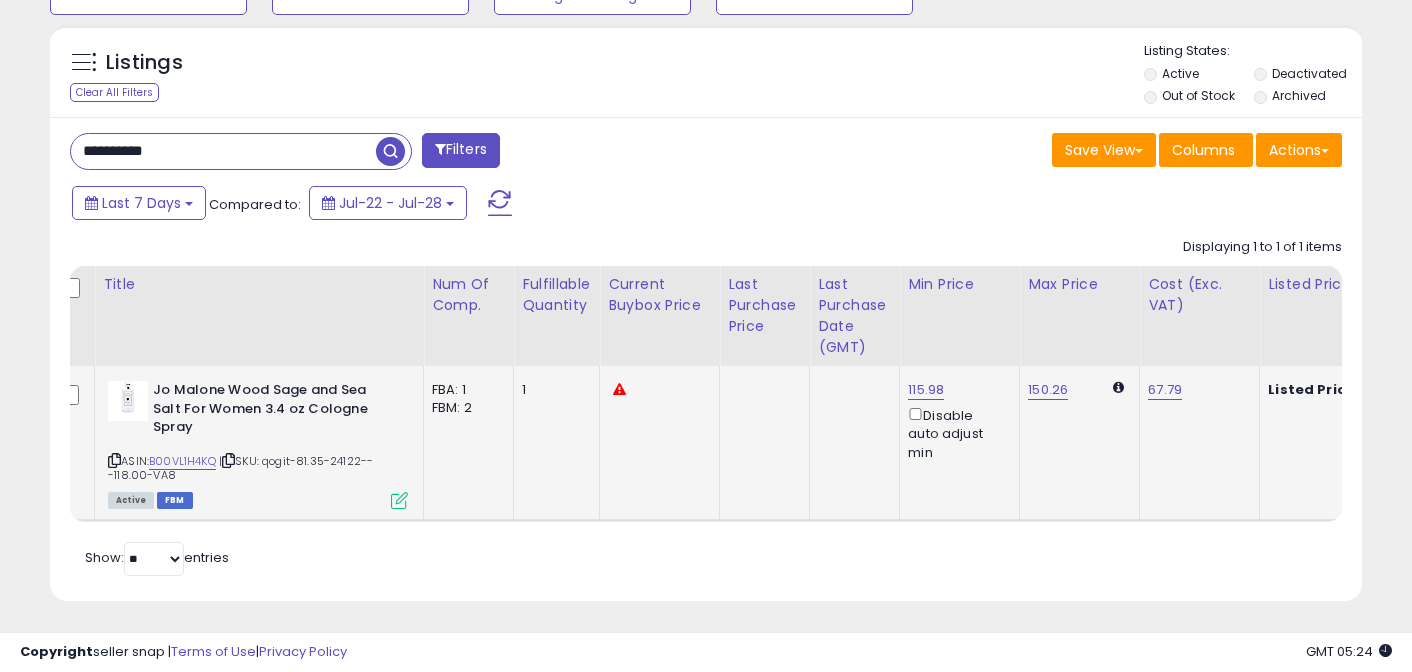 click on "150.26" 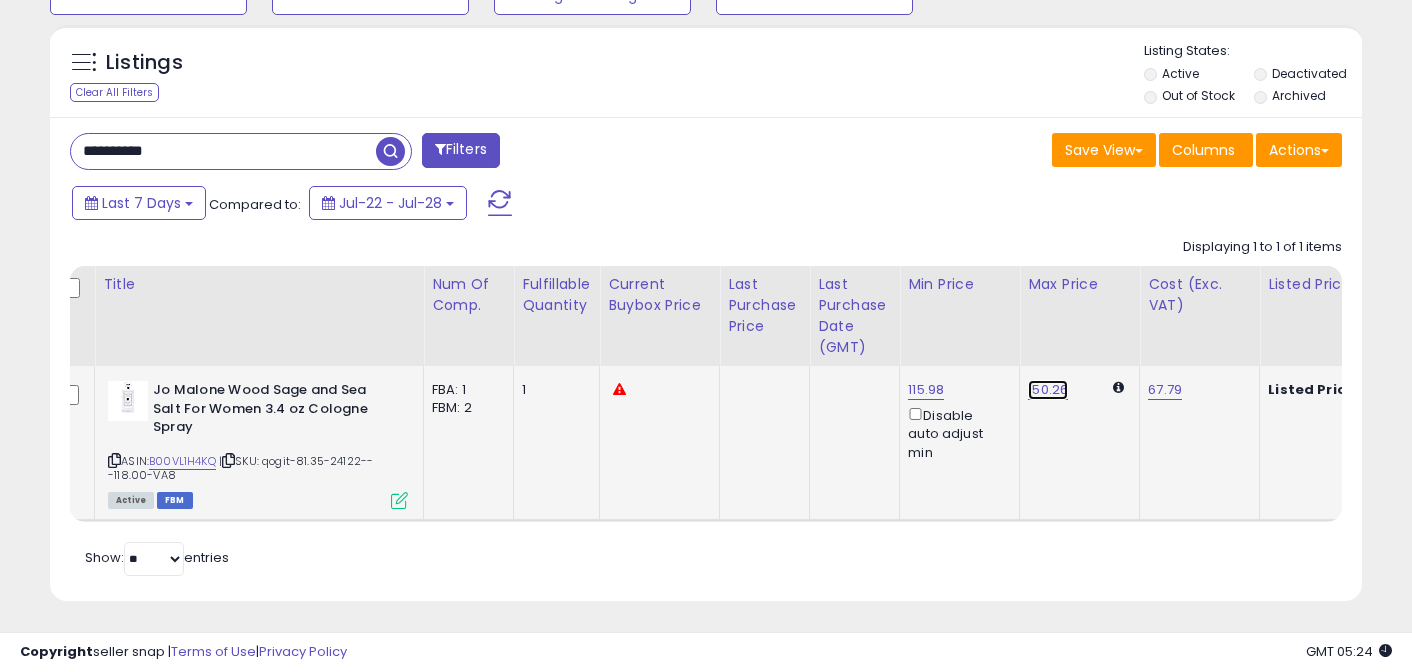 click on "150.26" at bounding box center (1048, 390) 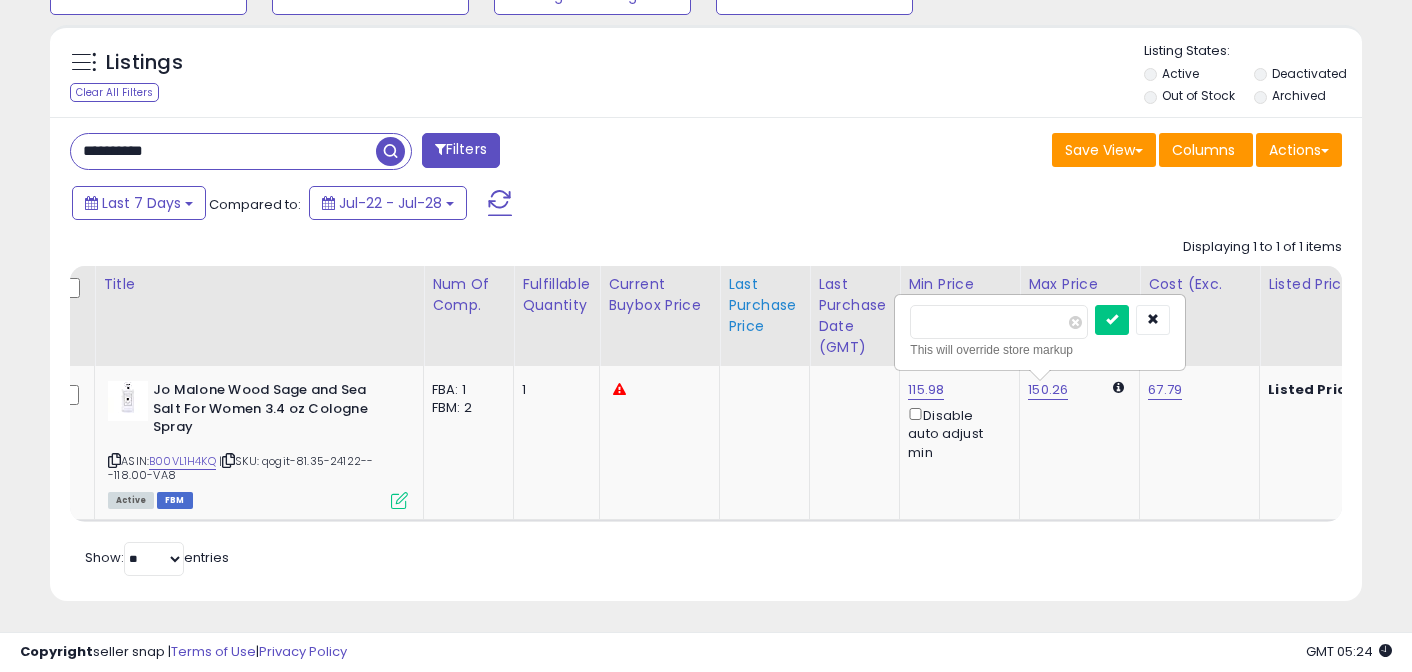 click on "Title
Num of Comp." at bounding box center (2489, 394) 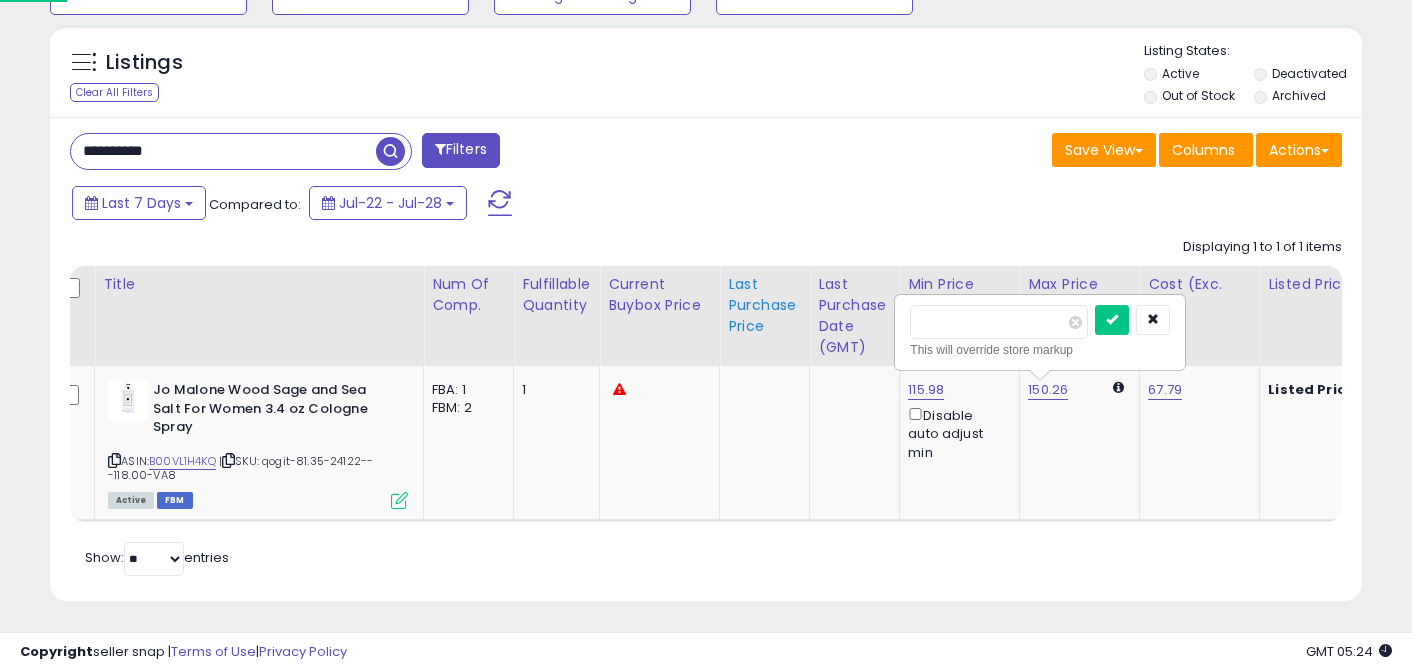 click at bounding box center (1112, 320) 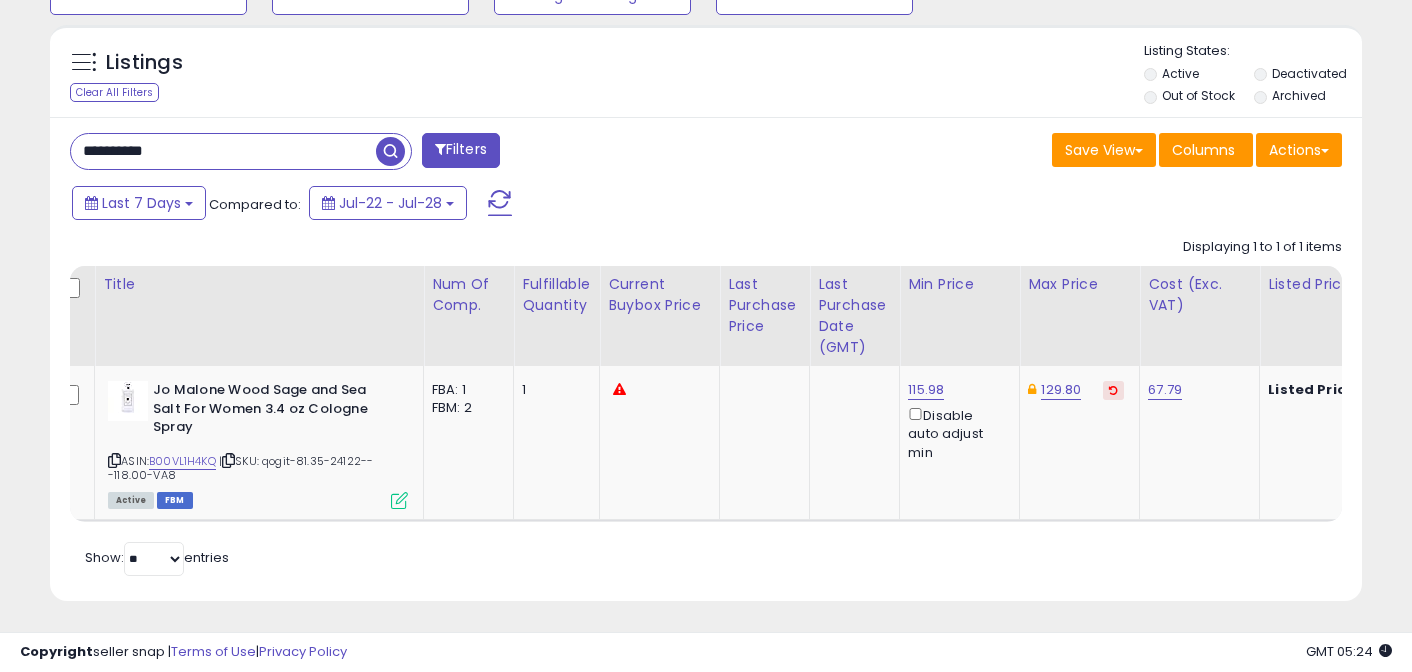 scroll, scrollTop: 0, scrollLeft: 748, axis: horizontal 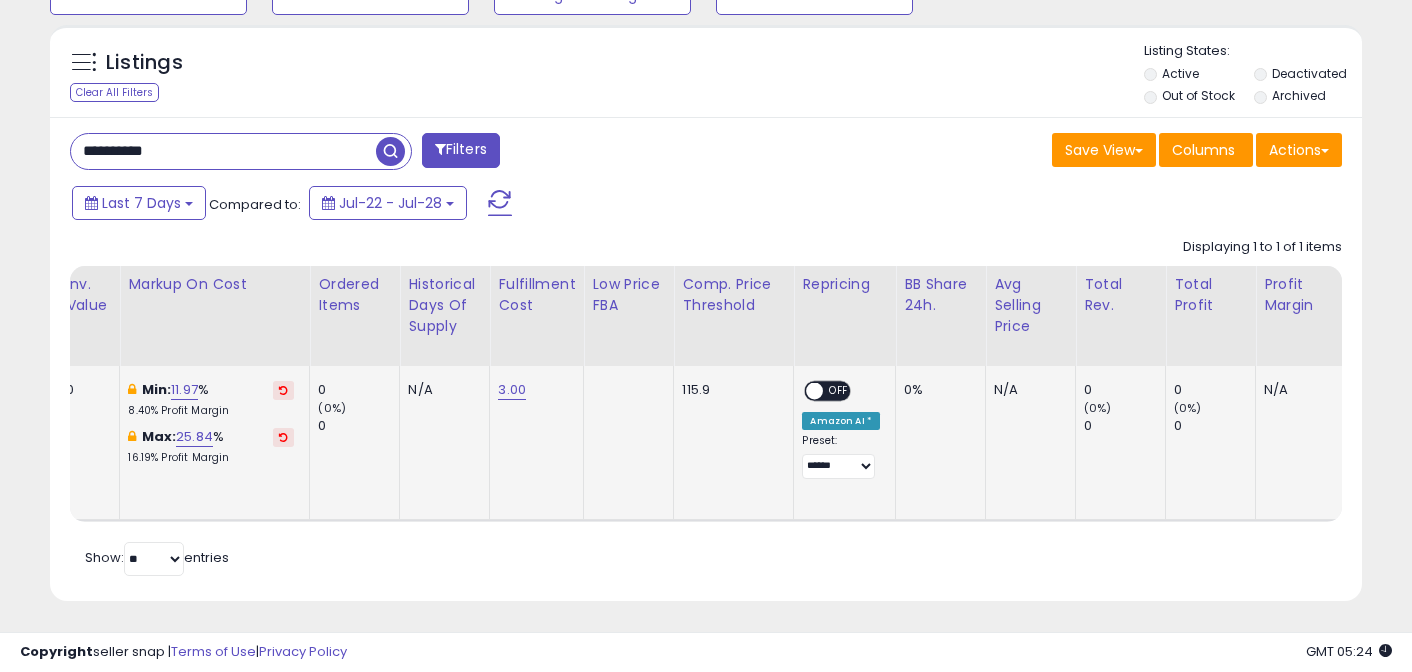 click on "OFF" at bounding box center [840, 391] 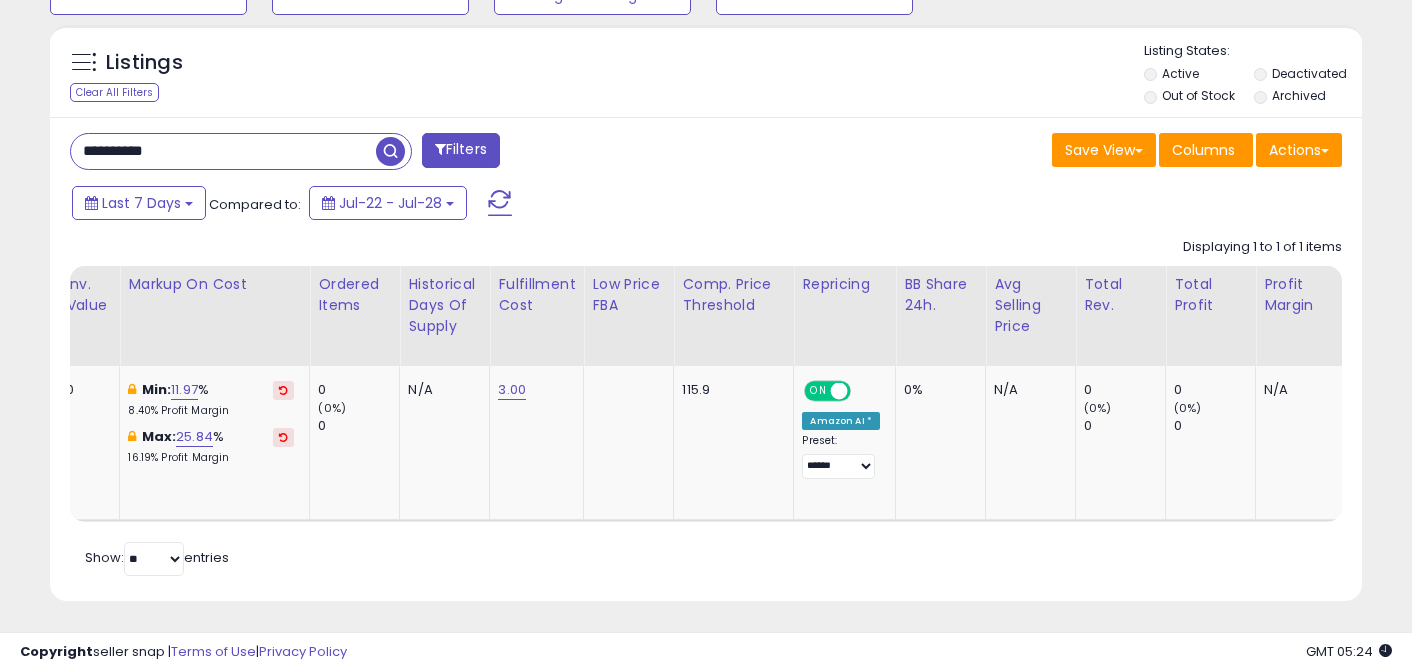 scroll, scrollTop: 0, scrollLeft: 537, axis: horizontal 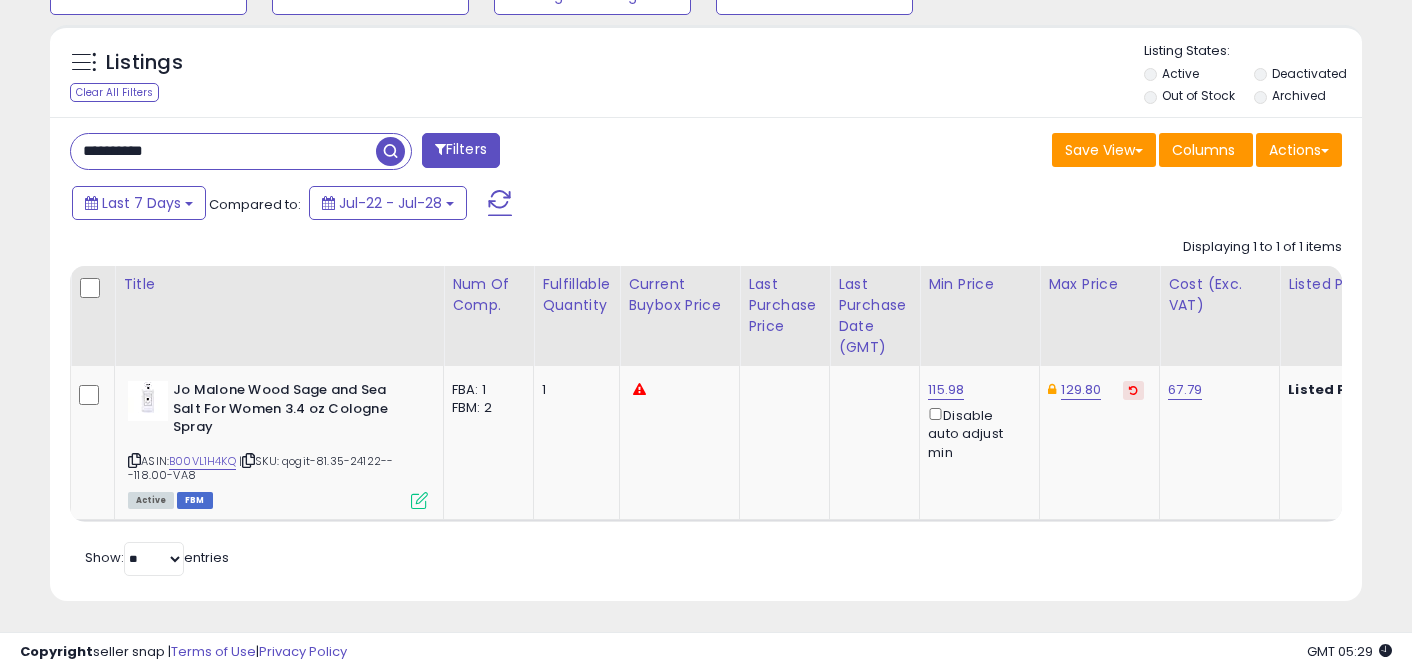 click on "**********" at bounding box center [223, 151] 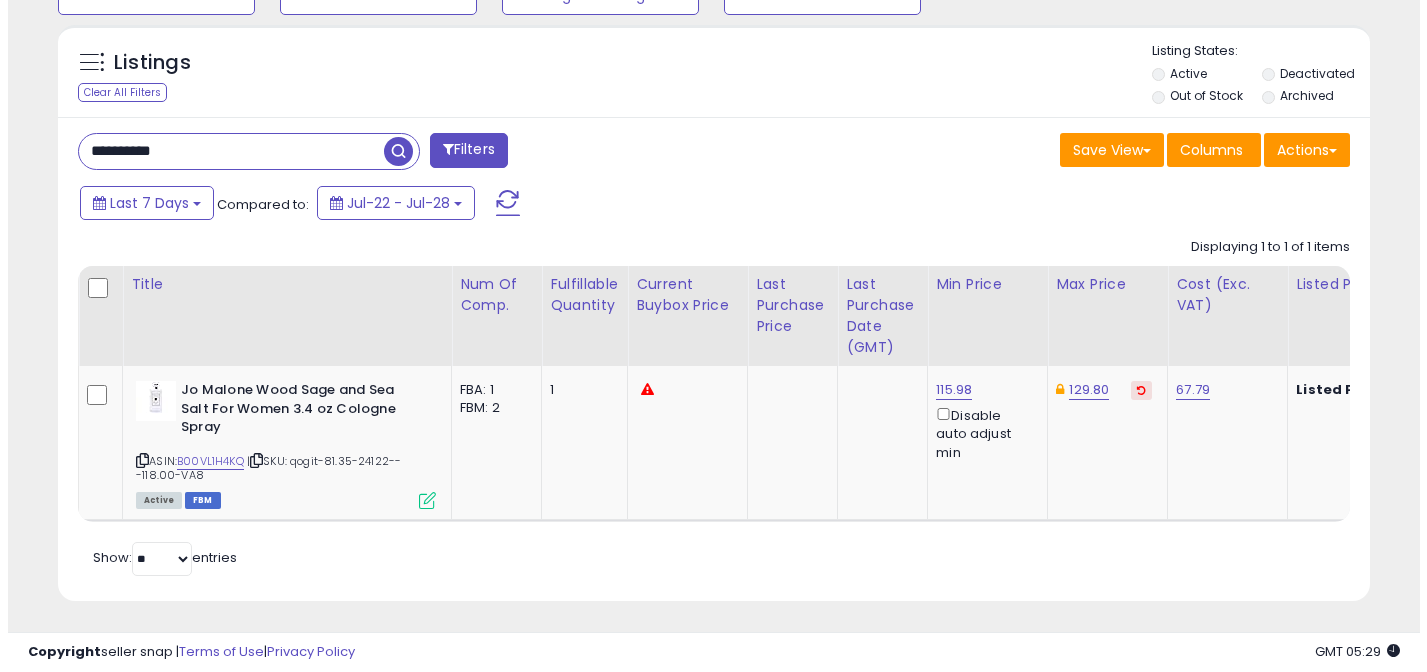 scroll, scrollTop: 569, scrollLeft: 0, axis: vertical 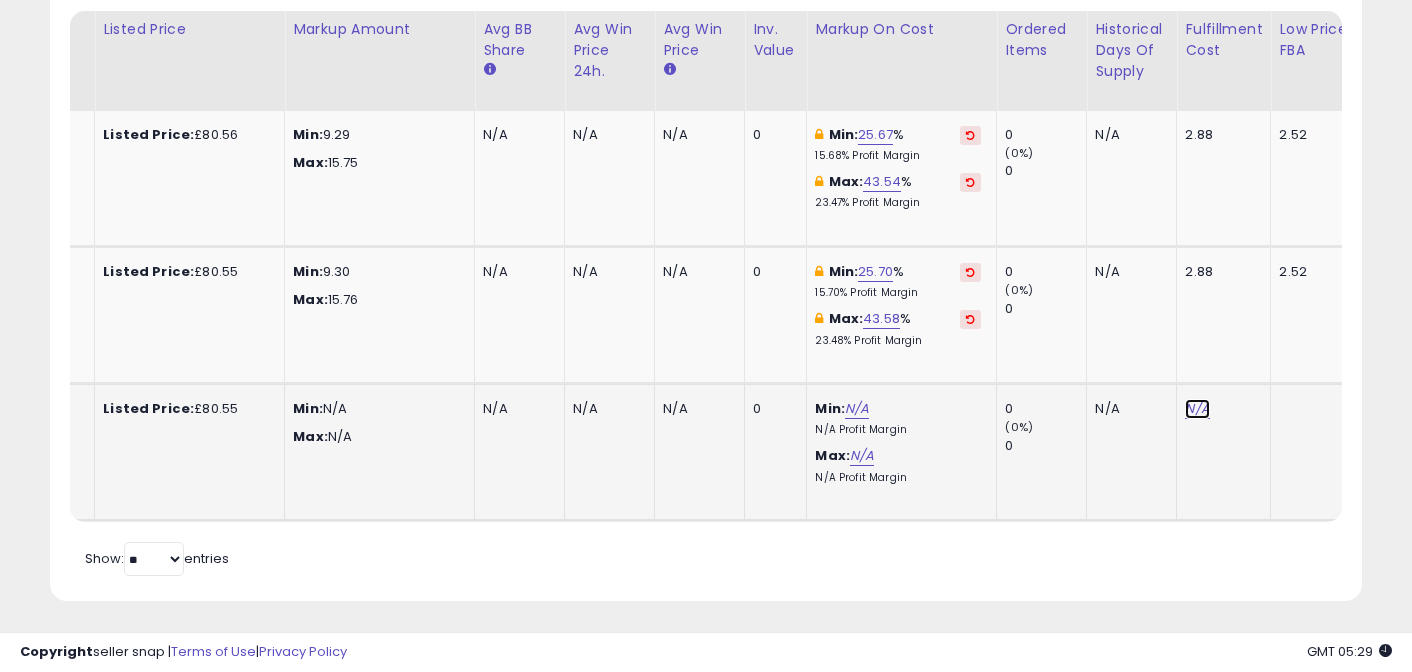 click on "N/A" at bounding box center [1197, 409] 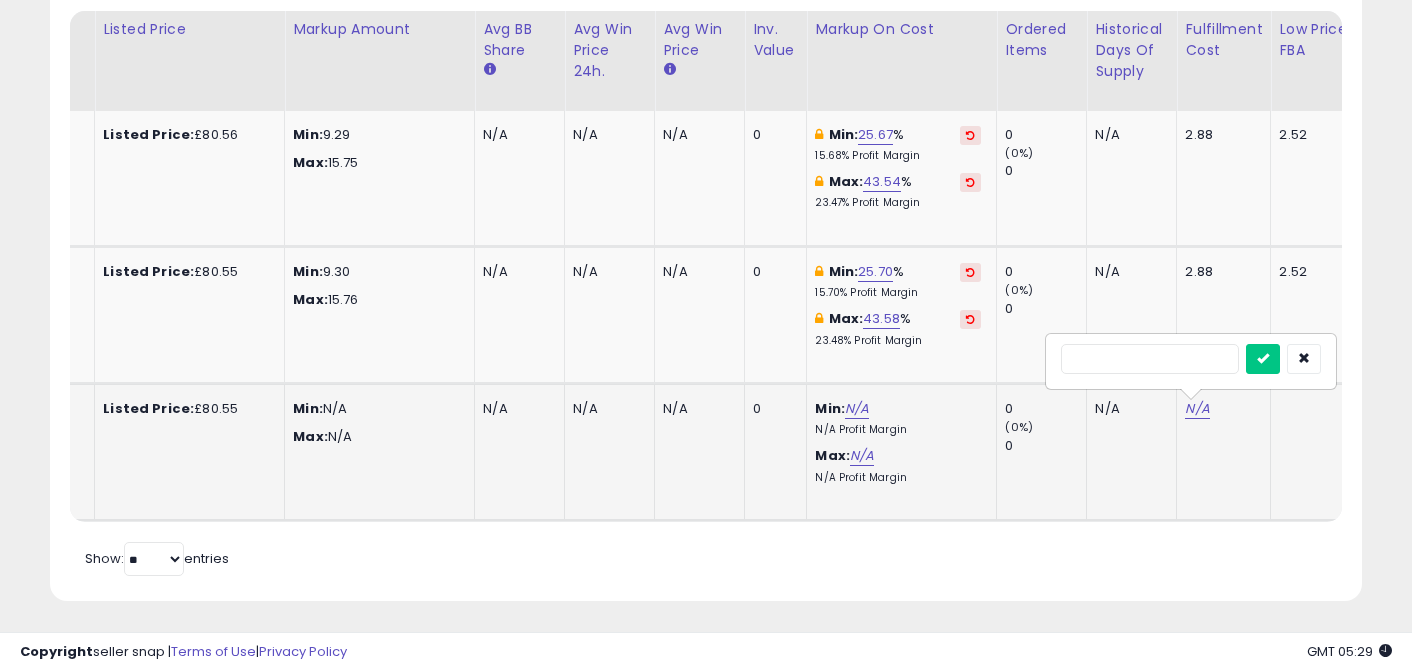 scroll, scrollTop: 0, scrollLeft: 1223, axis: horizontal 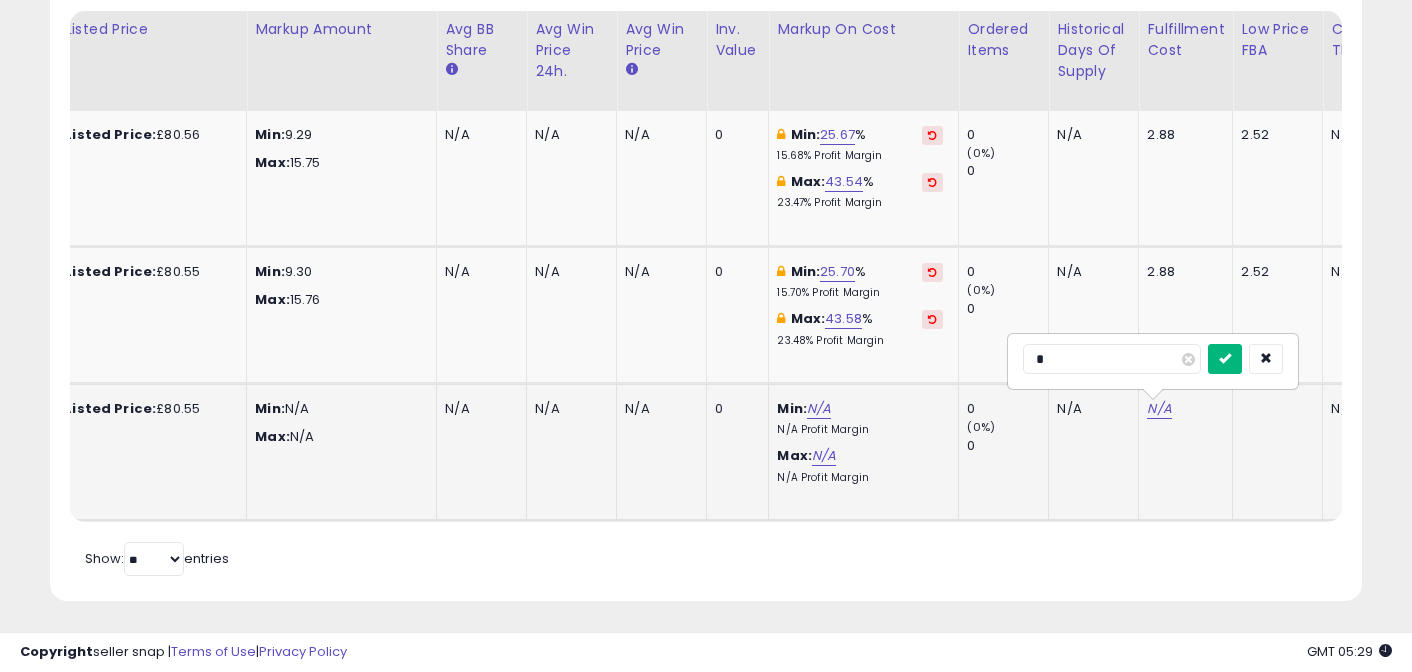type on "*" 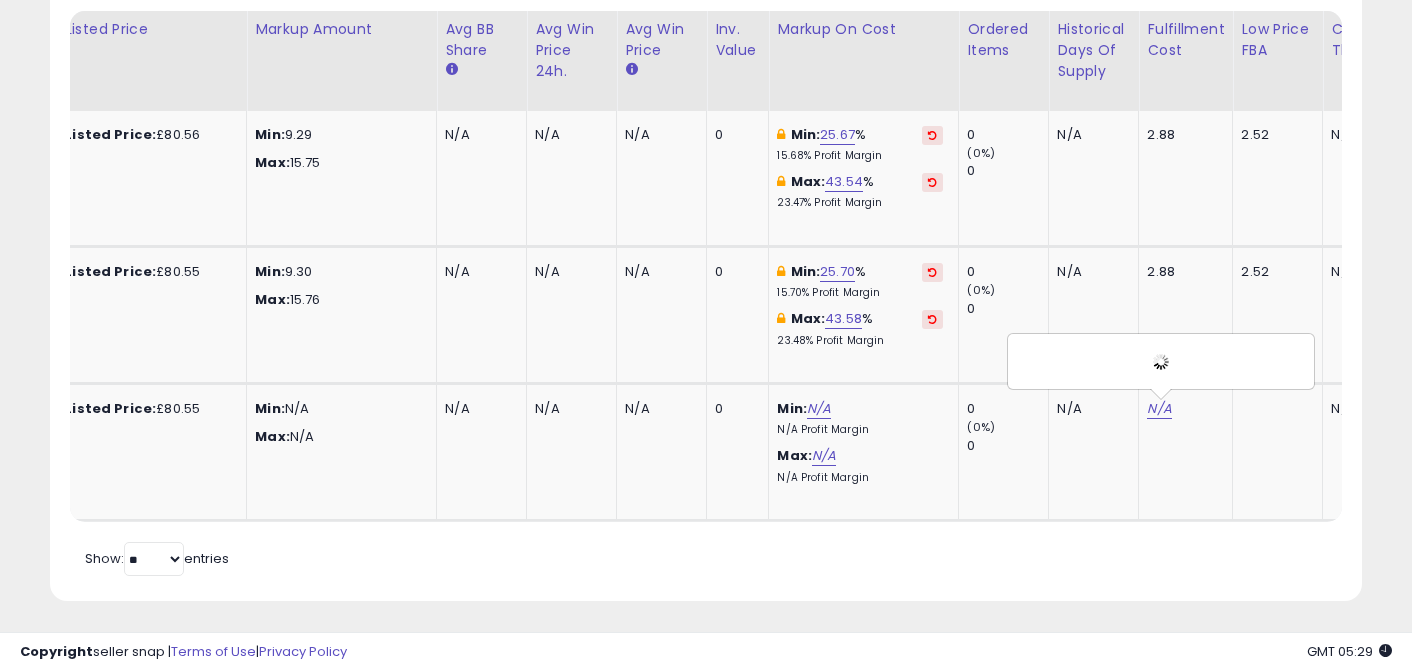 scroll, scrollTop: 0, scrollLeft: 1217, axis: horizontal 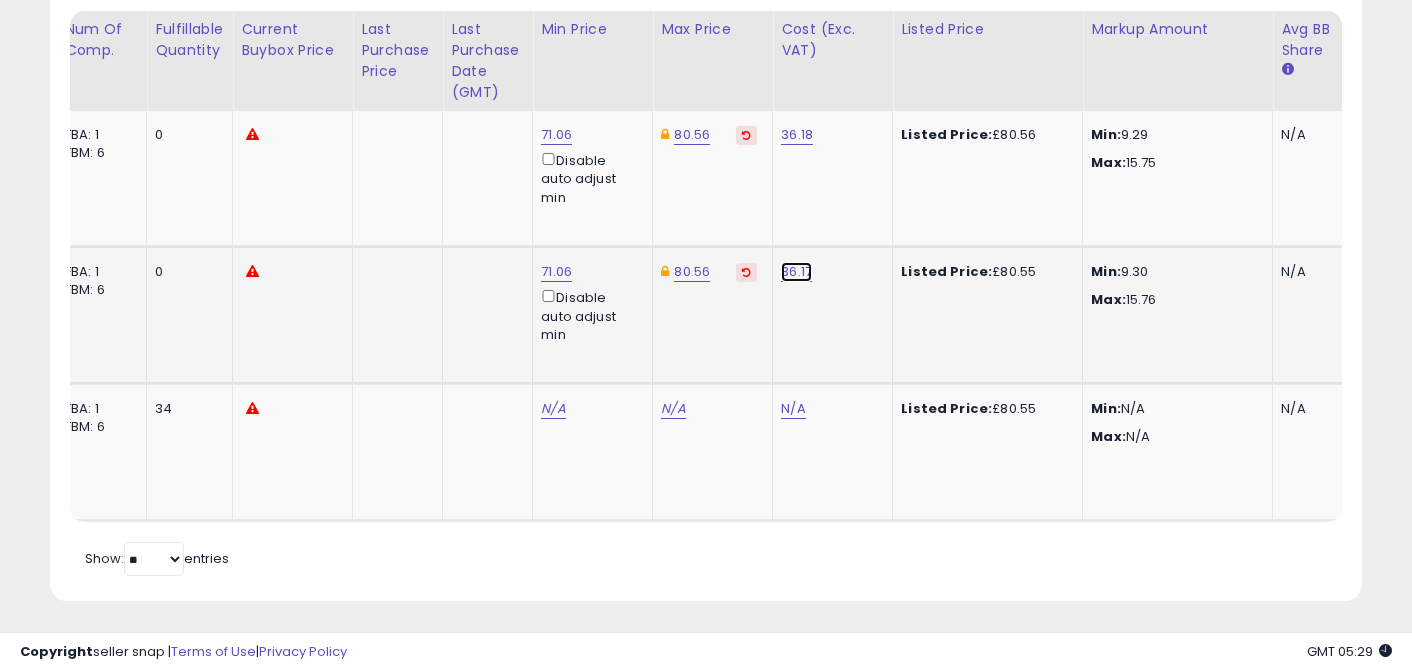 click on "36.17" at bounding box center (797, 135) 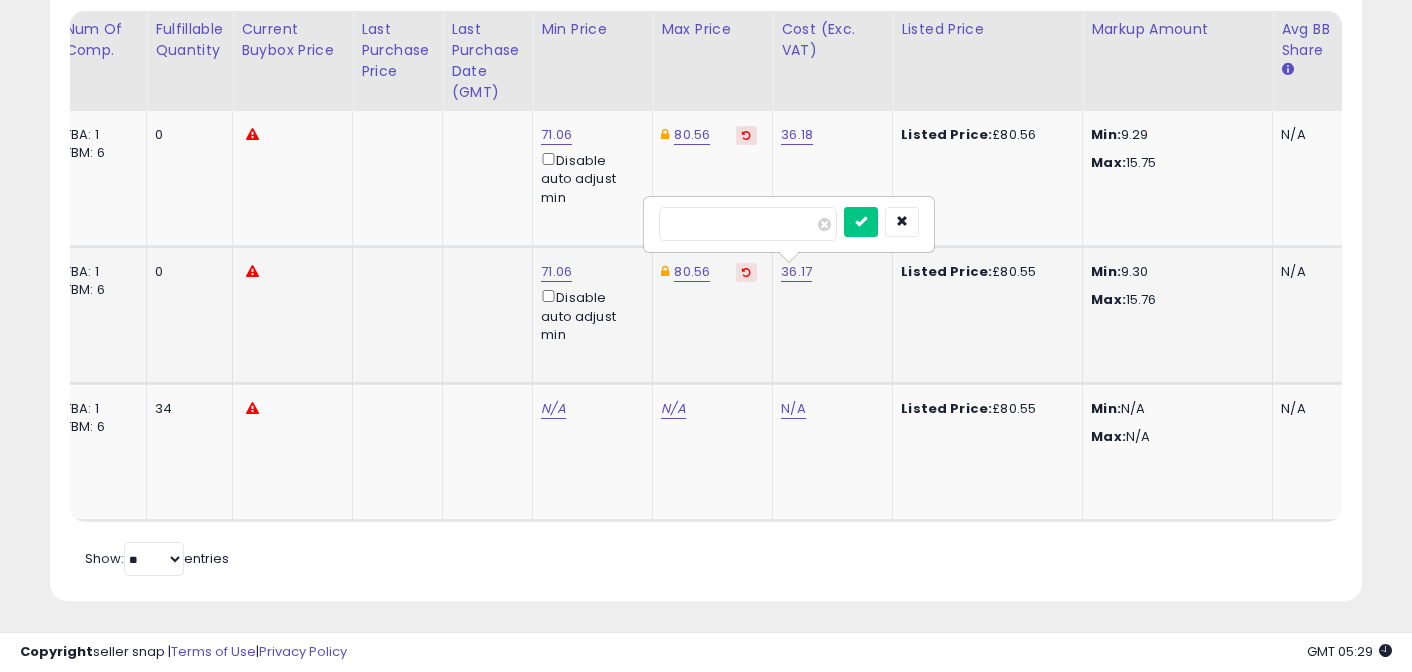 type on "*****" 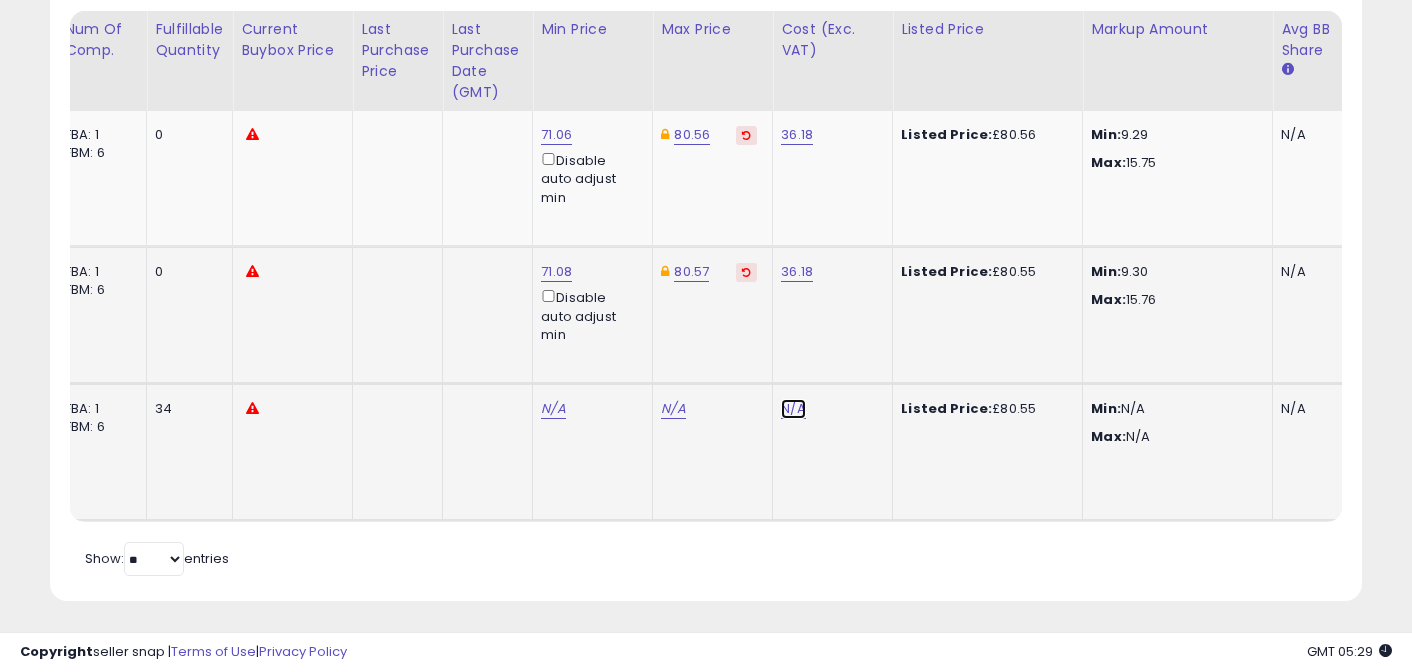 click on "N/A" at bounding box center (793, 409) 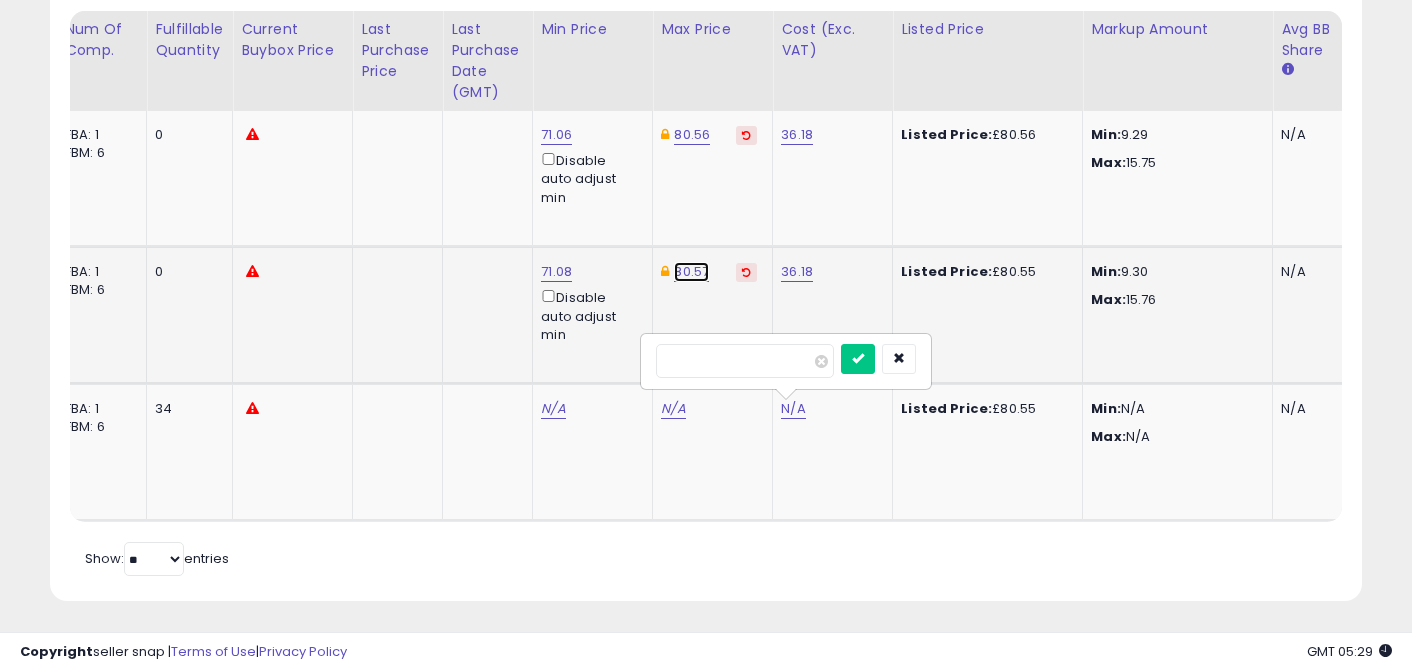 click on "80.57" at bounding box center [692, 135] 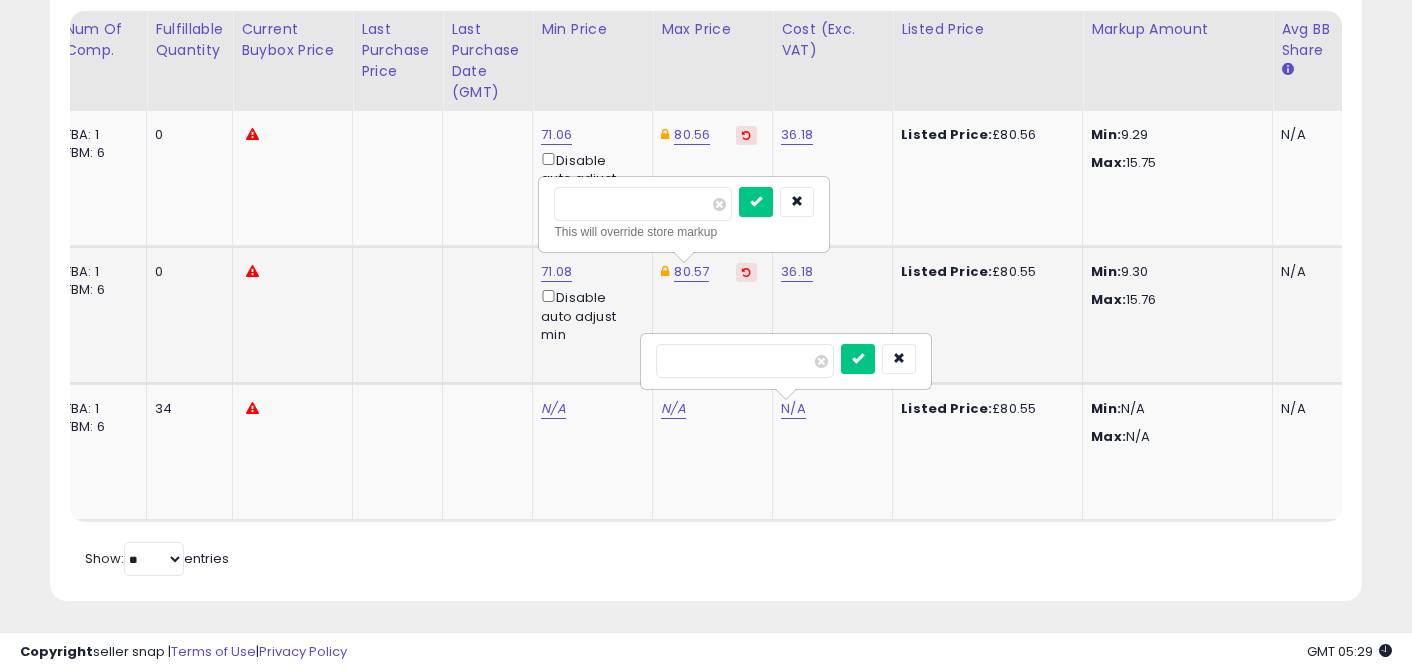 type on "*****" 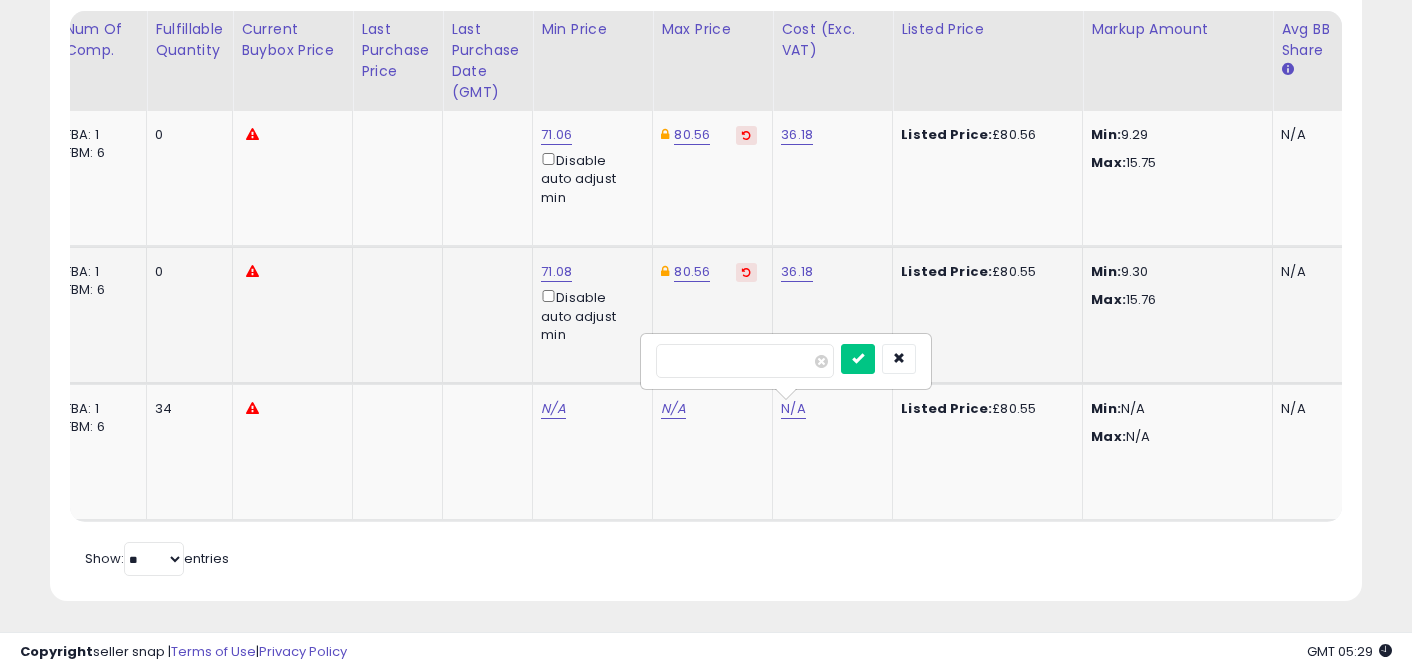 drag, startPoint x: 729, startPoint y: 558, endPoint x: 481, endPoint y: 565, distance: 248.09877 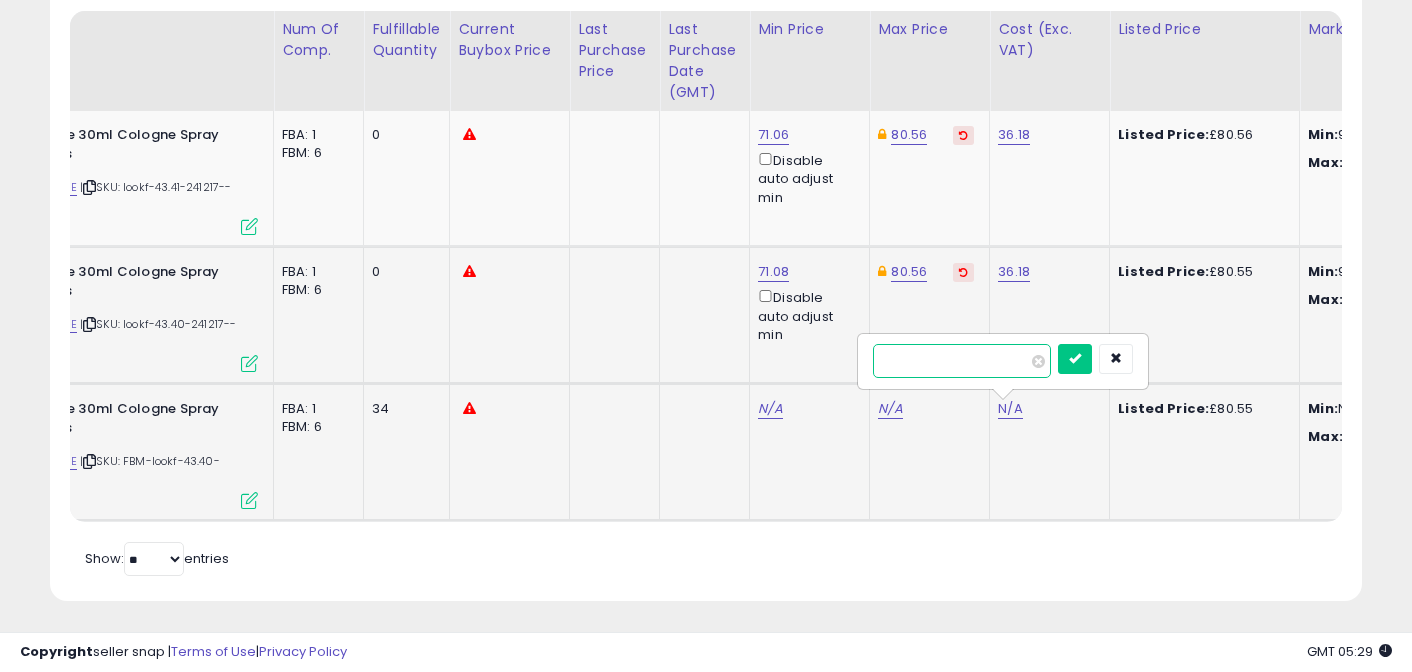 click at bounding box center [962, 361] 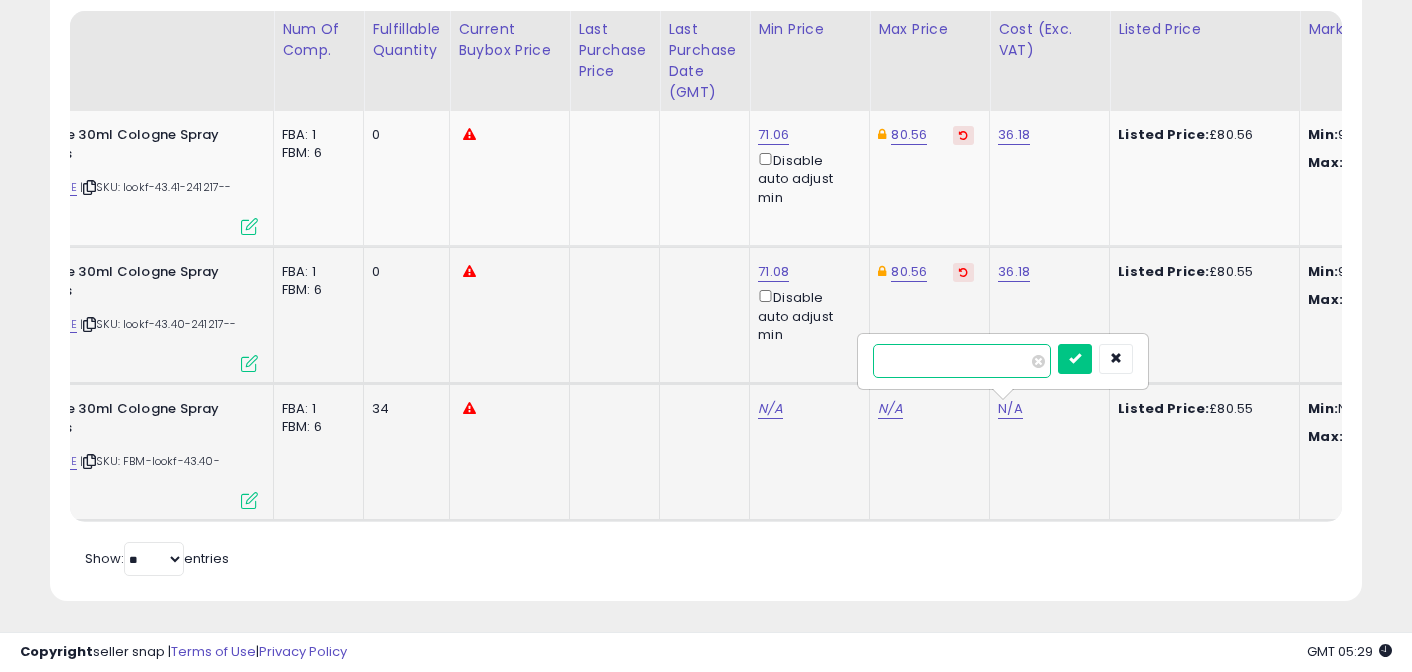 type on "*****" 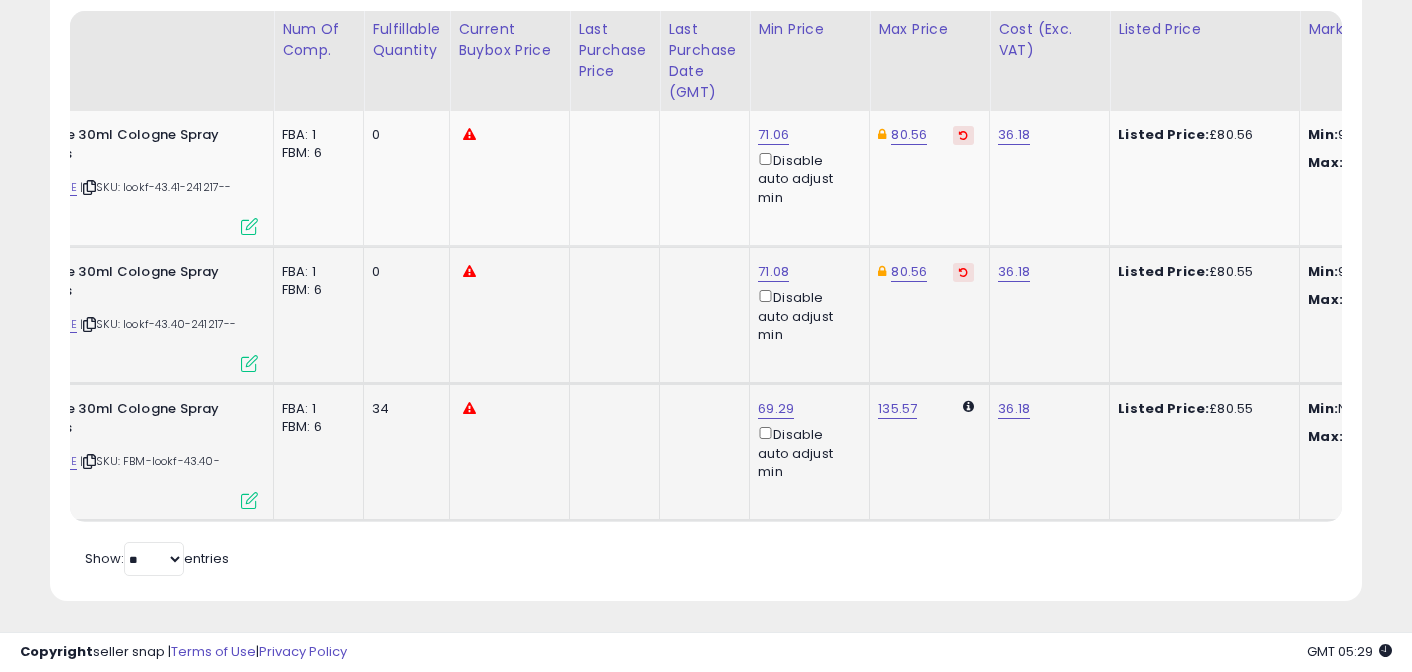 click on "69.29  Disable auto adjust min" at bounding box center [806, 440] 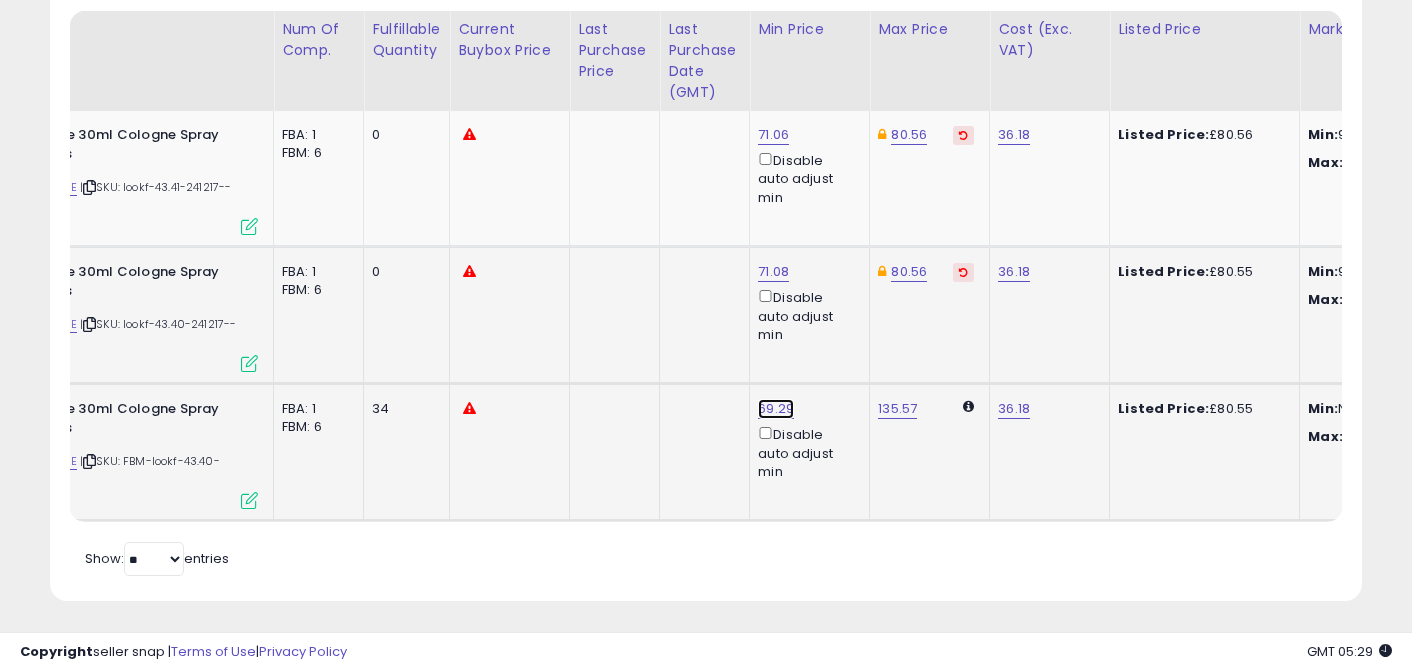click on "69.29" at bounding box center [773, 135] 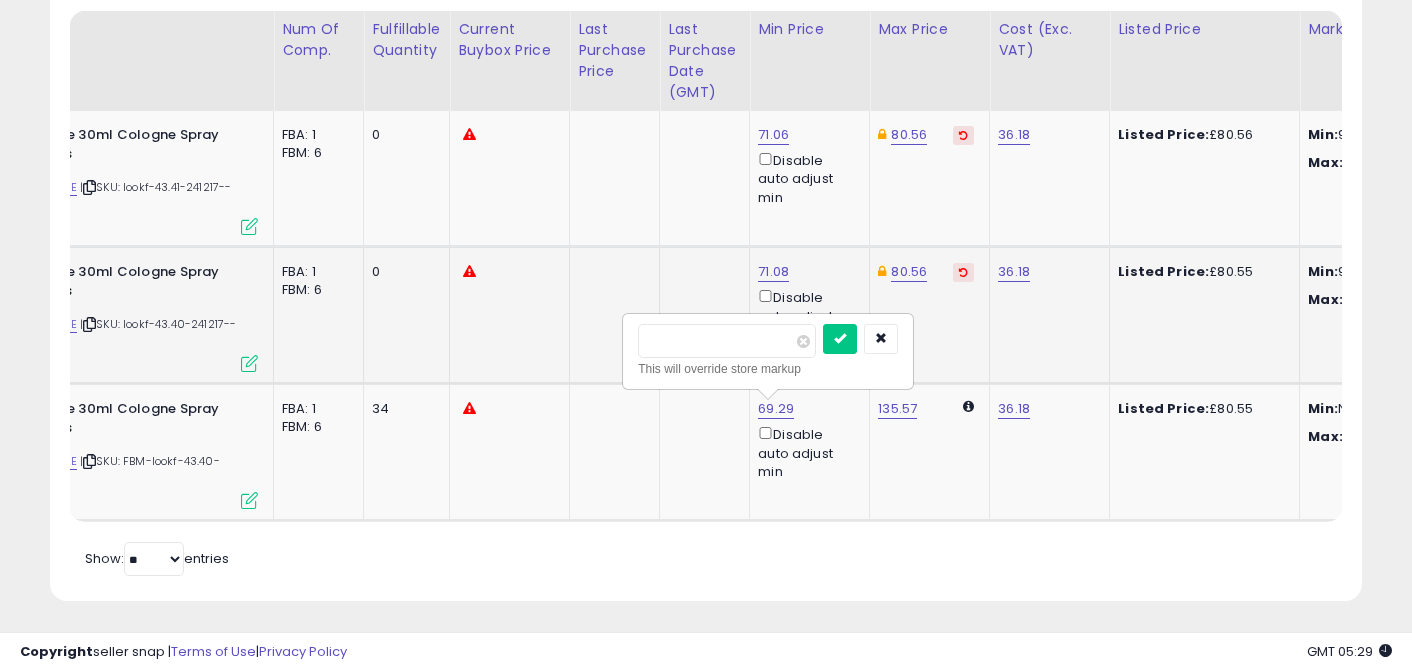 drag, startPoint x: 744, startPoint y: 355, endPoint x: 374, endPoint y: 326, distance: 371.13474 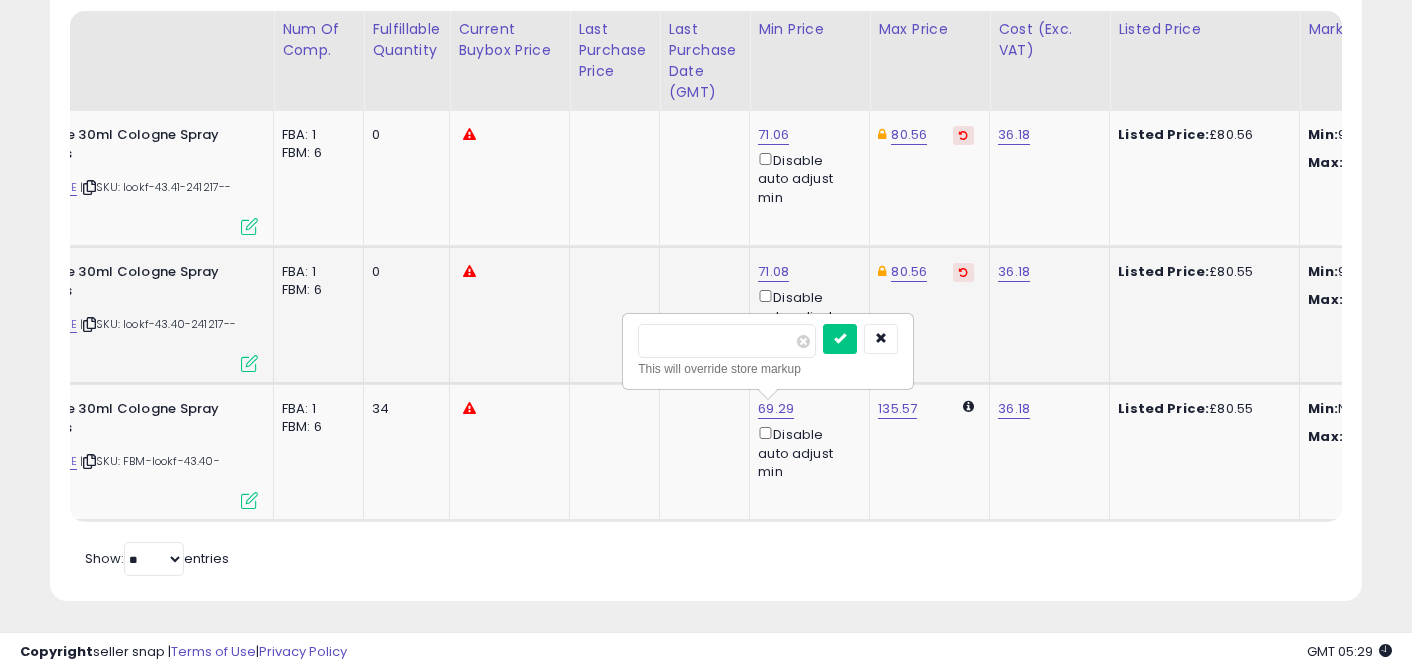 type on "*****" 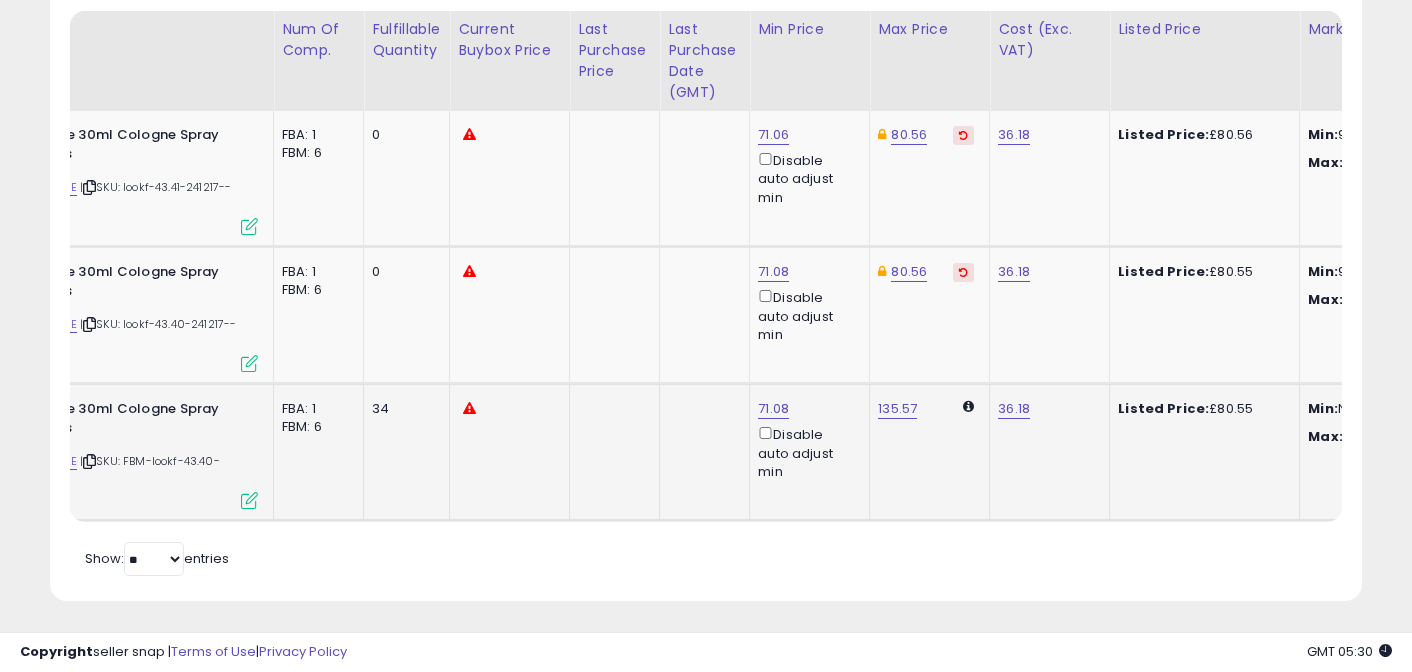 click on "135.57" 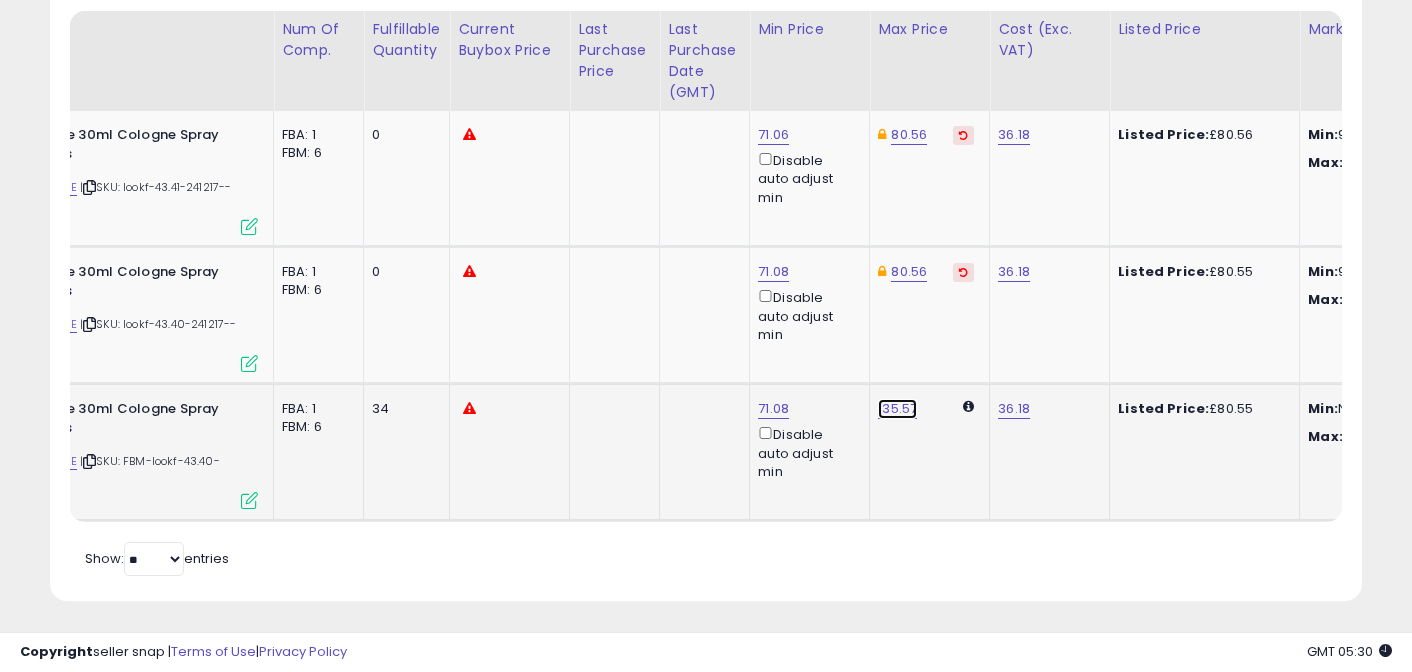 click on "135.57" at bounding box center (897, 409) 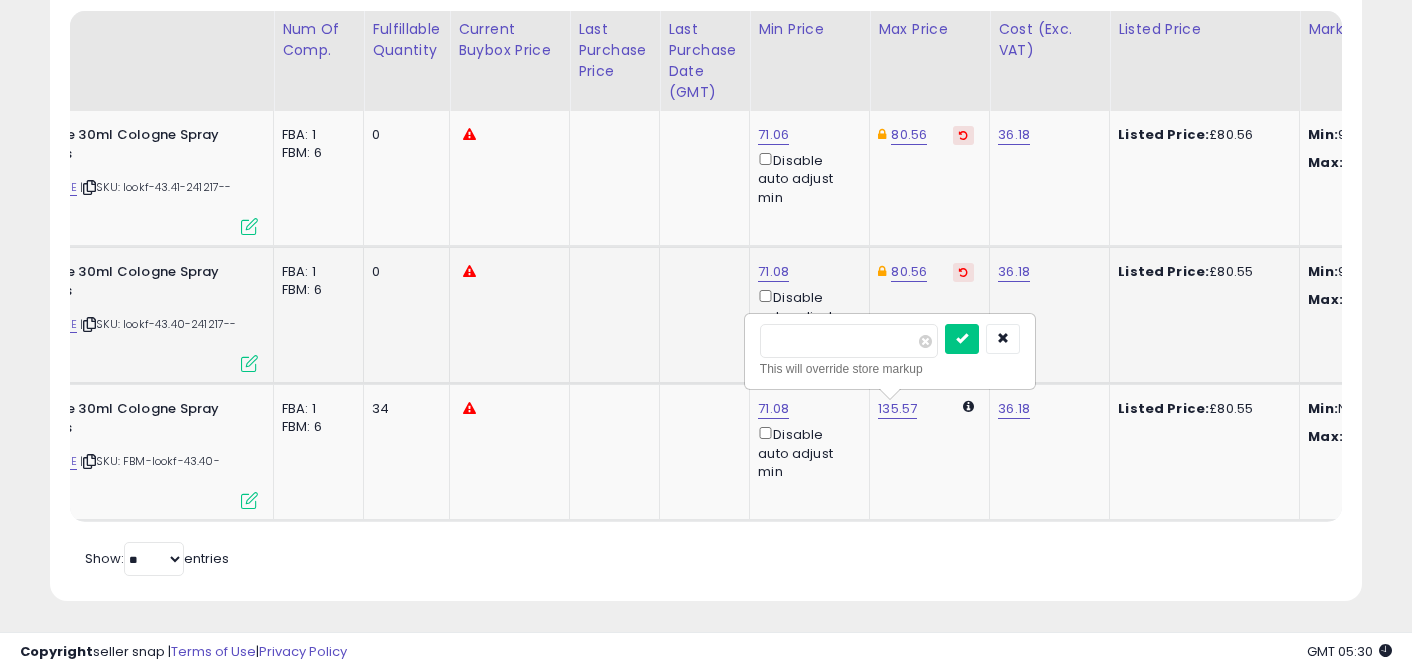 drag, startPoint x: 811, startPoint y: 343, endPoint x: 245, endPoint y: 288, distance: 568.66595 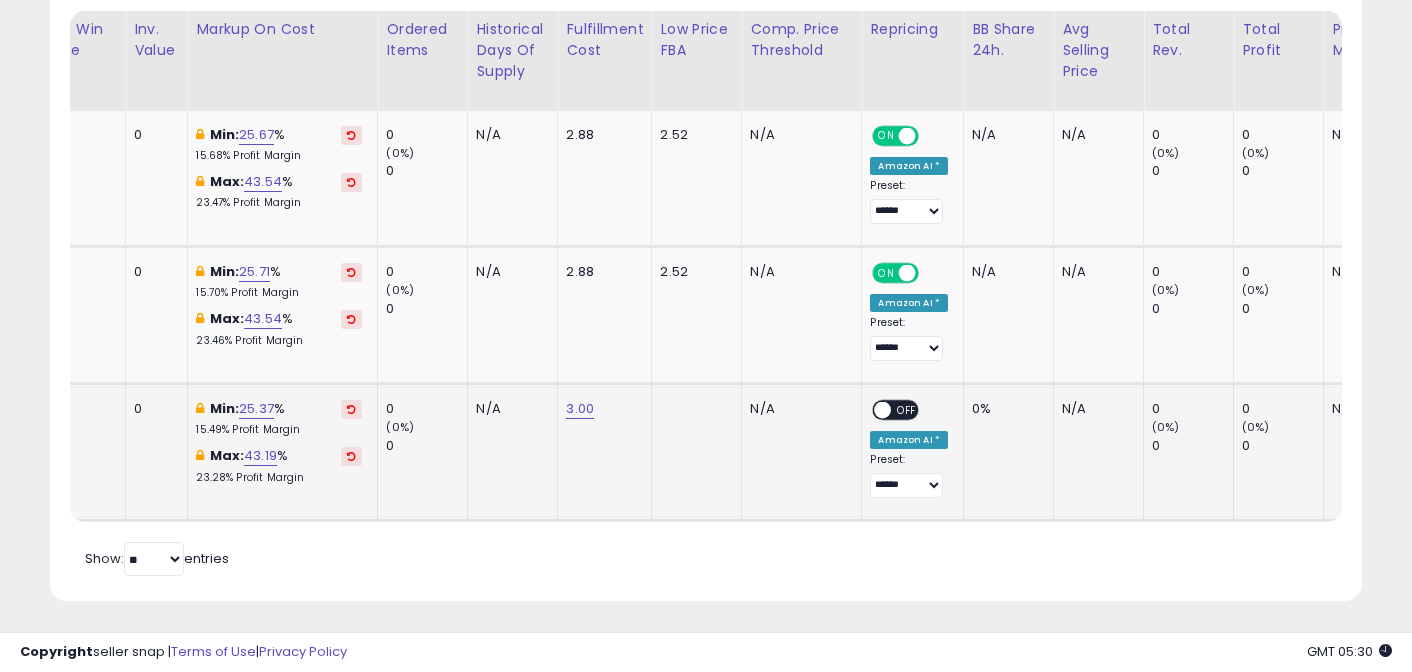 drag, startPoint x: 915, startPoint y: 416, endPoint x: 906, endPoint y: 425, distance: 12.727922 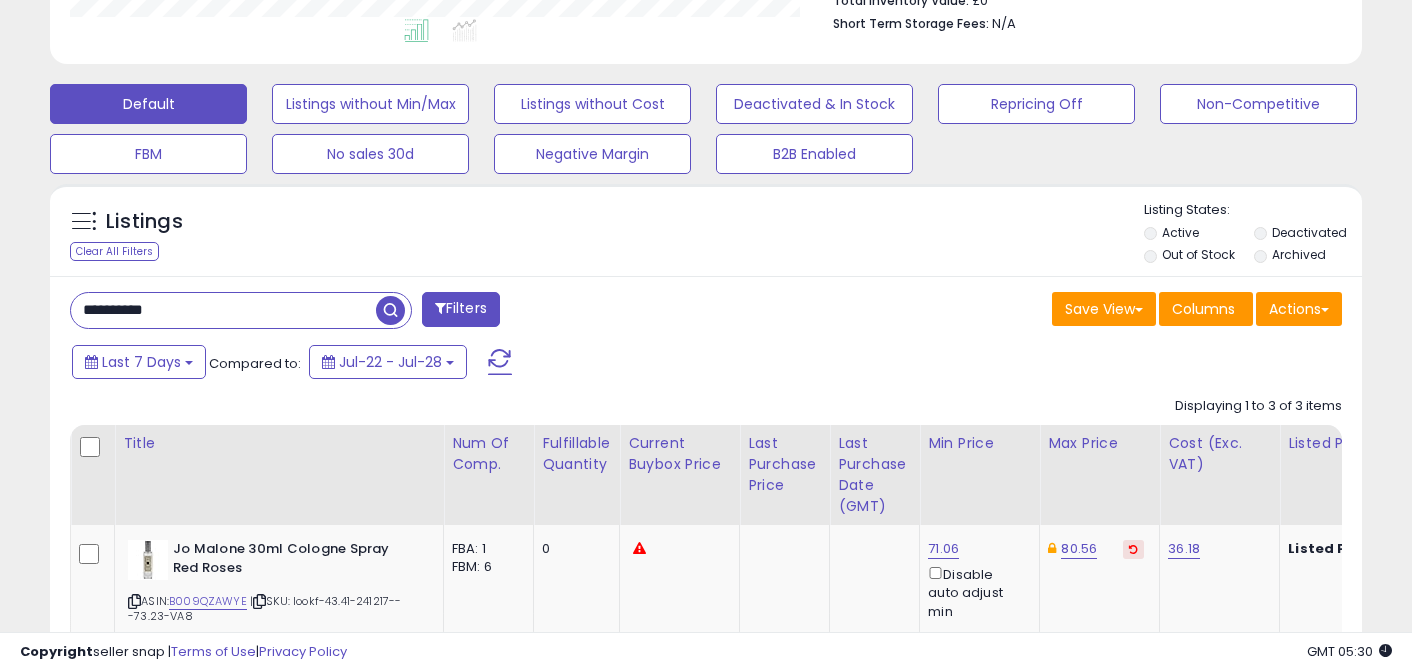 click on "**********" at bounding box center [223, 310] 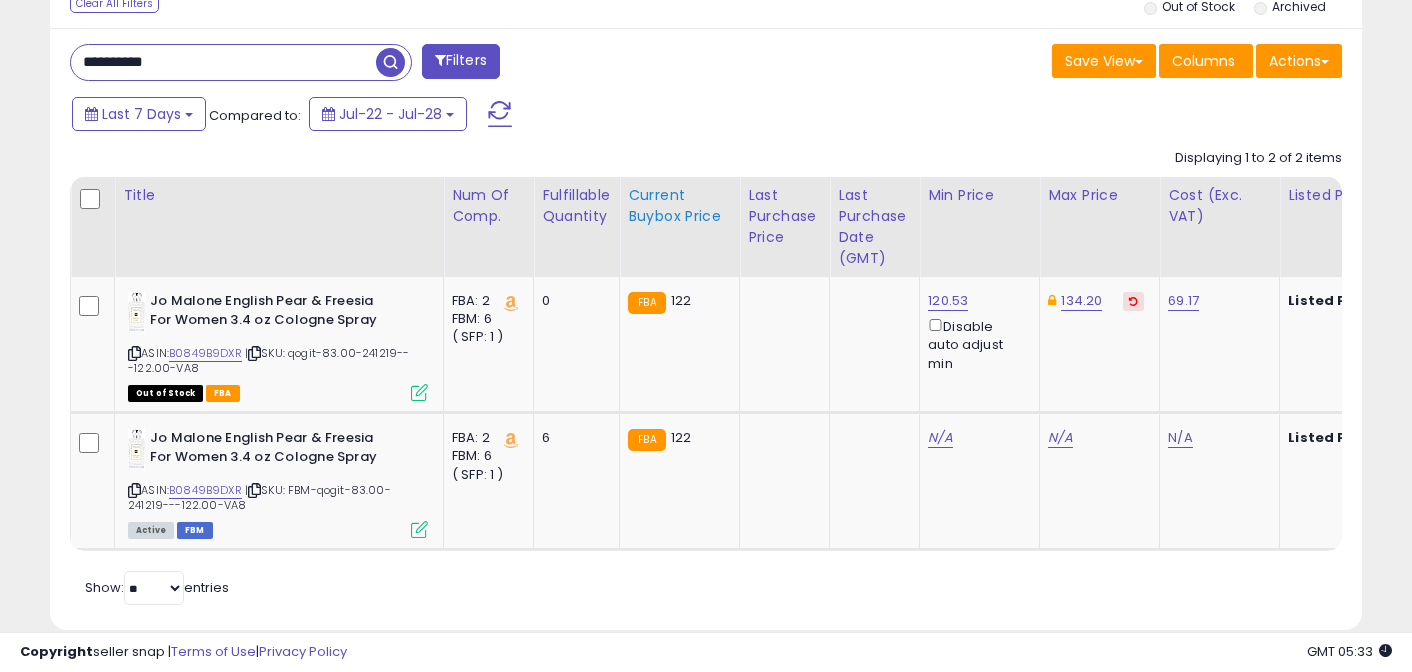 scroll, scrollTop: 843, scrollLeft: 0, axis: vertical 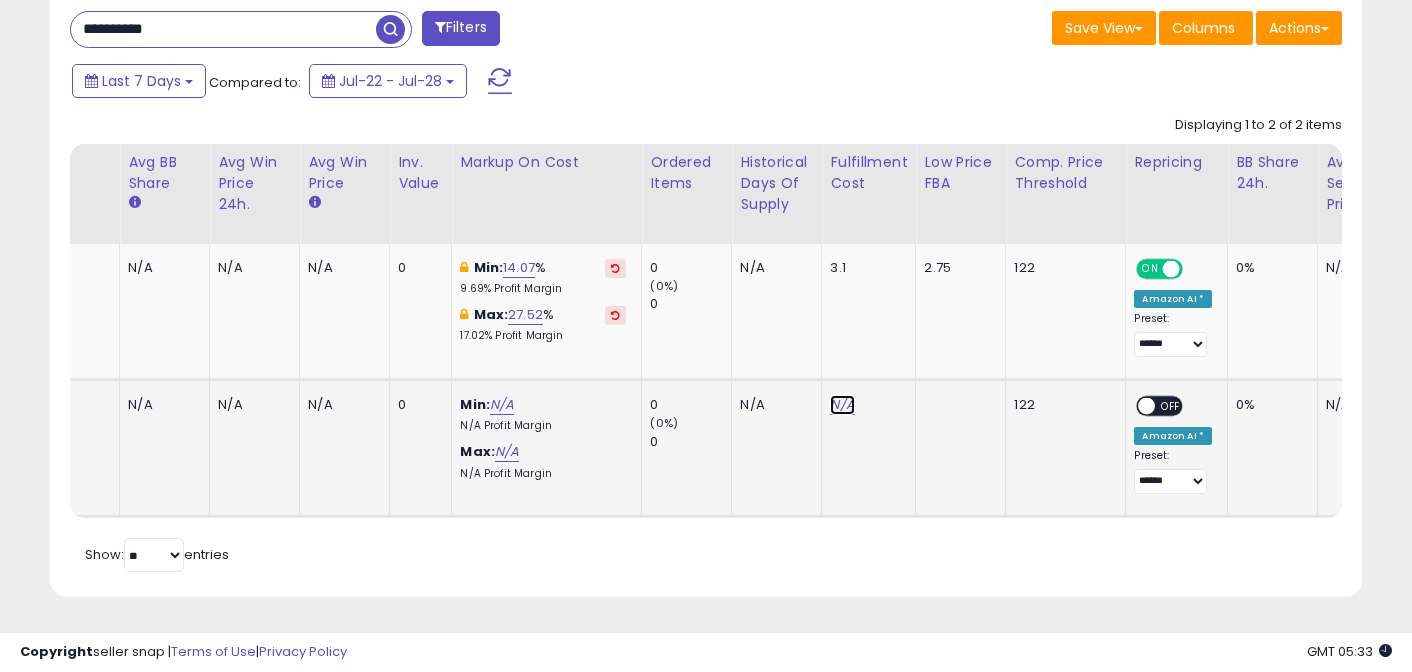 click on "N/A" at bounding box center [842, 405] 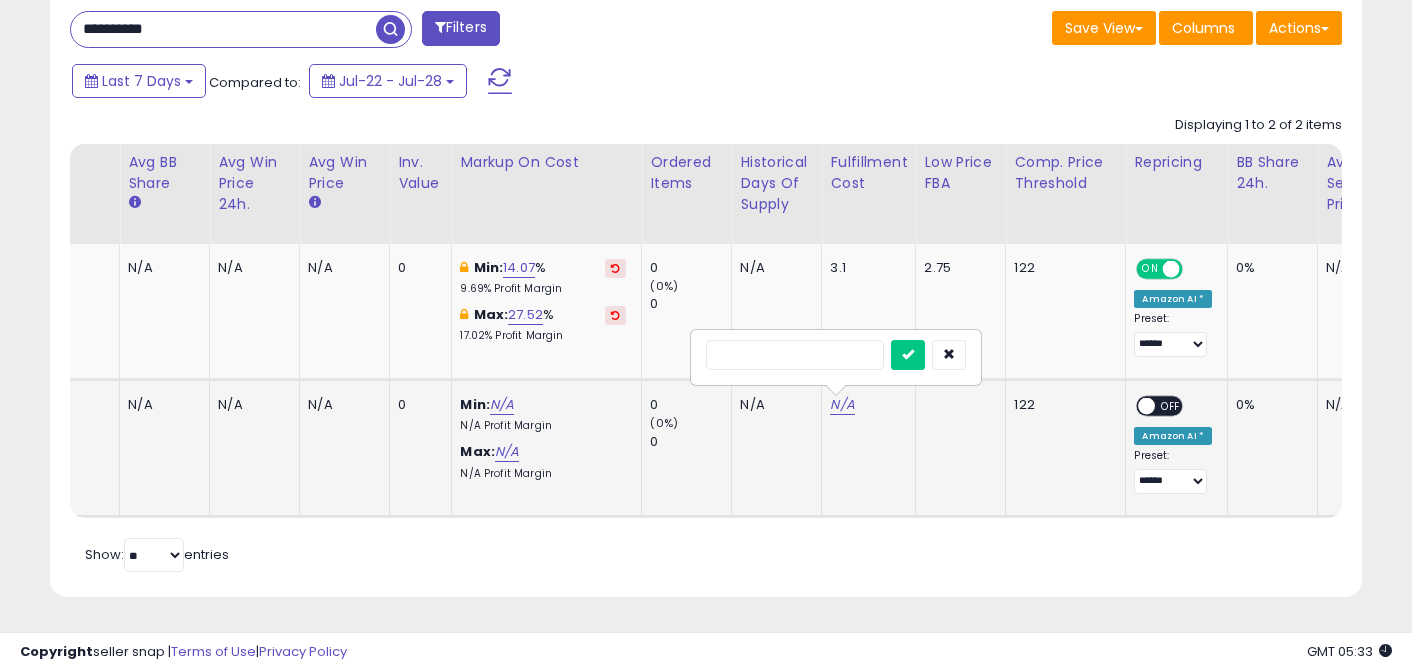 type on "*" 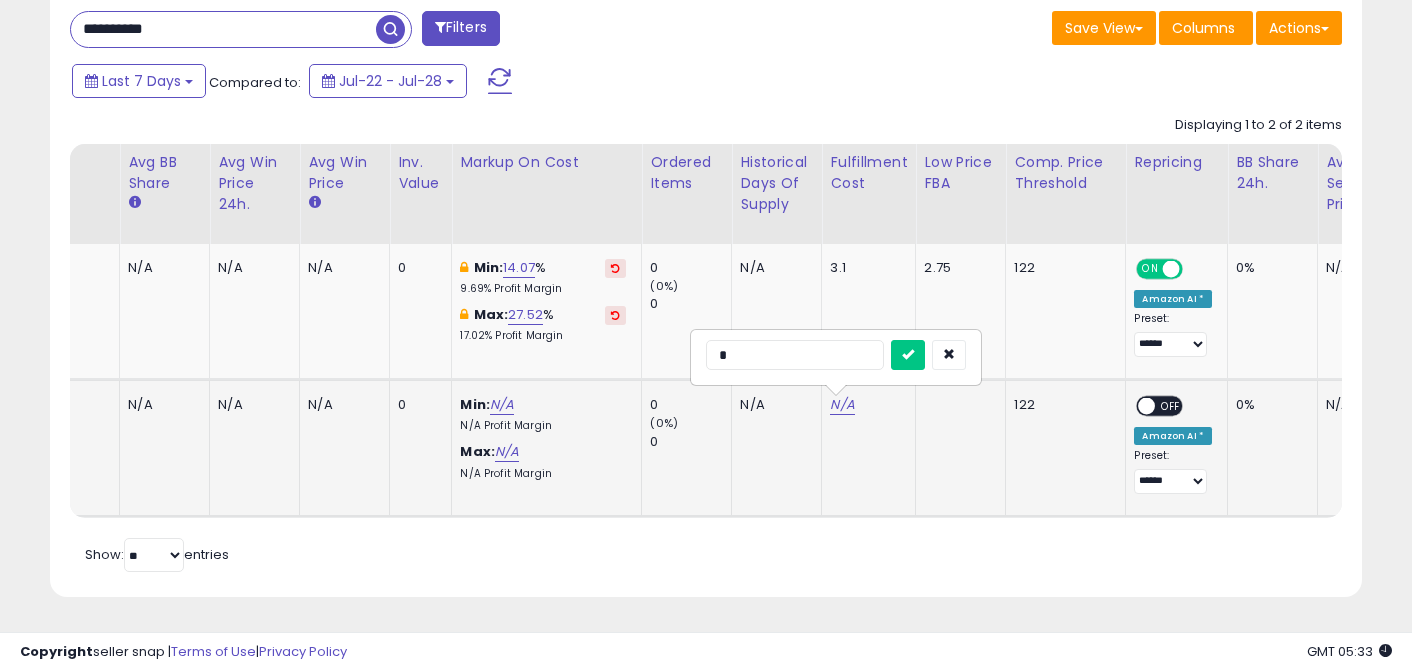 click at bounding box center (908, 355) 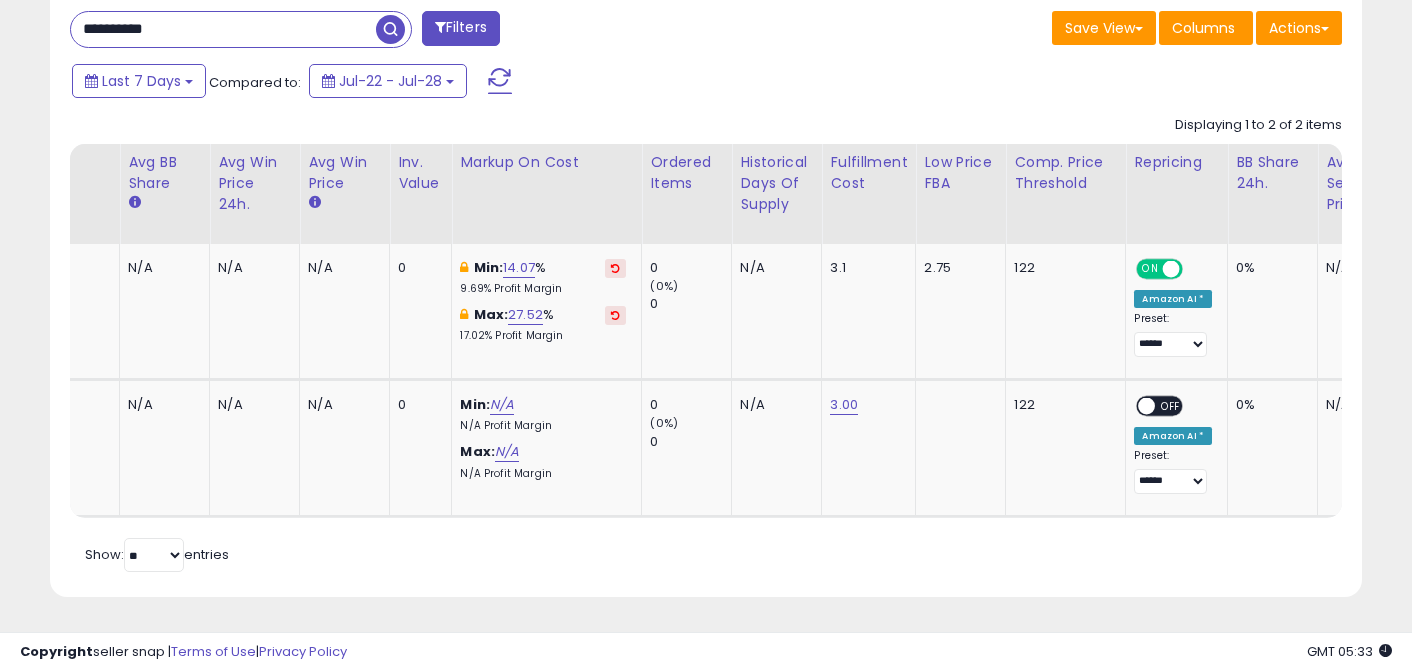 scroll, scrollTop: 0, scrollLeft: 1016, axis: horizontal 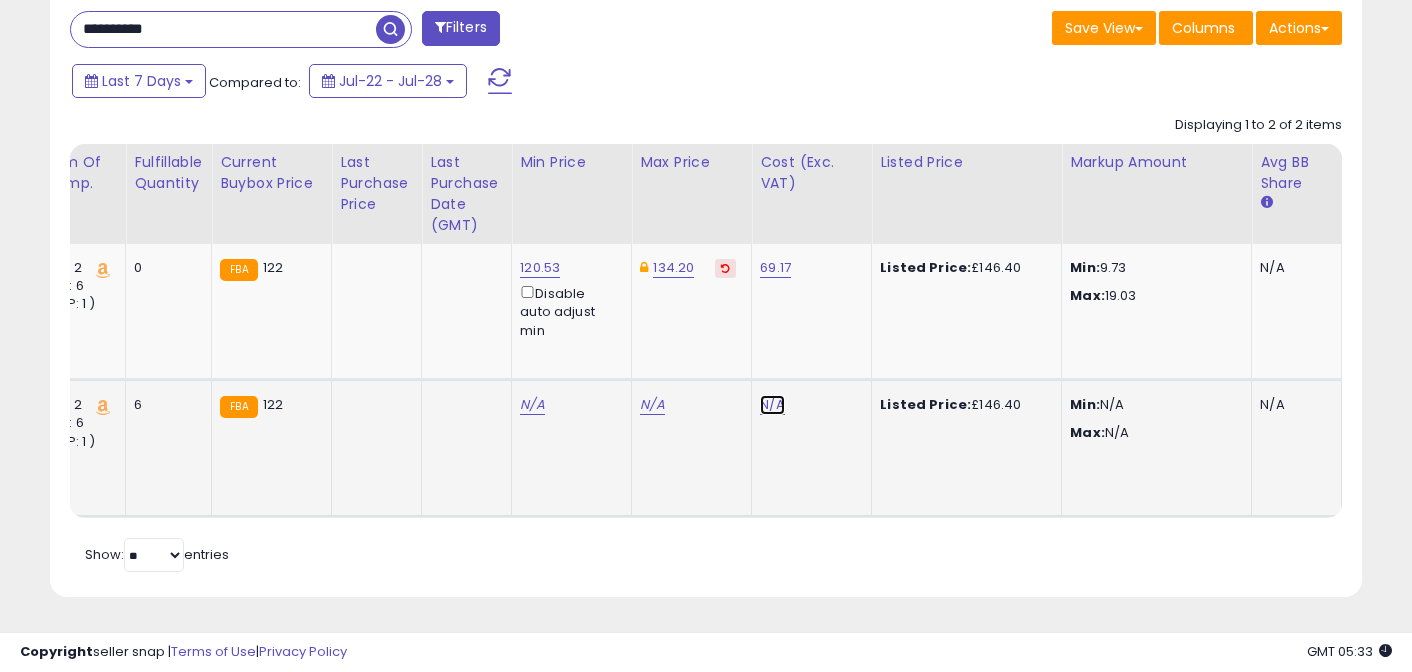 click on "N/A" at bounding box center (772, 405) 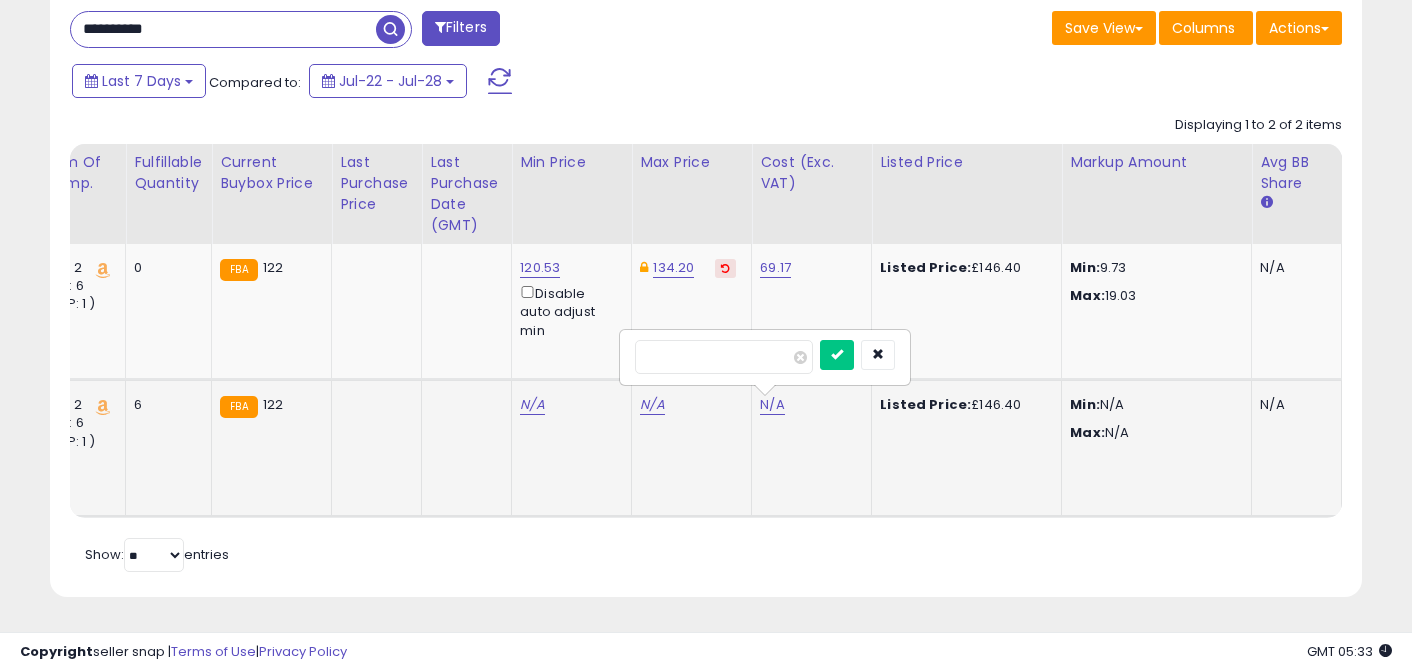 type on "*" 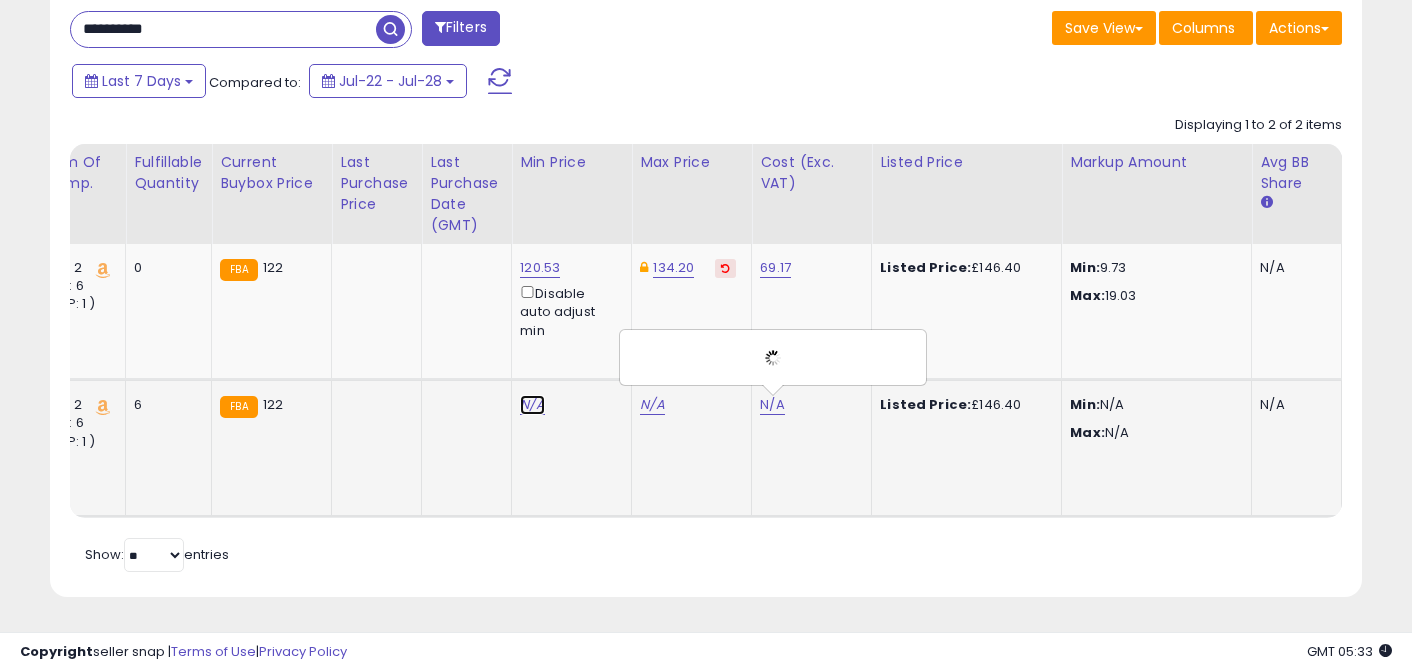 click on "N/A" at bounding box center [532, 405] 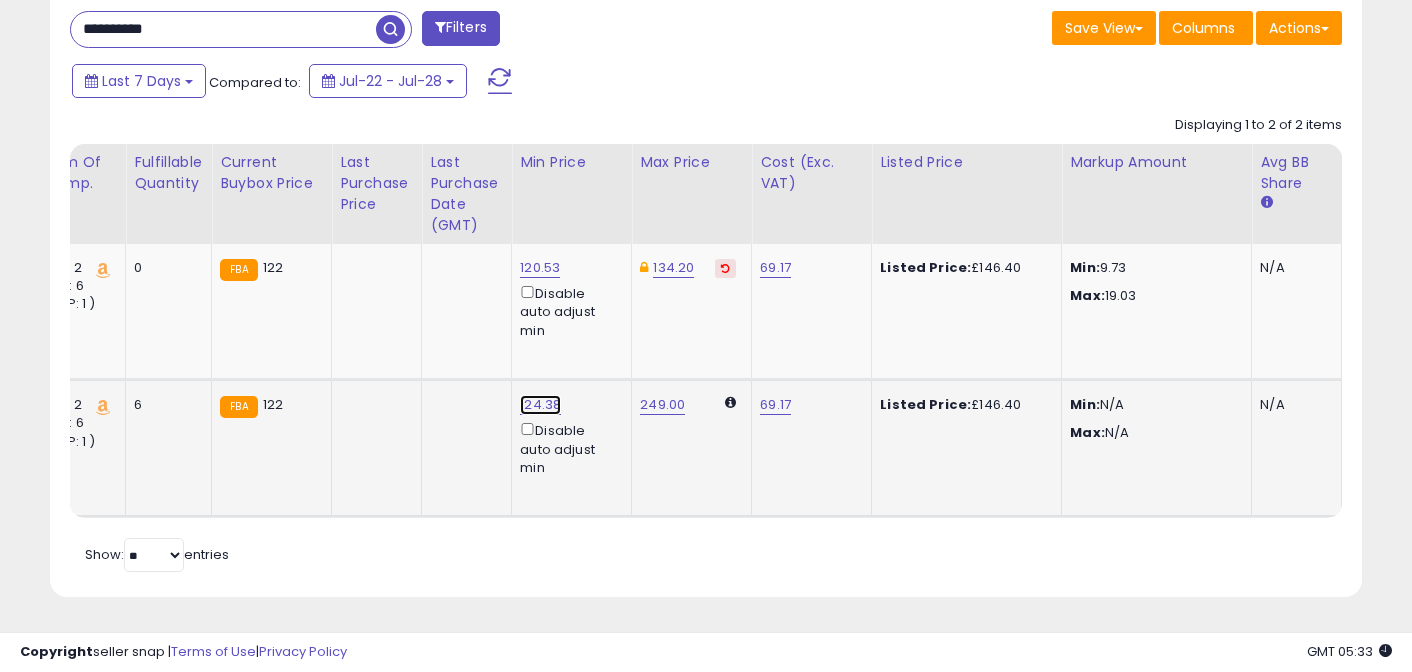 click on "124.38" at bounding box center (540, 268) 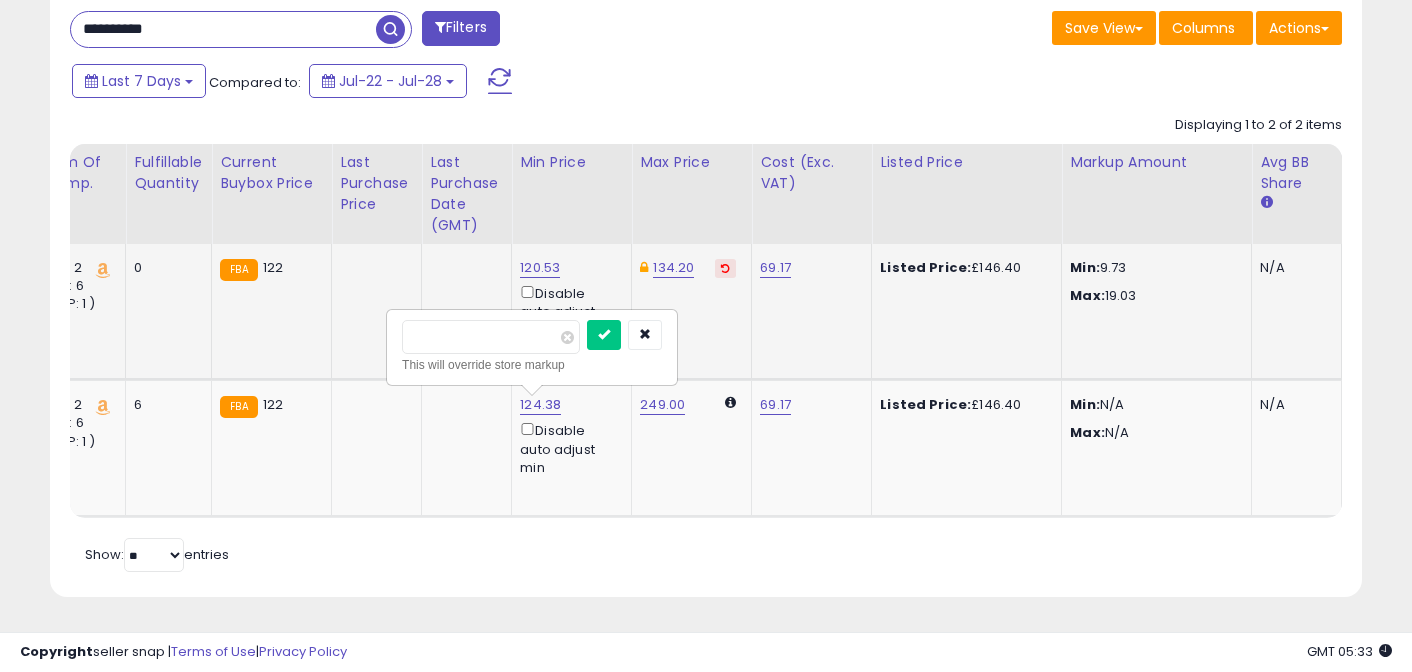 drag, startPoint x: 198, startPoint y: 300, endPoint x: 3, endPoint y: 289, distance: 195.31001 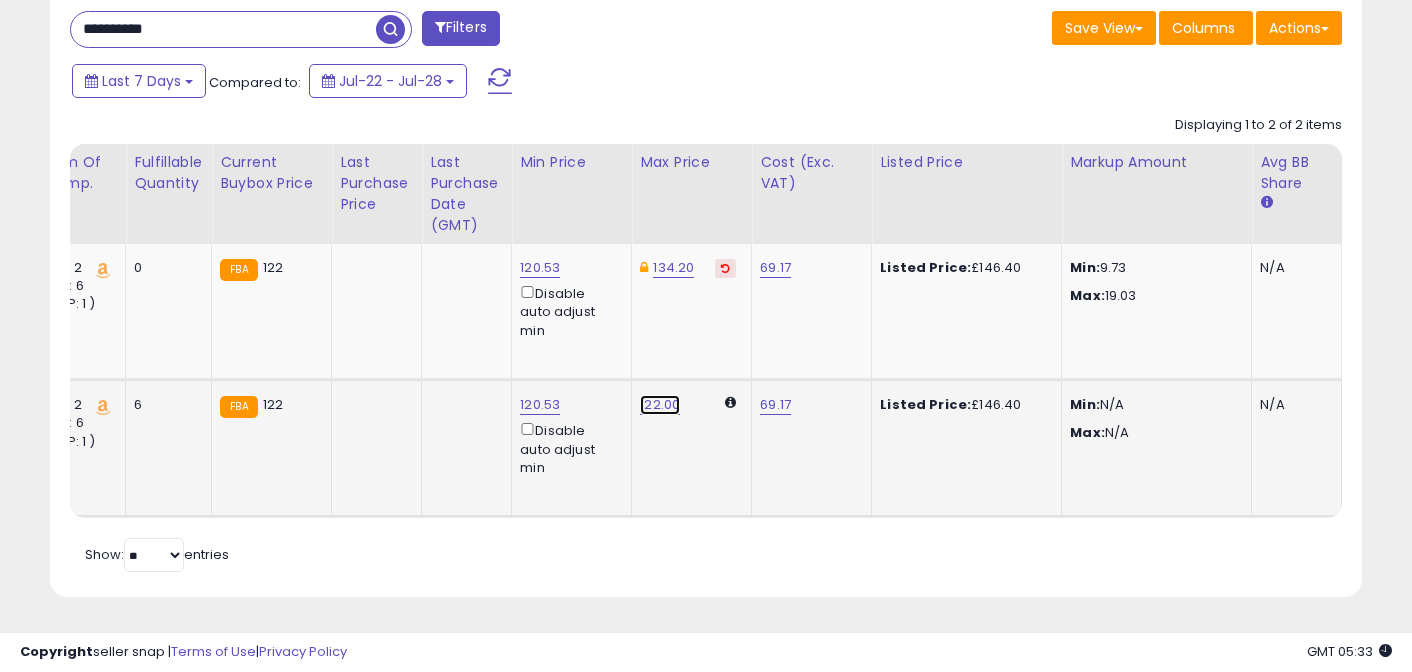 click on "122.00" at bounding box center [660, 405] 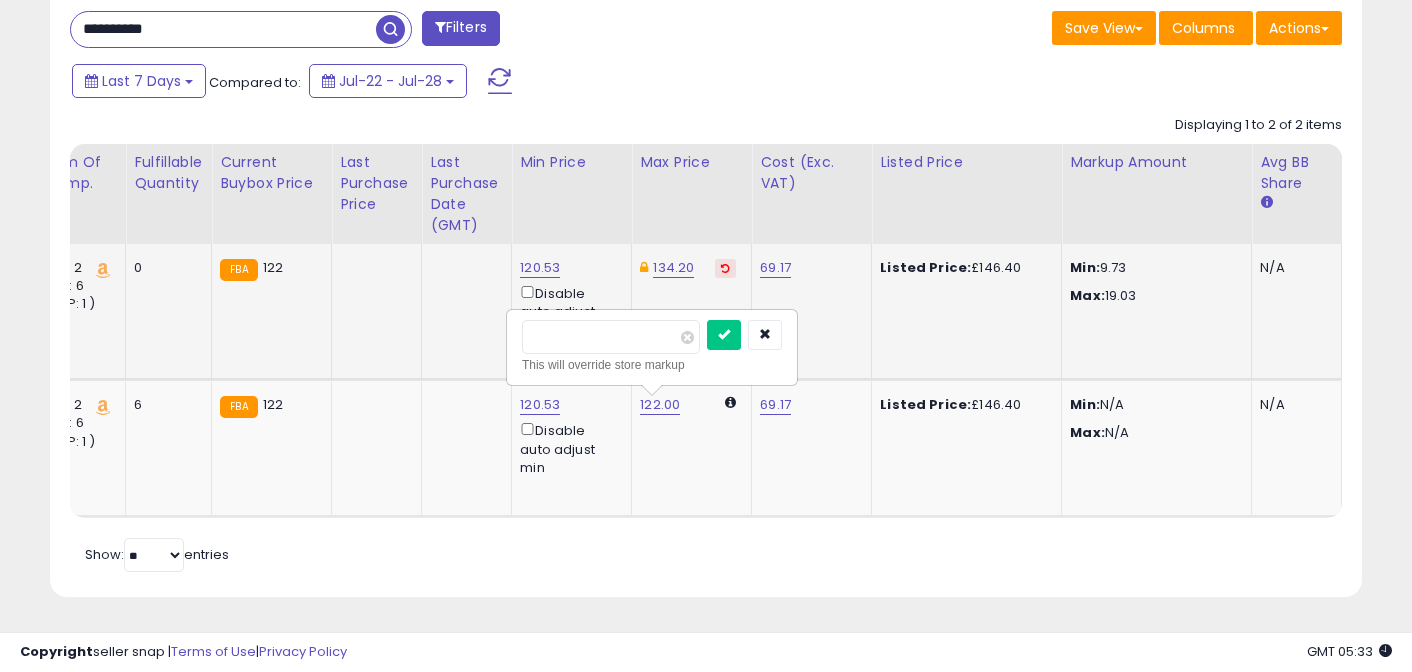 drag, startPoint x: 601, startPoint y: 317, endPoint x: 272, endPoint y: 282, distance: 330.85648 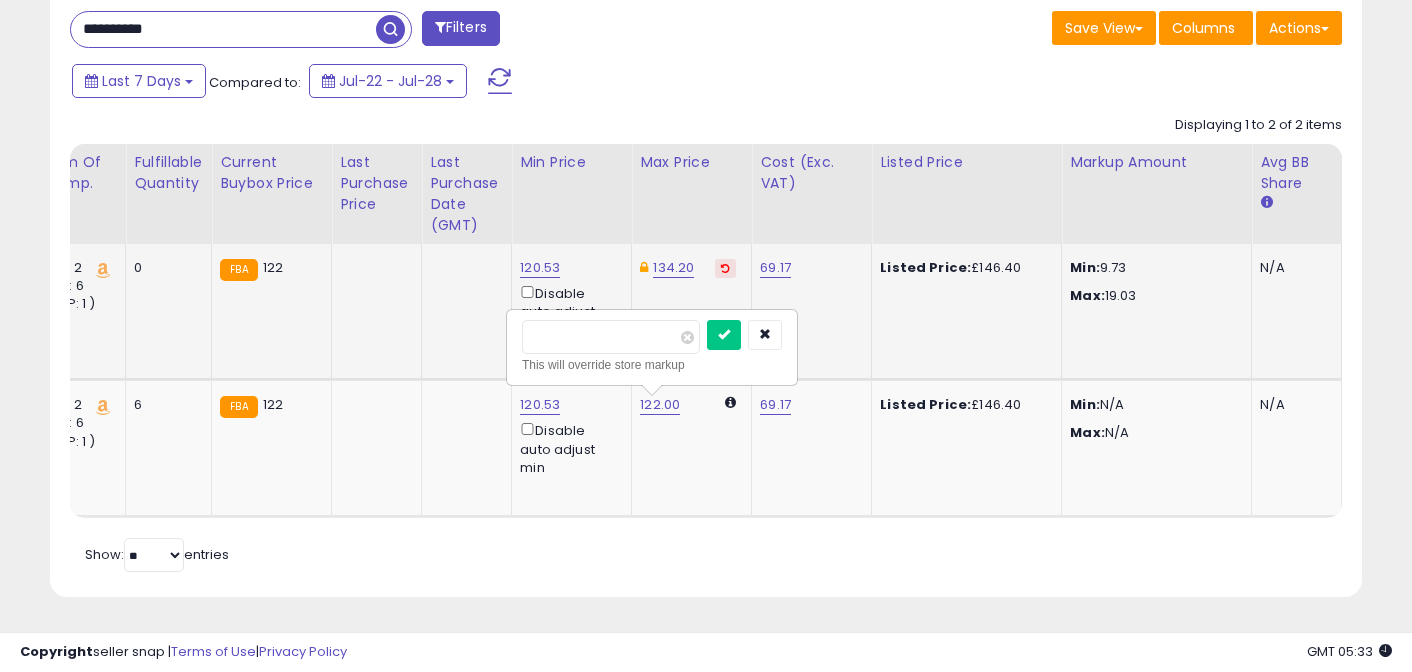 type on "******" 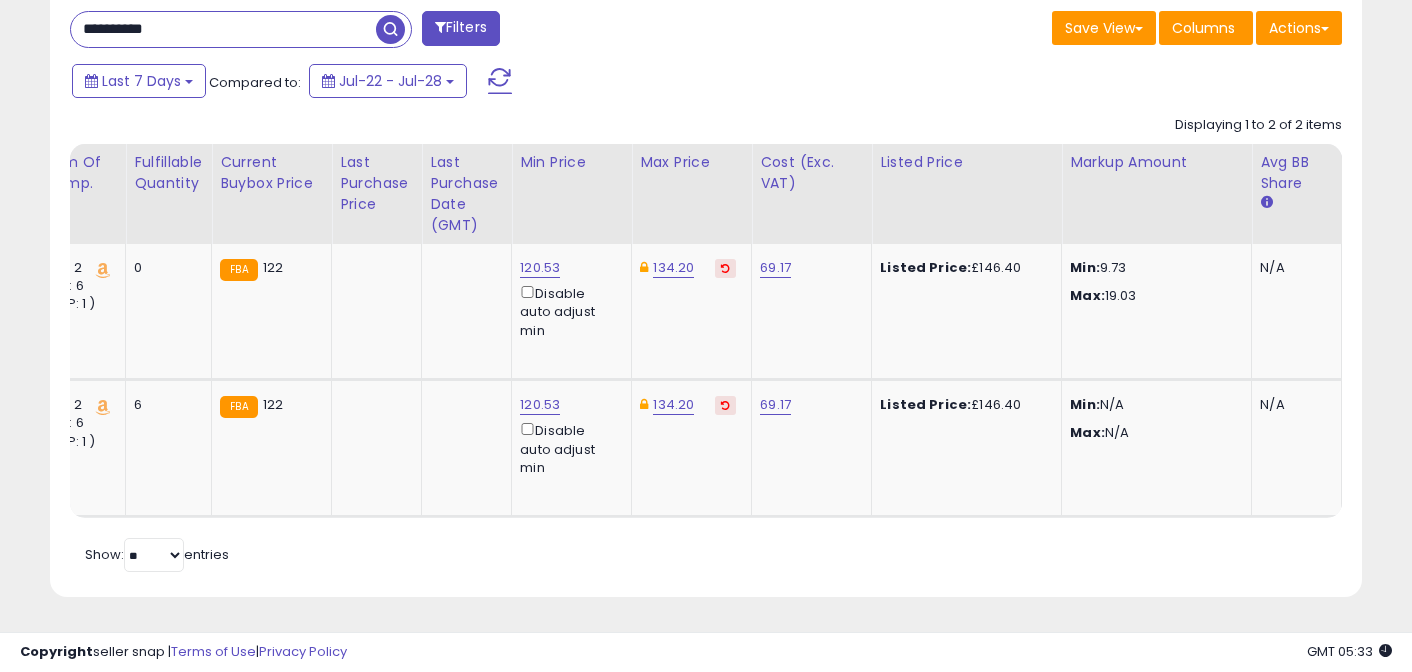 scroll, scrollTop: 0, scrollLeft: 1029, axis: horizontal 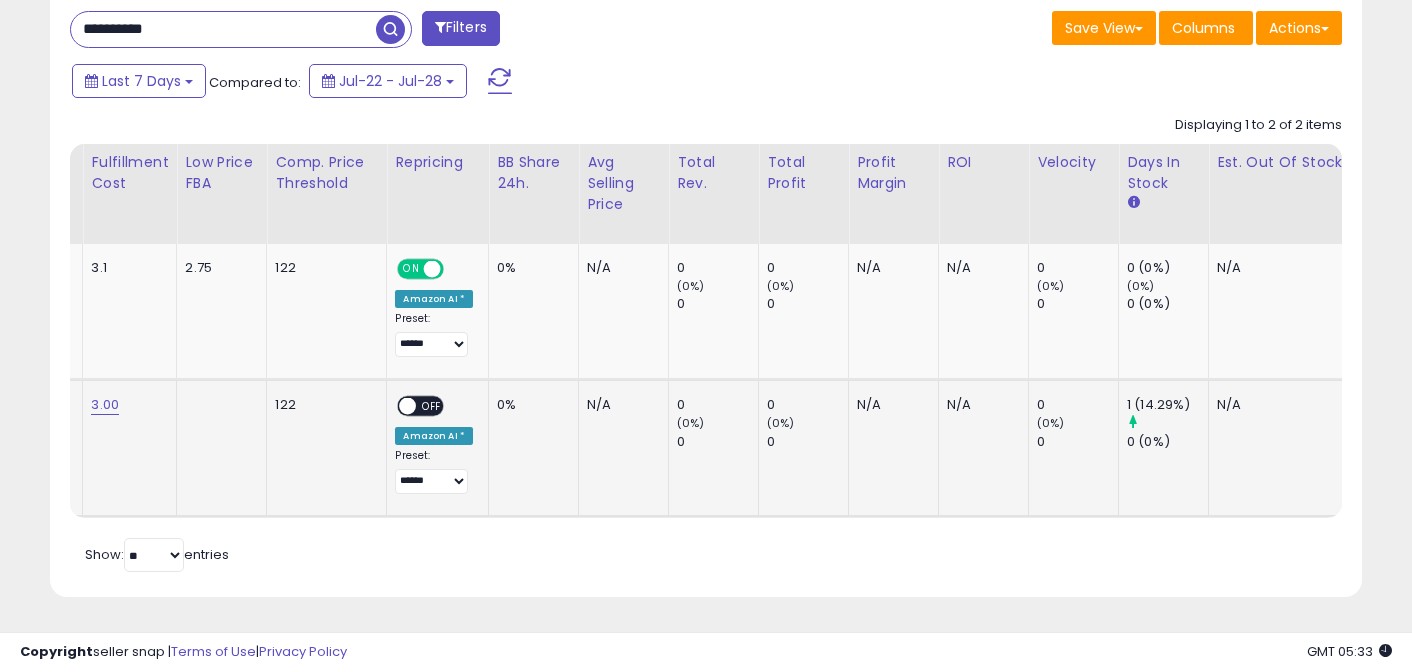 click on "OFF" at bounding box center (433, 406) 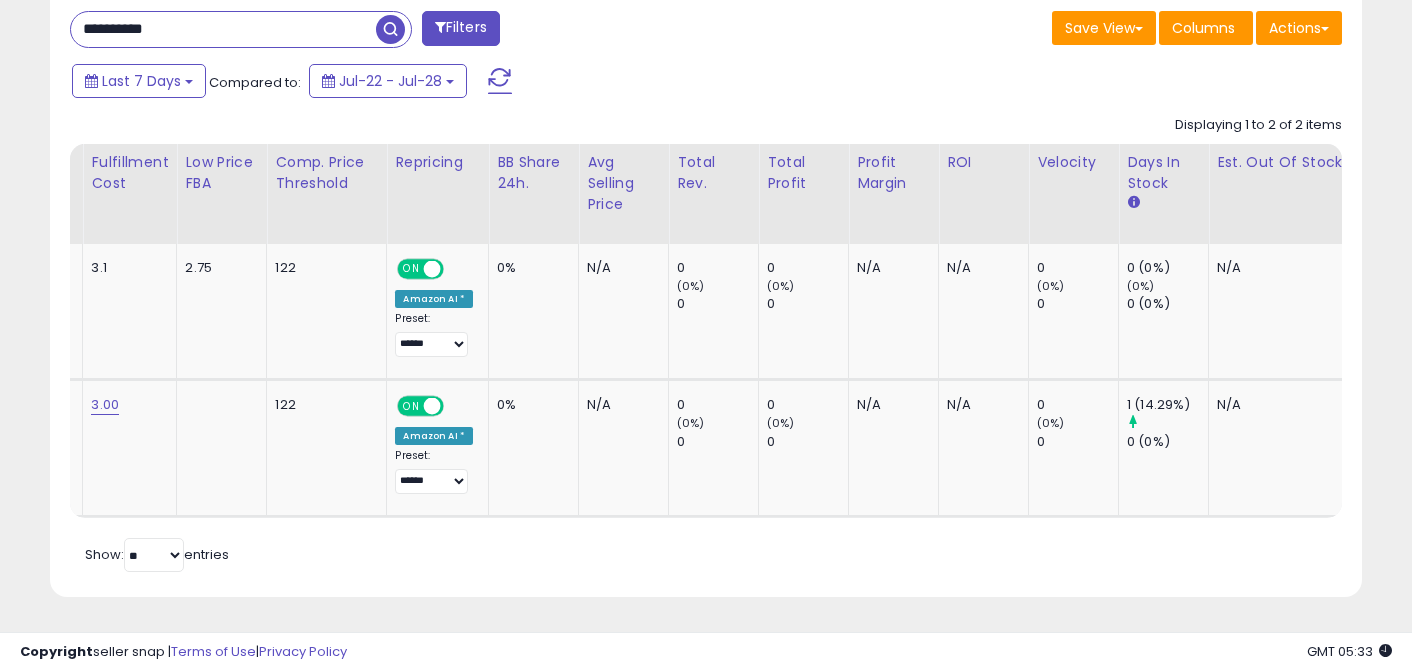 scroll, scrollTop: 0, scrollLeft: 0, axis: both 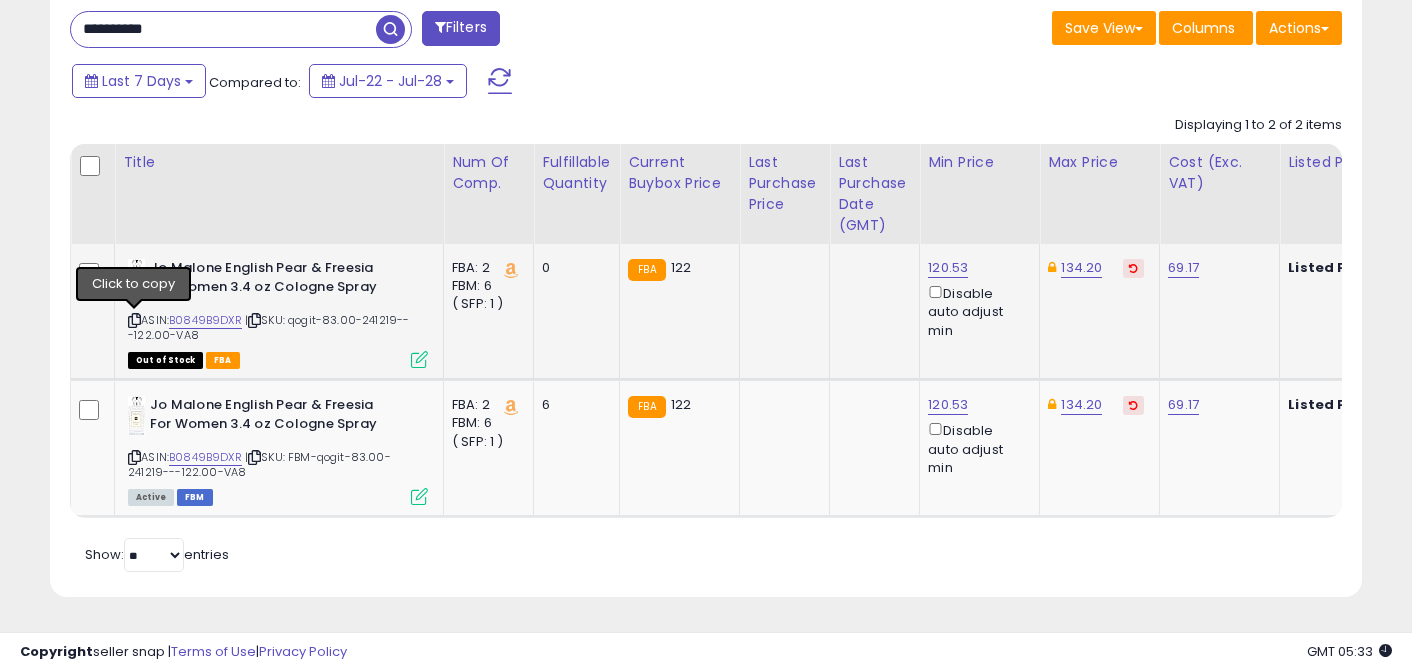 click at bounding box center (134, 320) 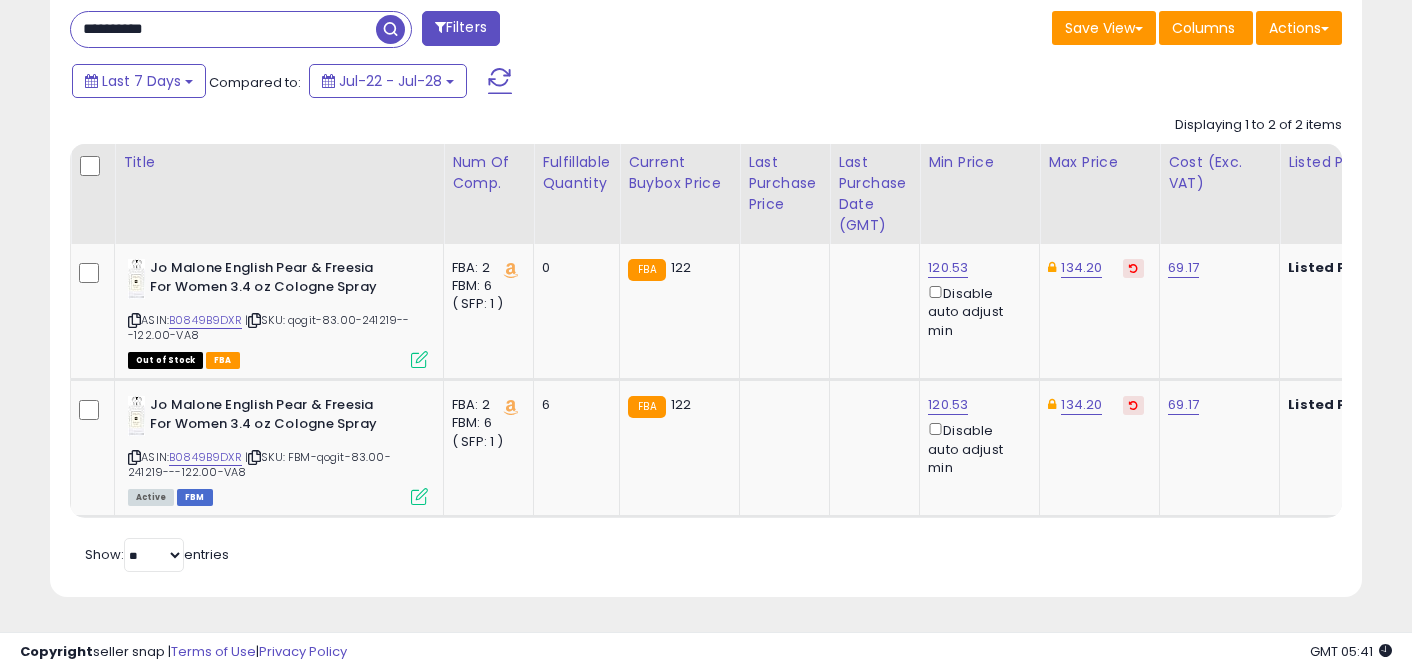 scroll, scrollTop: 0, scrollLeft: 55, axis: horizontal 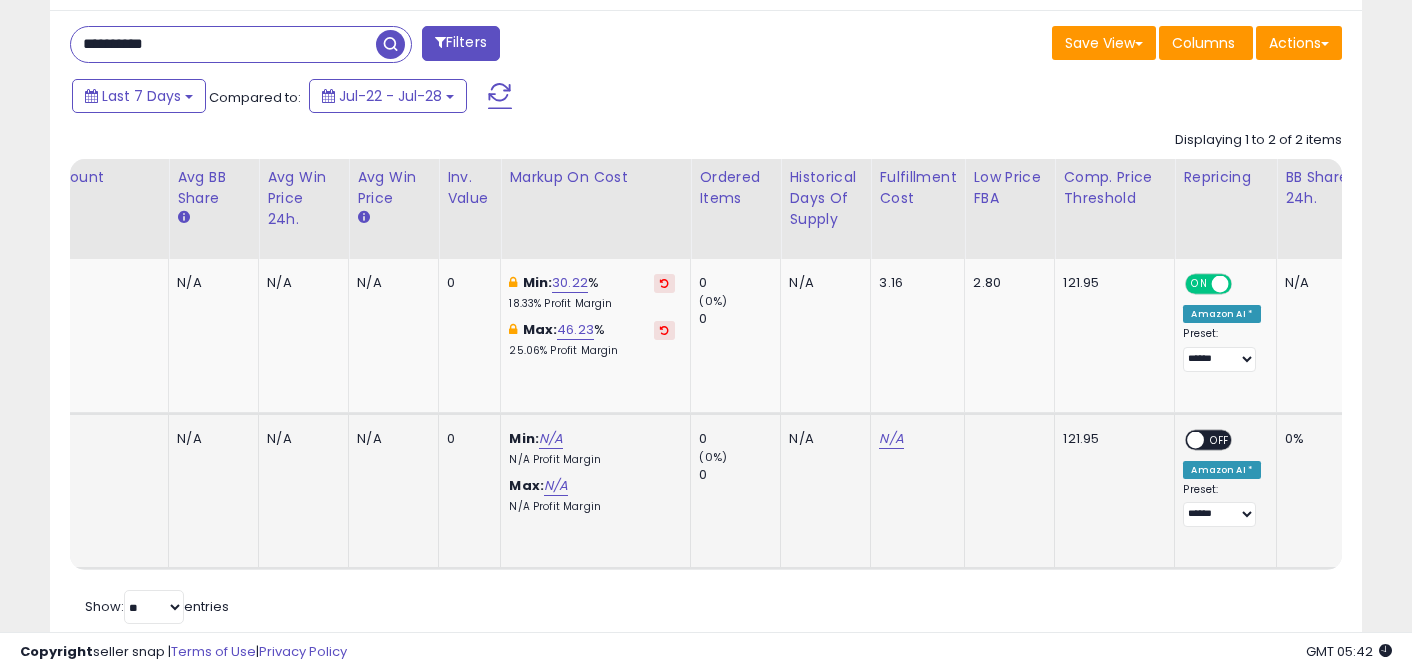 click on "N/A" 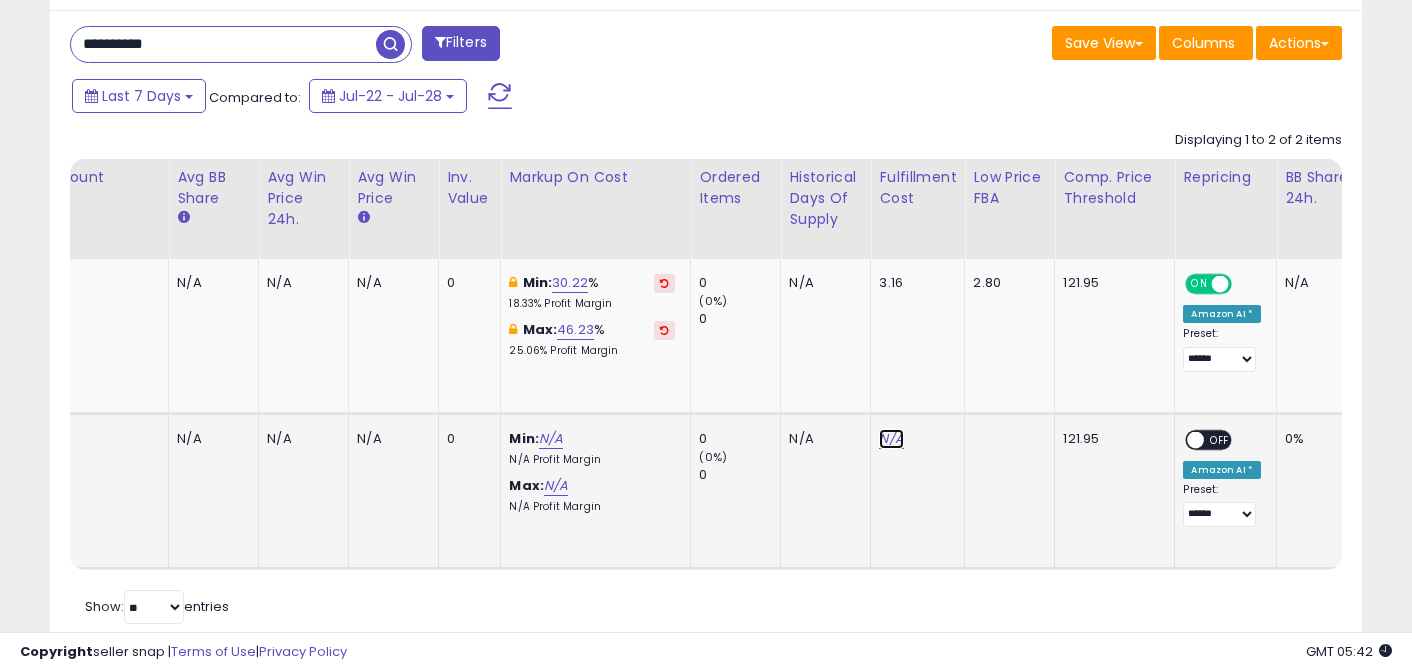 click on "N/A" at bounding box center (891, 439) 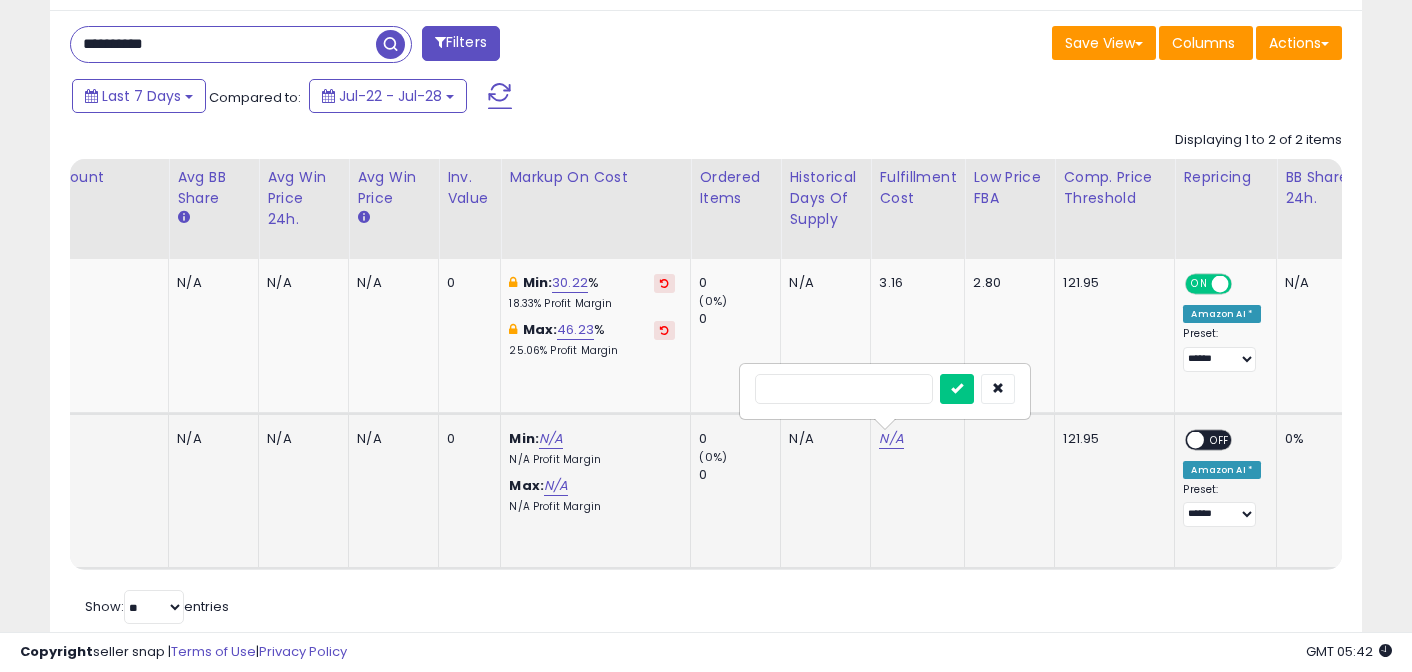 type on "*" 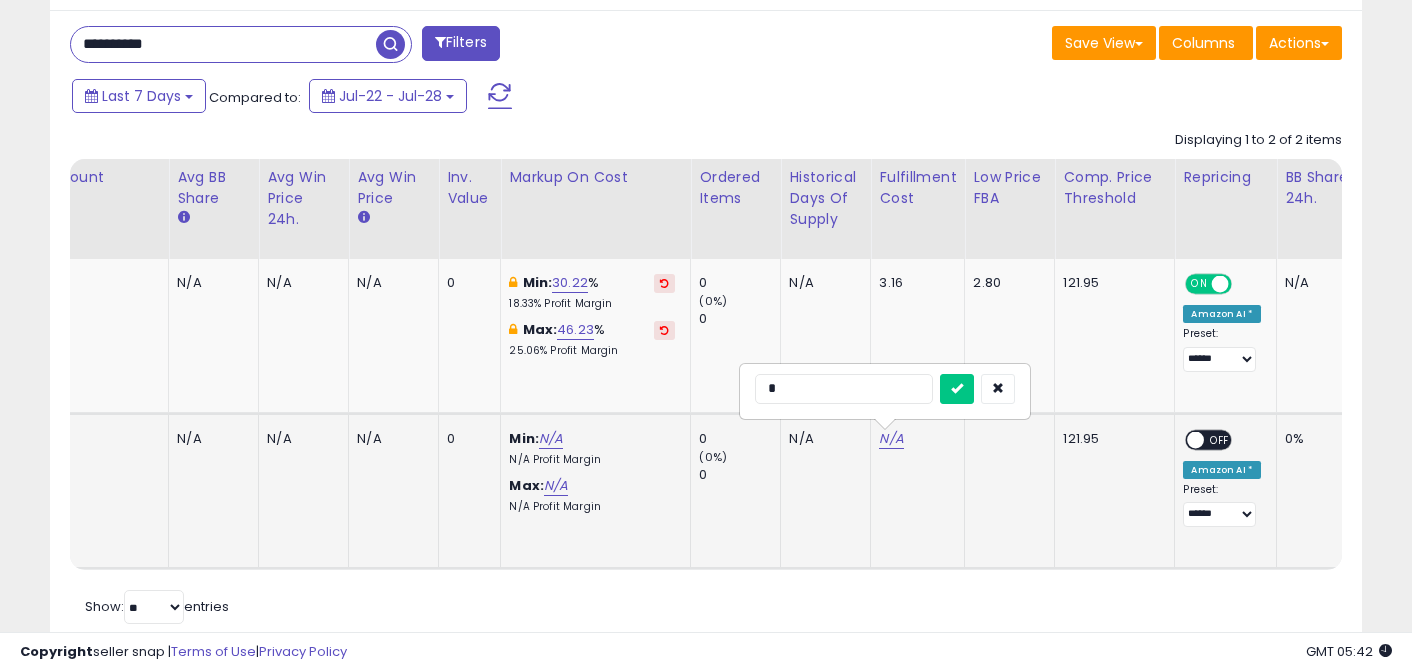 click at bounding box center [957, 389] 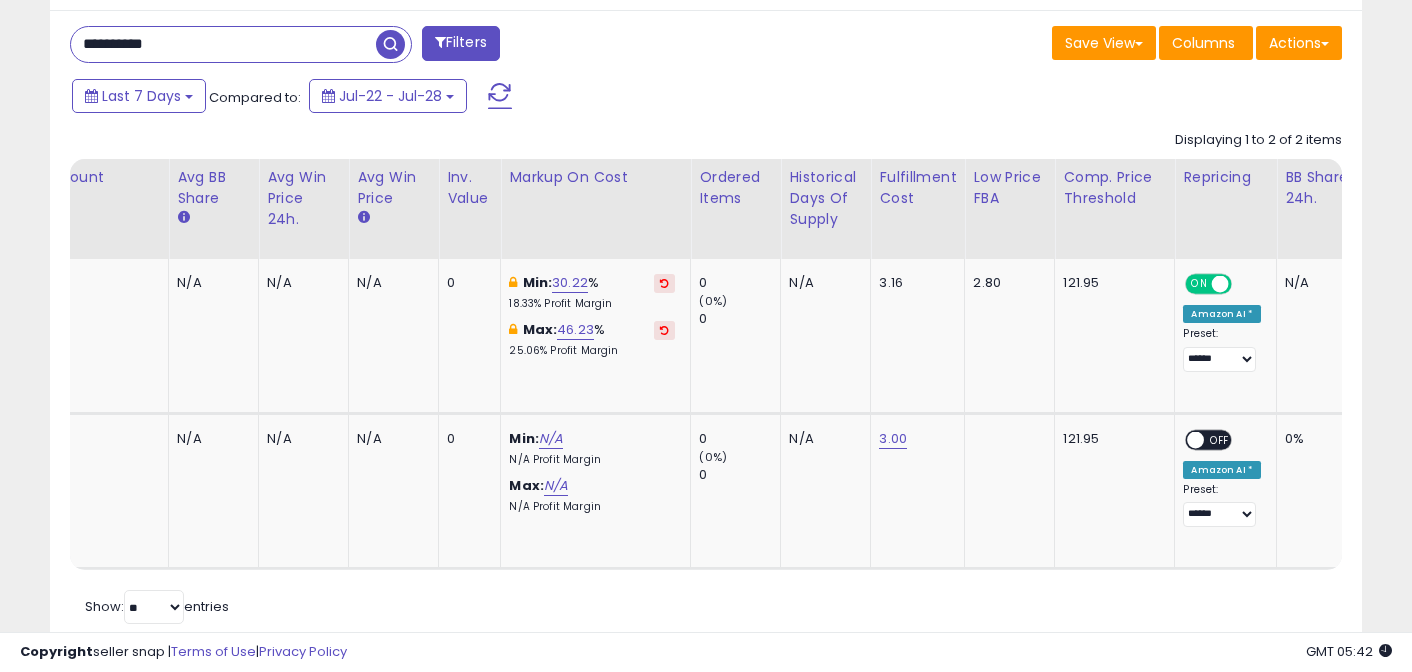 click on "Title
Num of Comp." at bounding box center (1018, 364) 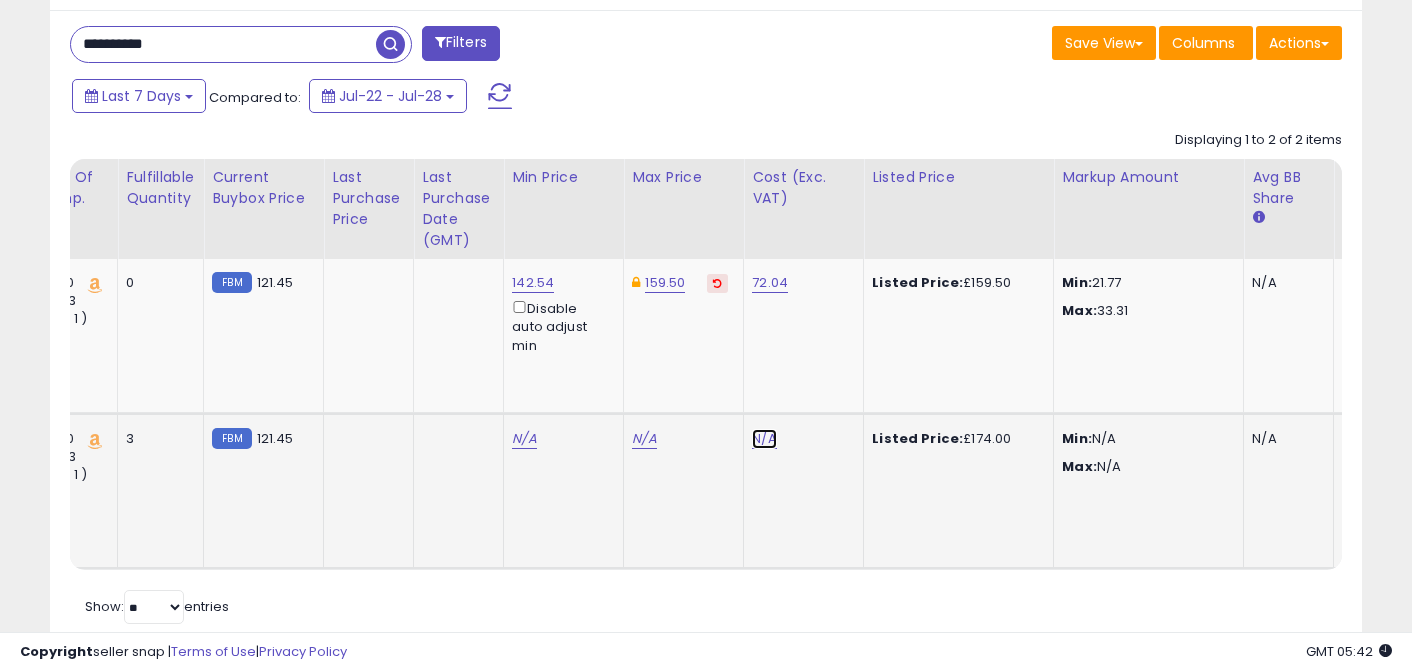 click on "N/A" at bounding box center [764, 439] 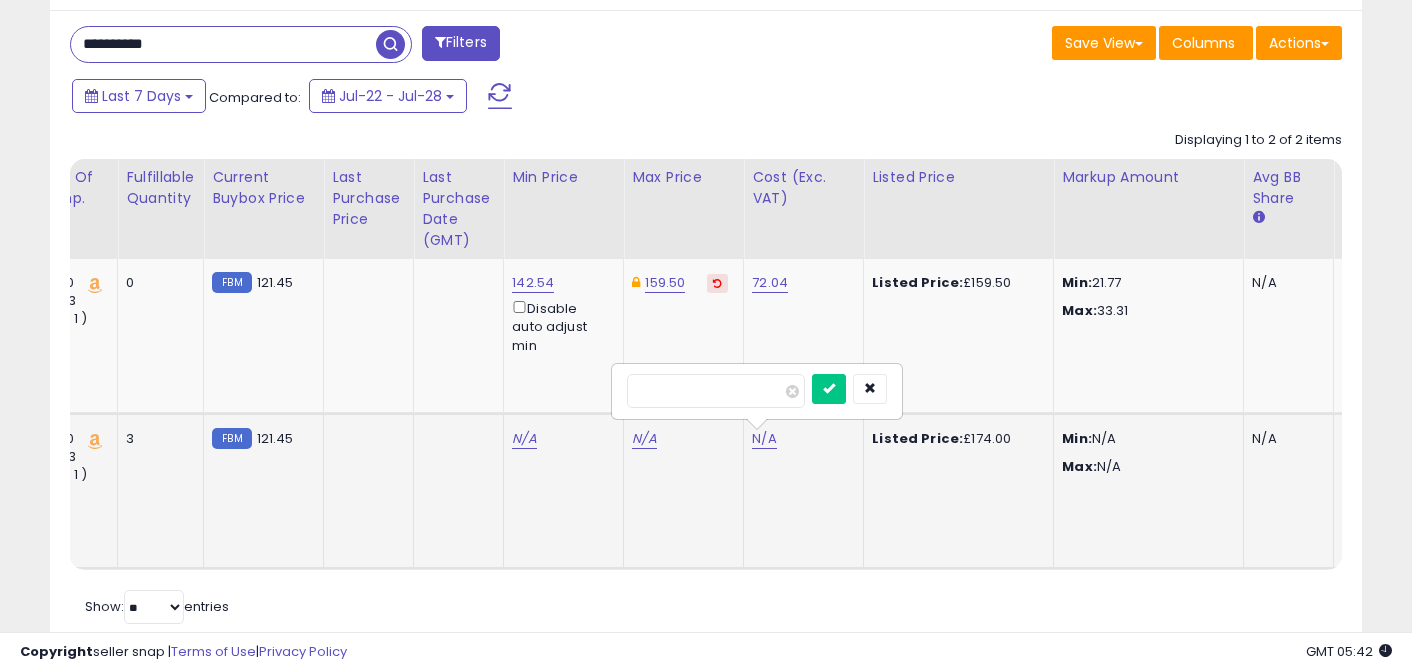 type on "*****" 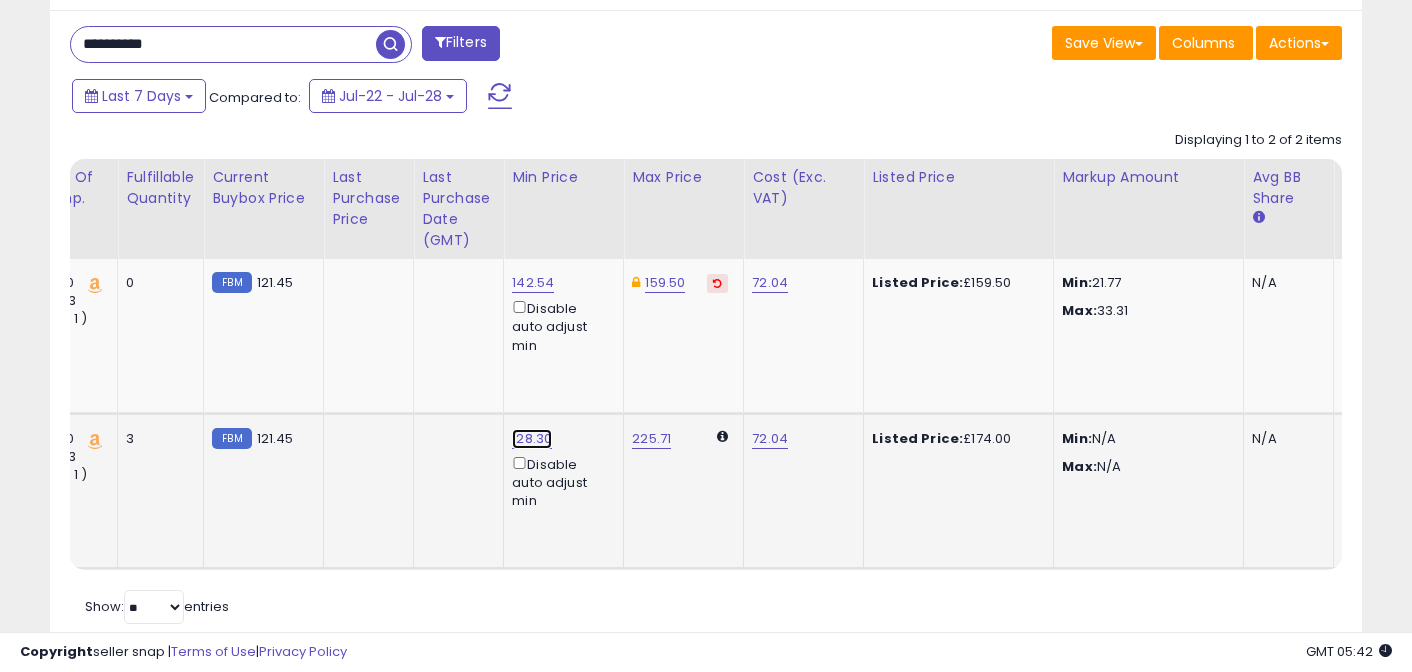 click on "128.30" at bounding box center [533, 283] 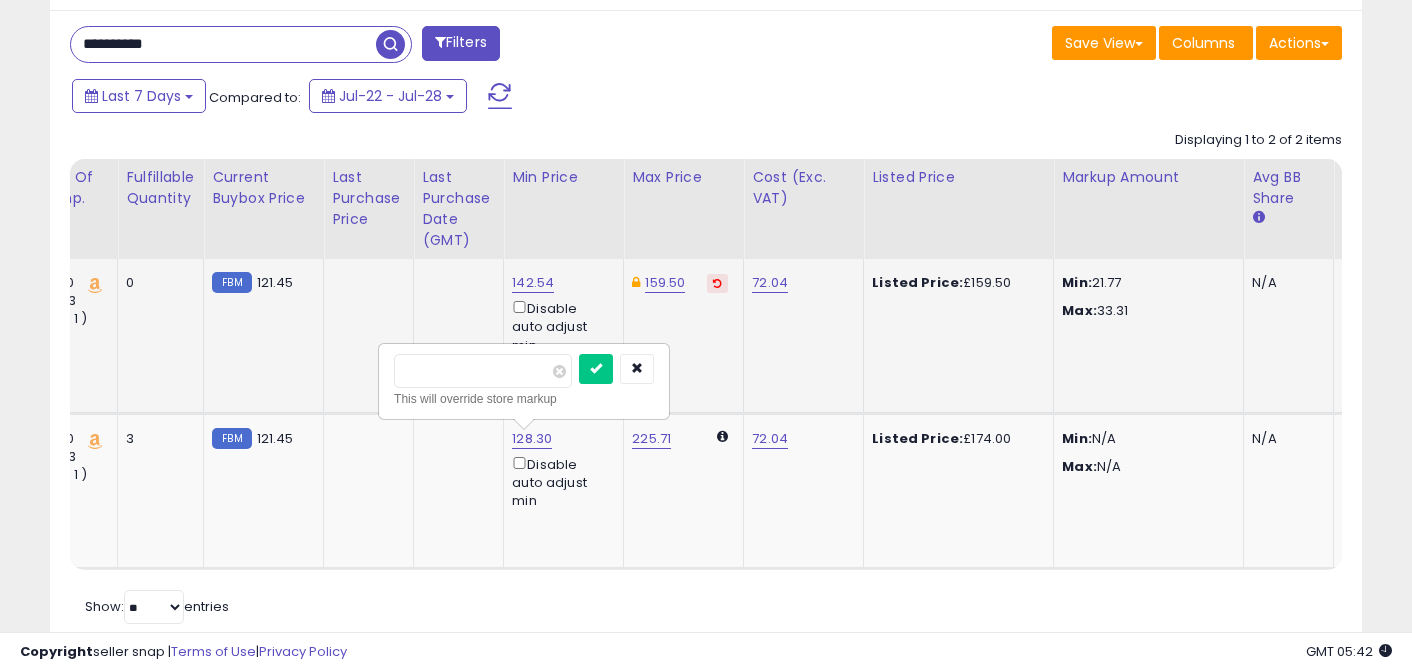 drag, startPoint x: 505, startPoint y: 375, endPoint x: 305, endPoint y: 360, distance: 200.5617 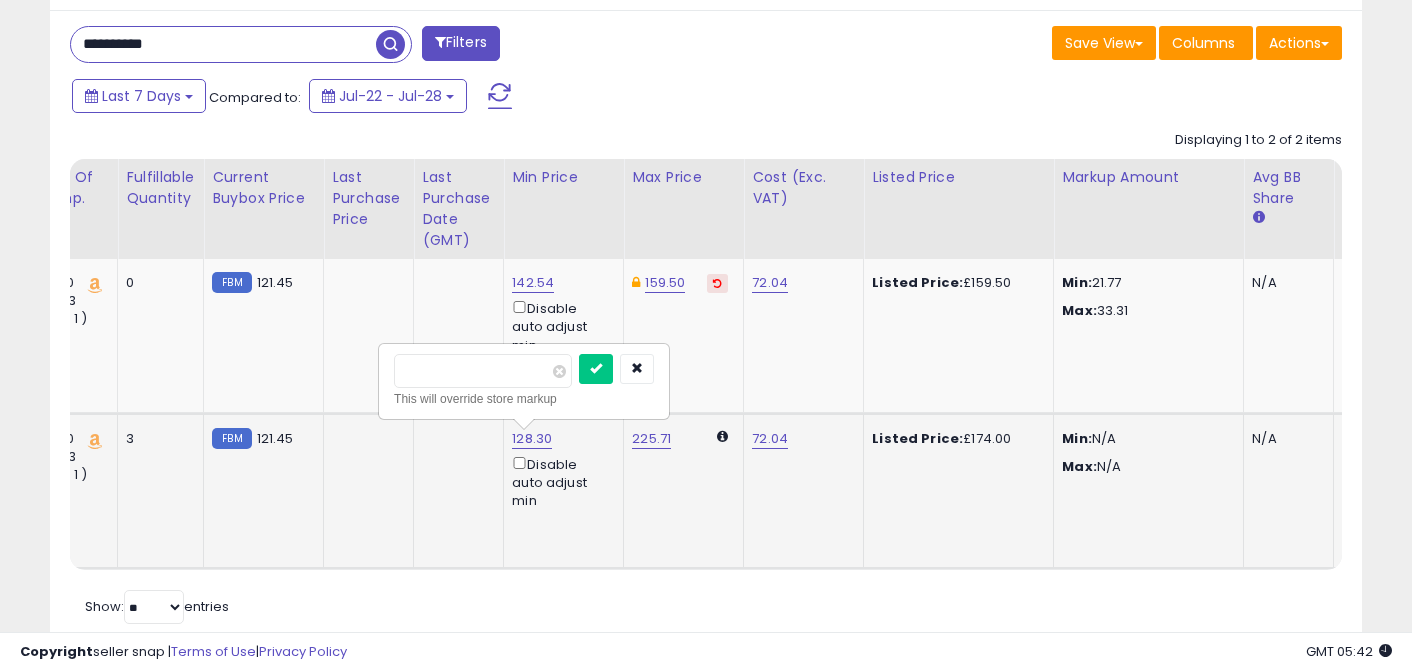 type on "******" 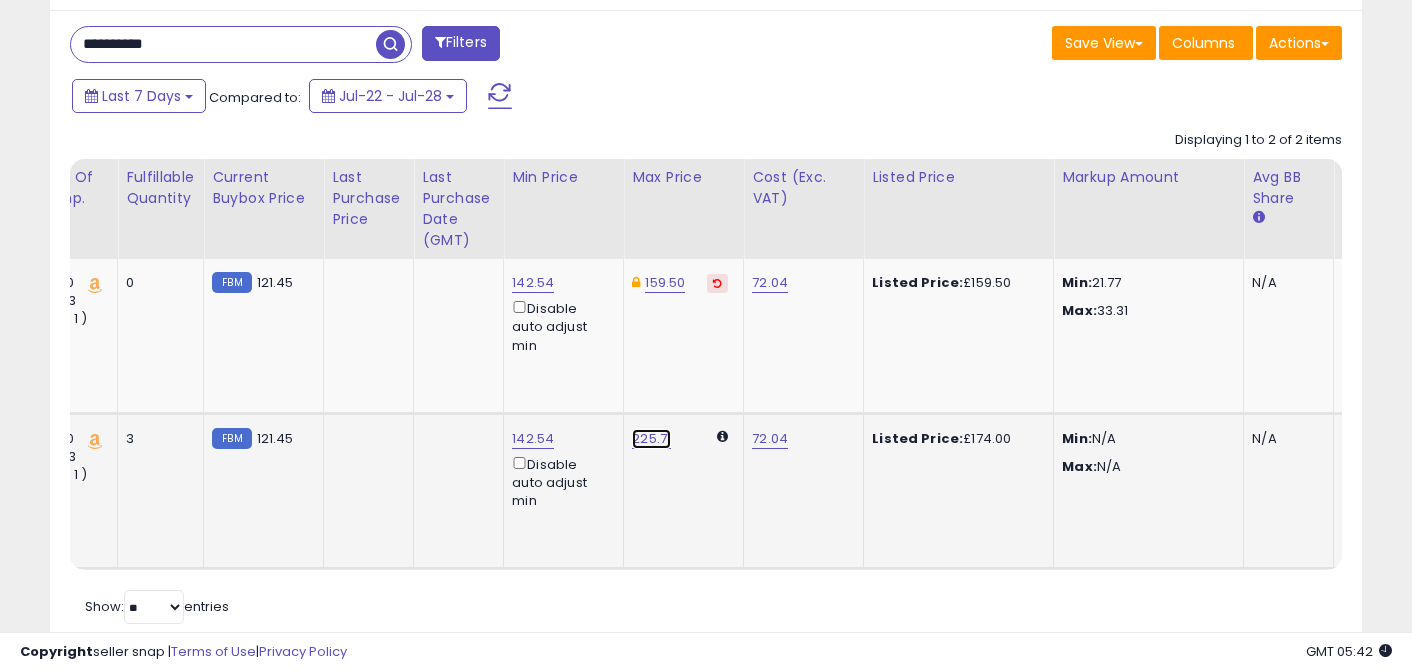 click on "225.71" at bounding box center (651, 439) 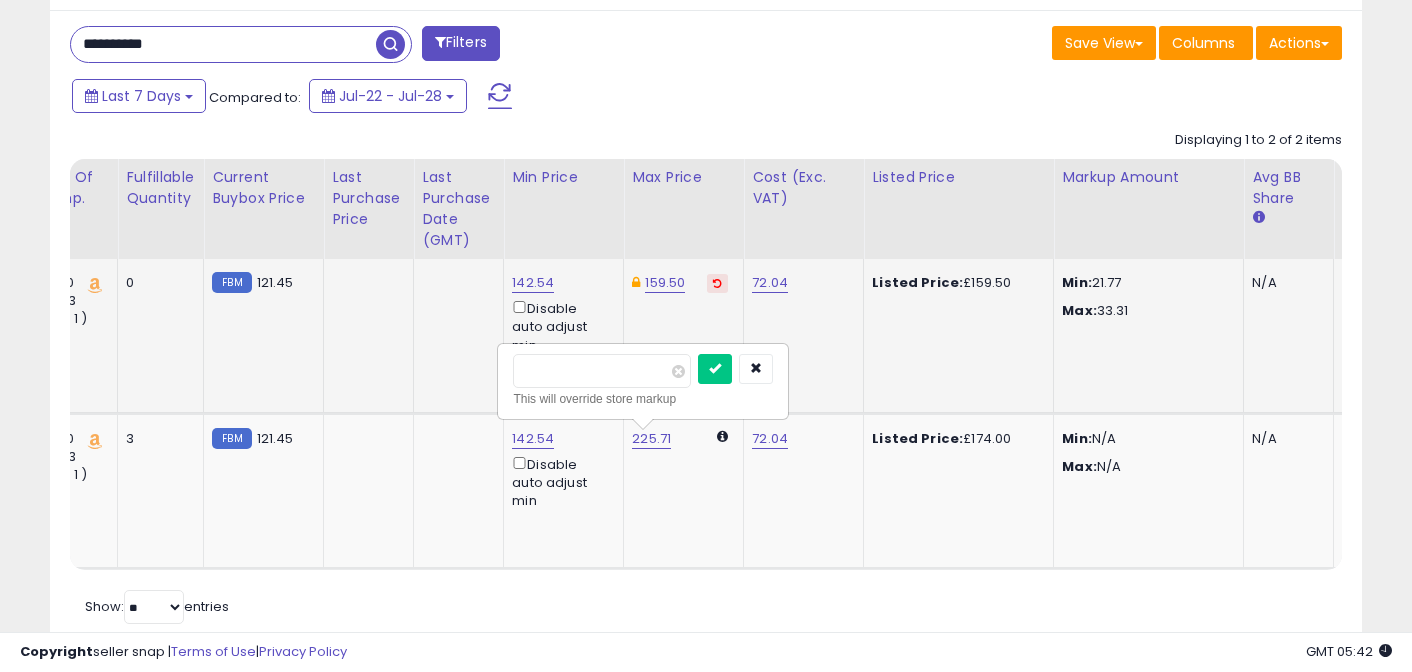 drag, startPoint x: 611, startPoint y: 379, endPoint x: 300, endPoint y: 353, distance: 312.08493 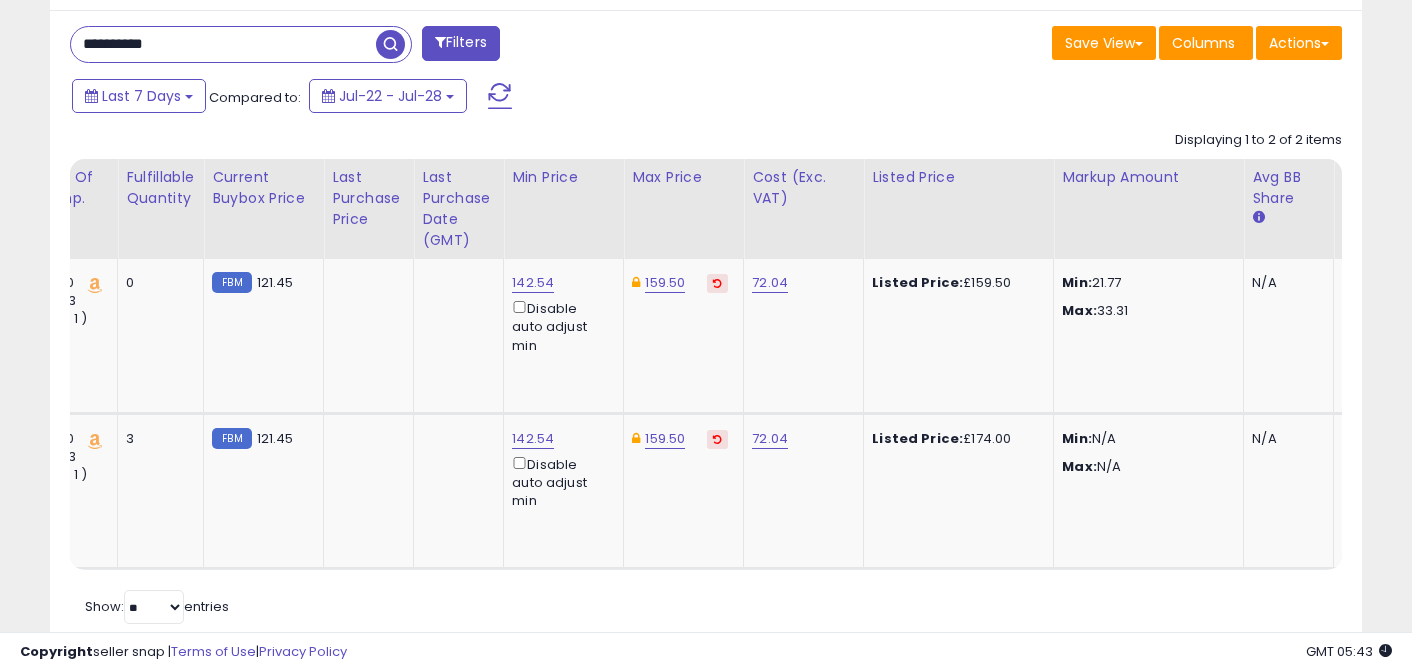 scroll, scrollTop: 0, scrollLeft: 91, axis: horizontal 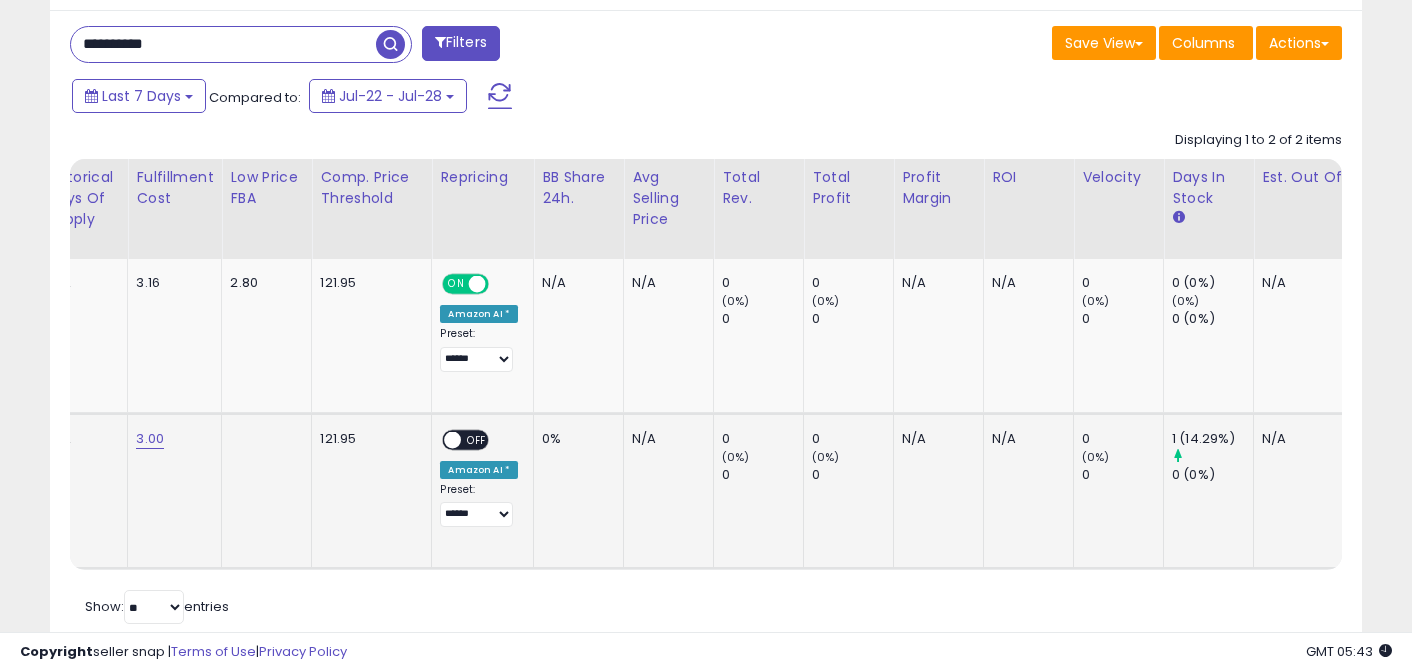 click on "OFF" at bounding box center [478, 439] 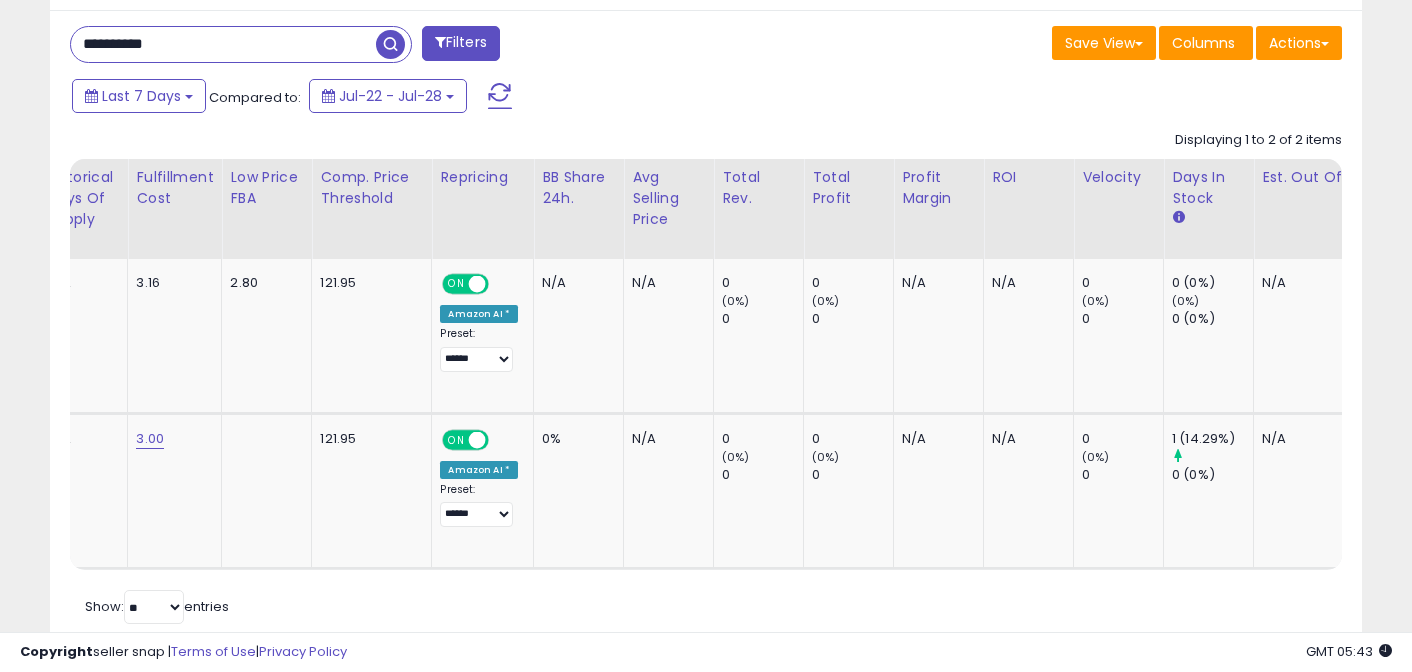 scroll, scrollTop: 0, scrollLeft: 2044, axis: horizontal 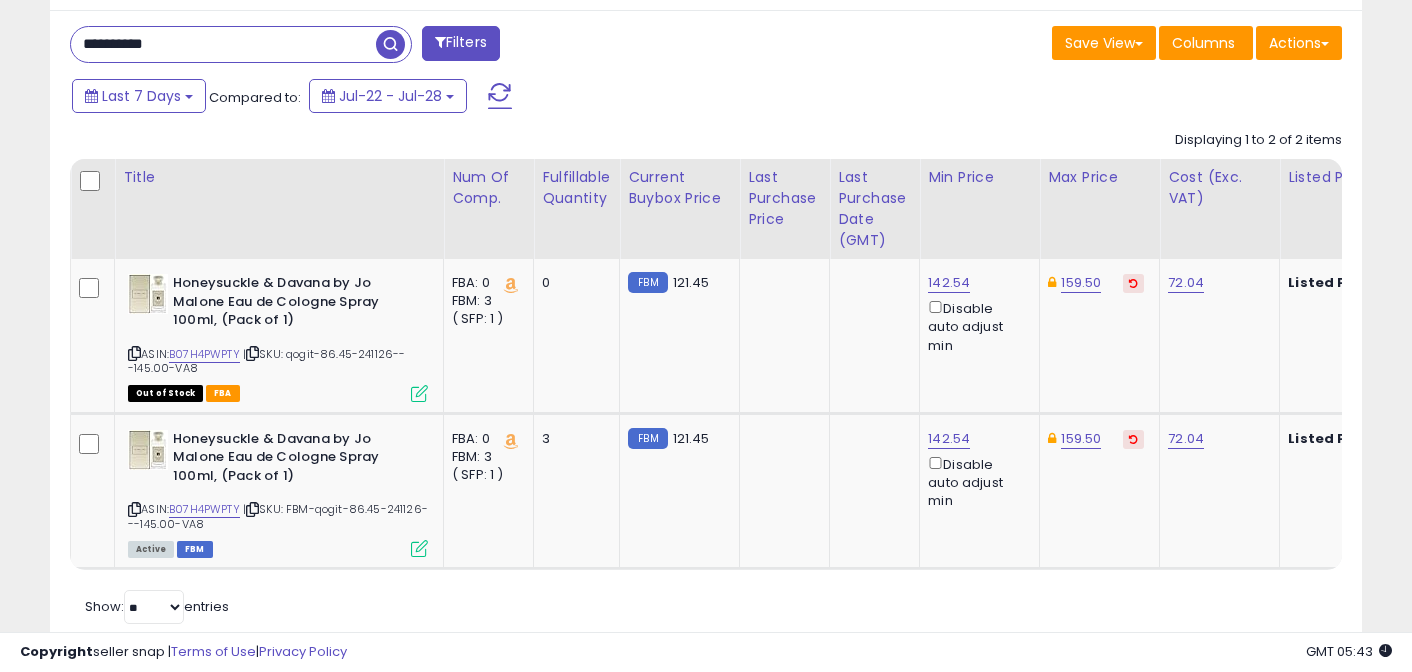 click on "**********" at bounding box center [223, 44] 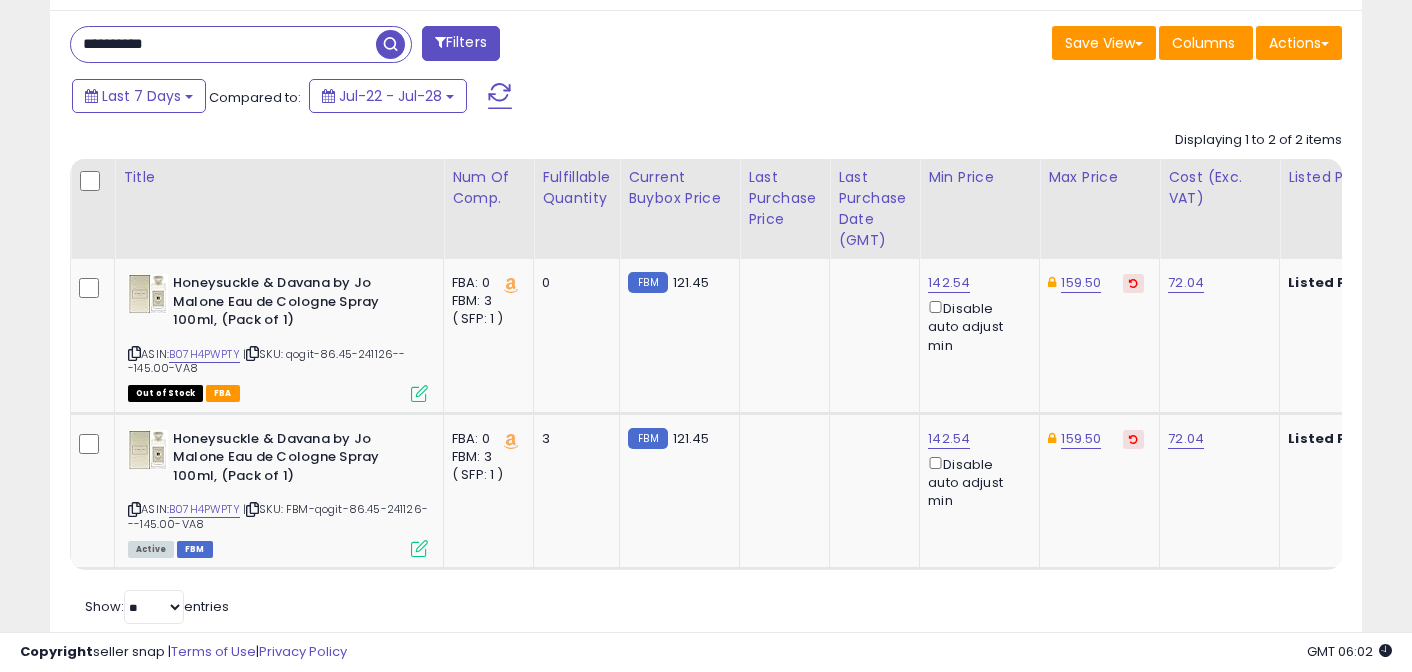 scroll, scrollTop: 0, scrollLeft: 572, axis: horizontal 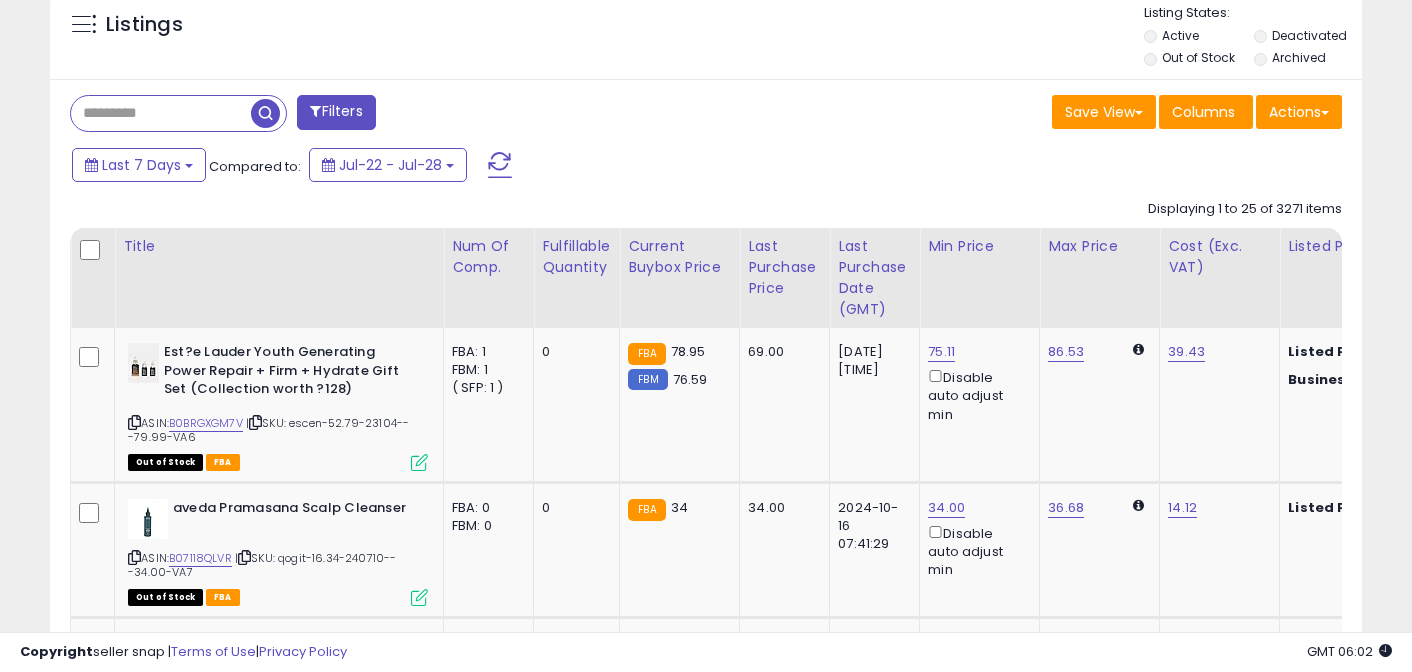 click at bounding box center (161, 113) 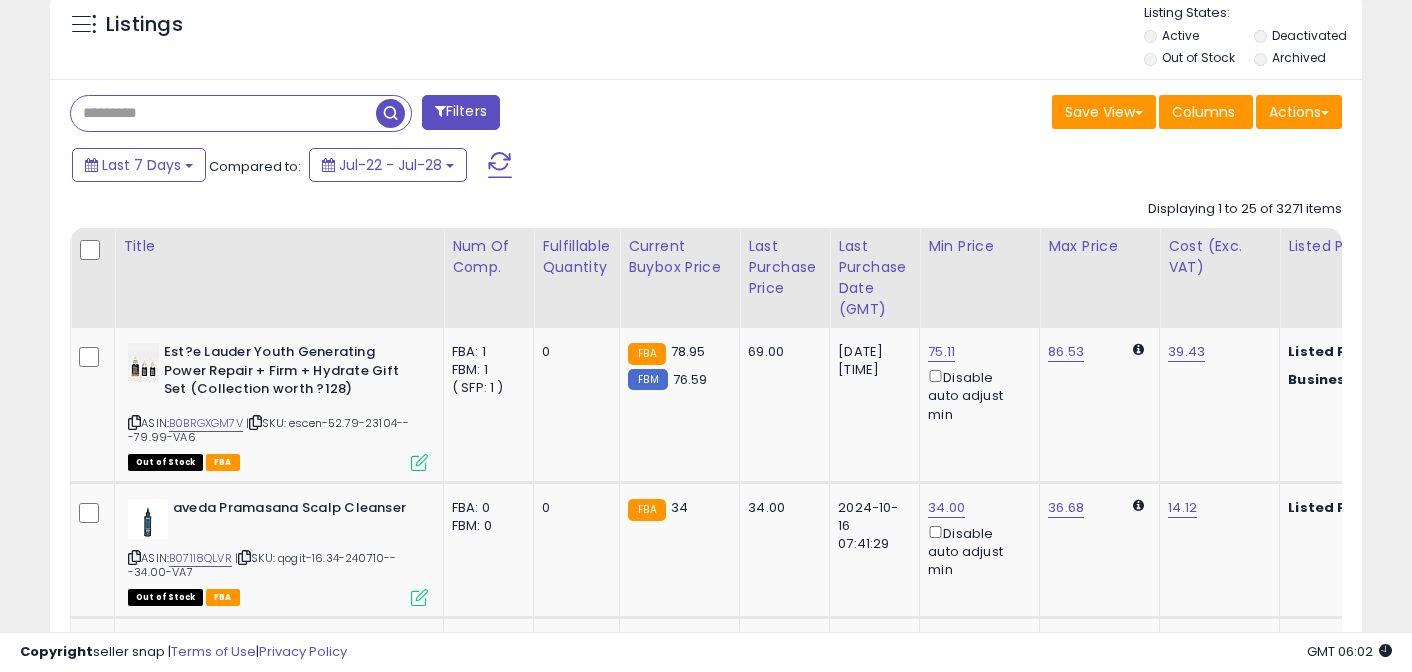paste on "**********" 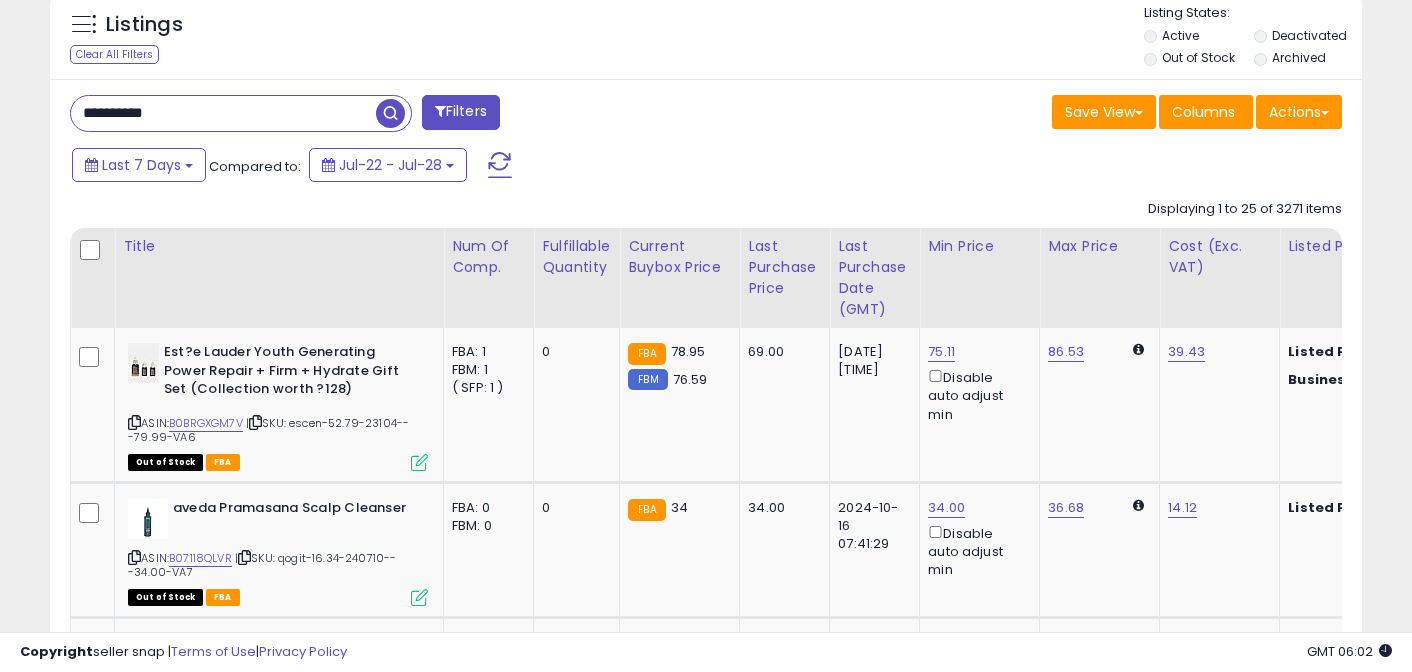 type on "**********" 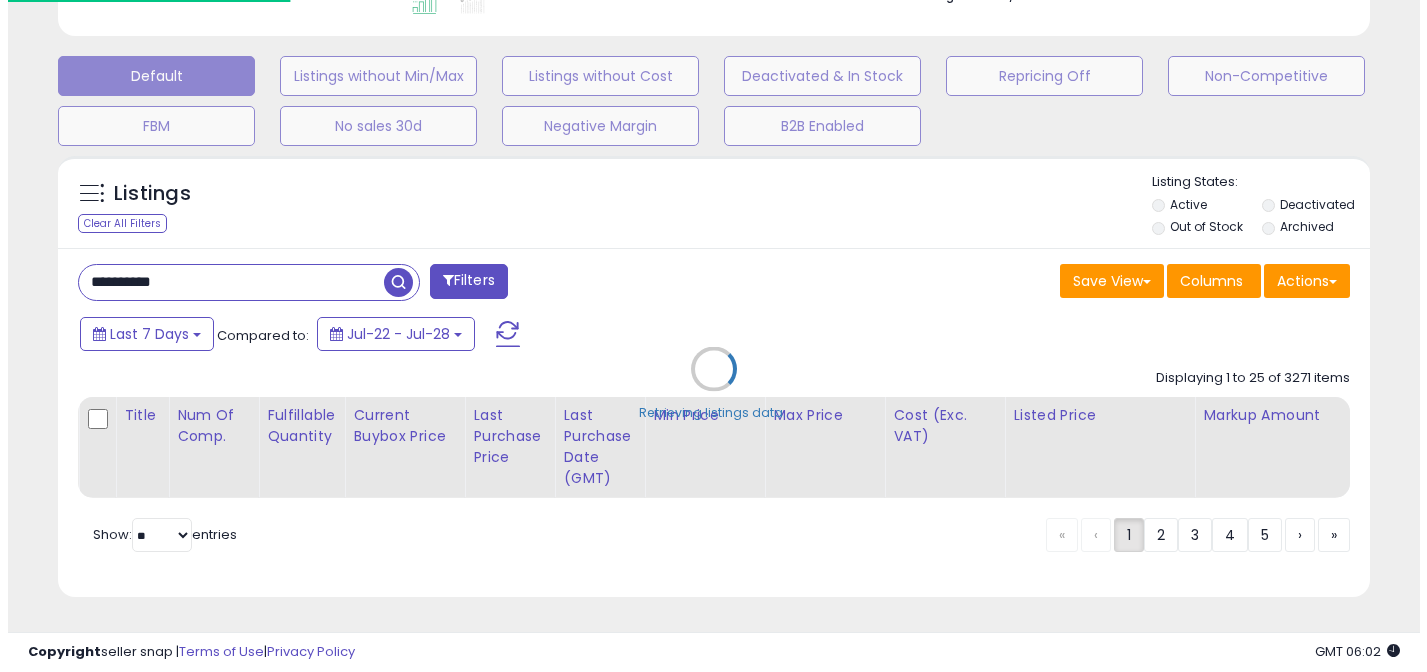 scroll, scrollTop: 589, scrollLeft: 0, axis: vertical 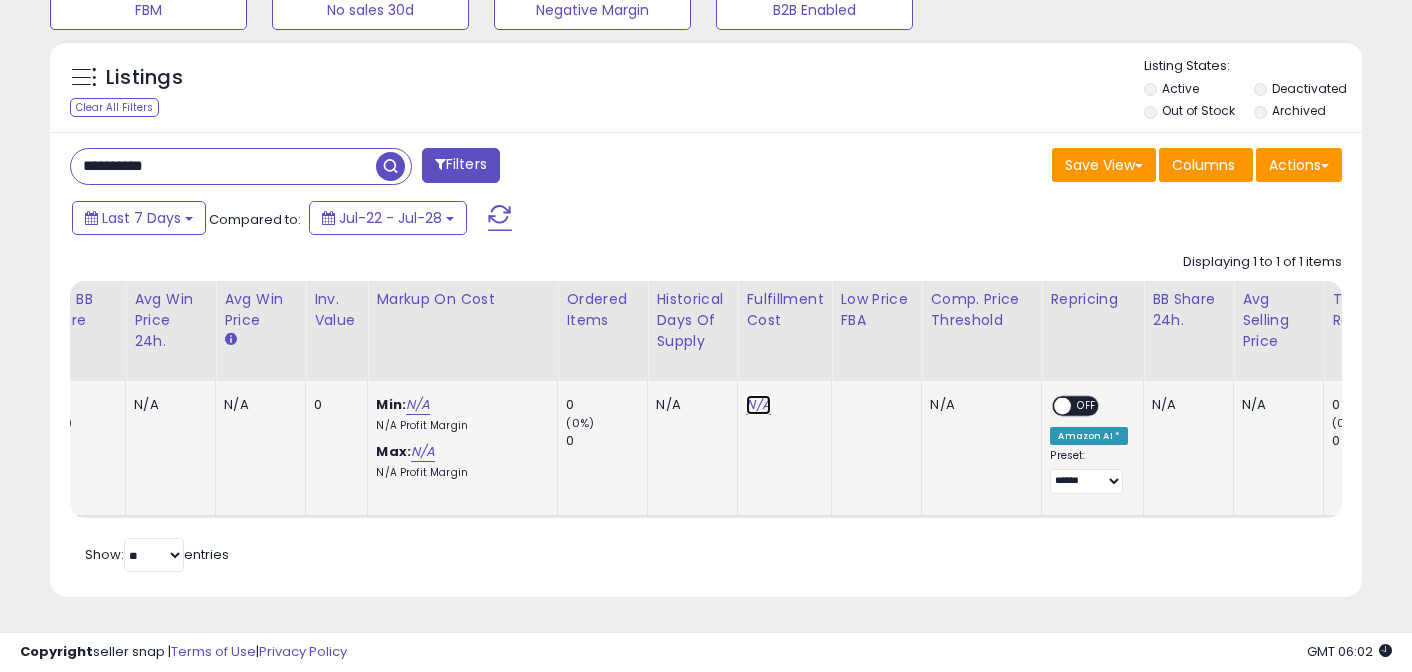 click on "N/A" at bounding box center (758, 405) 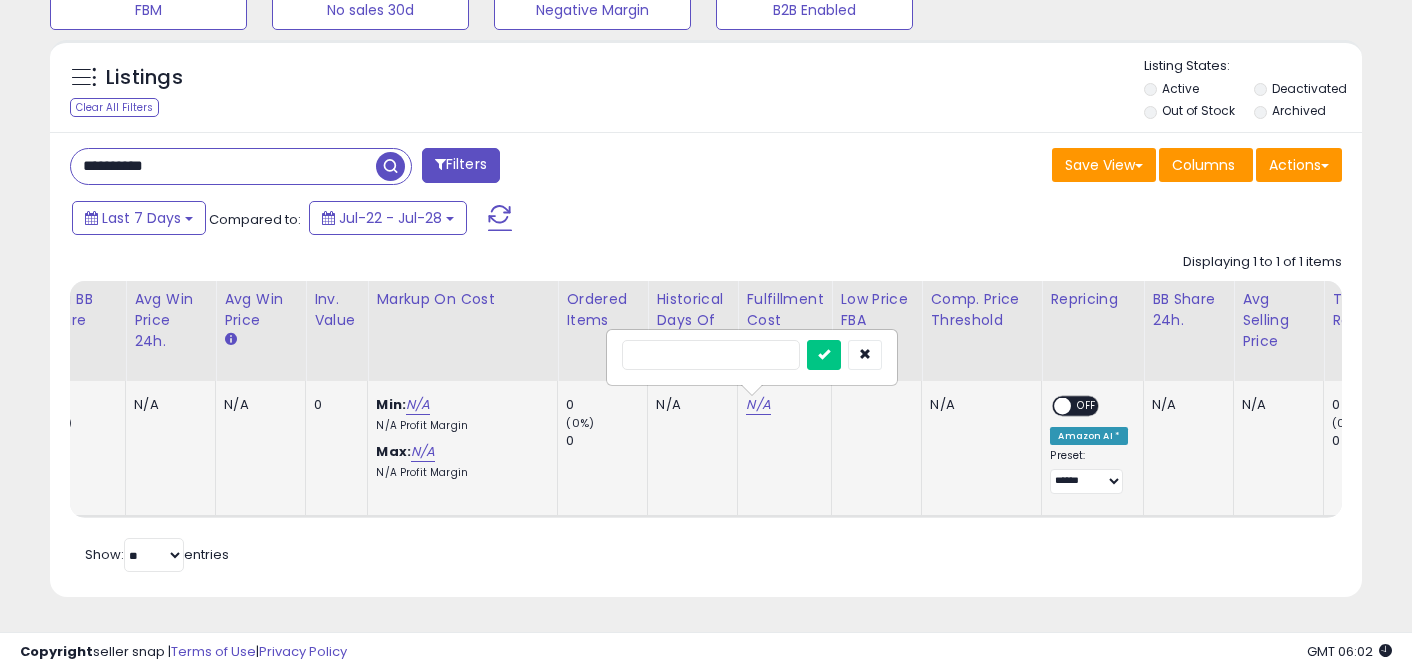 type on "*" 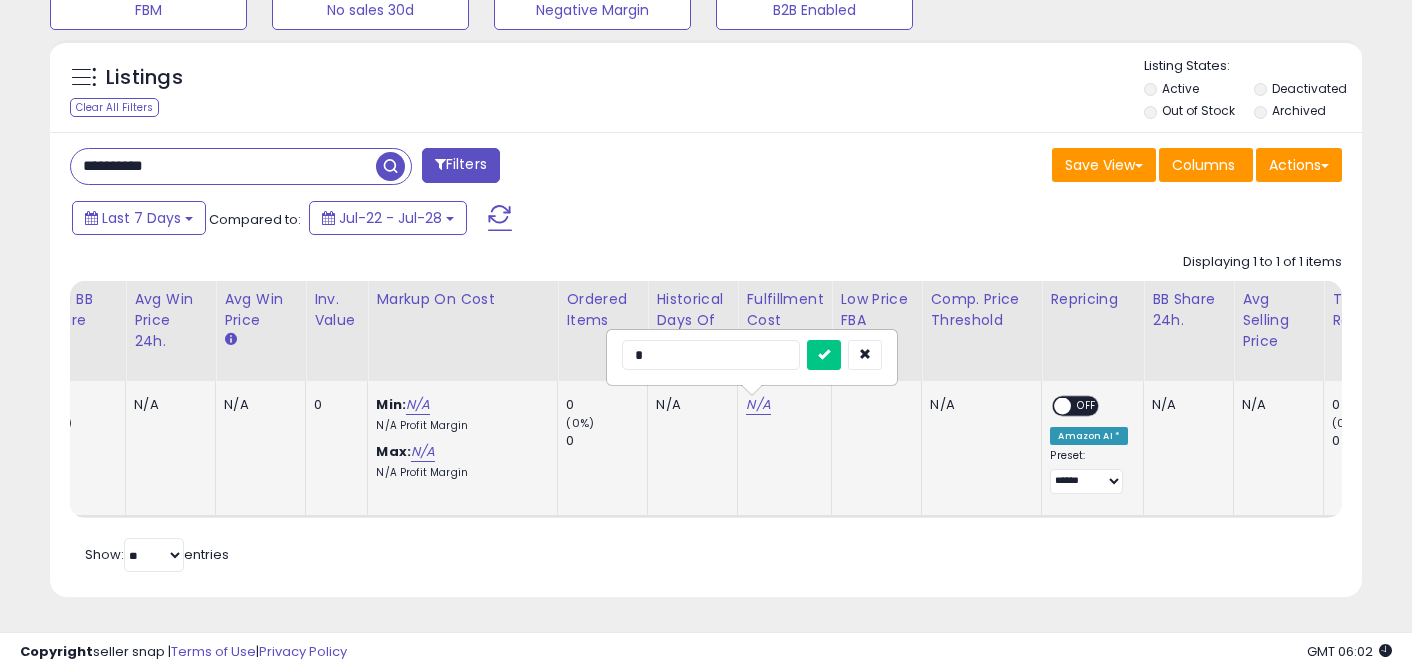 click at bounding box center [824, 355] 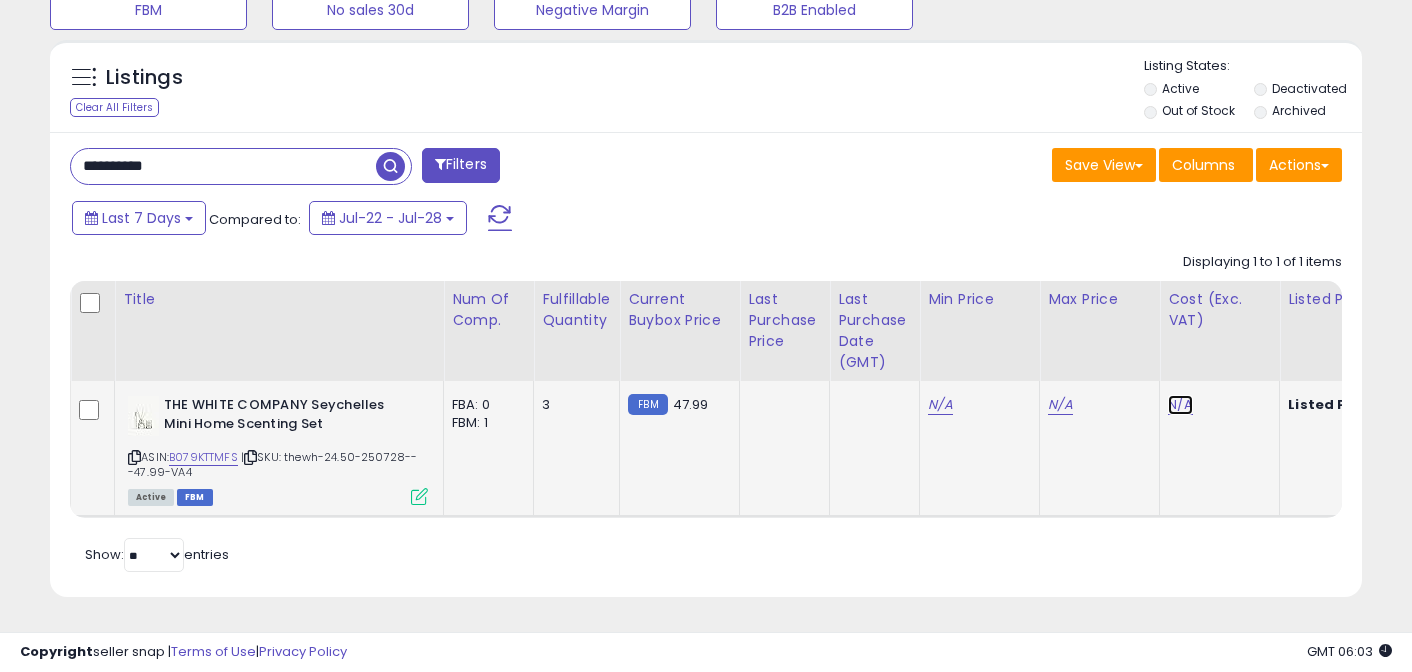 click on "N/A" at bounding box center [1180, 405] 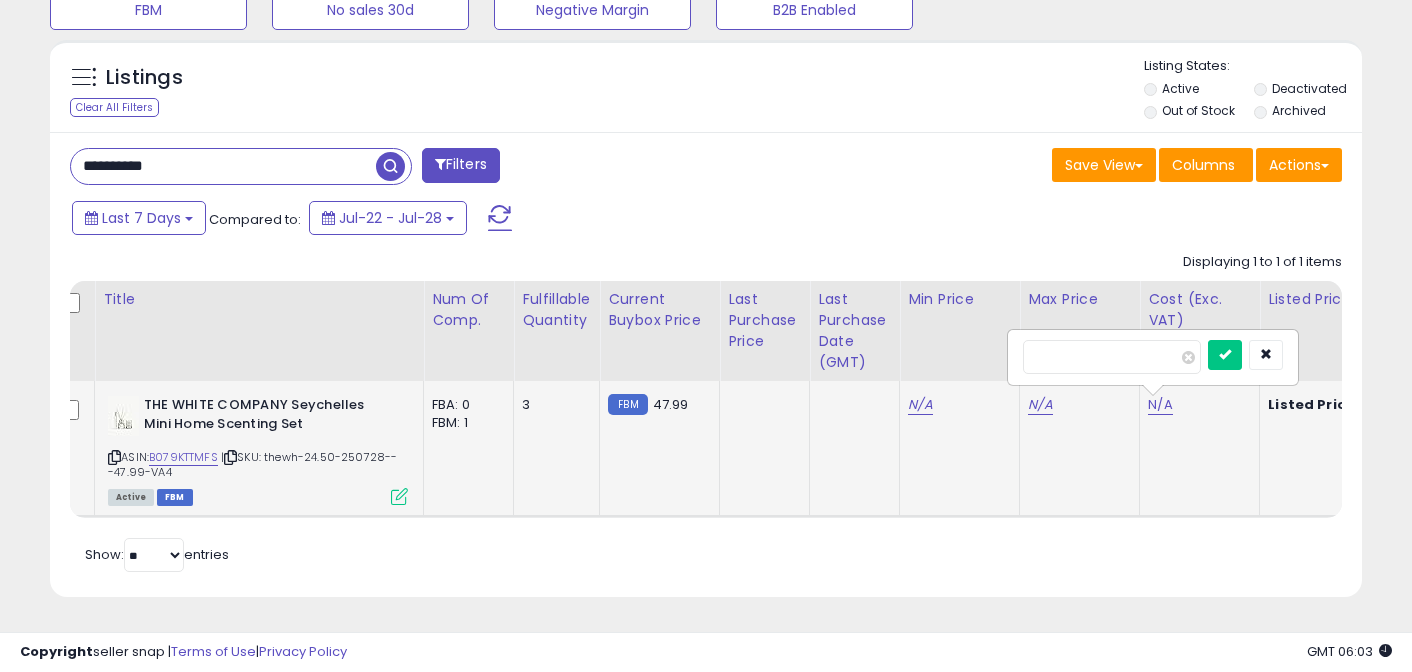 type on "*****" 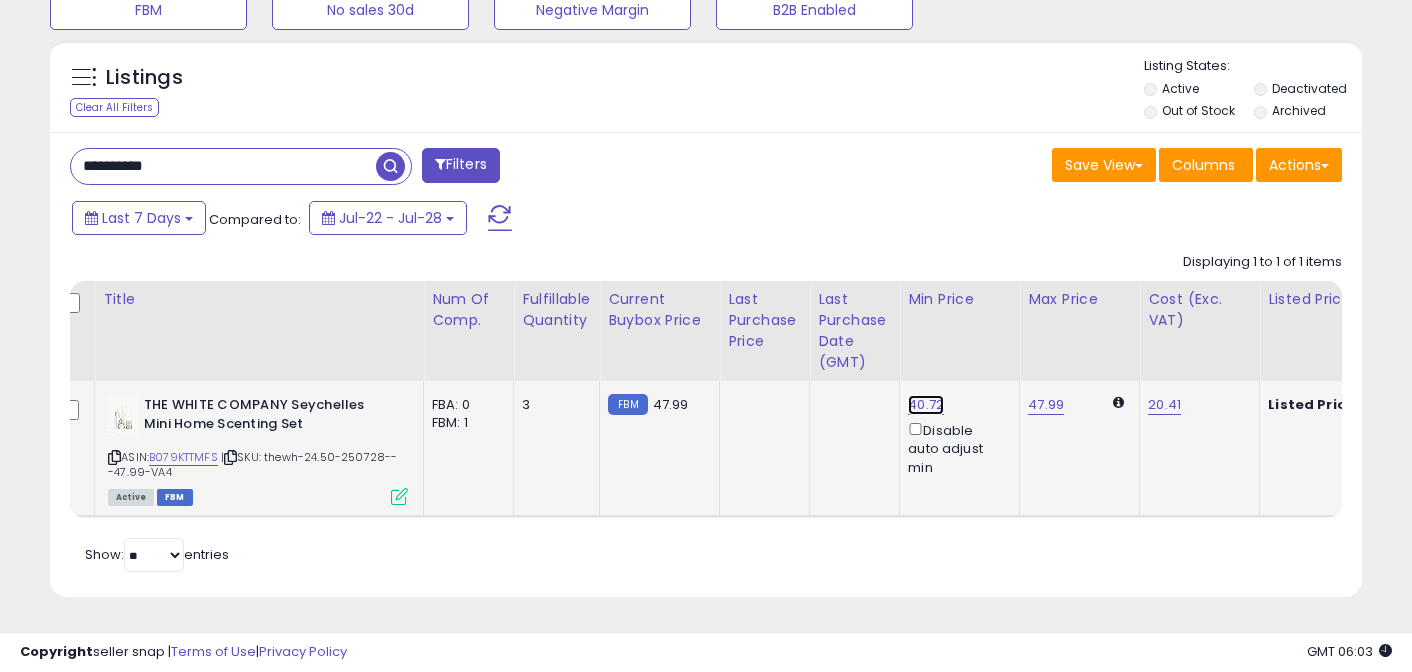 click on "40.72" at bounding box center (926, 405) 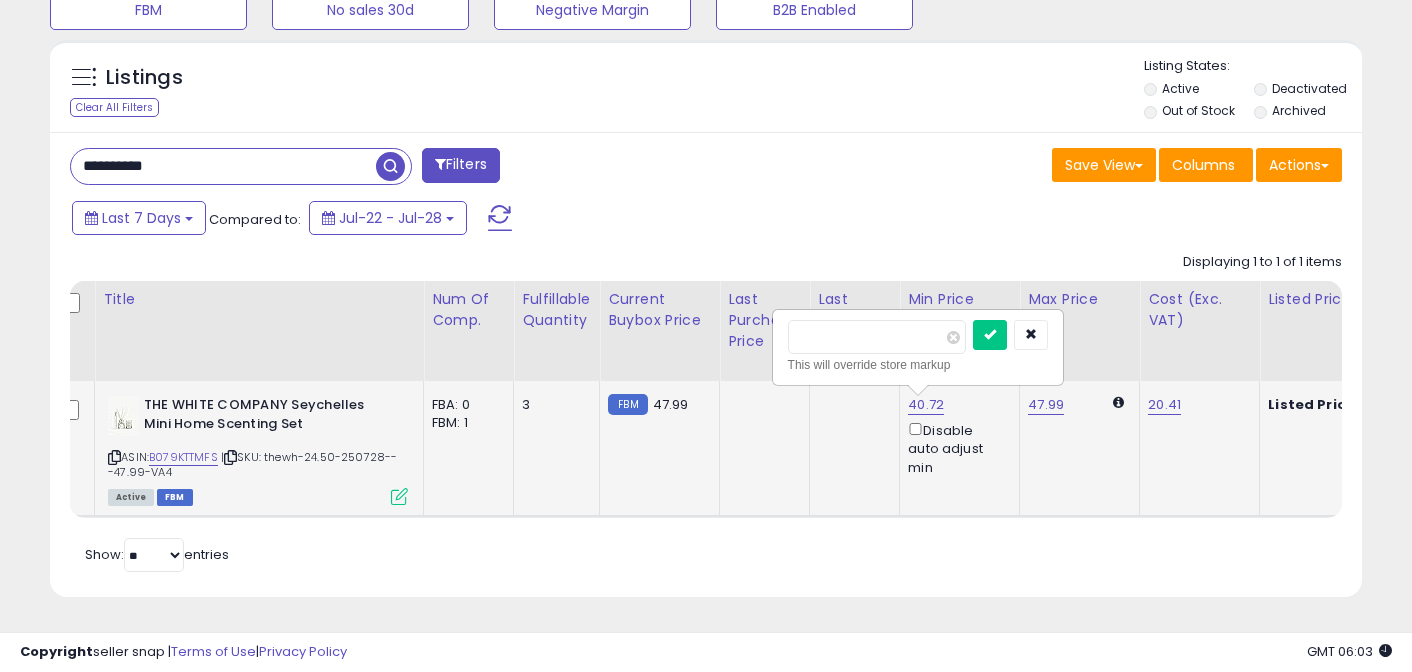 click on "*****" at bounding box center (877, 337) 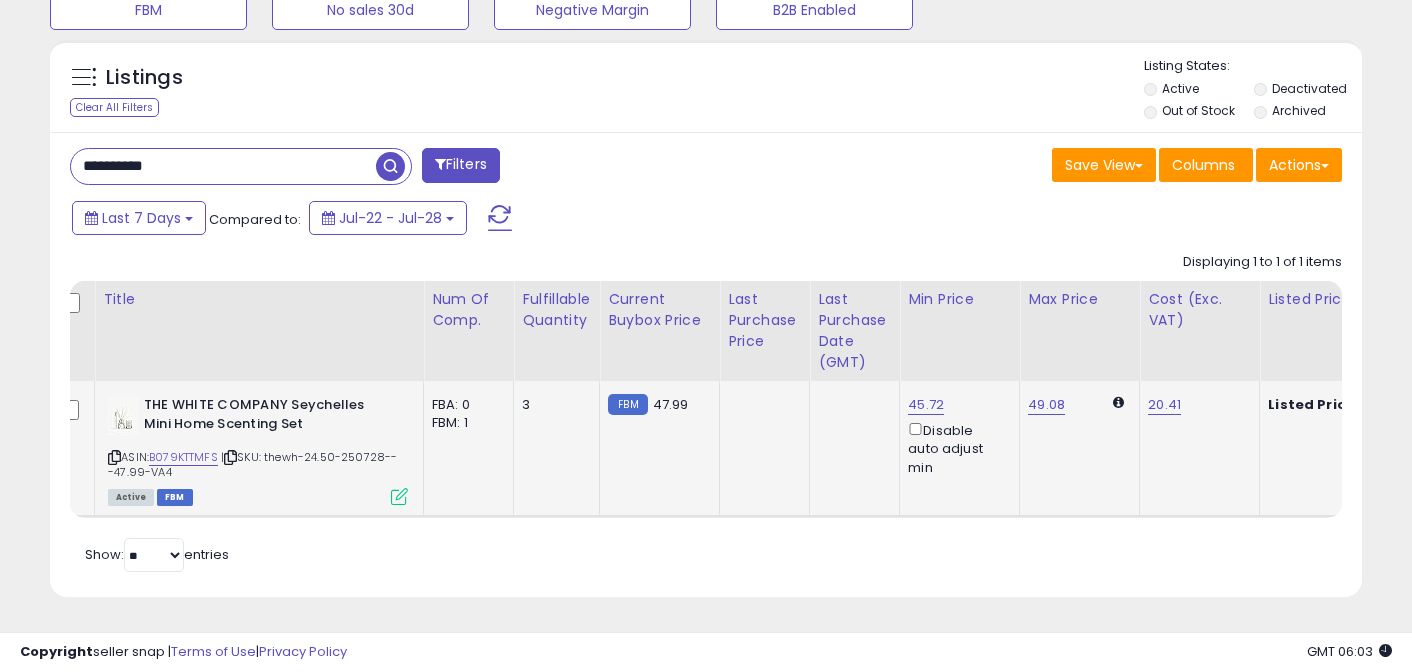 click on "49.08" 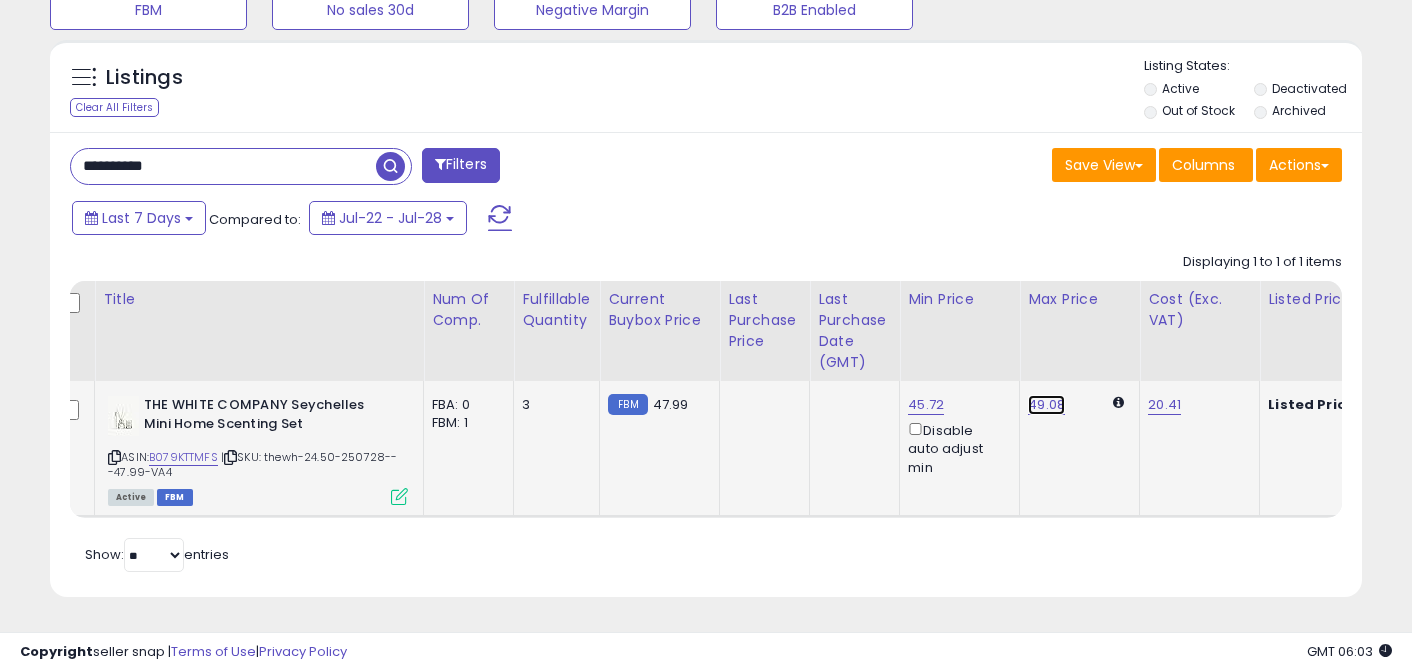 click on "49.08" at bounding box center [1046, 405] 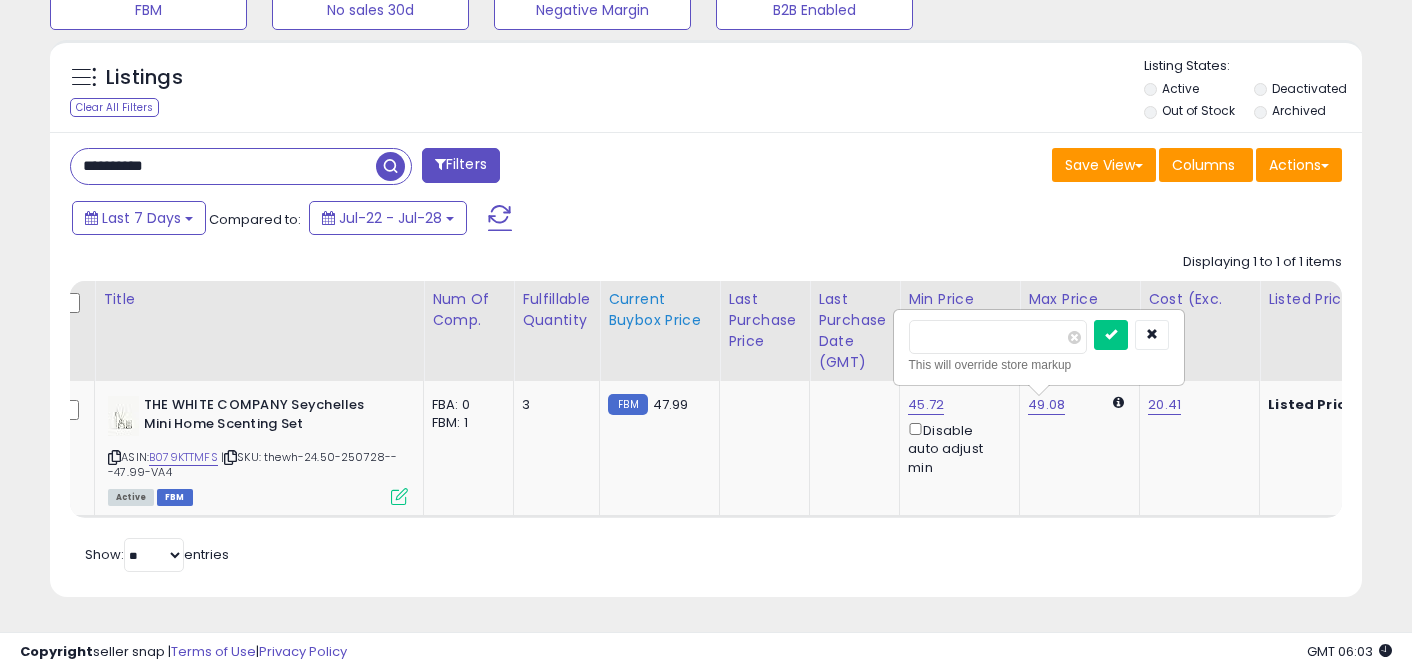 drag, startPoint x: 987, startPoint y: 329, endPoint x: 704, endPoint y: 302, distance: 284.28506 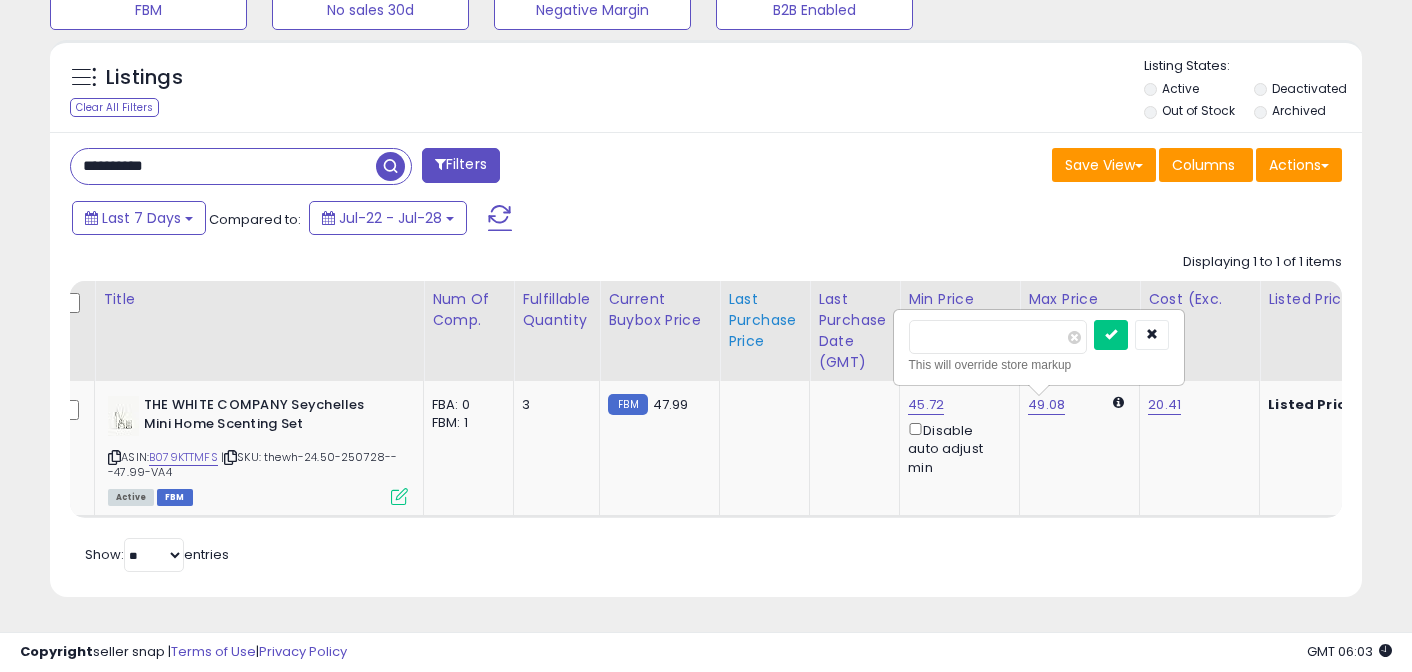 type on "*****" 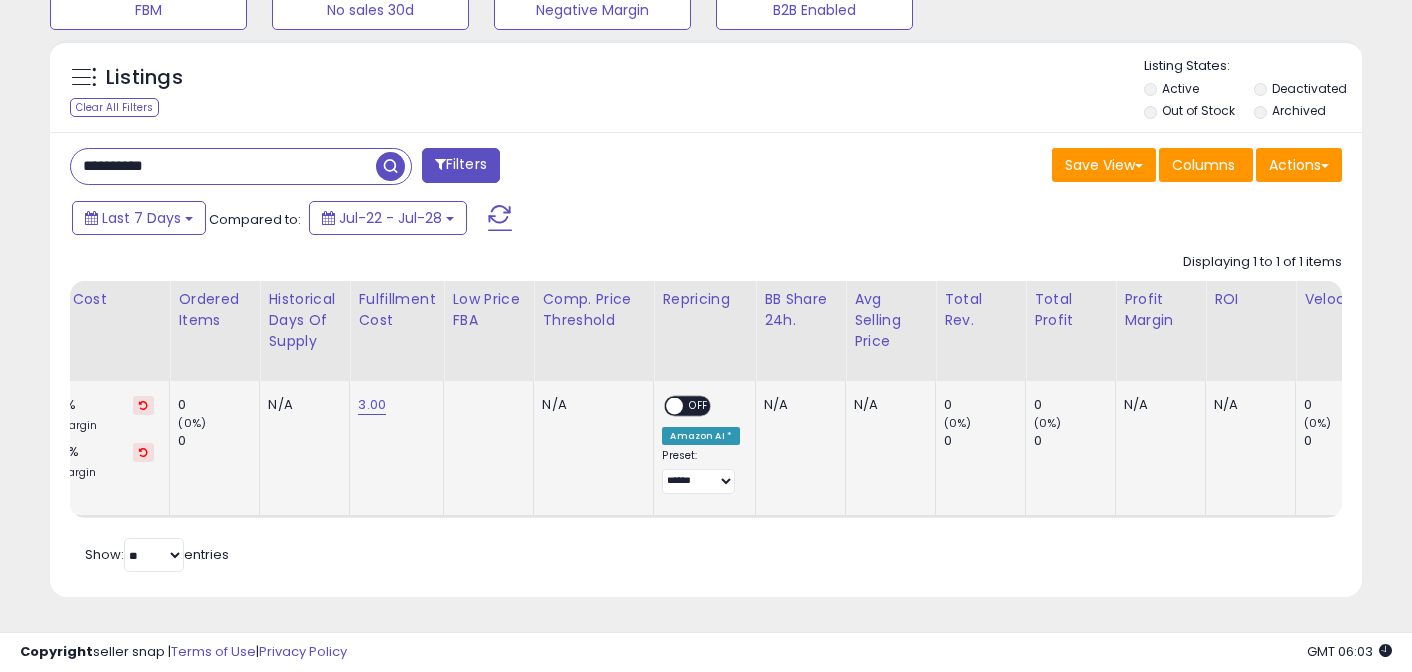 click on "ON   OFF" at bounding box center (687, 406) 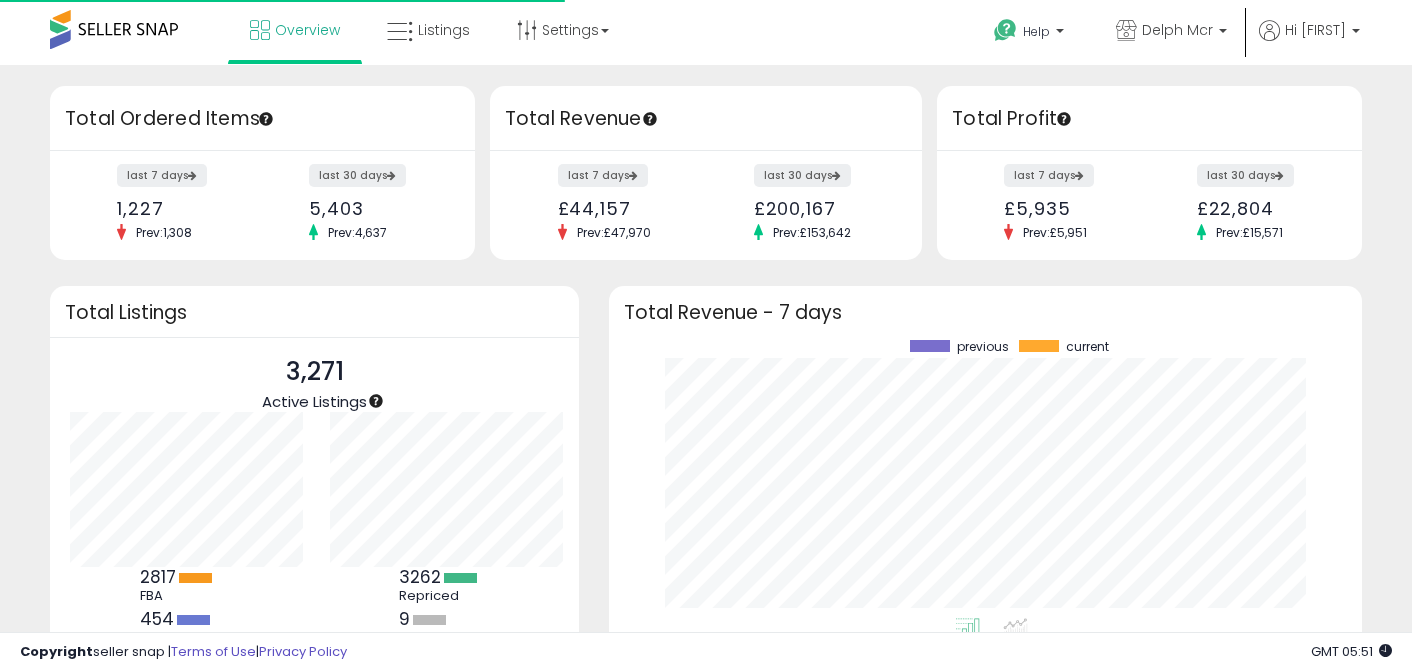 scroll, scrollTop: 0, scrollLeft: 0, axis: both 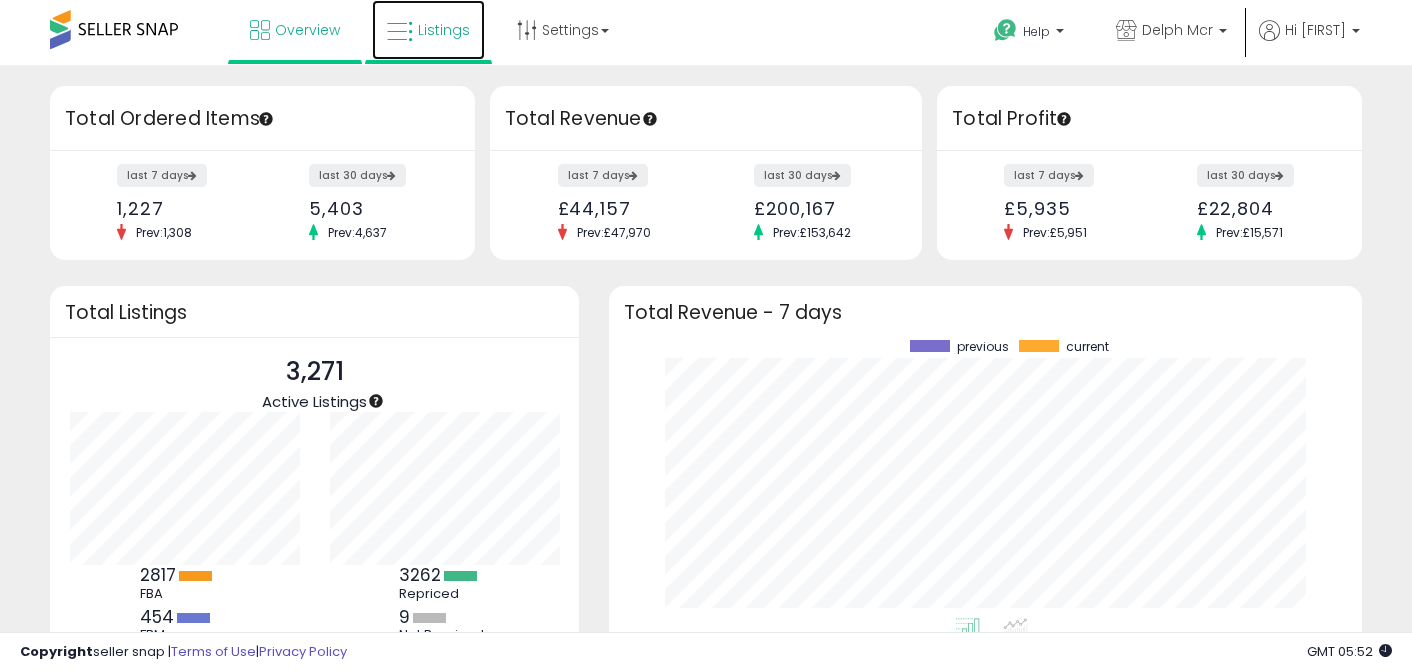 click on "Listings" at bounding box center (428, 30) 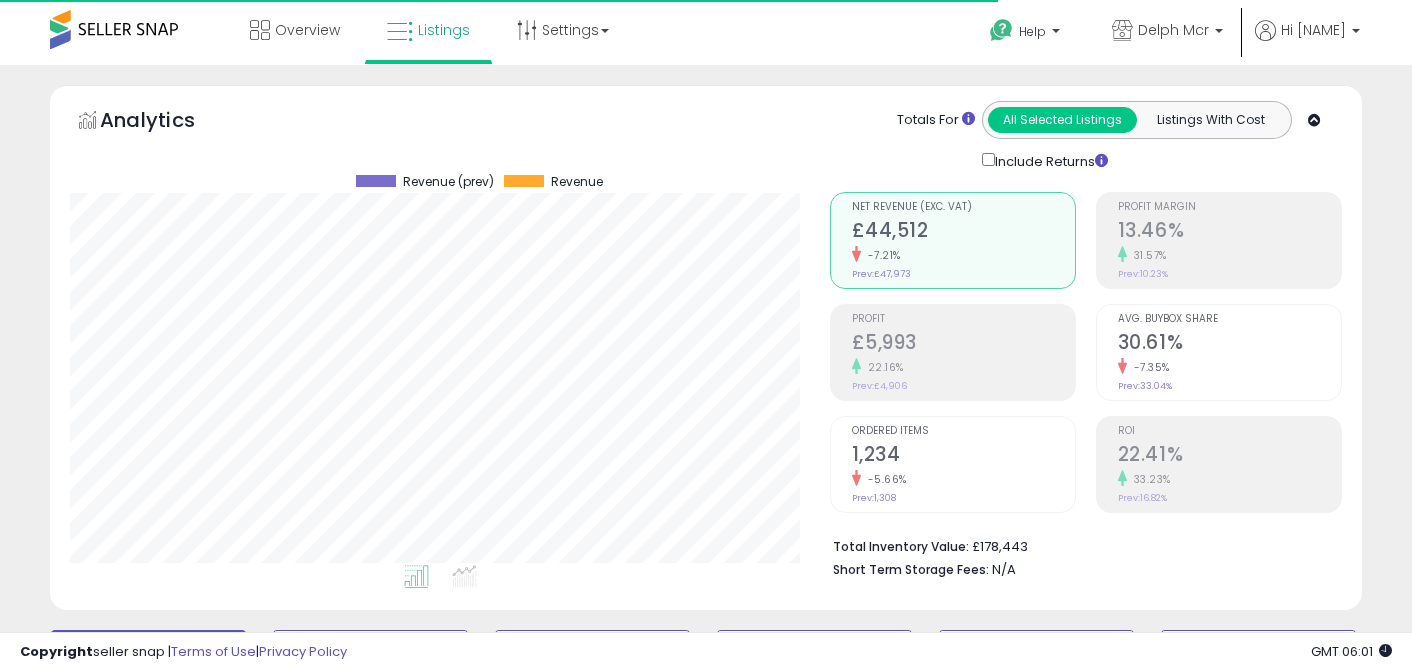 scroll, scrollTop: 0, scrollLeft: 0, axis: both 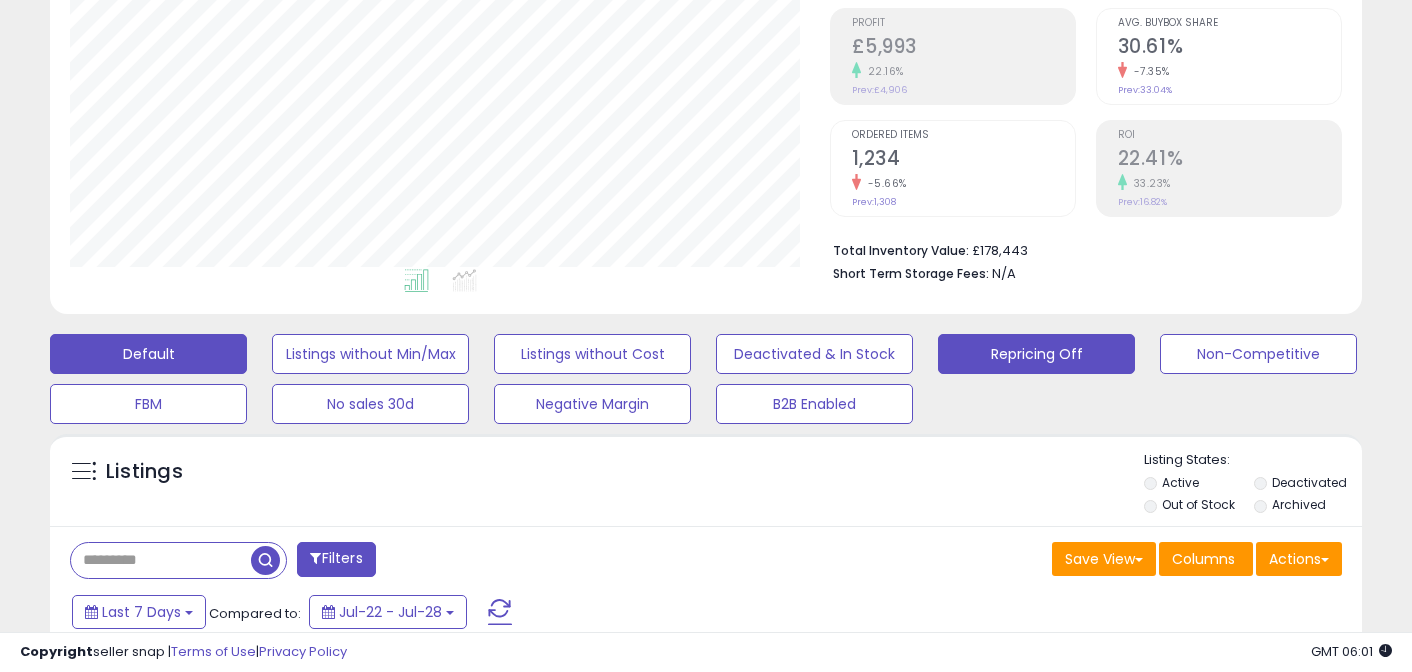 click on "Repricing Off" at bounding box center (370, 354) 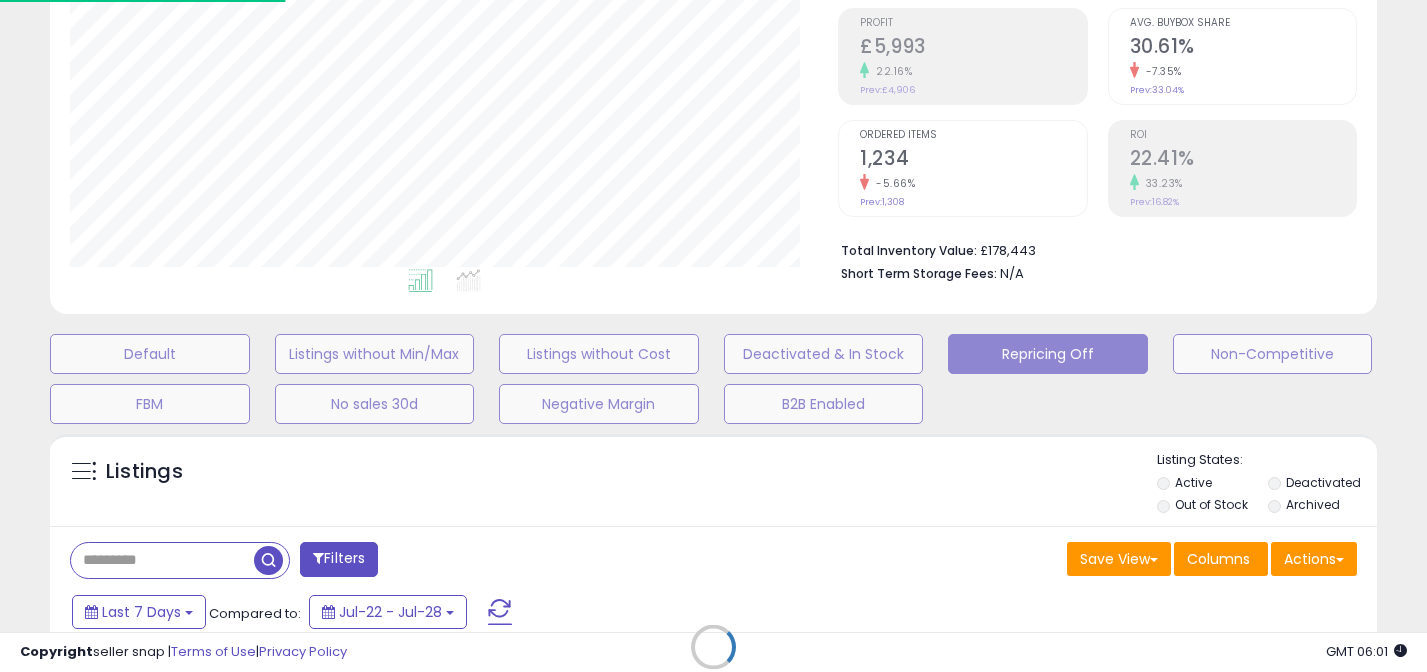 scroll, scrollTop: 999590, scrollLeft: 999231, axis: both 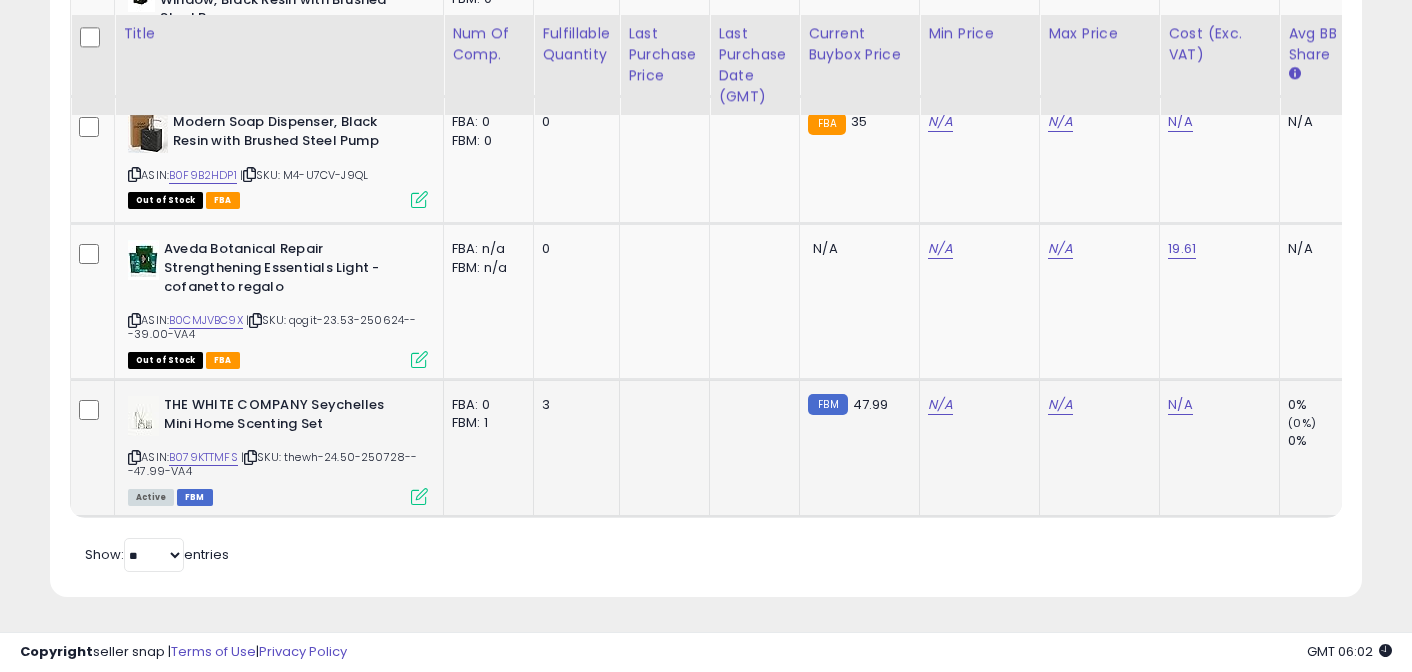 click at bounding box center [134, 457] 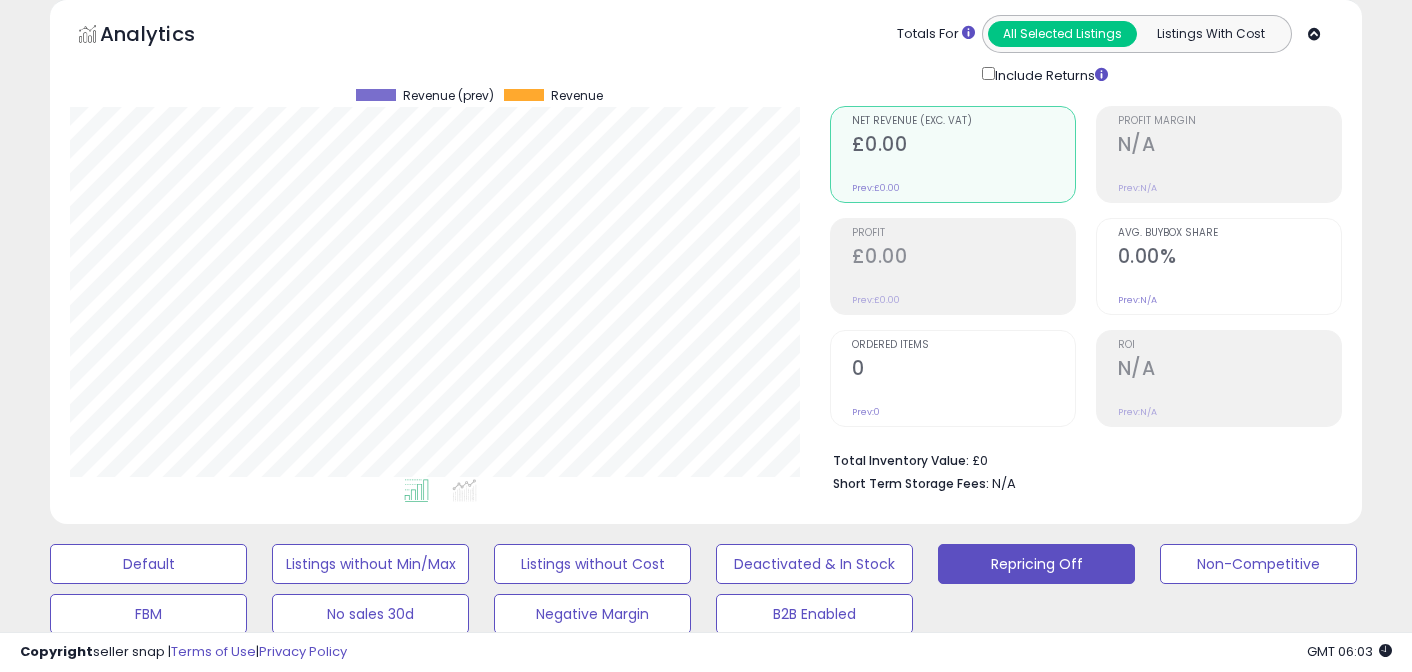 scroll, scrollTop: 0, scrollLeft: 0, axis: both 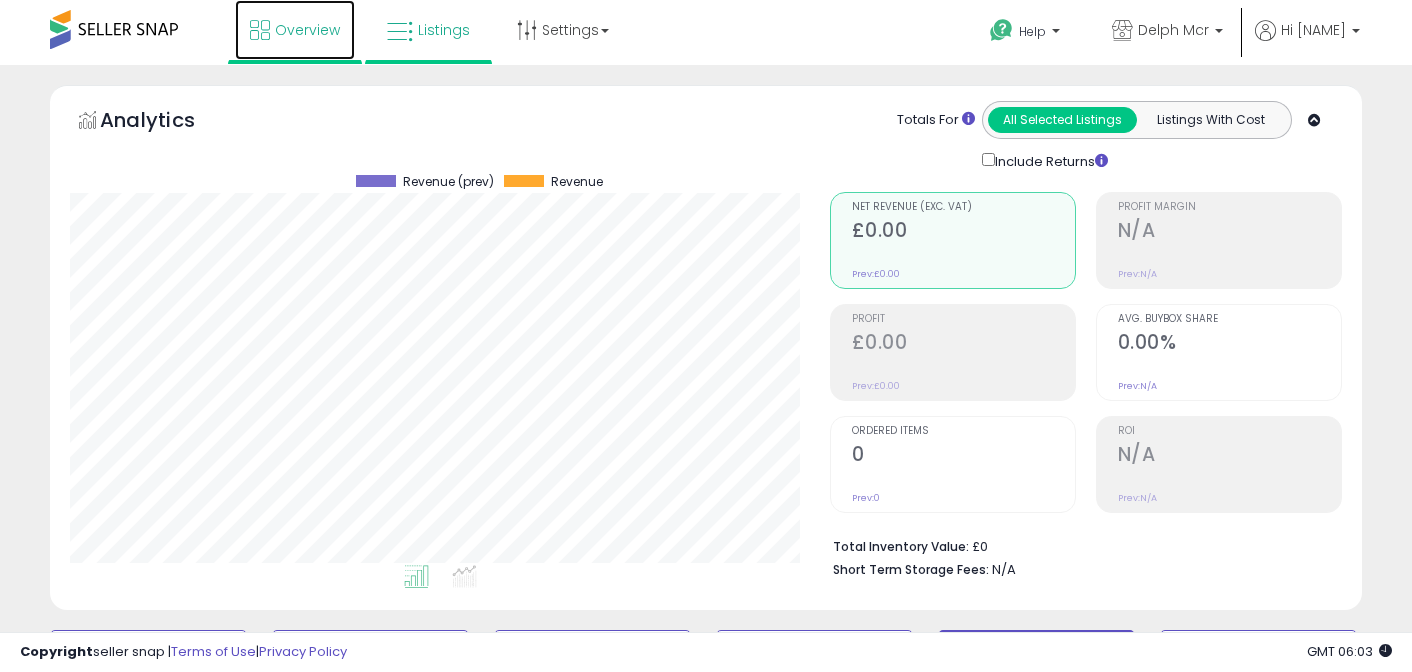 click on "Overview" at bounding box center (307, 30) 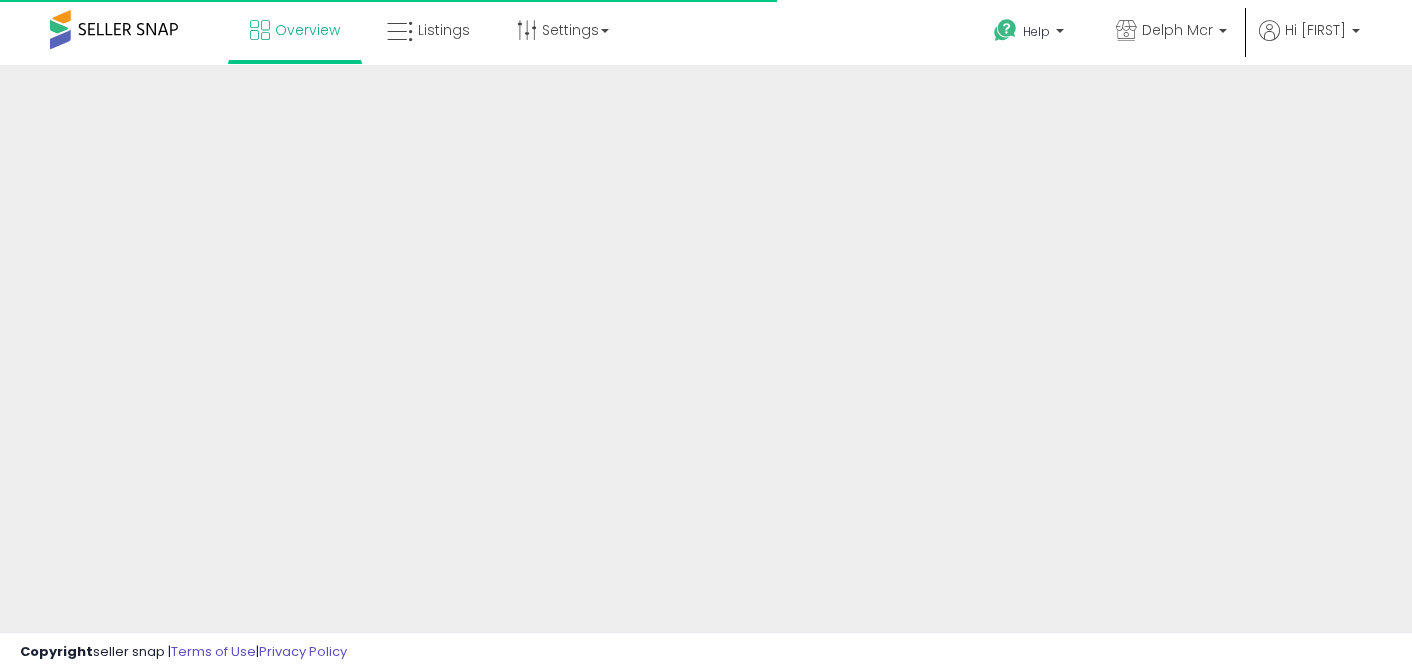 scroll, scrollTop: 0, scrollLeft: 0, axis: both 